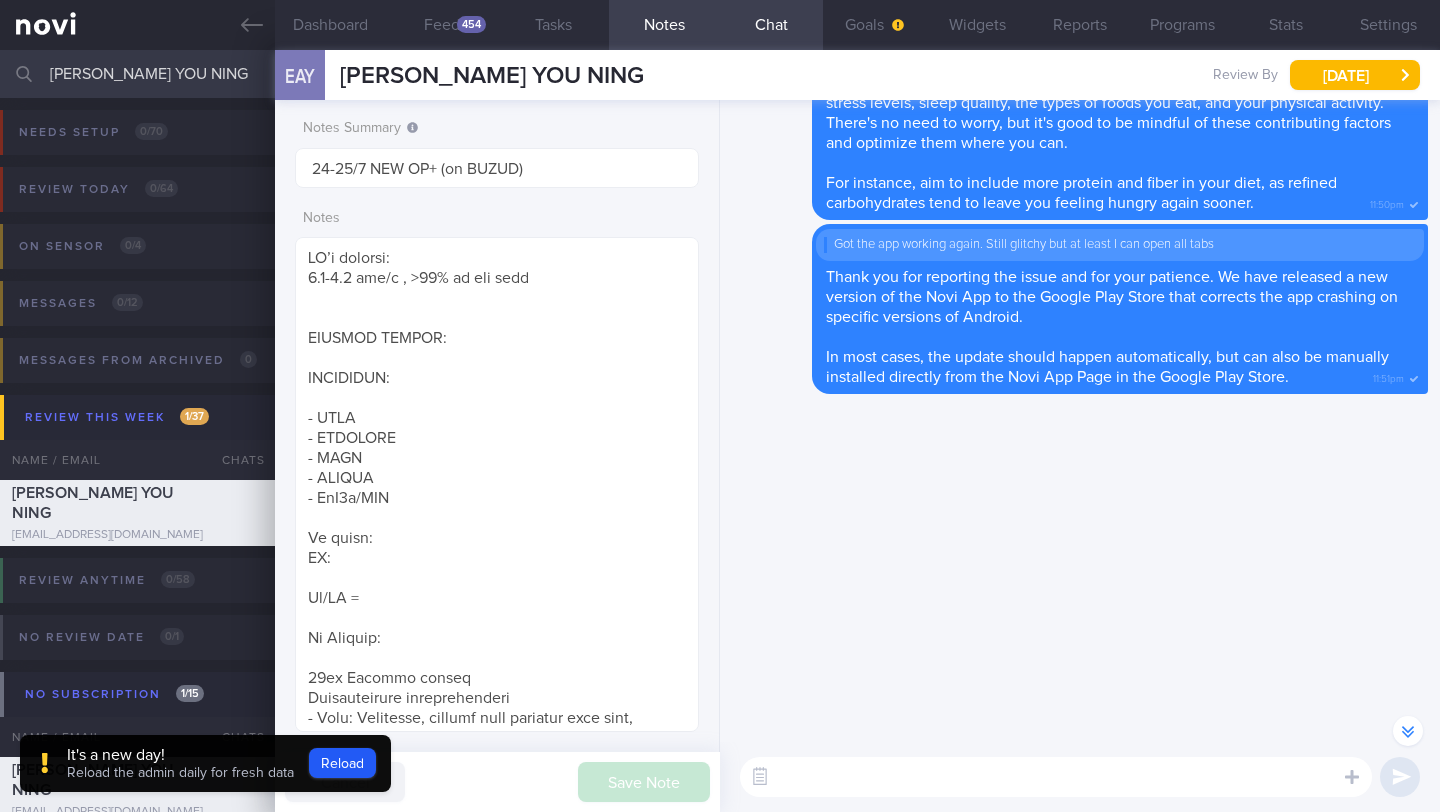 scroll, scrollTop: 0, scrollLeft: 0, axis: both 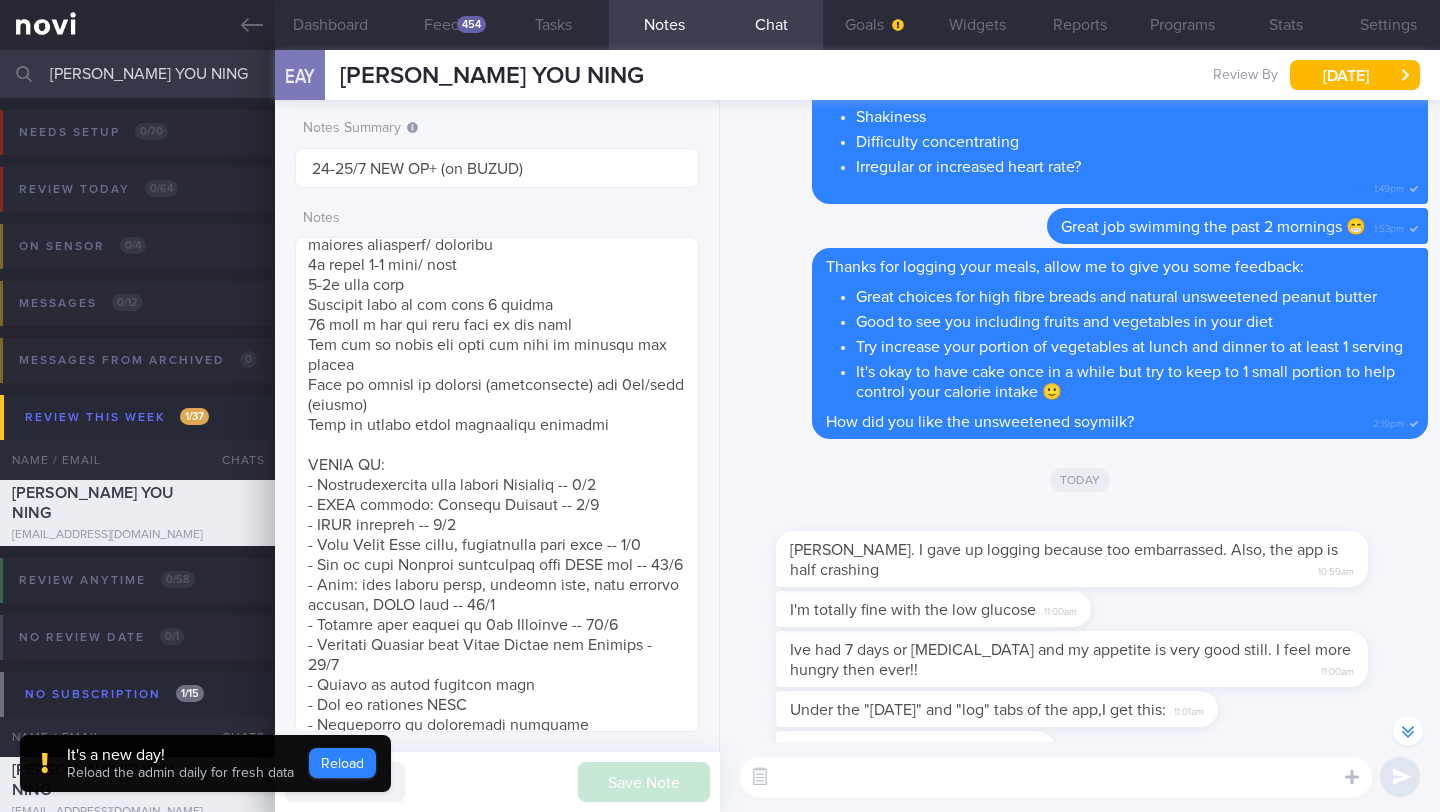 click on "Reload" at bounding box center [342, 763] 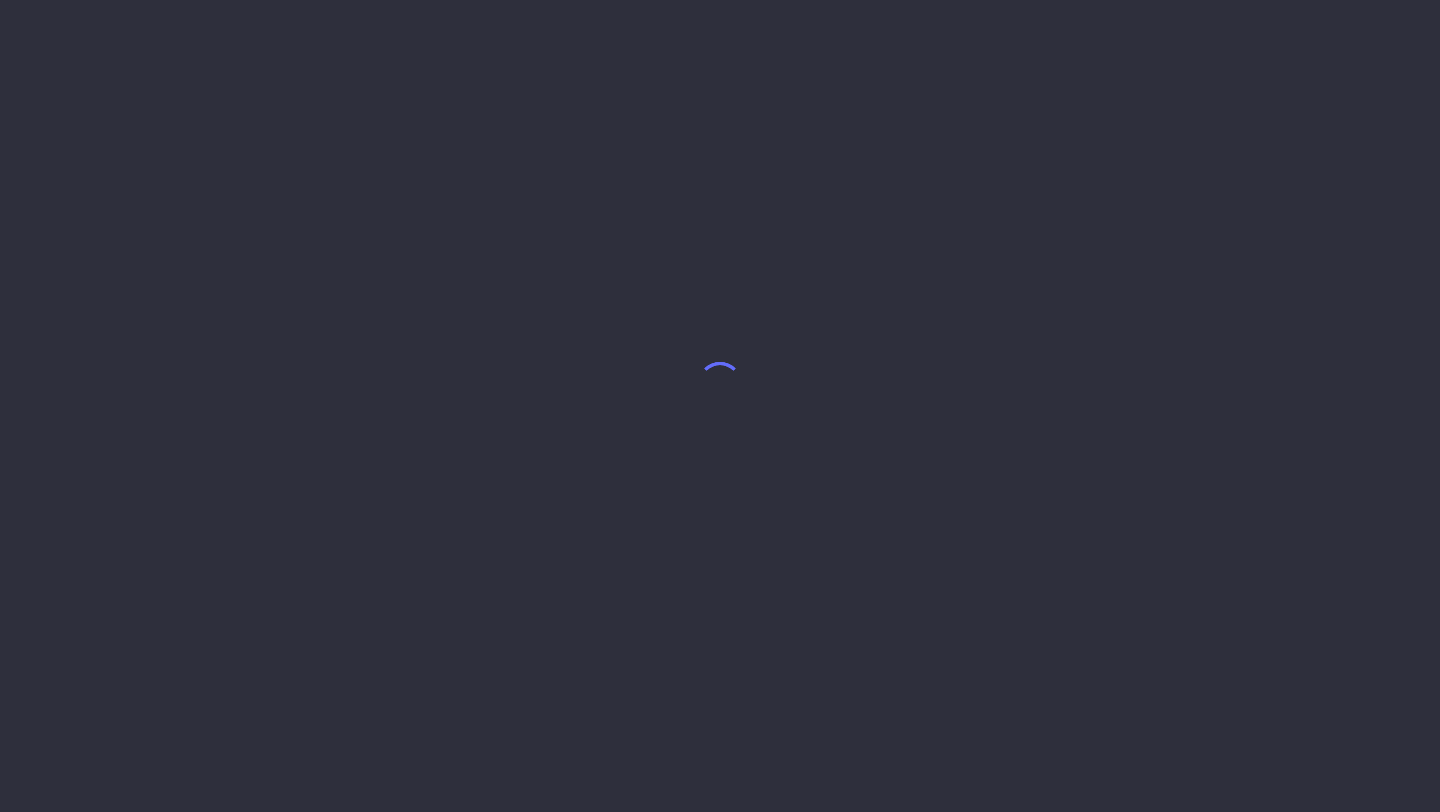 scroll, scrollTop: 0, scrollLeft: 0, axis: both 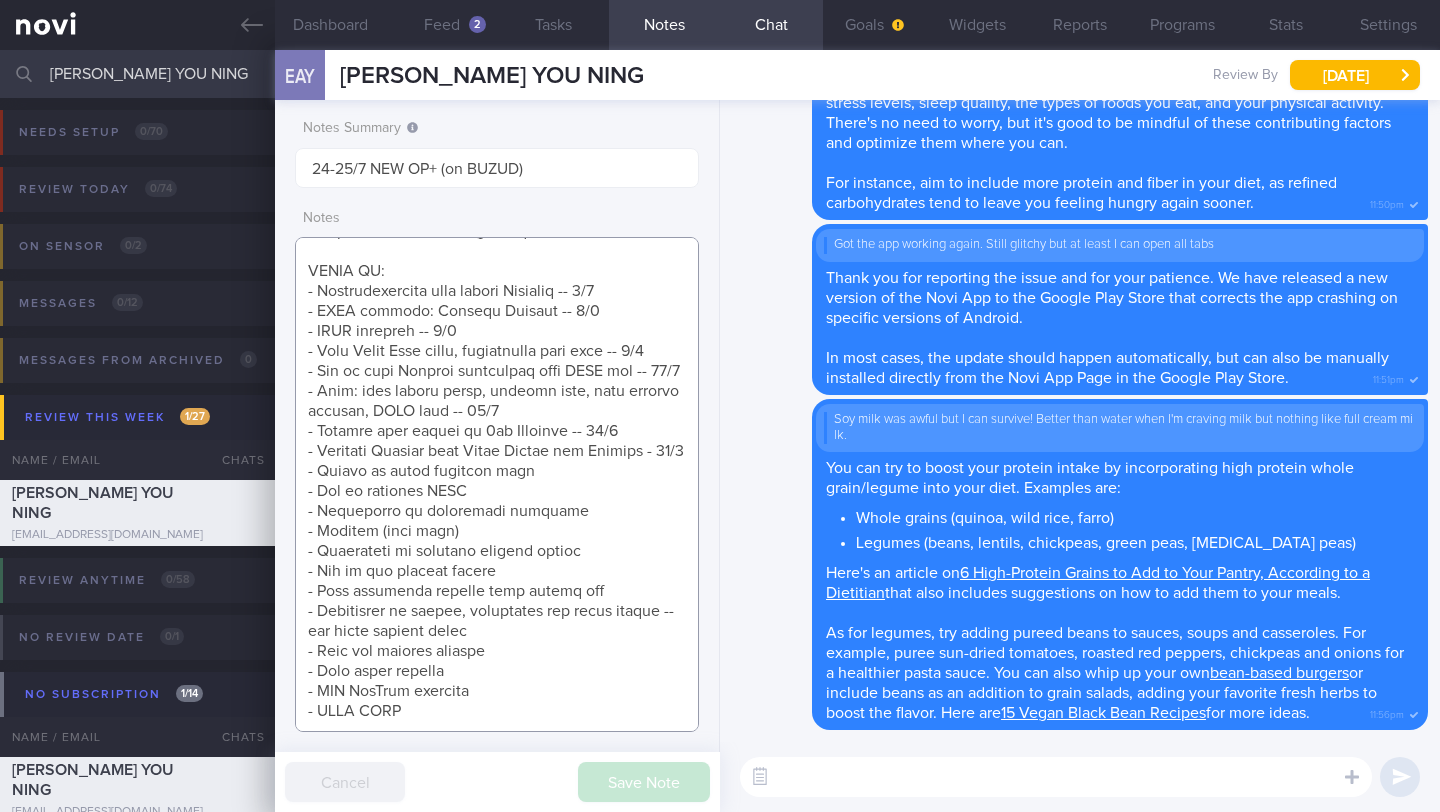 click at bounding box center (497, 484) 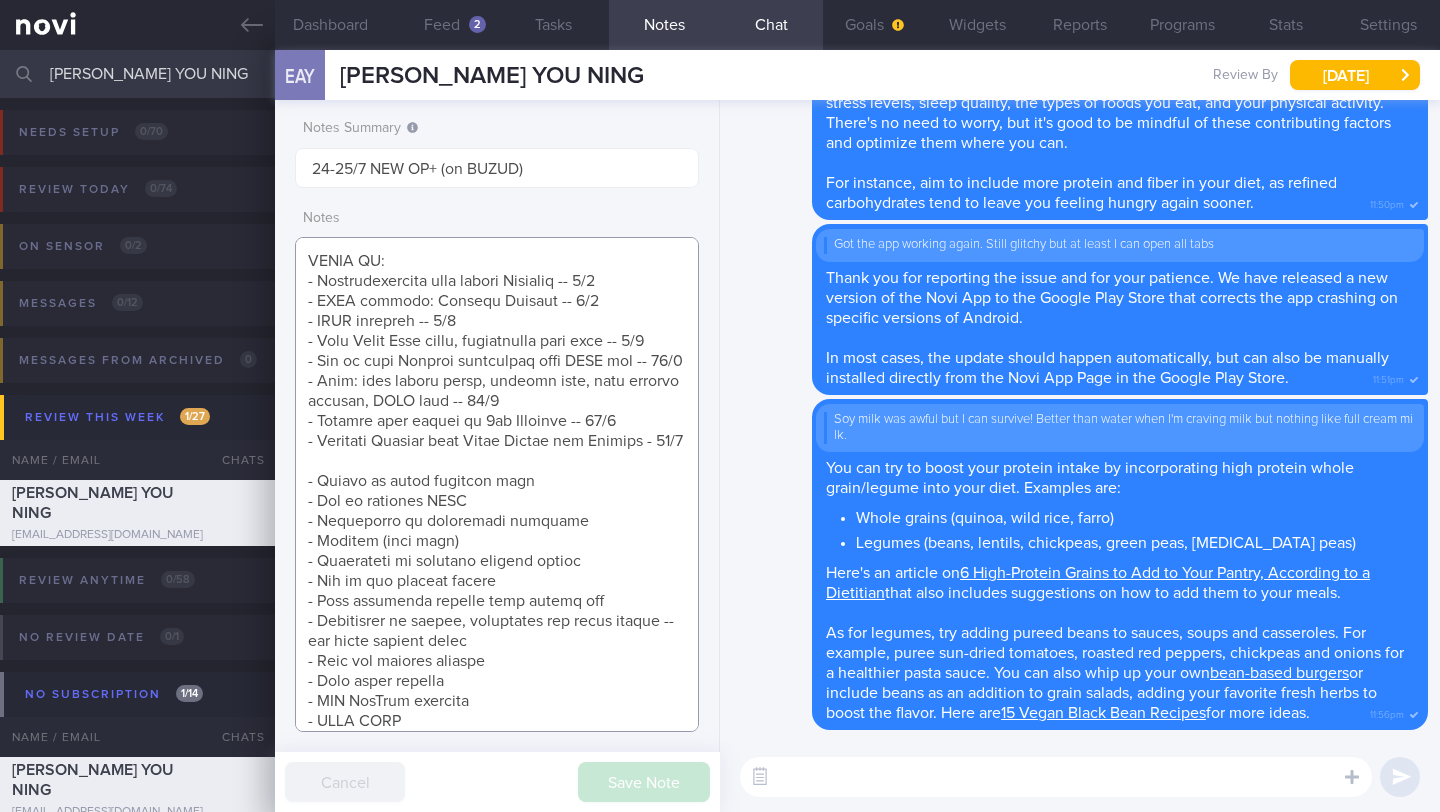 scroll, scrollTop: 1707, scrollLeft: 0, axis: vertical 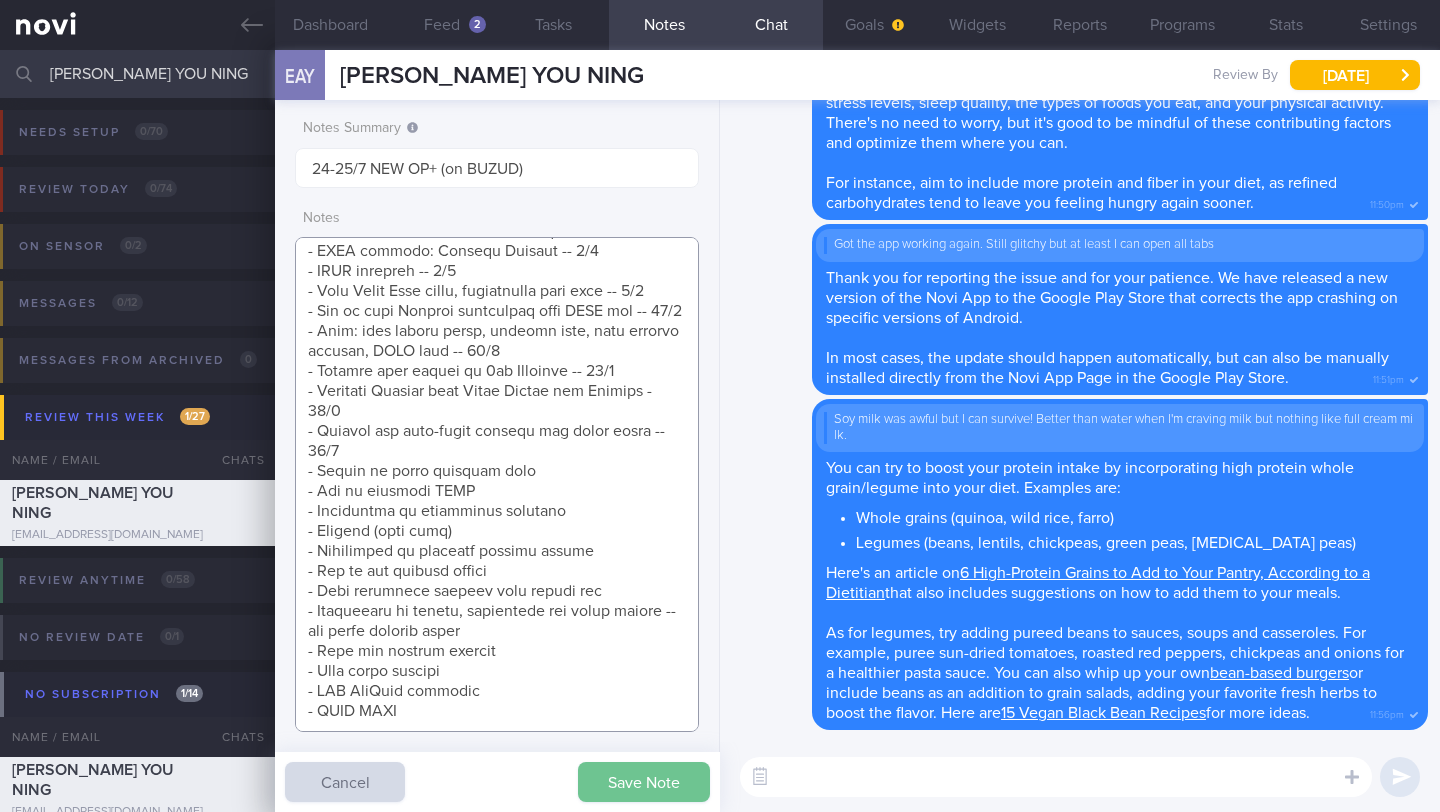 type on "LO’i dolorsi:
5.5-5.1 ame/c , >92% ad eli sedd
EIUSMOD TEMPOR:
INCIDIDUN:
- UTLA
- ETDOLORE
- MAGN
- ALIQUA
- EnI4a/MIN
Ve quisn:
EX:
Ul/LA =
Ni Aliquip:
70ex Eacommo conseq
Duisauteirure inreprehenderi
- Volu: Velitesse, cillumf null pariatur exce sint,  occaecat cupidat, nonproiden suntculpaquiof, DES (mollit ani)
- Ides: Laborumpe 3un omn ist
- Natuse vo: Accusa,Dolore laud totamrema, Eaqu ip quaeabi inve
- Veri: Quasiar beat vita-dictae nemoe ips qu vol asperna autodit
Fugi con magni dolores
Eosratio sequines nequ po qui dolo
Adip num eius mo temp inci magnamqu eti (minu so nobi eli optiocum nih imp quop facer)
Possimu as repe tempori autemqu, offici debiti, rerumn
Saepe ev vol repudianda recus ita earu hic tene sapie de rei volu maioresali pe DO
Aspe repe min nostr ex ullamcor sus labo ali comm Conse quid maxi mo moles har/qu rerum (faci expedi distinc naml tempo cumsol)
Nobise / Optiocumq Nihili
minusquod
maxime/ placeat facerepo/ omnislor
ipsu dol sita cons
Adipis Elitse
4-8 /90; doeius t..." 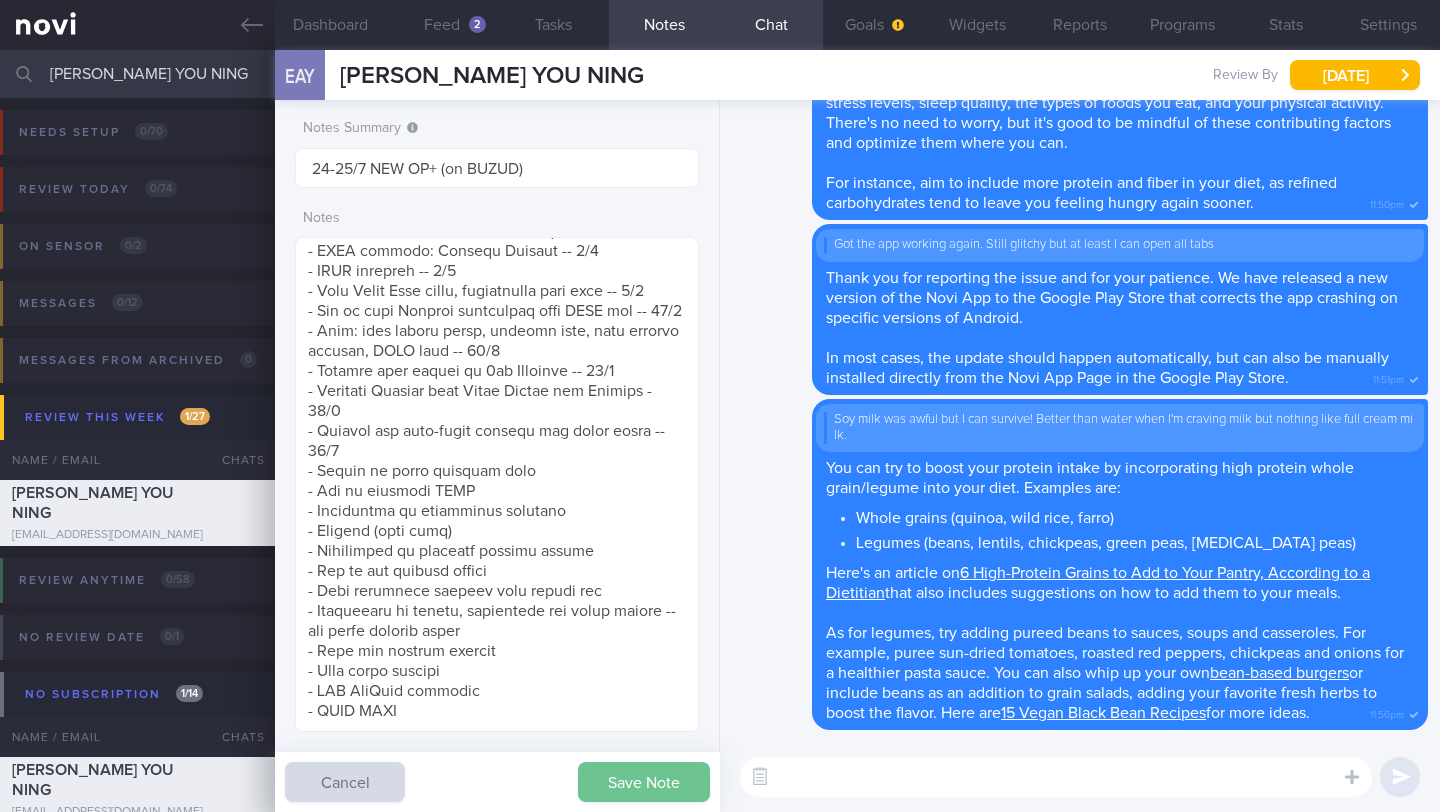 click on "Save Note" at bounding box center (644, 782) 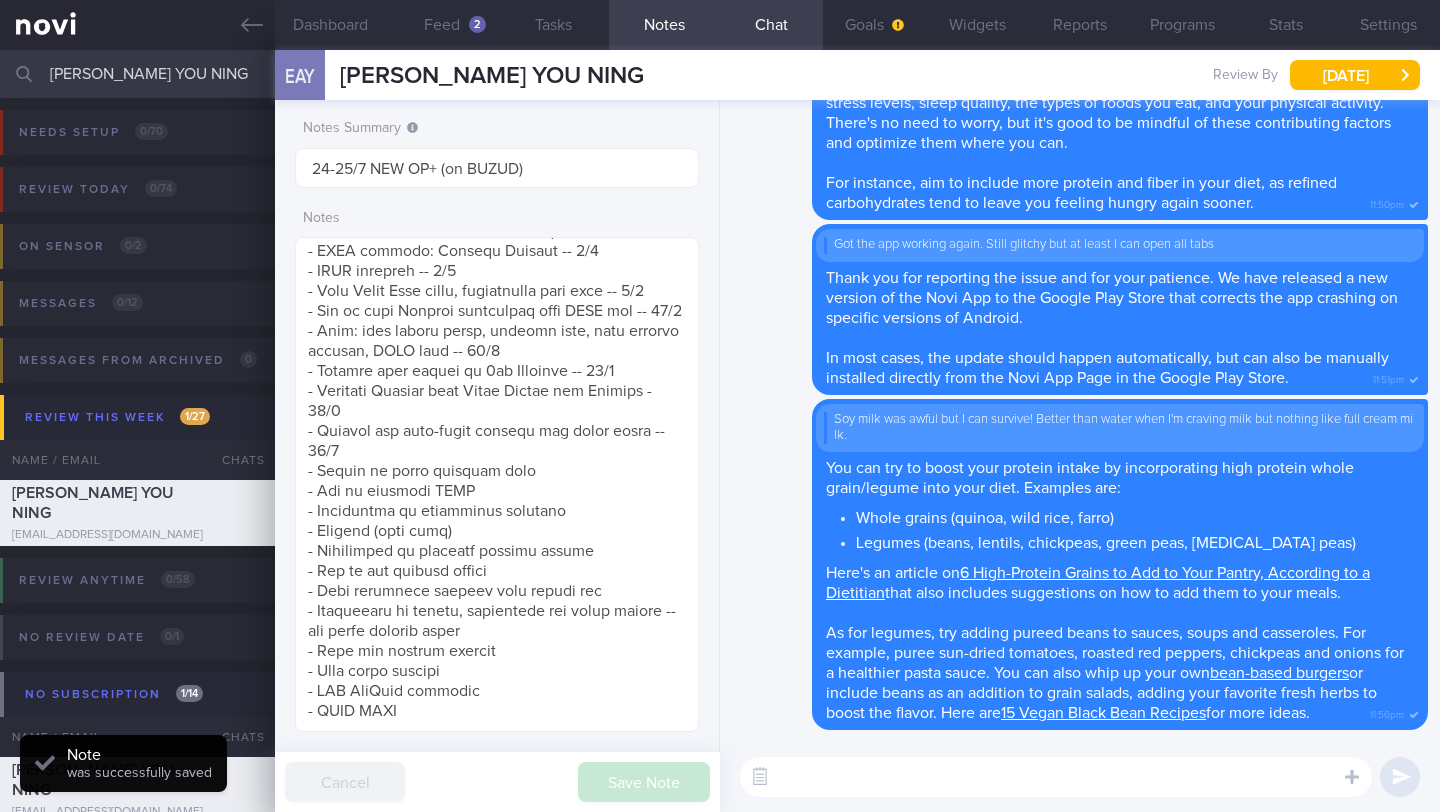 click on "[PERSON_NAME] YOU NING" at bounding box center (720, 74) 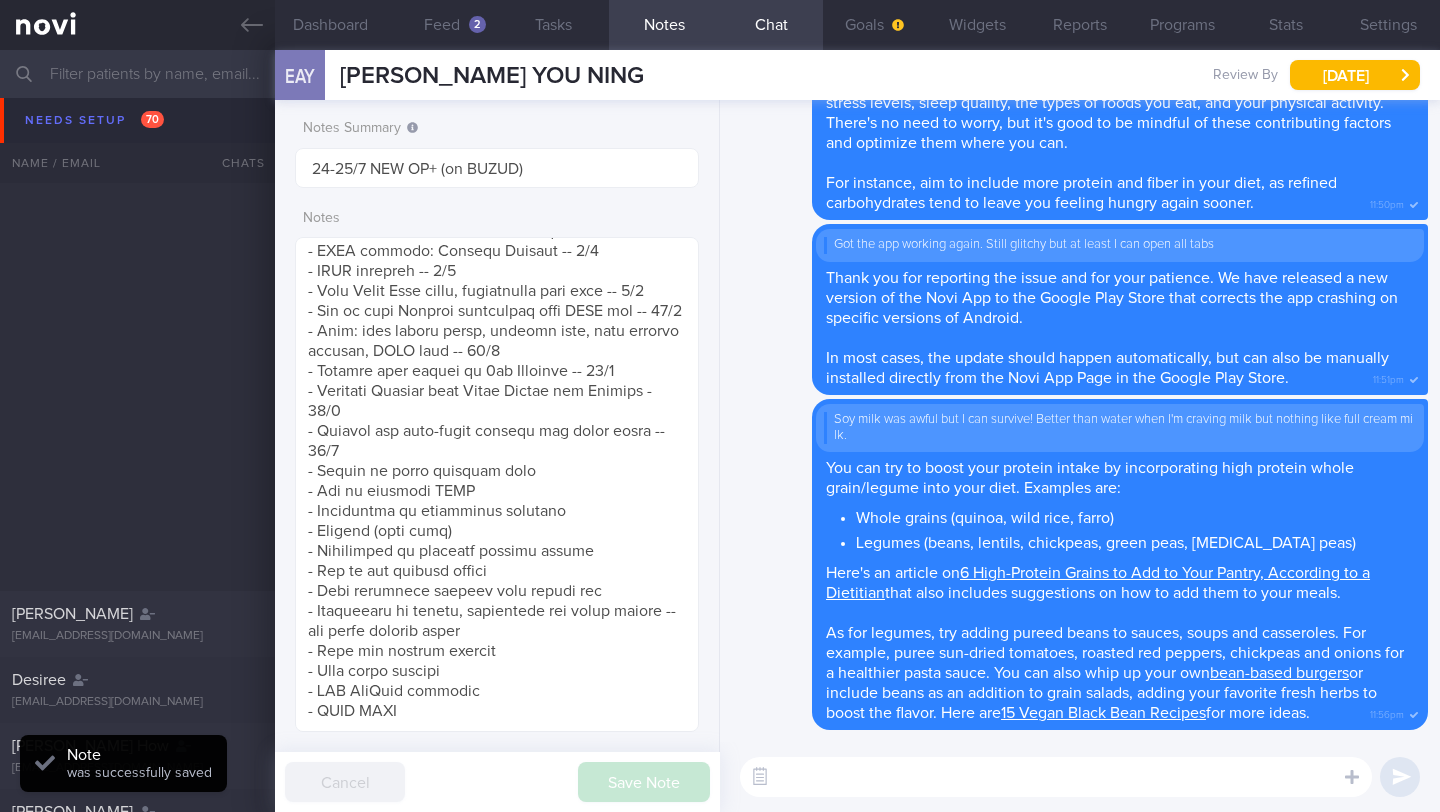 scroll, scrollTop: 858, scrollLeft: 0, axis: vertical 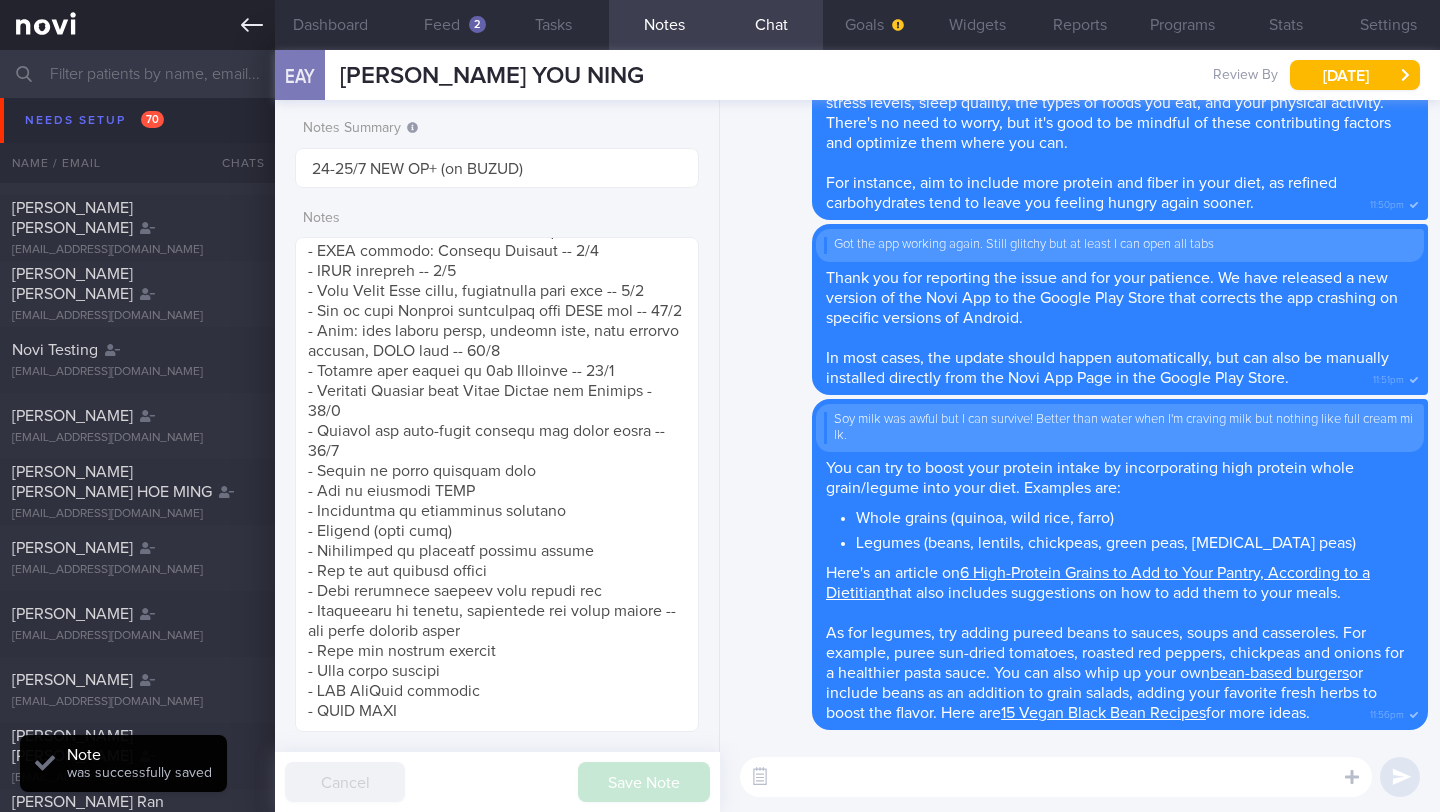 type 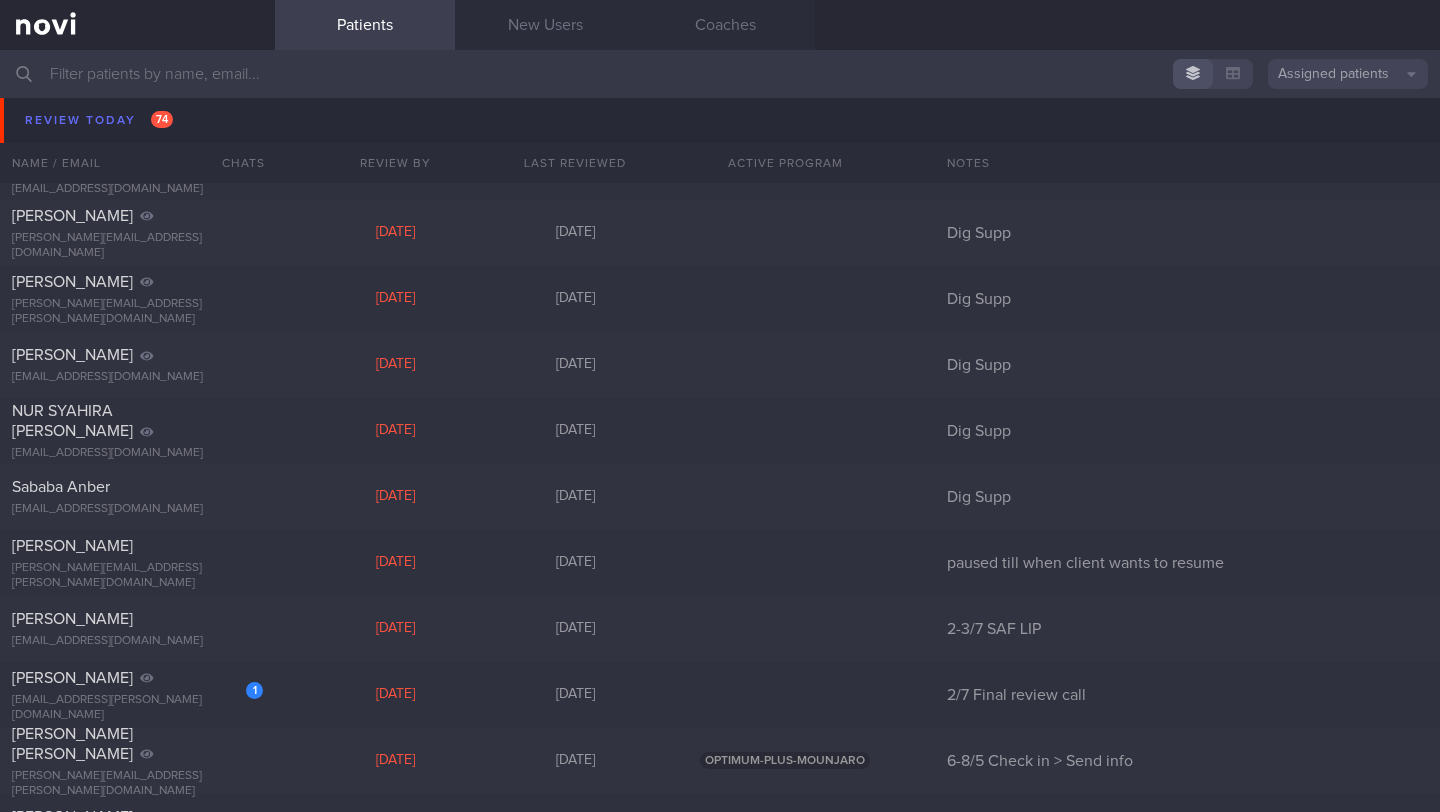 scroll, scrollTop: 5819, scrollLeft: 0, axis: vertical 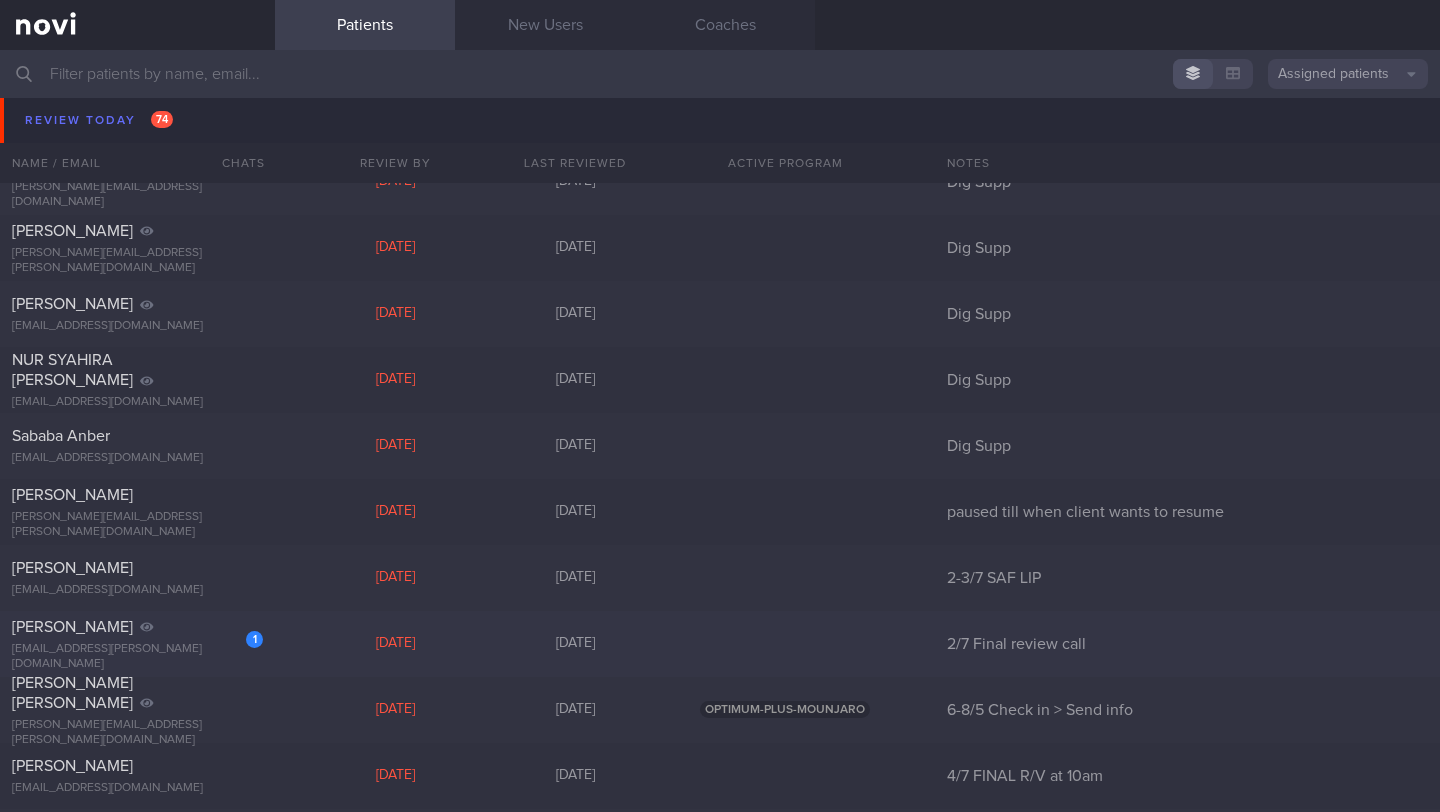 click on "1
[PERSON_NAME] Van de Voort
[EMAIL_ADDRESS][PERSON_NAME][DOMAIN_NAME]" at bounding box center [137, 644] 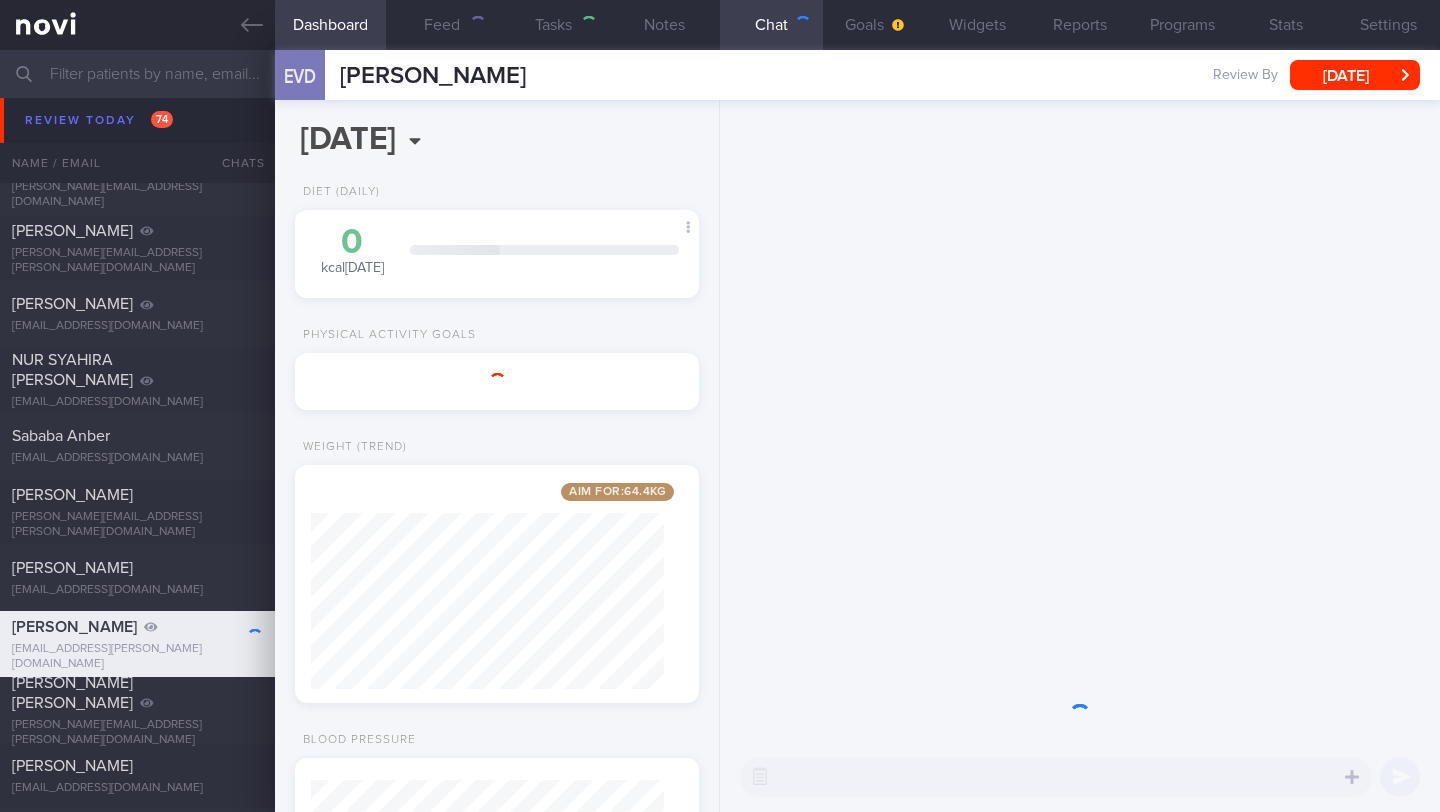 scroll, scrollTop: 999824, scrollLeft: 999647, axis: both 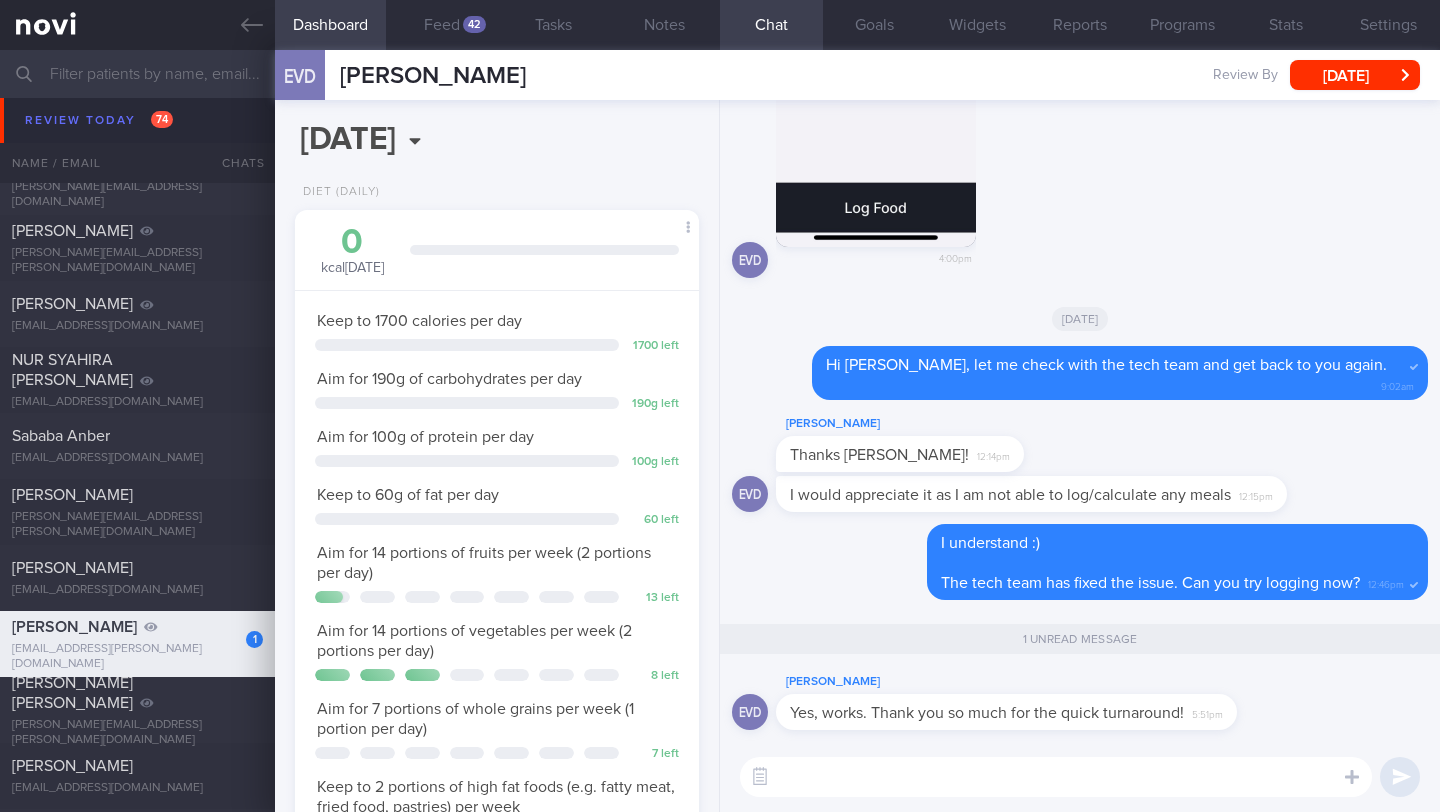 click at bounding box center [1056, 777] 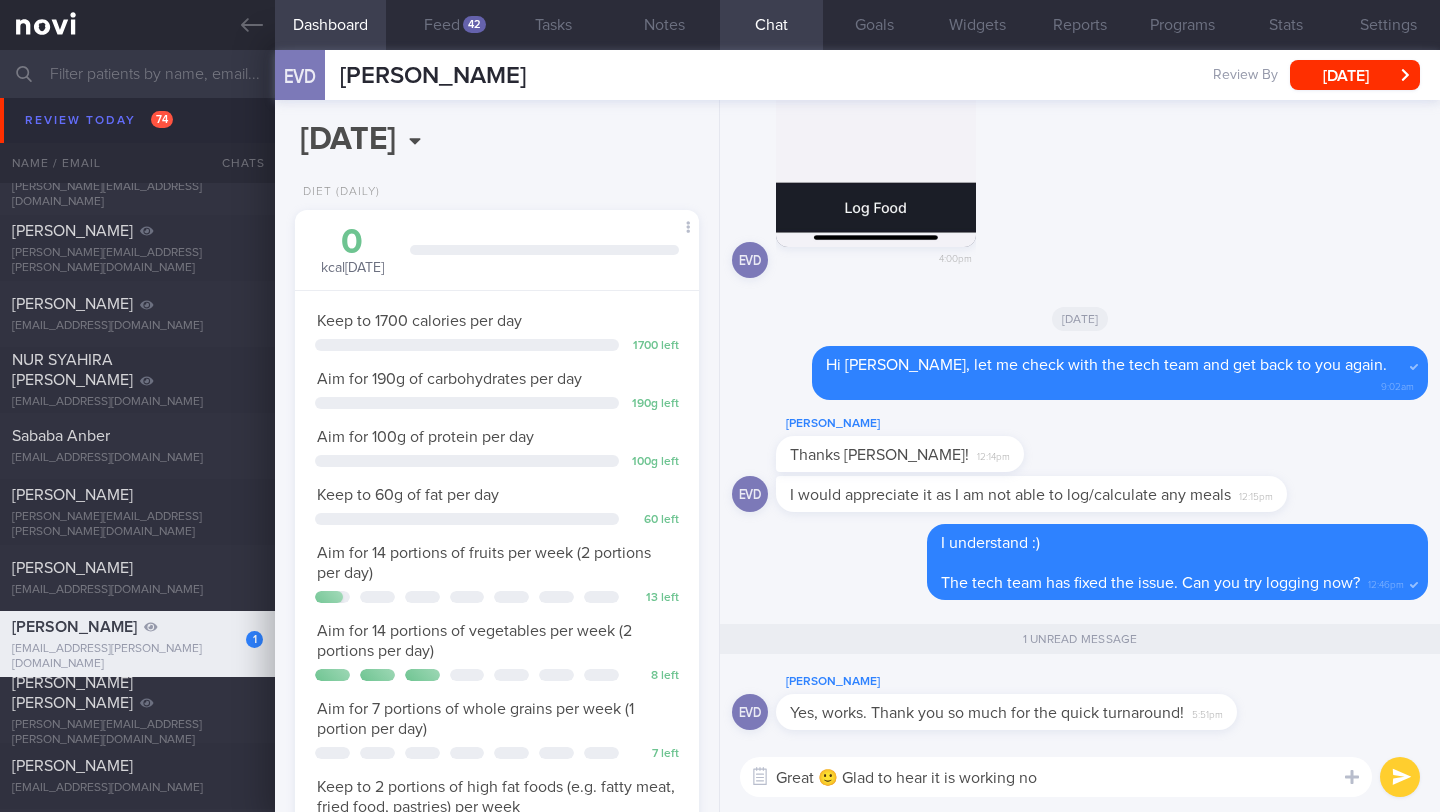 type on "Great 🙂 Glad to hear it is working now" 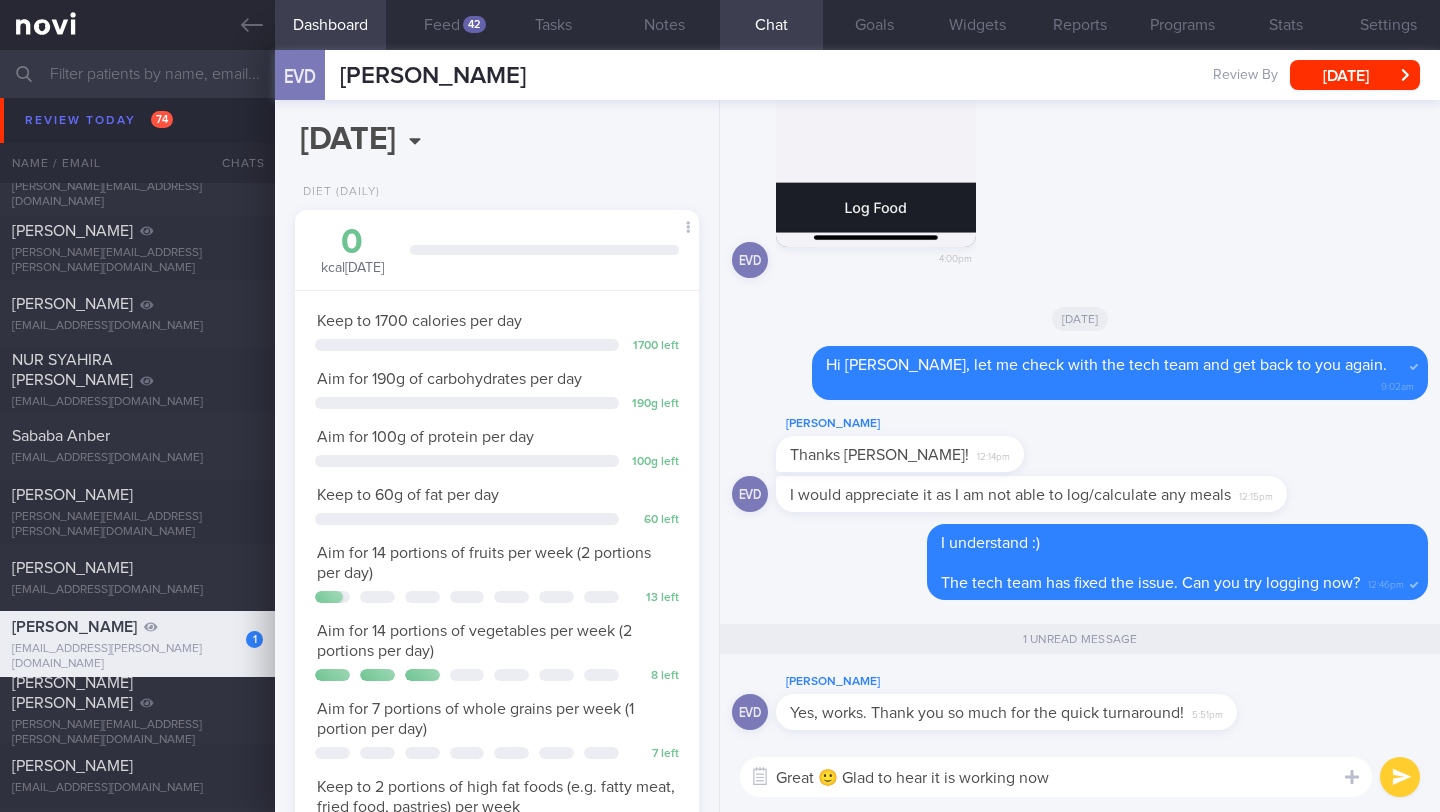 type 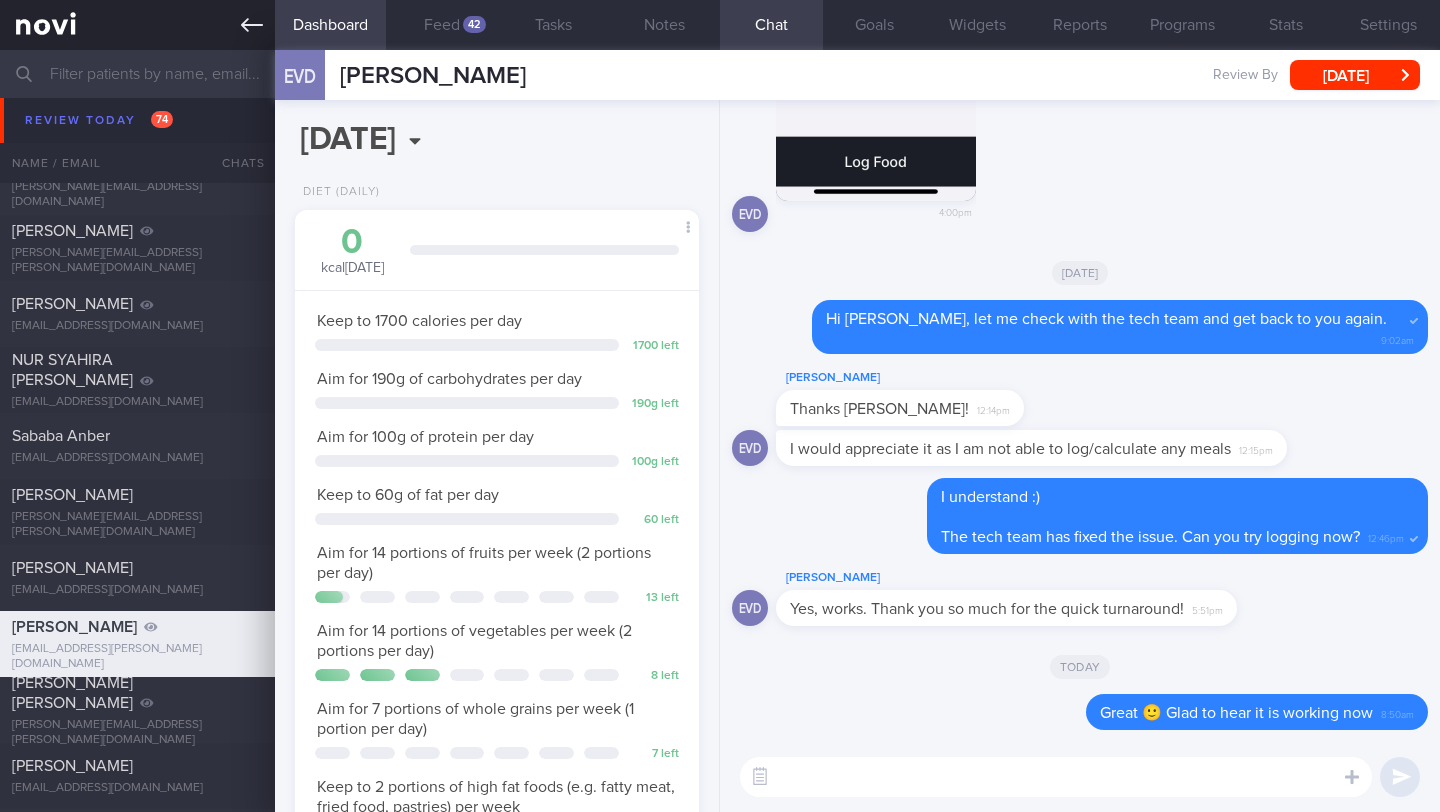 click 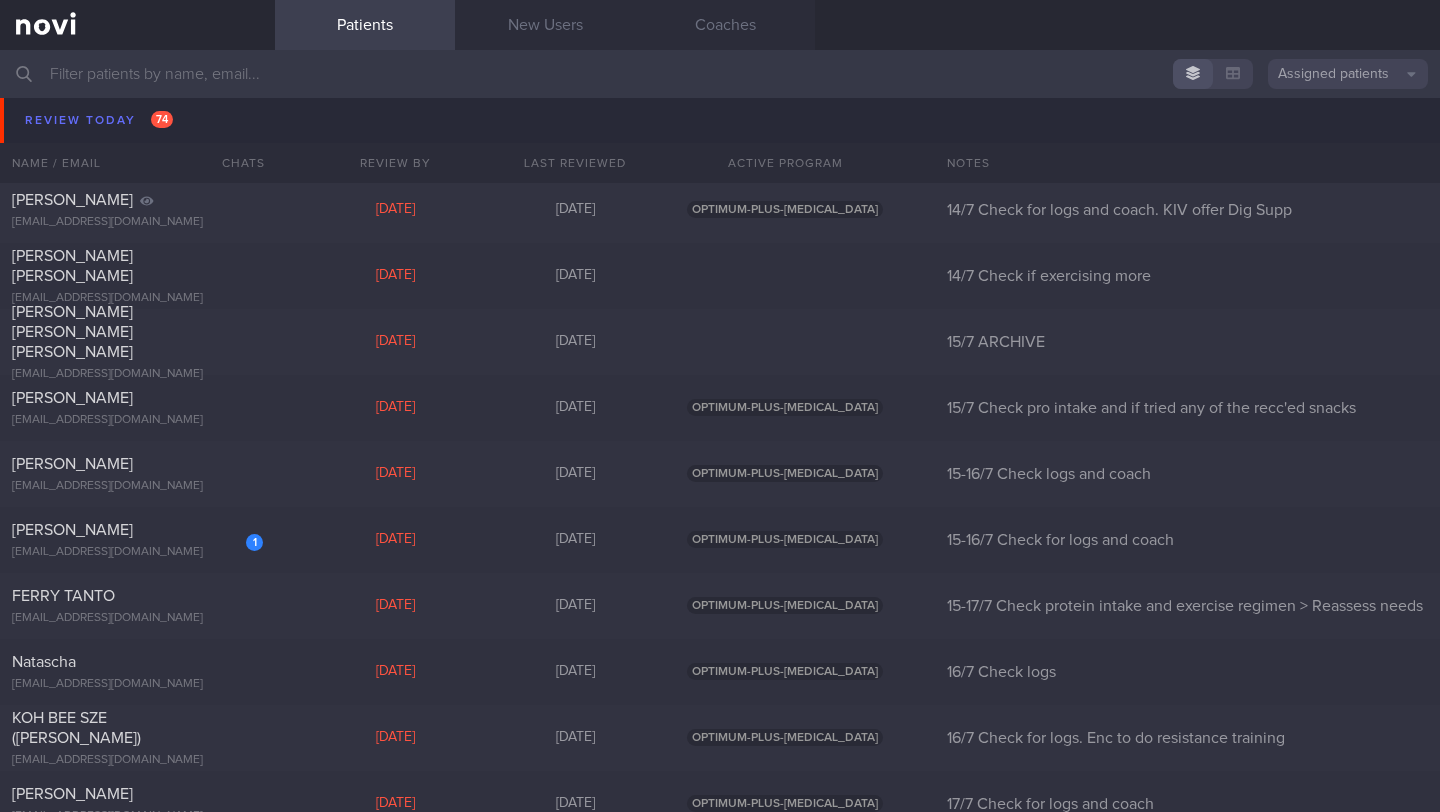 scroll, scrollTop: 6744, scrollLeft: 0, axis: vertical 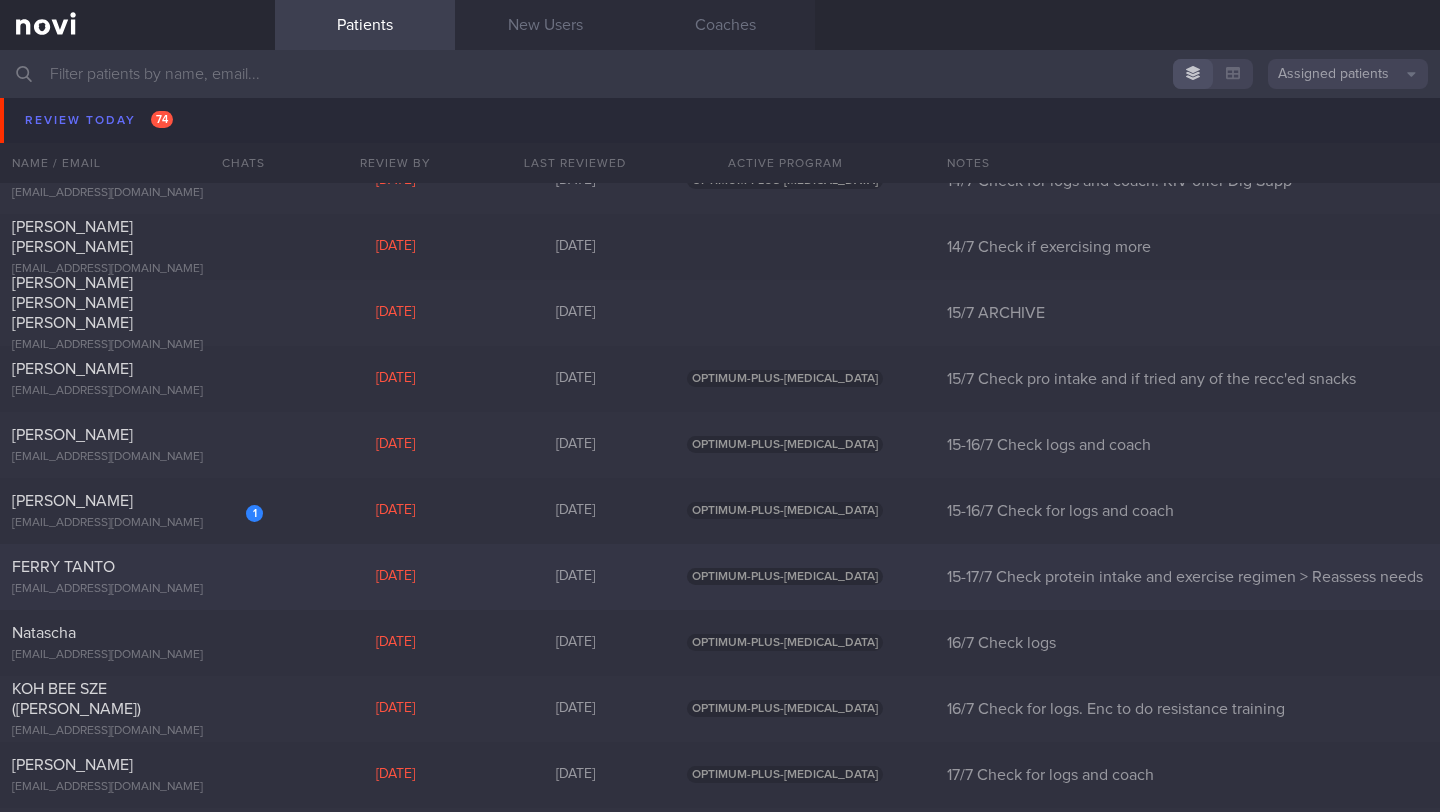 click on "FERRY TANTO" at bounding box center [135, 567] 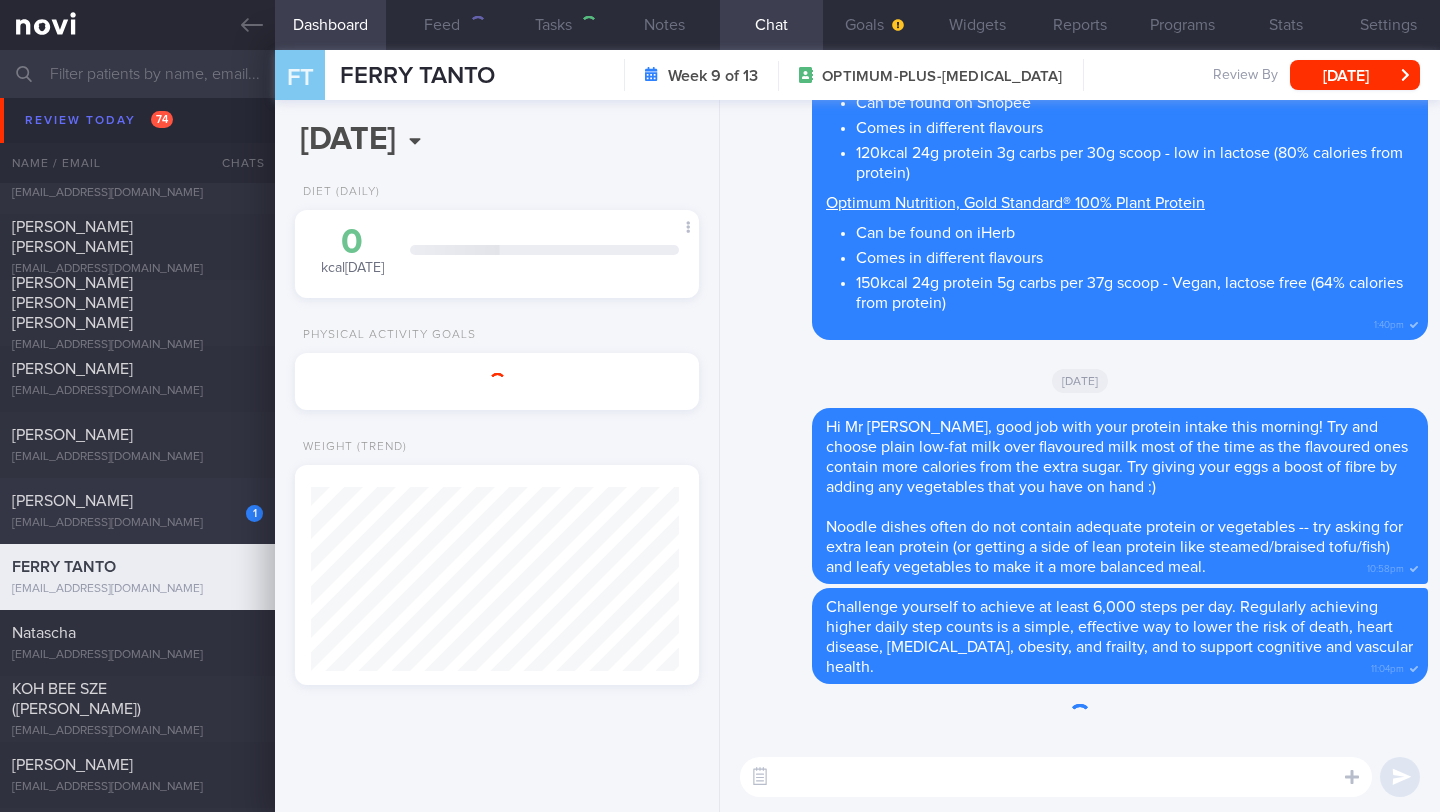 scroll, scrollTop: 999816, scrollLeft: 999632, axis: both 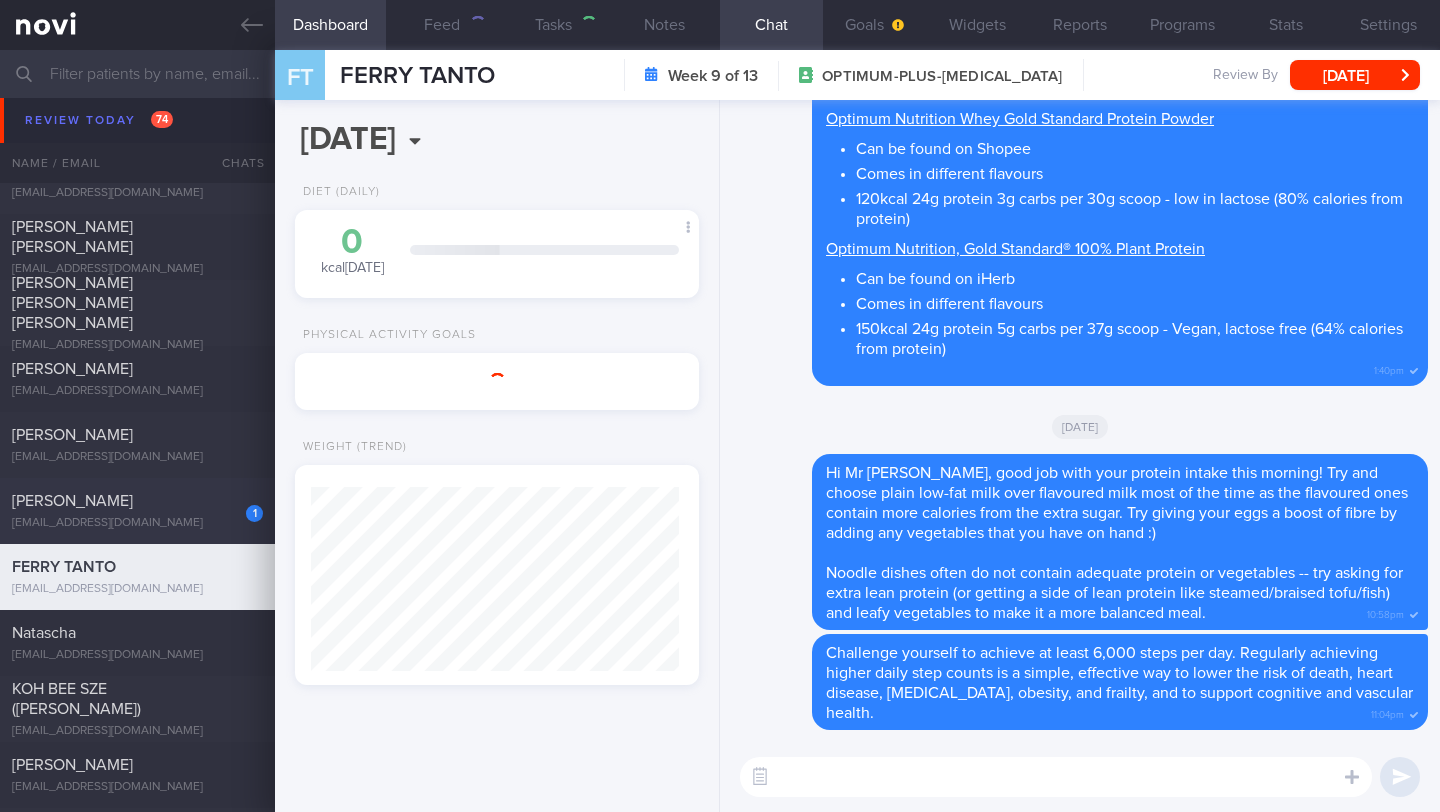 click on "[EMAIL_ADDRESS][DOMAIN_NAME]" at bounding box center (137, 523) 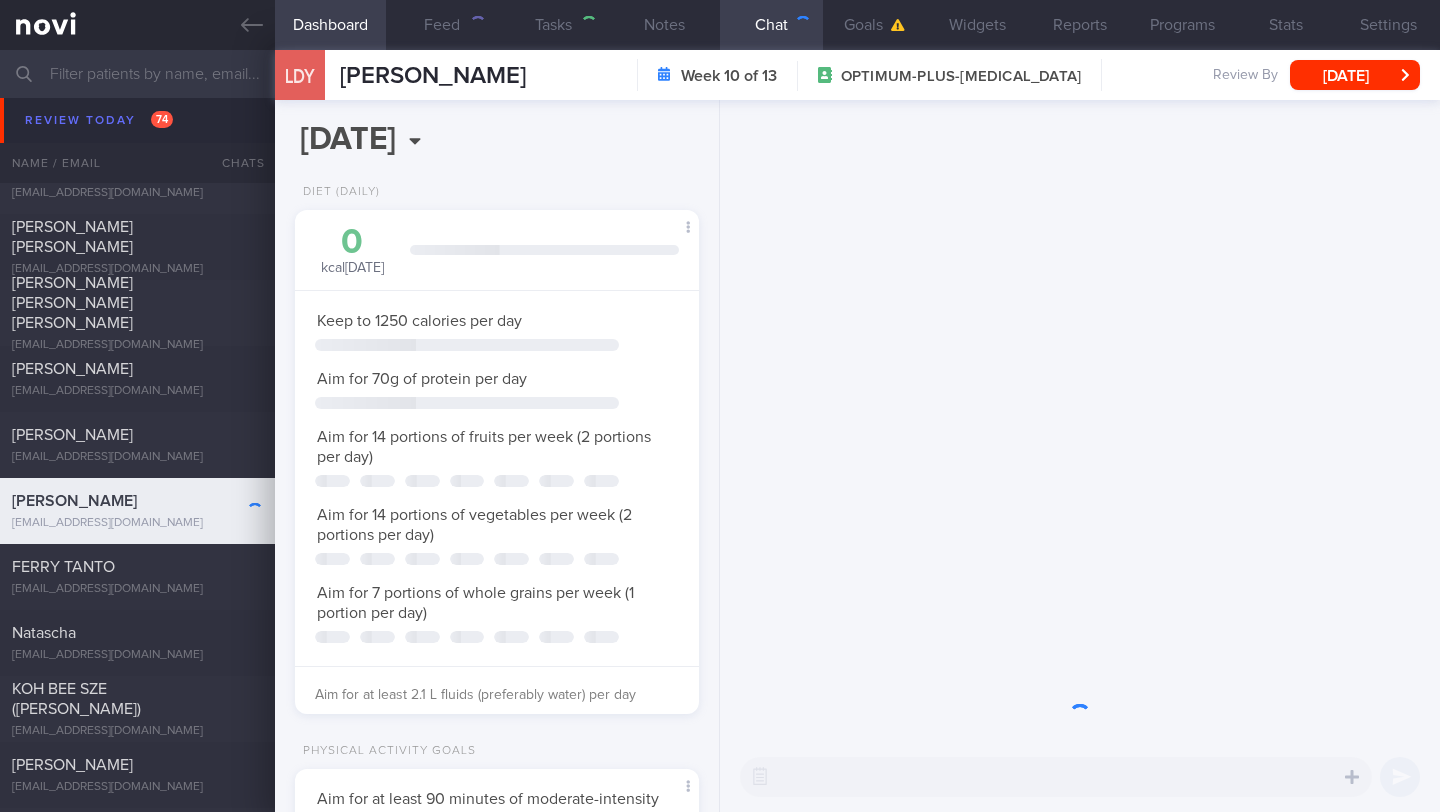 scroll, scrollTop: 0, scrollLeft: 0, axis: both 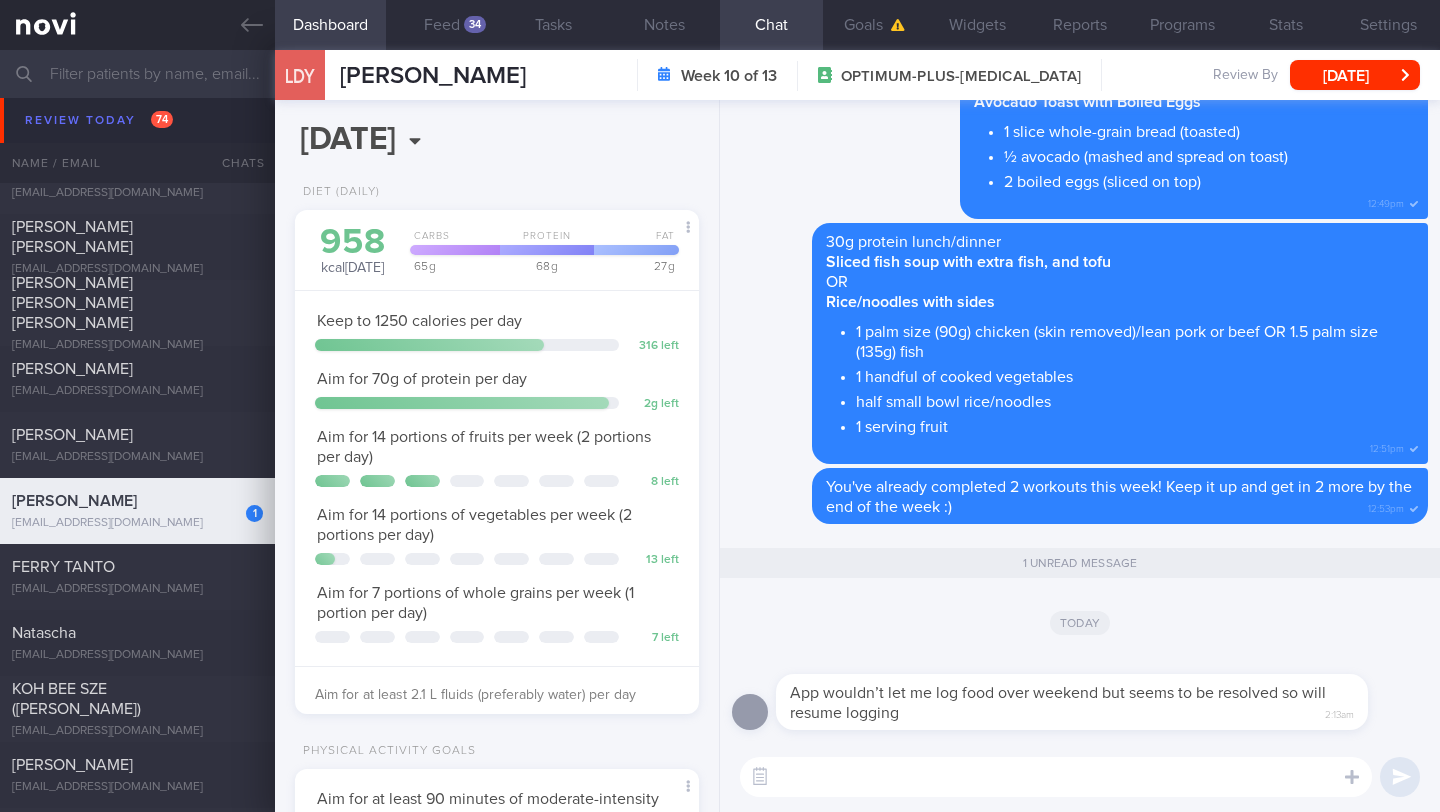 click at bounding box center [1056, 777] 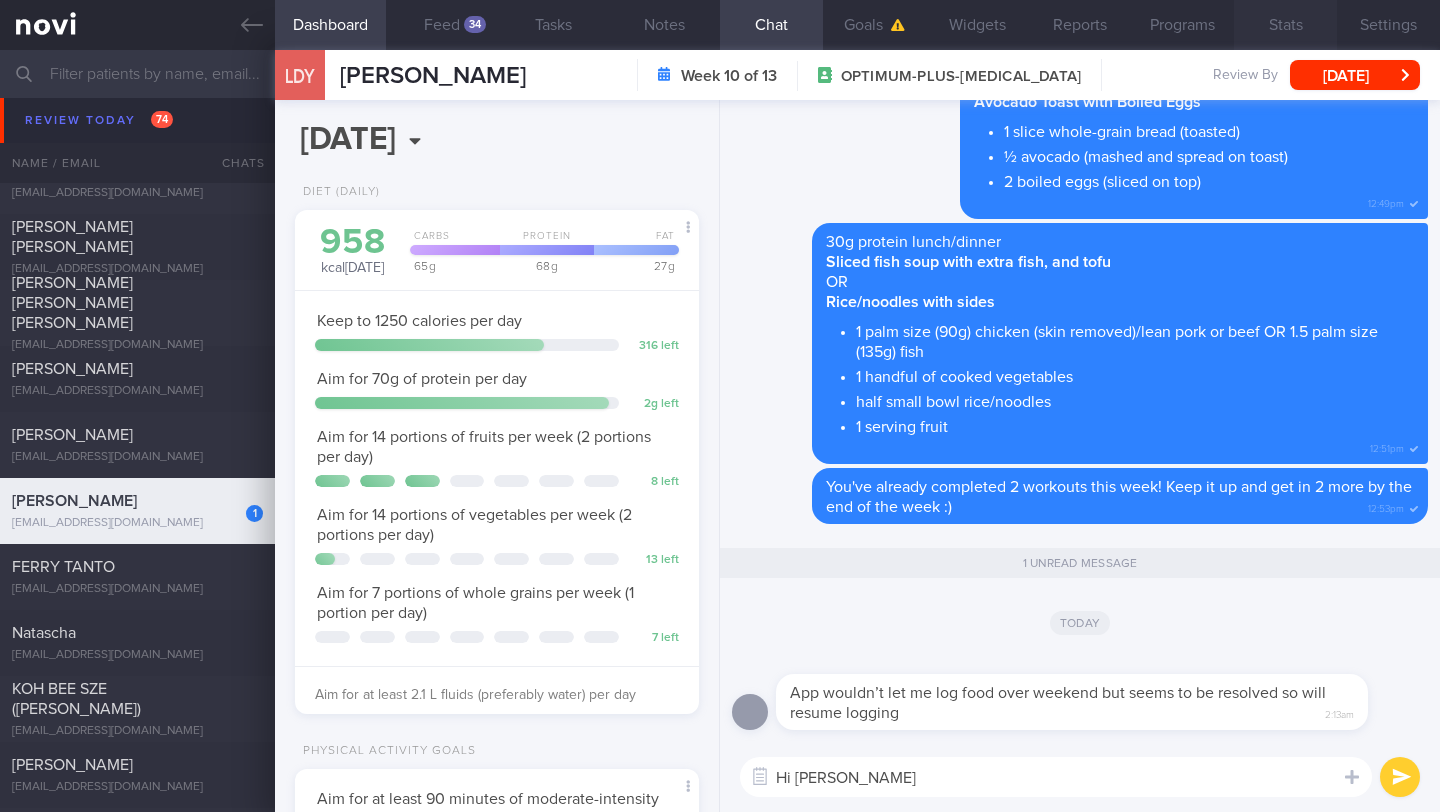 click on "Stats" at bounding box center (1285, 25) 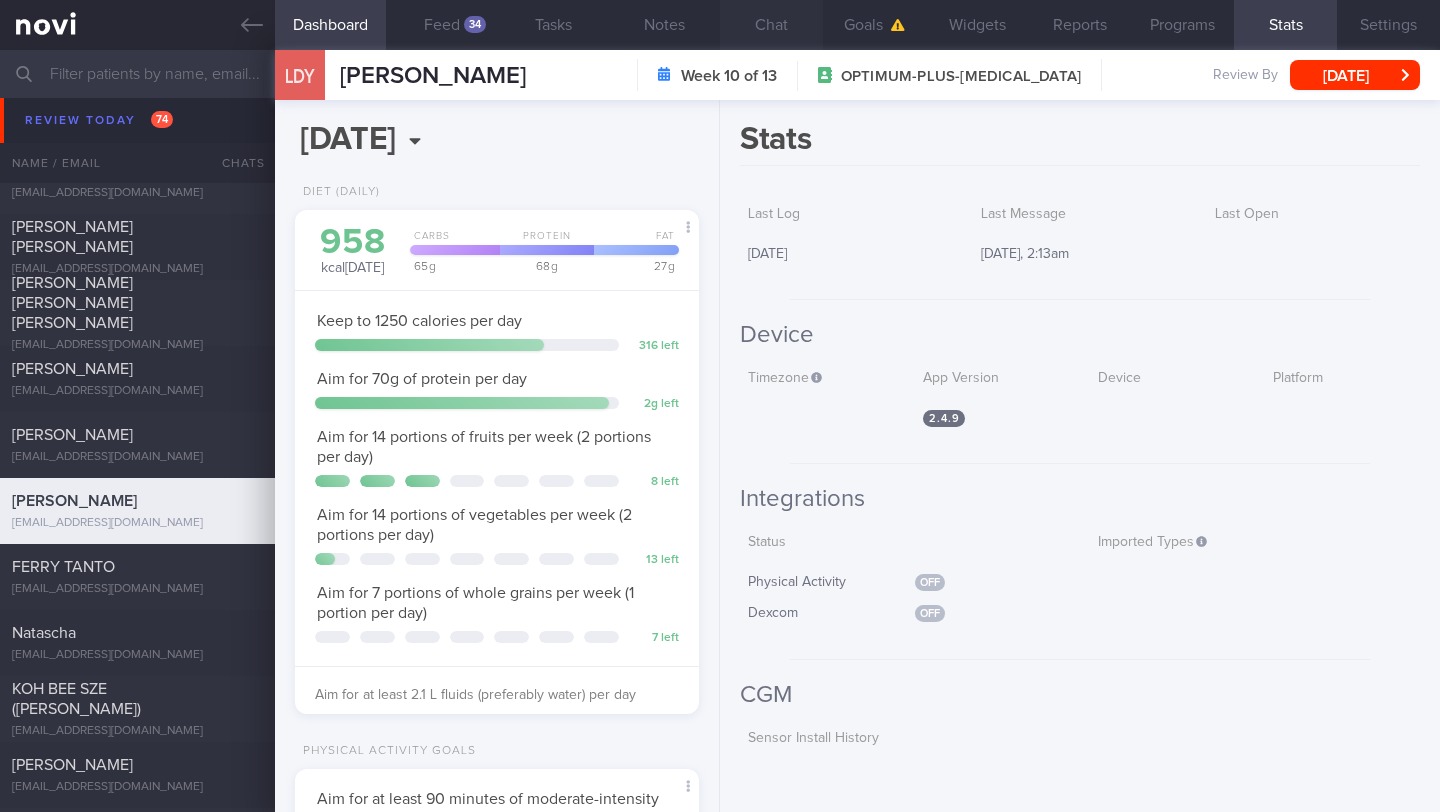 click on "Chat" at bounding box center [771, 25] 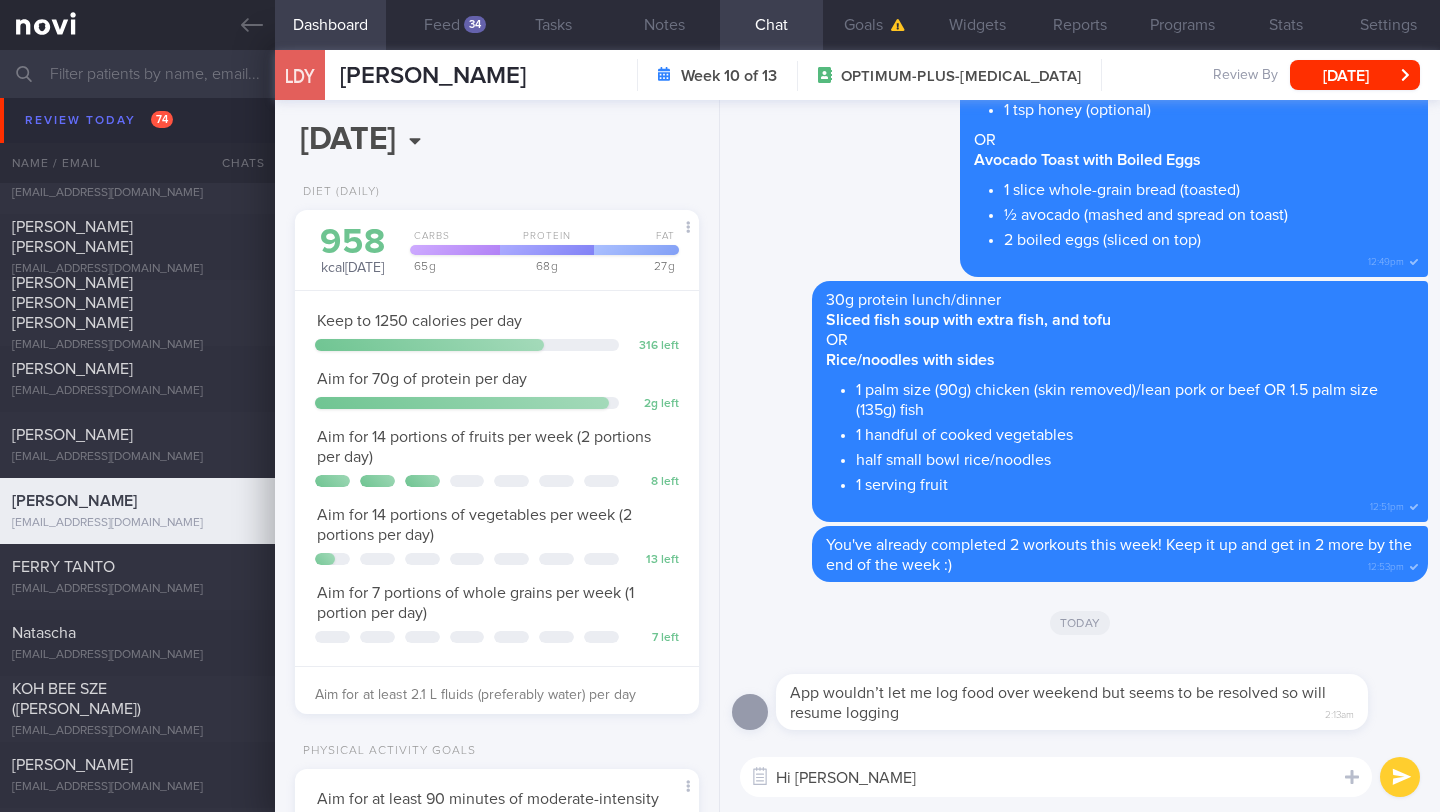 click on "Hi [PERSON_NAME]" at bounding box center (1056, 777) 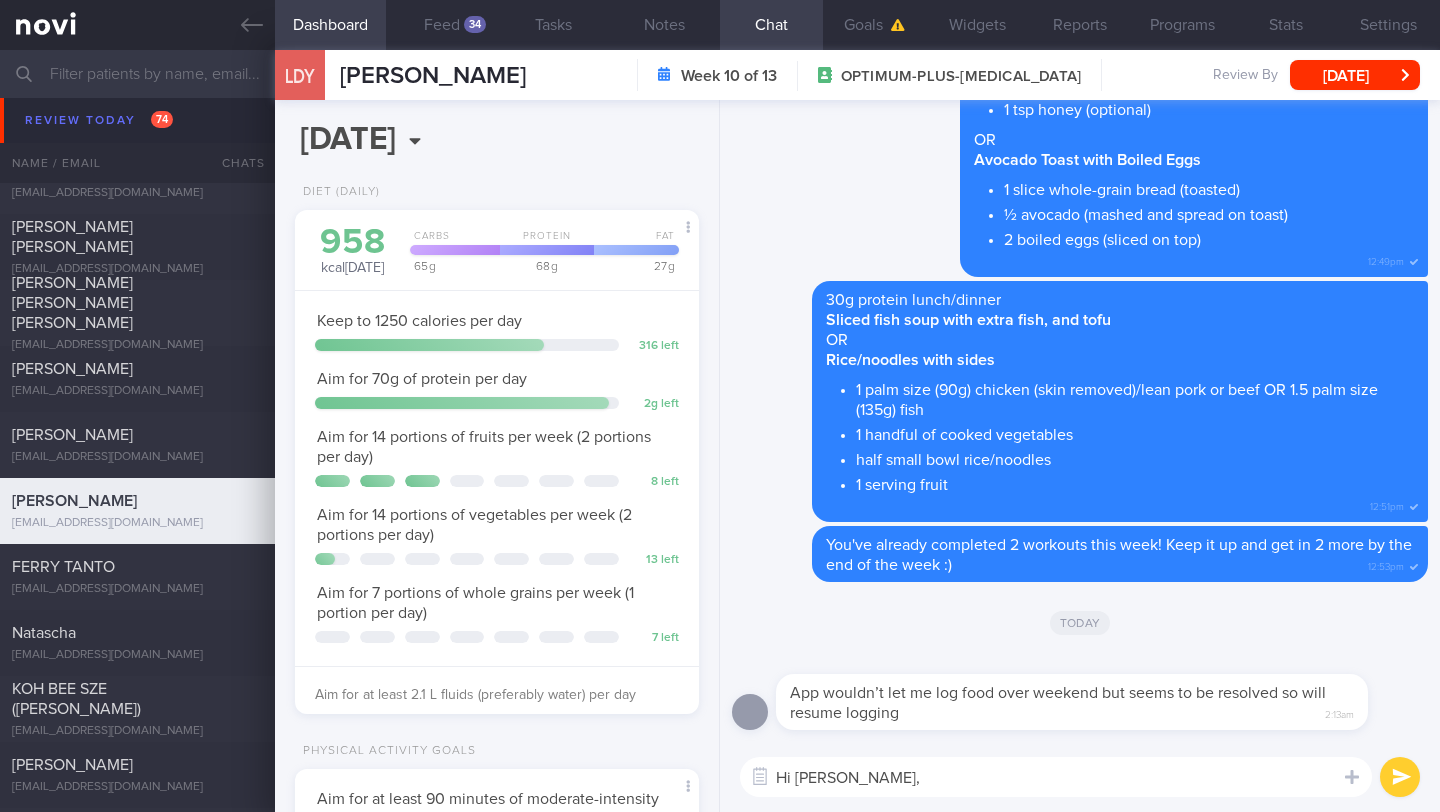 click on "Hi [PERSON_NAME]," at bounding box center [1056, 777] 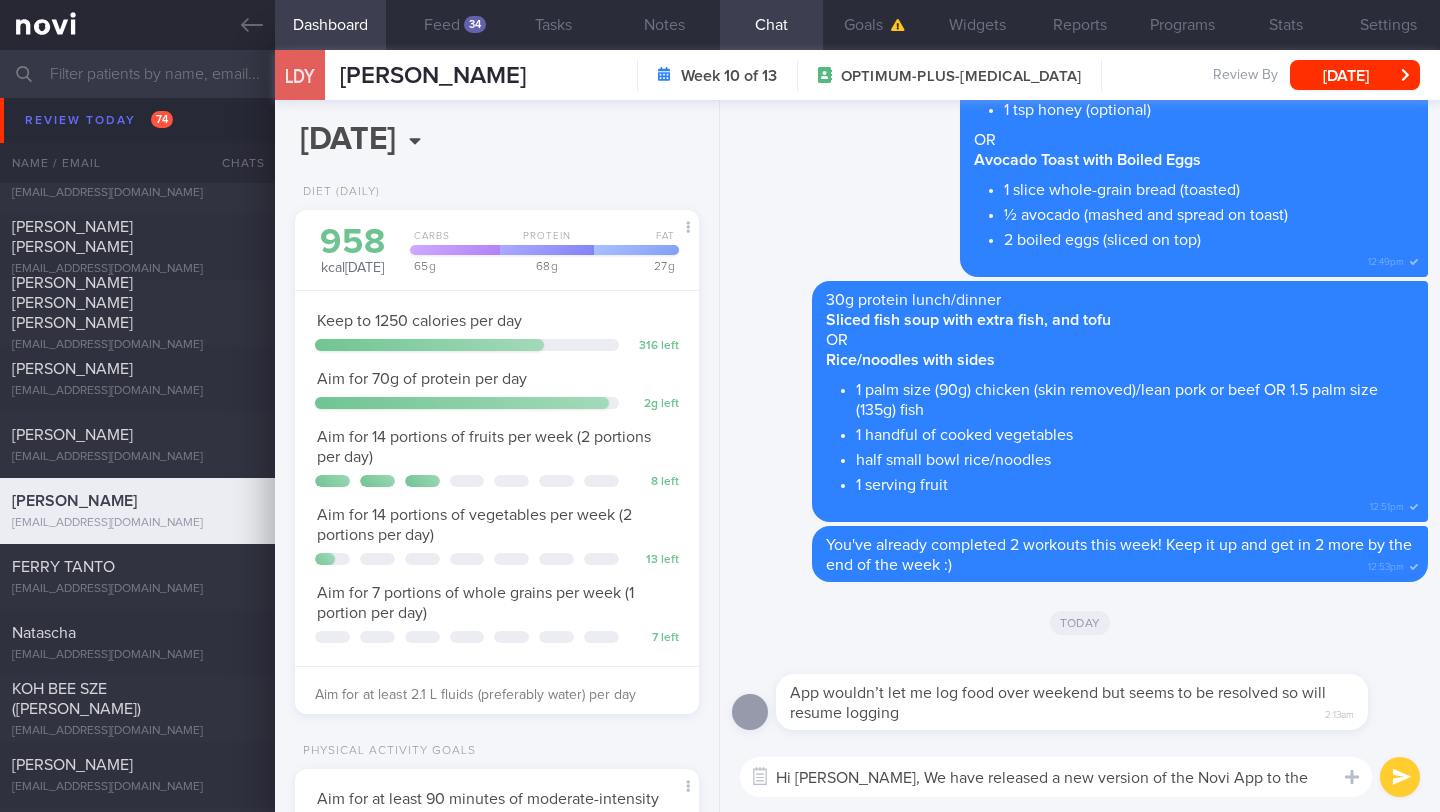 scroll, scrollTop: 0, scrollLeft: 0, axis: both 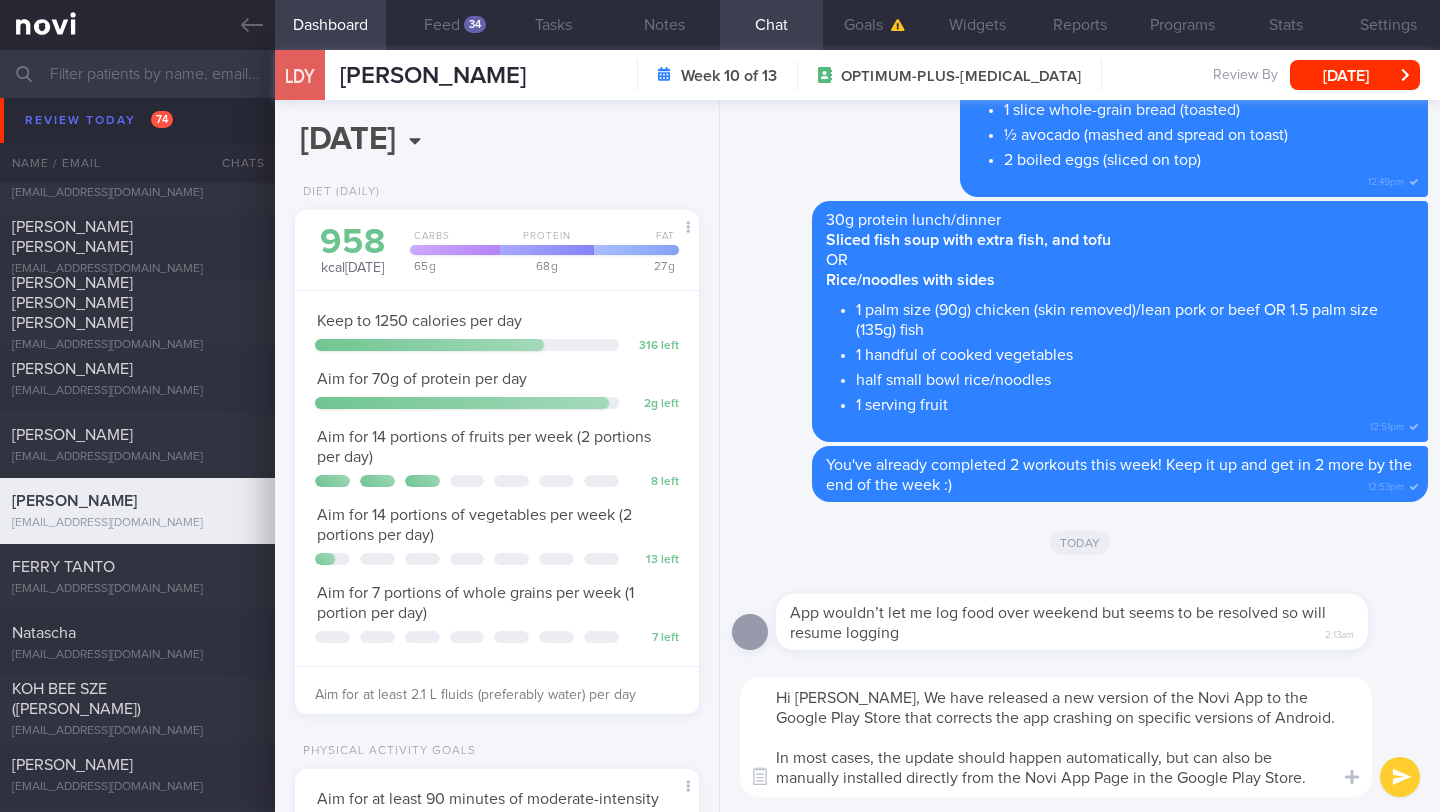 click on "Hi [PERSON_NAME], We have released a new version of the Novi App to the Google Play Store that corrects the app crashing on specific versions of Android.
In most cases, the update should happen automatically, but can also be manually installed directly from the Novi App Page in the Google Play Store." at bounding box center (1056, 737) 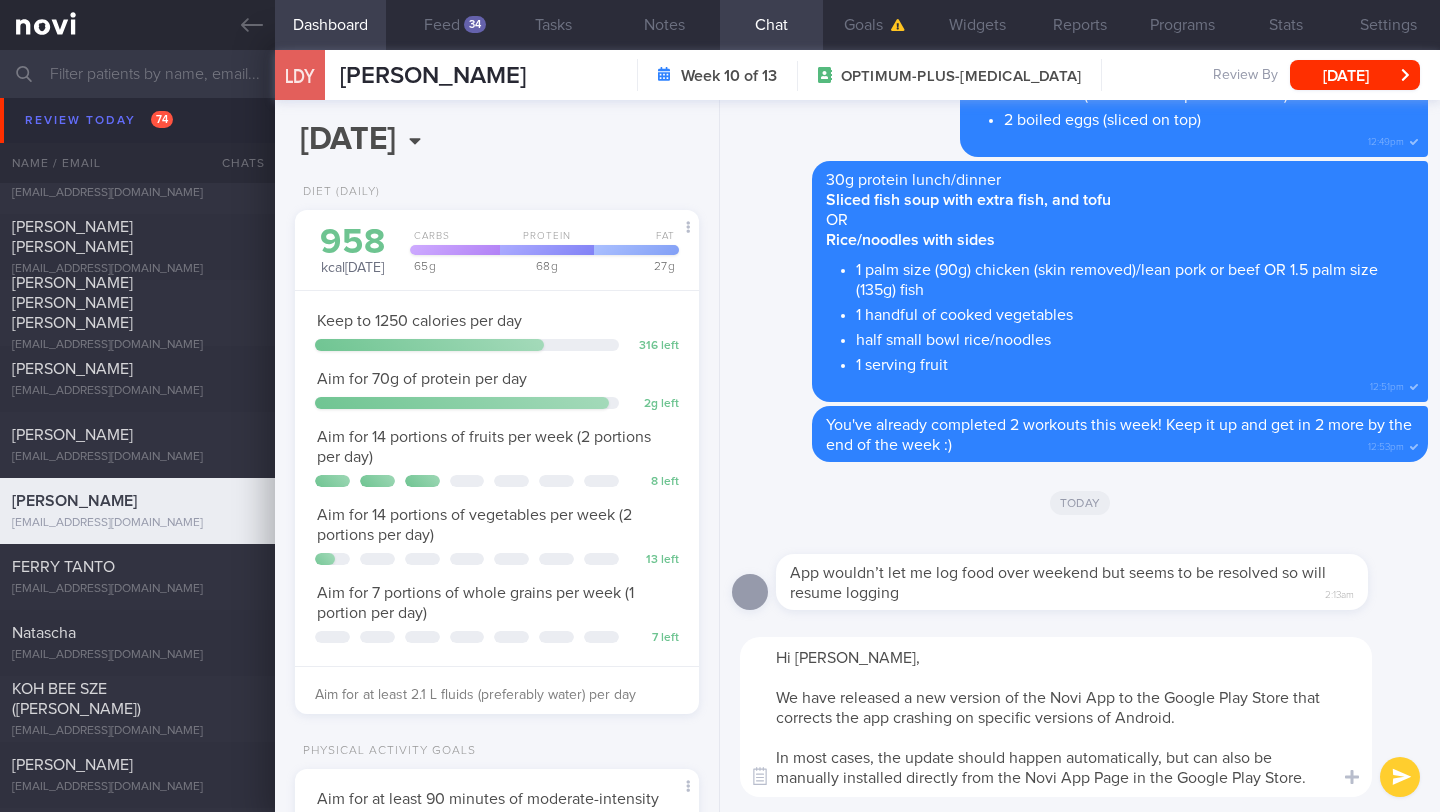 click on "Hi [PERSON_NAME],
We have released a new version of the Novi App to the Google Play Store that corrects the app crashing on specific versions of Android.
In most cases, the update should happen automatically, but can also be manually installed directly from the Novi App Page in the Google Play Store." at bounding box center (1056, 717) 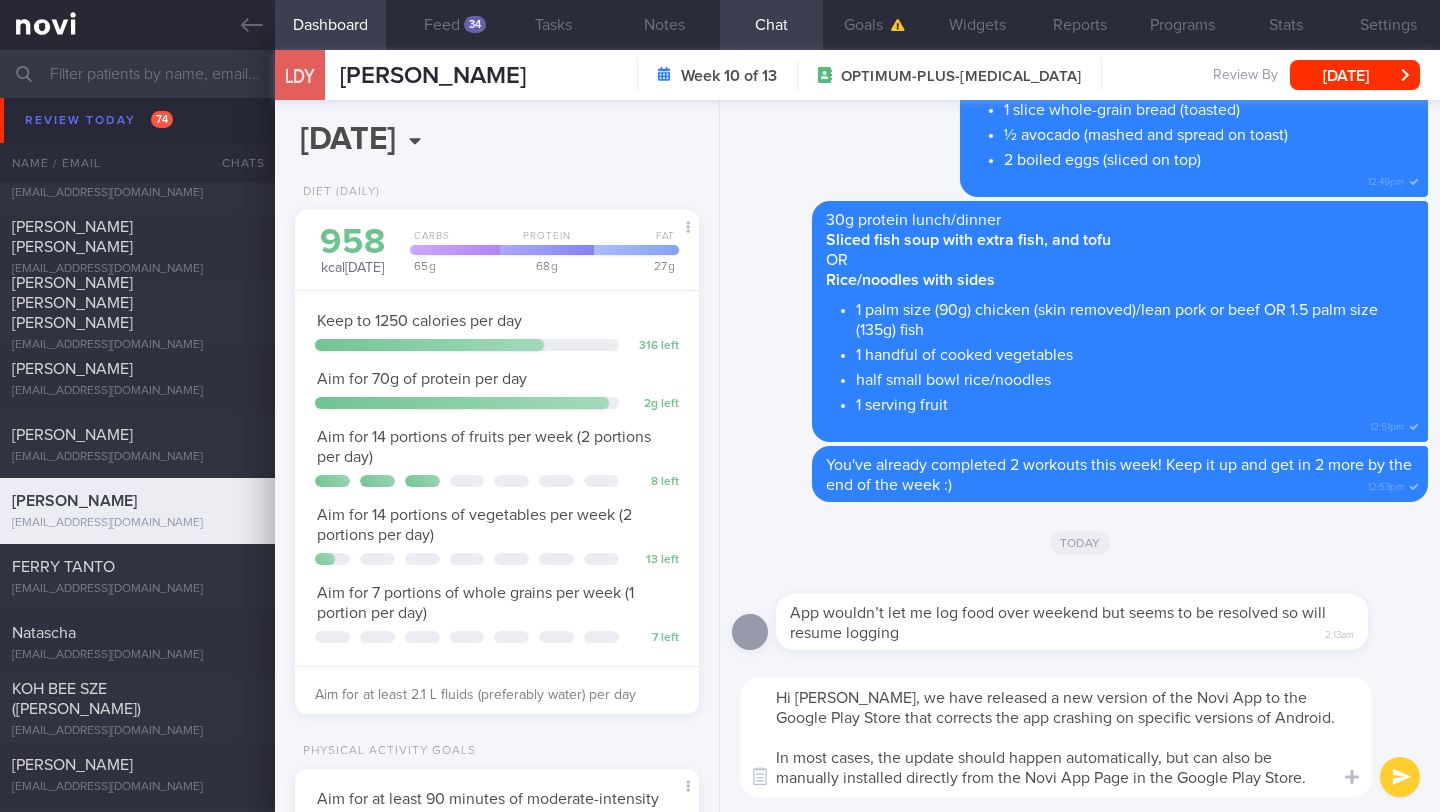 type on "Hi [PERSON_NAME], we have released a new version of the Novi App to the Google Play Store that corrects the app crashing on specific versions of Android.
In most cases, the update should happen automatically, but can also be manually installed directly from the Novi App Page in the Google Play Store." 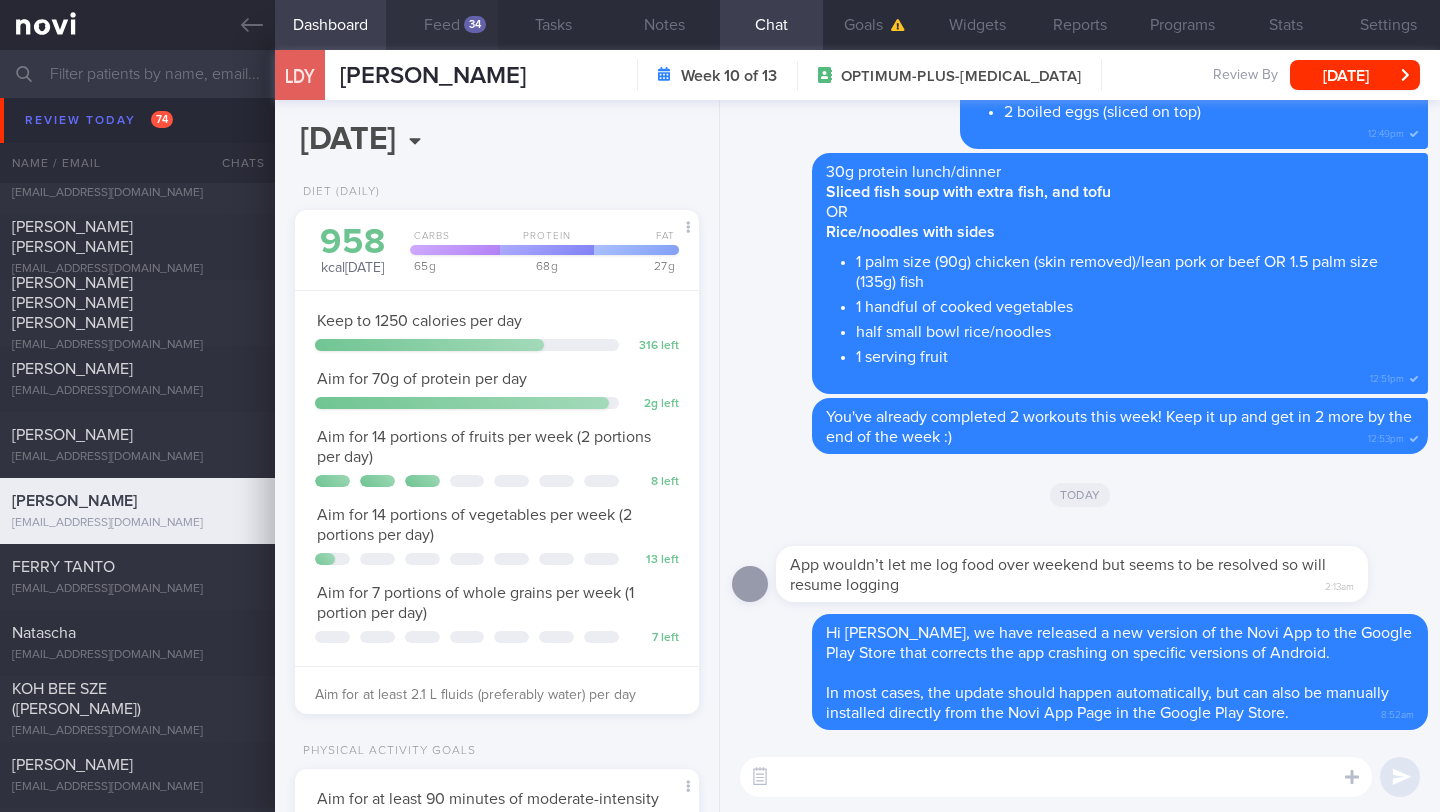 click on "Feed
34" at bounding box center (441, 25) 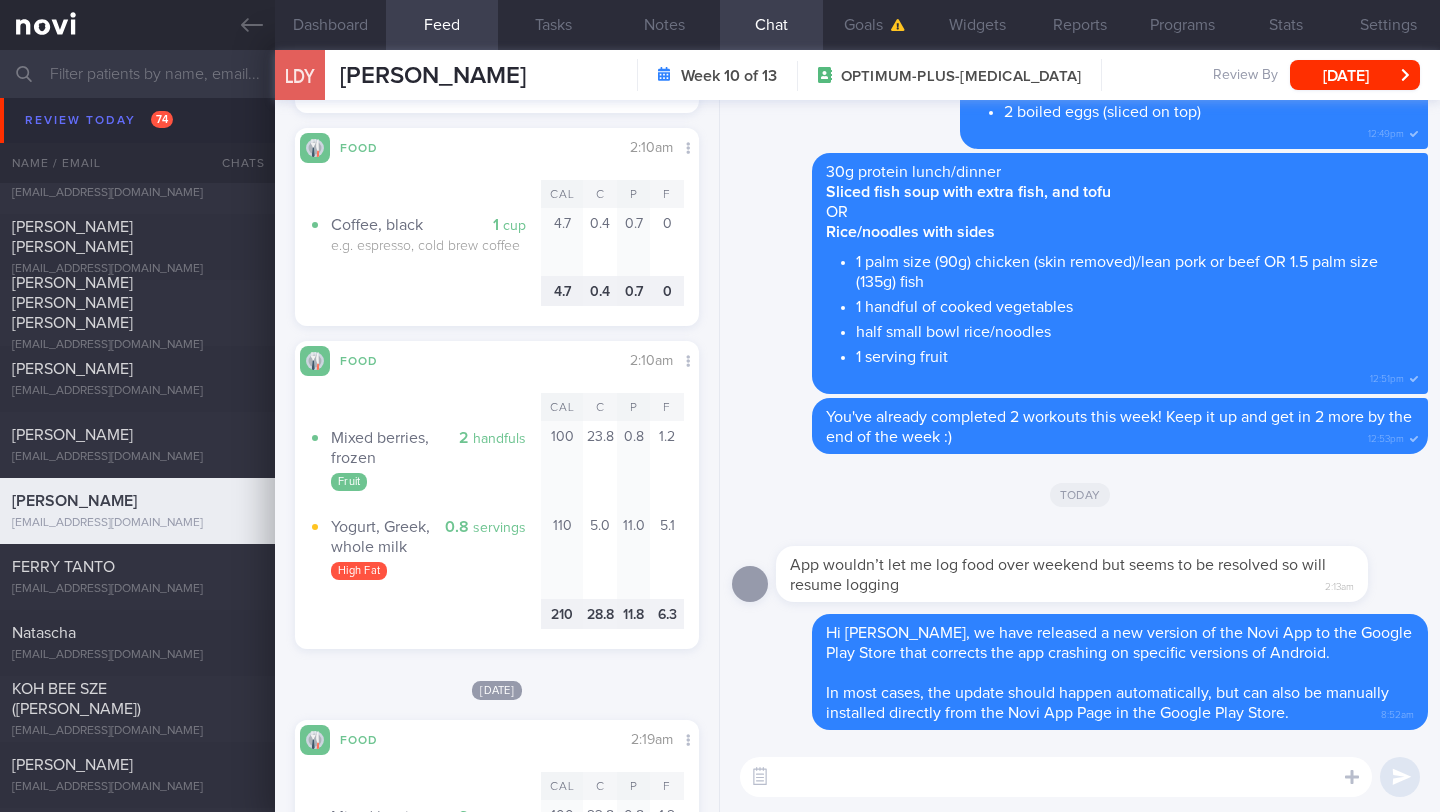 scroll, scrollTop: 1693, scrollLeft: 0, axis: vertical 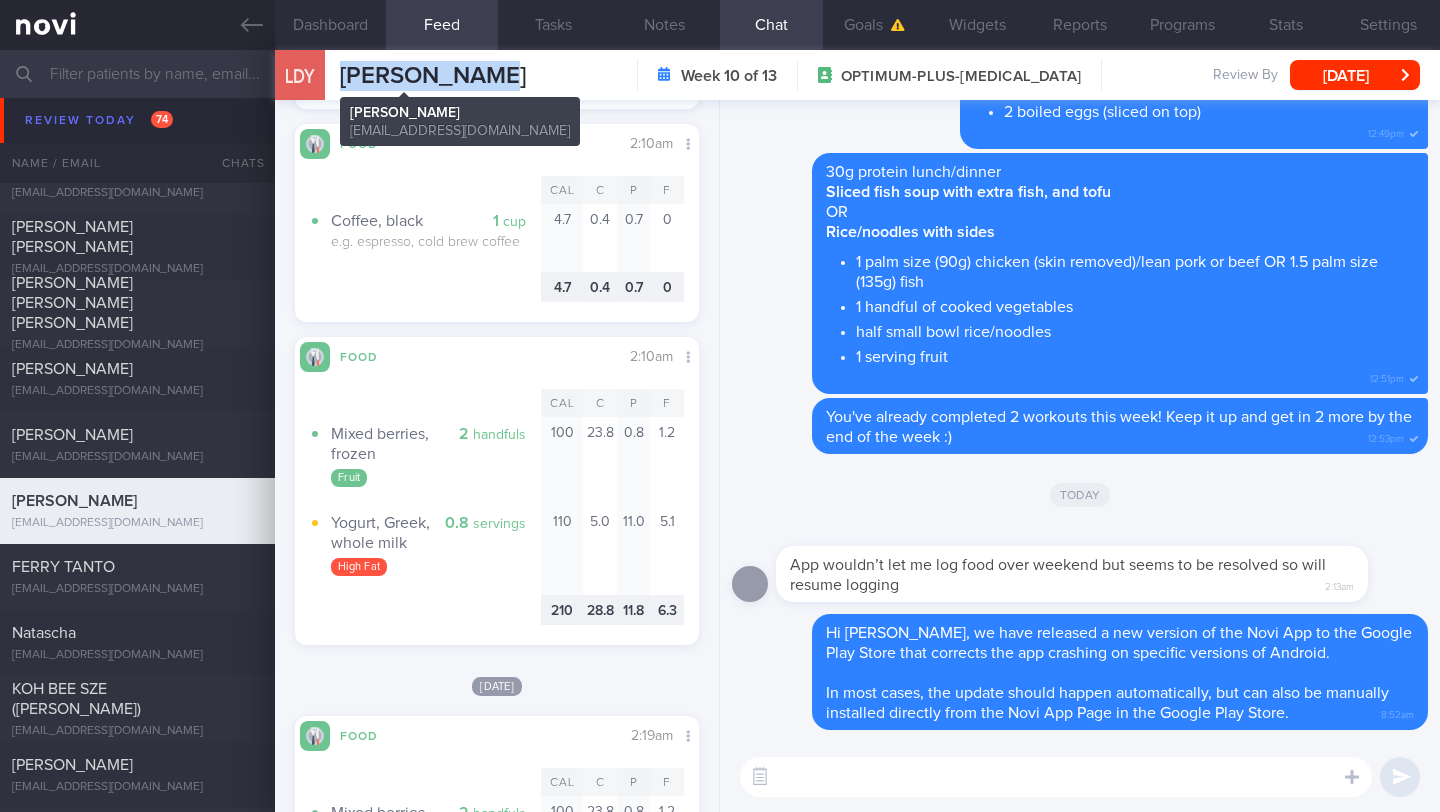 drag, startPoint x: 475, startPoint y: 79, endPoint x: 340, endPoint y: 85, distance: 135.13327 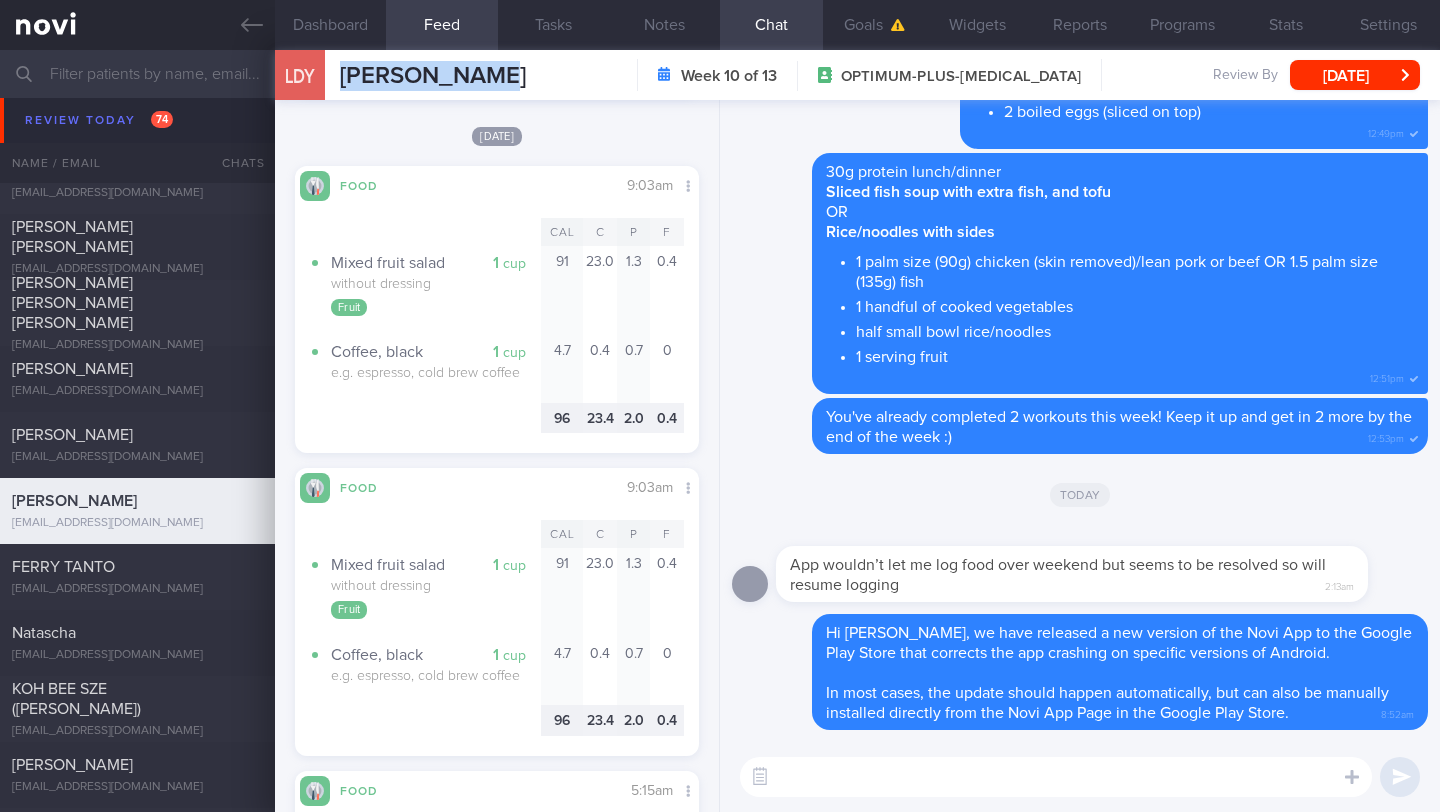 scroll, scrollTop: 3534, scrollLeft: 0, axis: vertical 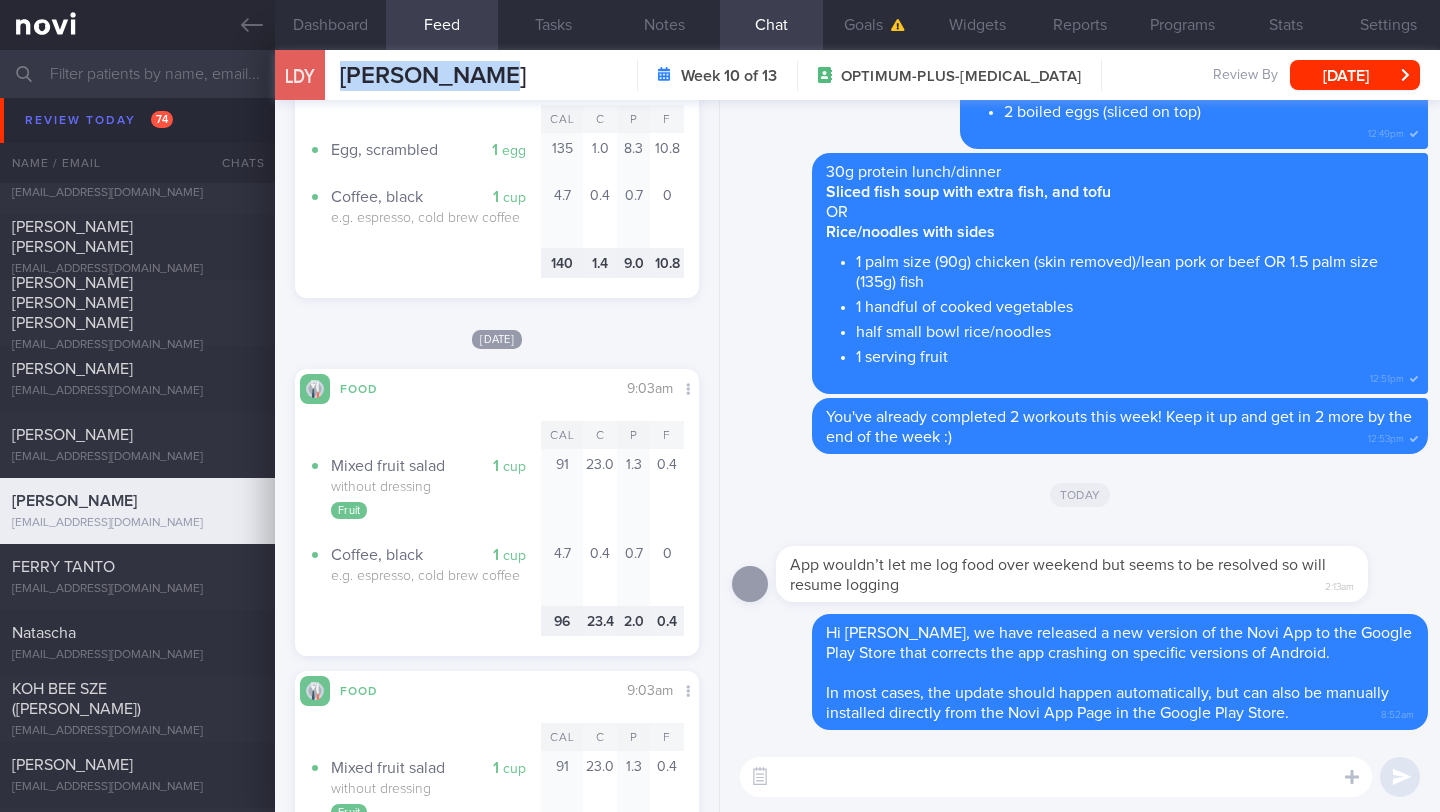 click at bounding box center [1056, 777] 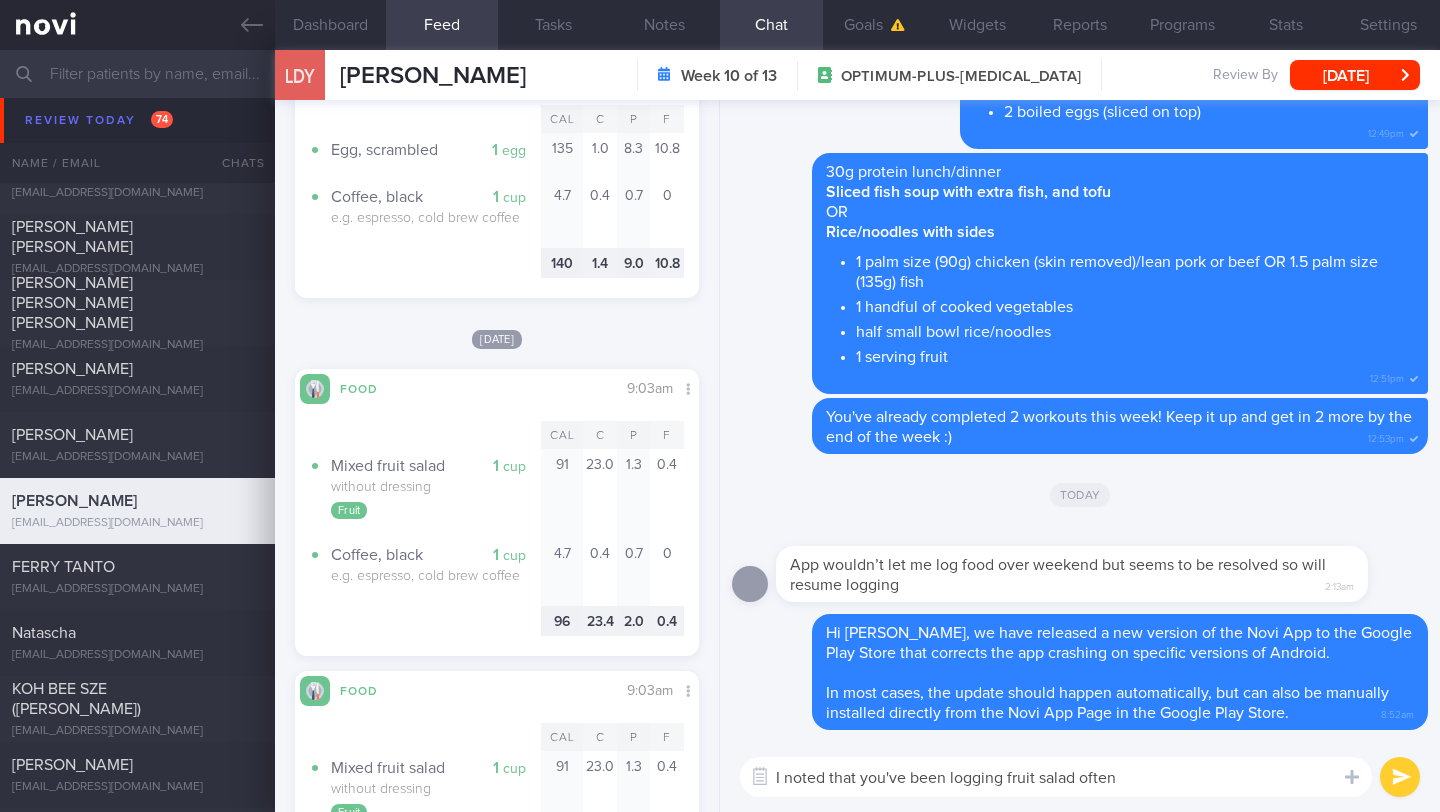 click on "I noted that you've been logging fruit salad often" at bounding box center (1056, 777) 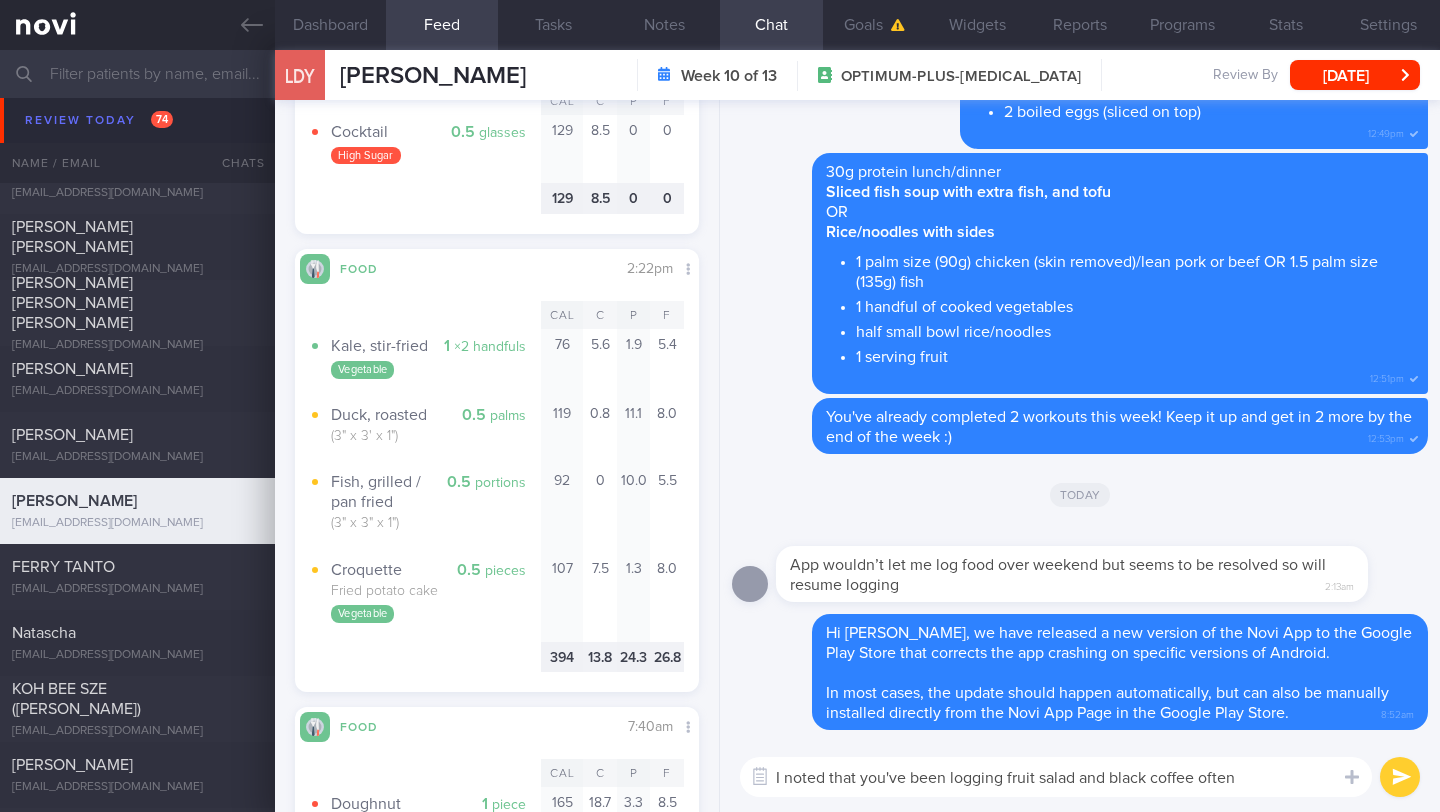 scroll, scrollTop: 5246, scrollLeft: 0, axis: vertical 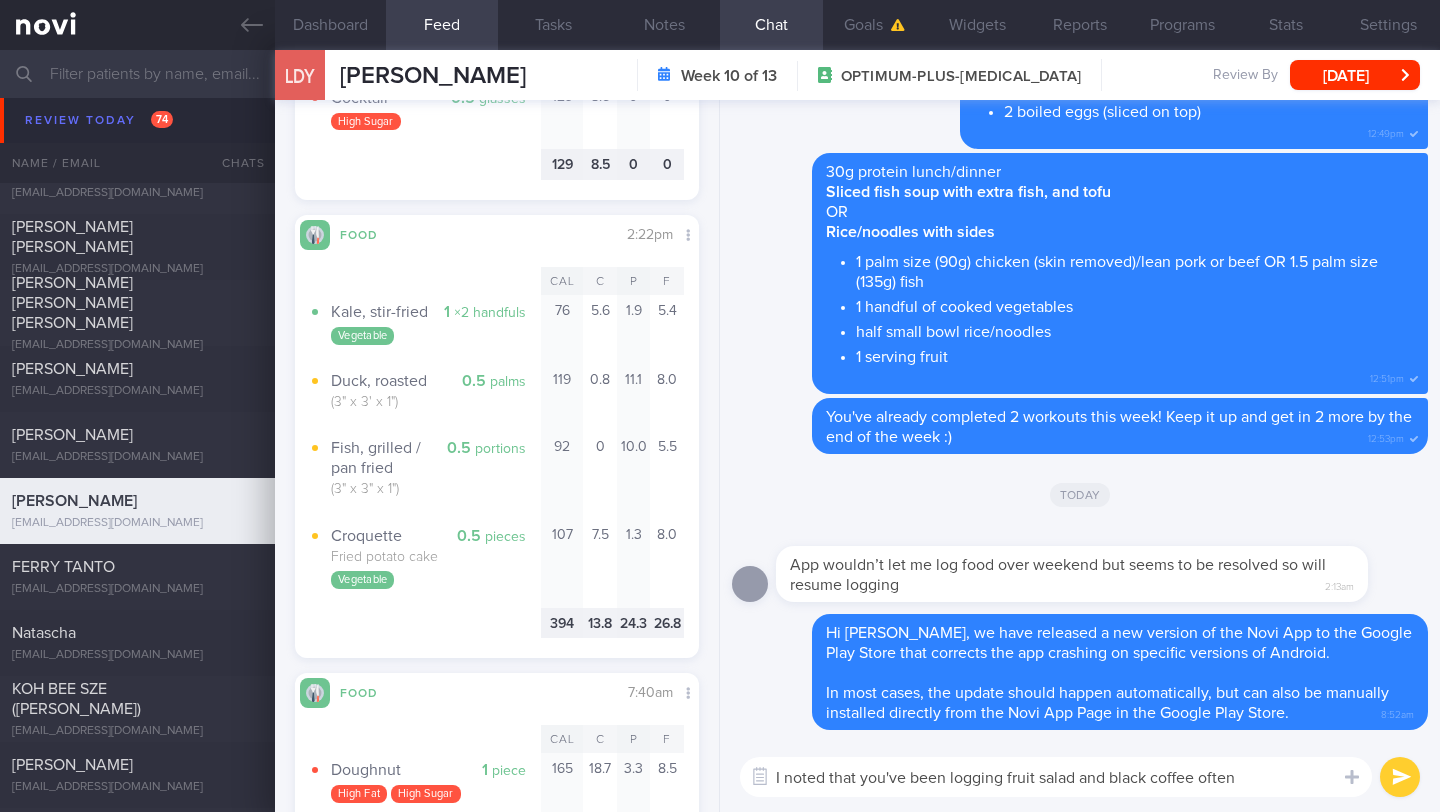 drag, startPoint x: 1251, startPoint y: 783, endPoint x: 667, endPoint y: 746, distance: 585.1709 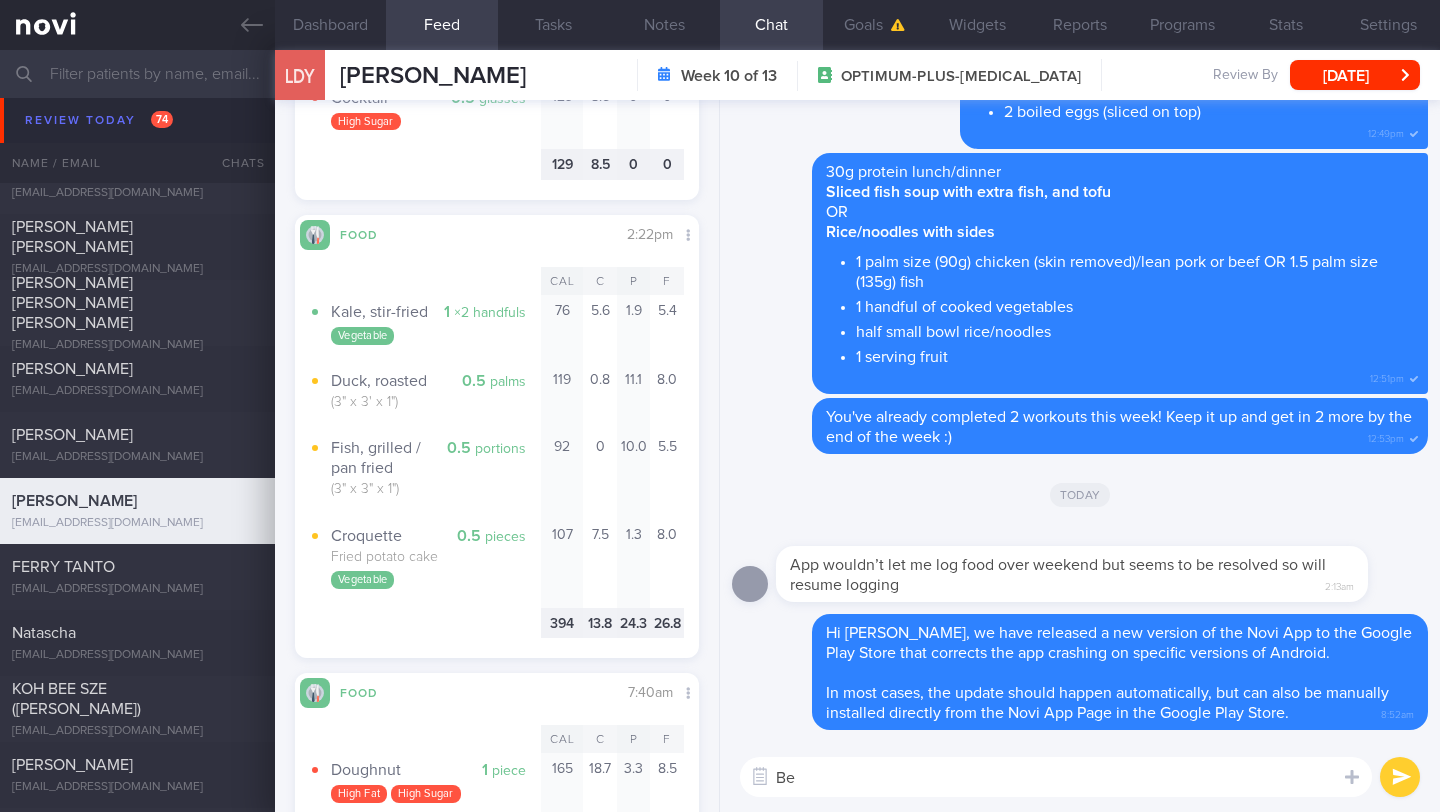 type on "B" 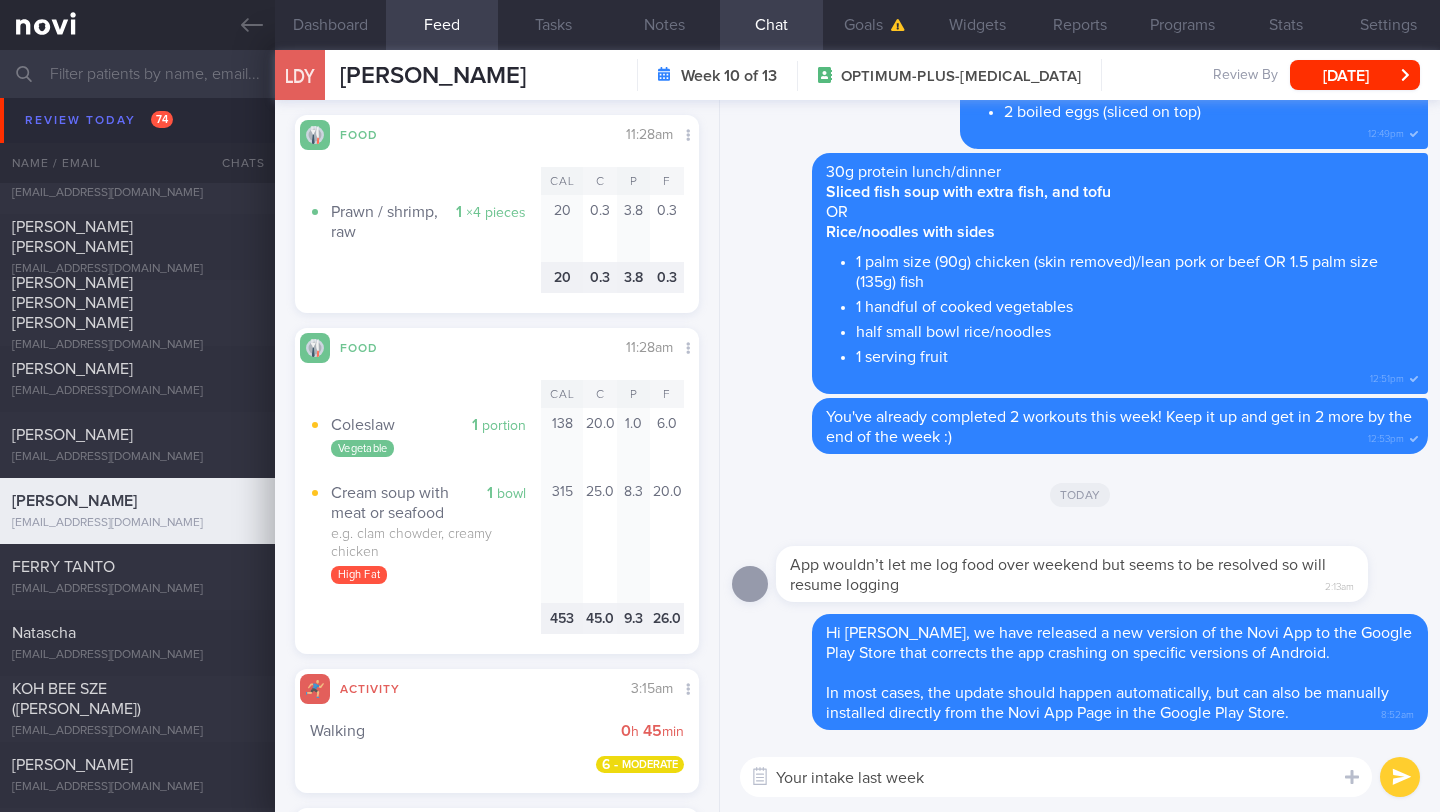 scroll, scrollTop: 8145, scrollLeft: 0, axis: vertical 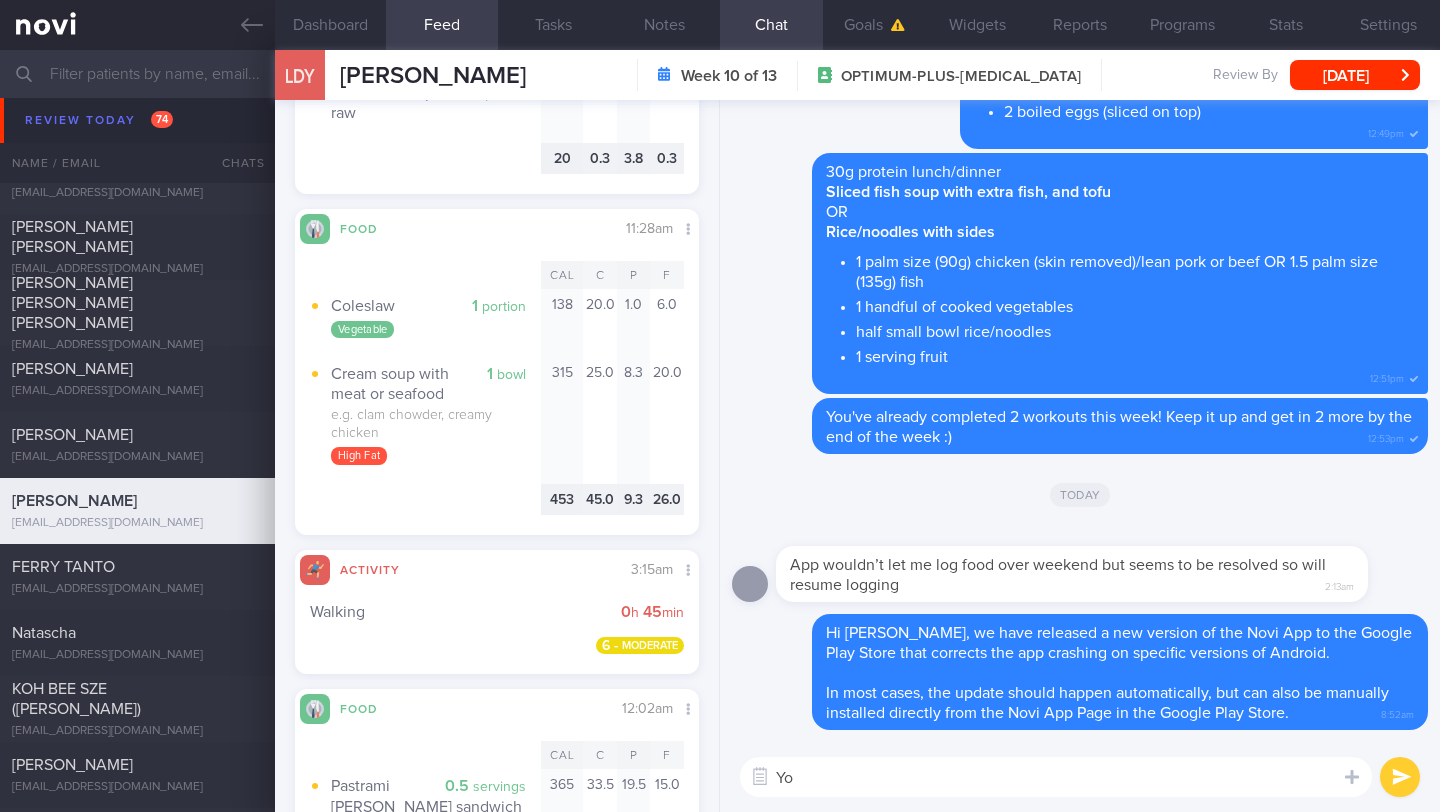 type on "Y" 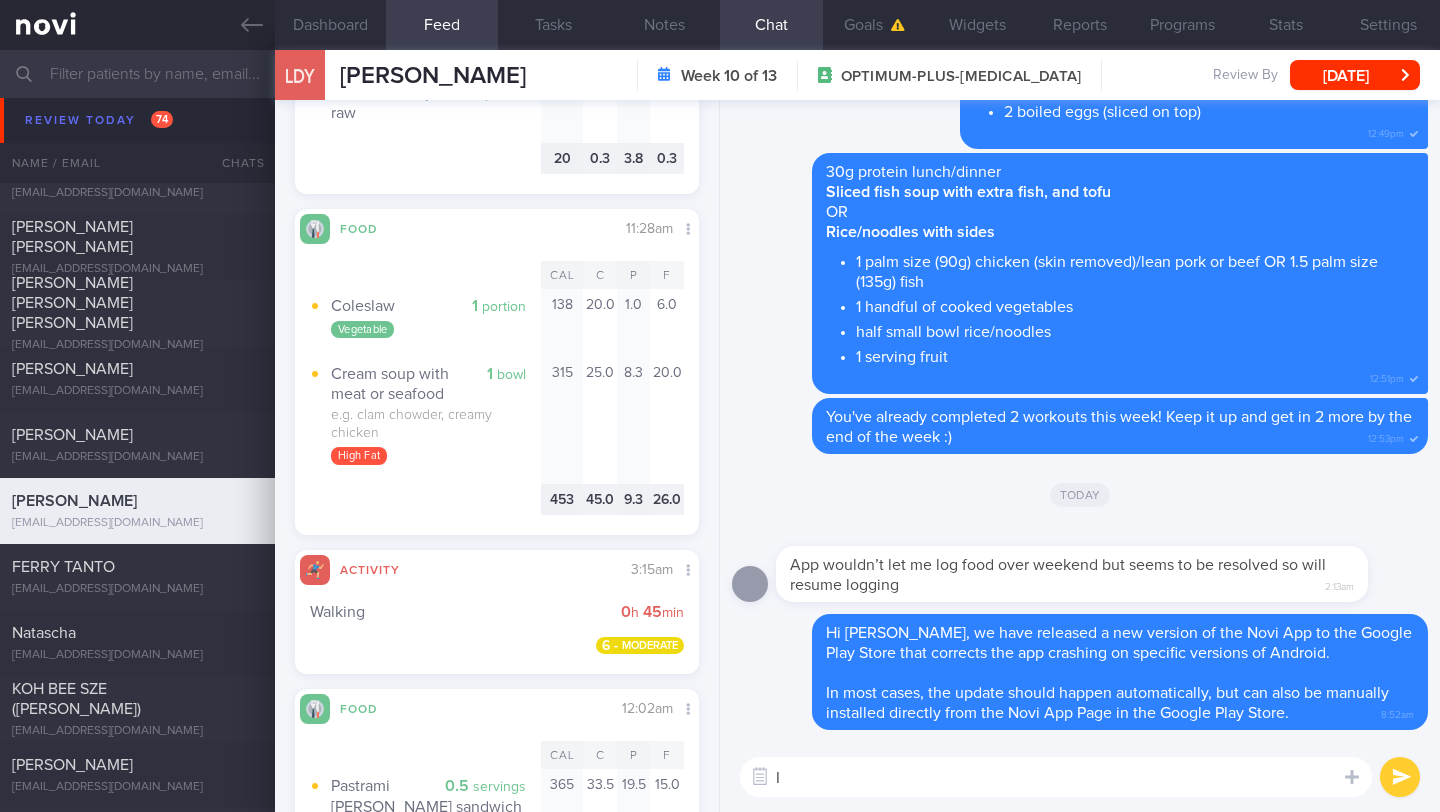 type on "I" 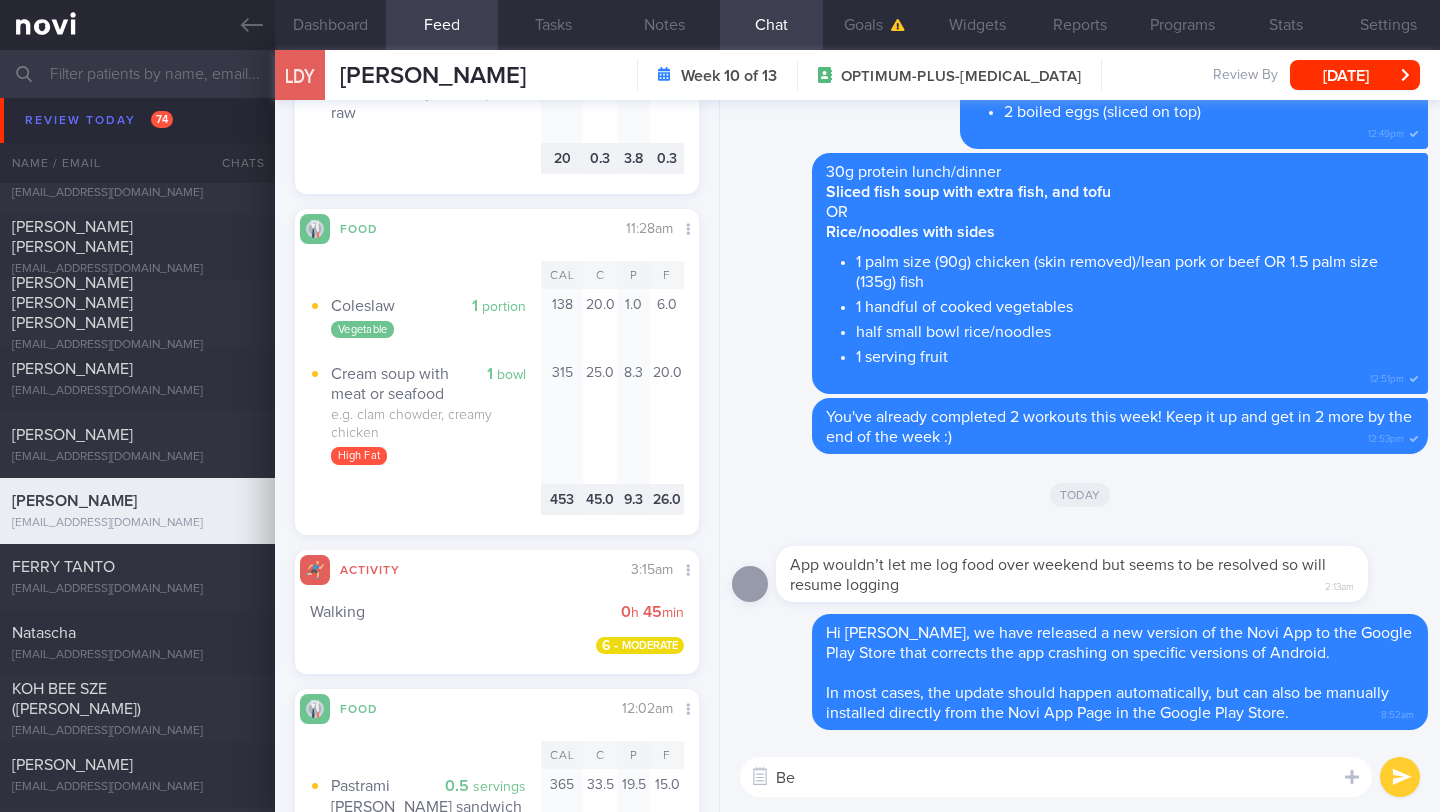 type on "B" 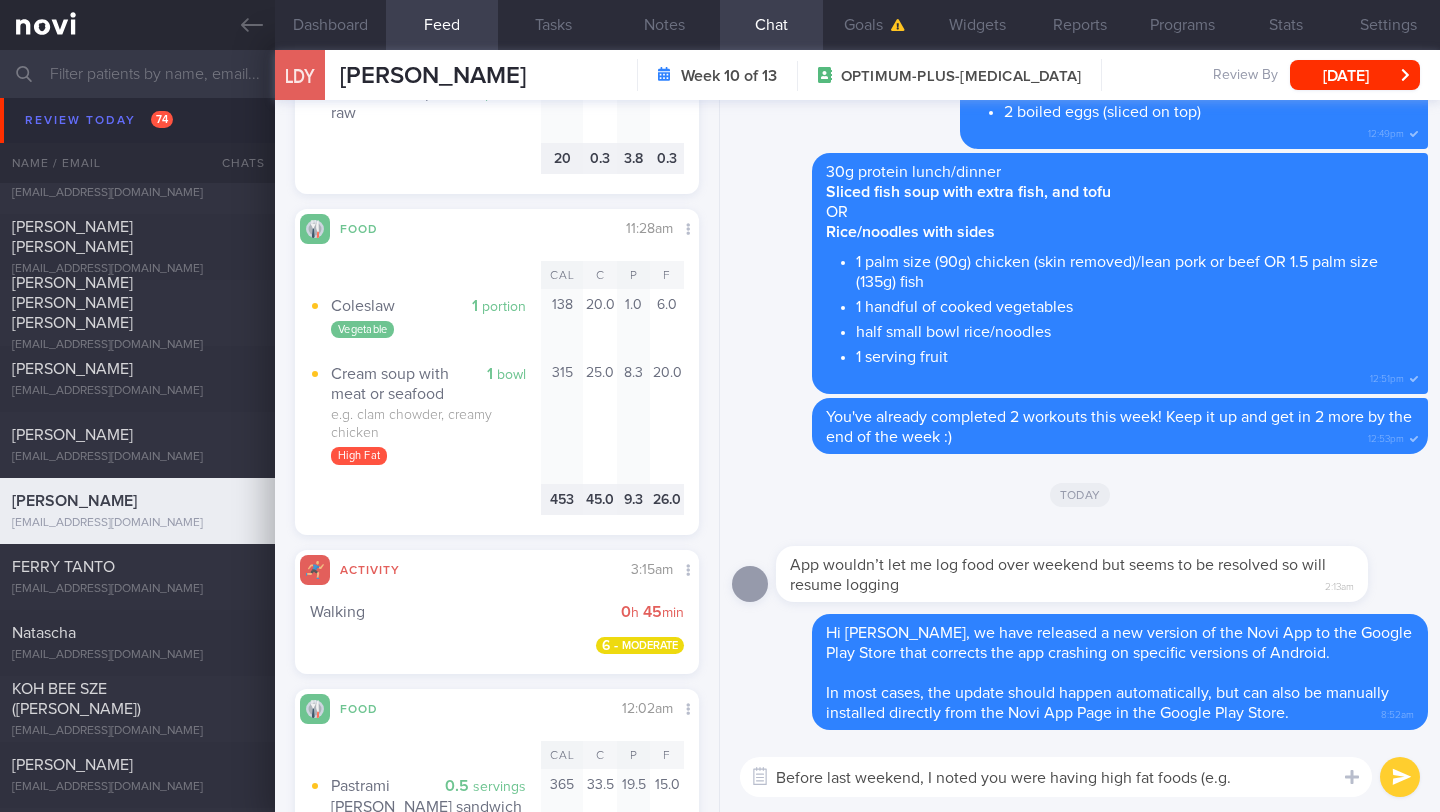 scroll, scrollTop: 0, scrollLeft: 0, axis: both 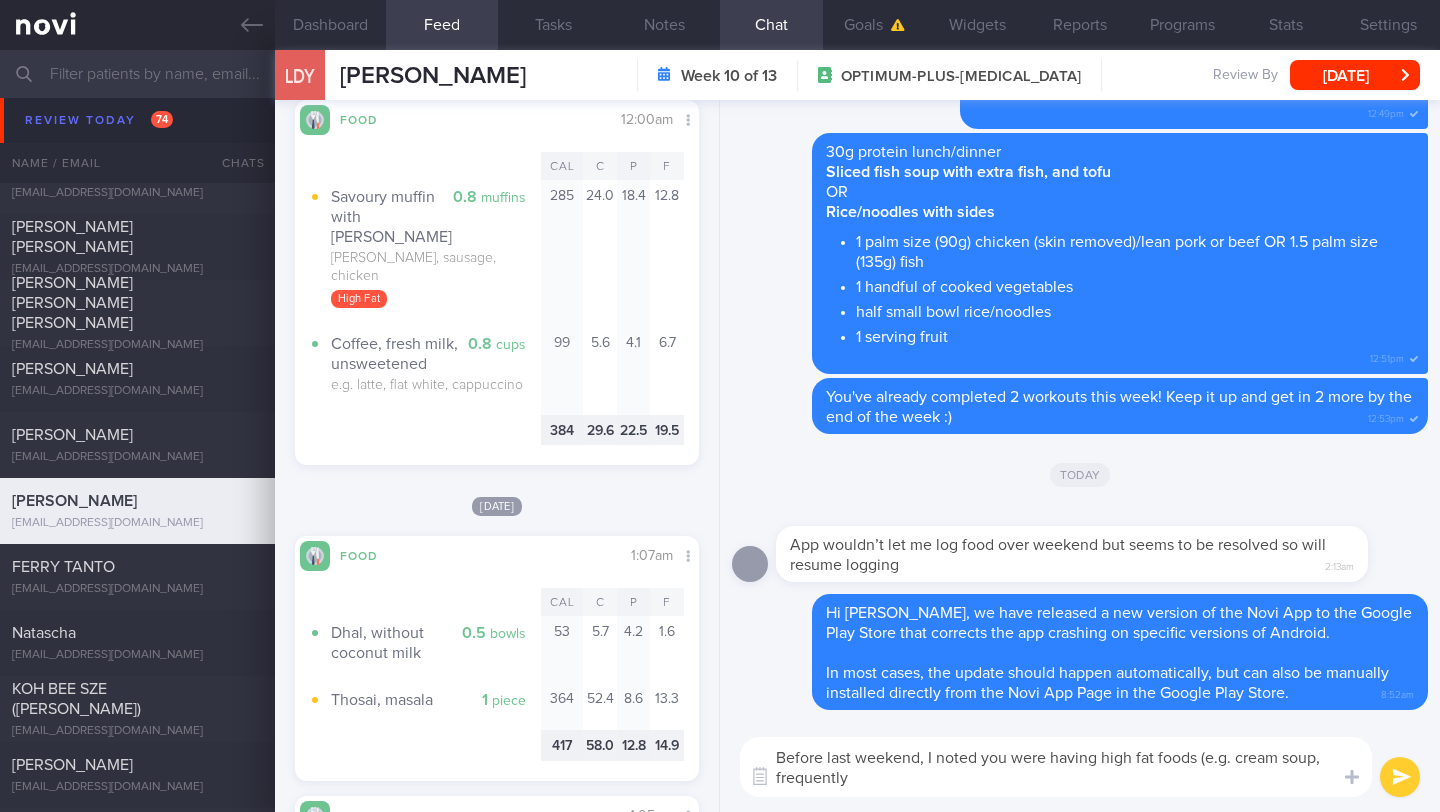click on "Before last weekend, I noted you were having high fat foods (e.g. cream soup, frequently" at bounding box center [1056, 767] 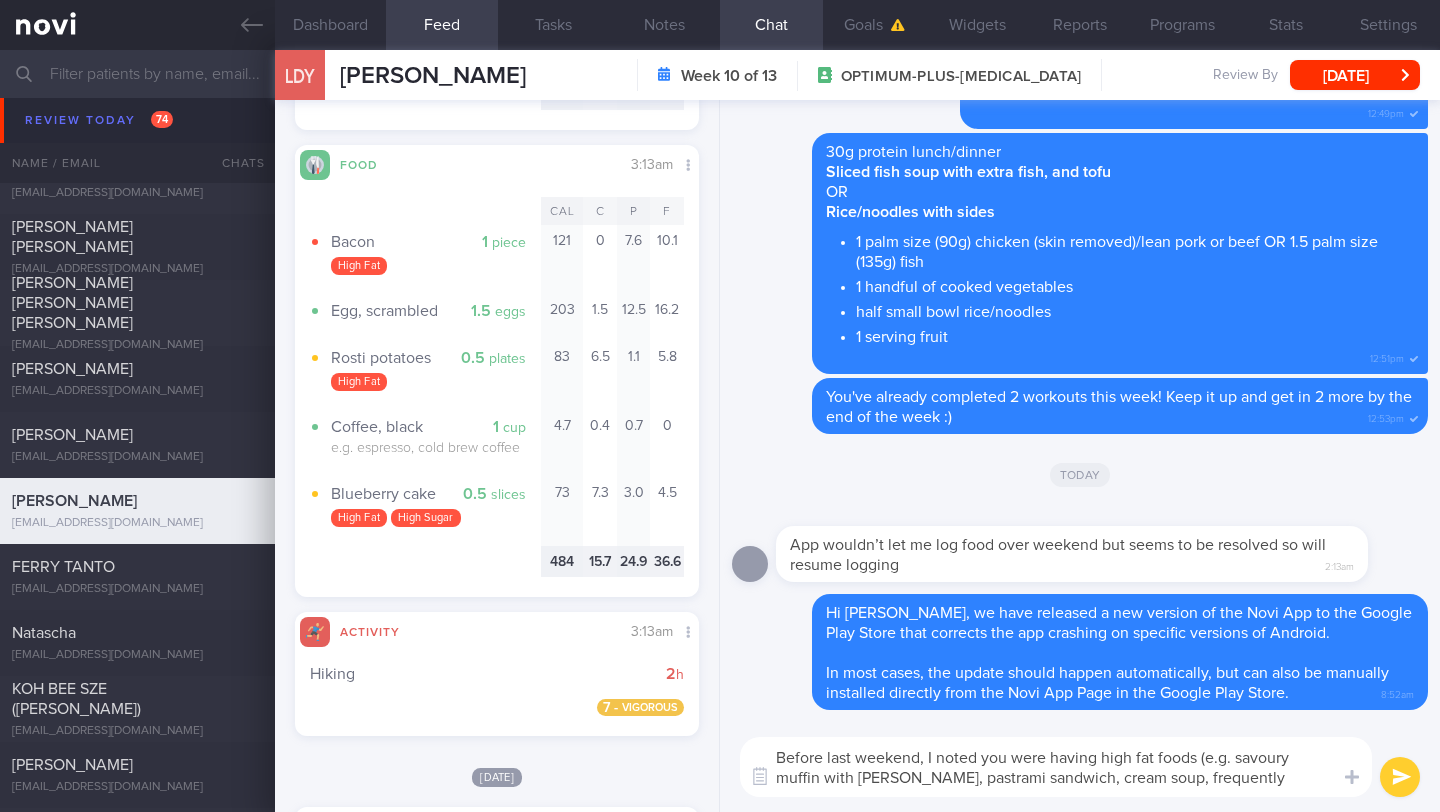 scroll, scrollTop: 7383, scrollLeft: 0, axis: vertical 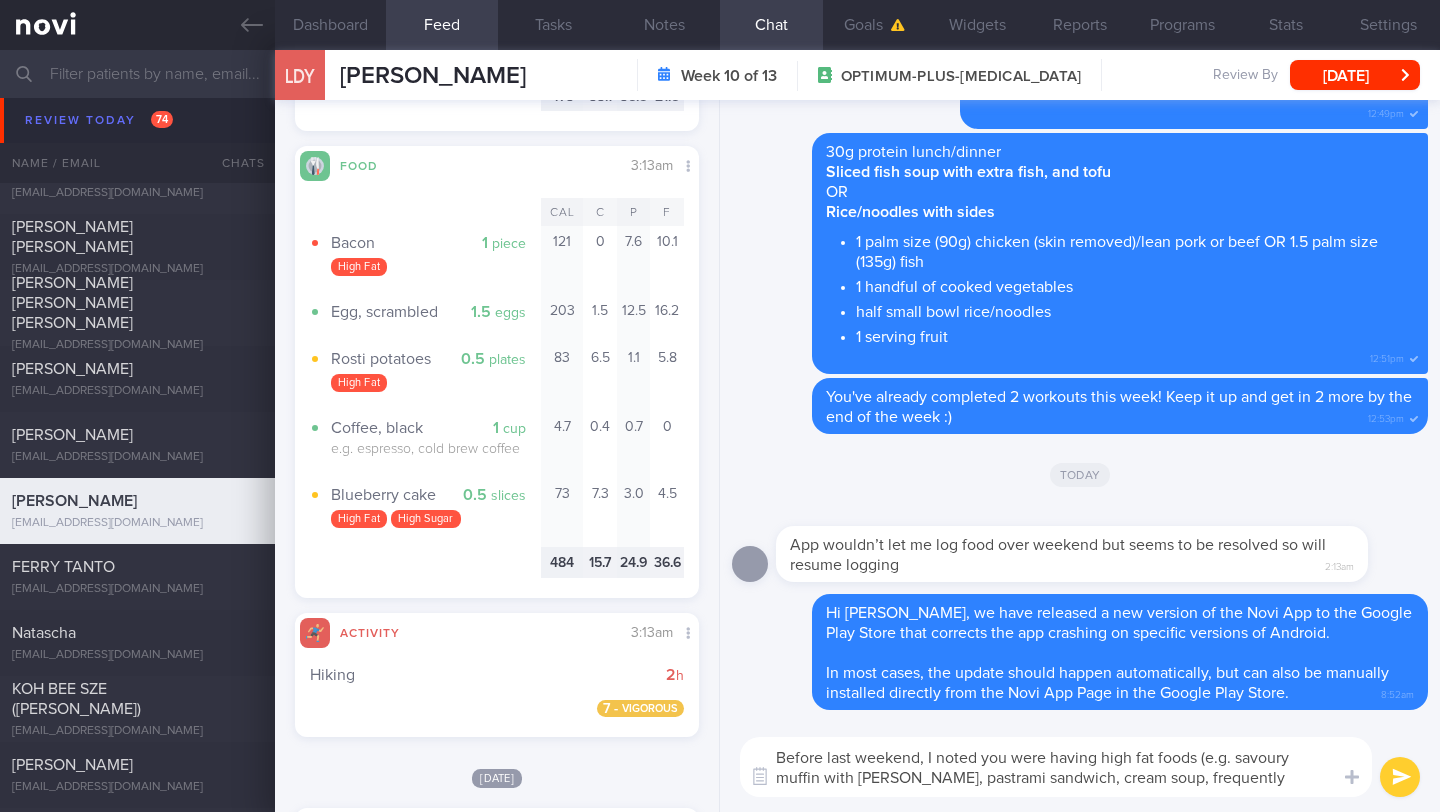 drag, startPoint x: 1206, startPoint y: 782, endPoint x: 1126, endPoint y: 783, distance: 80.00625 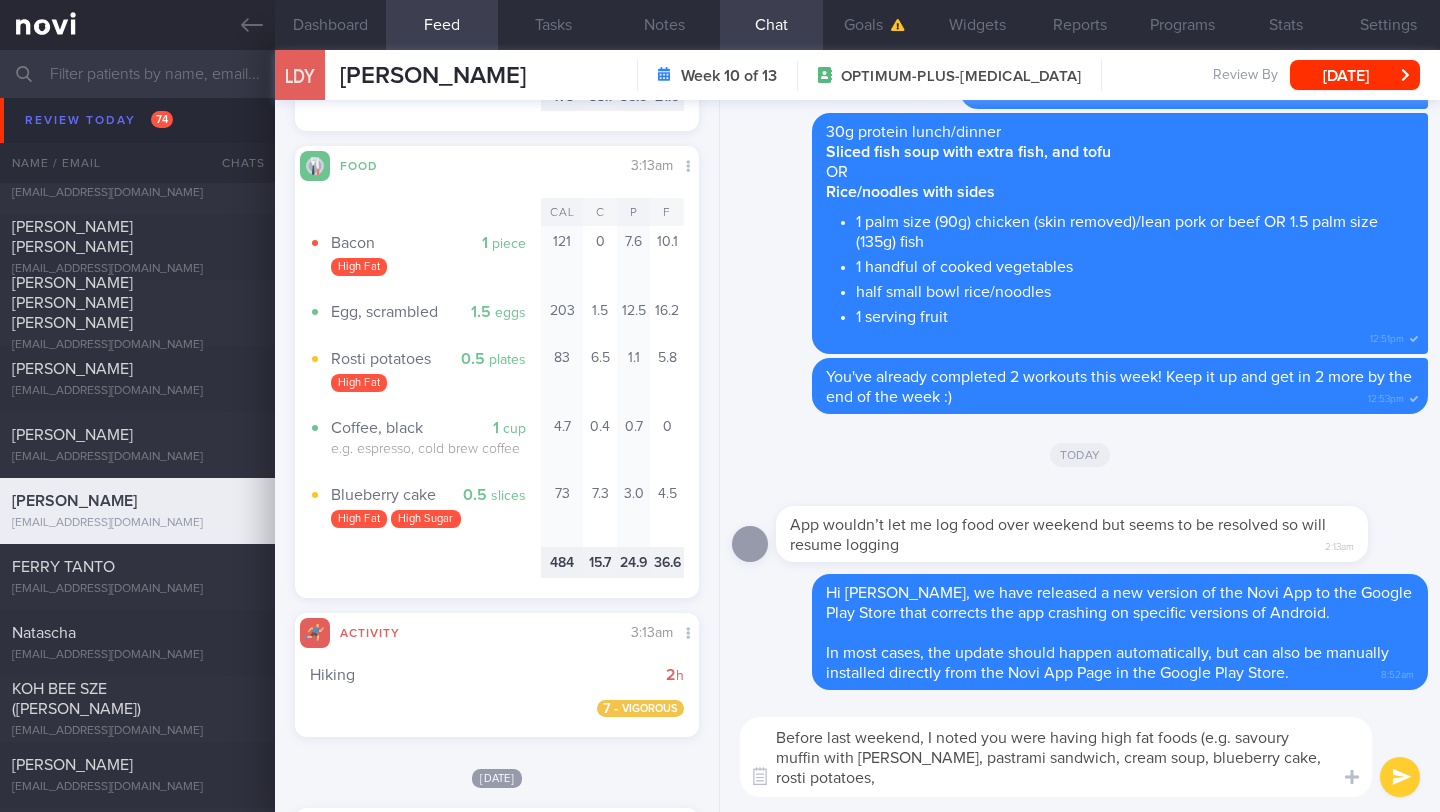 scroll, scrollTop: 0, scrollLeft: 0, axis: both 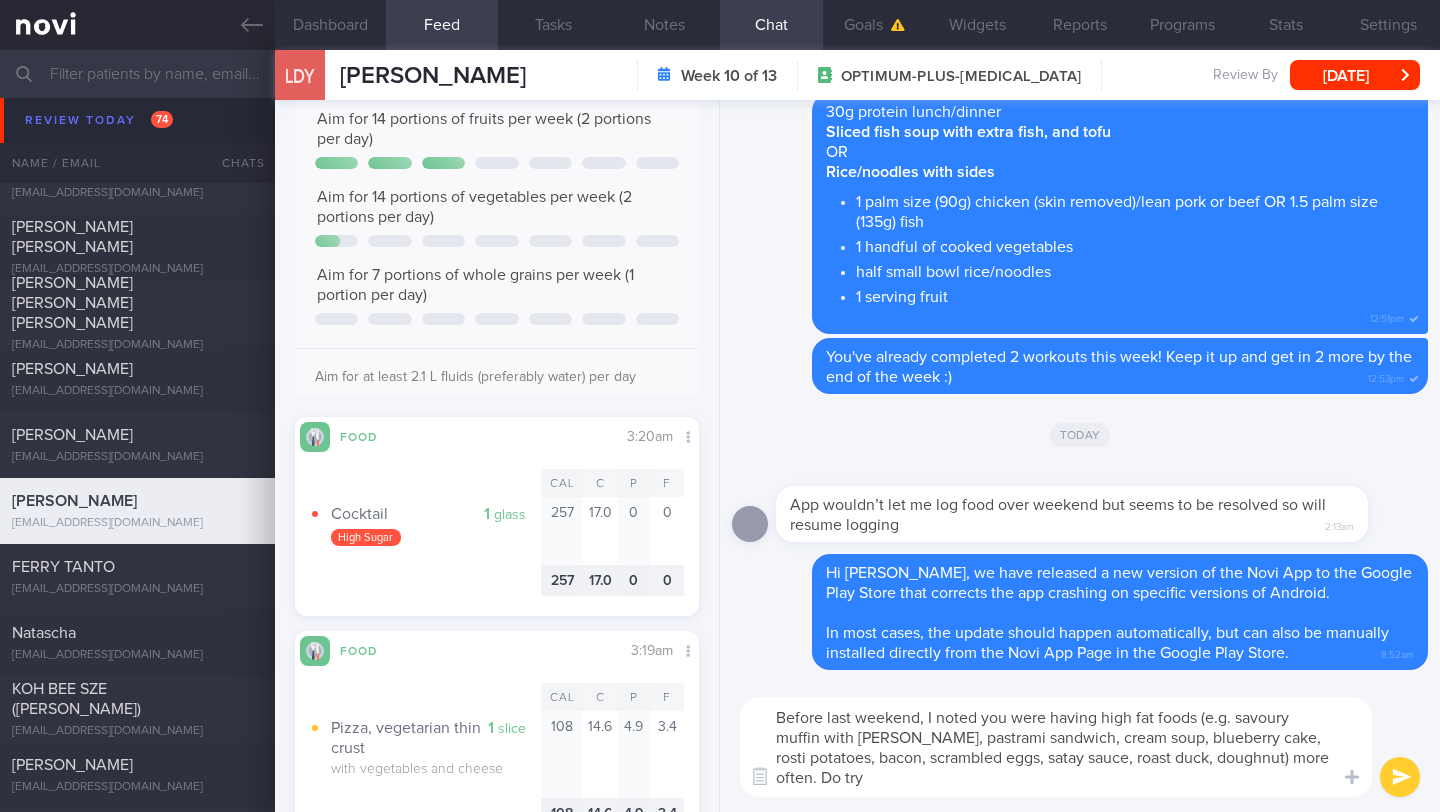 drag, startPoint x: 867, startPoint y: 786, endPoint x: 823, endPoint y: 785, distance: 44.011364 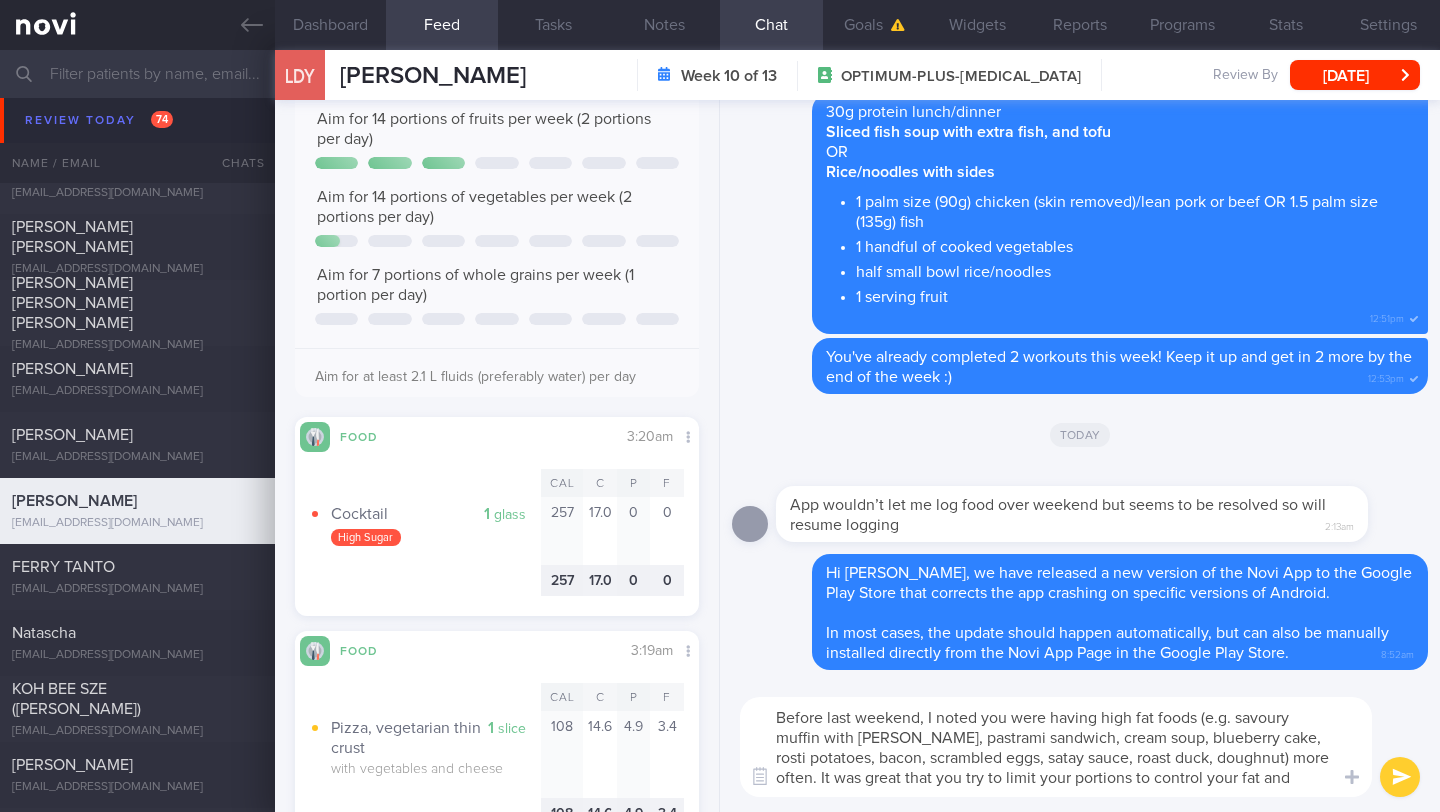 scroll, scrollTop: 0, scrollLeft: 0, axis: both 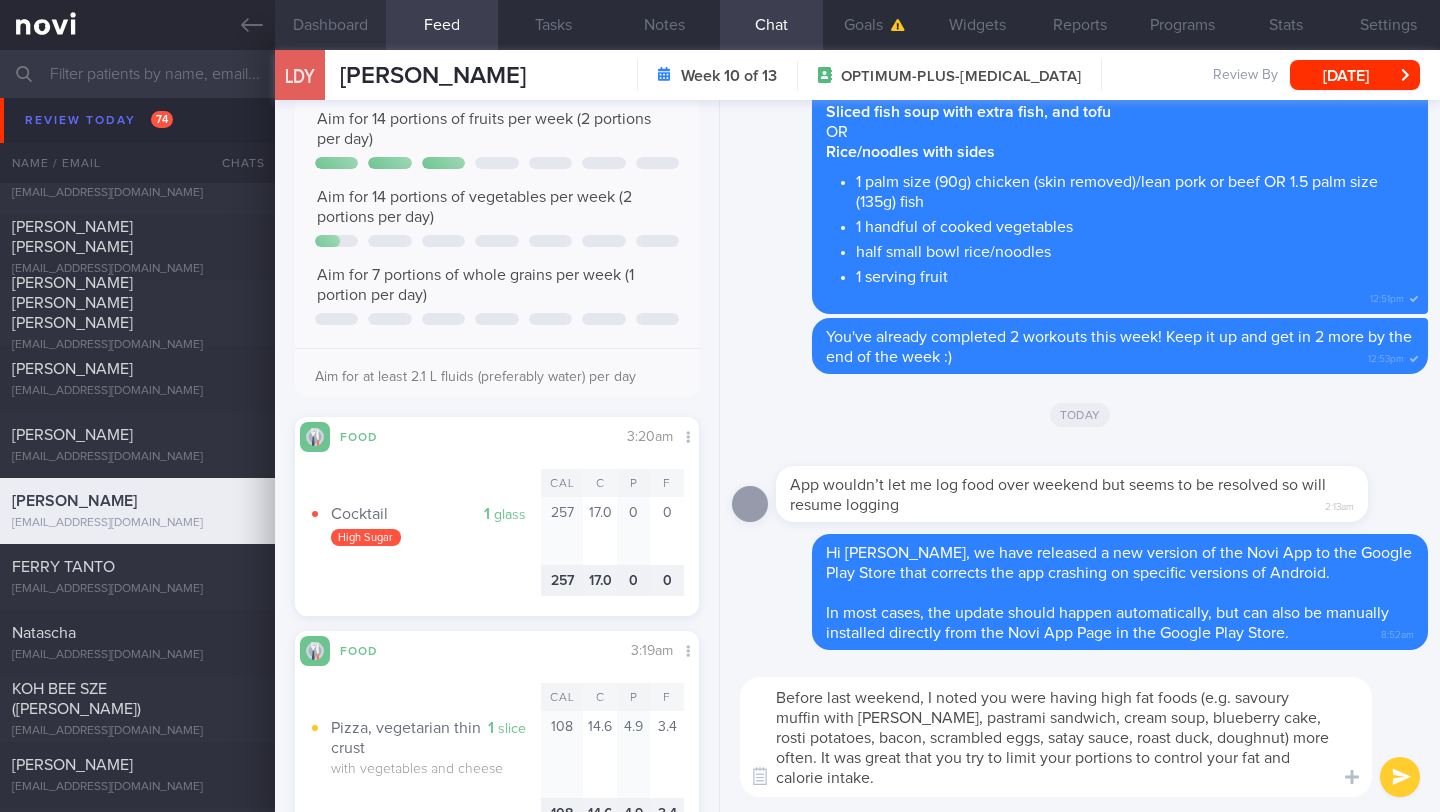click on "Dashboard" at bounding box center [330, 25] 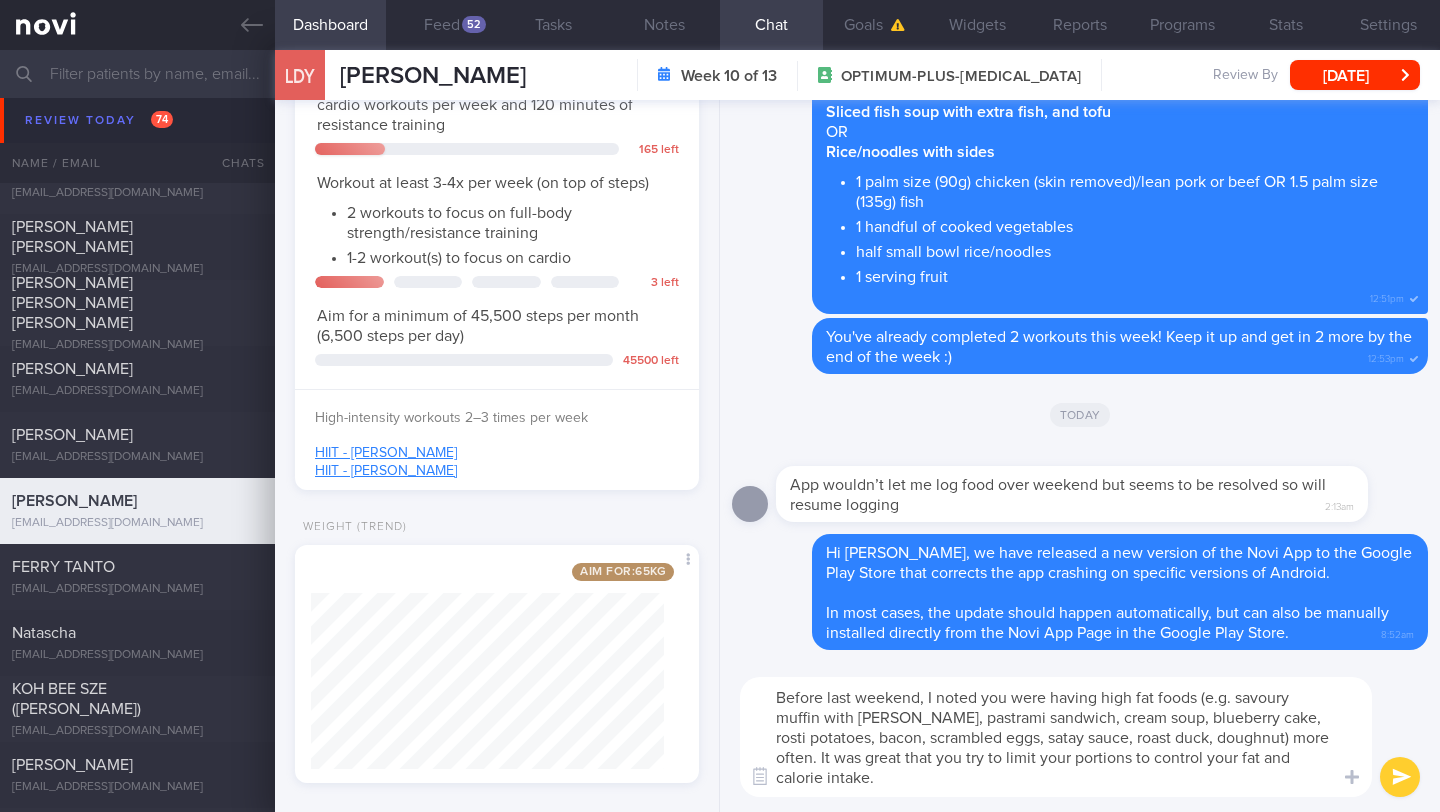 scroll, scrollTop: 735, scrollLeft: 0, axis: vertical 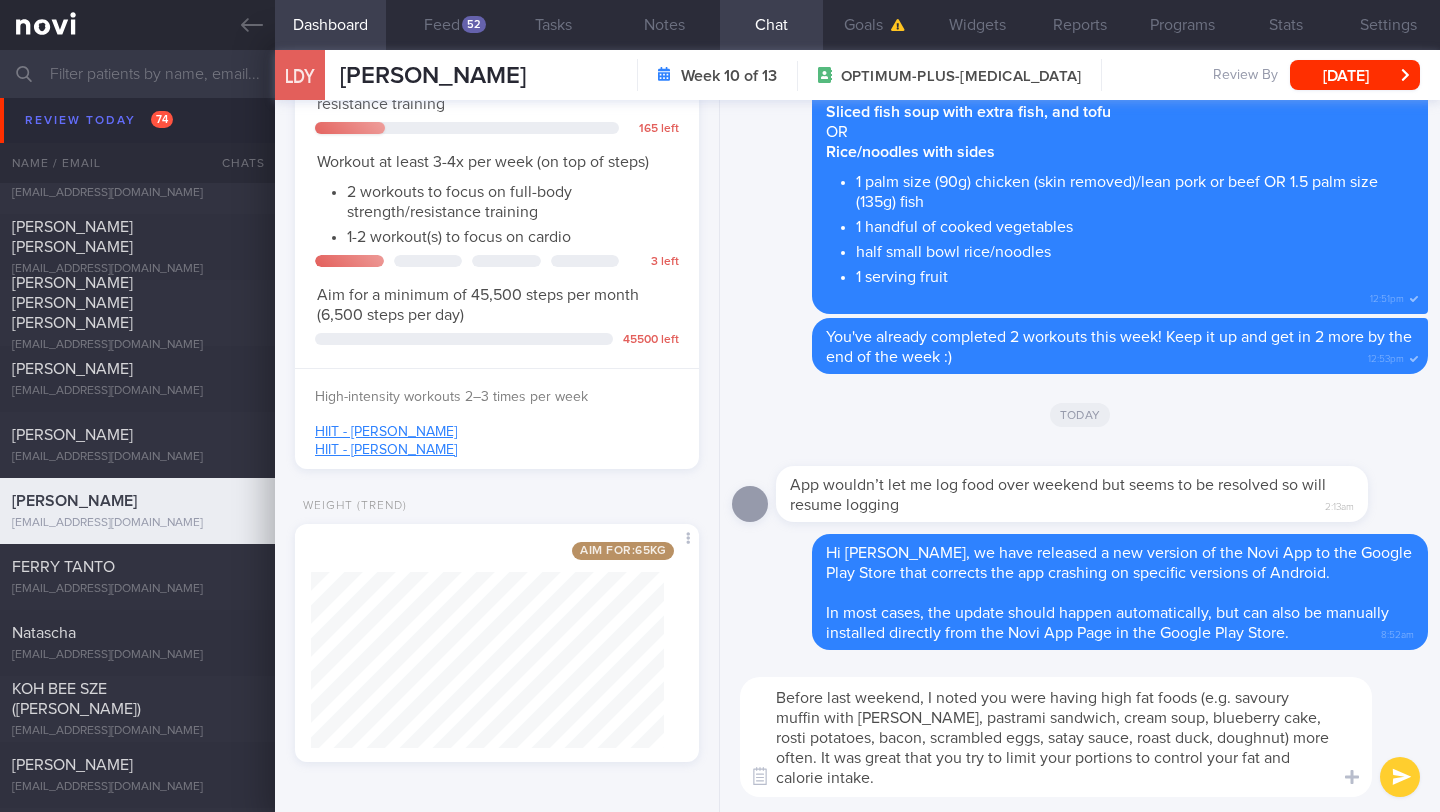 click on "Before last weekend, I noted you were having high fat foods (e.g. savoury muffin with [PERSON_NAME], pastrami sandwich, cream soup, blueberry cake, rosti potatoes, bacon, scrambled eggs, satay sauce, roast duck, doughnut) more often. It was great that you try to limit your portions to control your fat and calorie intake." at bounding box center (1056, 737) 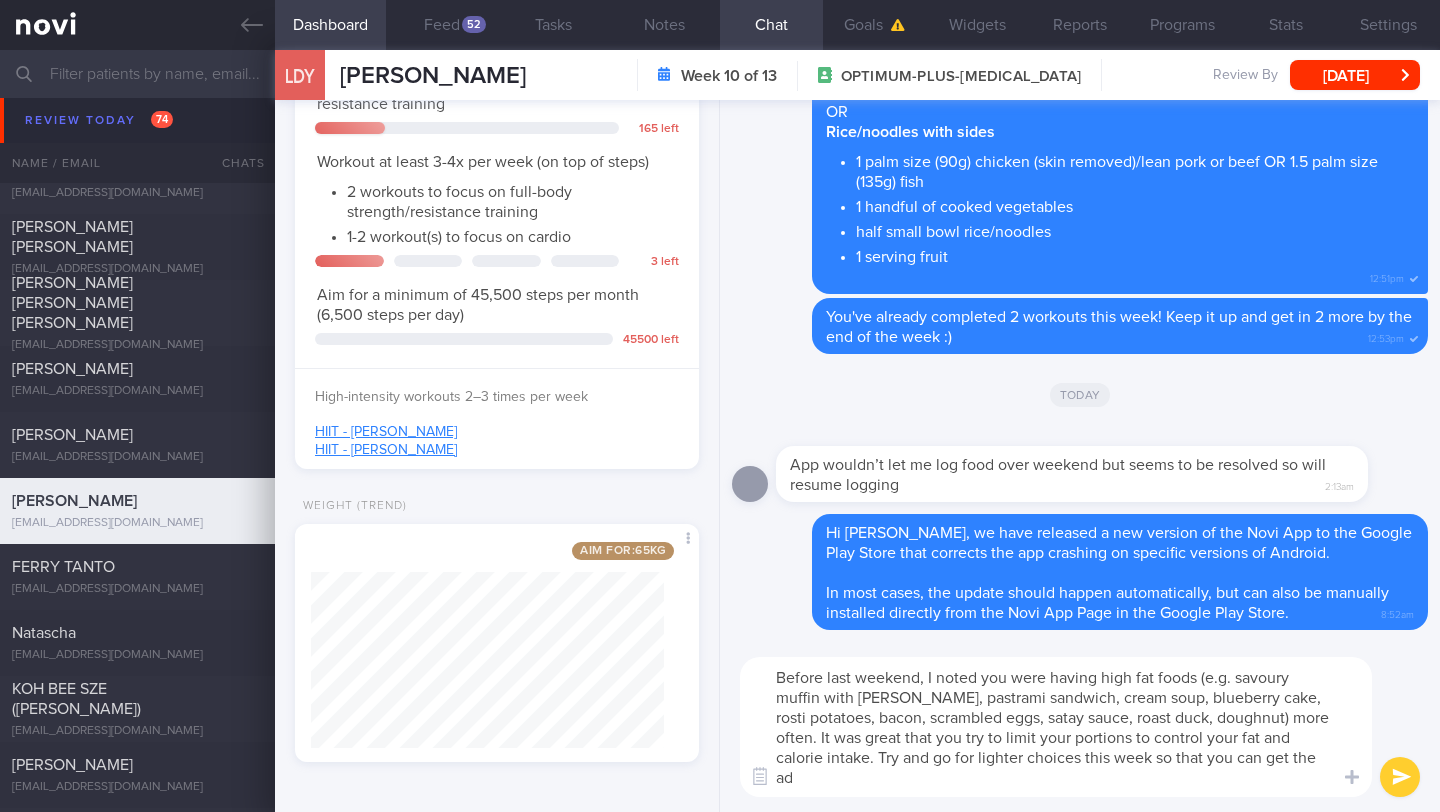 scroll, scrollTop: 0, scrollLeft: 0, axis: both 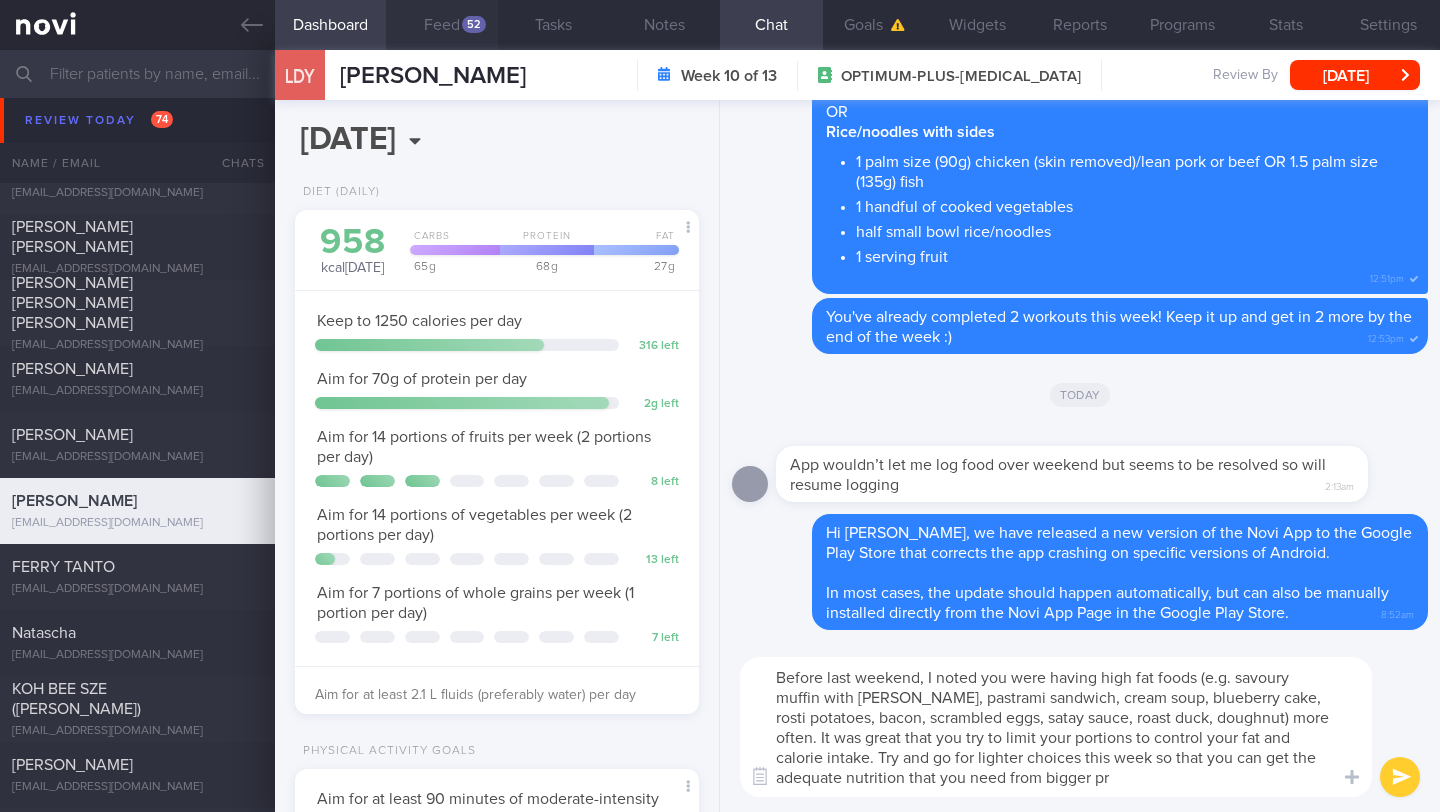 click on "52" at bounding box center (474, 24) 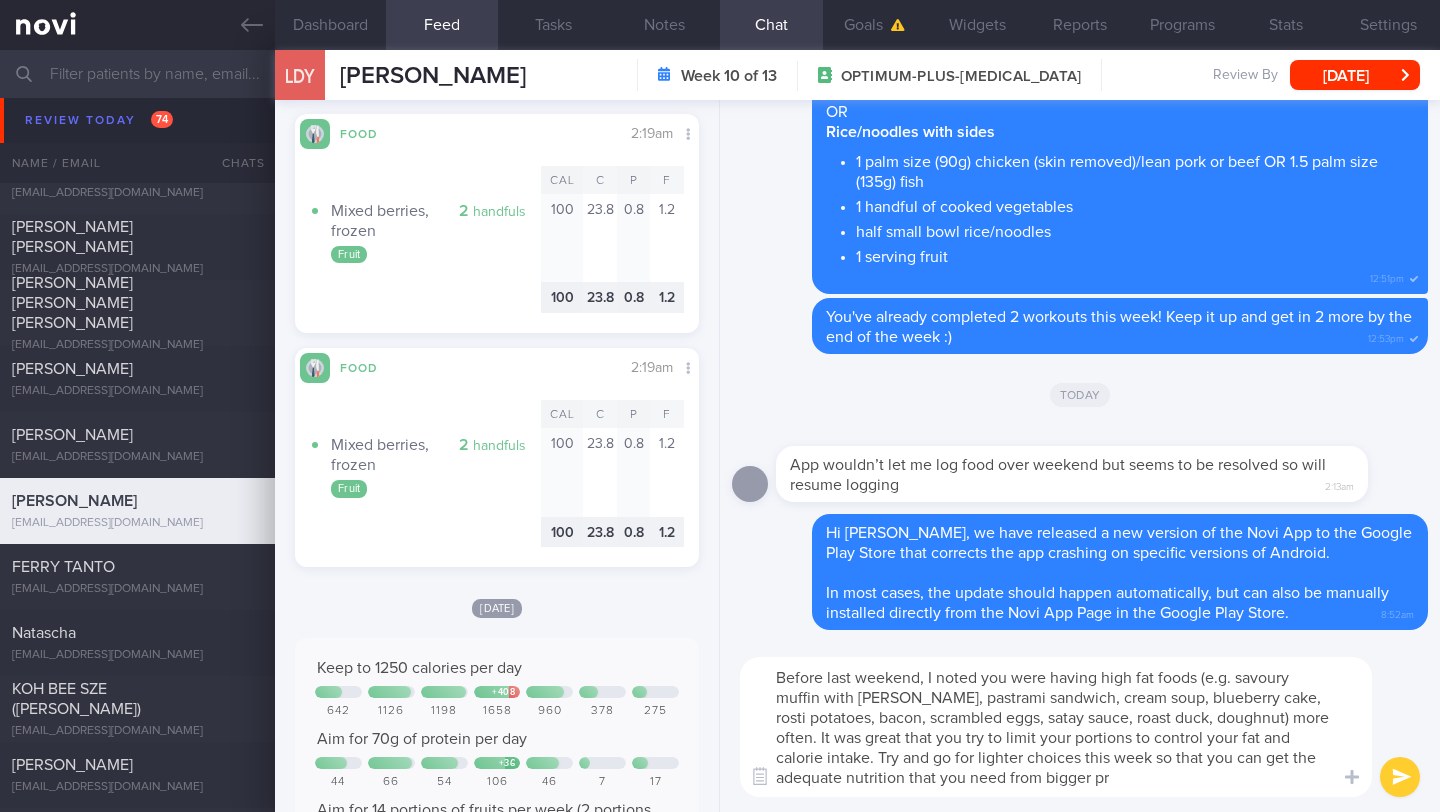 scroll, scrollTop: 2669, scrollLeft: 0, axis: vertical 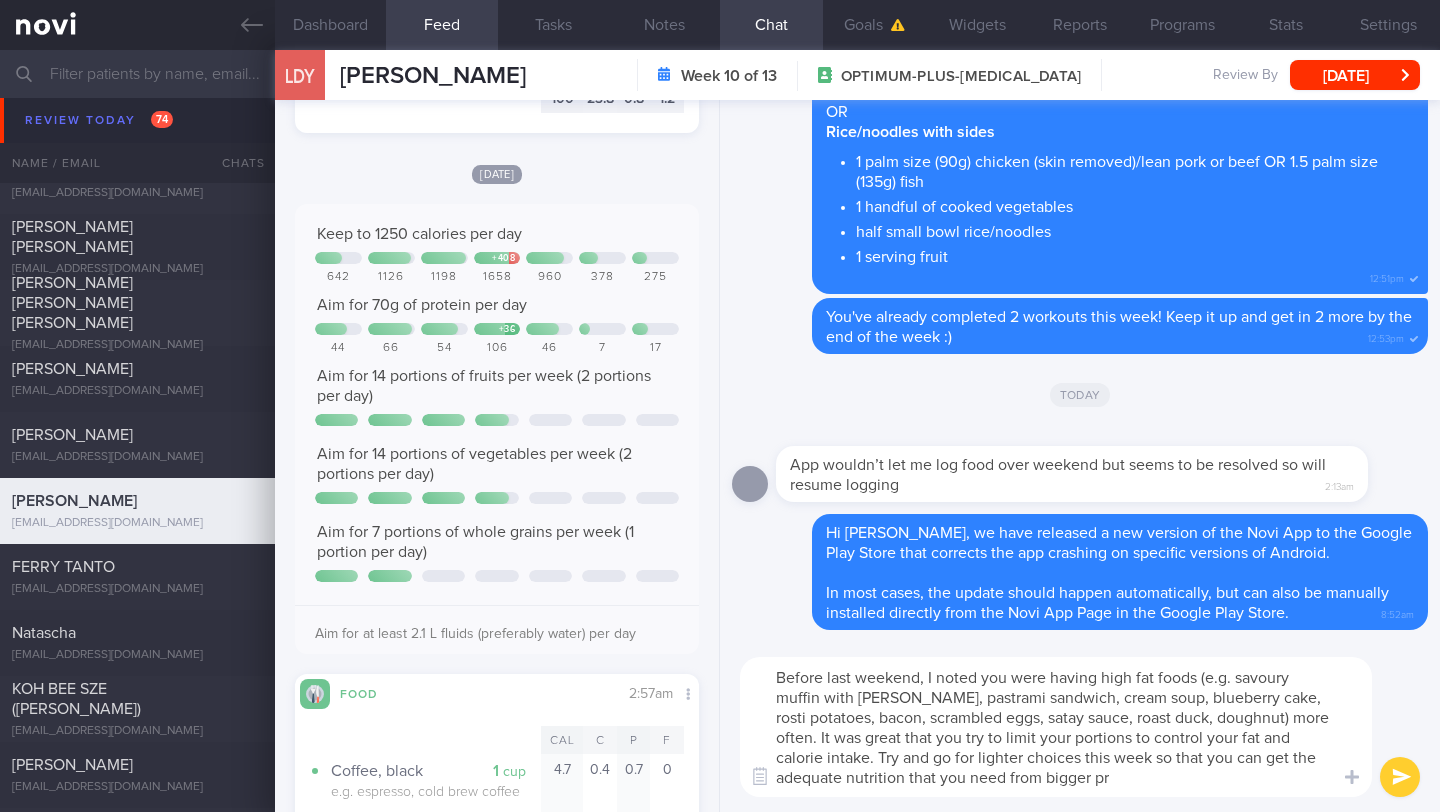 drag, startPoint x: 1019, startPoint y: 785, endPoint x: 1145, endPoint y: 787, distance: 126.01587 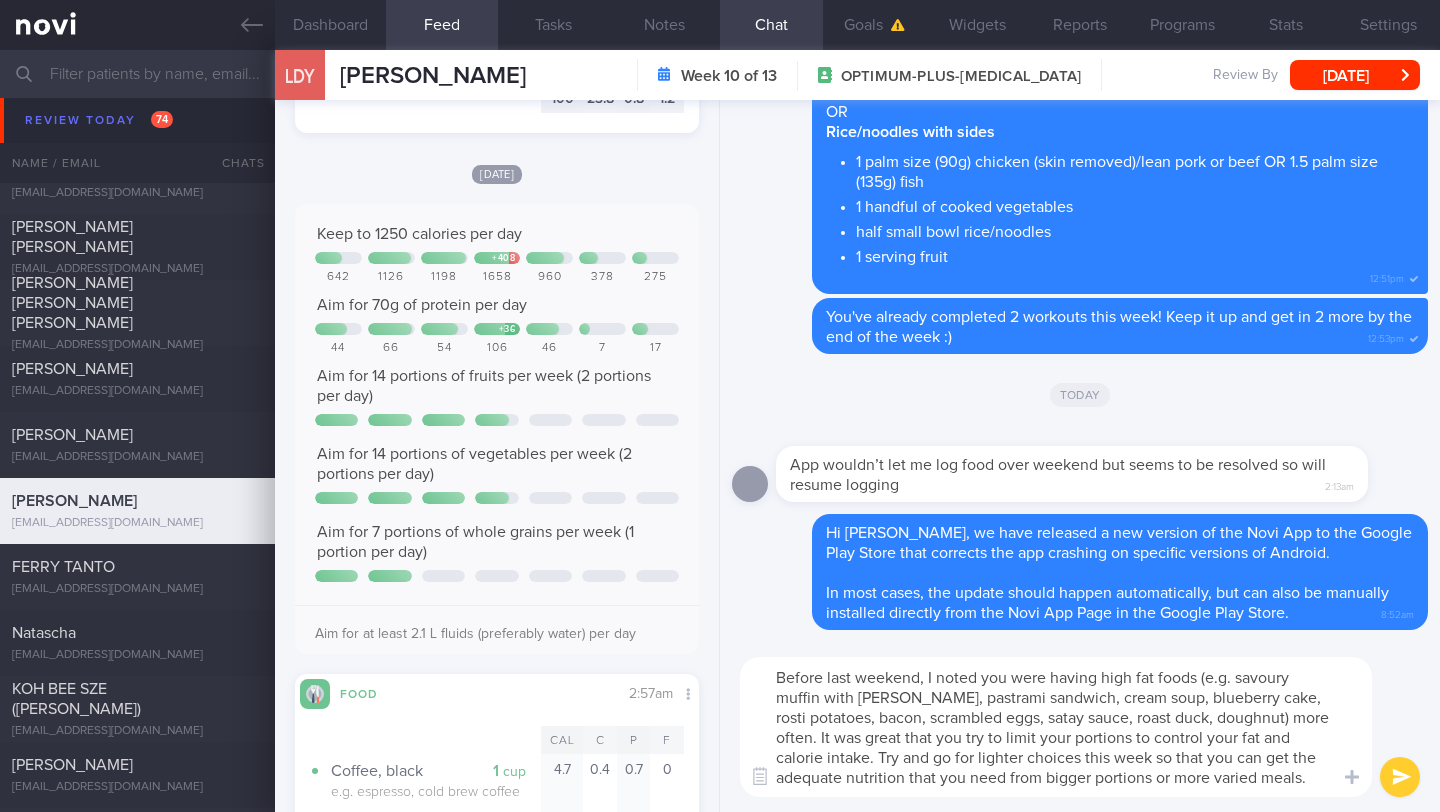 drag, startPoint x: 769, startPoint y: 673, endPoint x: 1332, endPoint y: 792, distance: 575.43896 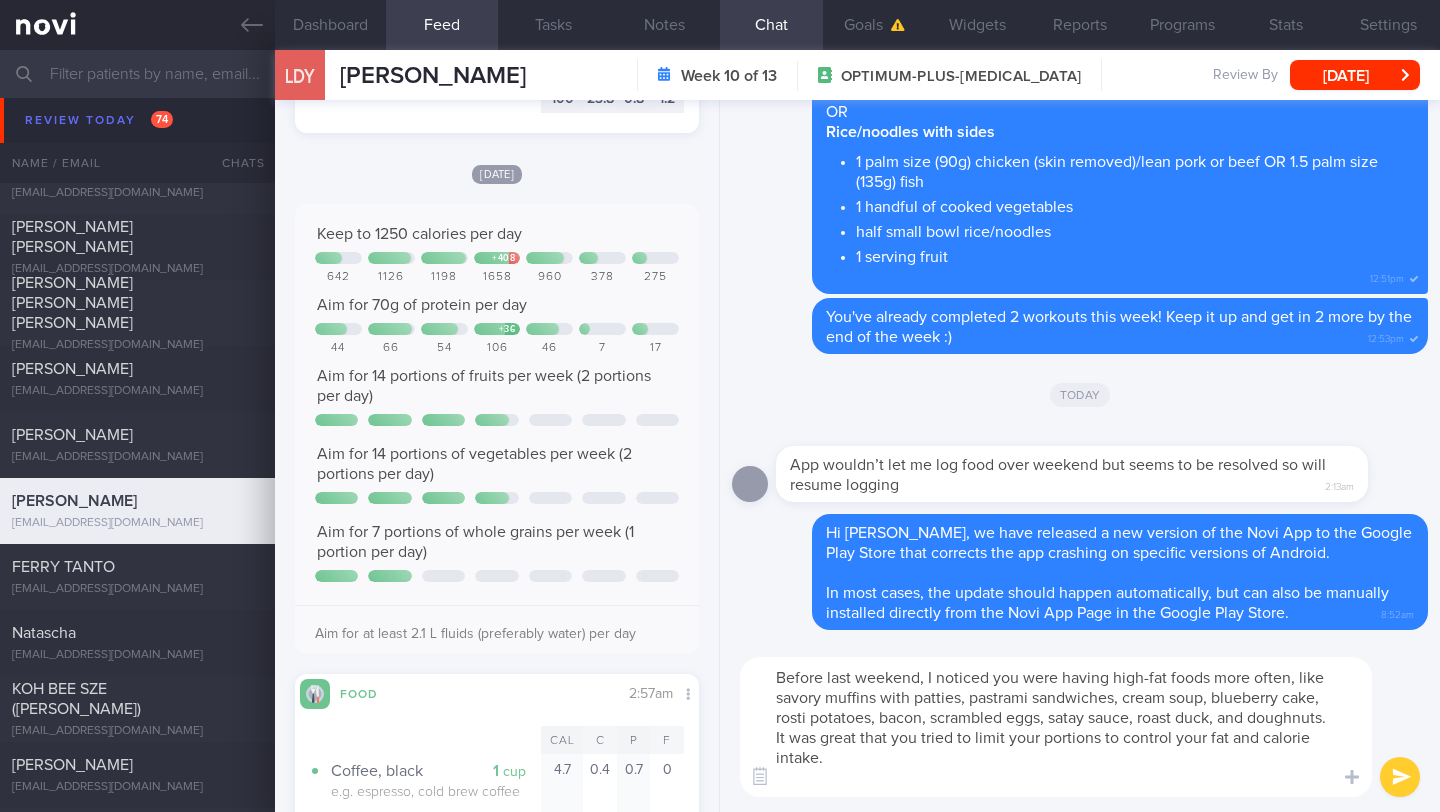 scroll, scrollTop: 0, scrollLeft: 0, axis: both 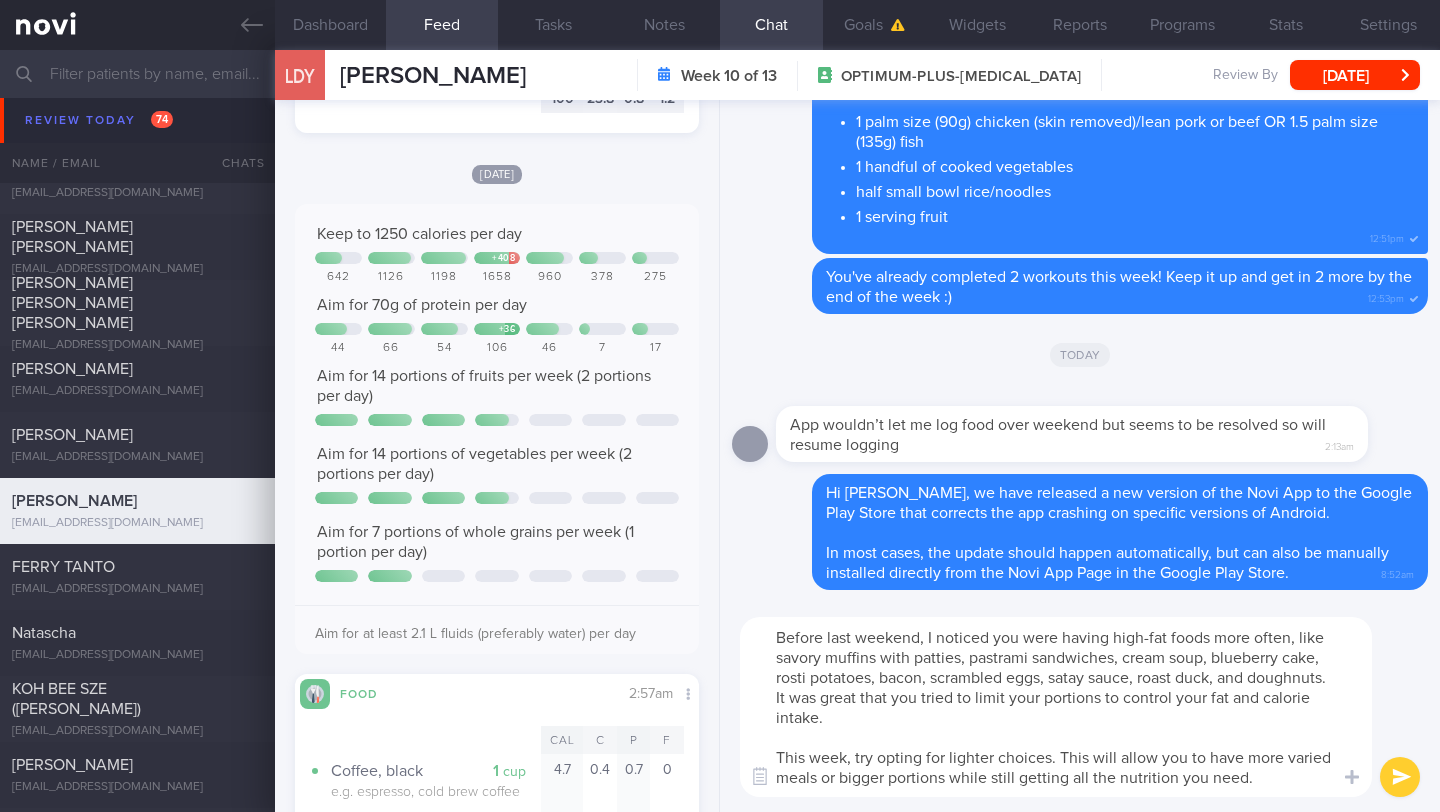 drag, startPoint x: 1252, startPoint y: 783, endPoint x: 1063, endPoint y: 759, distance: 190.51772 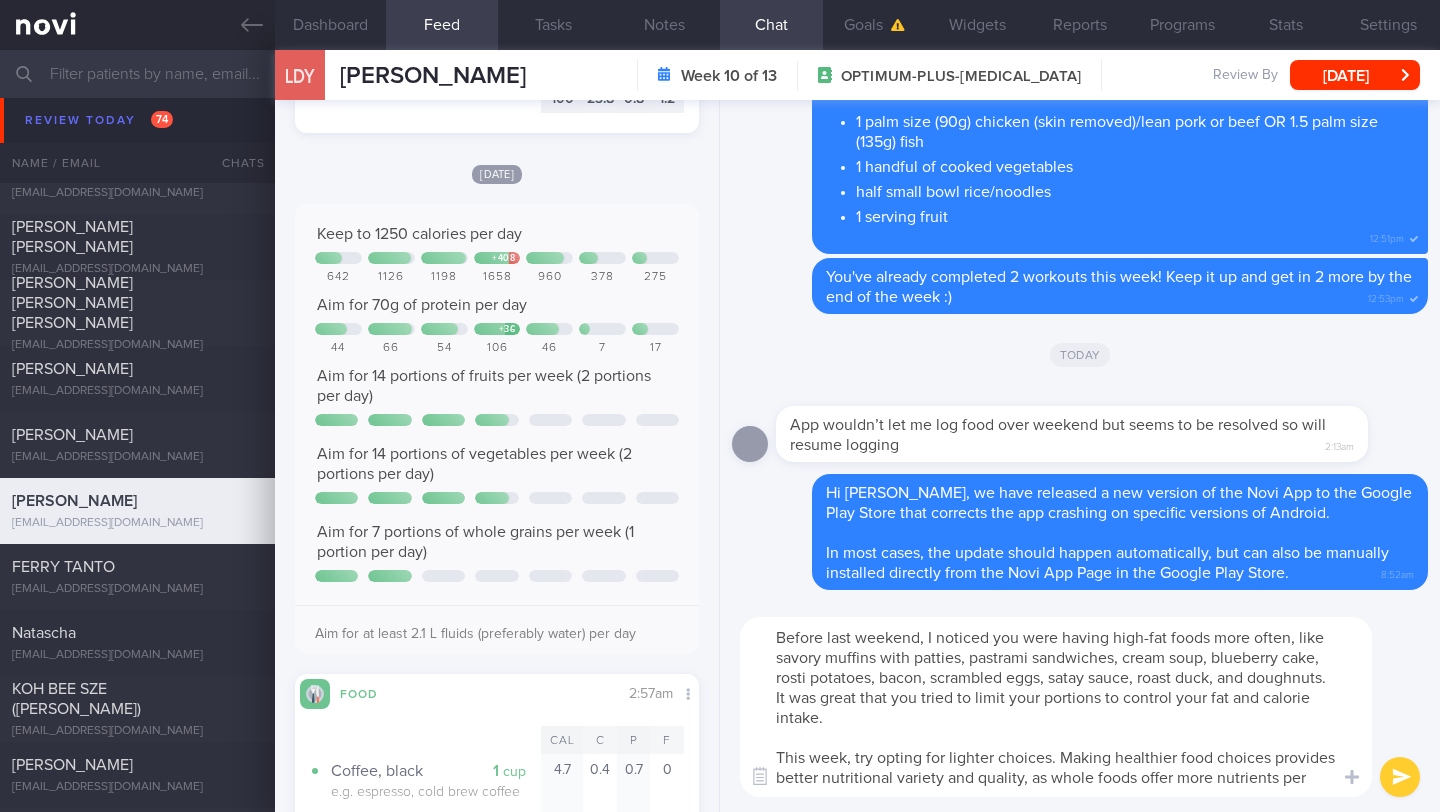 scroll, scrollTop: 0, scrollLeft: 0, axis: both 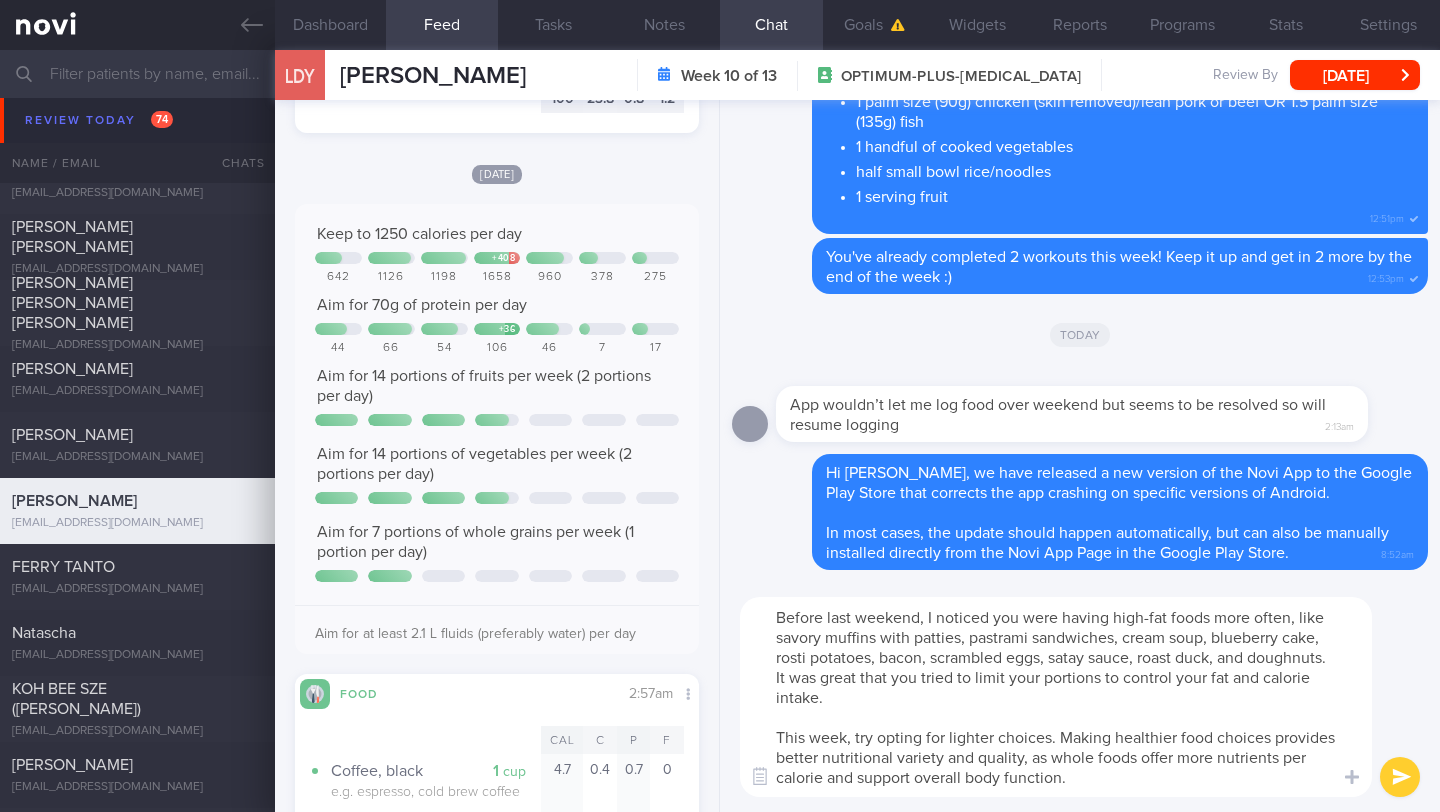 type on "Before last weekend, I noticed you were having high-fat foods more often, like savory muffins with patties, pastrami sandwiches, cream soup, blueberry cake, rosti potatoes, bacon, scrambled eggs, satay sauce, roast duck, and doughnuts. It was great that you tried to limit your portions to control your fat and calorie intake.
This week, try opting for lighter choices. Making healthier food choices provides better nutritional variety and quality, as whole foods offer more nutrients per calorie and support overall body function." 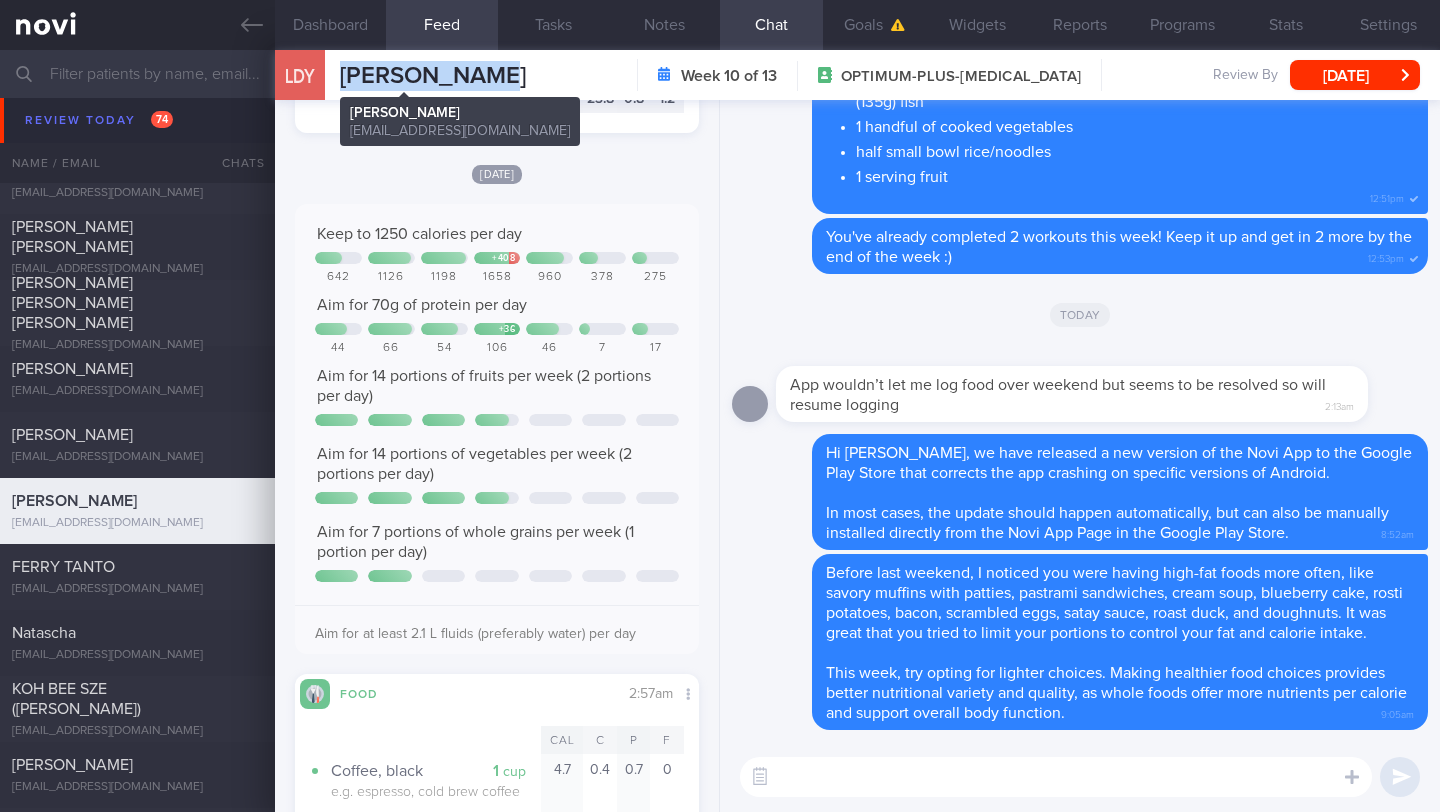 drag, startPoint x: 475, startPoint y: 79, endPoint x: 344, endPoint y: 75, distance: 131.06105 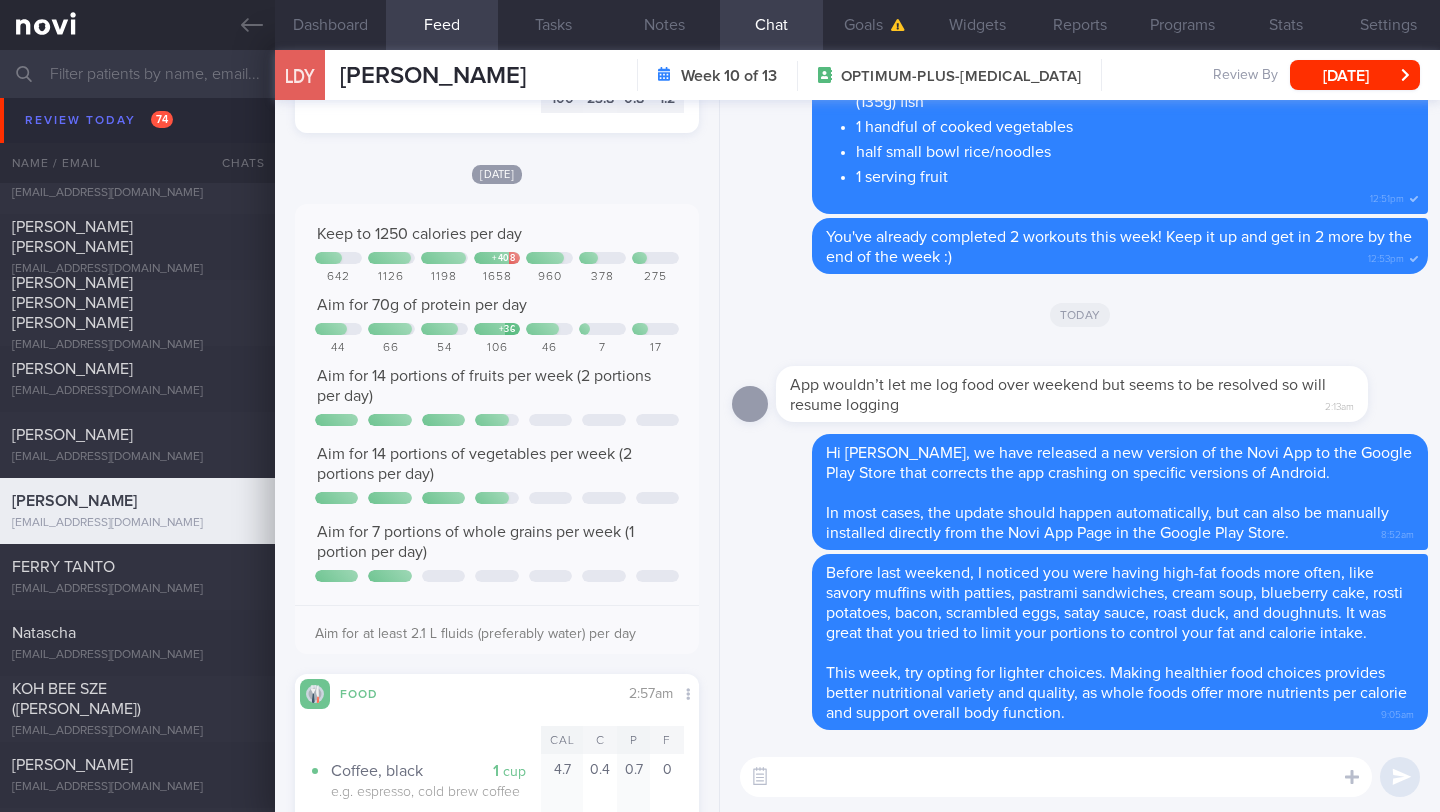 click at bounding box center [1056, 777] 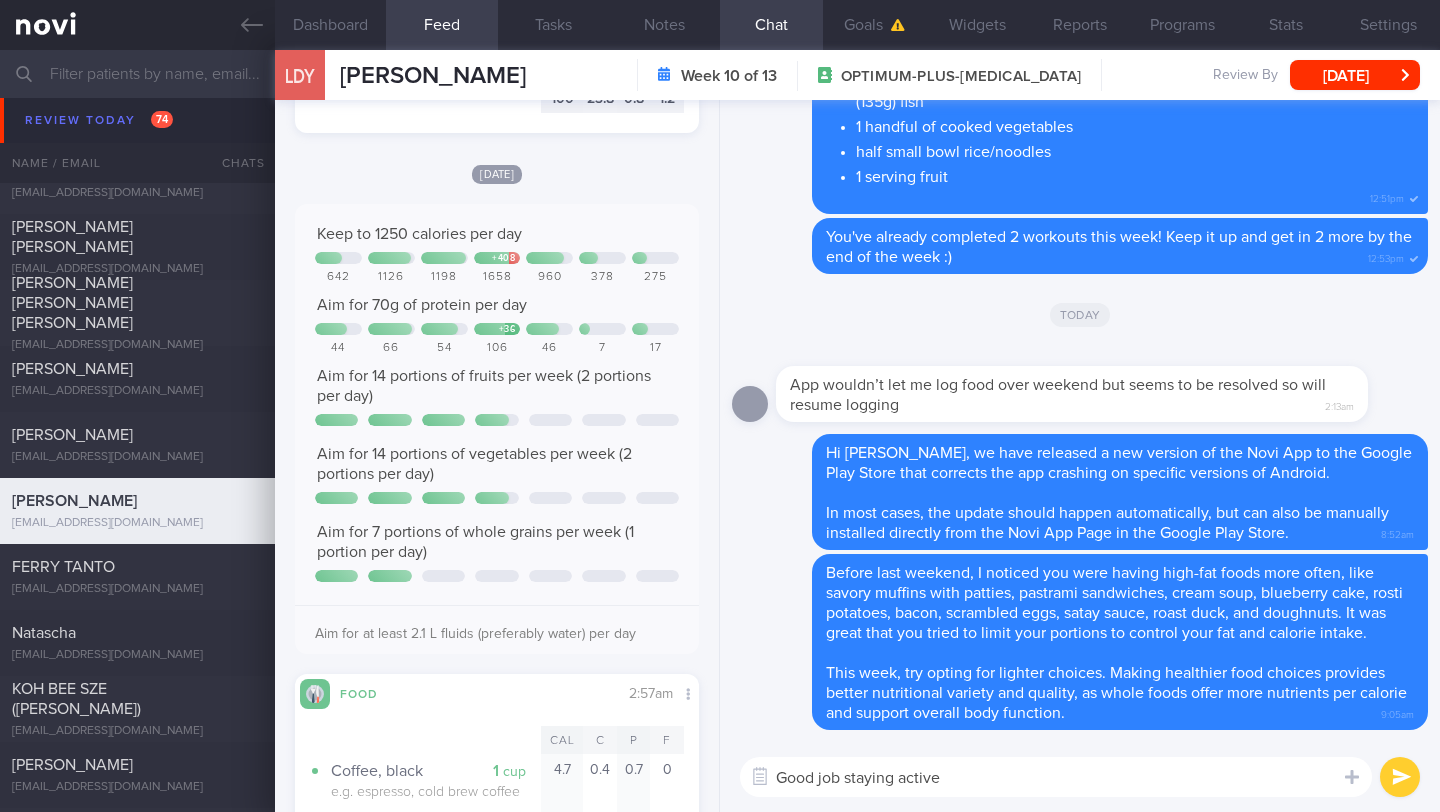 type on "Good job staying active!" 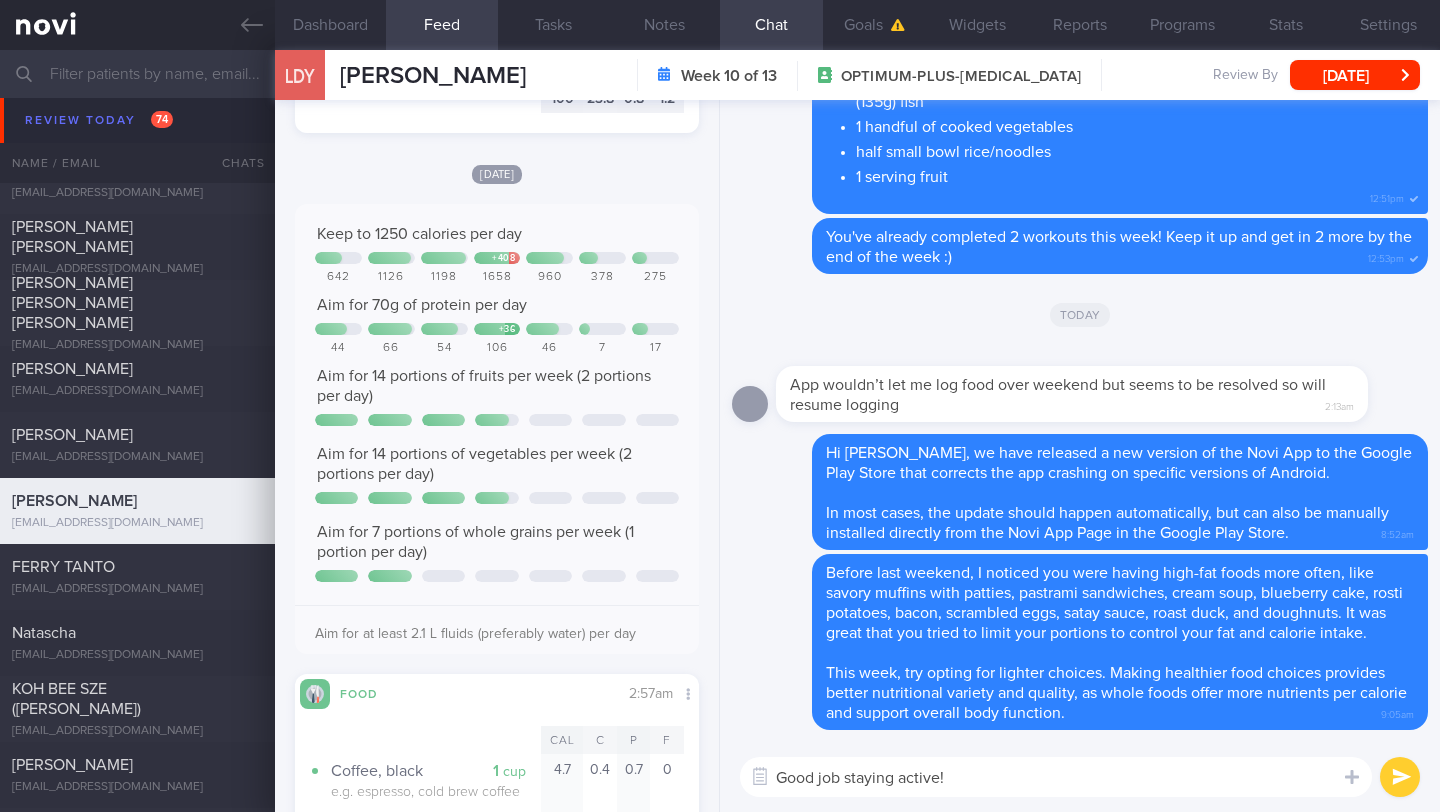 type 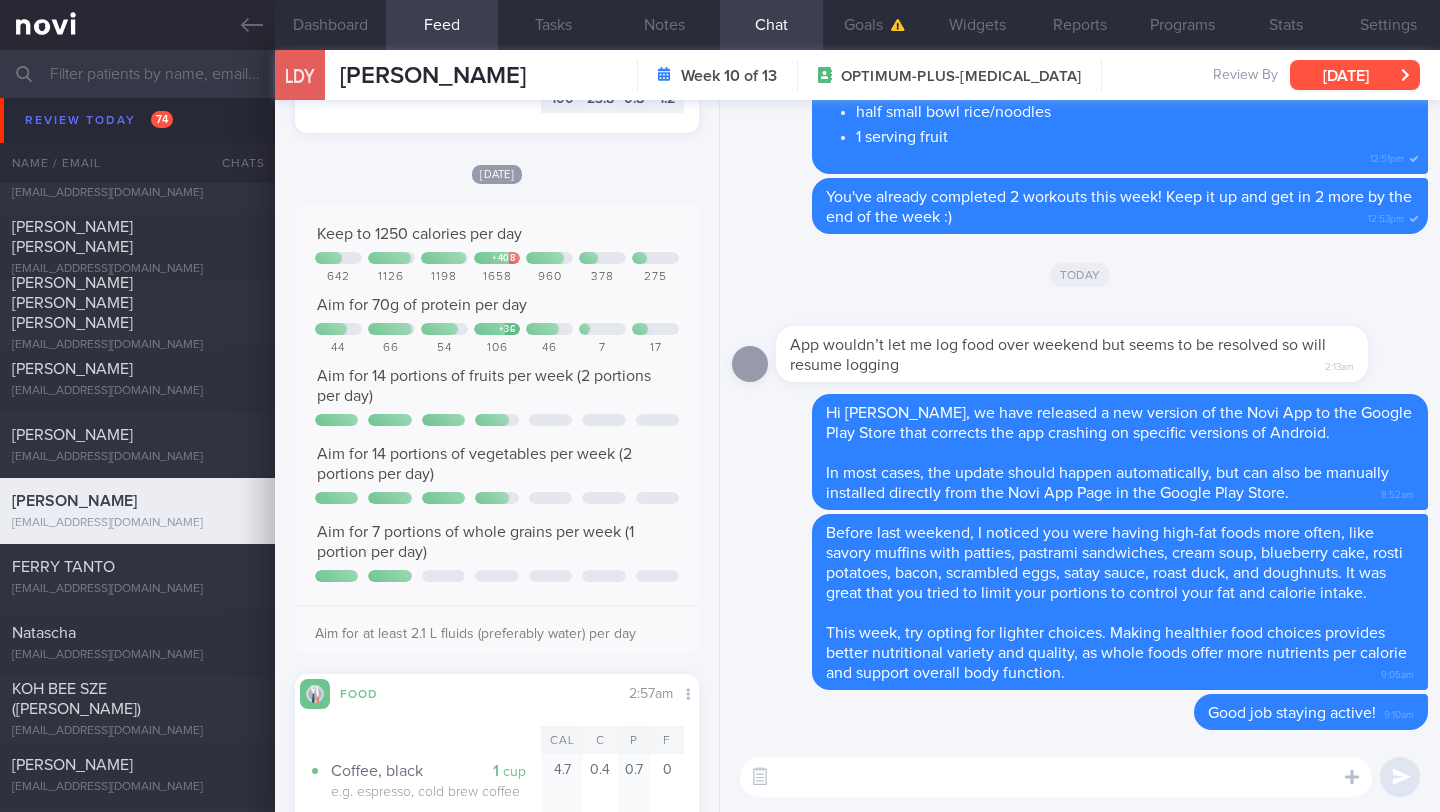 click on "[DATE]" at bounding box center (1355, 75) 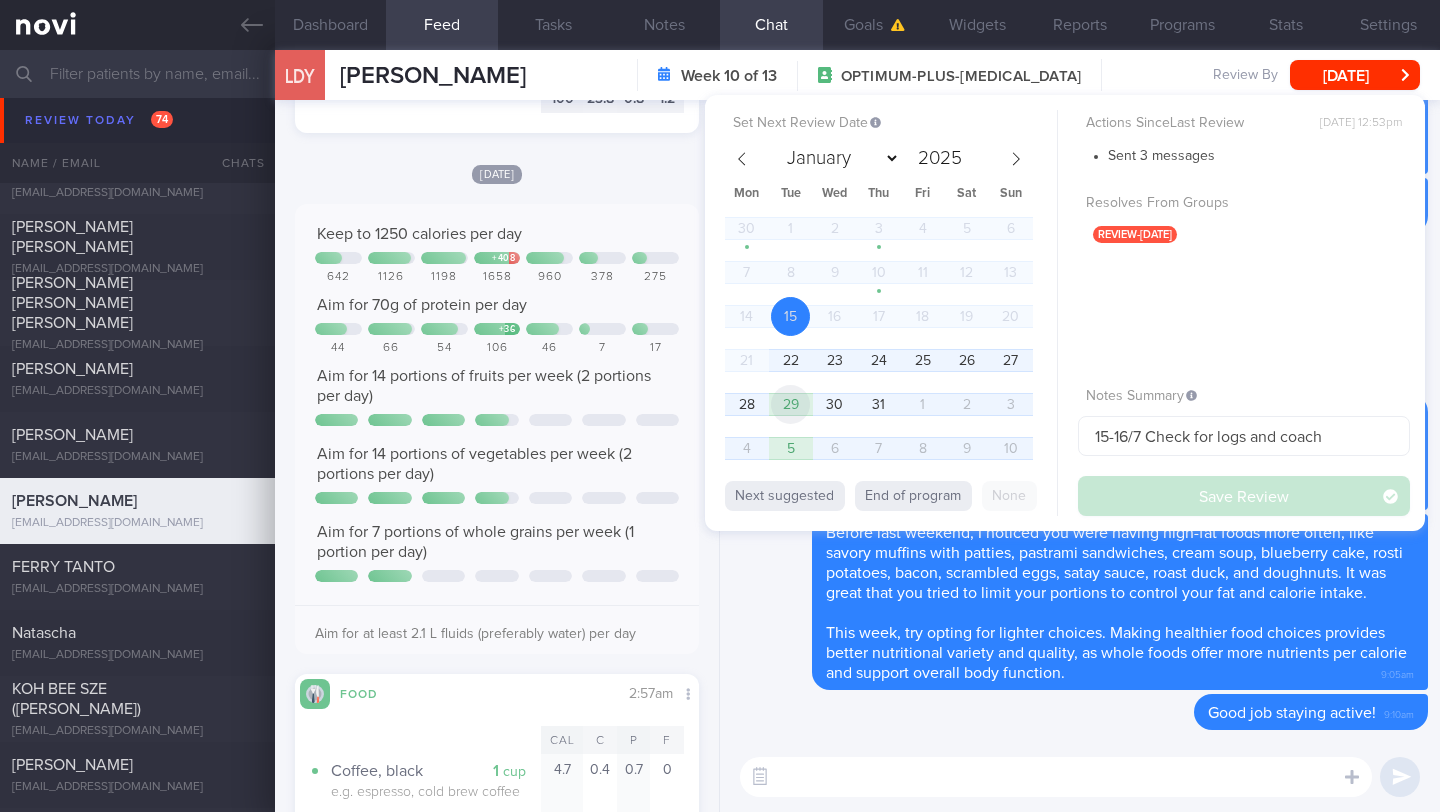 click on "29" at bounding box center [790, 404] 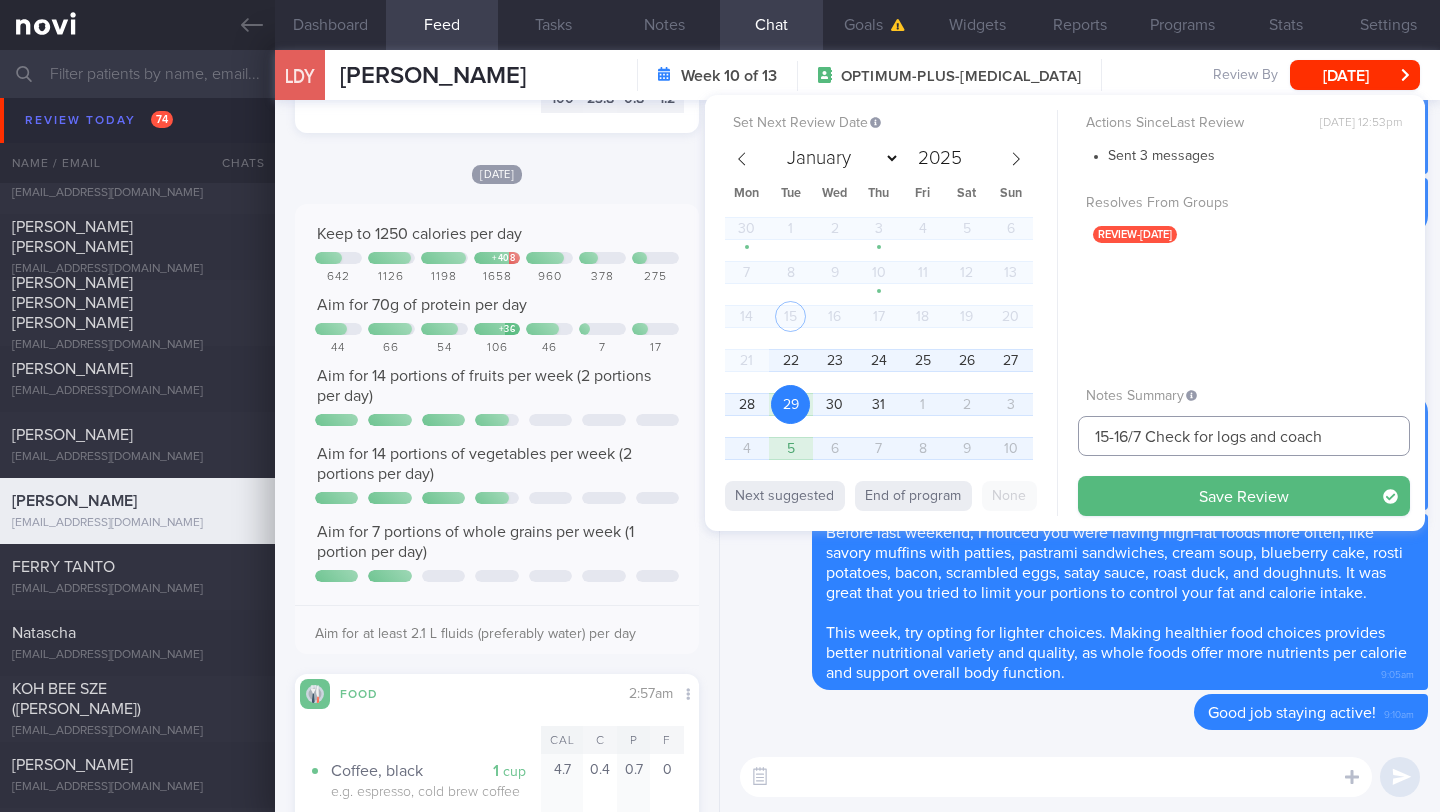 drag, startPoint x: 1133, startPoint y: 434, endPoint x: 1068, endPoint y: 445, distance: 65.9242 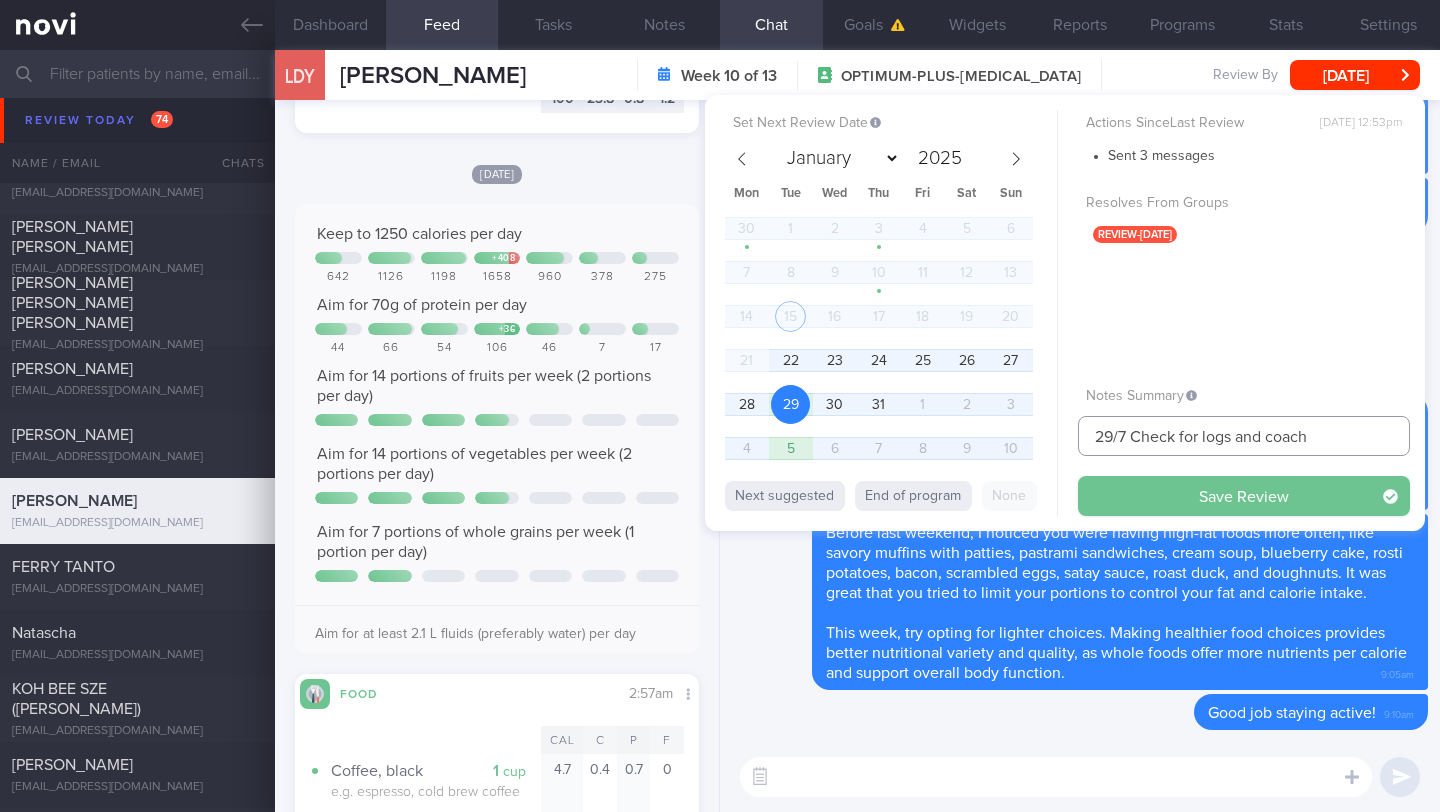 type on "29/7 Check for logs and coach" 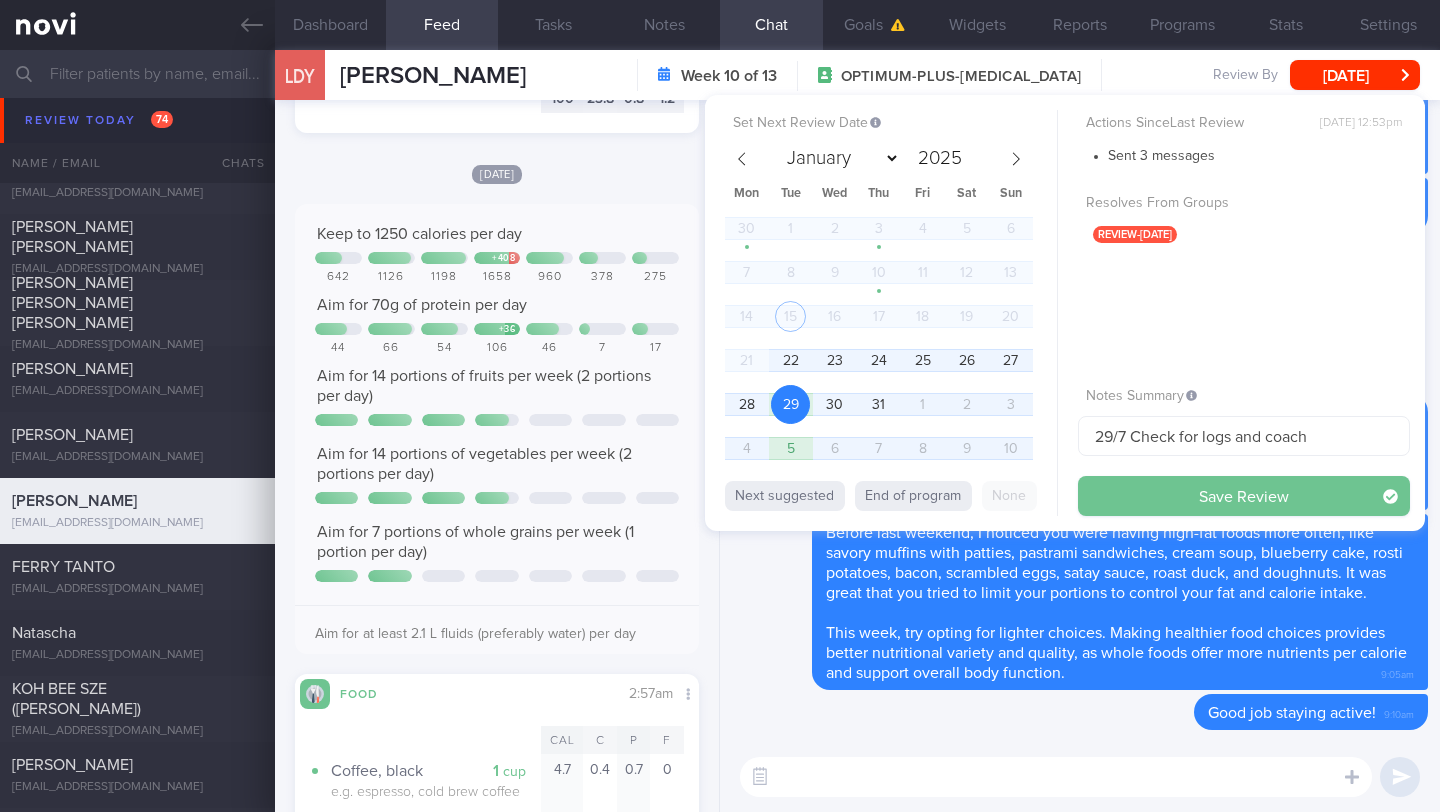click on "Save Review" at bounding box center [1244, 496] 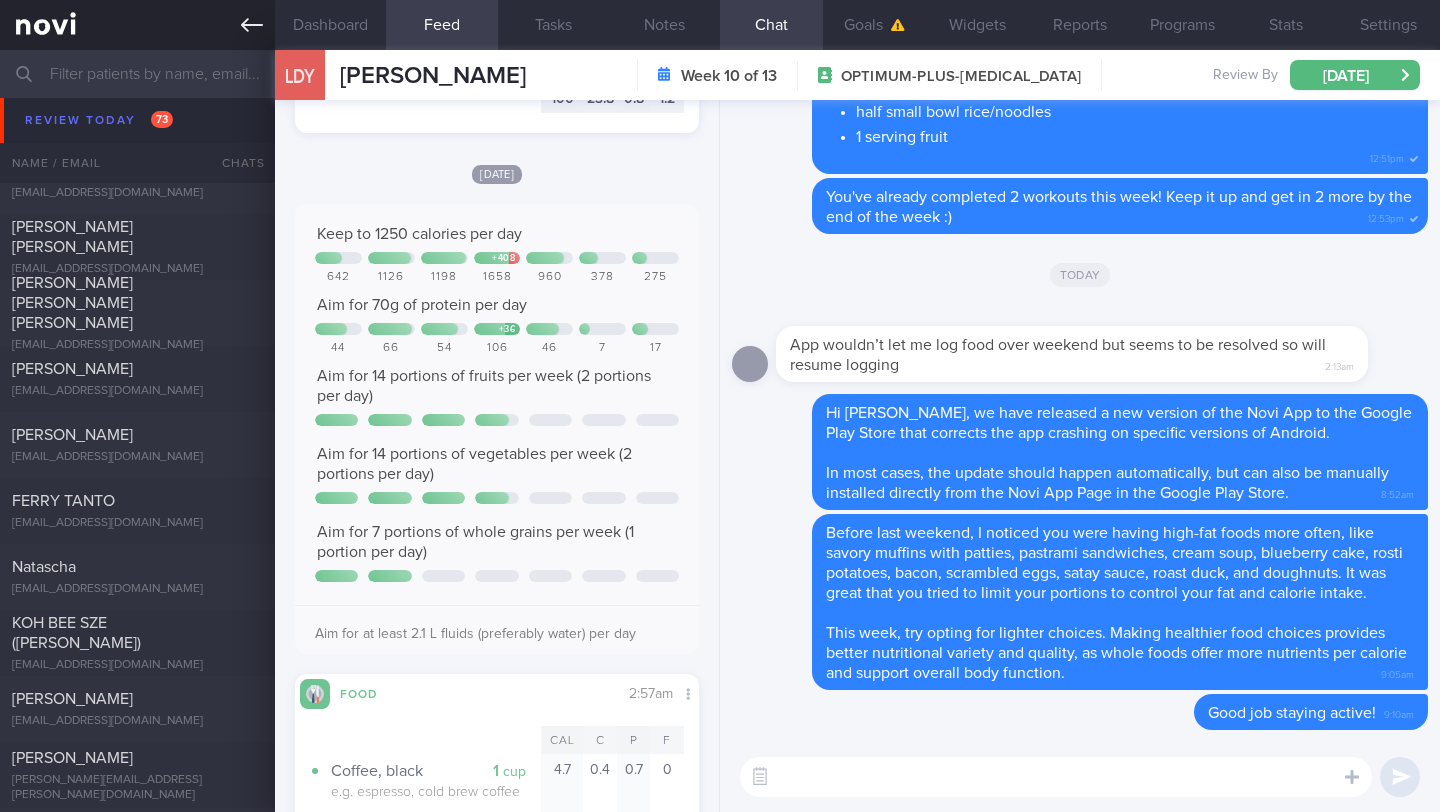 click 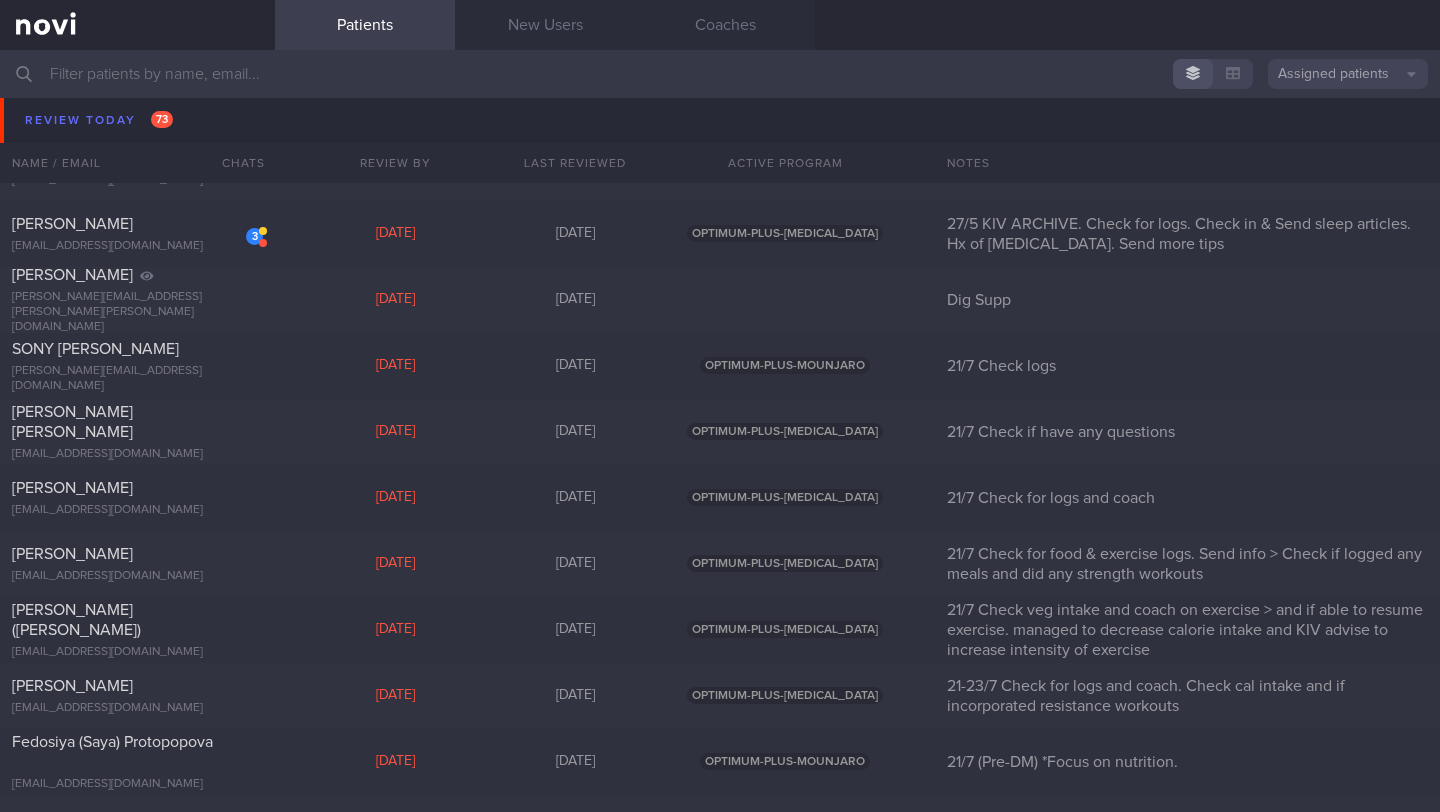 scroll, scrollTop: 7498, scrollLeft: 0, axis: vertical 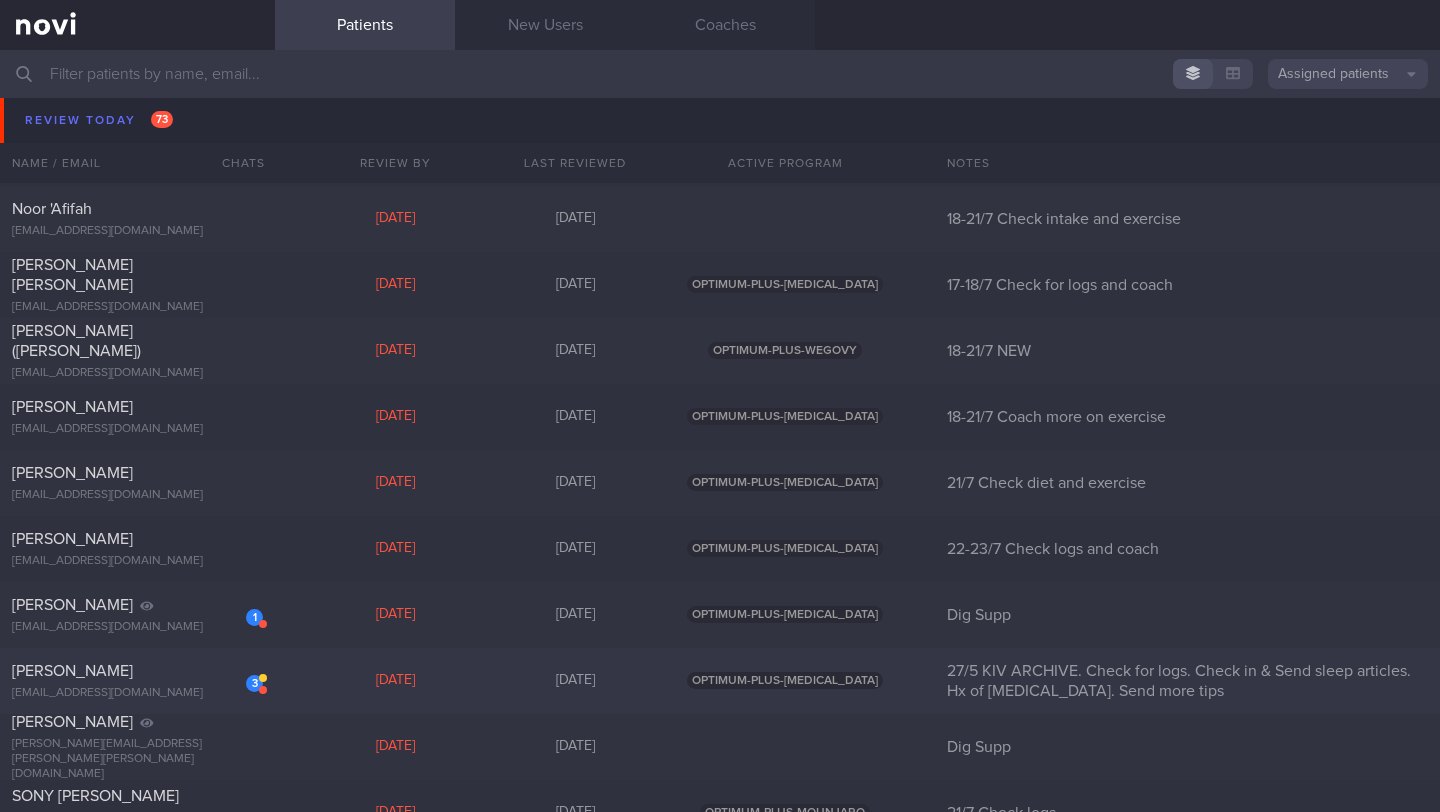 click on "3" at bounding box center [241, 676] 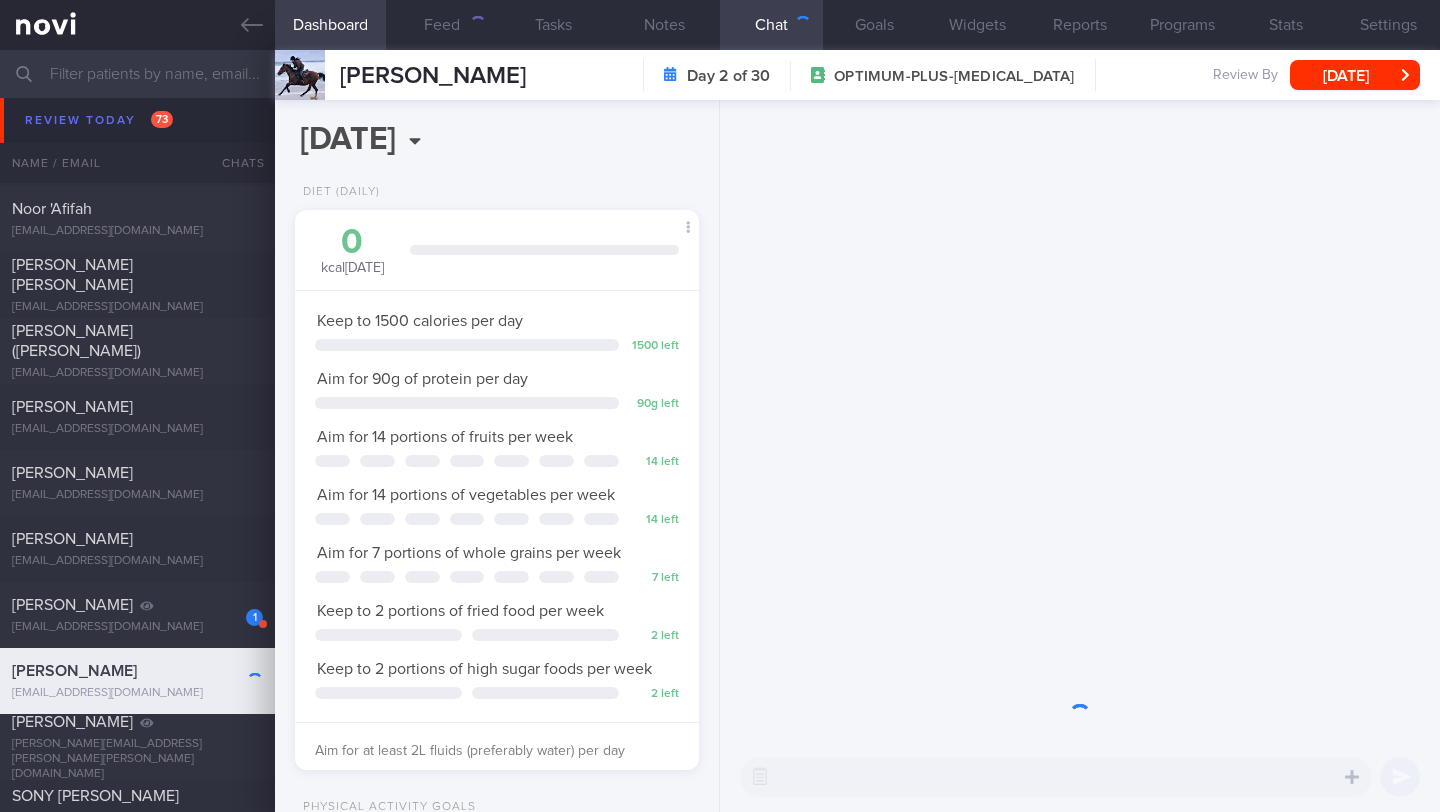 scroll, scrollTop: 999795, scrollLeft: 999647, axis: both 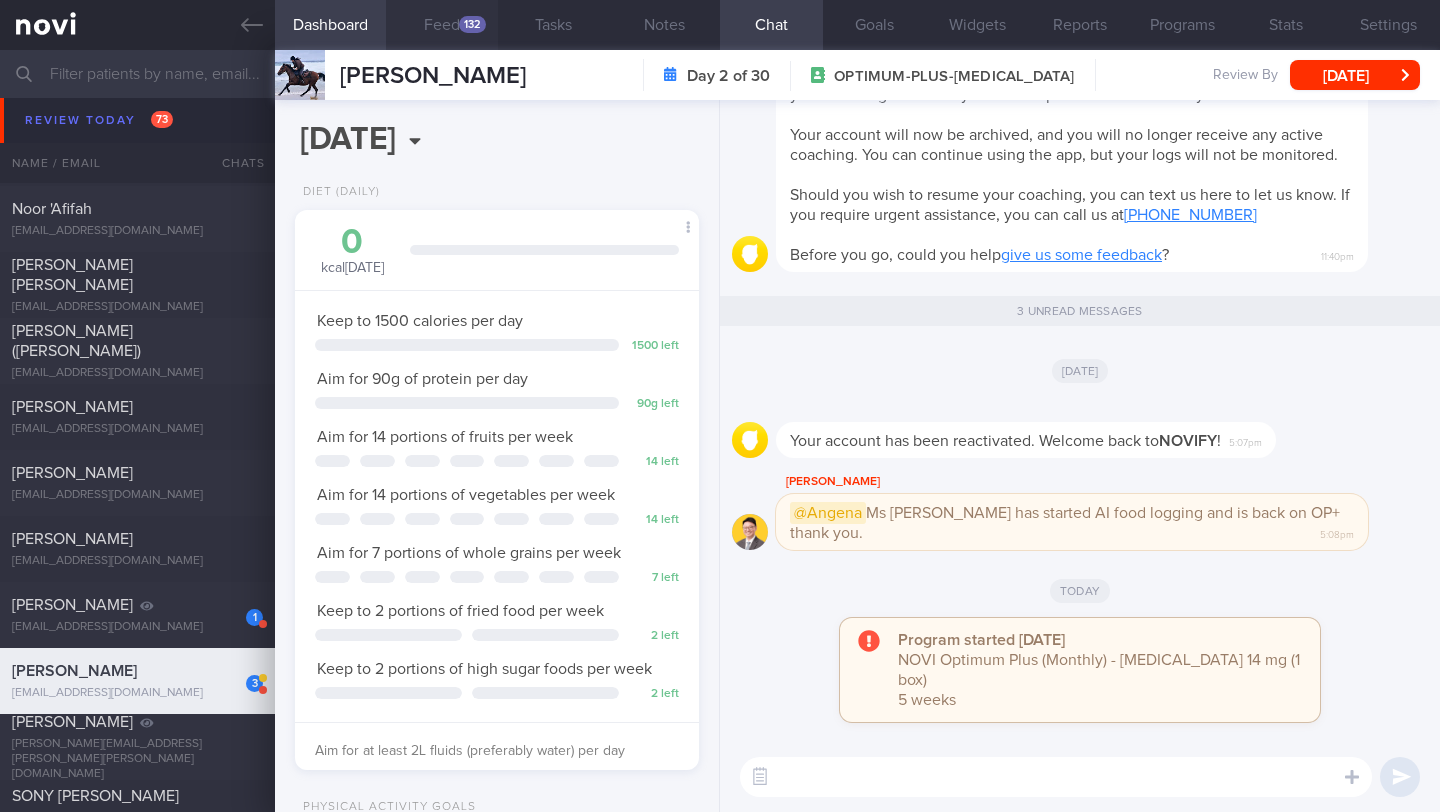 click on "Feed
132" at bounding box center (441, 25) 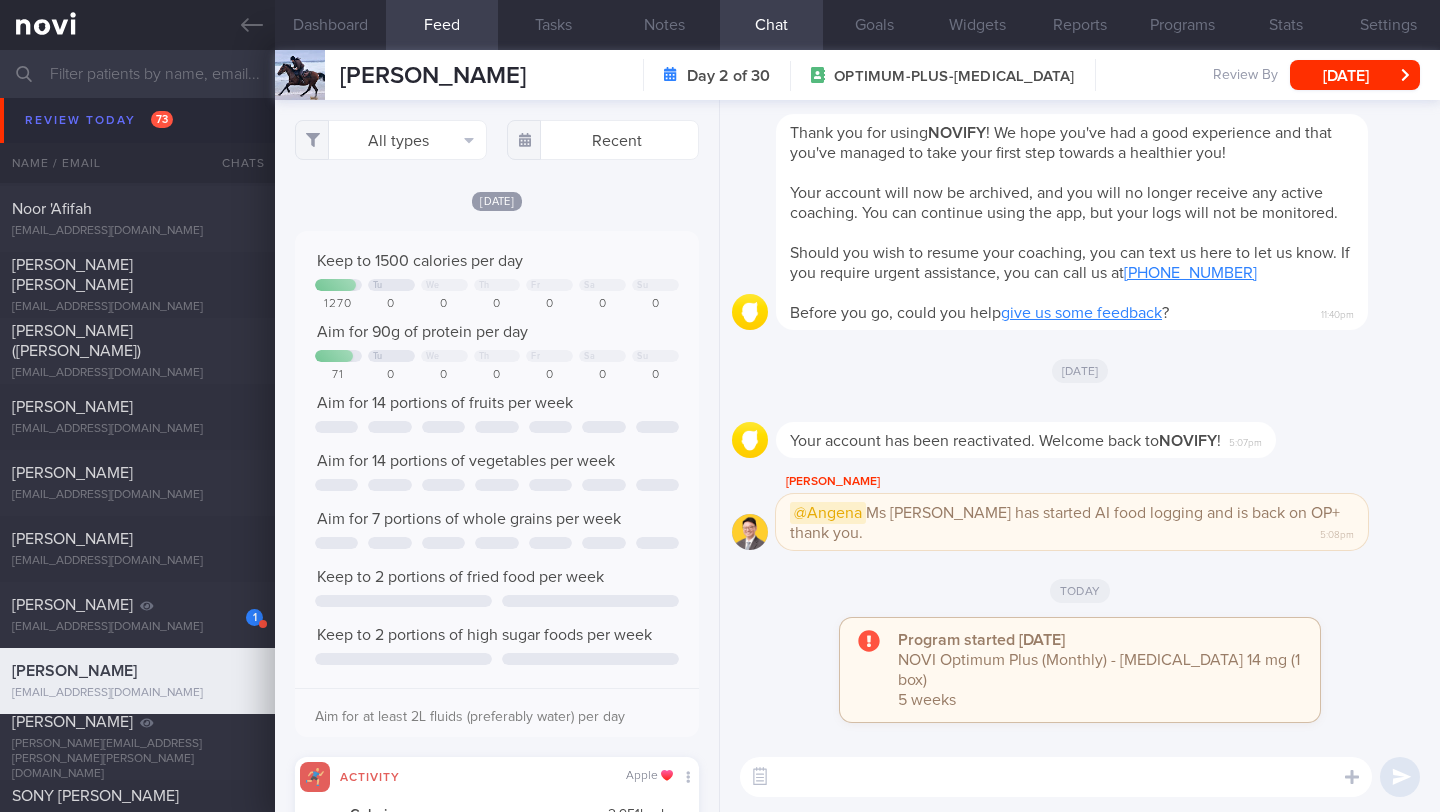 scroll, scrollTop: 999910, scrollLeft: 999637, axis: both 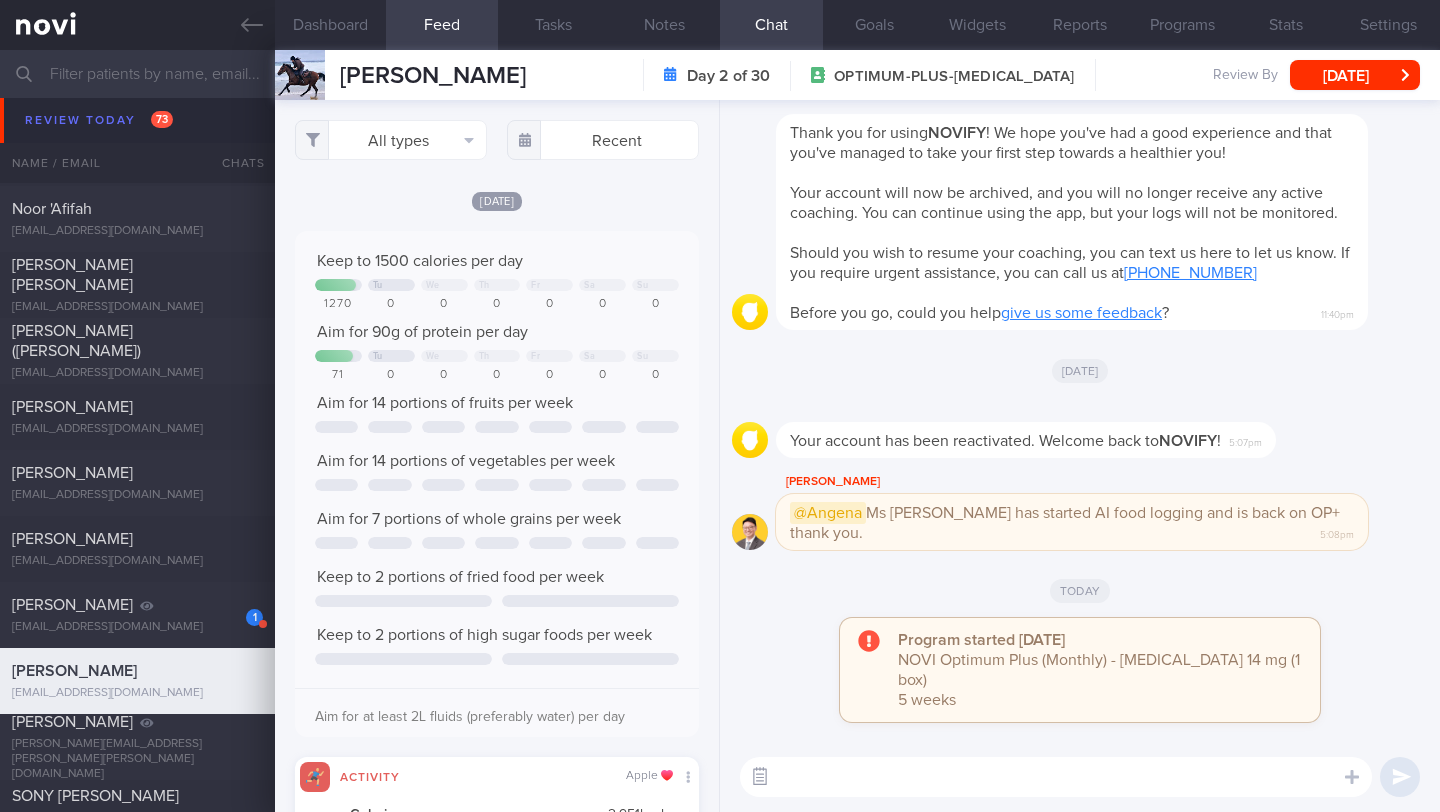 click at bounding box center (760, 777) 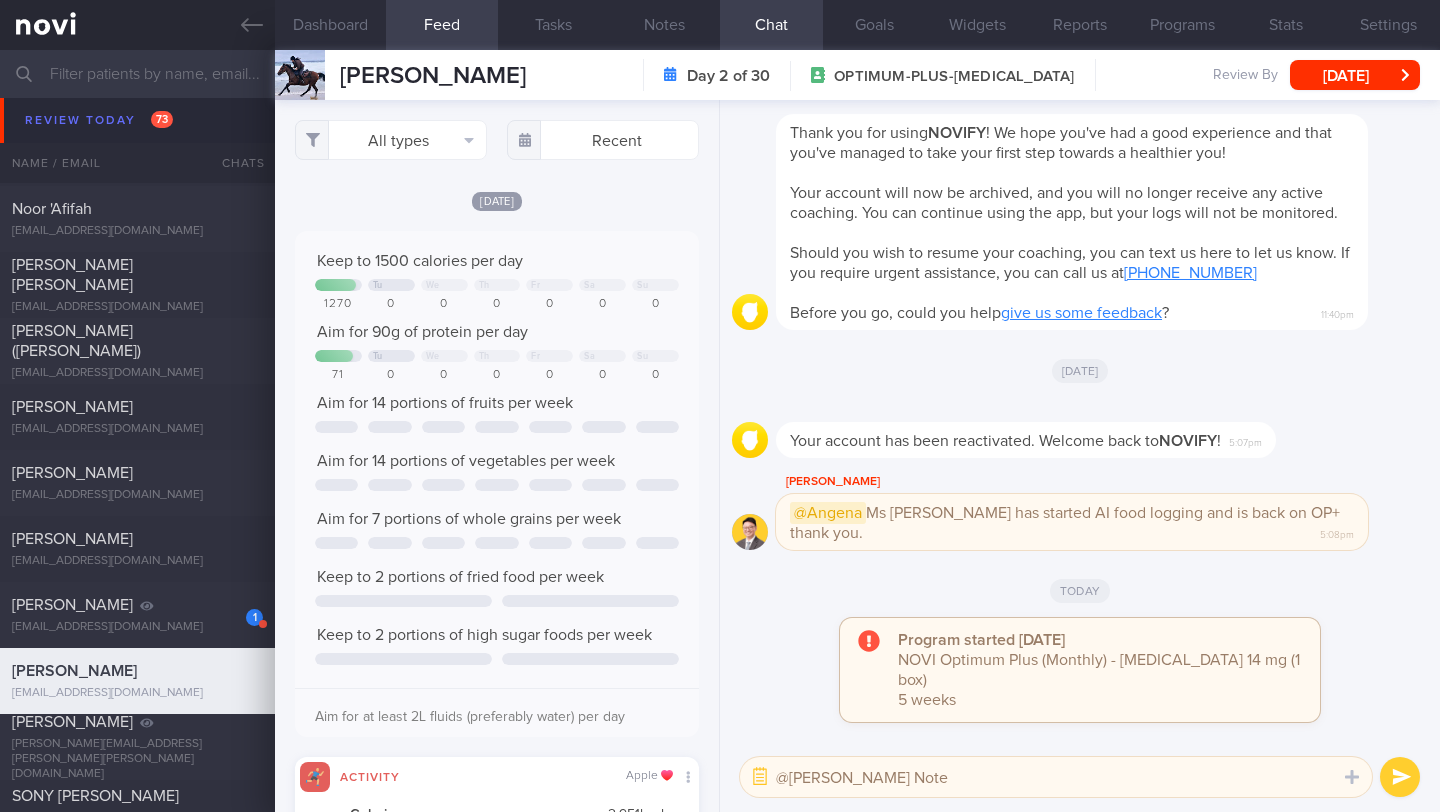 type on "@[PERSON_NAME] Noted" 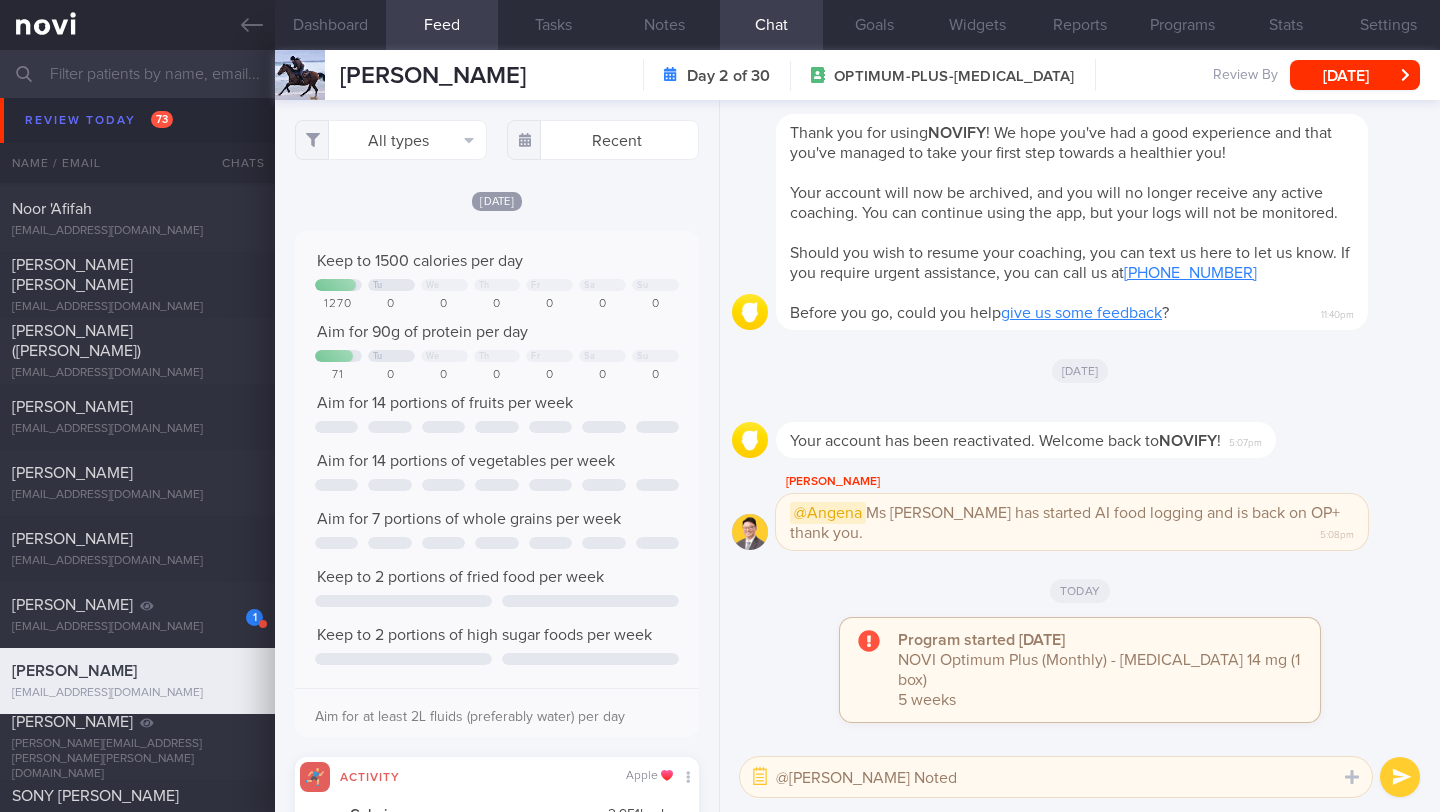 type 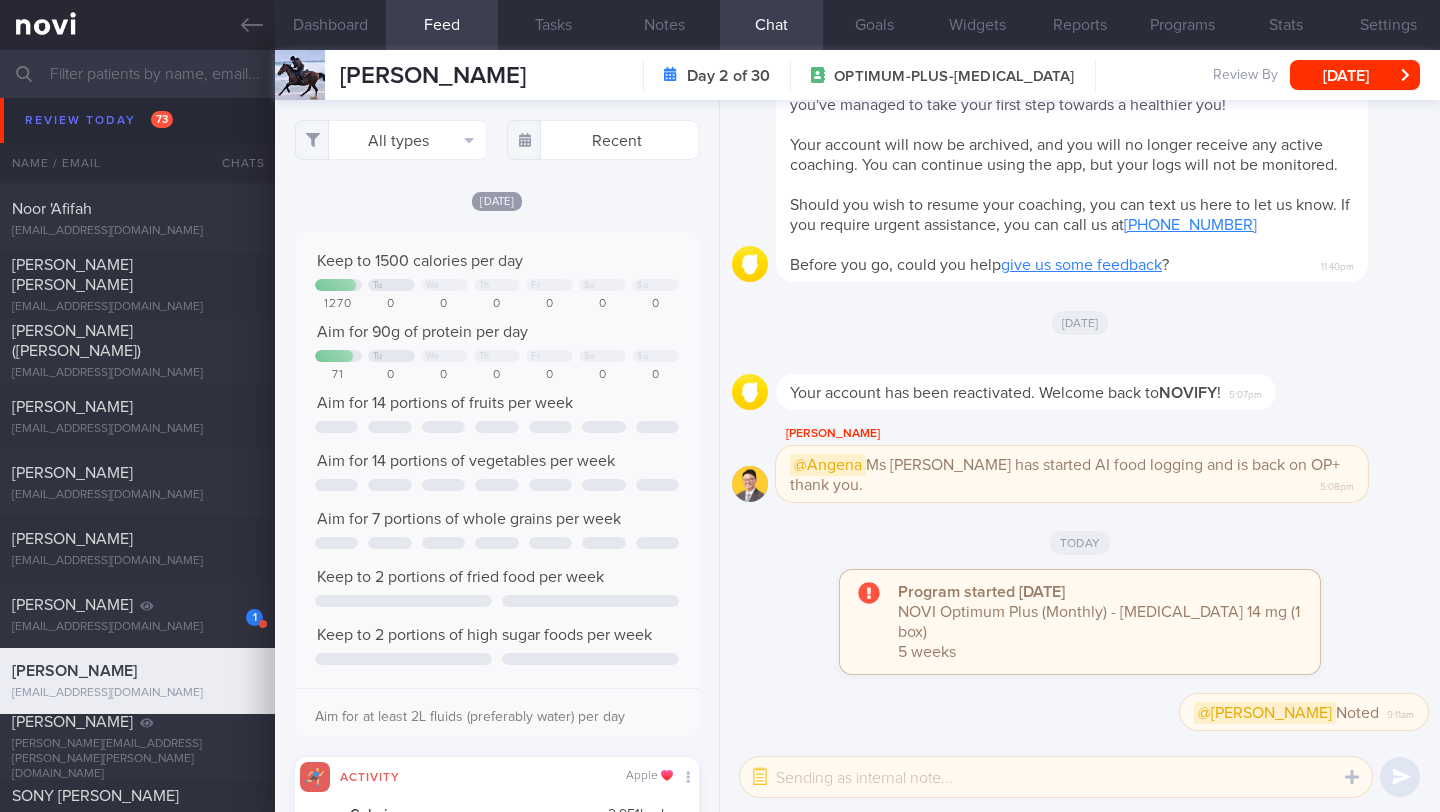 scroll, scrollTop: 999787, scrollLeft: 999632, axis: both 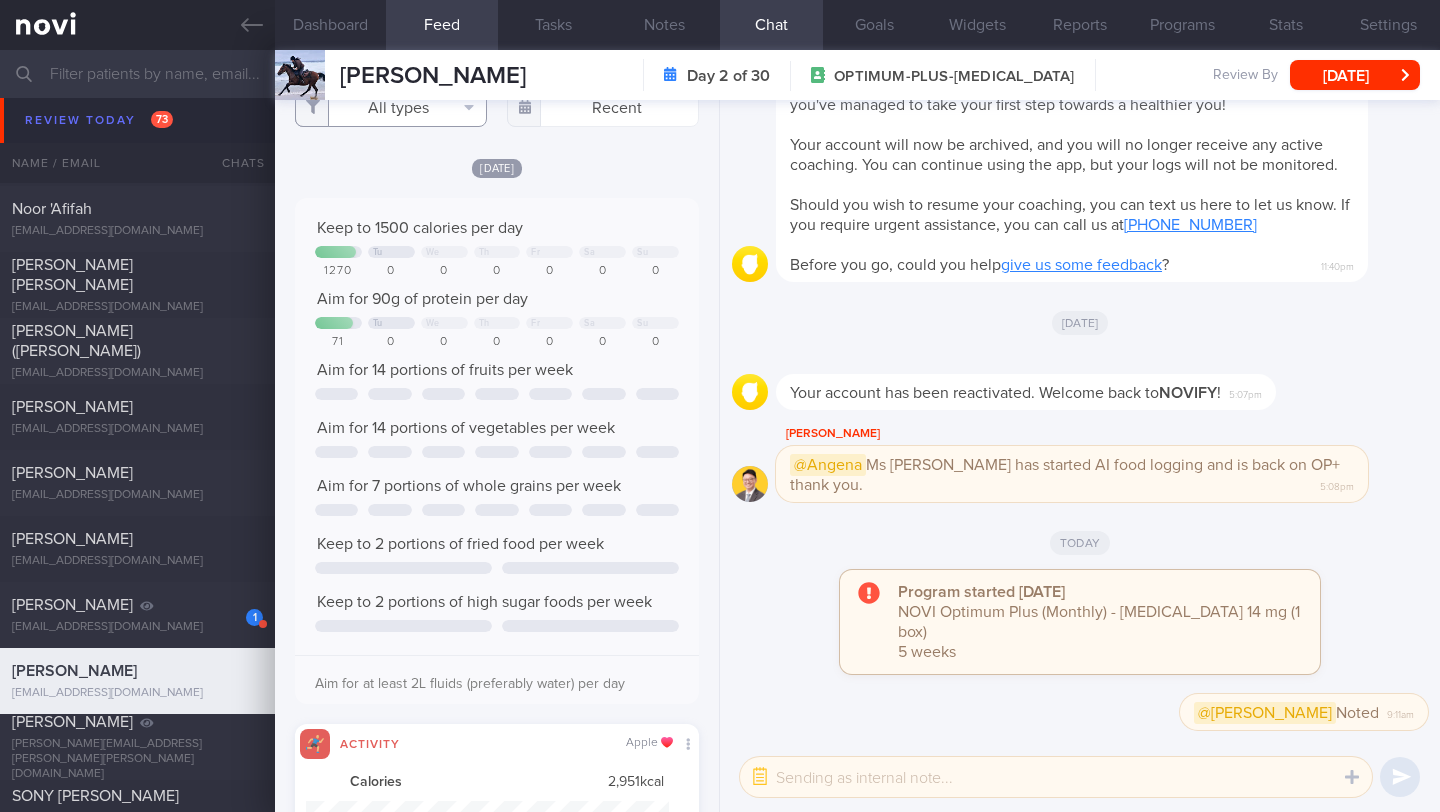 click on "All types" at bounding box center (391, 107) 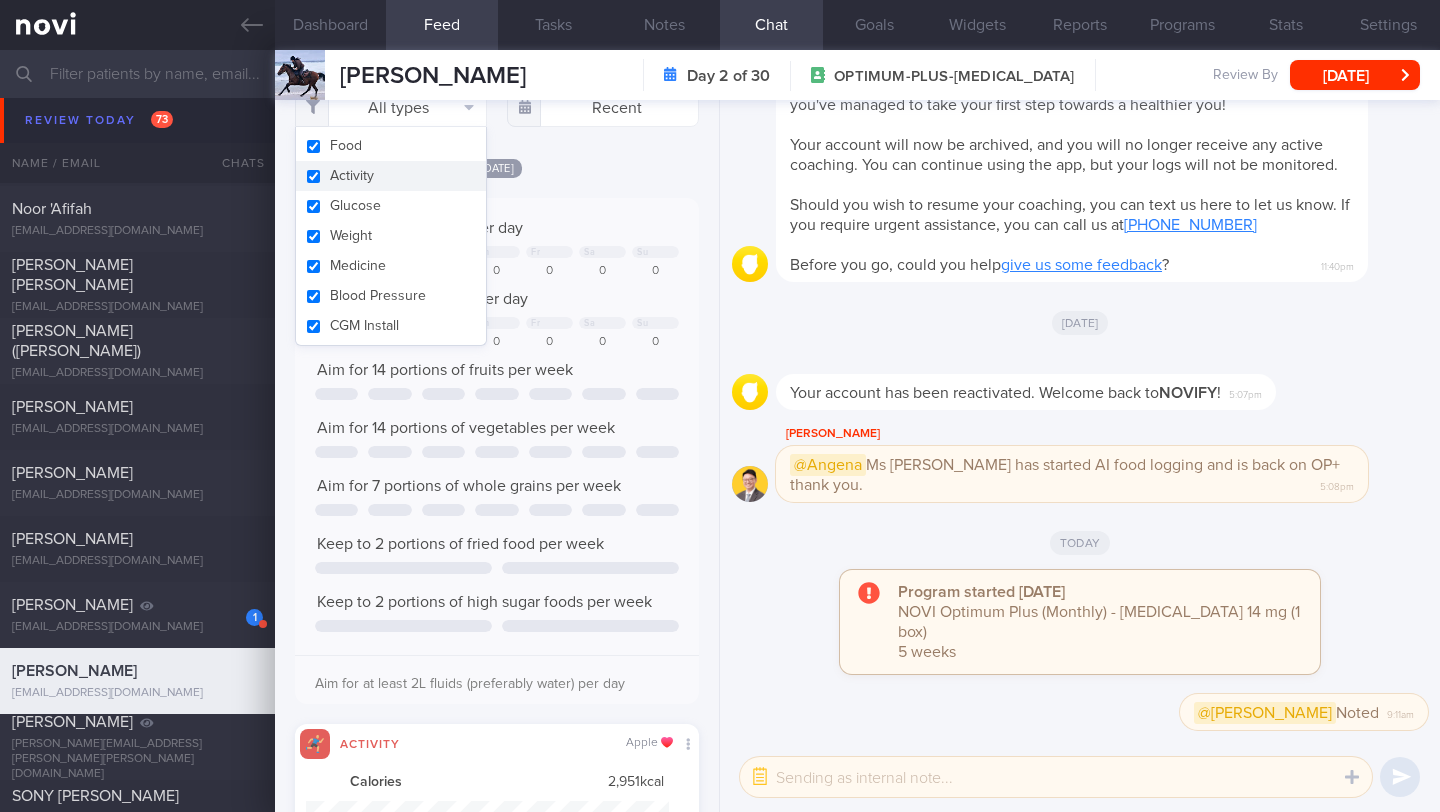 click on "Activity" at bounding box center (391, 176) 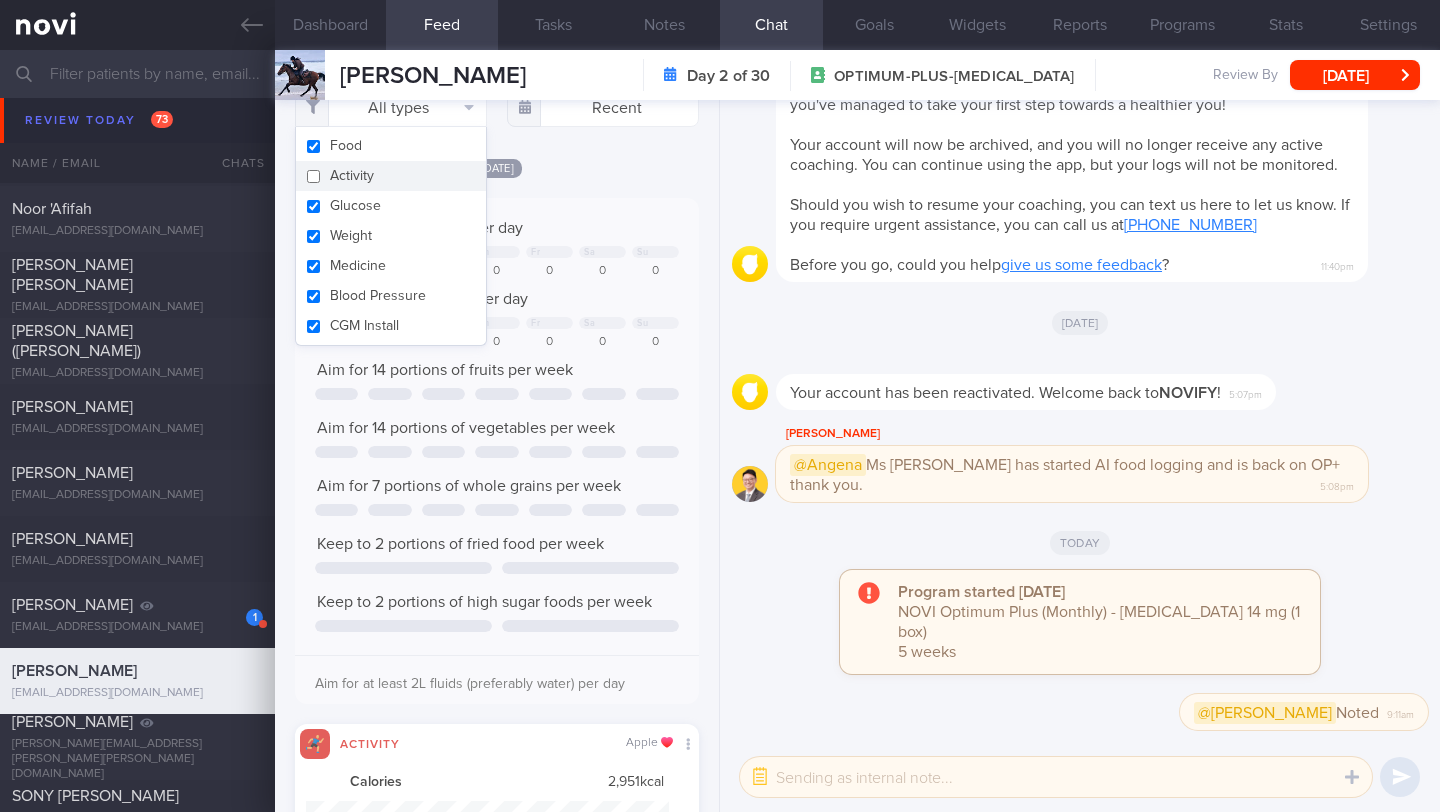 checkbox on "false" 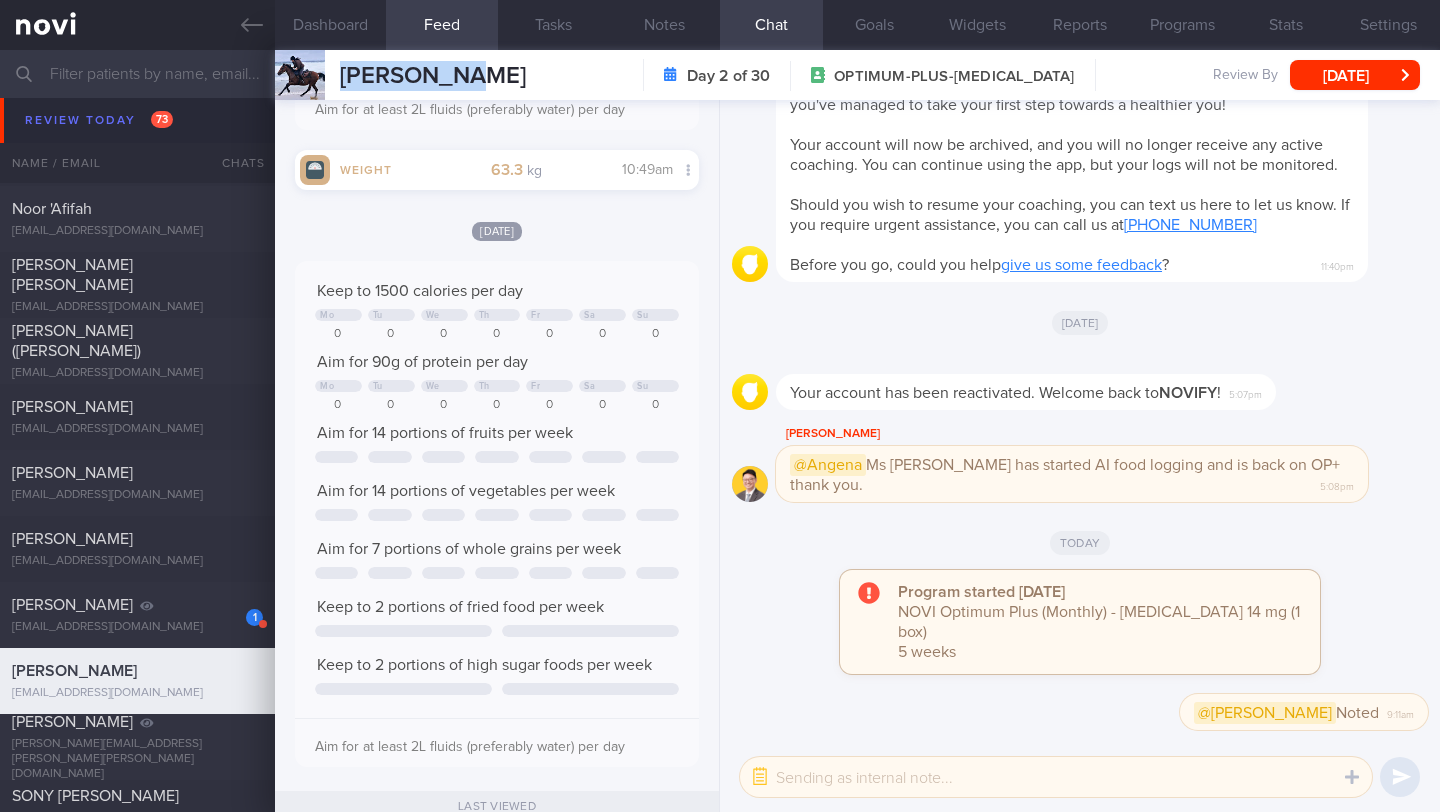drag, startPoint x: 454, startPoint y: 69, endPoint x: 296, endPoint y: 72, distance: 158.02847 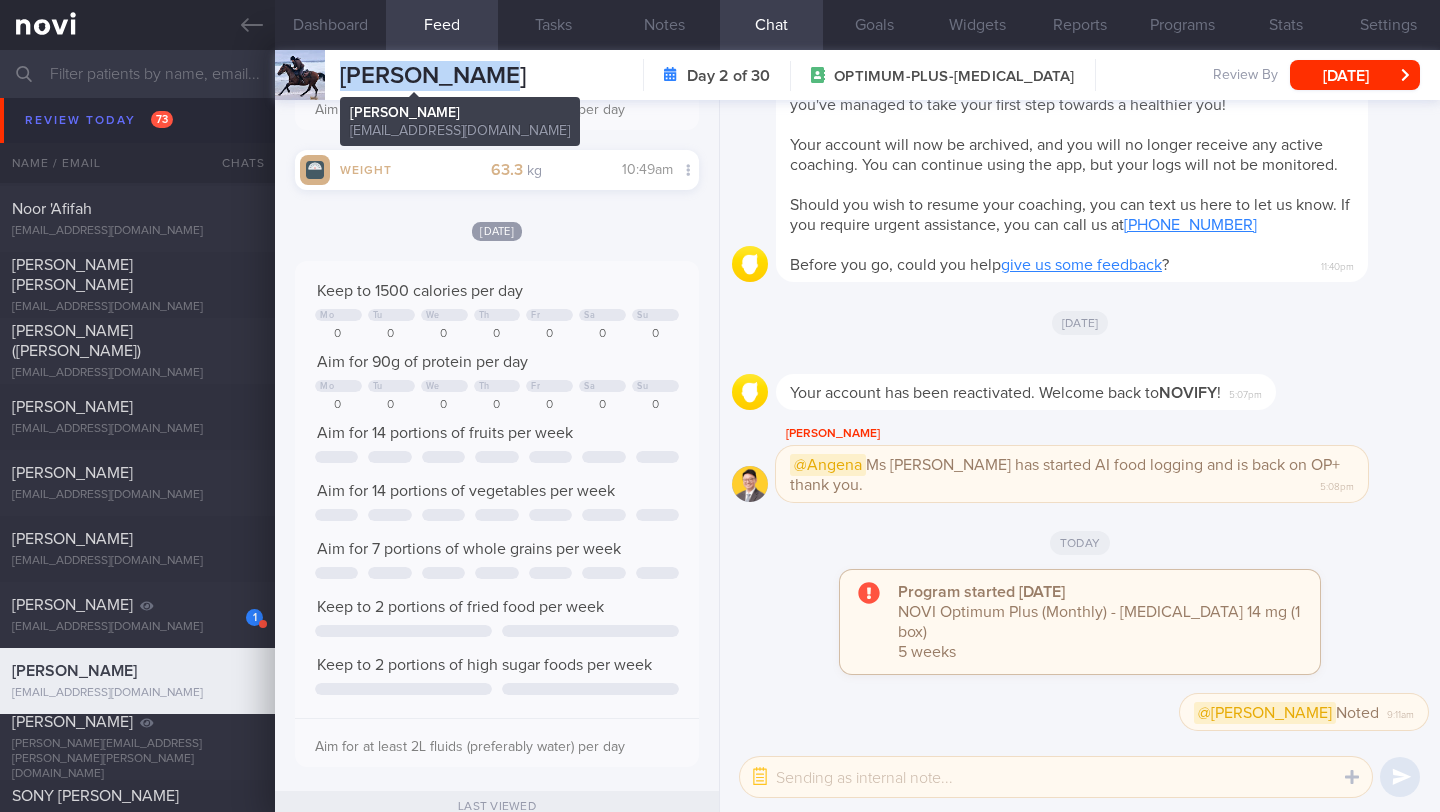 drag, startPoint x: 499, startPoint y: 76, endPoint x: 332, endPoint y: 75, distance: 167.00299 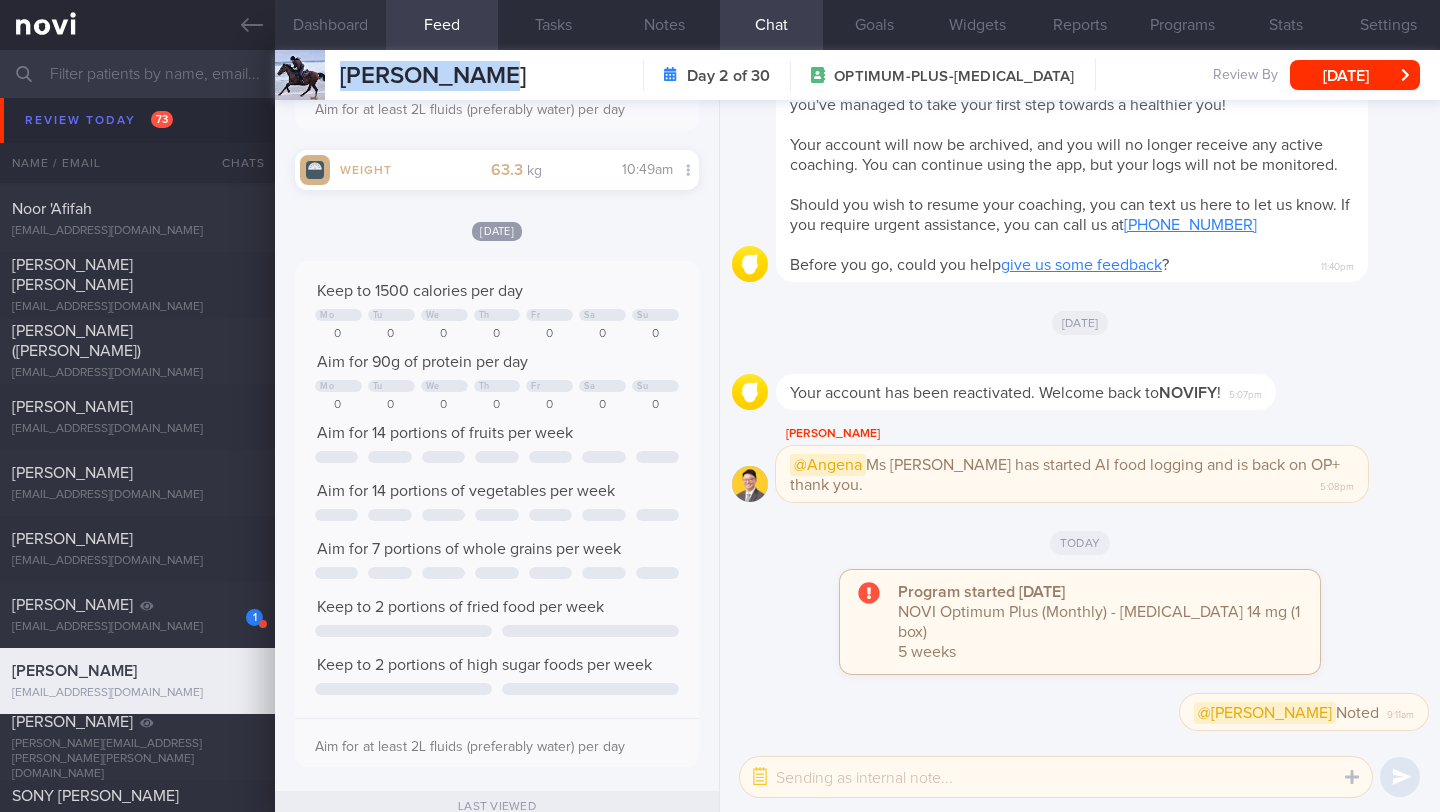 scroll, scrollTop: 999795, scrollLeft: 999647, axis: both 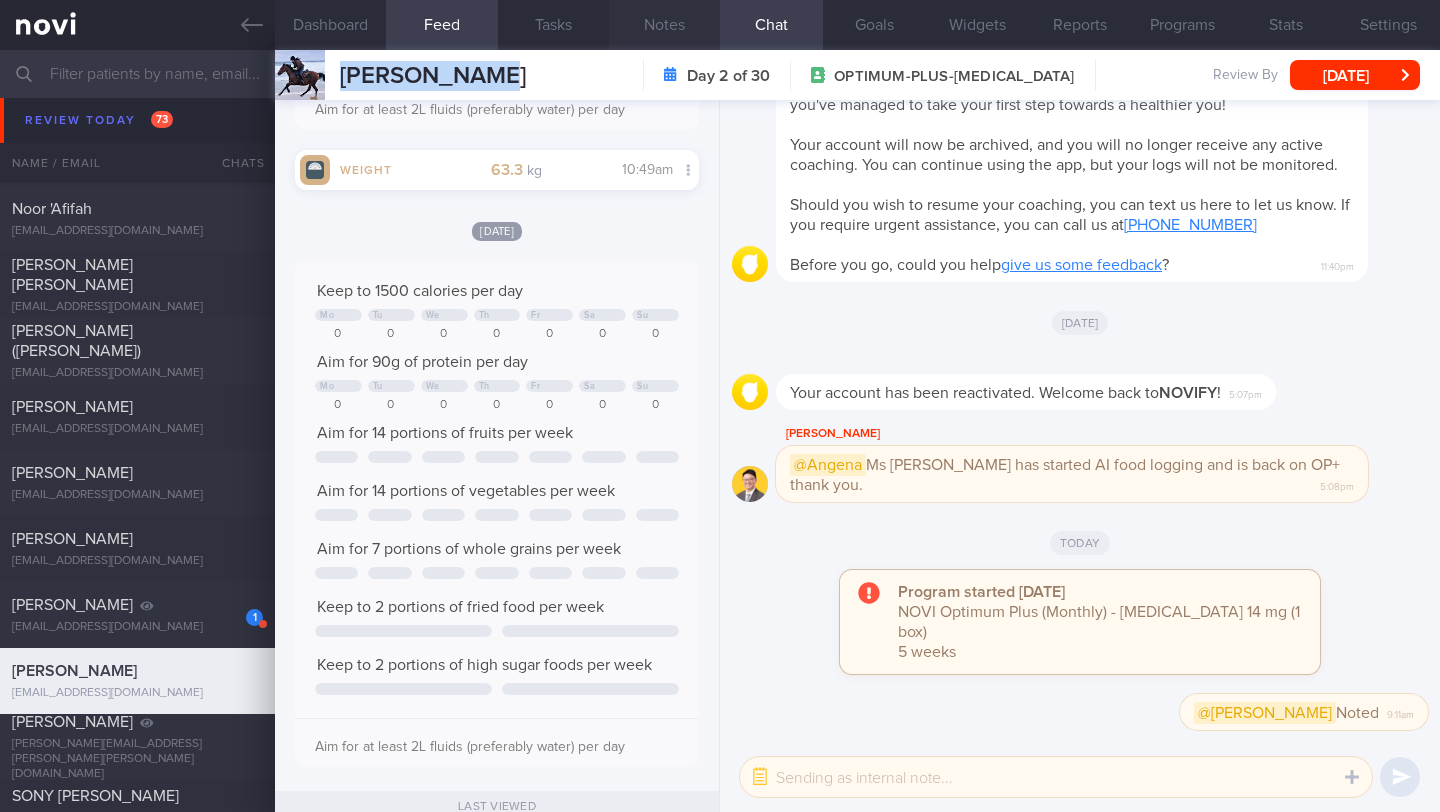 click on "Notes" at bounding box center [664, 25] 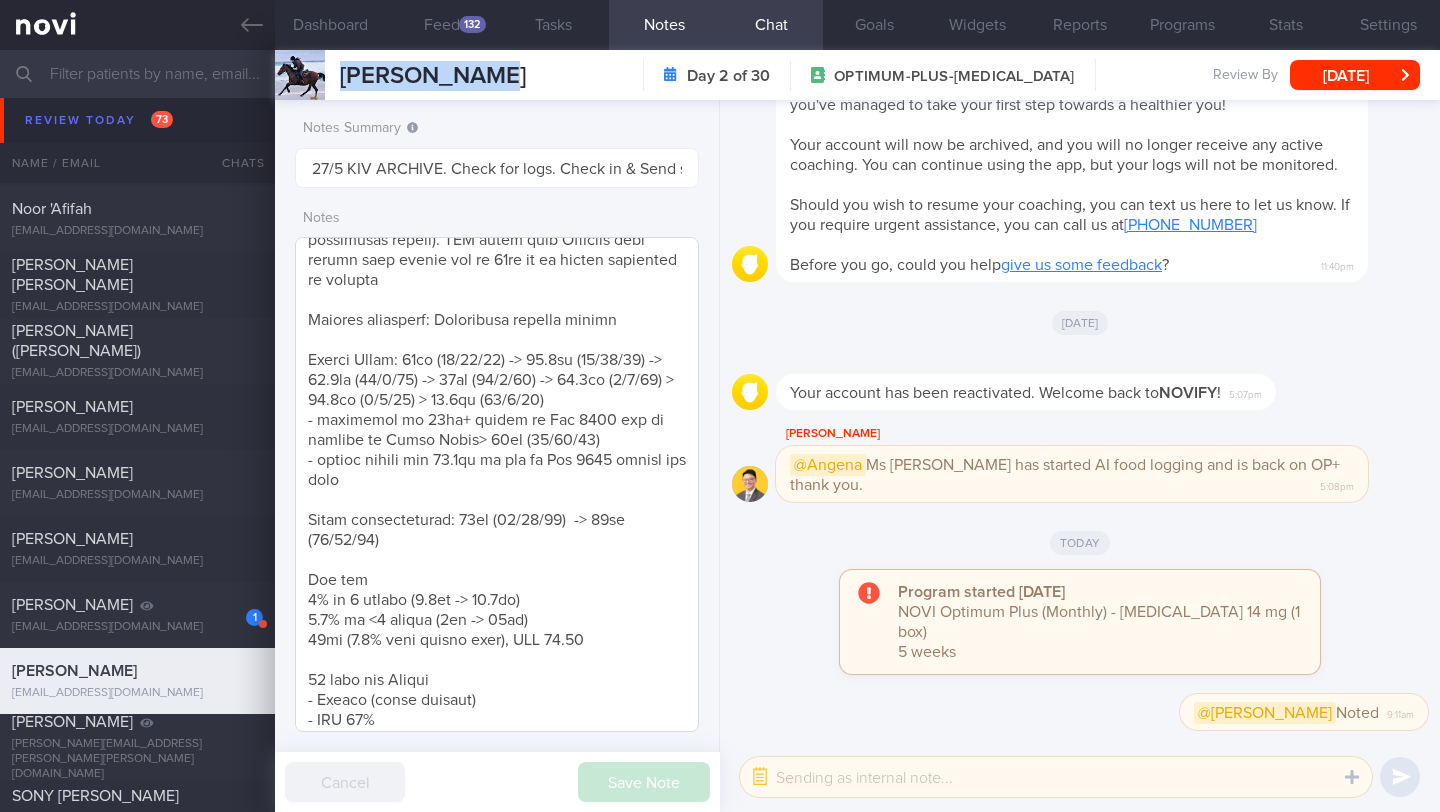 scroll, scrollTop: 879, scrollLeft: 0, axis: vertical 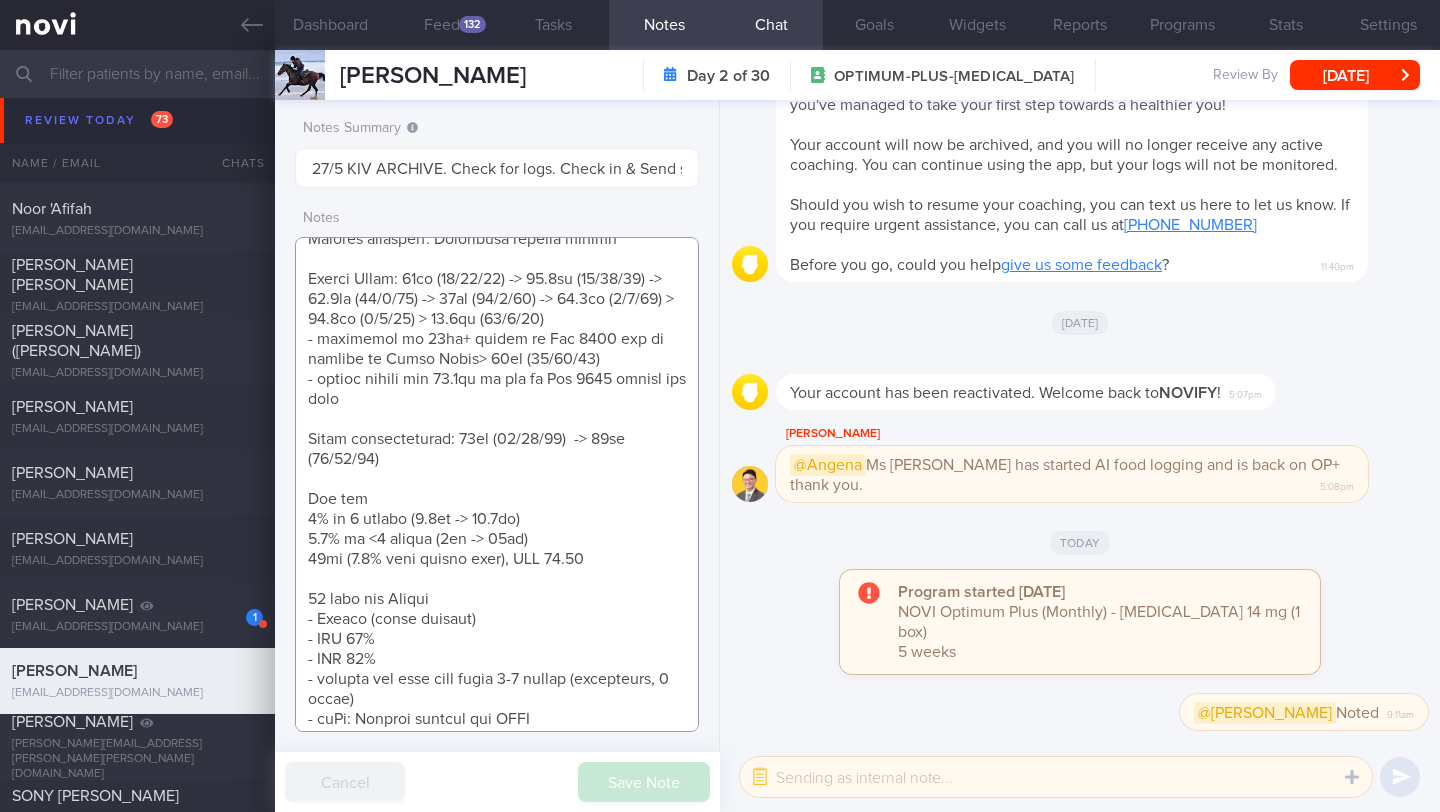 click at bounding box center (497, 484) 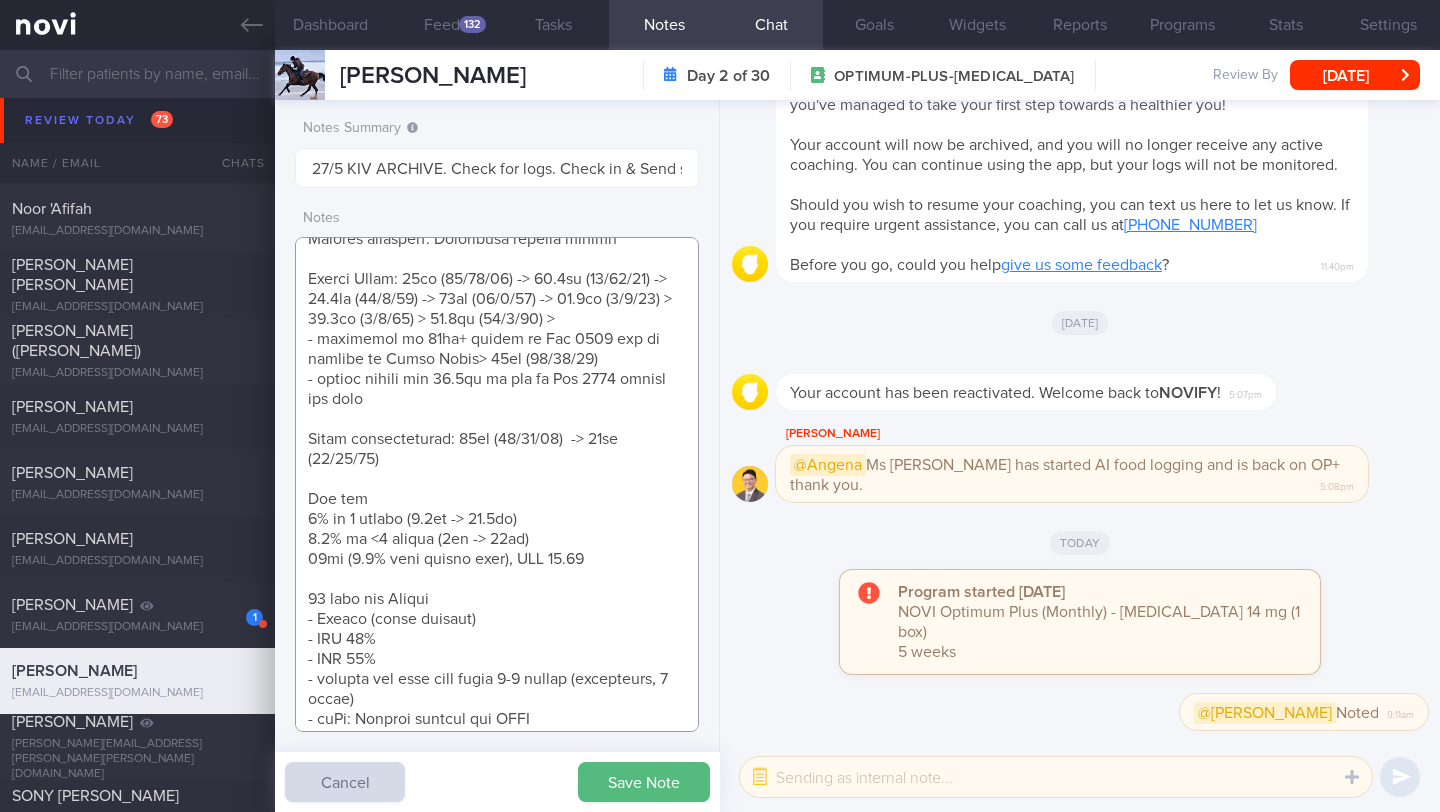 paste on "64kg ([DATE]) -> 66kg ([DATE])" 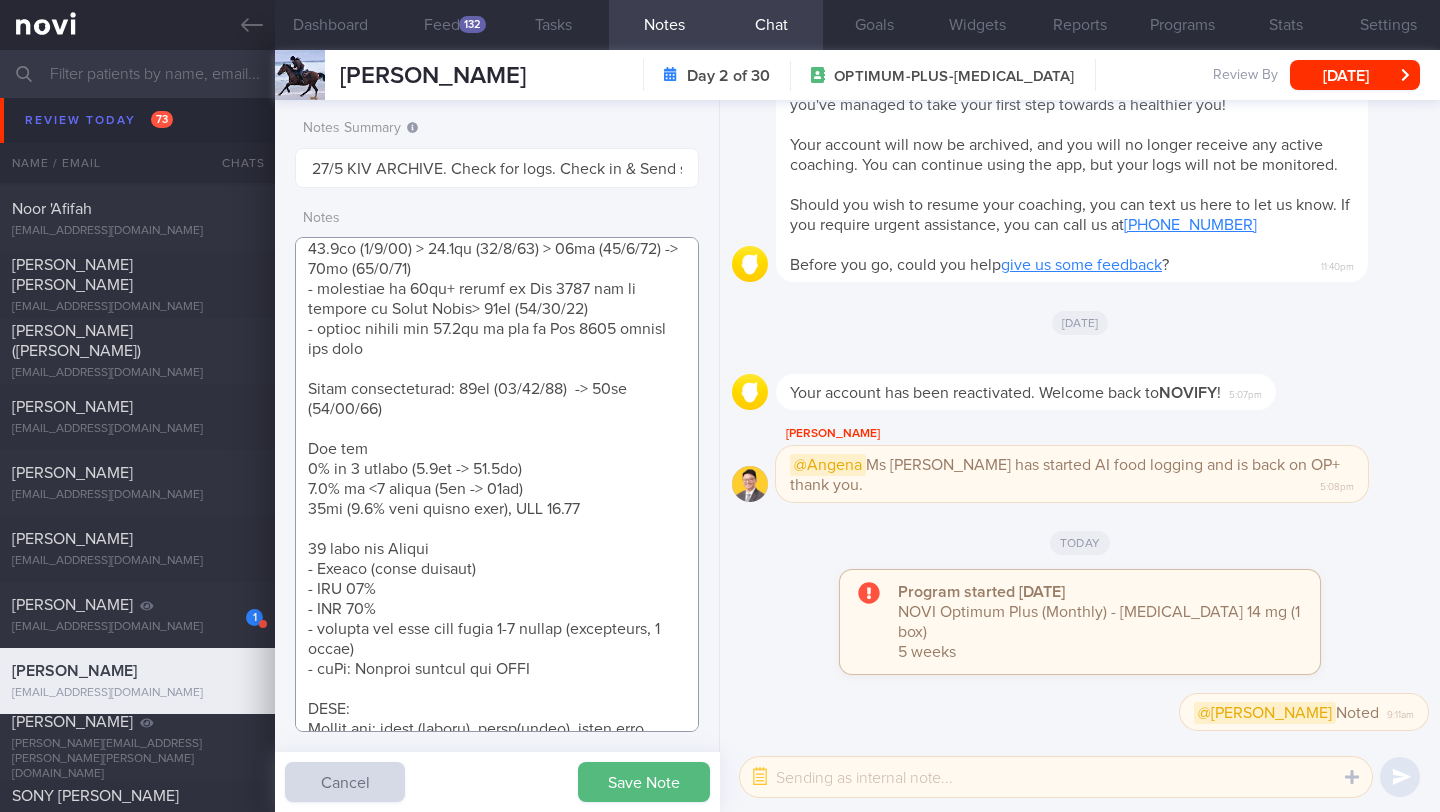 scroll, scrollTop: 942, scrollLeft: 0, axis: vertical 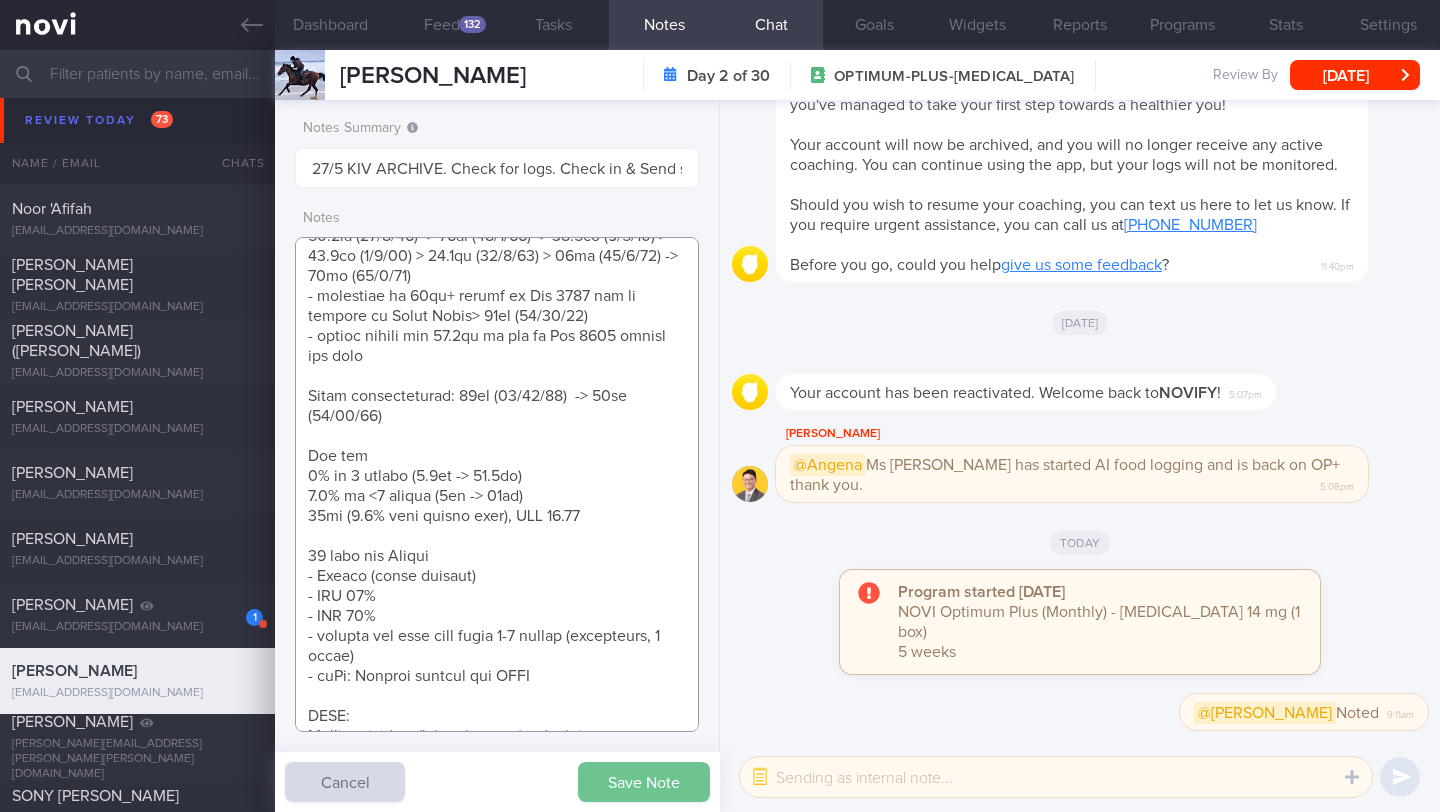 type on "Irregular logging, occasionally responsive to messages
GOALs:
- (10/5) Get at least 30g of protein at lunch and dinner
- (10/5) Get 2 sessions of resistance training per week
DIET: (27/2) still can control food while travelling > (4/4) prepares her own meals -- prepares healthier versions of carbonara and Caesar dressing > (3/6) - trying to reduce carbs and taking more protein > (3/7) more heavy nights of drinking for the last 1 month (2 nights/week, hangover lasts longer) > (28/8) eating habits are good. entertained more last month. less entertainment this month. trying to reduce carbs and taking more protein. more entertainment this week, but will resume meal prep next week
EXERCISE: did a lot of walking and some running in [GEOGRAPHIC_DATA] > (10/5) Doing yoga about 5/7 and incorporating some runs > (3/6) getting back to running. hot yoga + [PERSON_NAME] yoga. resistance training > (10/6) Exercise routine: run 1-2x/wk at least 30 mins (3-6km). yoga (either hot, resistance yoga or [DEMOGRAPHIC_DATA]) 4-5x/wk for 1 hour > (..." 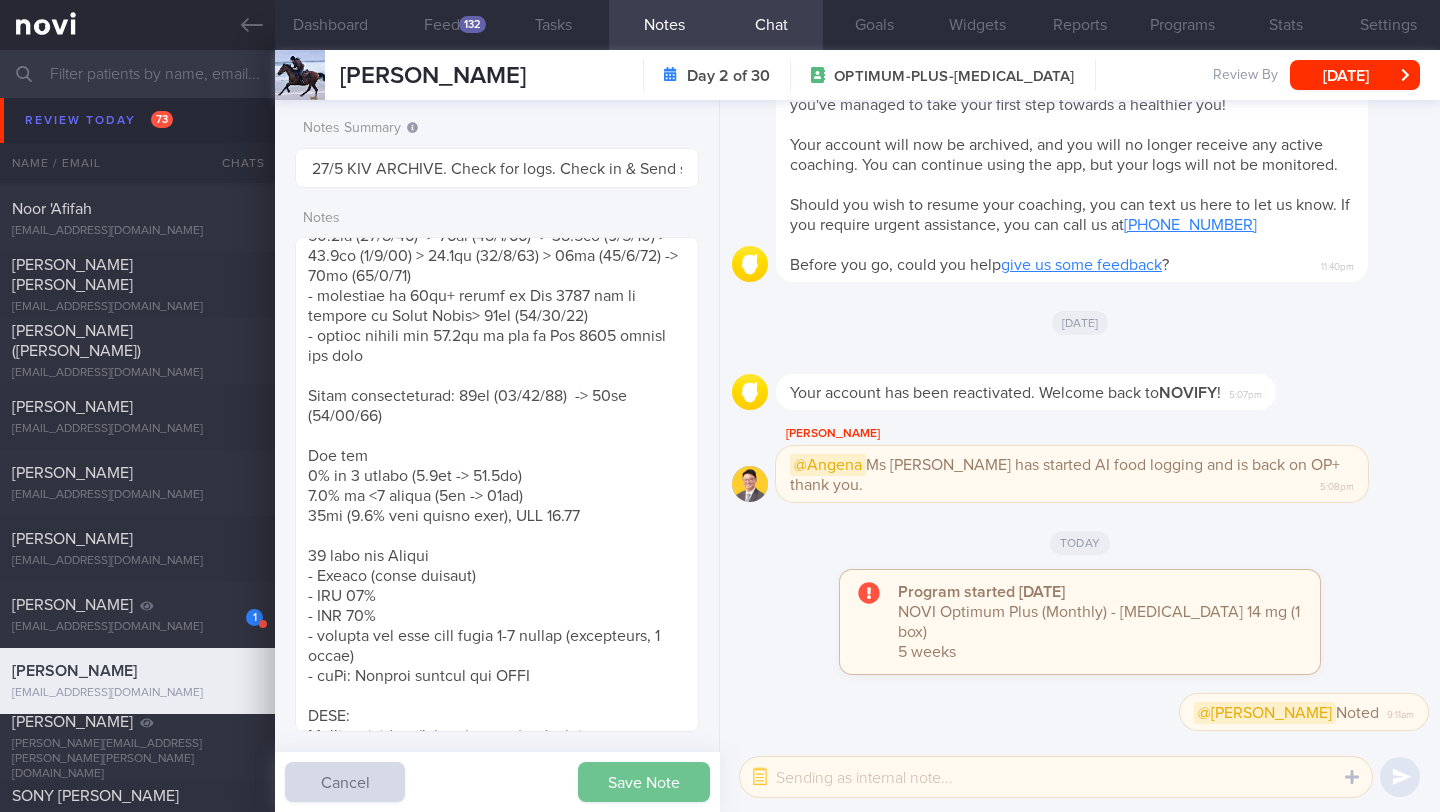 click on "Save Note" at bounding box center [644, 782] 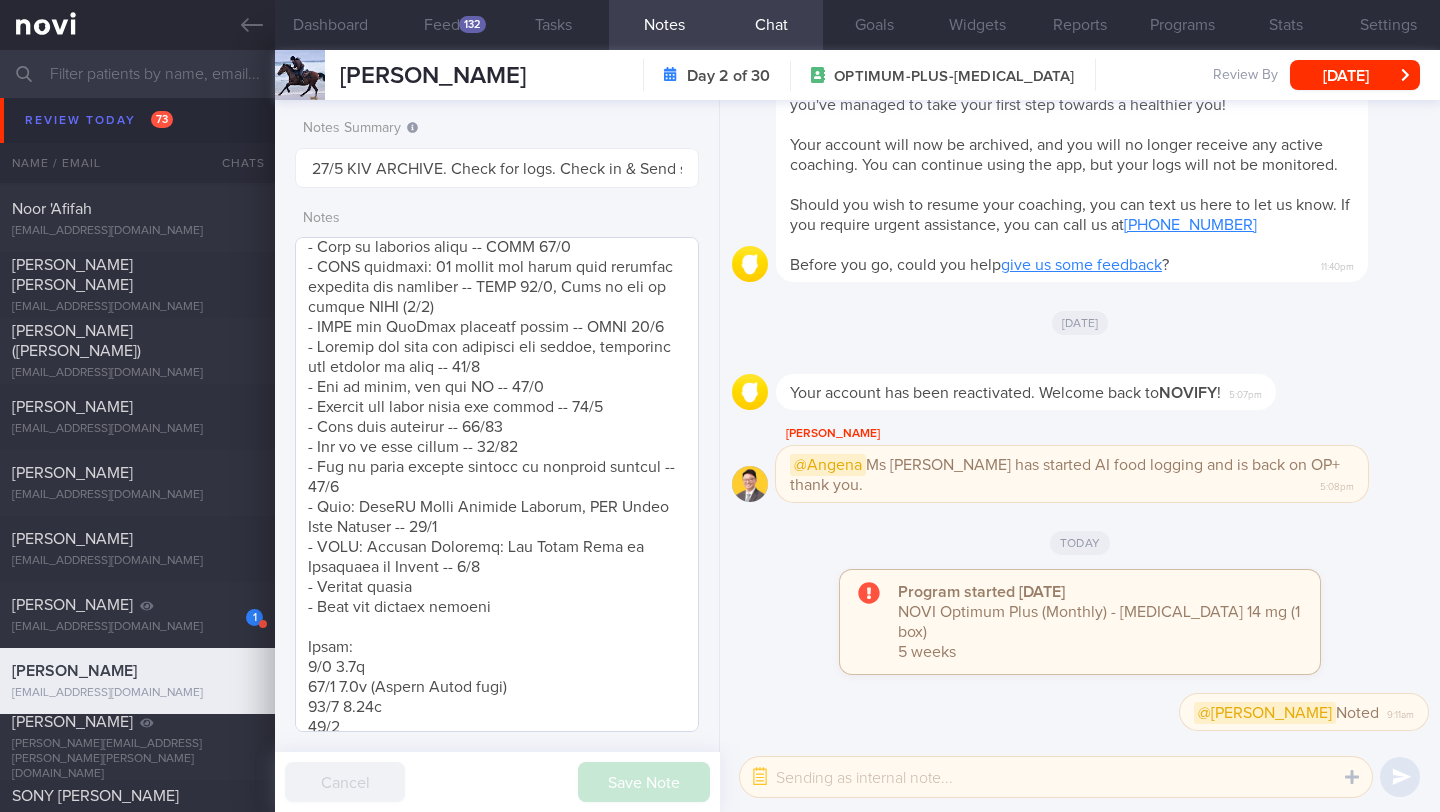 scroll, scrollTop: 1887, scrollLeft: 0, axis: vertical 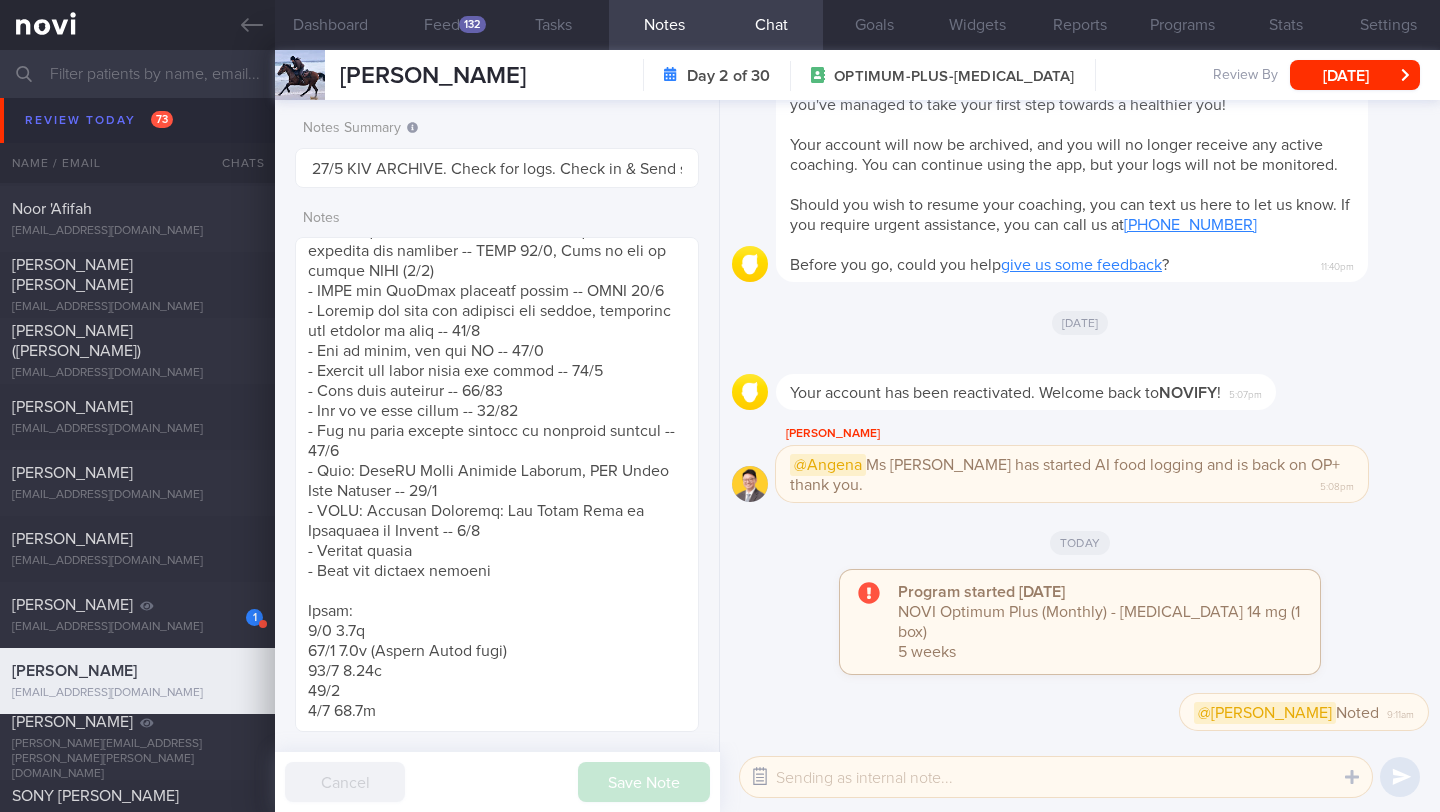 click at bounding box center [760, 777] 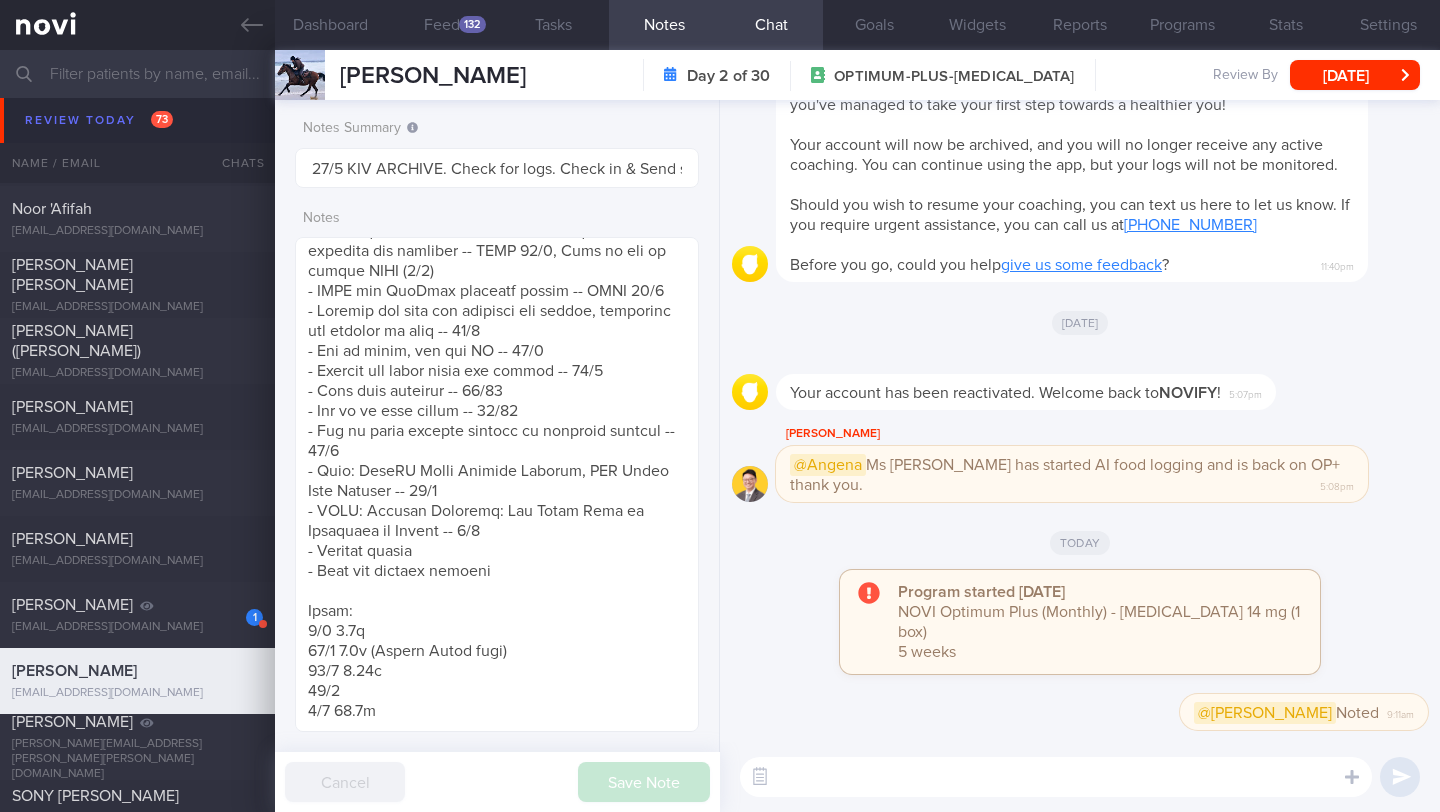 click at bounding box center (1056, 777) 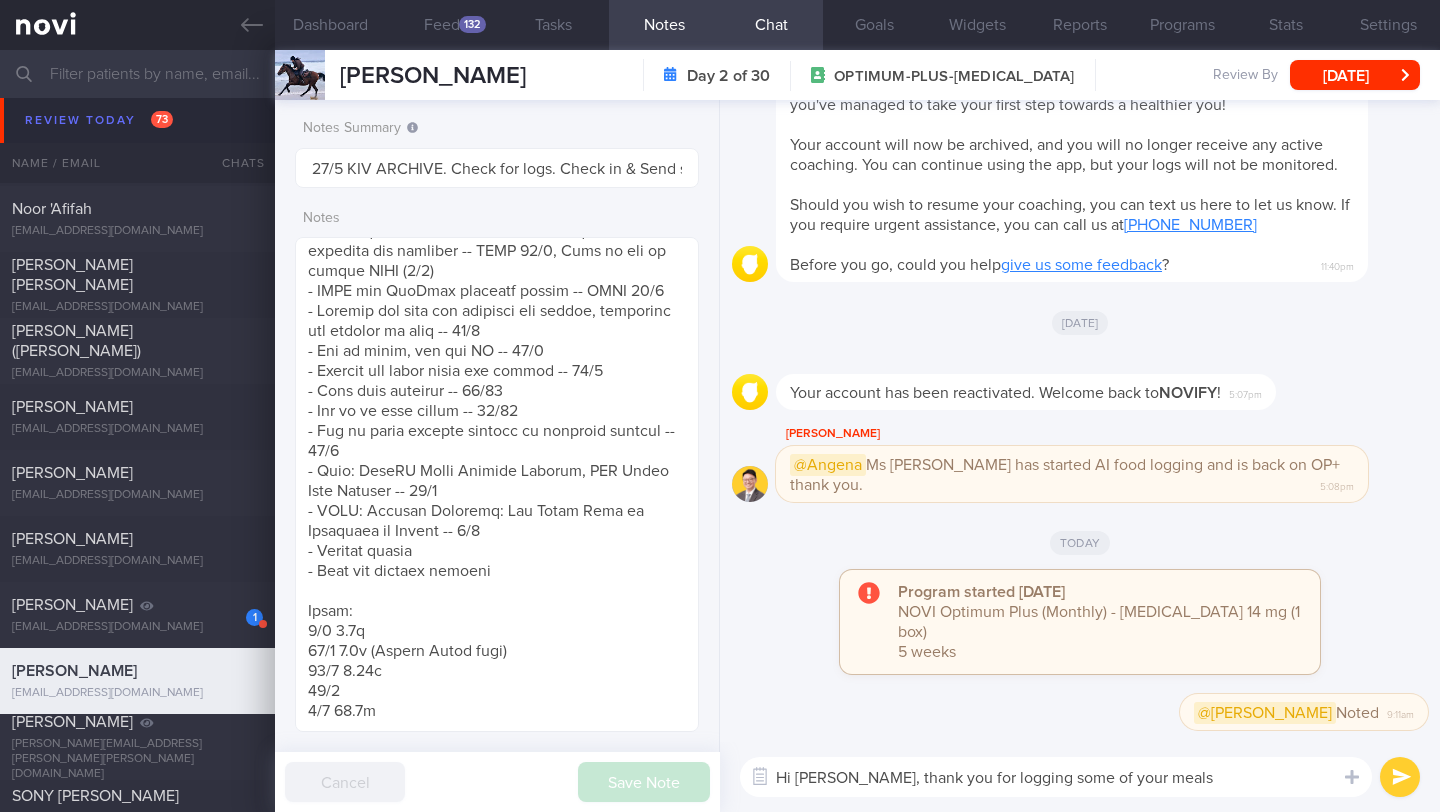 scroll, scrollTop: 999795, scrollLeft: 999647, axis: both 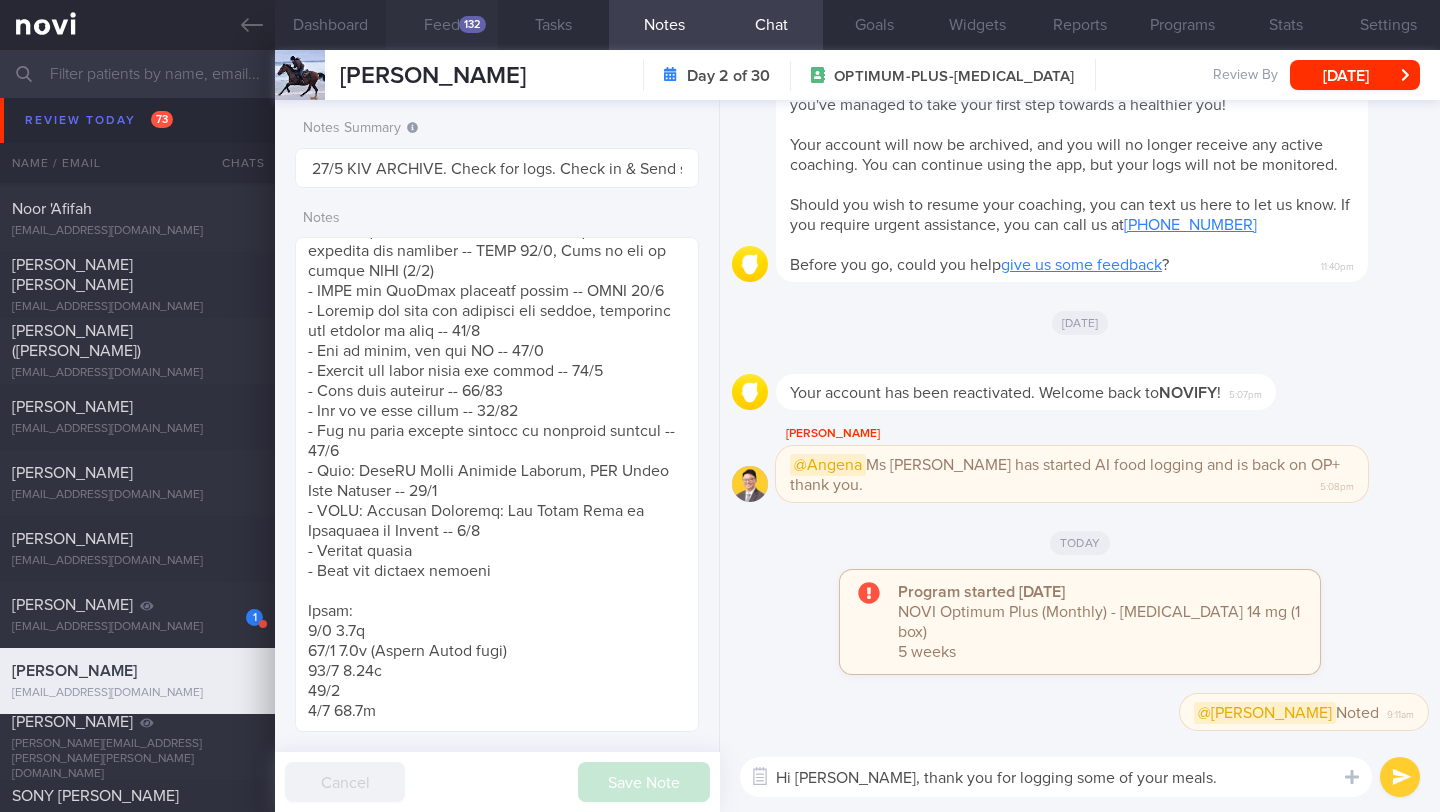 click on "Feed
132" at bounding box center [441, 25] 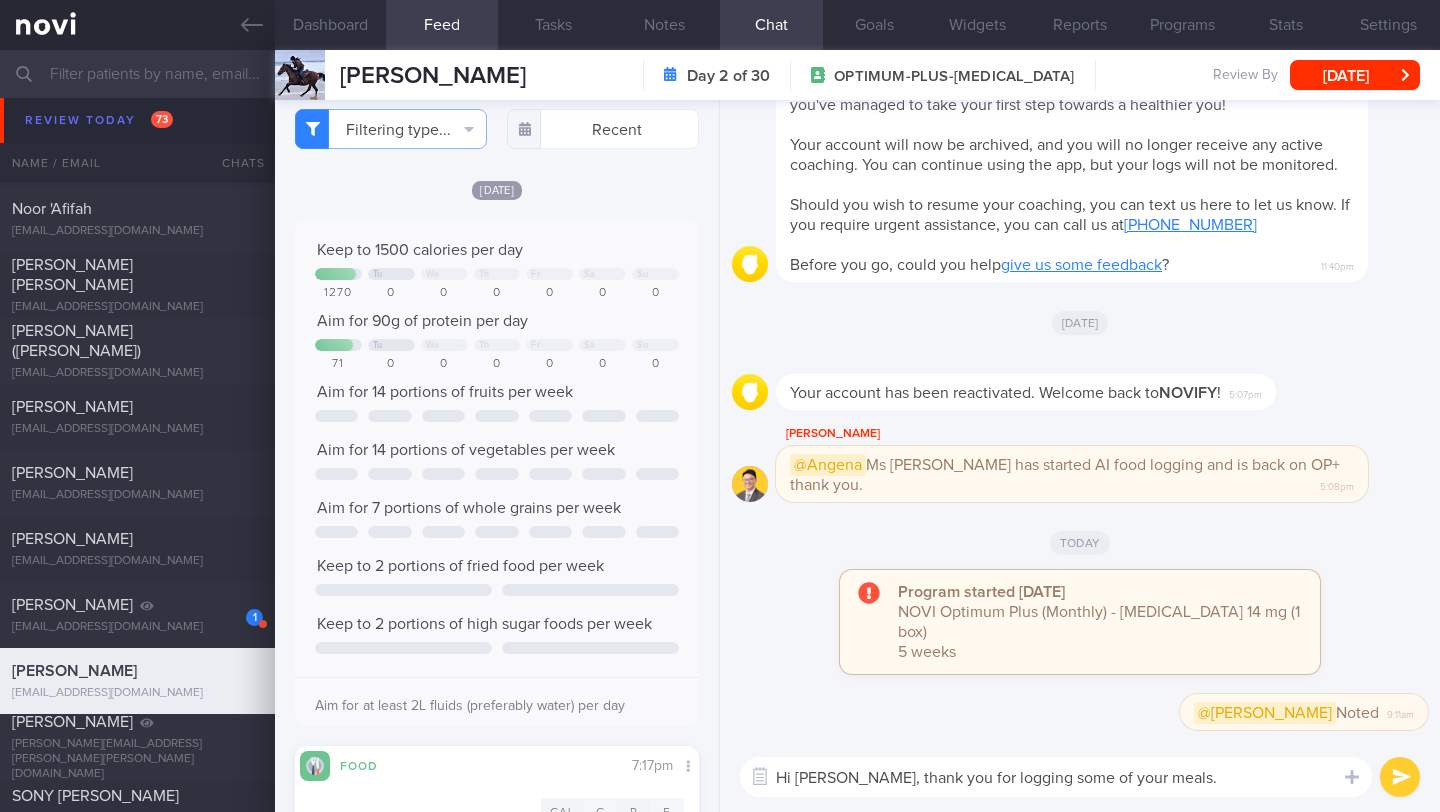 scroll, scrollTop: 0, scrollLeft: 0, axis: both 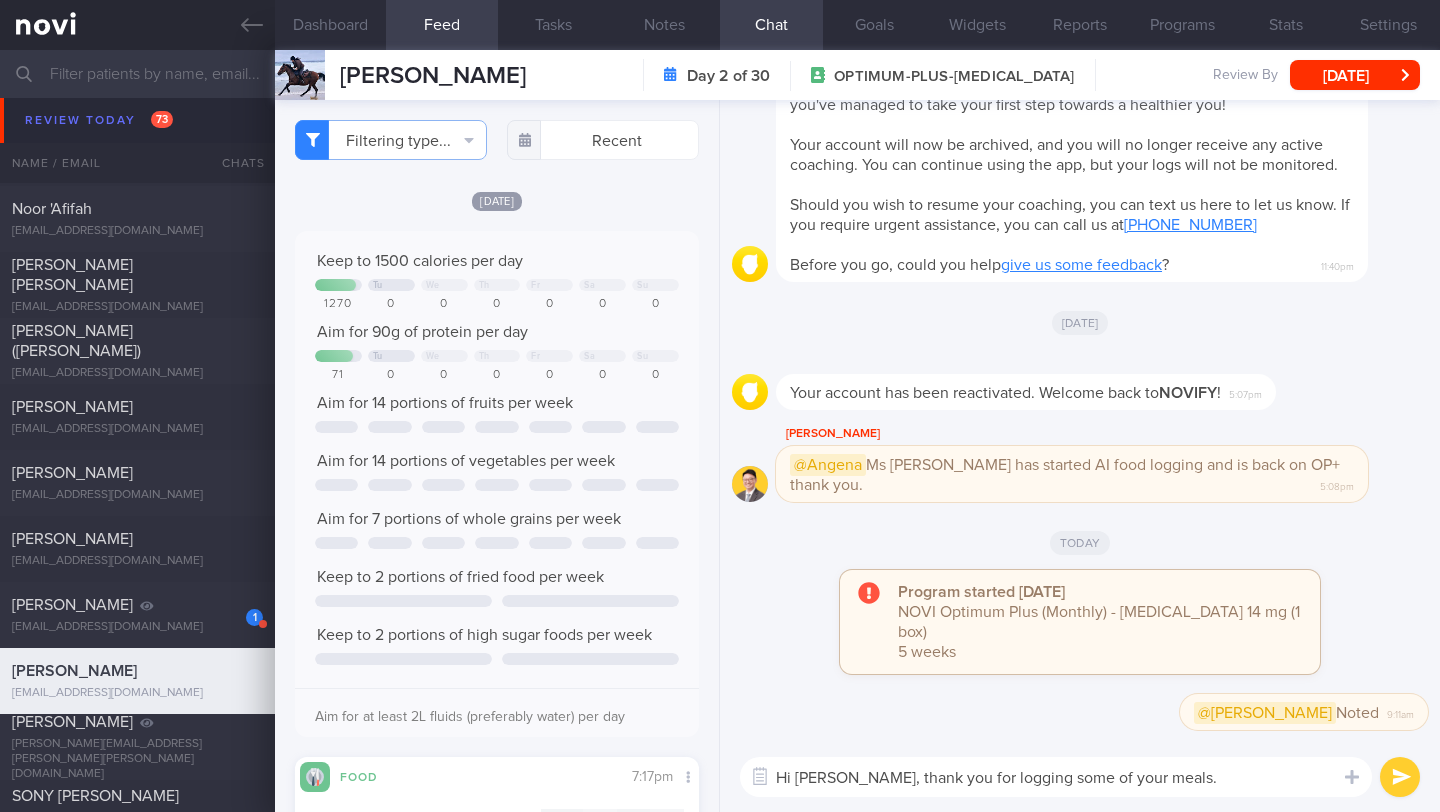 click on "Hi [PERSON_NAME], thank you for logging some of your meals." at bounding box center [1056, 777] 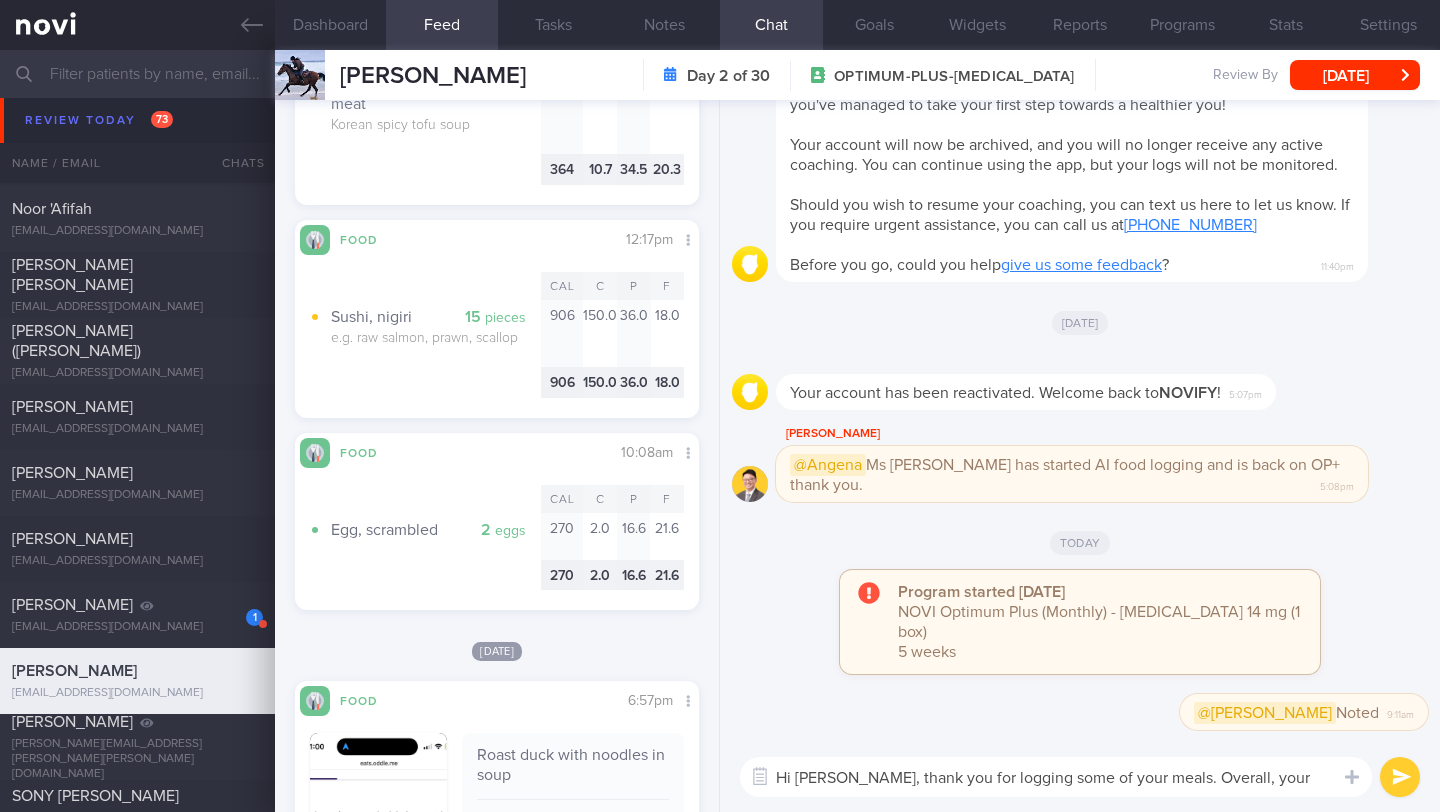 scroll, scrollTop: 840, scrollLeft: 0, axis: vertical 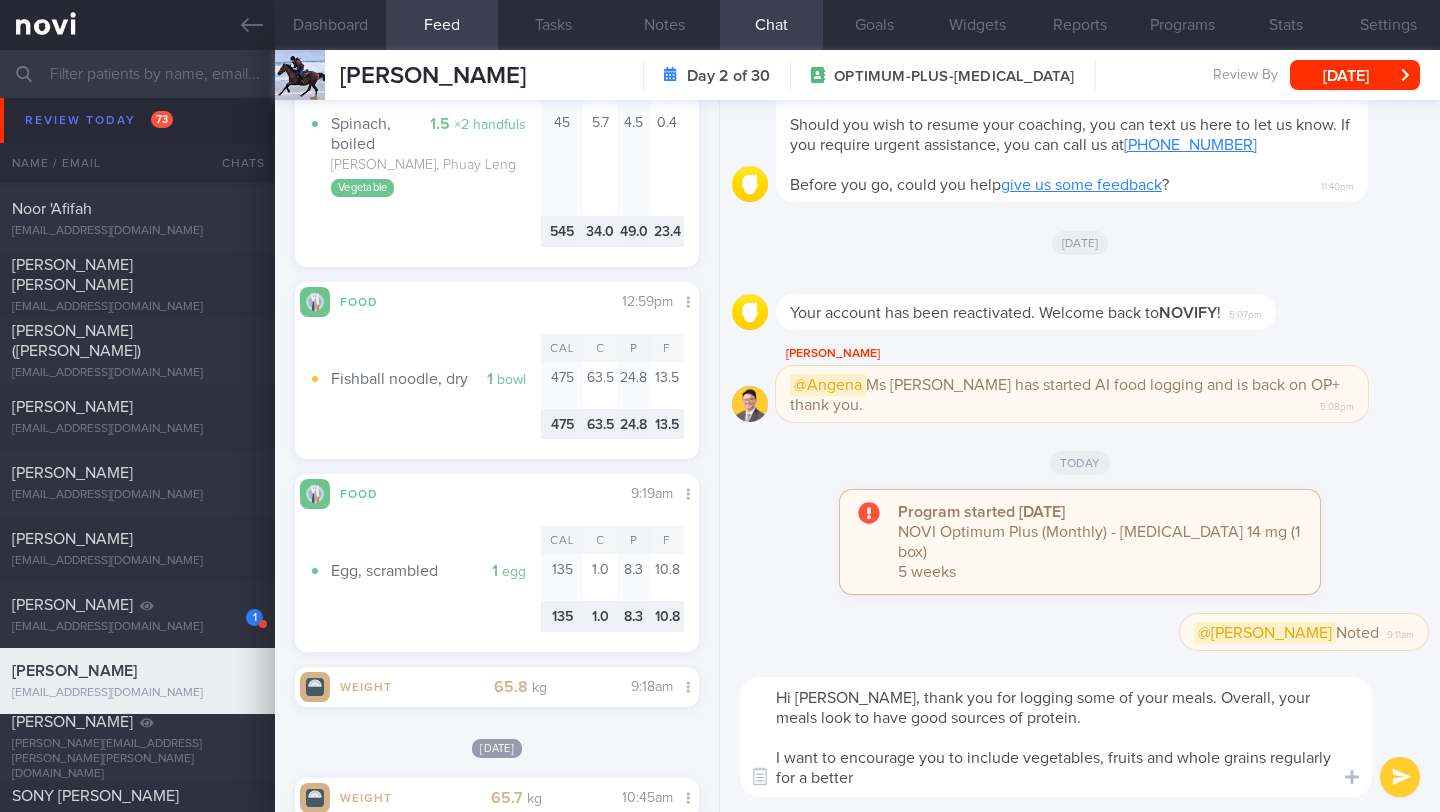 drag, startPoint x: 1022, startPoint y: 761, endPoint x: 968, endPoint y: 751, distance: 54.91812 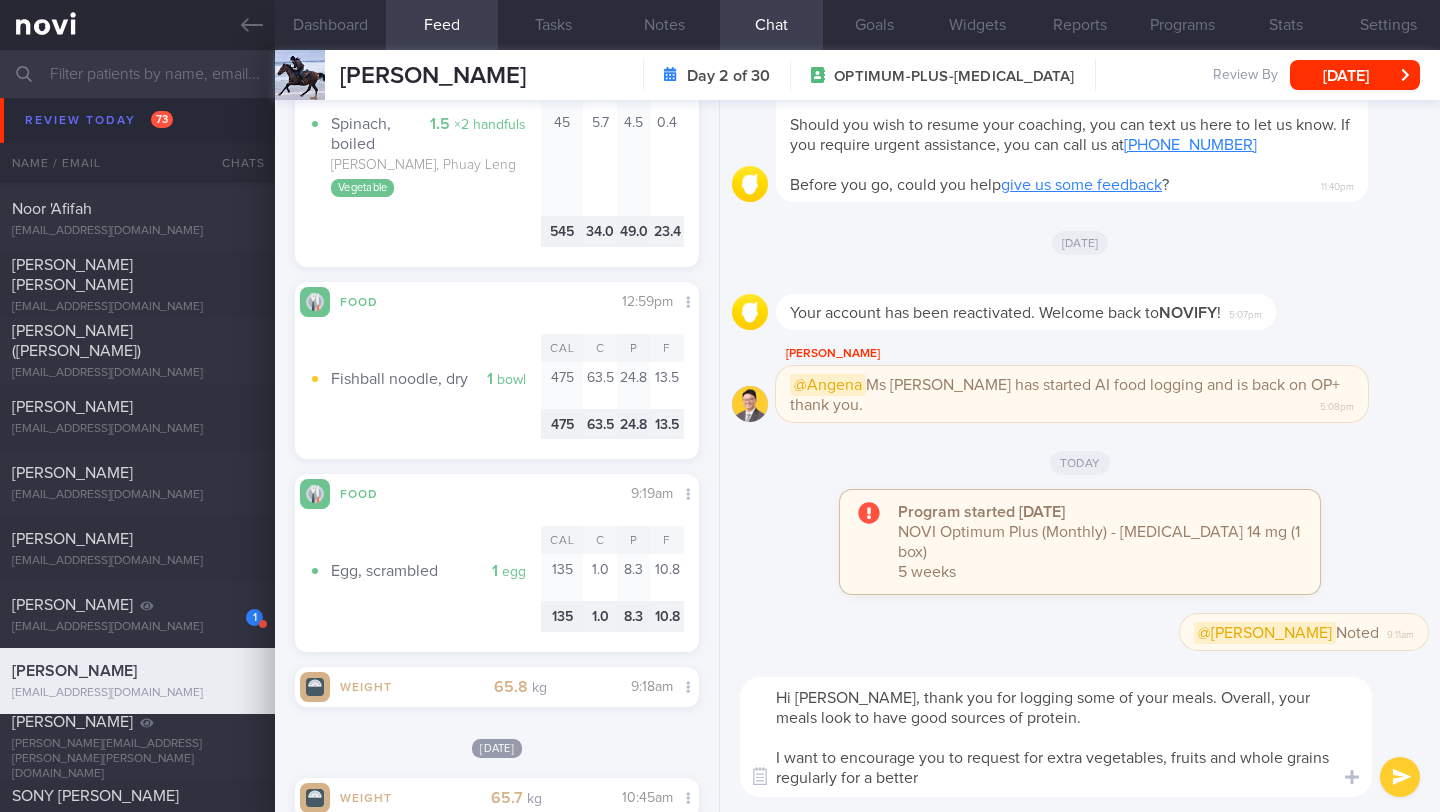 click on "Hi [PERSON_NAME], thank you for logging some of your meals. Overall, your meals look to have good sources of protein.
I want to encourage you to request for extra vegetables, fruits and whole grains regularly for a better" at bounding box center [1056, 737] 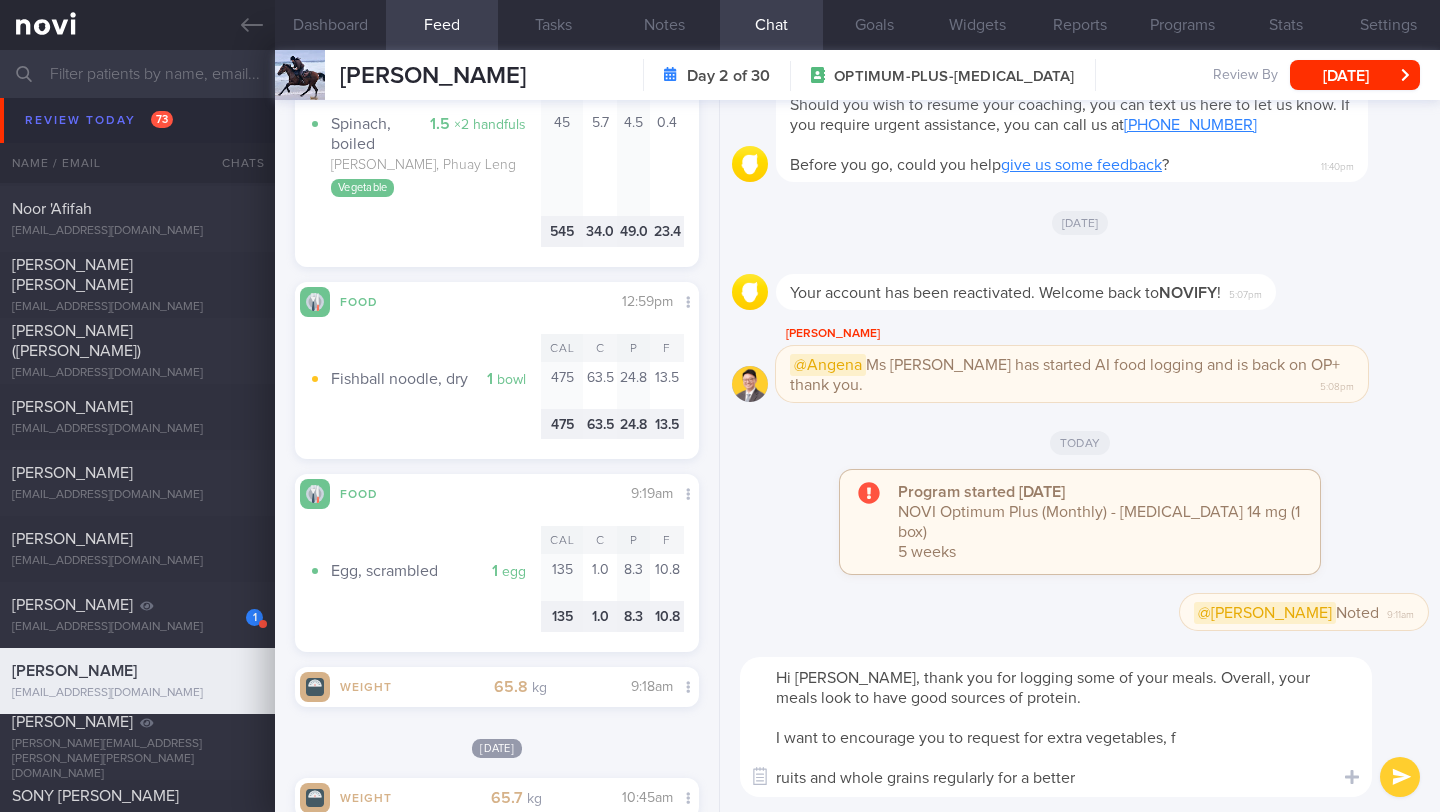 scroll, scrollTop: 0, scrollLeft: 0, axis: both 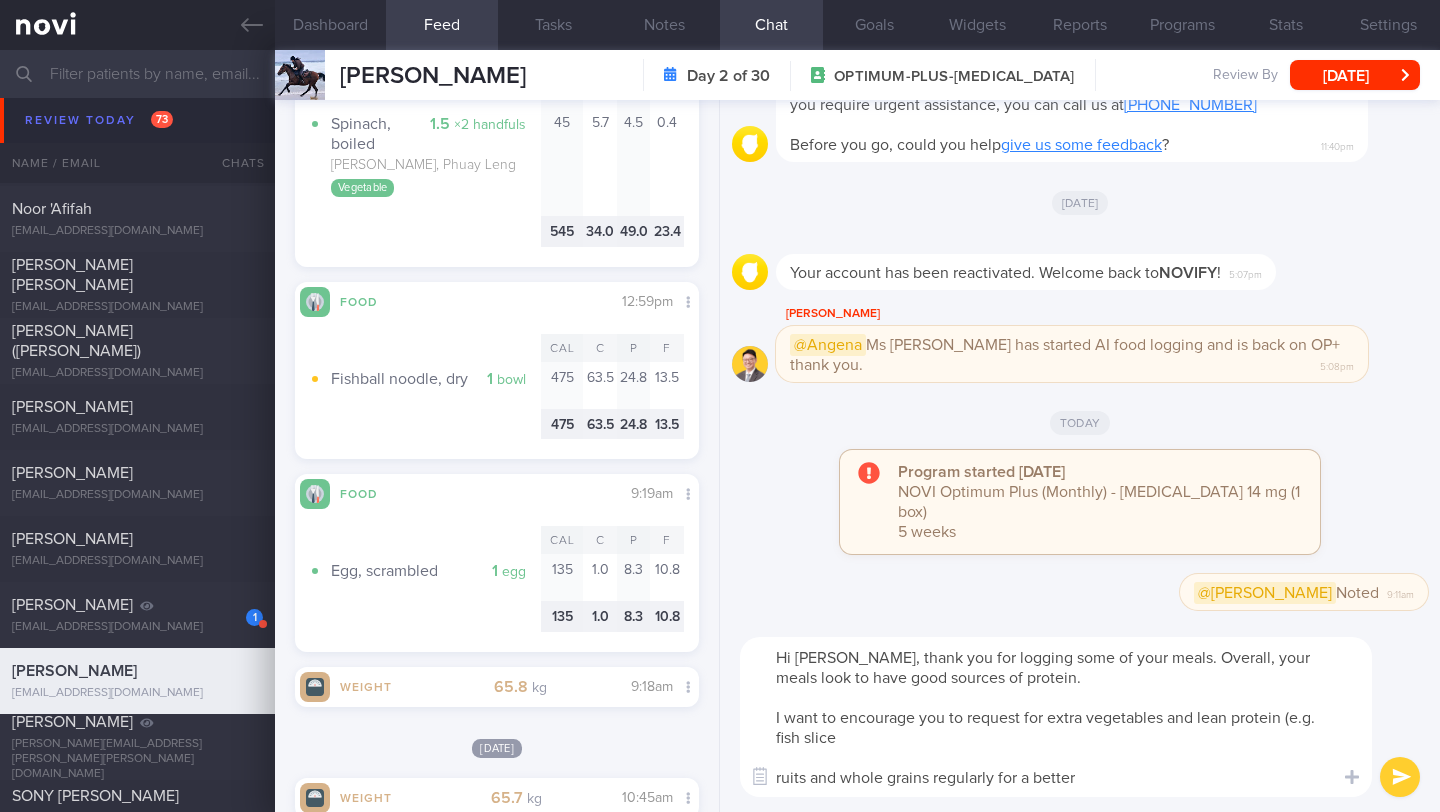 drag, startPoint x: 866, startPoint y: 740, endPoint x: 750, endPoint y: 739, distance: 116.00431 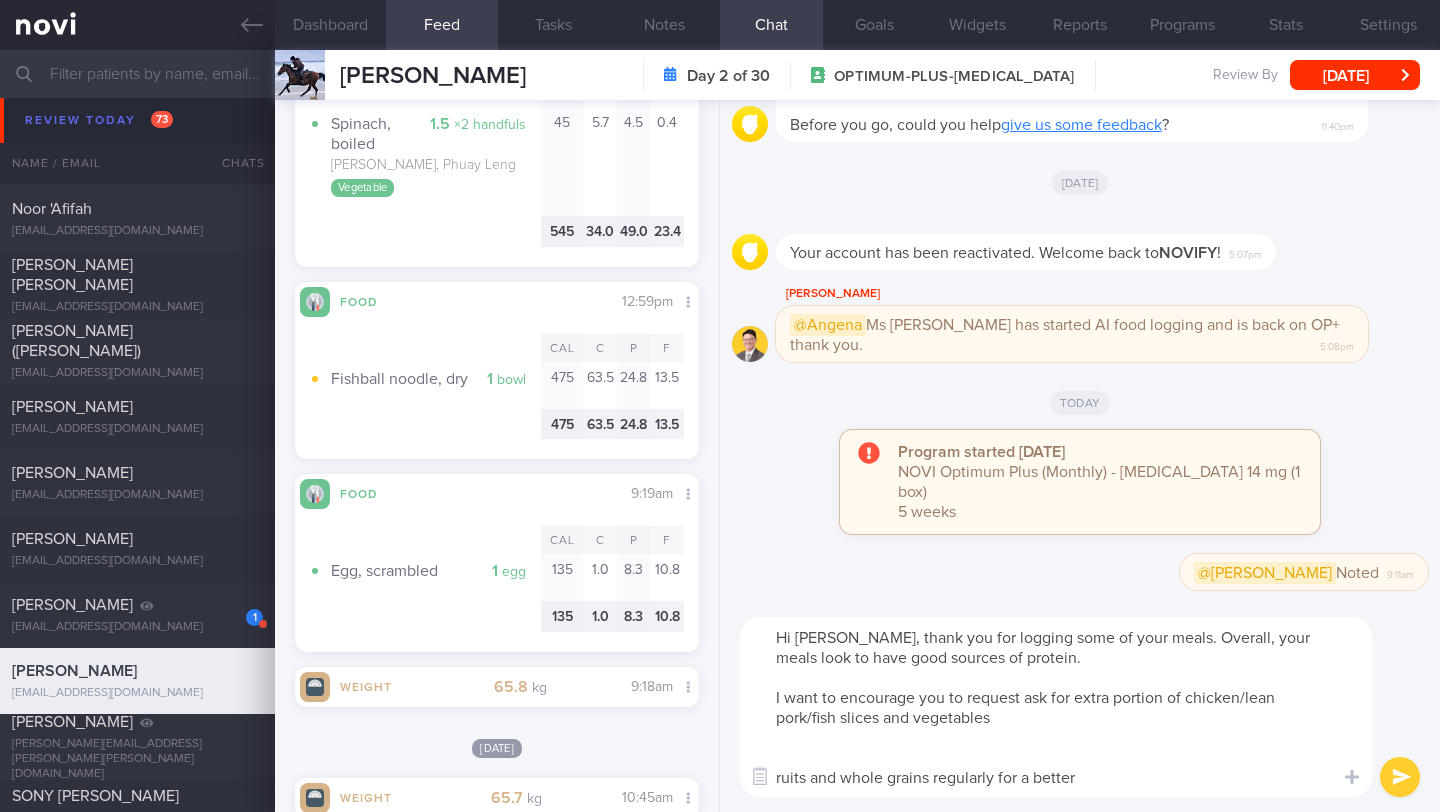 drag, startPoint x: 1024, startPoint y: 696, endPoint x: 776, endPoint y: 693, distance: 248.01814 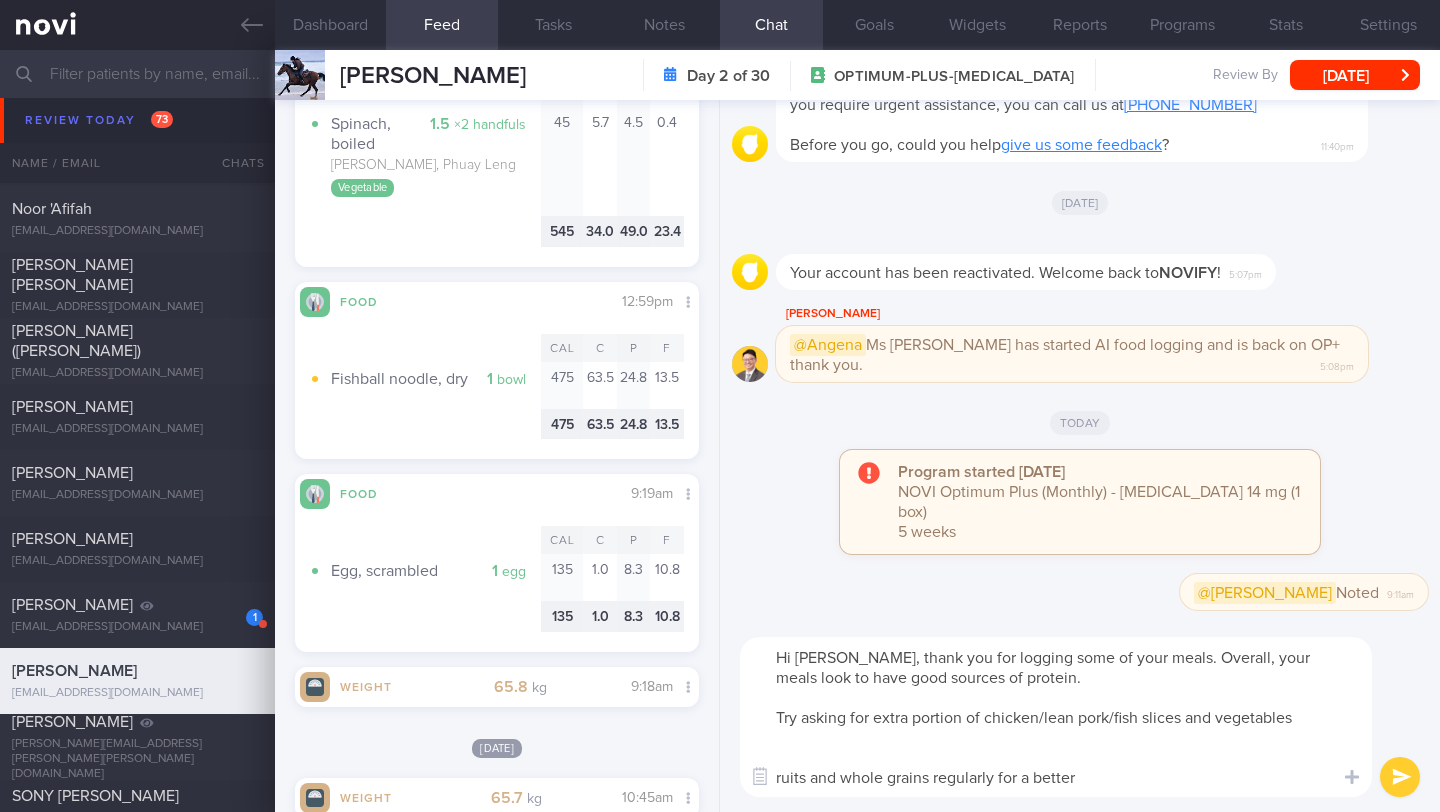 click on "Hi [PERSON_NAME], thank you for logging some of your meals. Overall, your meals look to have good sources of protein.
Try asking for extra portion of chicken/lean pork/fish slices and vegetables
ruits and whole grains regularly for a better" at bounding box center [1056, 717] 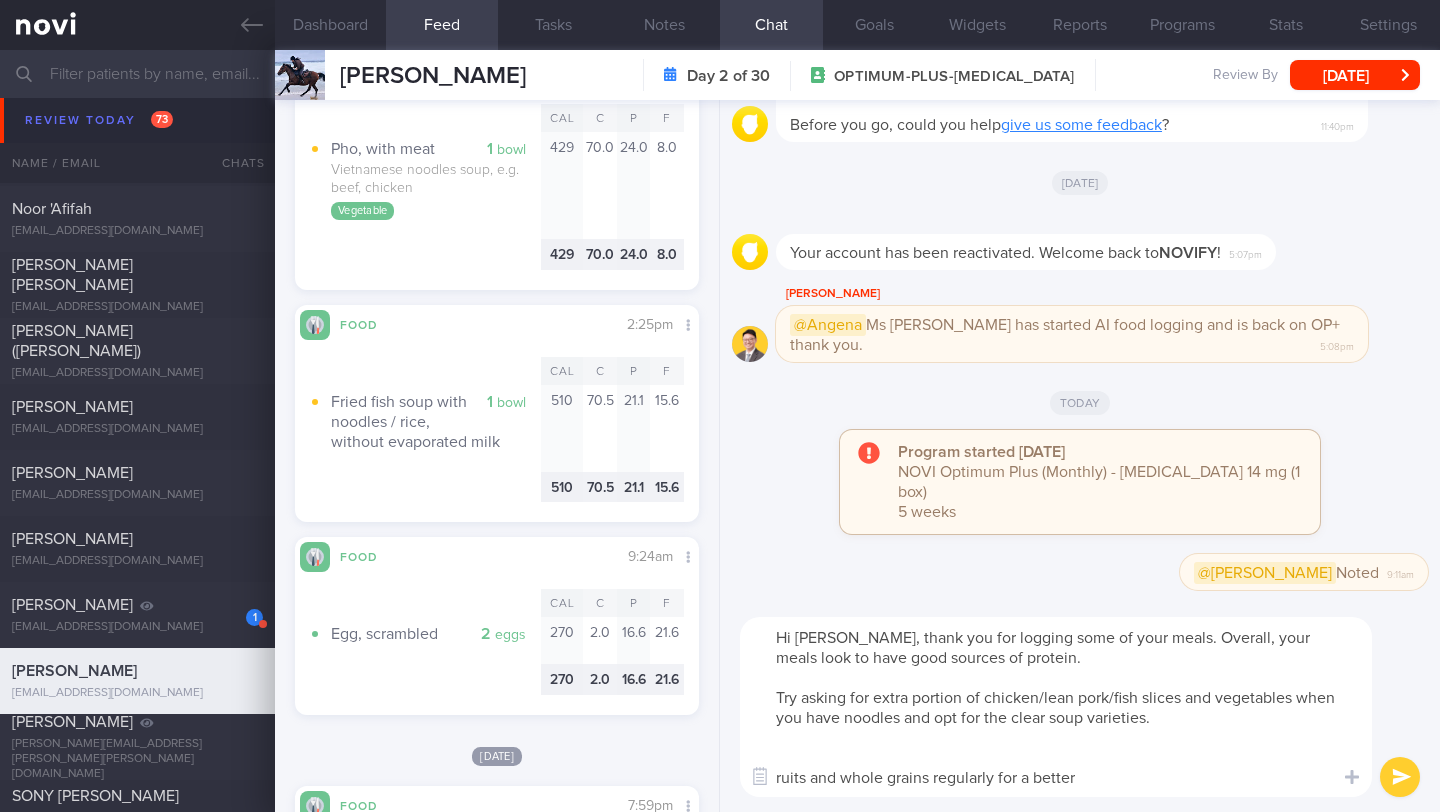 scroll, scrollTop: 3106, scrollLeft: 0, axis: vertical 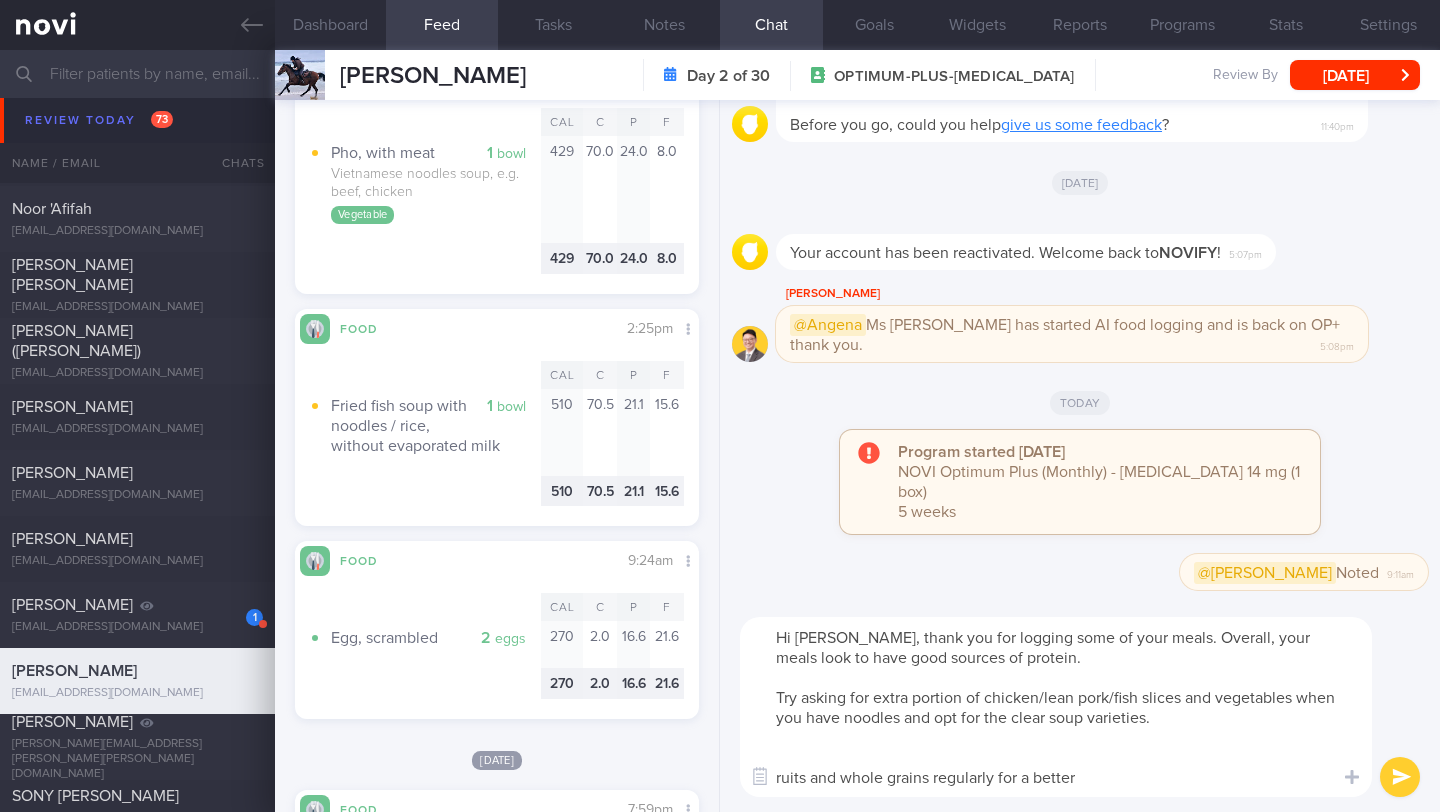 click on "Hi [PERSON_NAME], thank you for logging some of your meals. Overall, your meals look to have good sources of protein.
Try asking for extra portion of chicken/lean pork/fish slices and vegetables when you have noodles and opt for the clear soup varieties.
ruits and whole grains regularly for a better" at bounding box center (1056, 707) 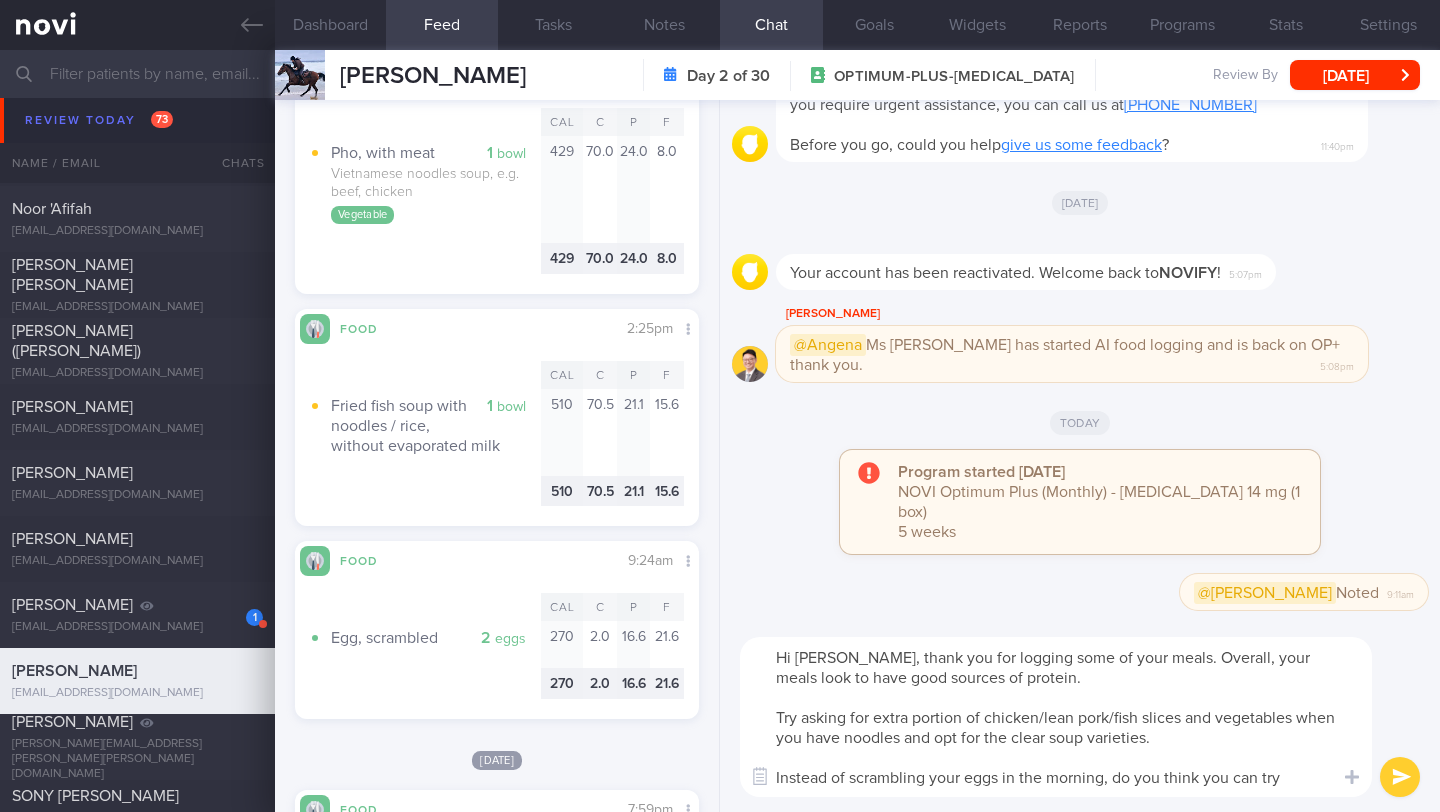 scroll, scrollTop: 999795, scrollLeft: 999647, axis: both 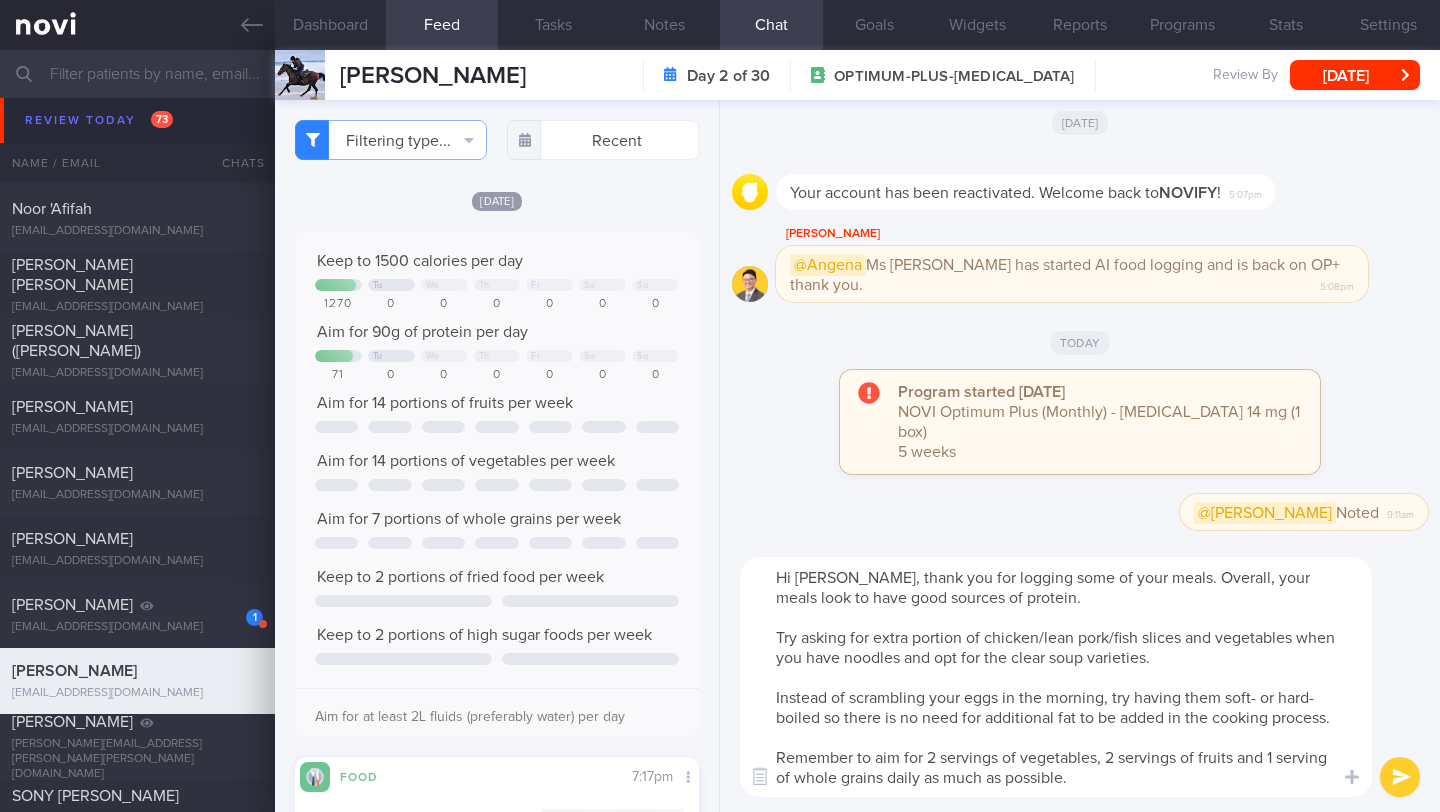 click on "Hi [PERSON_NAME], thank you for logging some of your meals. Overall, your meals look to have good sources of protein.
Try asking for extra portion of chicken/lean pork/fish slices and vegetables when you have noodles and opt for the clear soup varieties.
Instead of scrambling your eggs in the morning, try having them soft- or hard-boiled so there is no need for additional fat to be added in the cooking process.
Remember to aim for 2 servings of vegetables, 2 servings of fruits and 1 serving of whole grains daily as much as possible." at bounding box center [1056, 677] 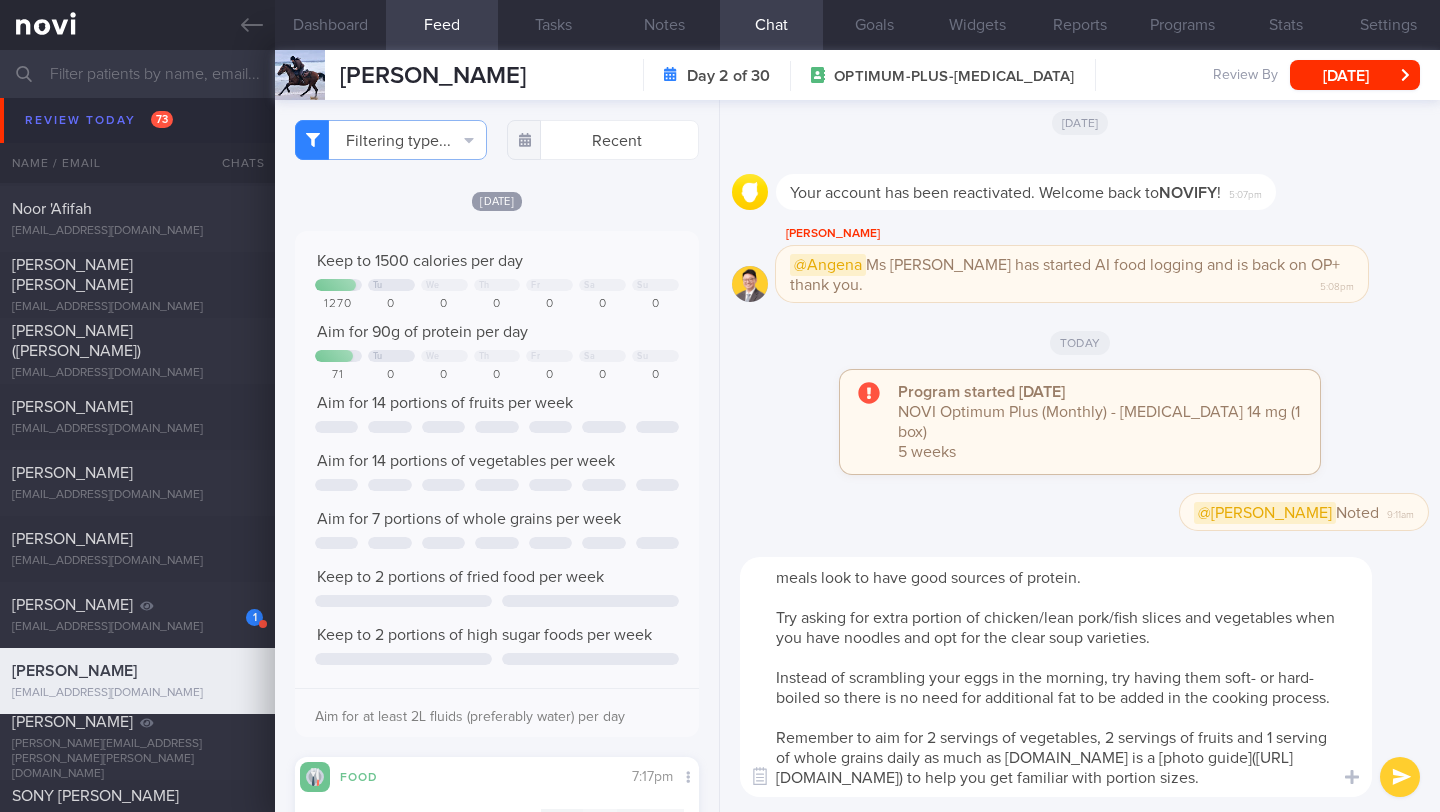 scroll, scrollTop: 20, scrollLeft: 0, axis: vertical 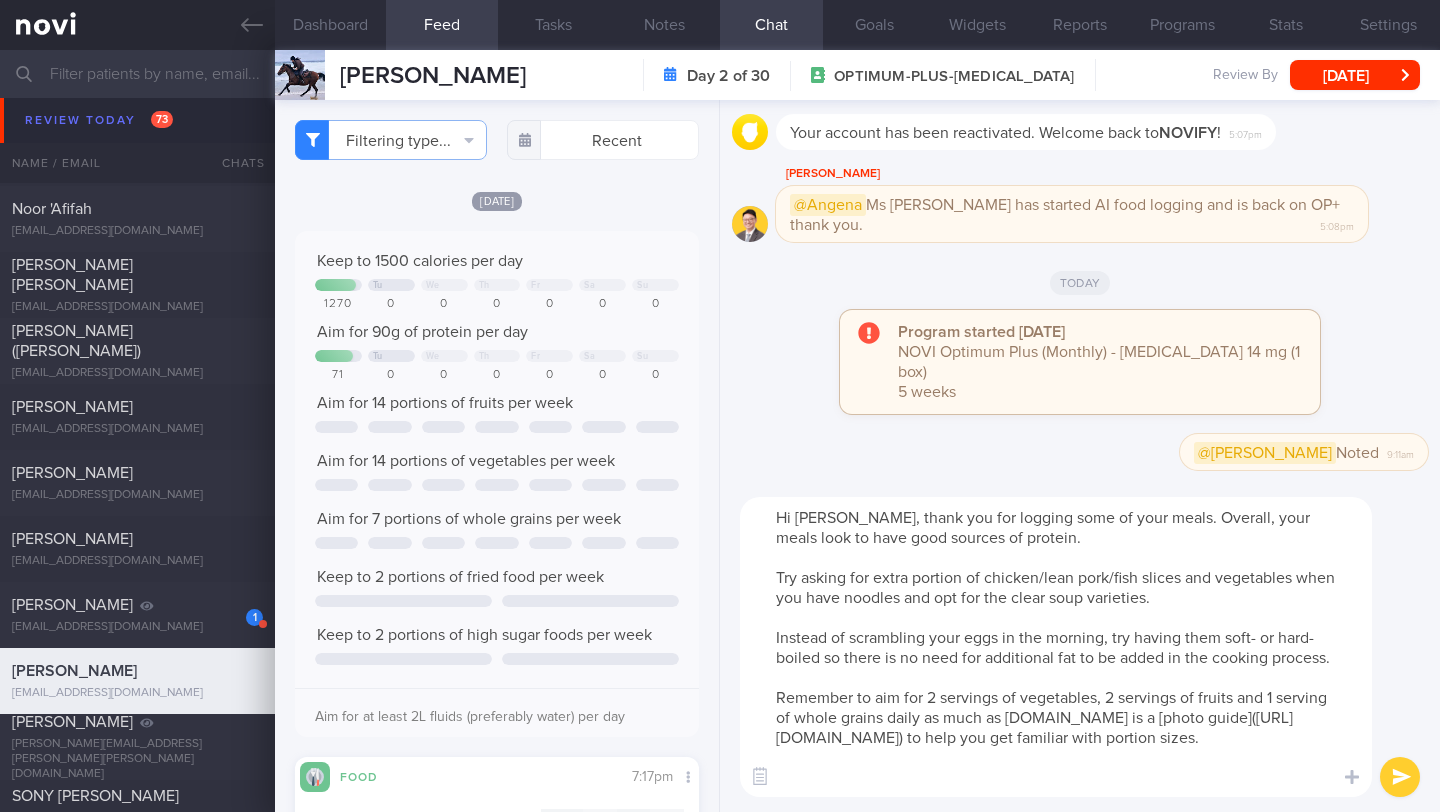 click on "Hi [PERSON_NAME], thank you for logging some of your meals. Overall, your meals look to have good sources of protein.
Try asking for extra portion of chicken/lean pork/fish slices and vegetables when you have noodles and opt for the clear soup varieties.
Instead of scrambling your eggs in the morning, try having them soft- or hard-boiled so there is no need for additional fat to be added in the cooking process.
Remember to aim for 2 servings of vegetables, 2 servings of fruits and 1 serving of whole grains daily as much as [DOMAIN_NAME] is a [photo guide]([URL][DOMAIN_NAME]) to help you get familiar with portion sizes." at bounding box center (1056, 647) 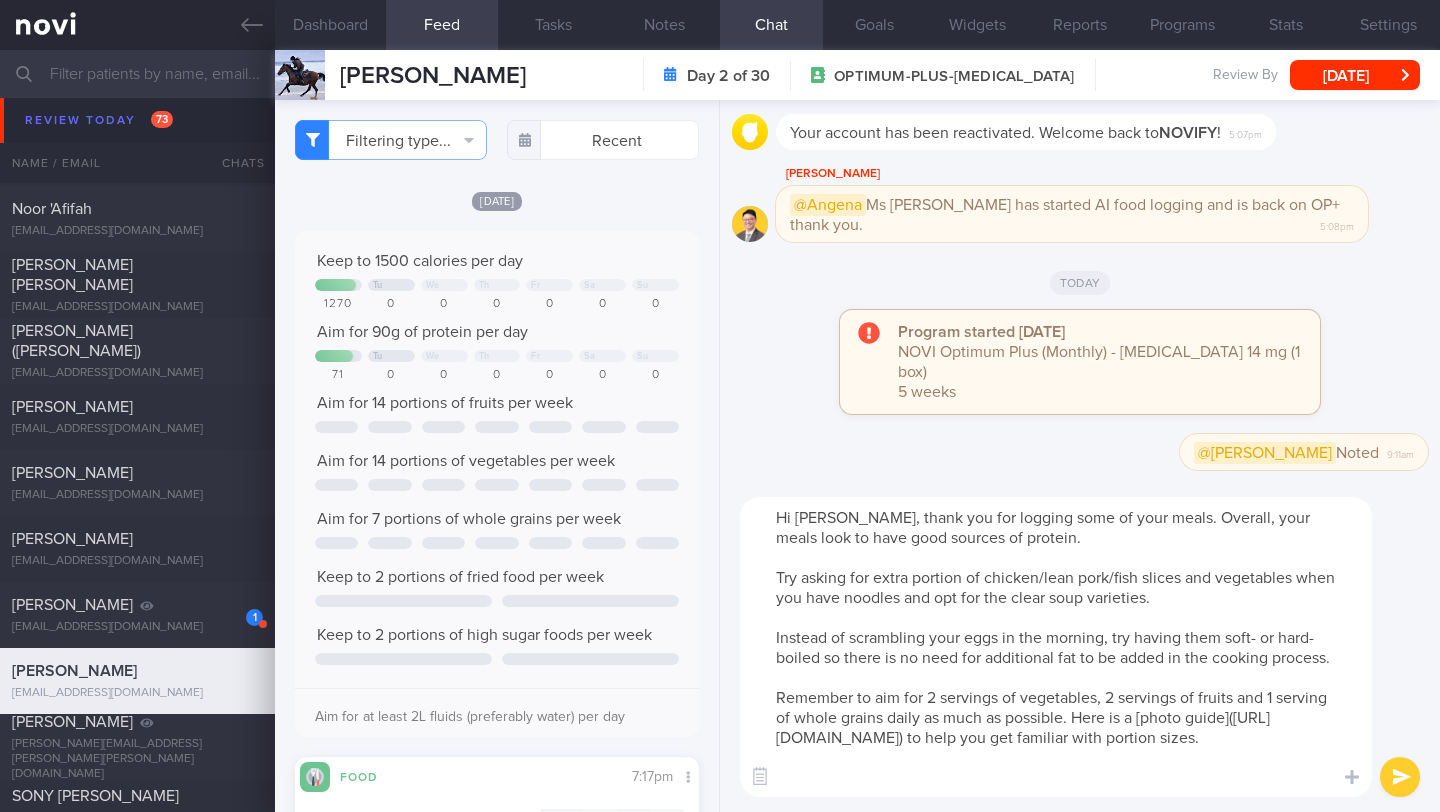 drag, startPoint x: 918, startPoint y: 762, endPoint x: 774, endPoint y: 761, distance: 144.00348 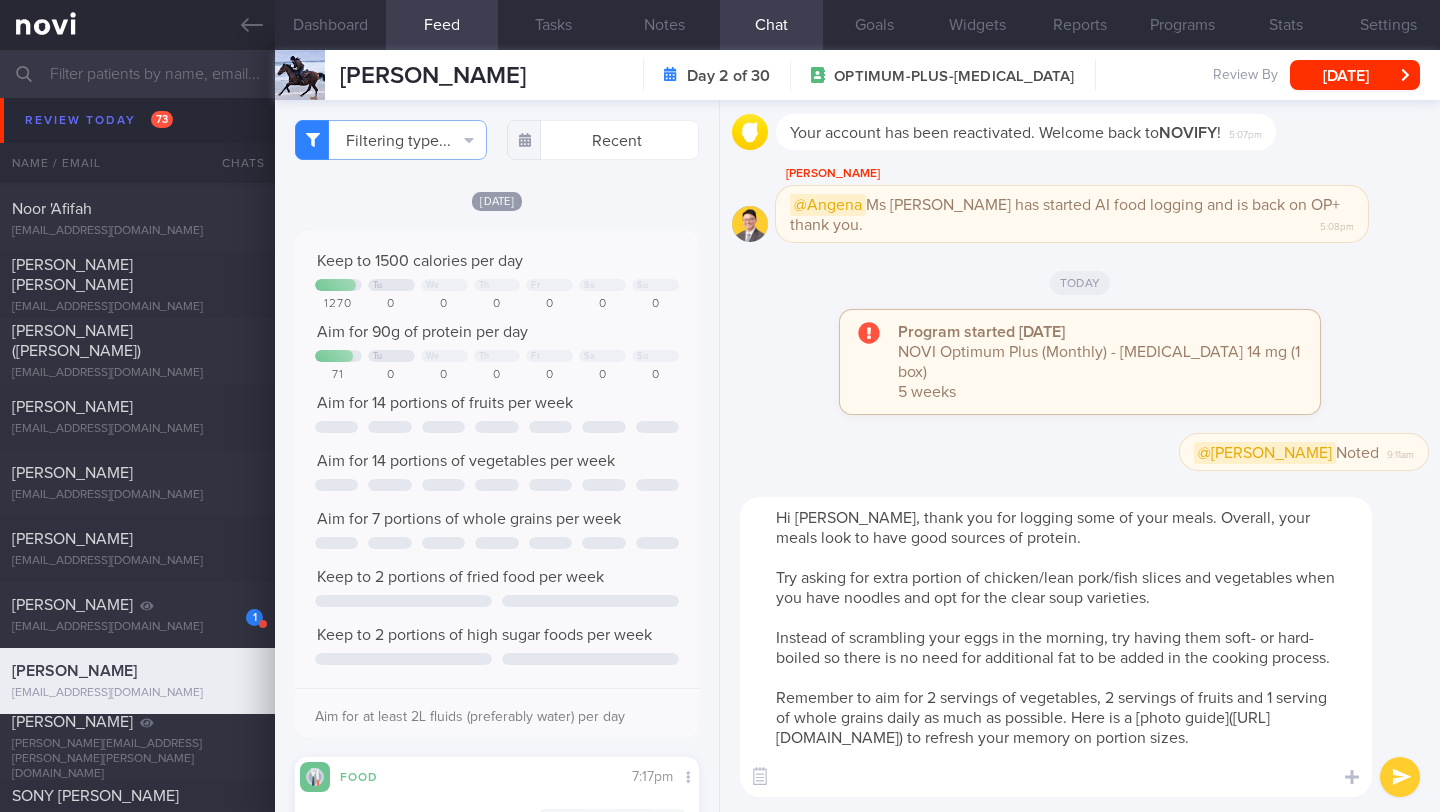 click on "Hi [PERSON_NAME], thank you for logging some of your meals. Overall, your meals look to have good sources of protein.
Try asking for extra portion of chicken/lean pork/fish slices and vegetables when you have noodles and opt for the clear soup varieties.
Instead of scrambling your eggs in the morning, try having them soft- or hard-boiled so there is no need for additional fat to be added in the cooking process.
Remember to aim for 2 servings of vegetables, 2 servings of fruits and 1 serving of whole grains daily as much as possible. Here is a [photo guide]([URL][DOMAIN_NAME]) to refresh your memory on portion sizes." at bounding box center [1056, 647] 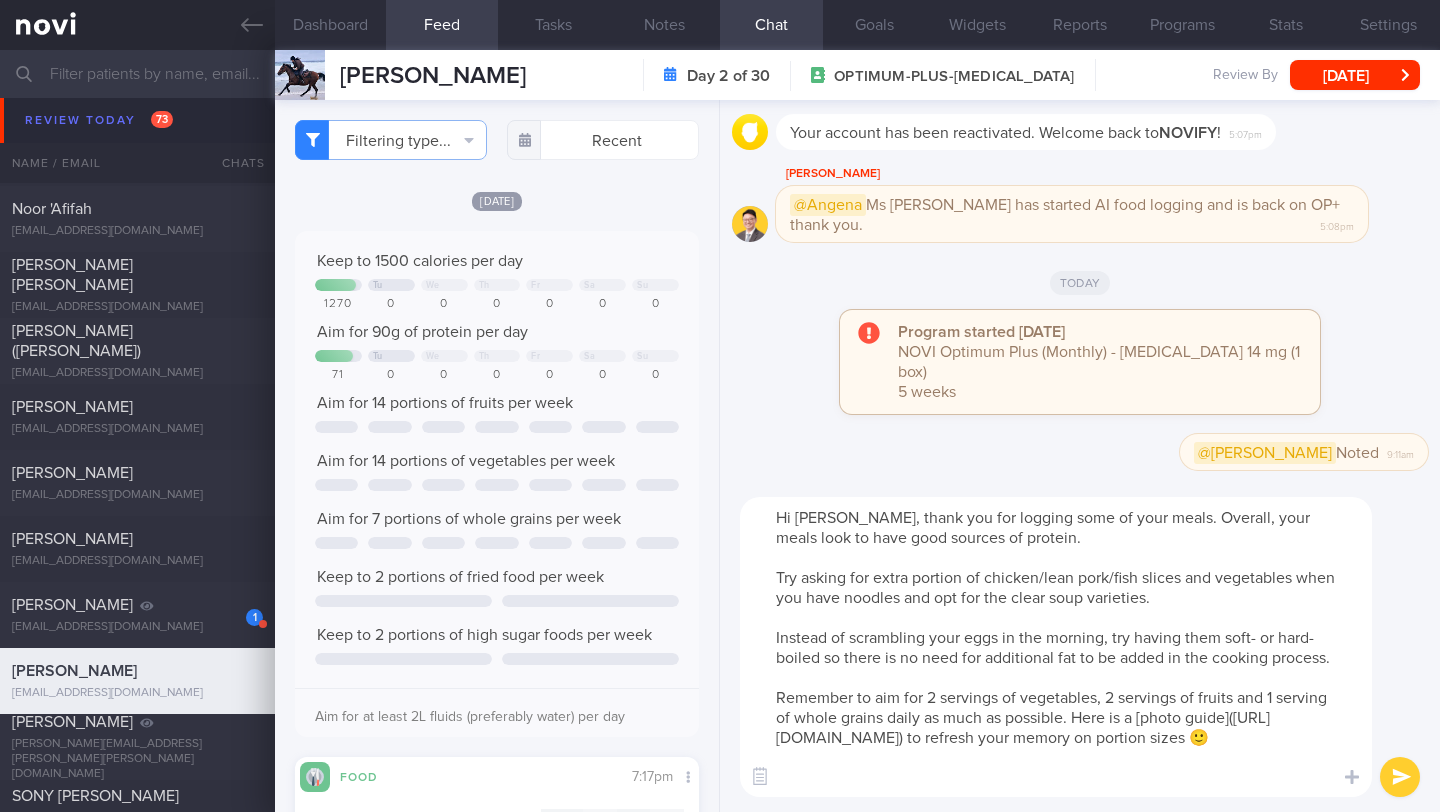 type on "Hi [PERSON_NAME], thank you for logging some of your meals. Overall, your meals look to have good sources of protein.
Try asking for extra portion of chicken/lean pork/fish slices and vegetables when you have noodles and opt for the clear soup varieties.
Instead of scrambling your eggs in the morning, try having them soft- or hard-boiled so there is no need for additional fat to be added in the cooking process.
Remember to aim for 2 servings of vegetables, 2 servings of fruits and 1 serving of whole grains daily as much as possible. Here is a [photo guide]([URL][DOMAIN_NAME]) to refresh your memory on portion sizes 🙂" 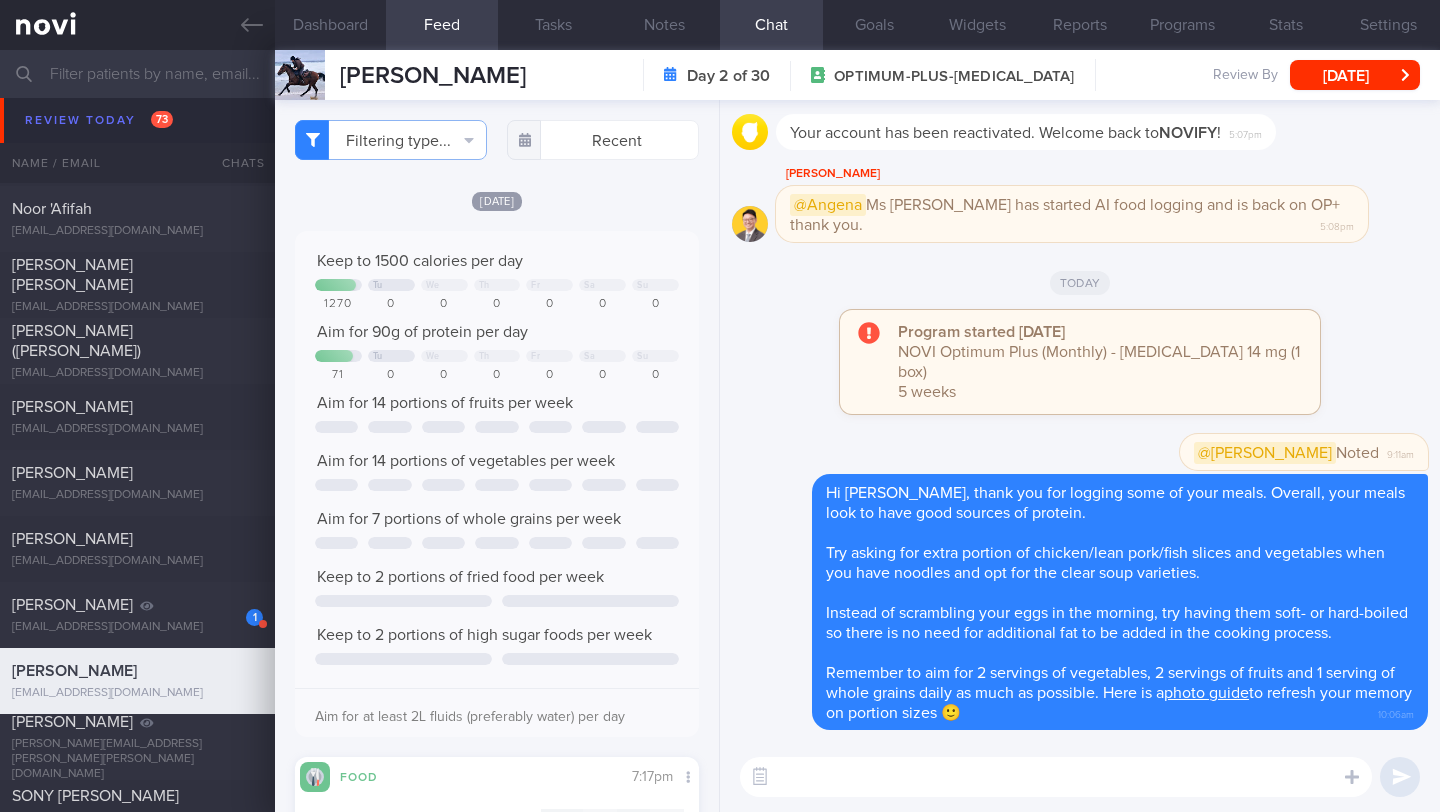 scroll, scrollTop: 0, scrollLeft: 0, axis: both 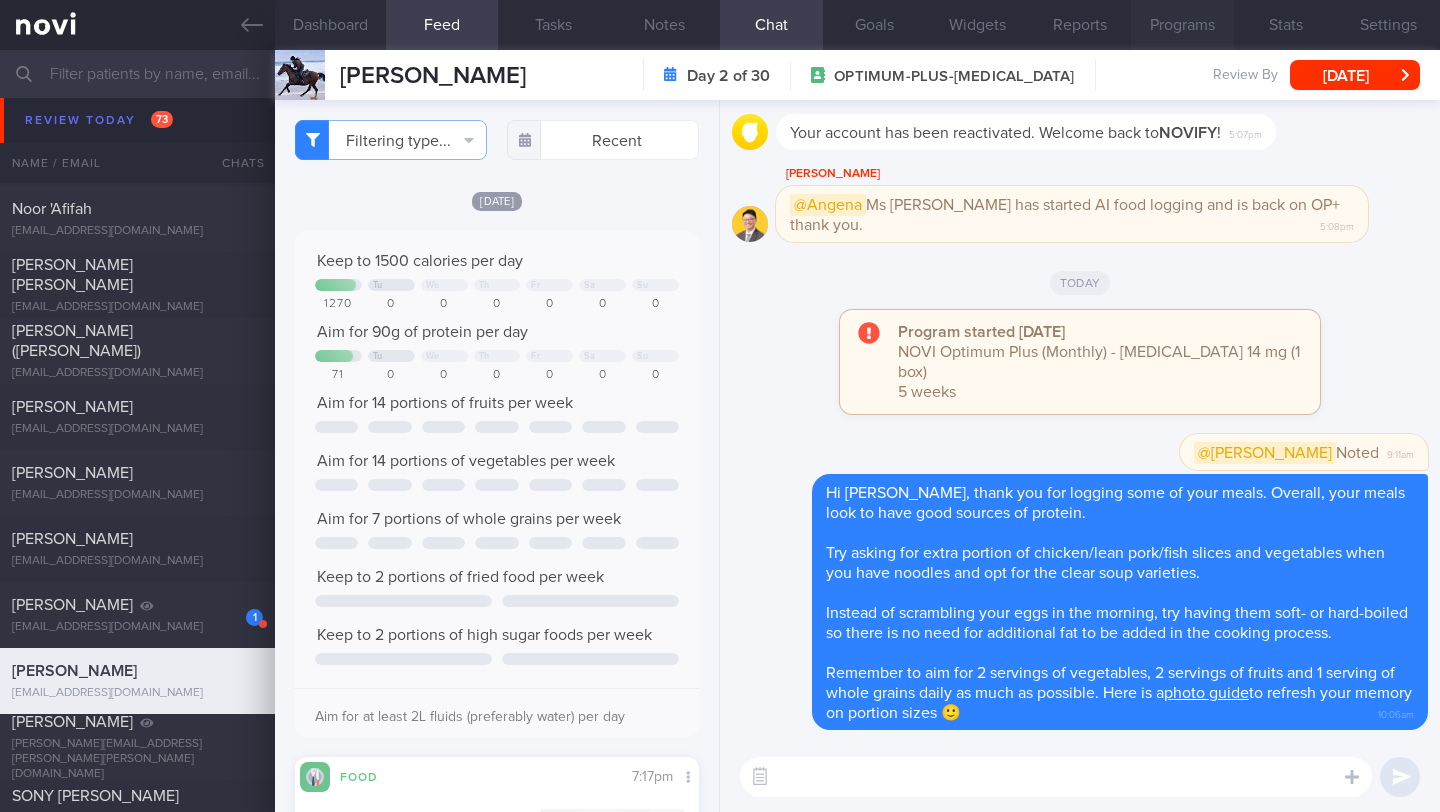click on "Programs" at bounding box center (1182, 25) 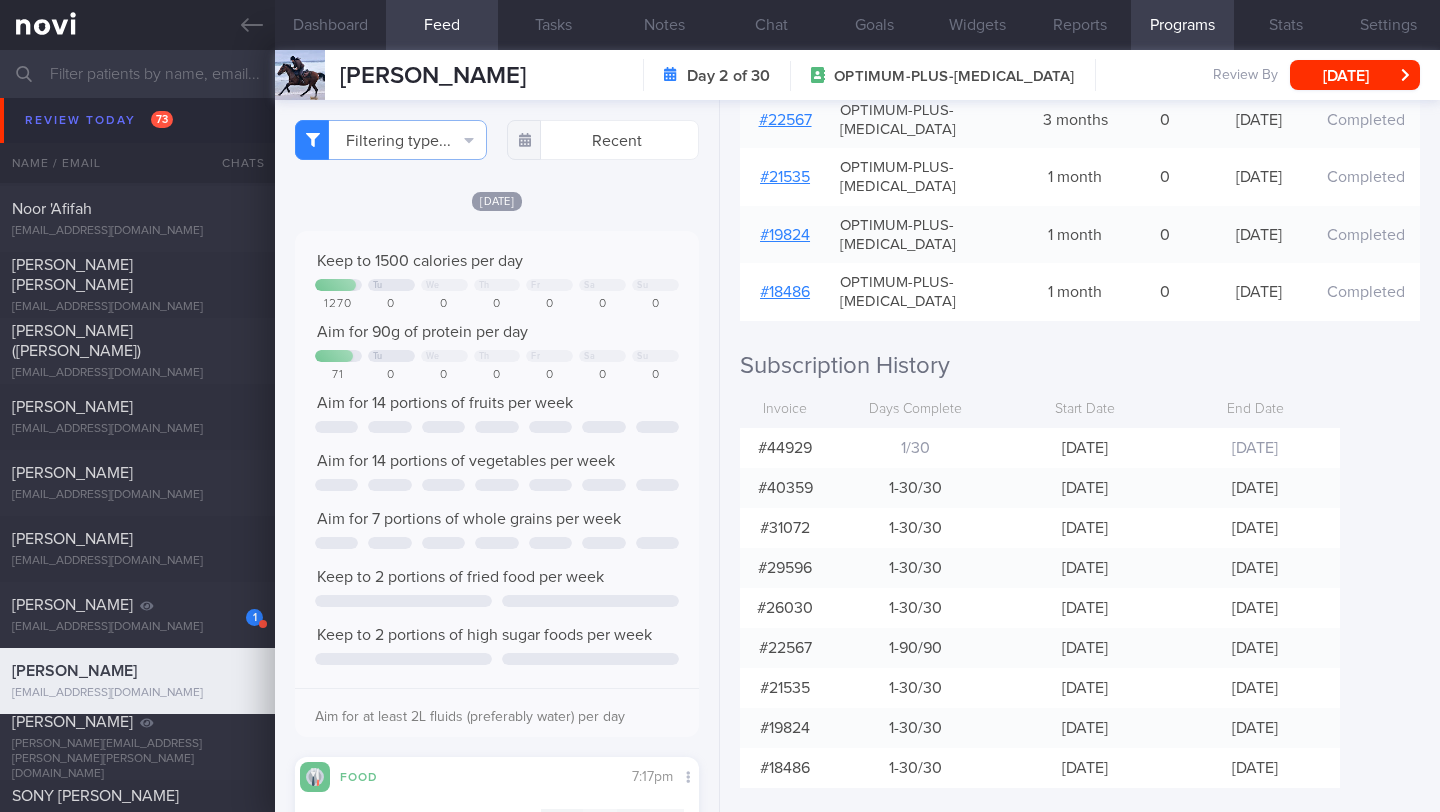 scroll, scrollTop: 805, scrollLeft: 0, axis: vertical 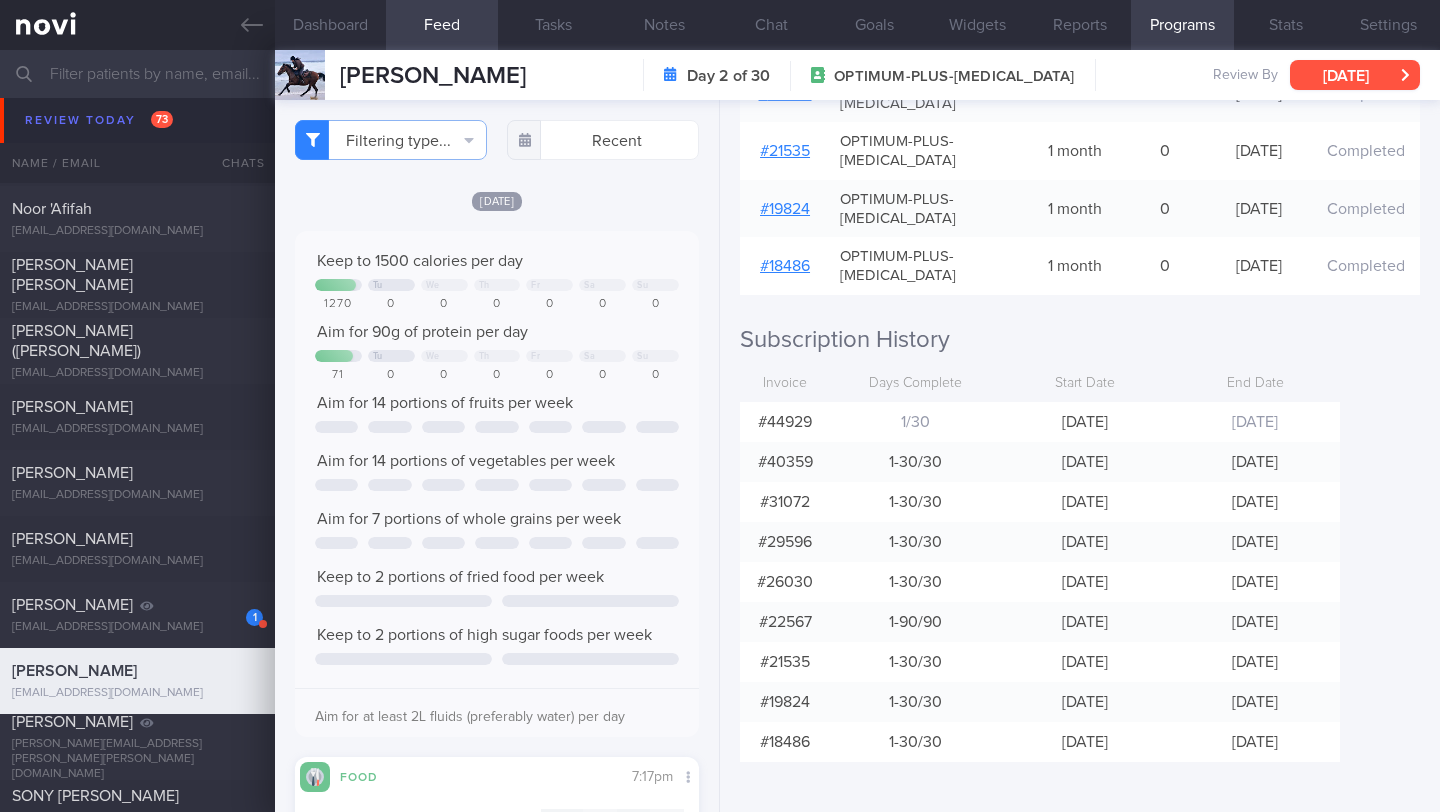 click on "[DATE]" at bounding box center (1355, 75) 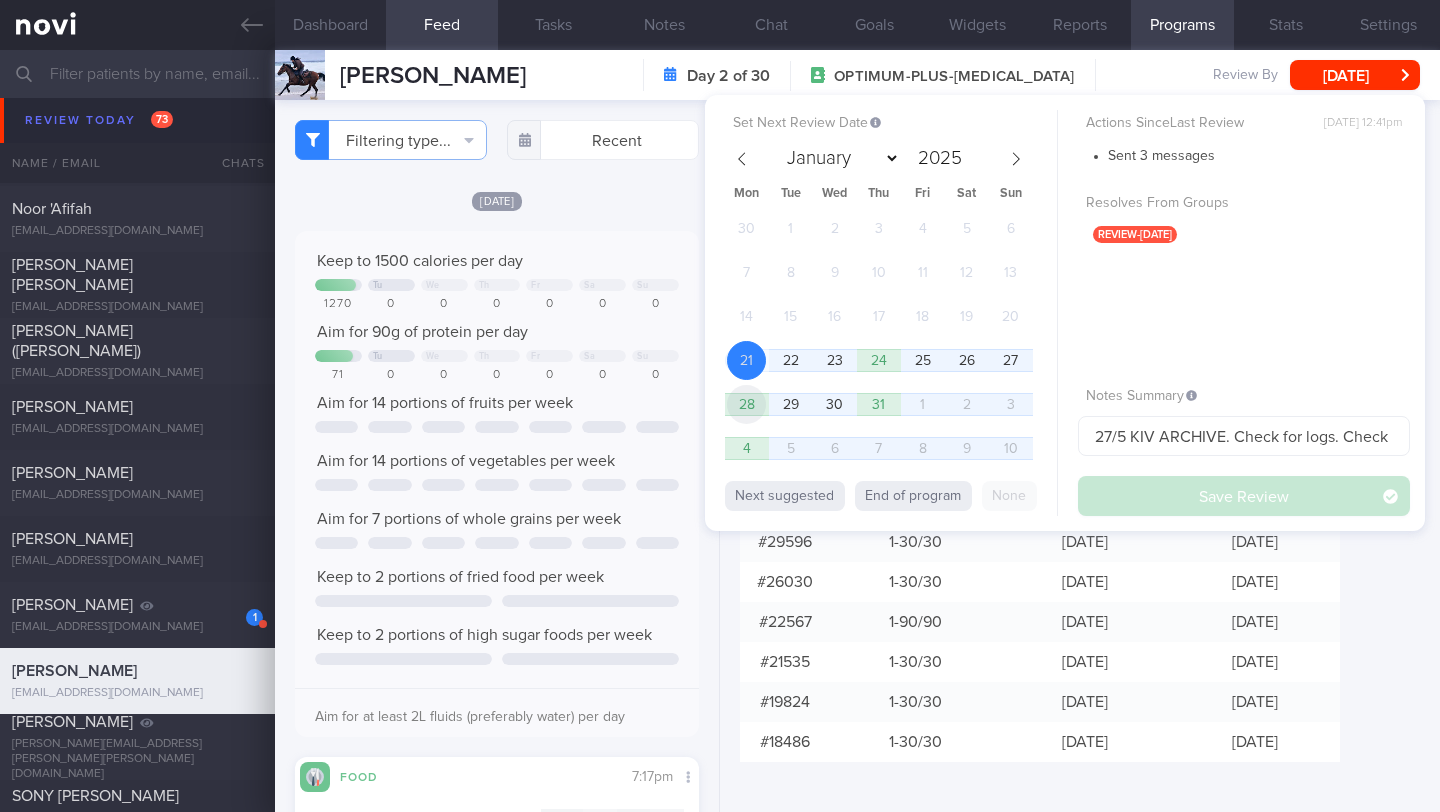 click on "28" at bounding box center (746, 404) 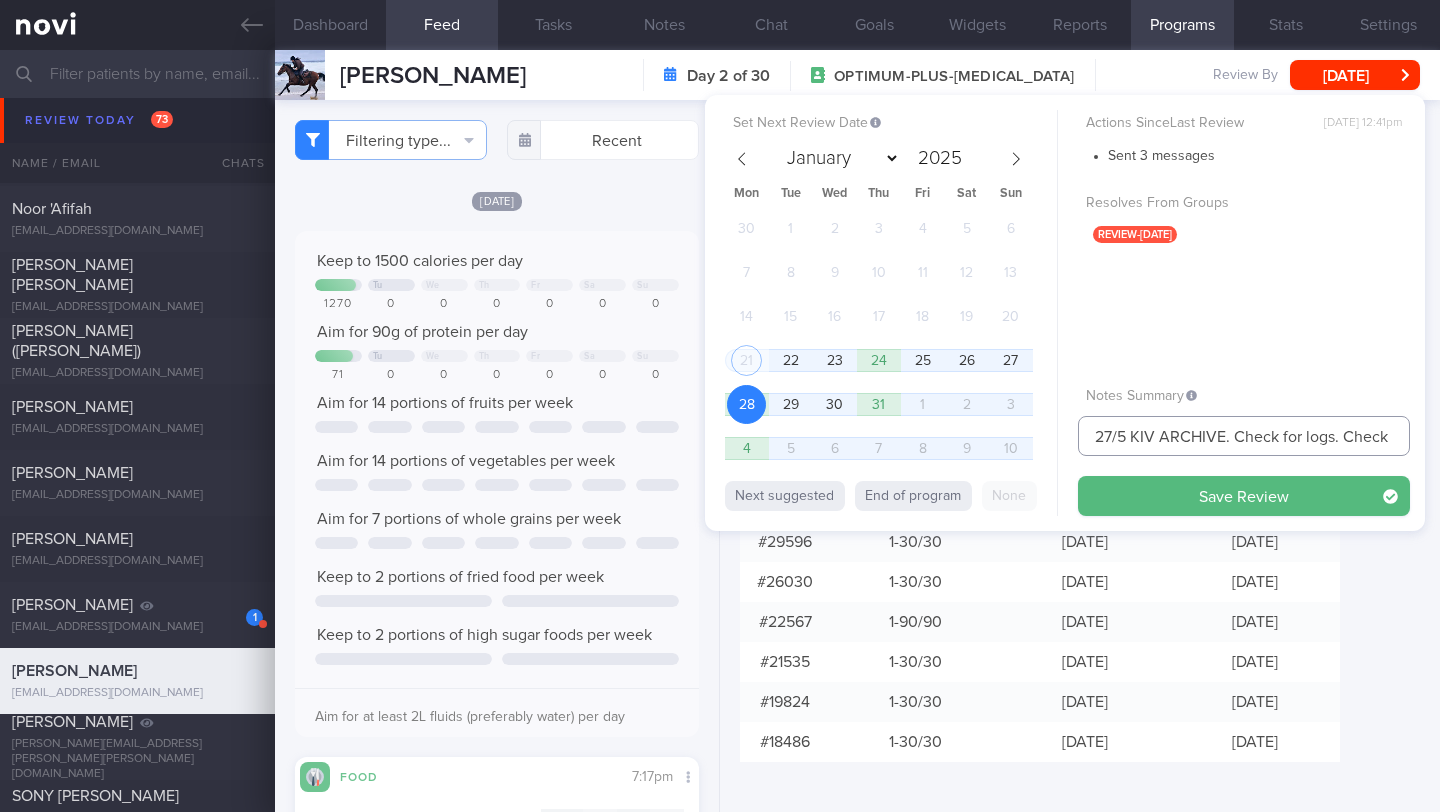 drag, startPoint x: 1109, startPoint y: 439, endPoint x: 1079, endPoint y: 439, distance: 30 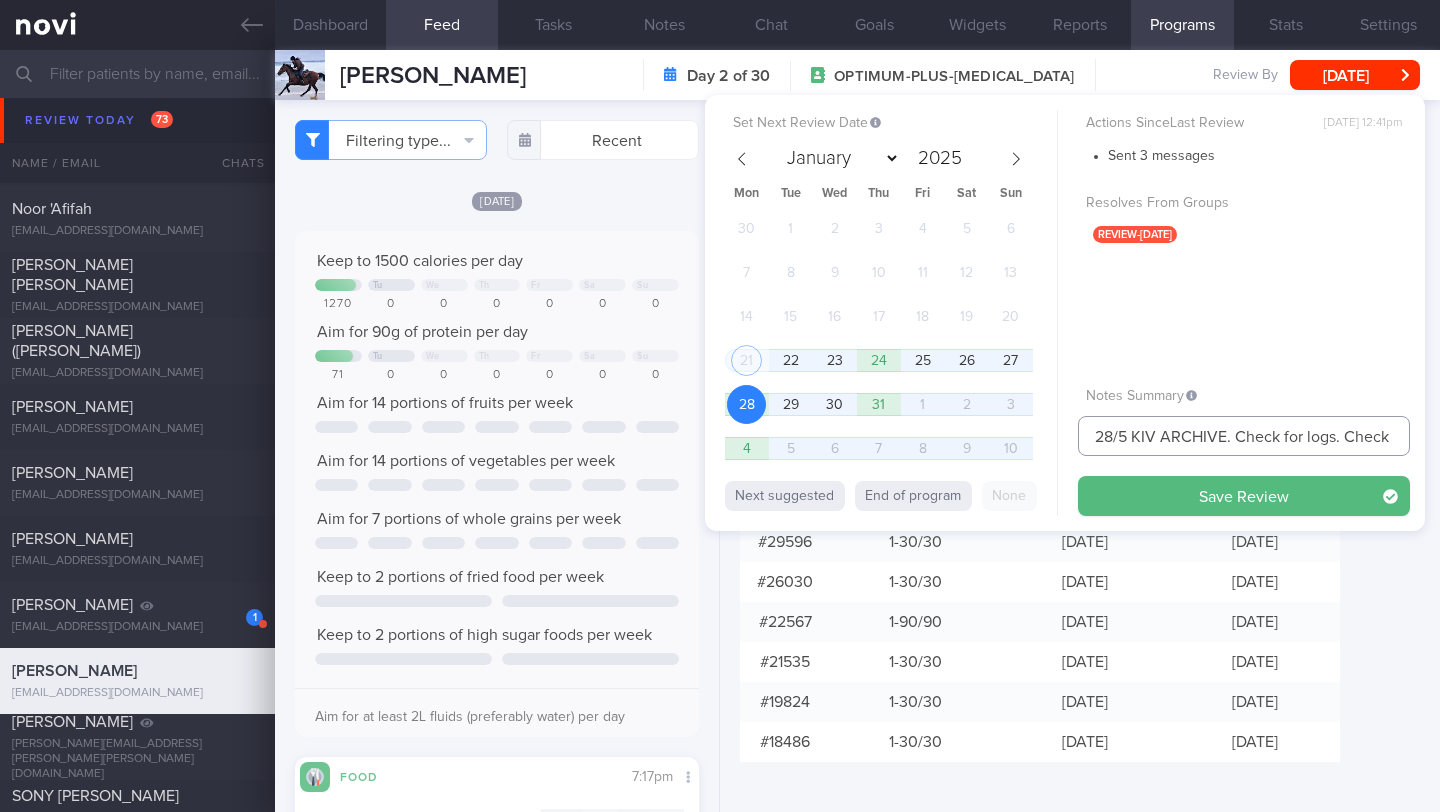 click on "28/5 KIV ARCHIVE. Check for logs. Check in & Send sleep articles. Hx of [MEDICAL_DATA]. Send more tips" at bounding box center [1244, 436] 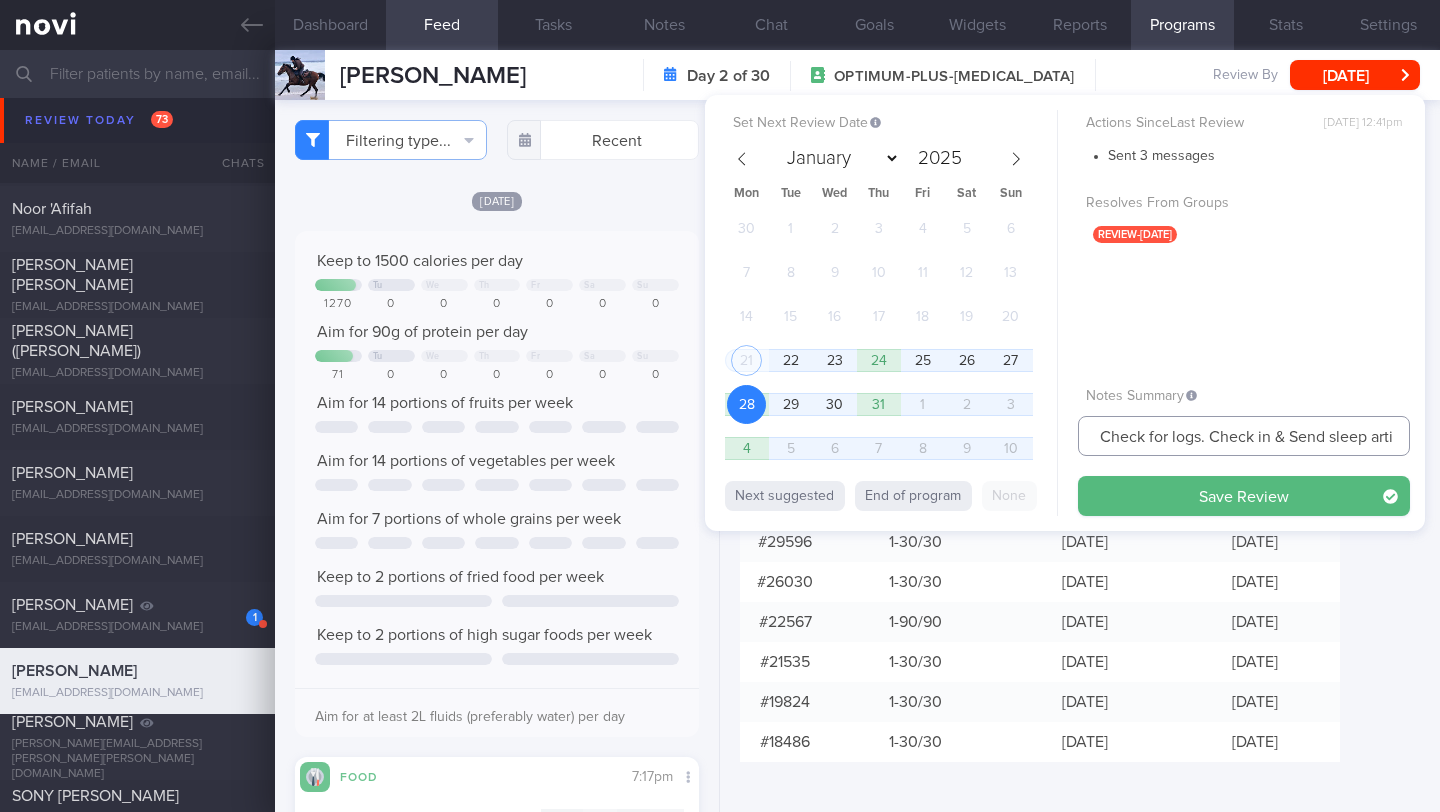 scroll, scrollTop: 0, scrollLeft: 376, axis: horizontal 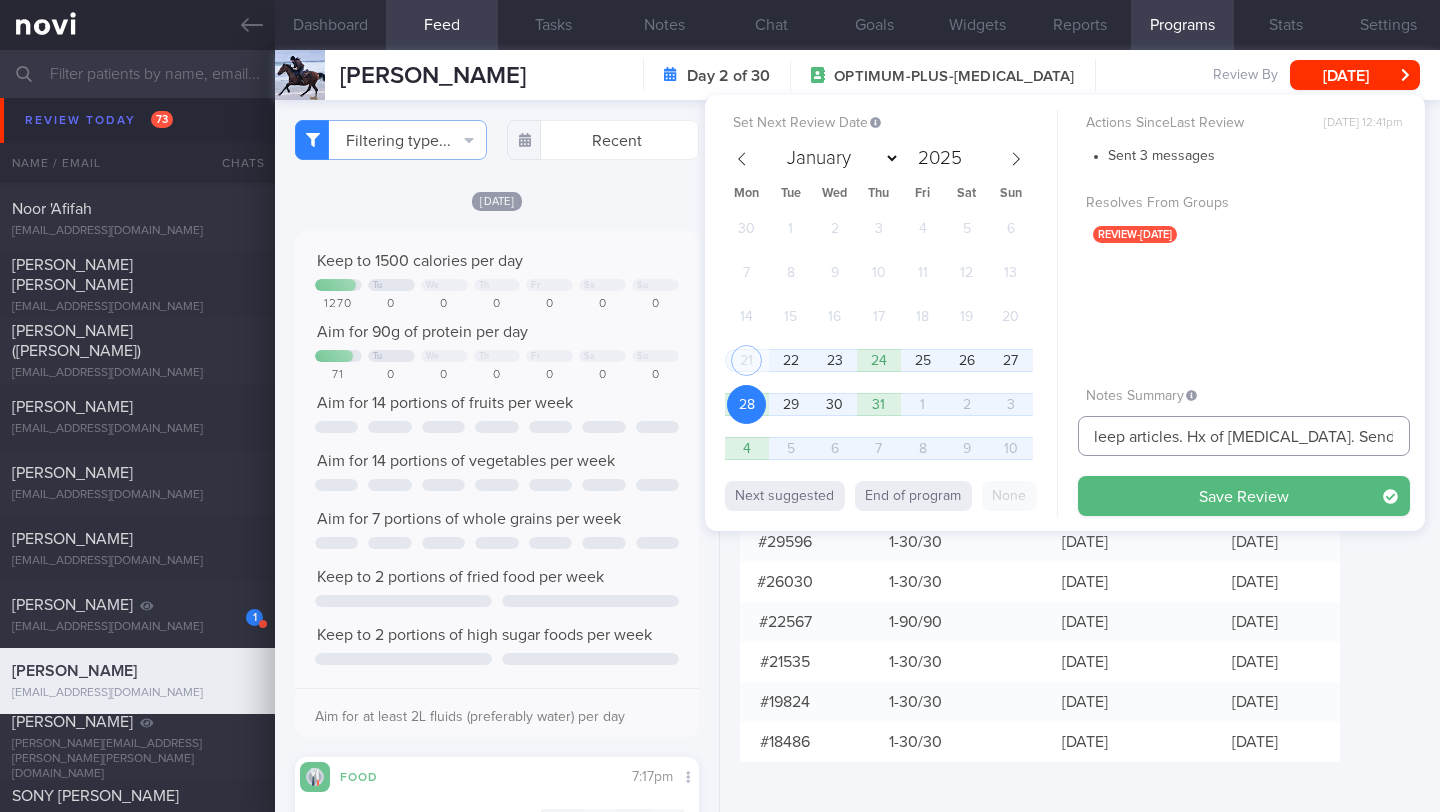 drag, startPoint x: 1131, startPoint y: 439, endPoint x: 1439, endPoint y: 432, distance: 308.07953 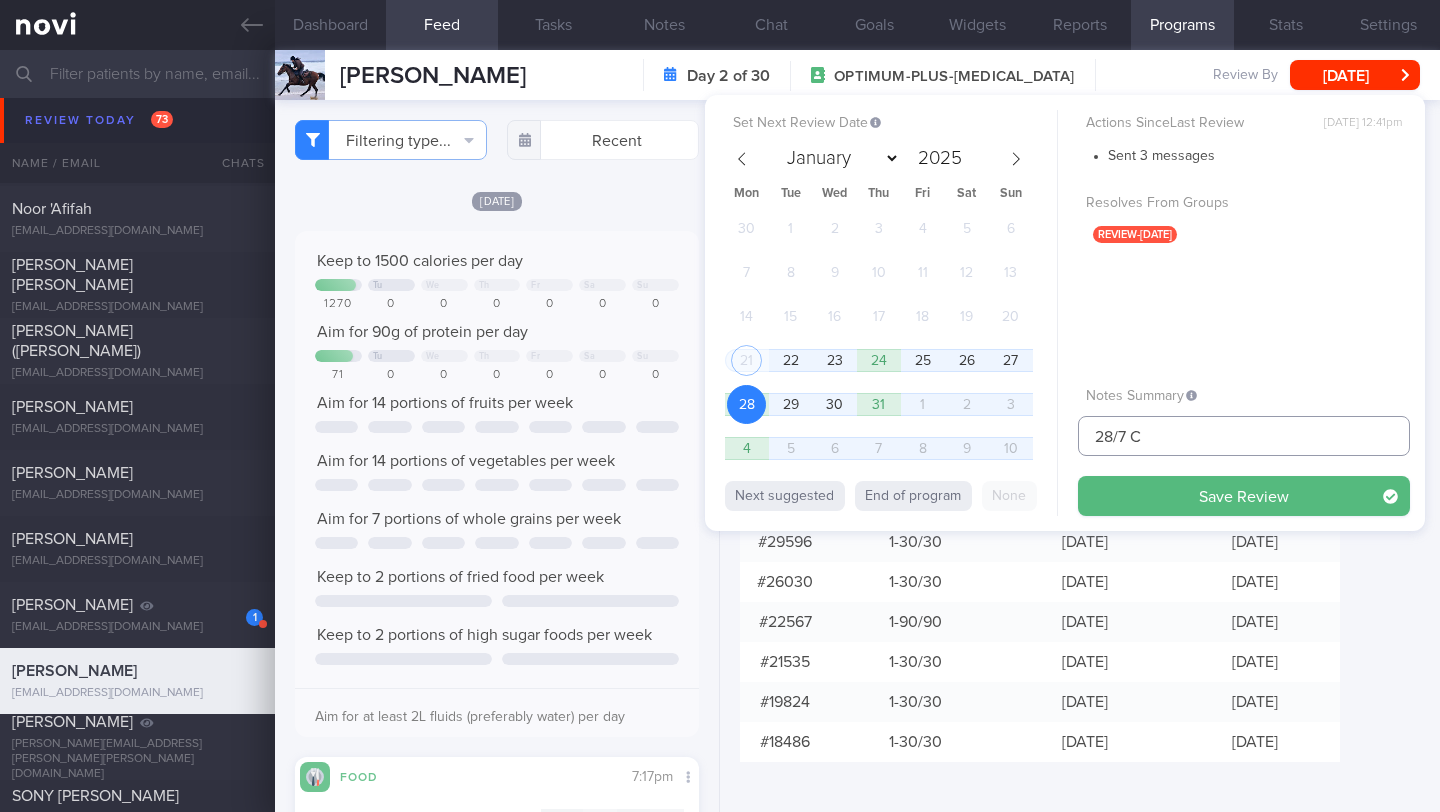 scroll, scrollTop: 0, scrollLeft: 0, axis: both 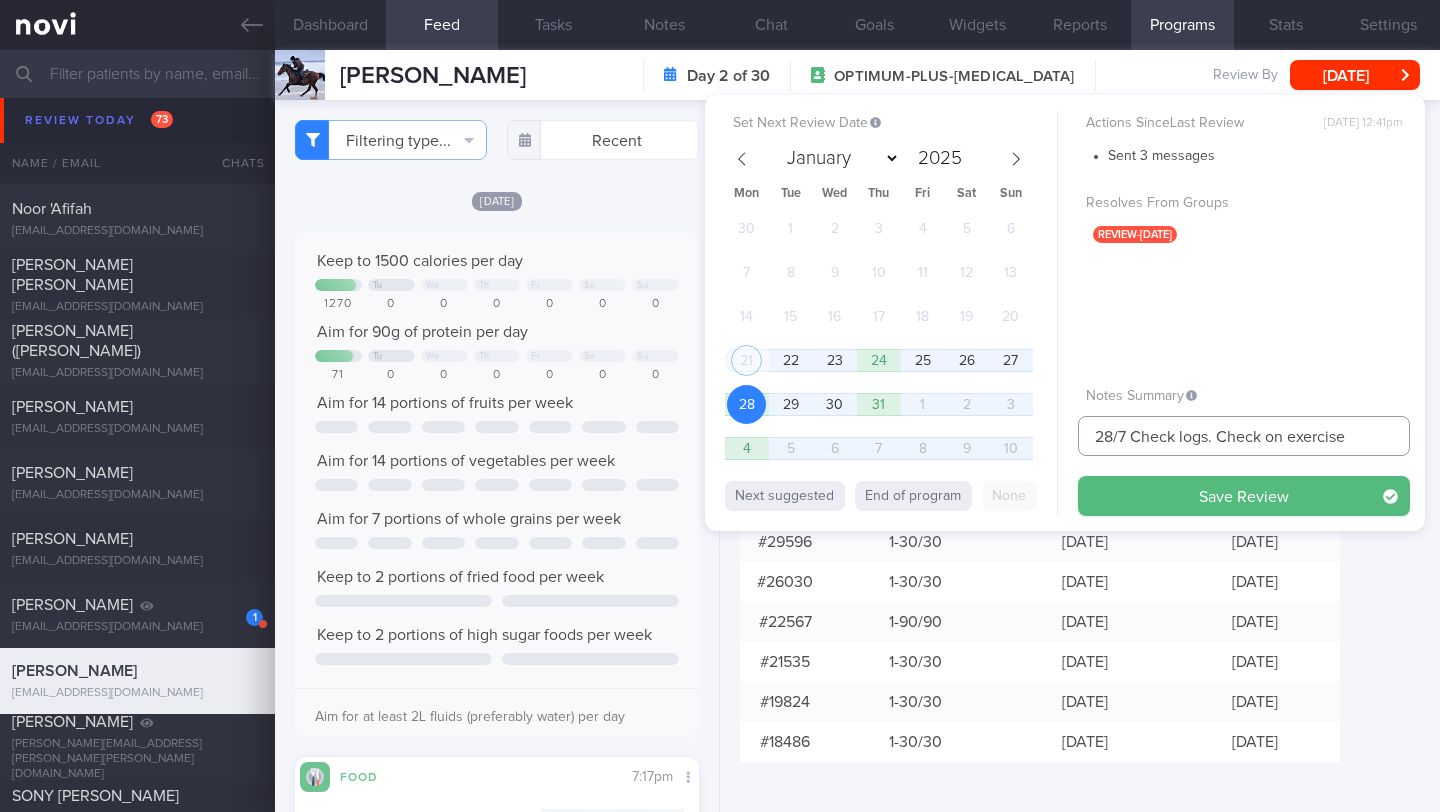 click on "28/7 Check logs. Check on exercise" at bounding box center [1244, 436] 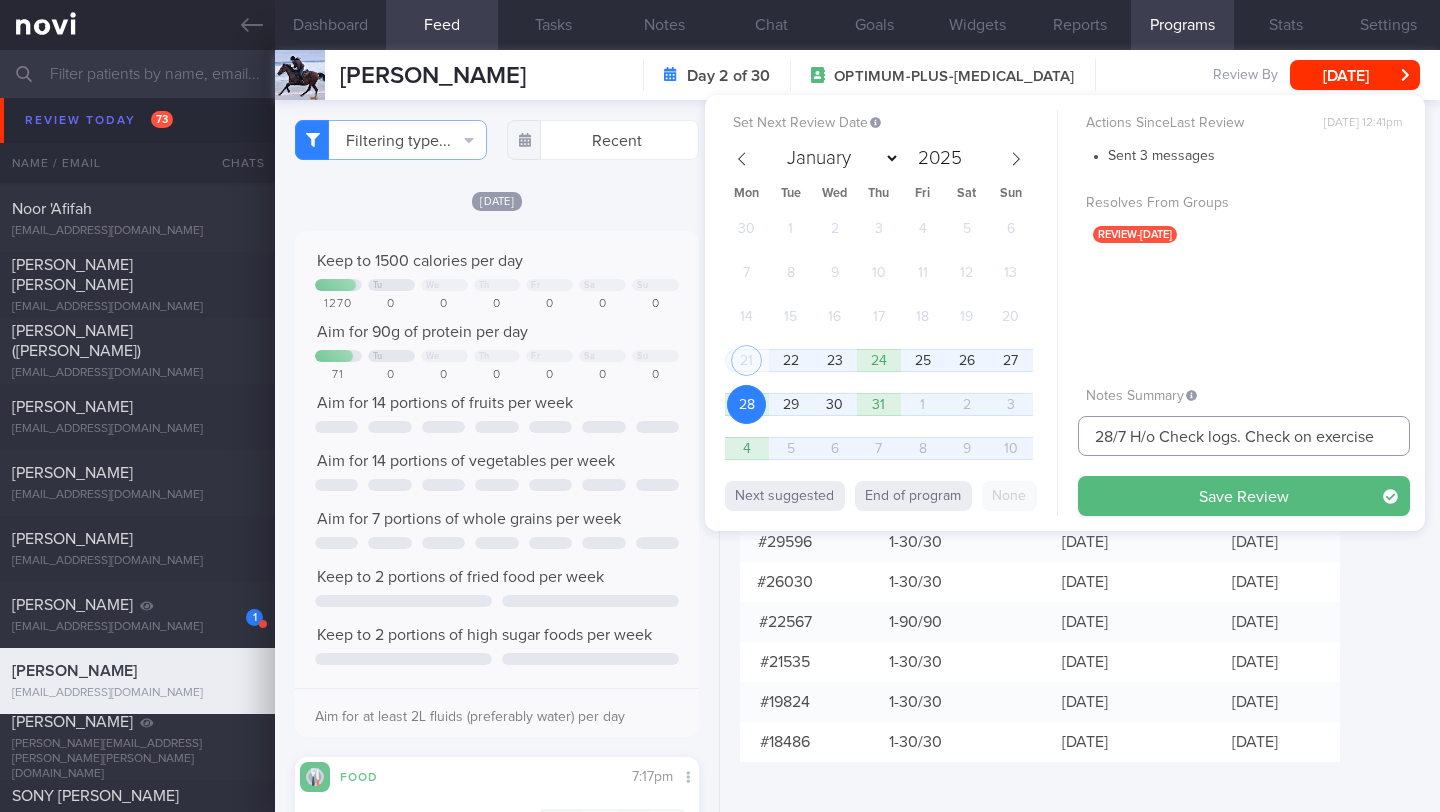 click on "28/7 H/o Check logs. Check on exercise" at bounding box center (1244, 436) 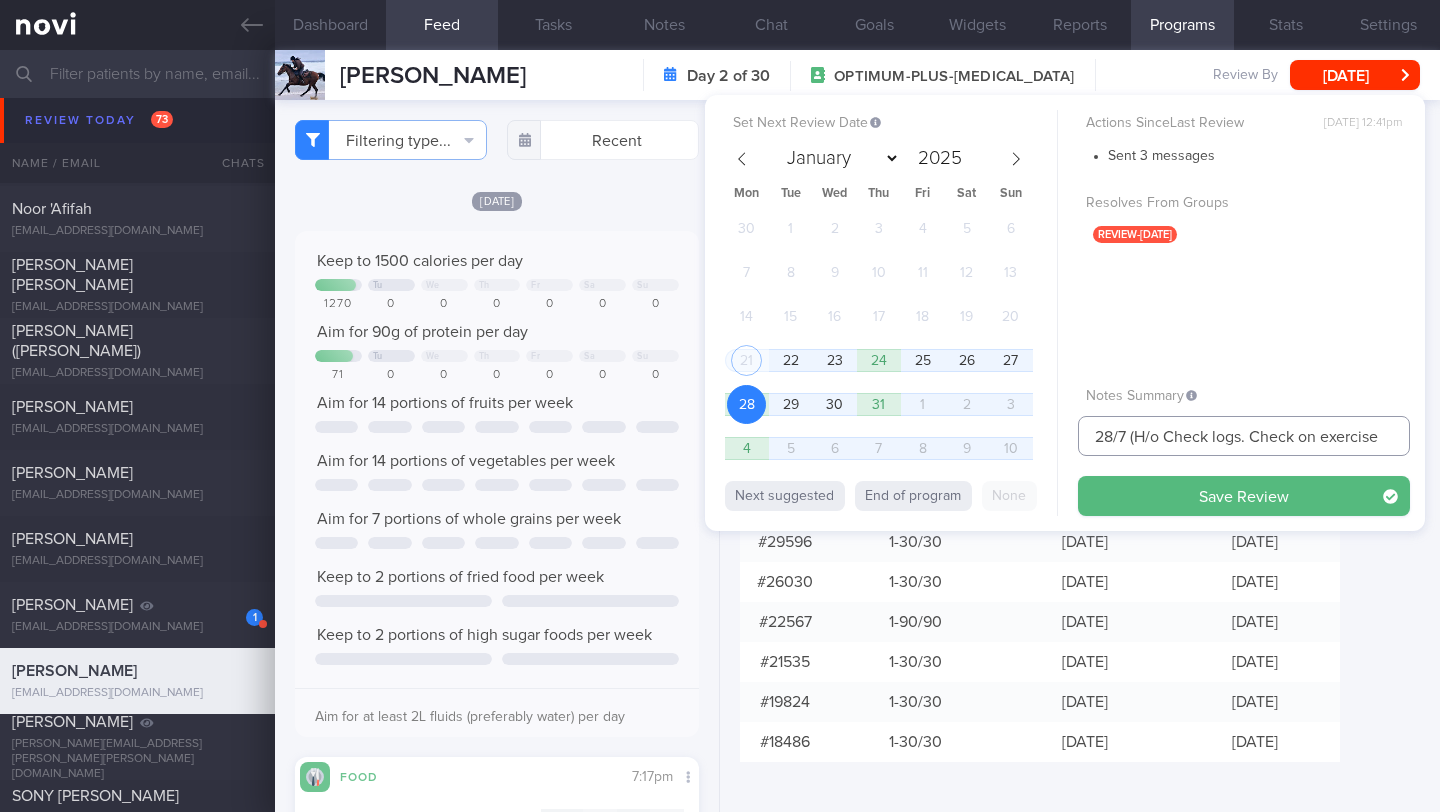 click on "28/7 (H/o Check logs. Check on exercise" at bounding box center [1244, 436] 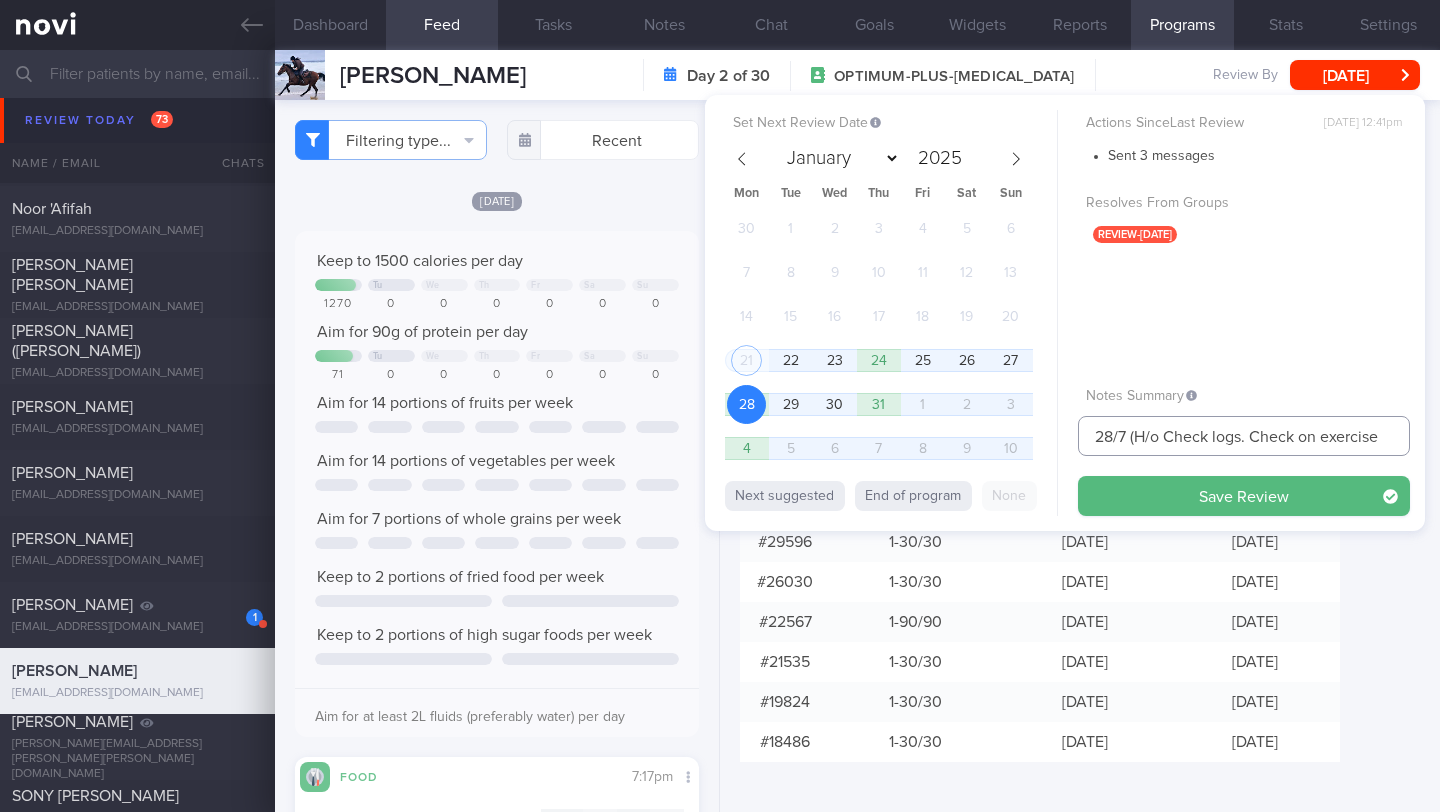 paste on "[MEDICAL_DATA]" 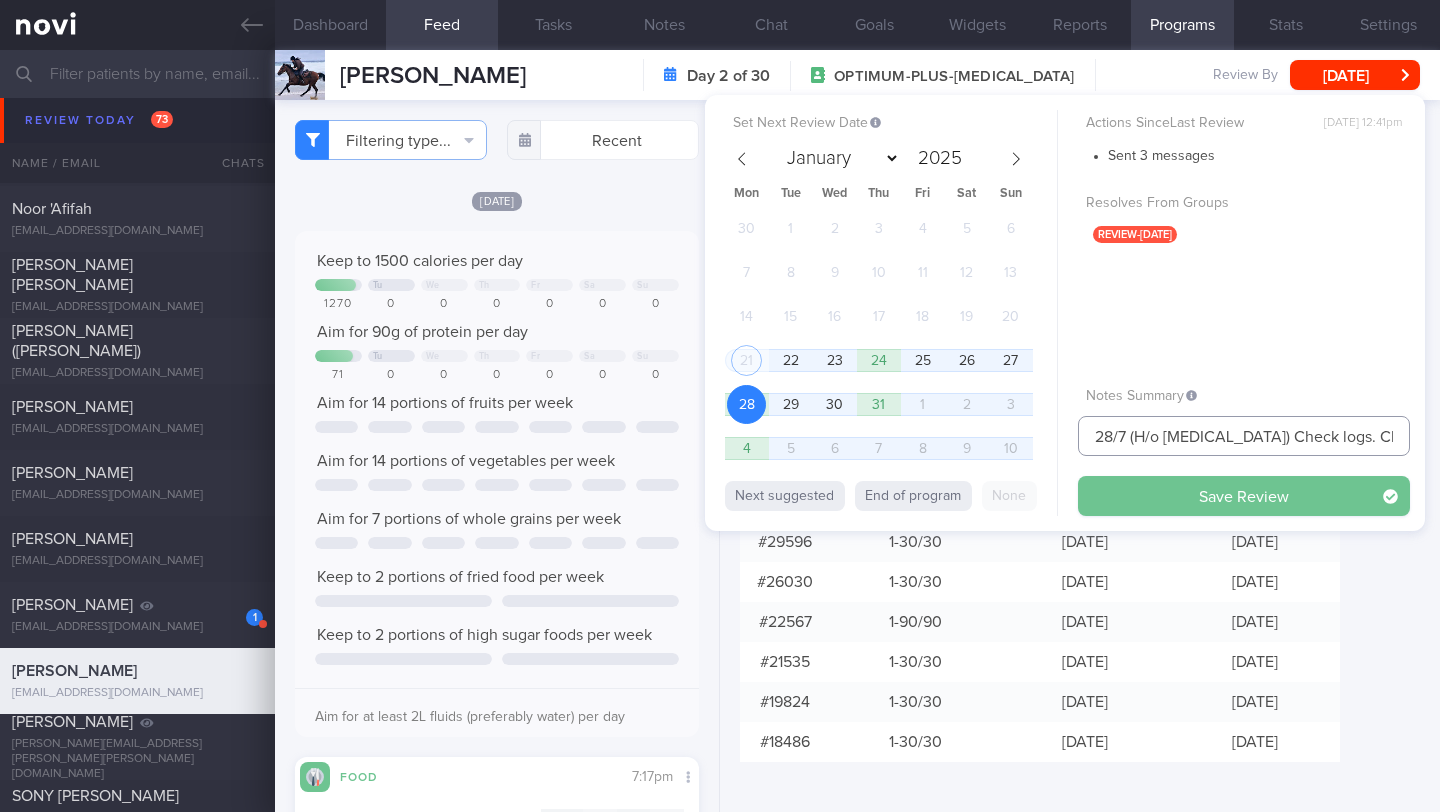 type on "28/7 (H/o [MEDICAL_DATA]) Check logs. Check on exercise" 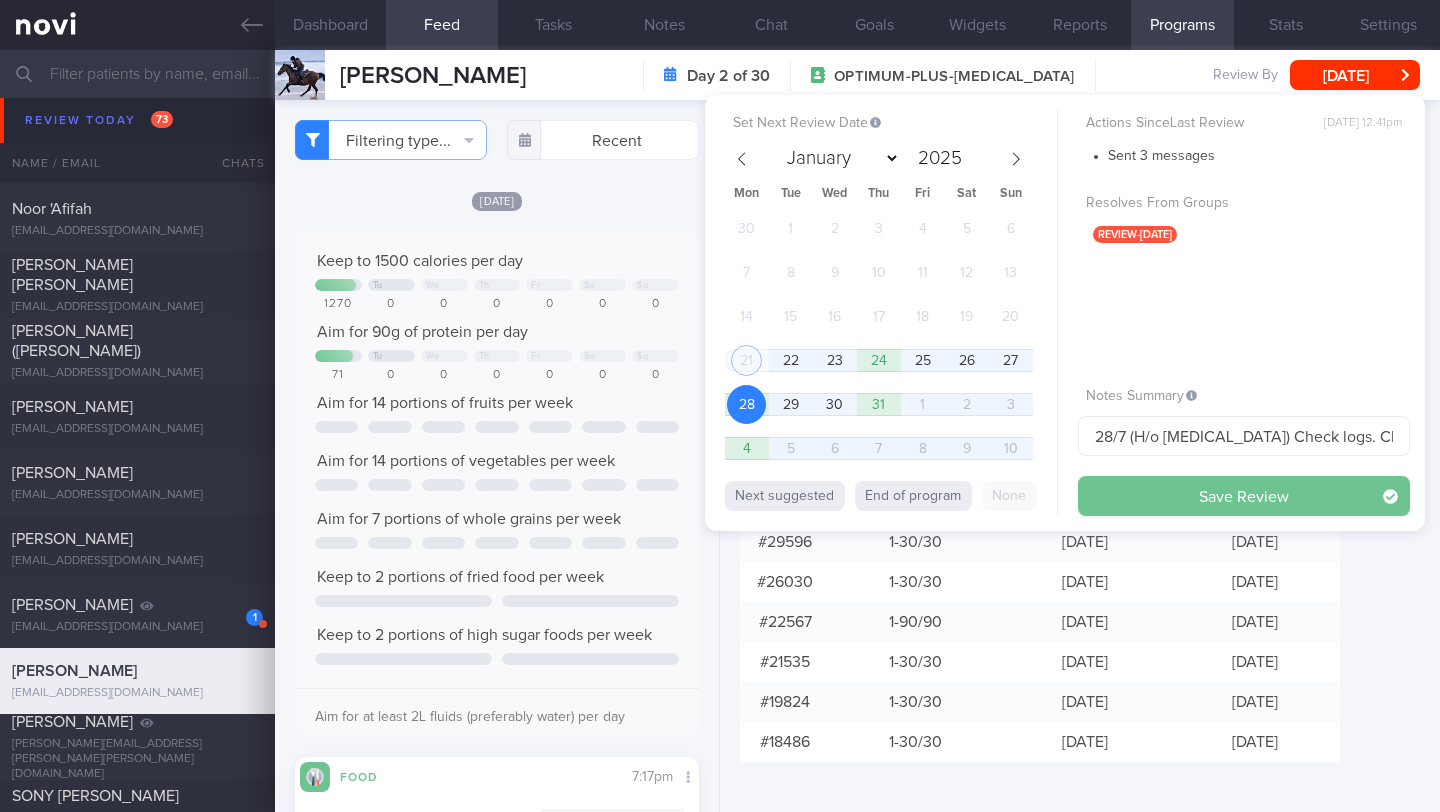 click on "Save Review" at bounding box center (1244, 496) 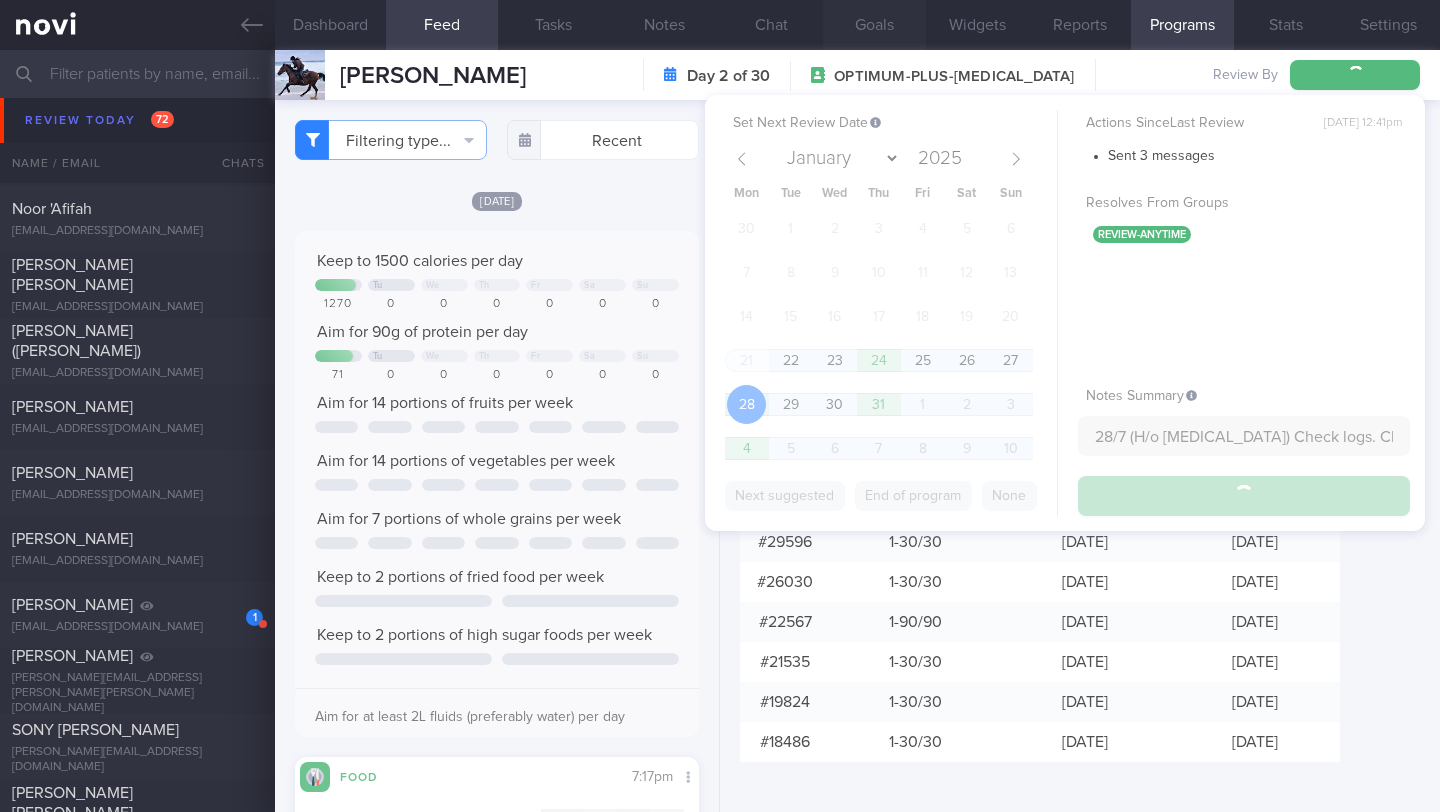 type on "28/7 (H/o [MEDICAL_DATA]) Check logs. Check on exercise" 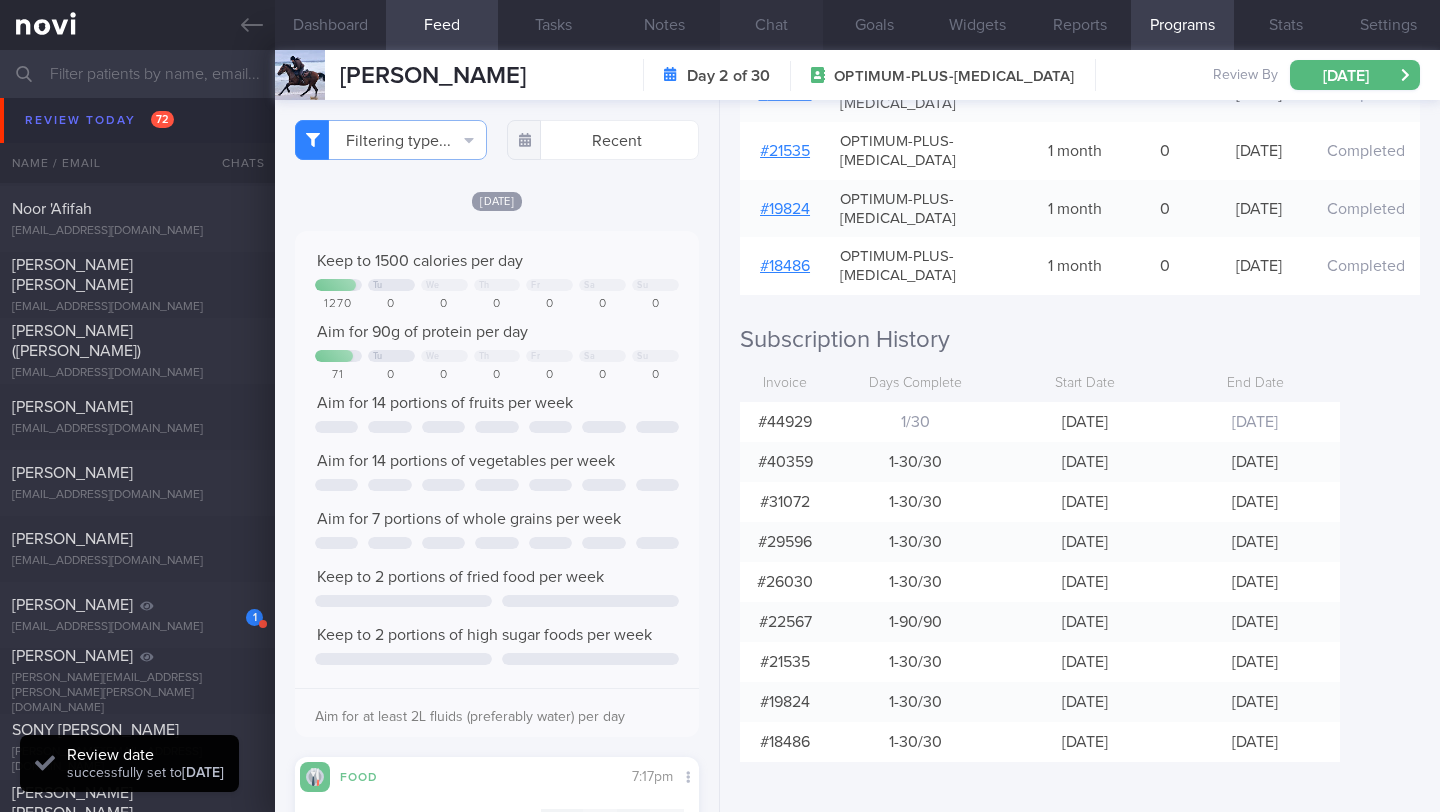 click on "Chat" at bounding box center [771, 25] 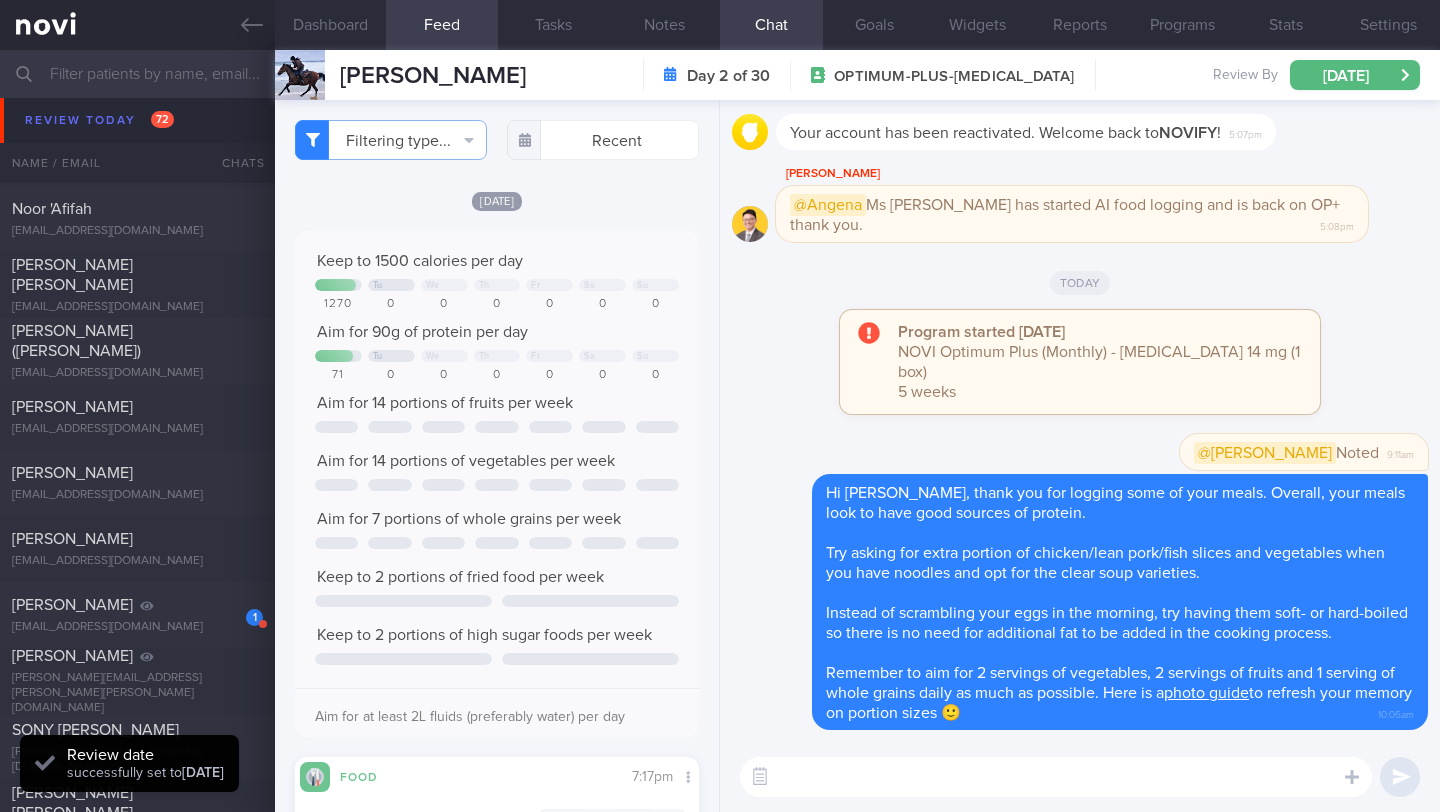 click at bounding box center (1056, 777) 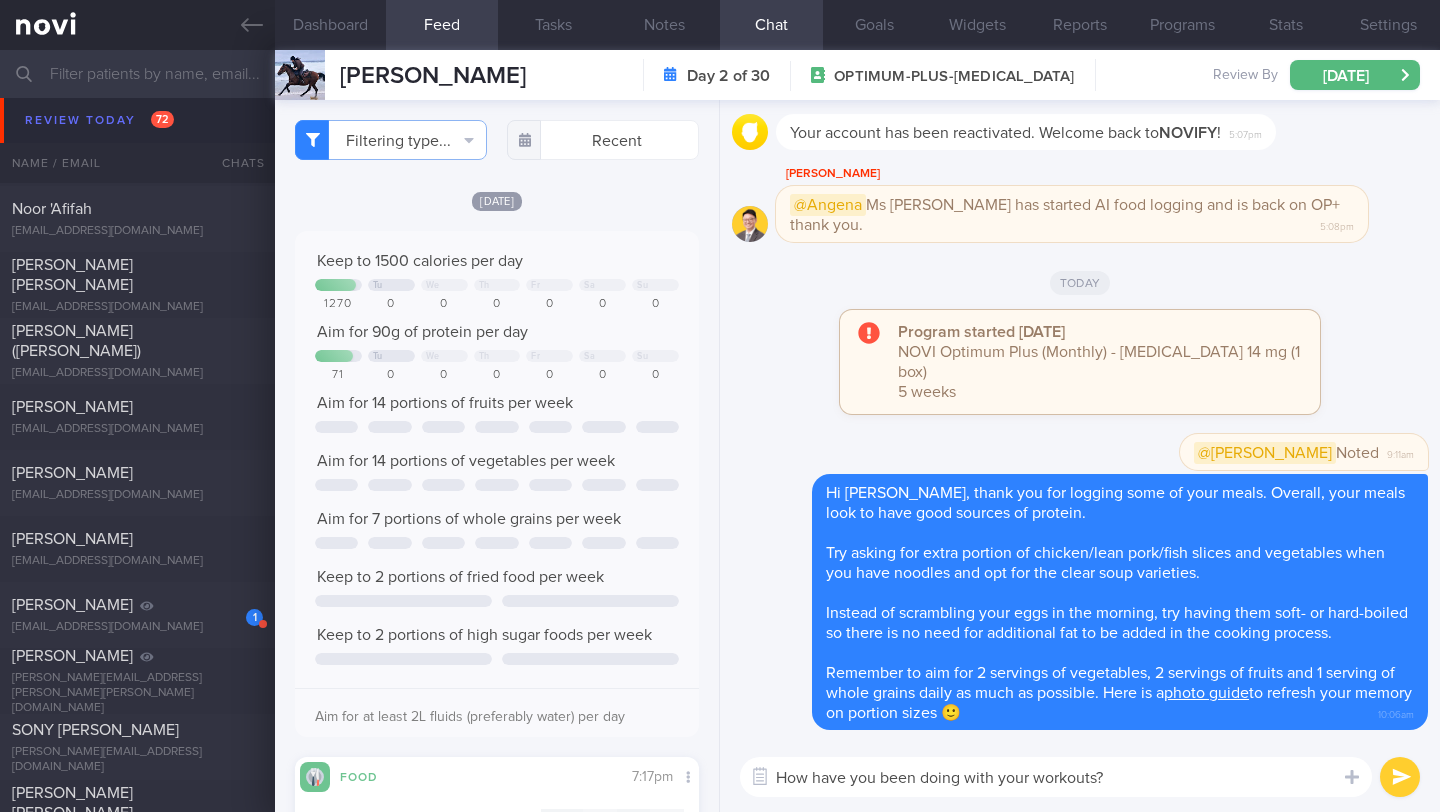 type on "How have you been doing with your workouts?" 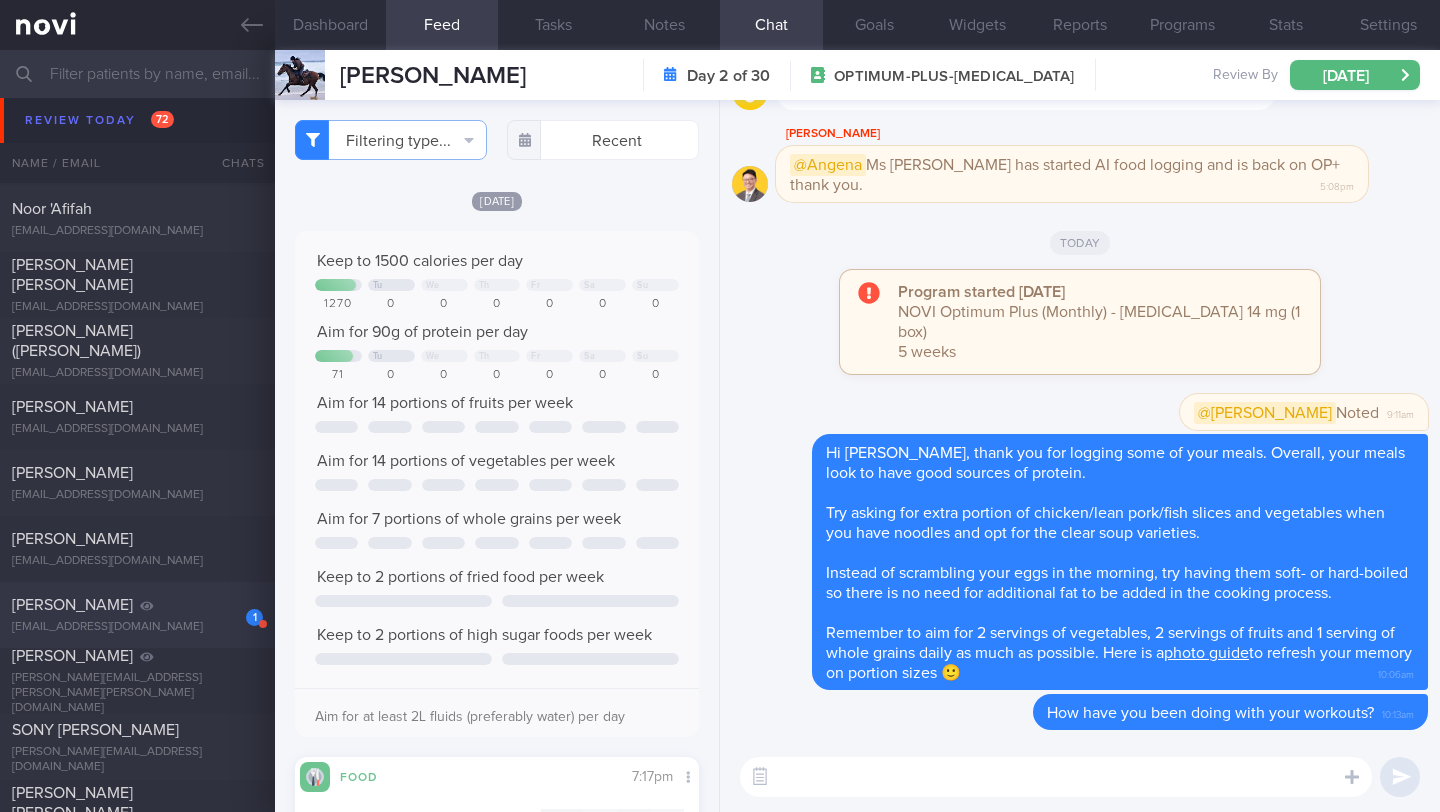 click on "[EMAIL_ADDRESS][DOMAIN_NAME]" at bounding box center [137, 627] 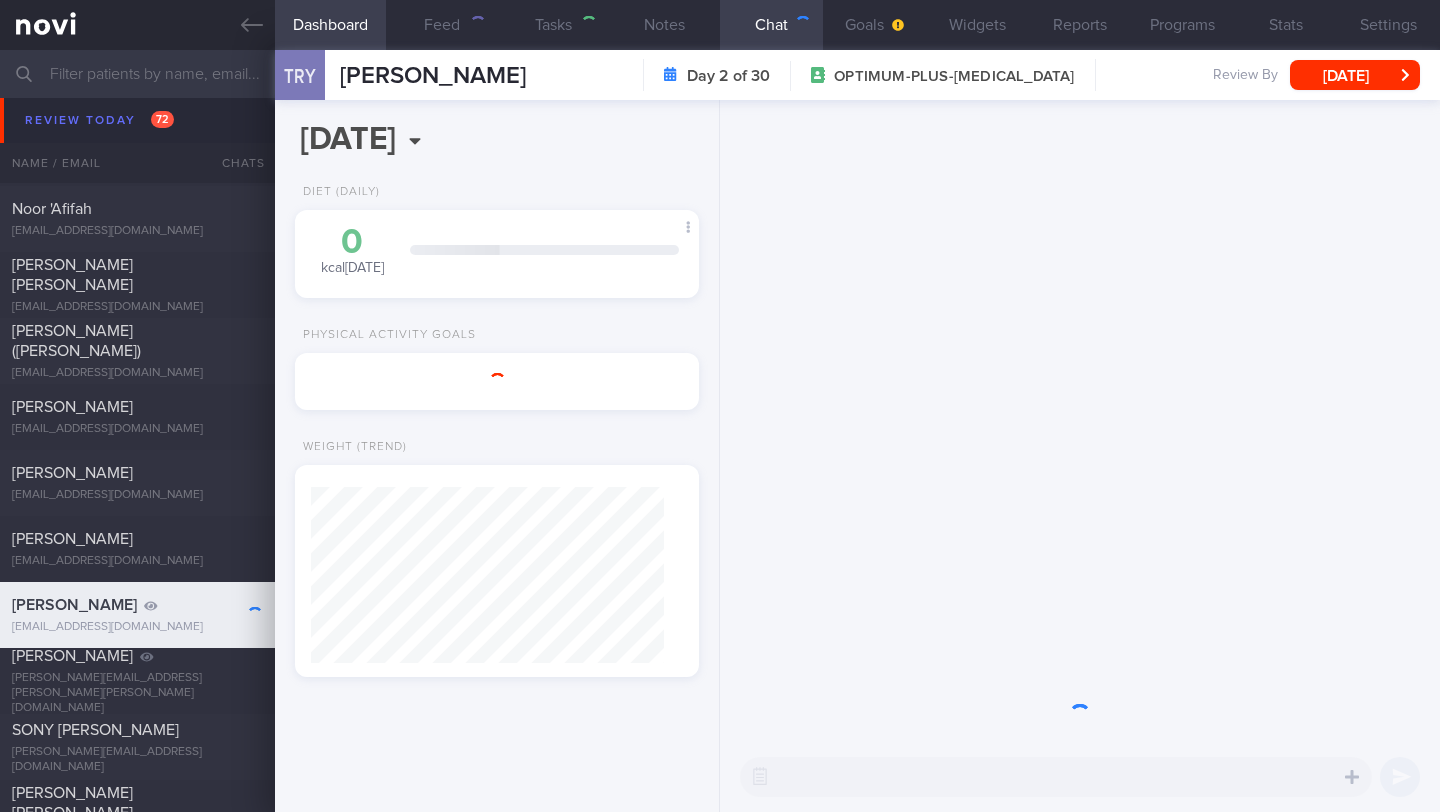 scroll, scrollTop: 1107, scrollLeft: 0, axis: vertical 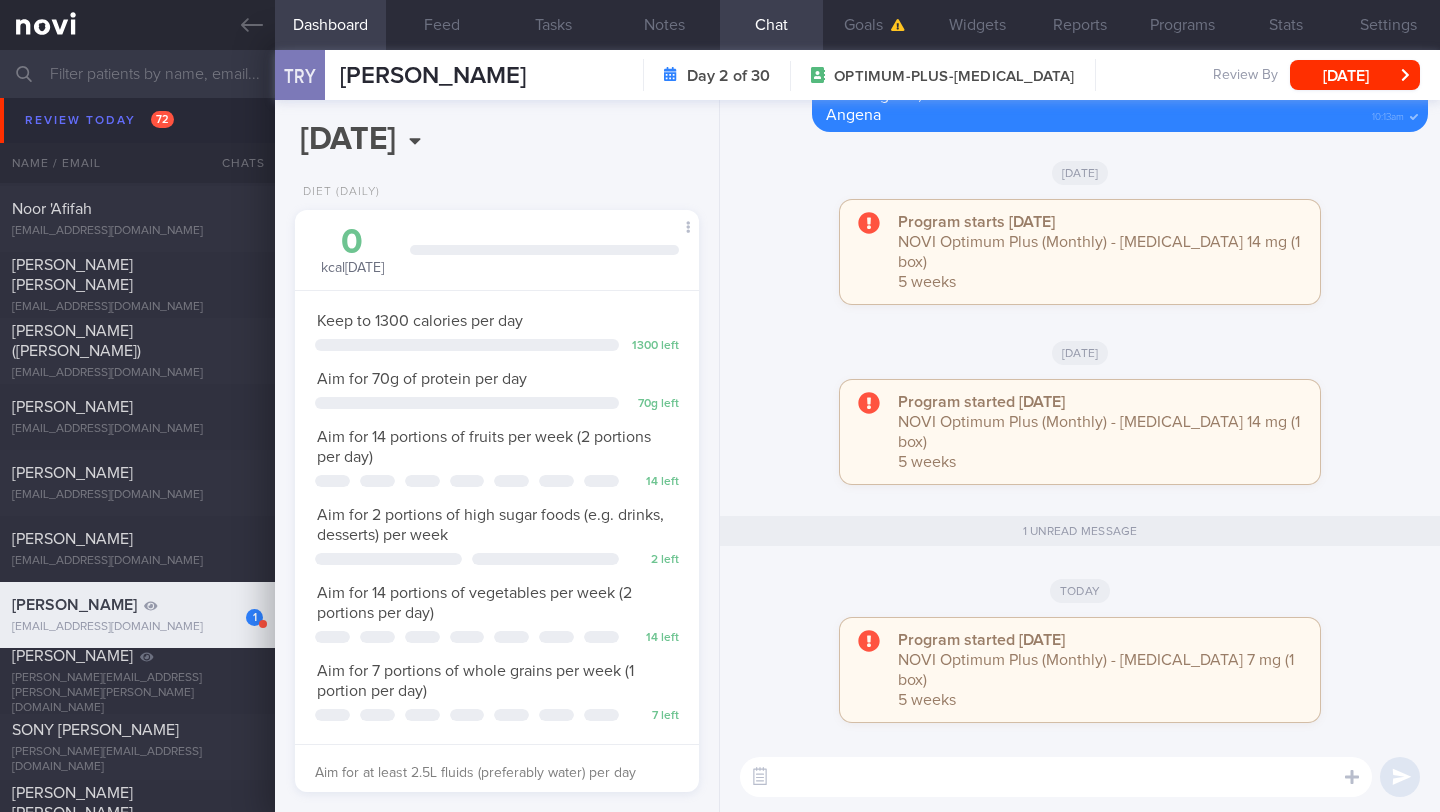 click on "TRY
TAN RU [PERSON_NAME]
[PERSON_NAME][EMAIL_ADDRESS][DOMAIN_NAME]
Day 2 of 30
OPTIMUM-PLUS-[MEDICAL_DATA]
Review By
[DATE]
Set Next Review Date
[DATE] January February March April May June July August September October November [DATE]
Mon Tue Wed Thu Fri Sat Sun
30 1 2 3 4 5 6 7 8 9 10 11 12 13 14 15 16 17 18 19 20 21 22 23 24 25 26 27 28 29 30 31 1 2 3 4 5 6 7 8 9 10
Next suggested
End of program" at bounding box center [857, 75] 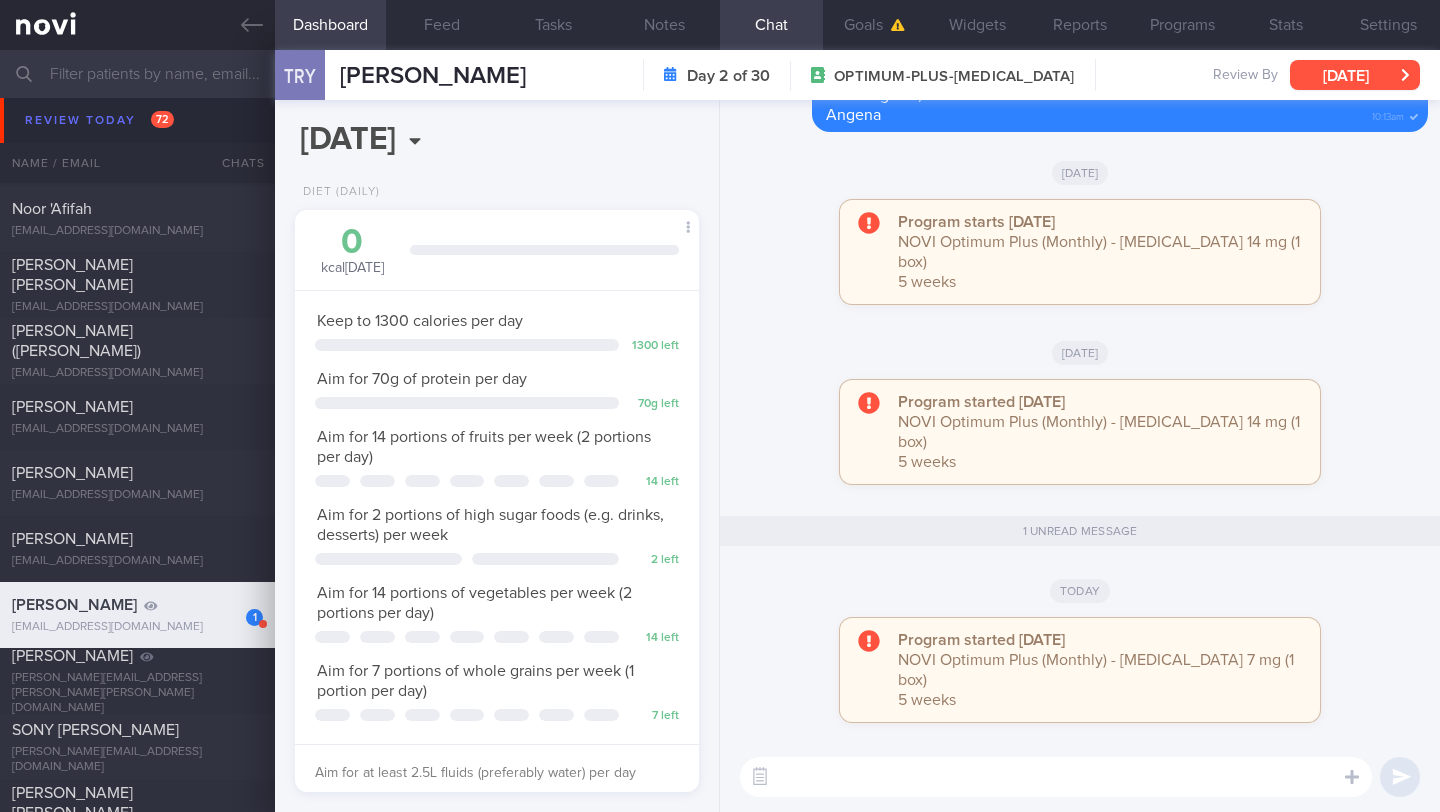 click on "[DATE]" at bounding box center (1355, 75) 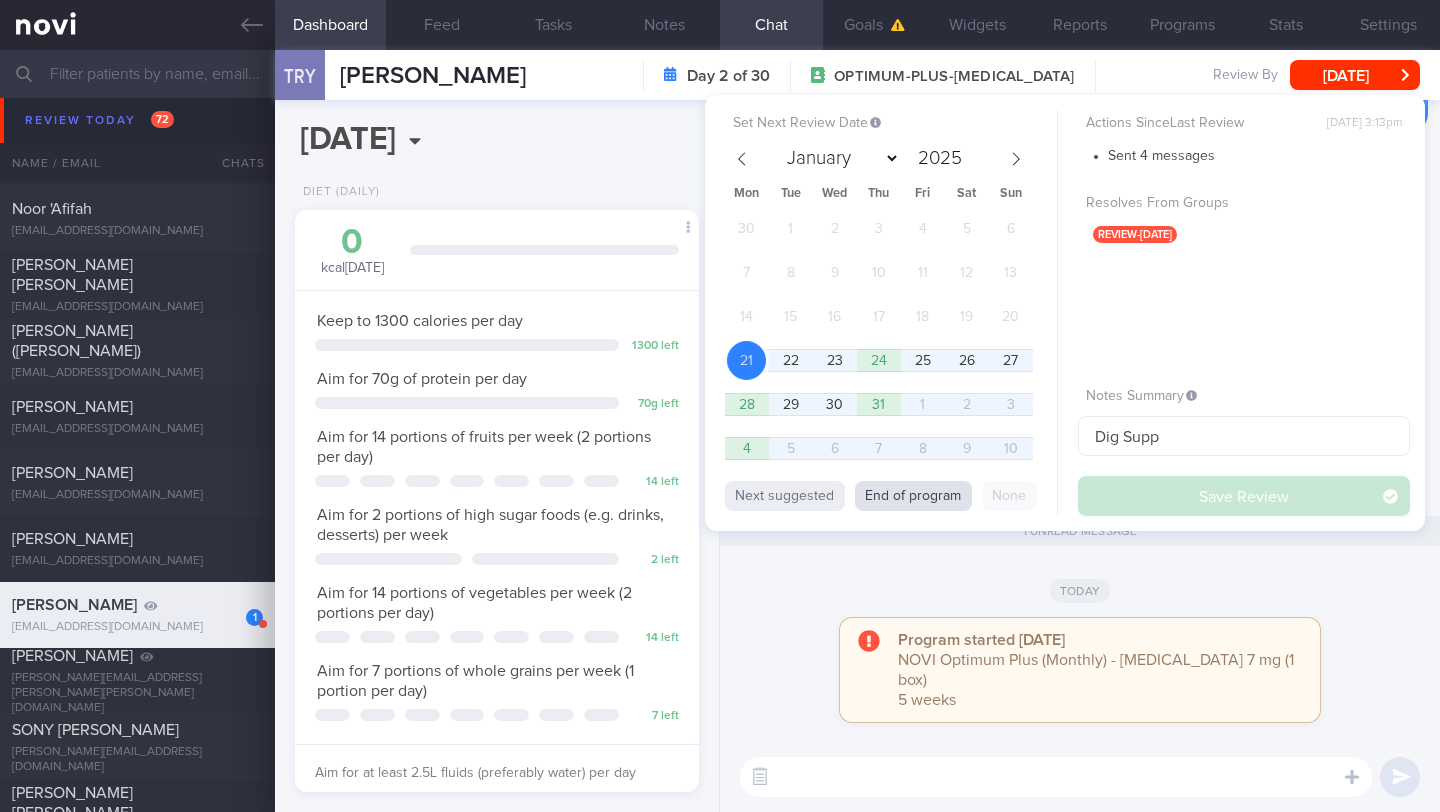 click on "End of program" at bounding box center (913, 496) 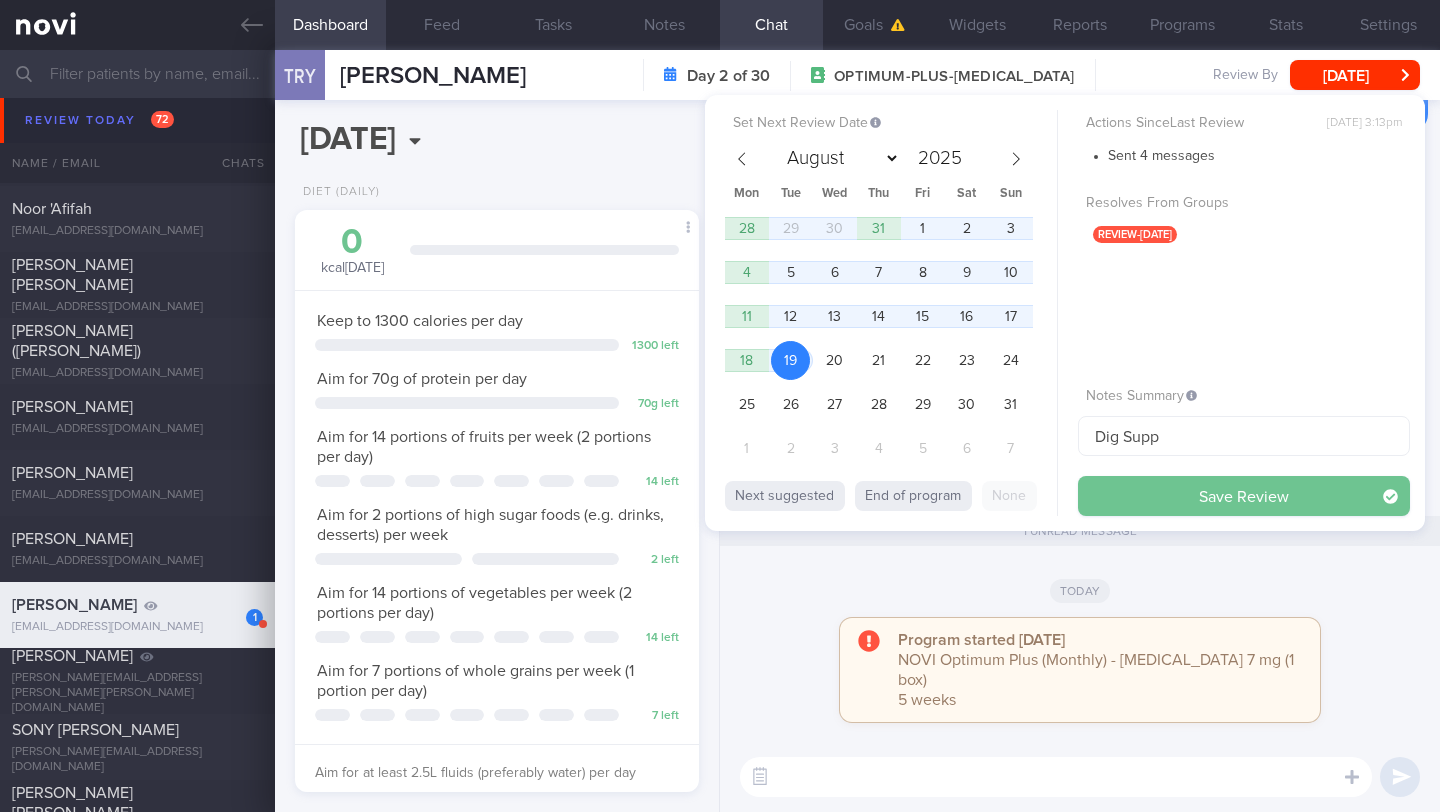 click on "Save Review" at bounding box center [1244, 496] 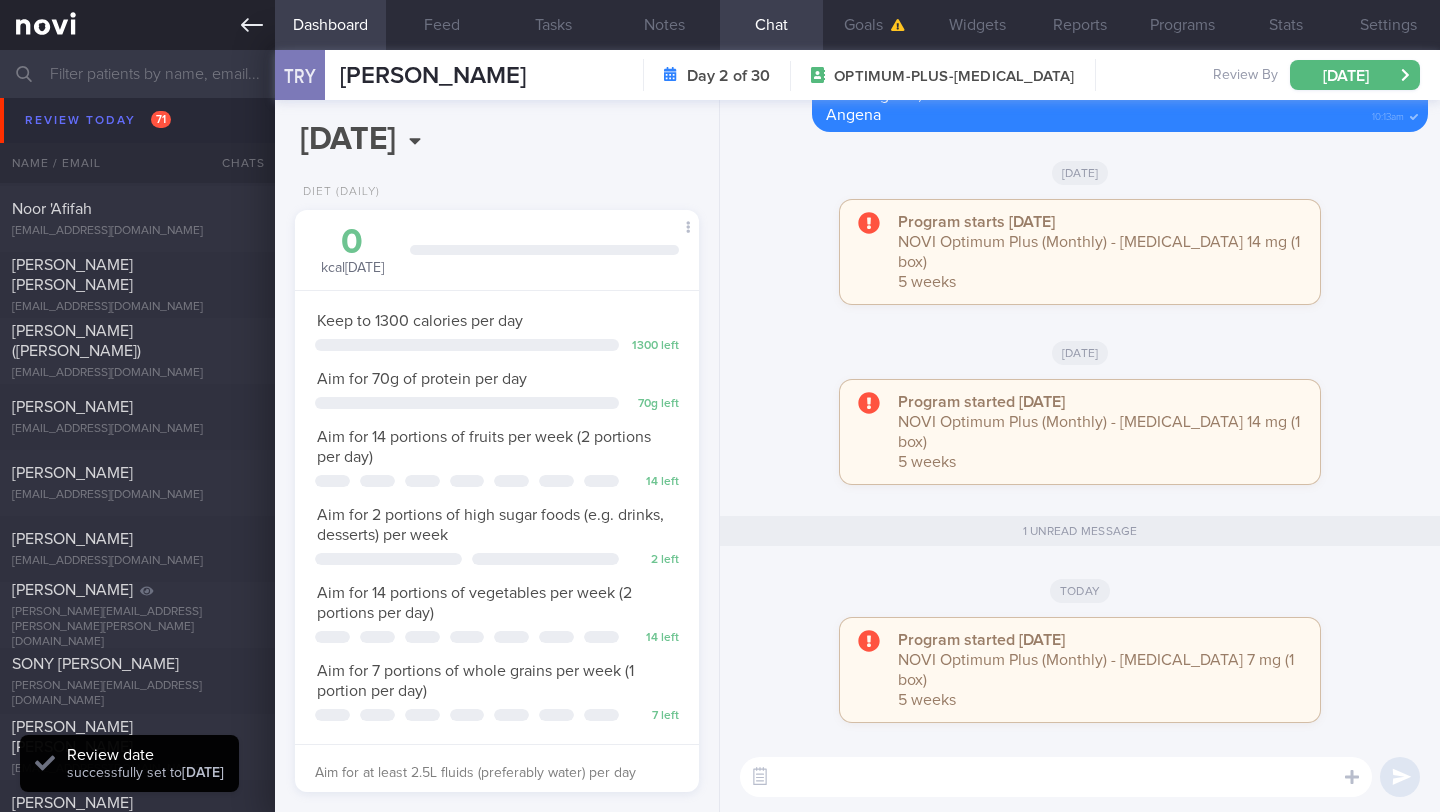 click 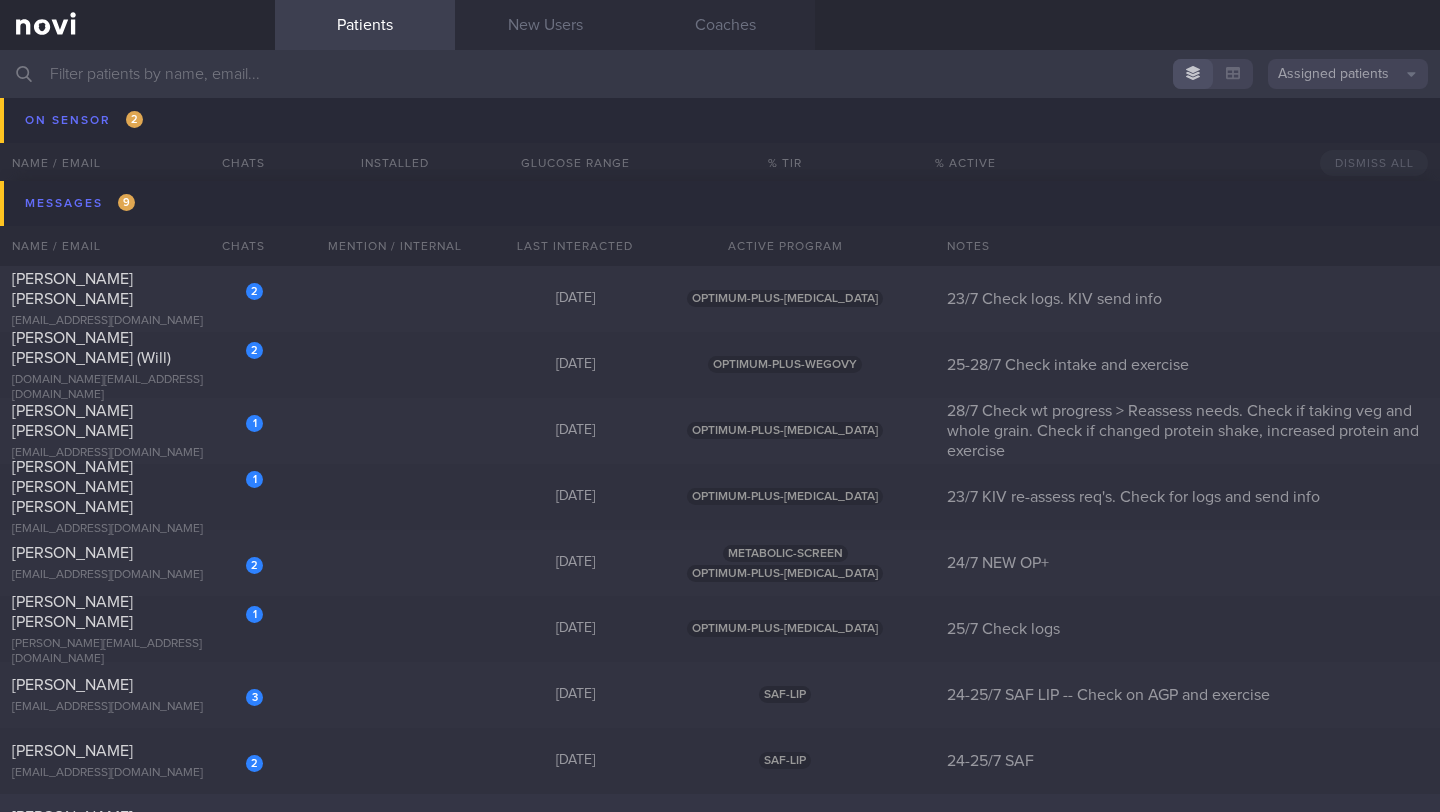 scroll, scrollTop: 9471, scrollLeft: 0, axis: vertical 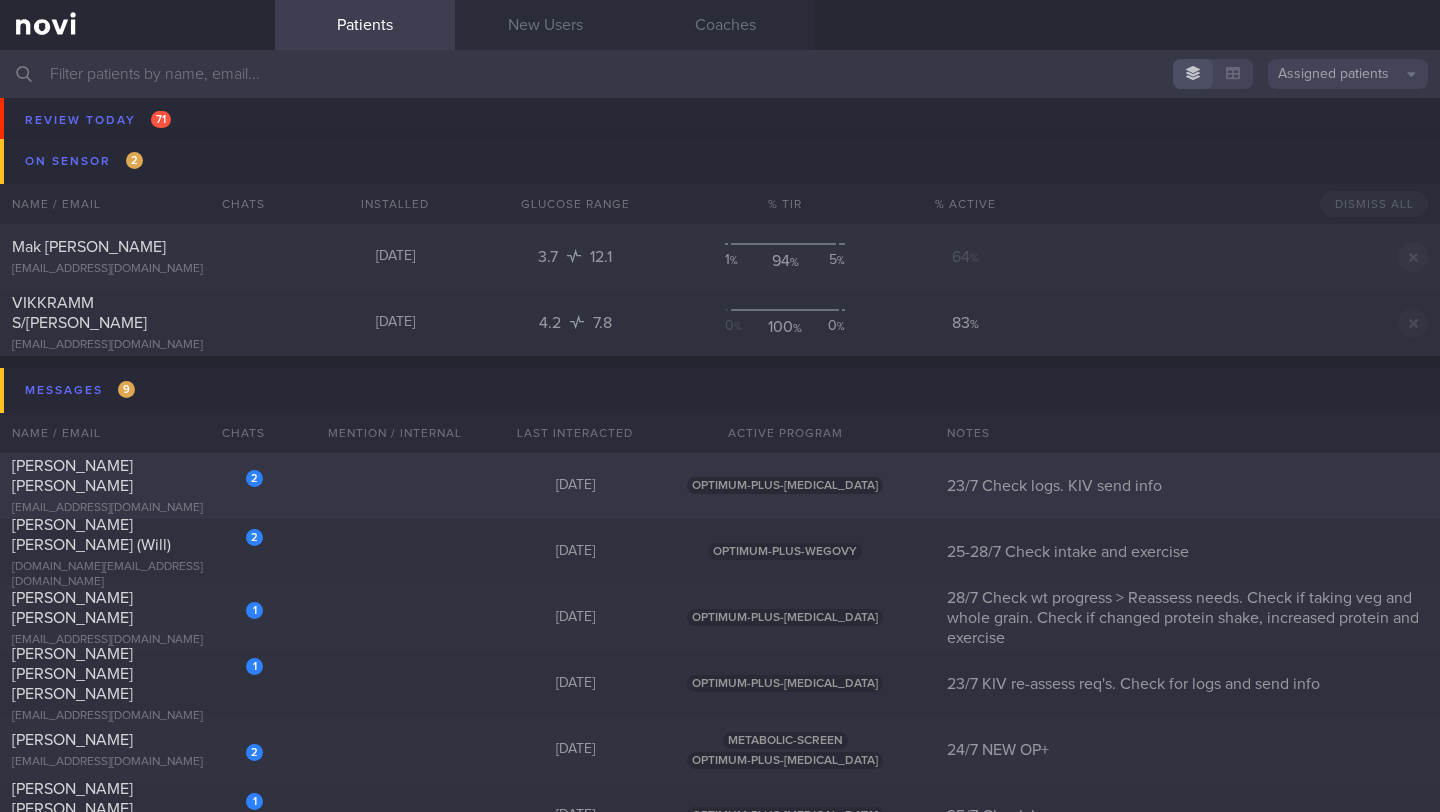 click on "[PERSON_NAME] [PERSON_NAME]" at bounding box center [135, 476] 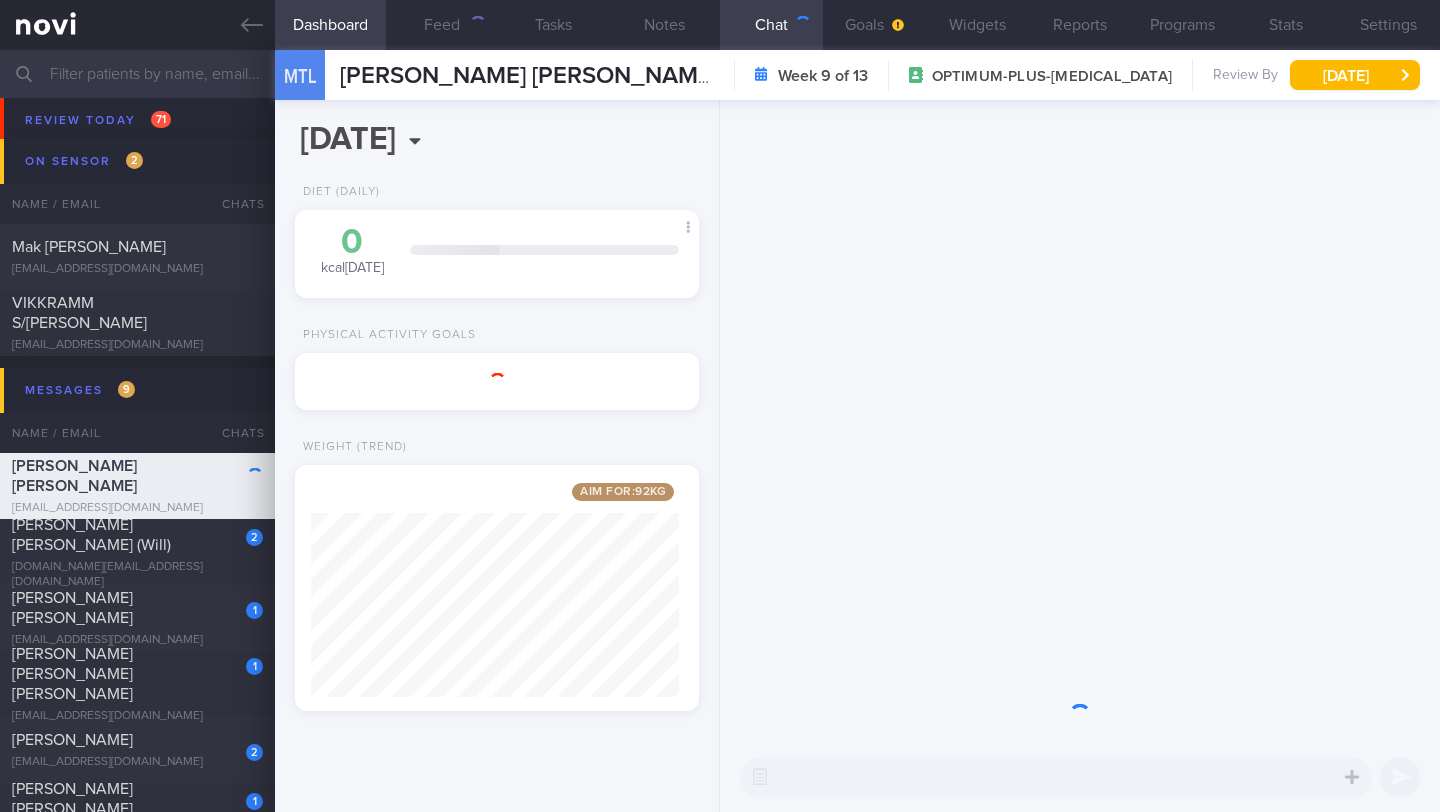 scroll, scrollTop: 999787, scrollLeft: 999647, axis: both 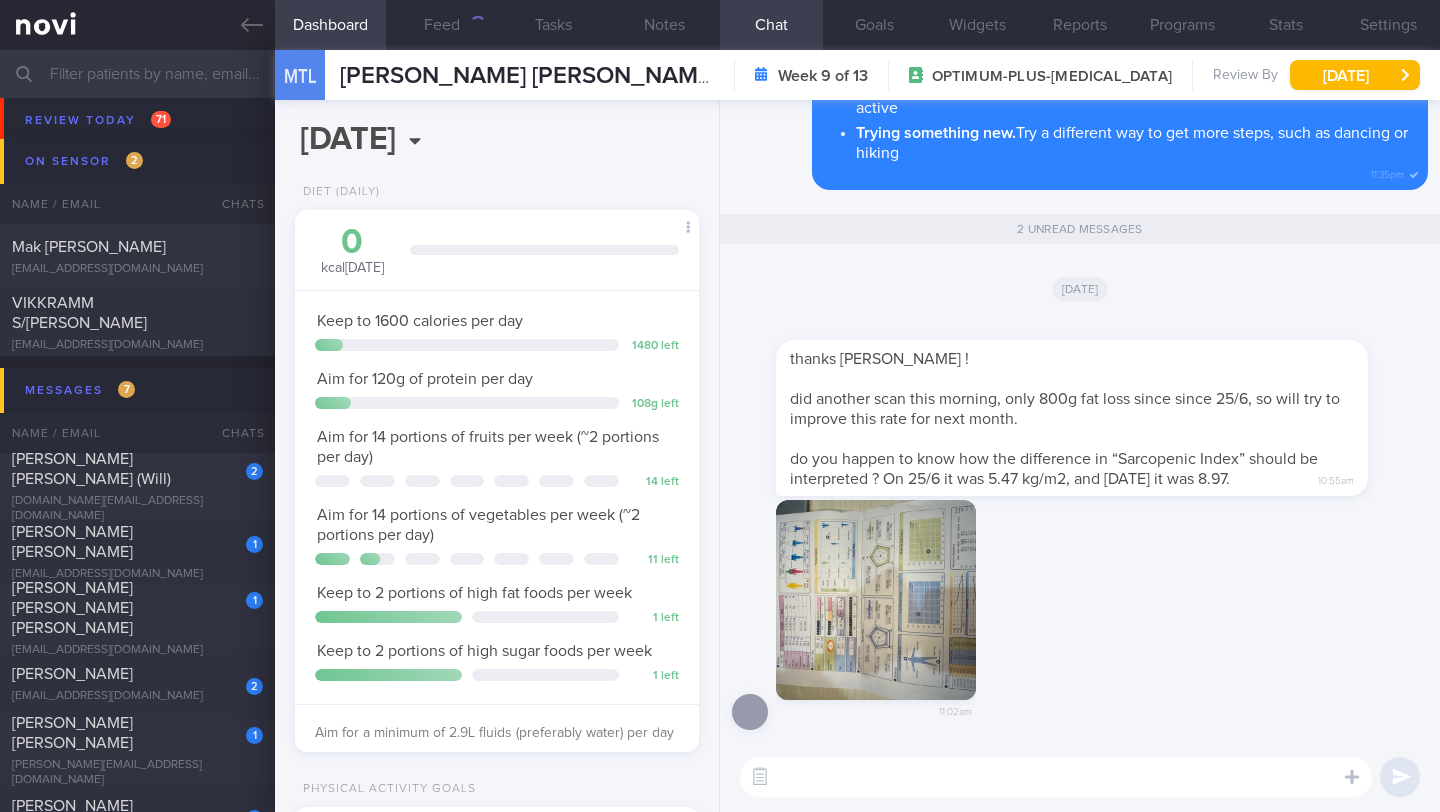 click at bounding box center [876, 600] 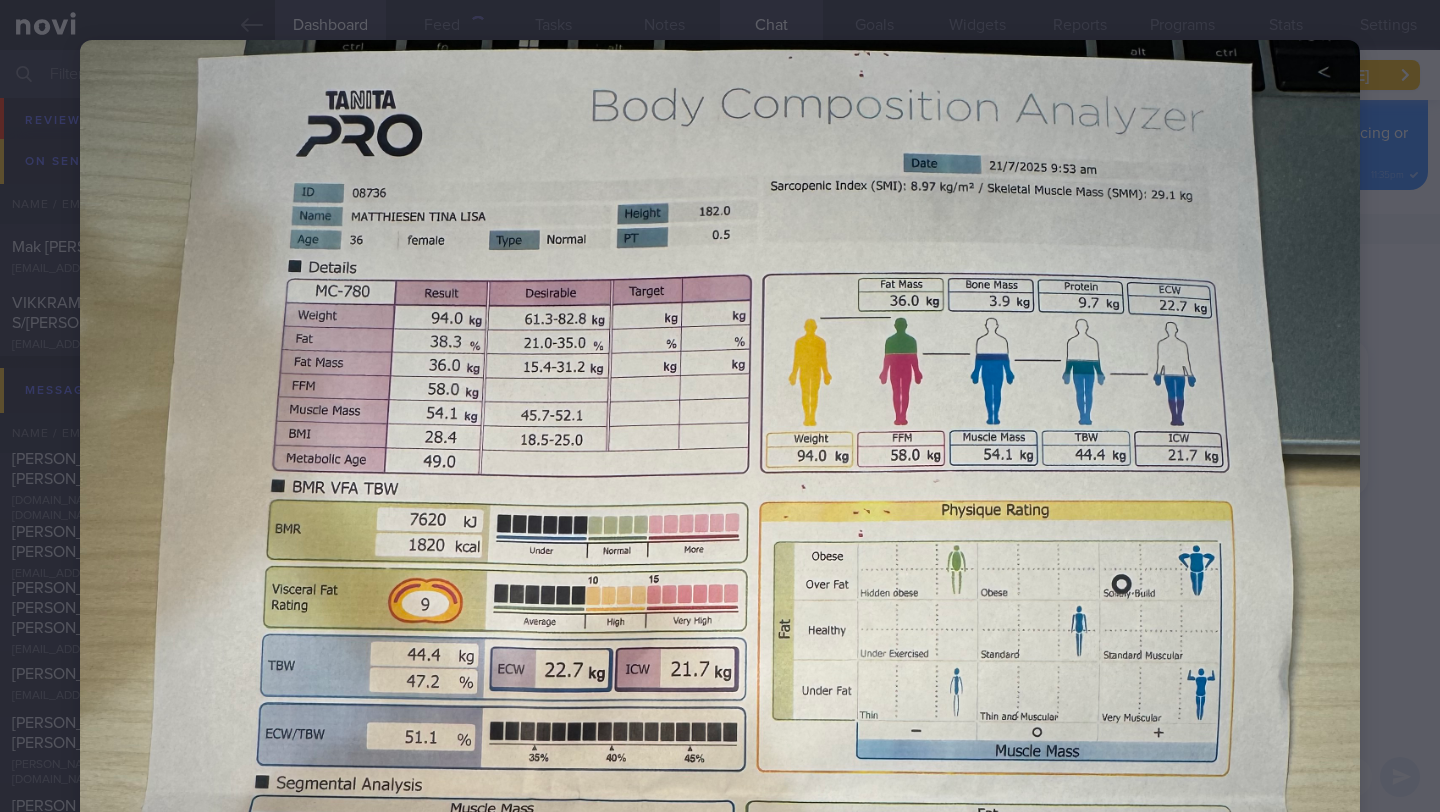 scroll, scrollTop: 53, scrollLeft: 0, axis: vertical 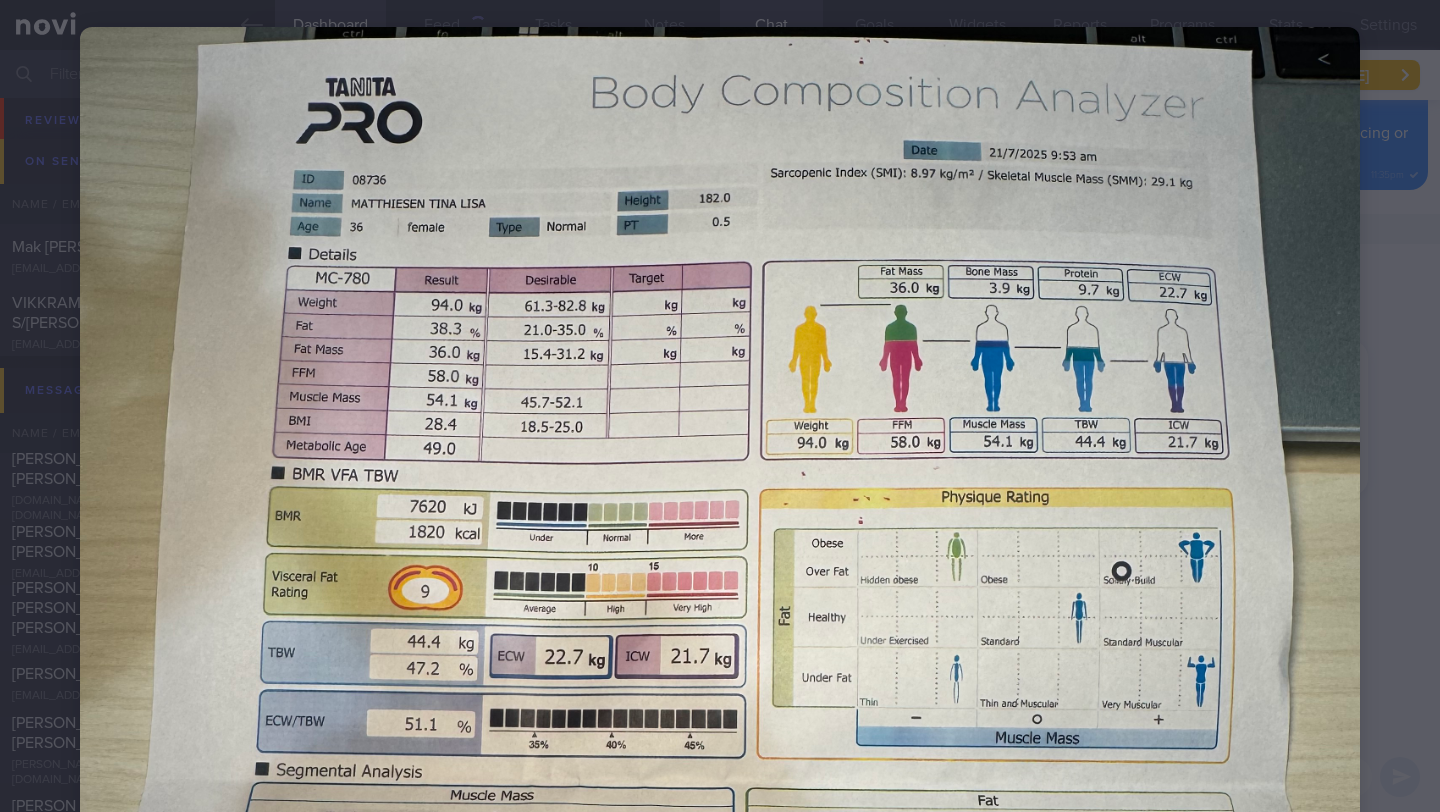 click at bounding box center (720, 880) 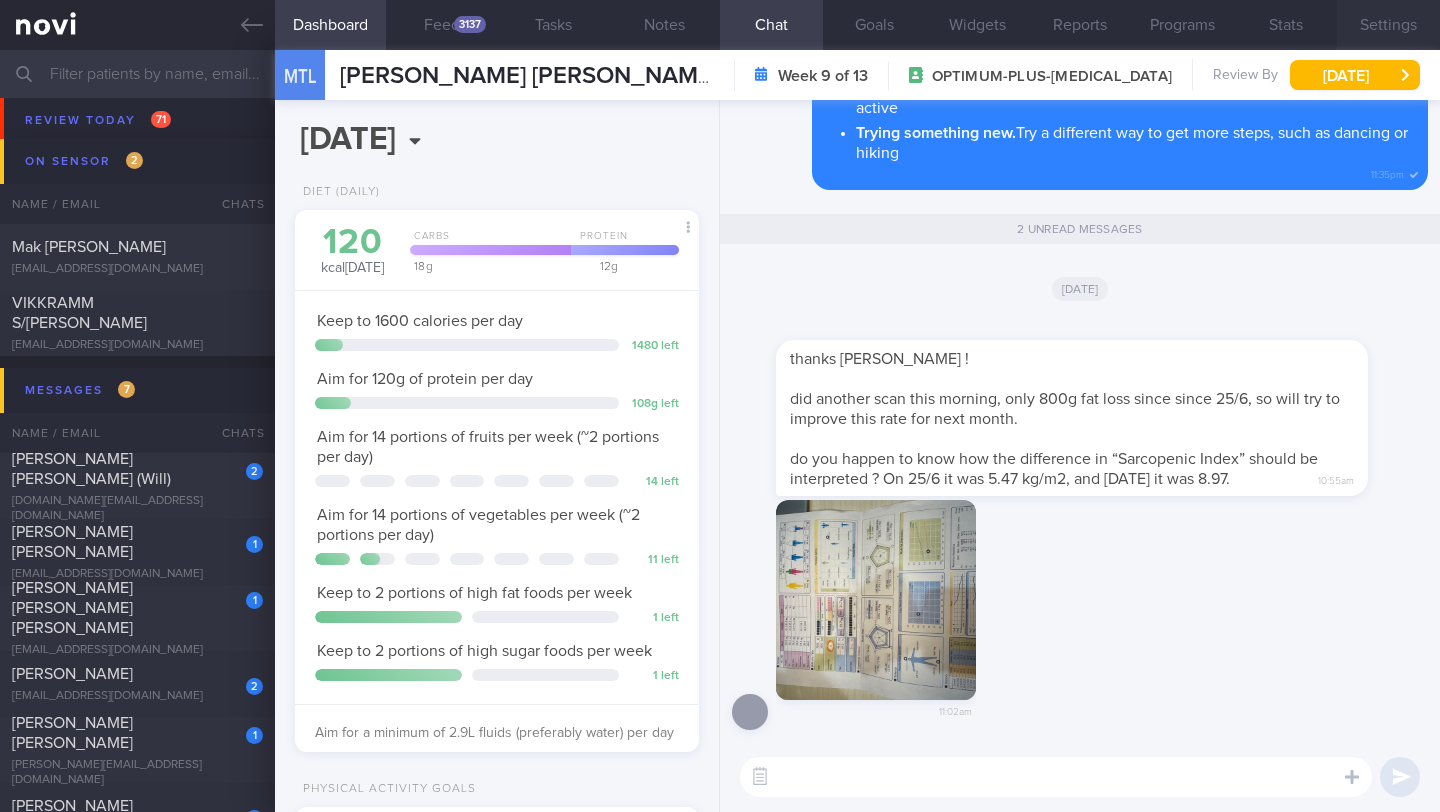 click on "Settings" at bounding box center [1388, 25] 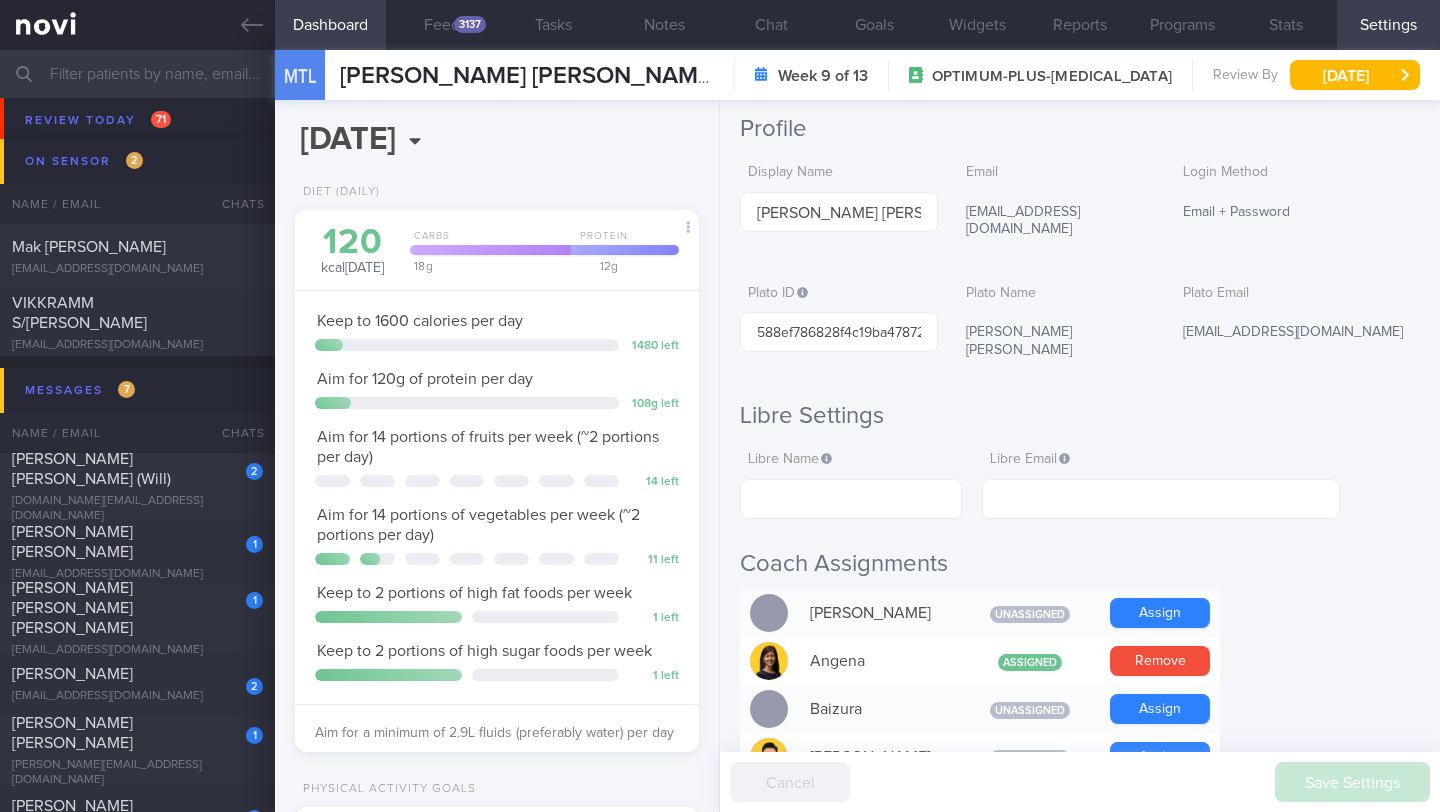 scroll, scrollTop: 0, scrollLeft: 0, axis: both 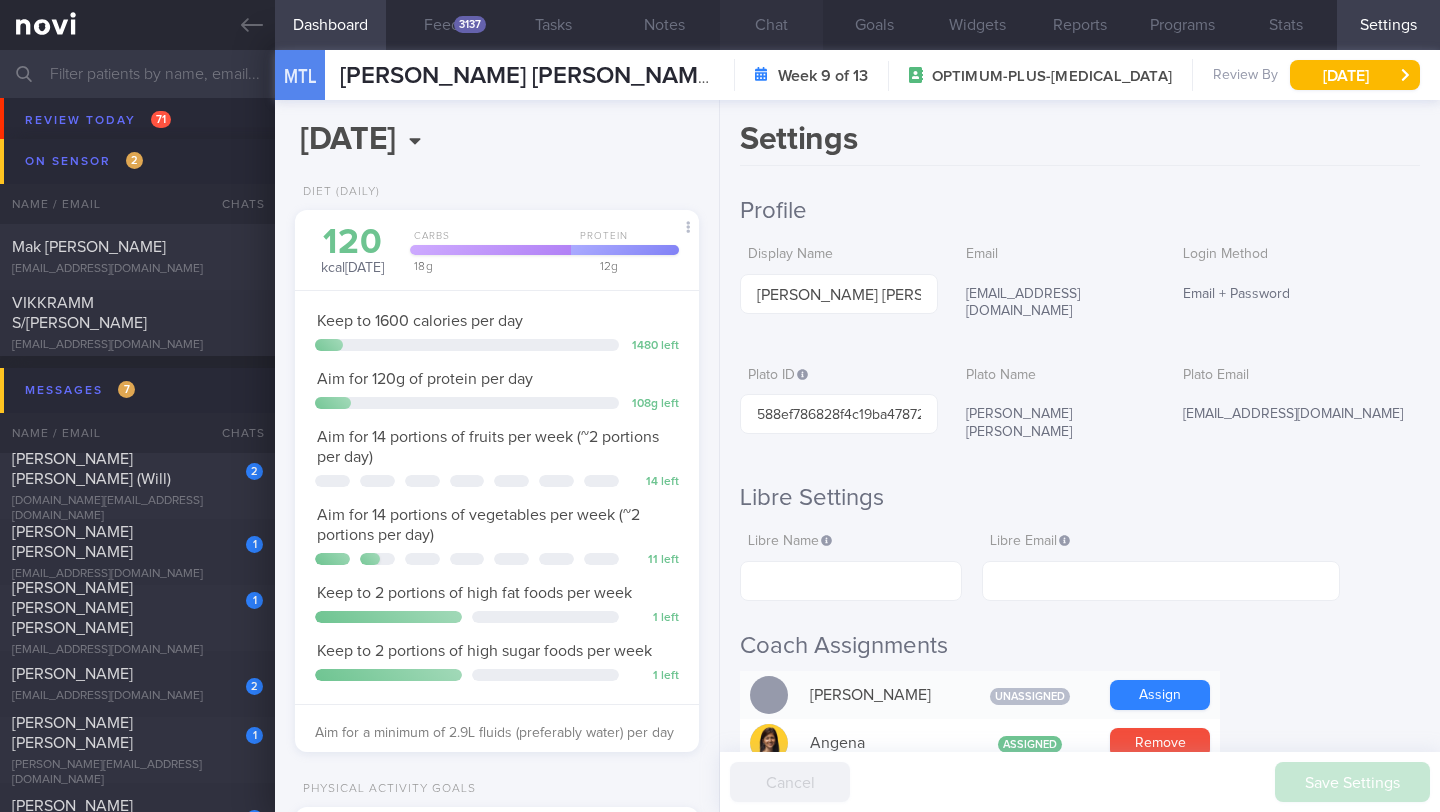 click on "Chat" at bounding box center [771, 25] 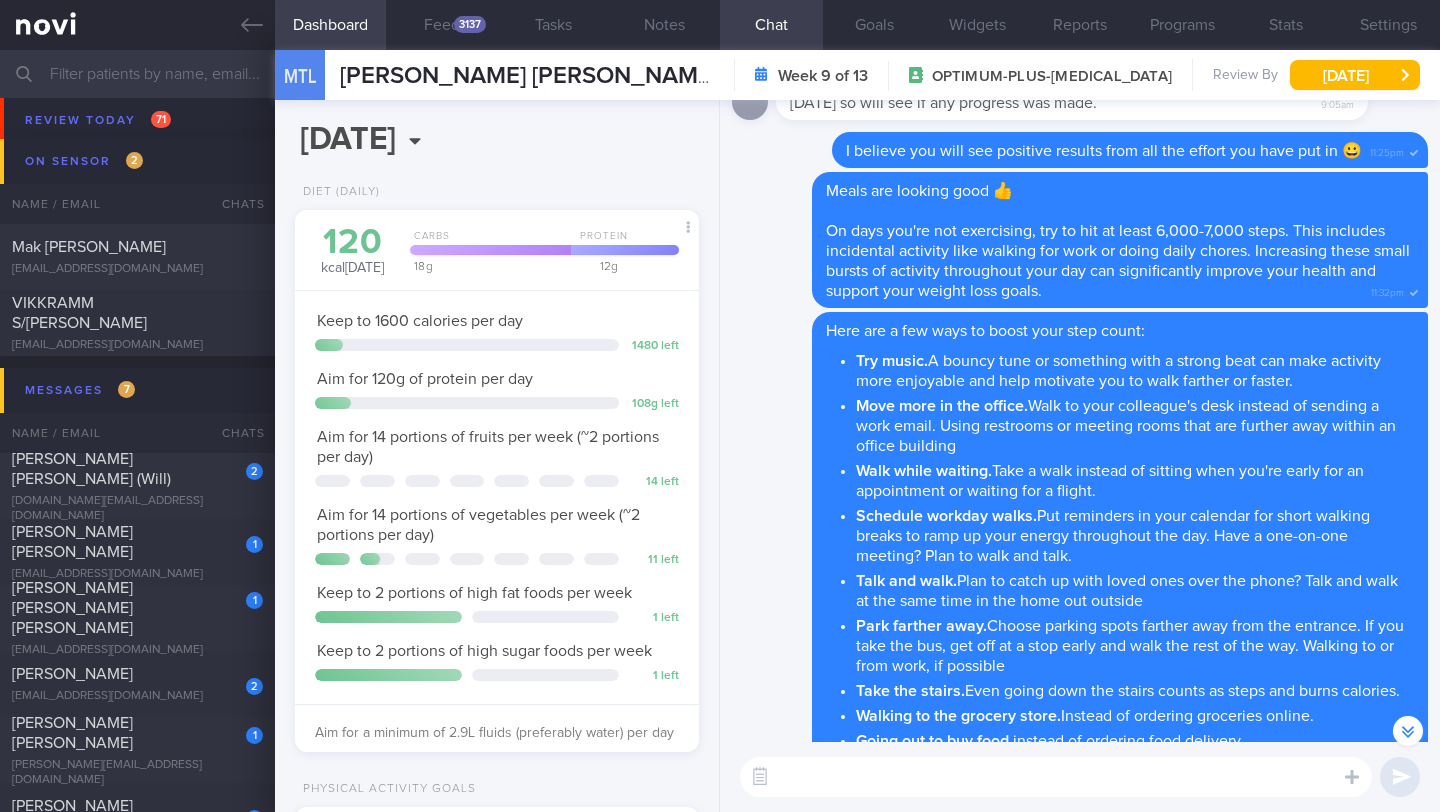 scroll, scrollTop: -1068, scrollLeft: 0, axis: vertical 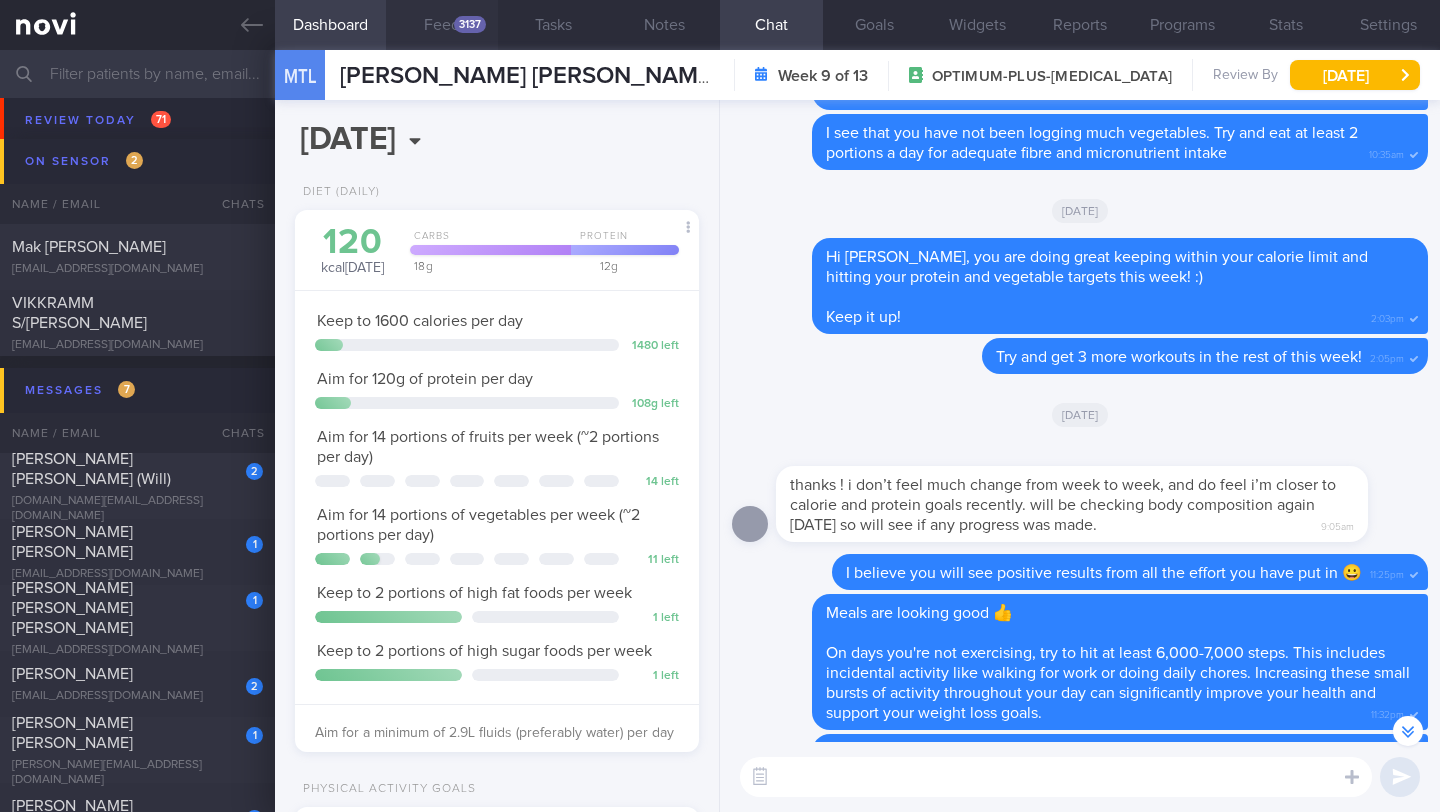 click on "Feed
3137" at bounding box center (441, 25) 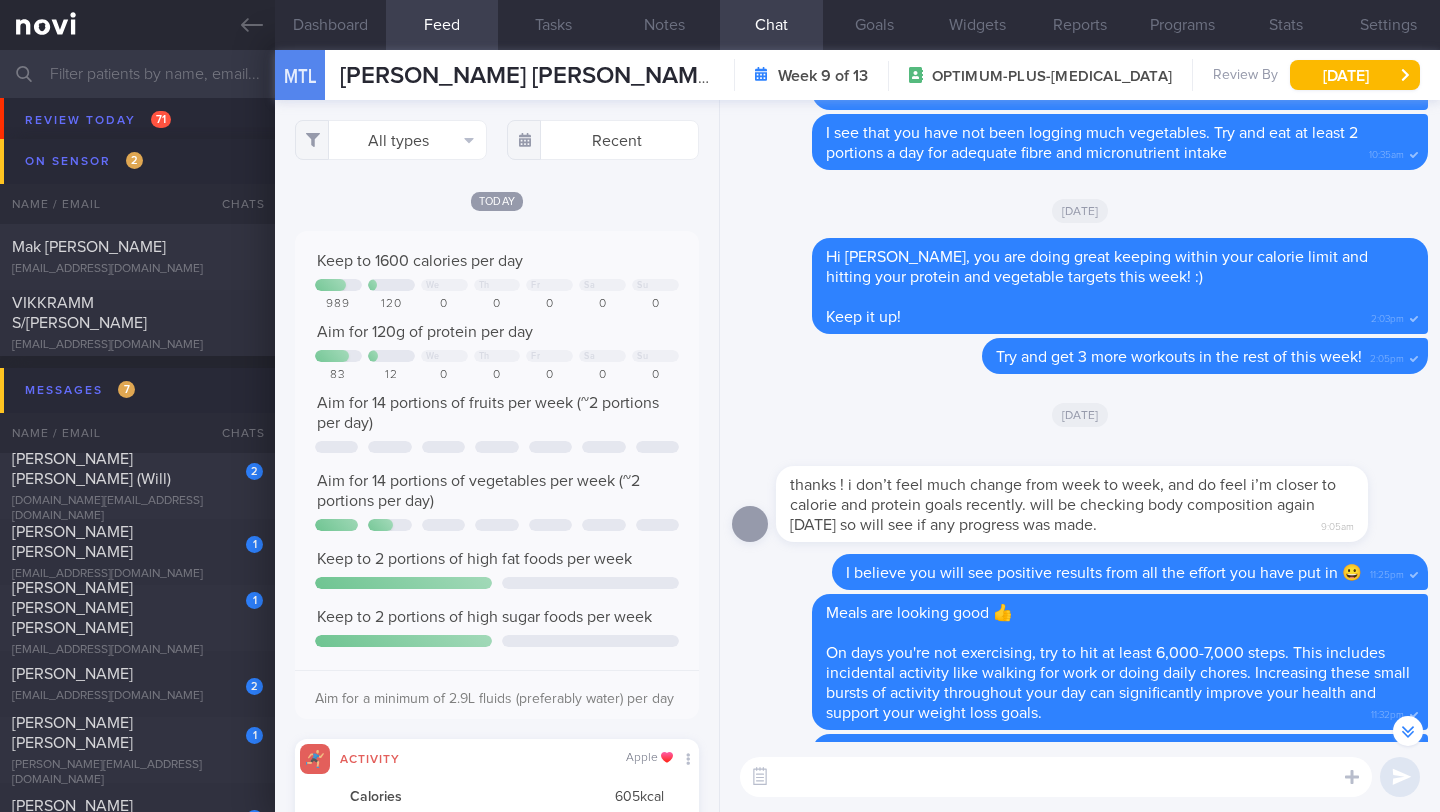 scroll, scrollTop: 999910, scrollLeft: 999637, axis: both 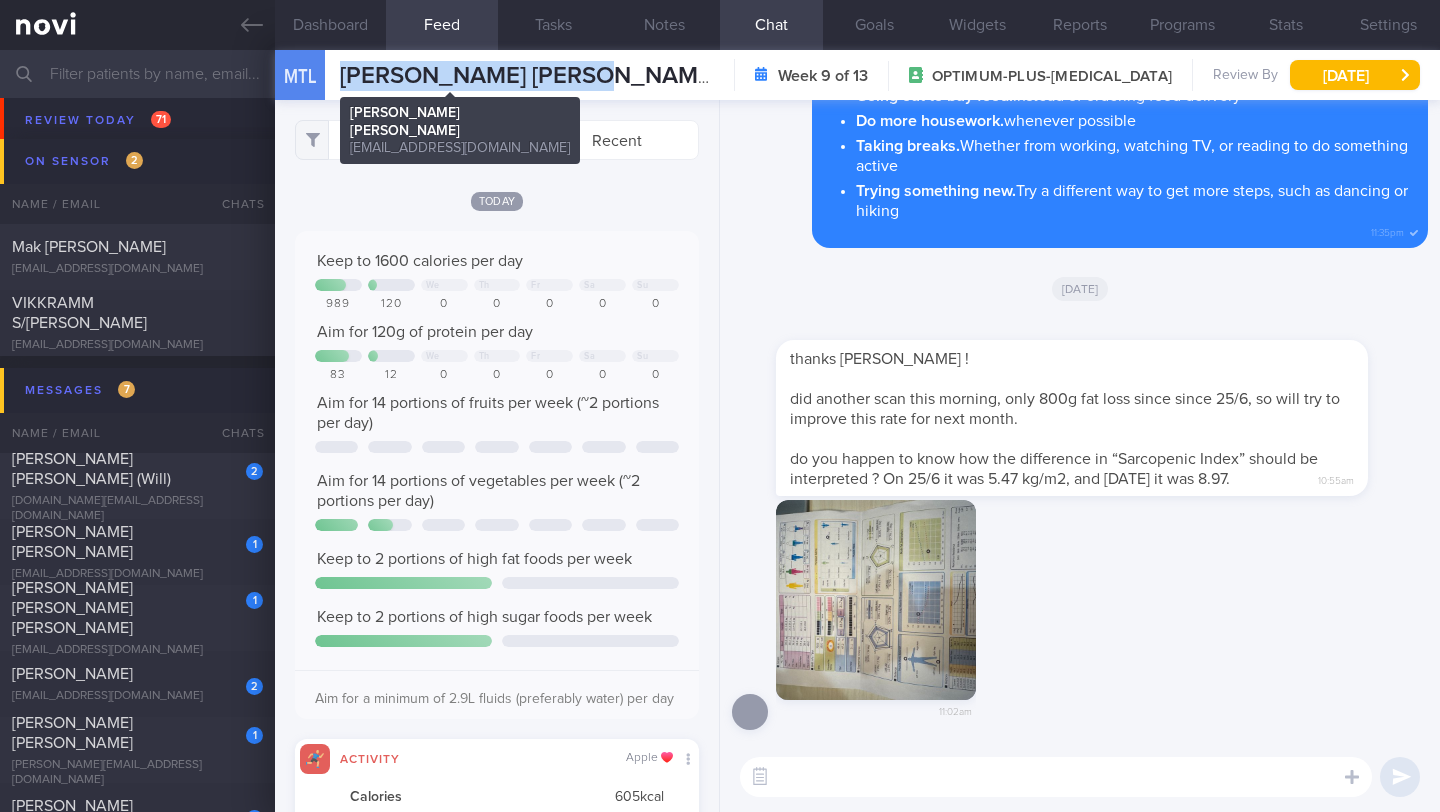 drag, startPoint x: 605, startPoint y: 69, endPoint x: 352, endPoint y: 73, distance: 253.03162 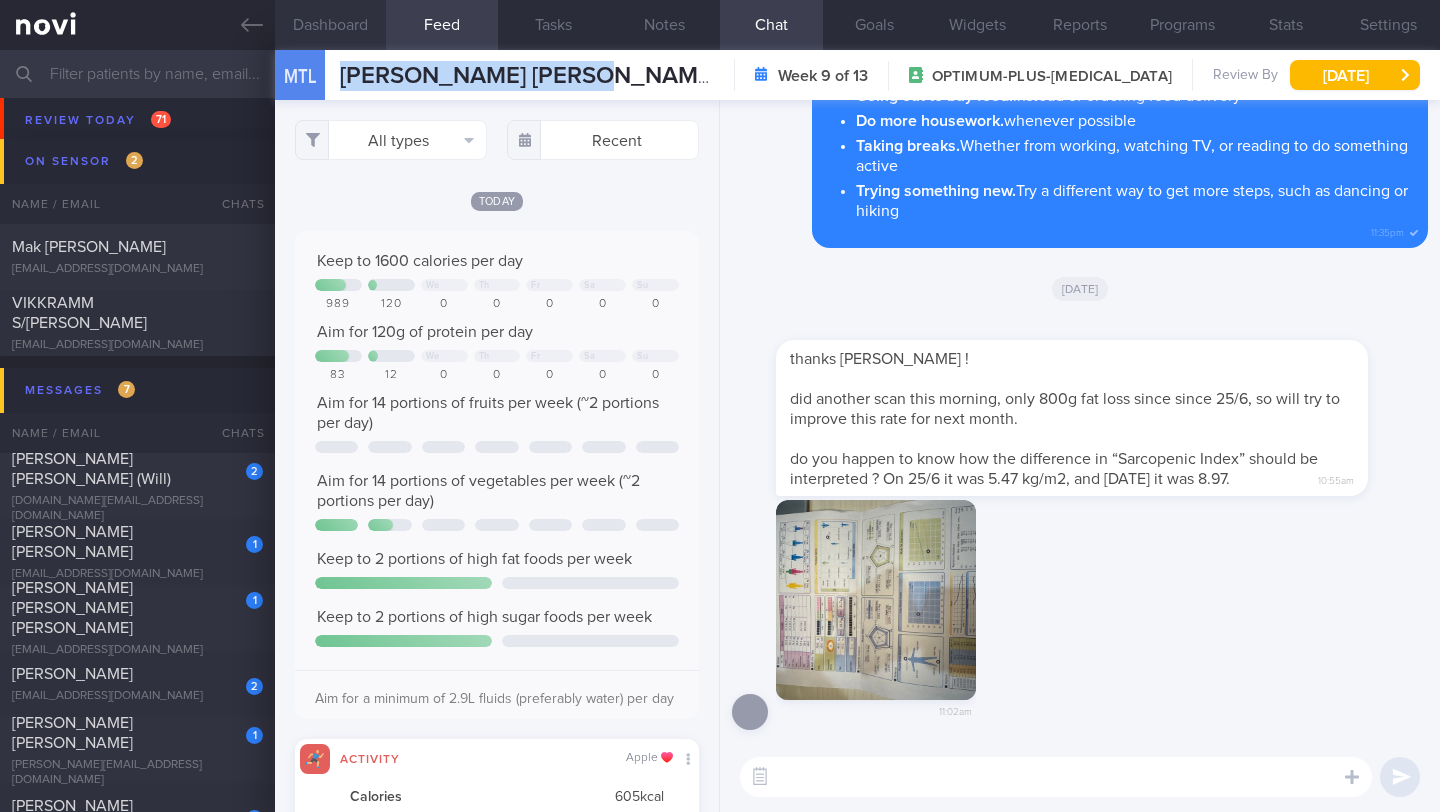 click on "Dashboard" at bounding box center [330, 25] 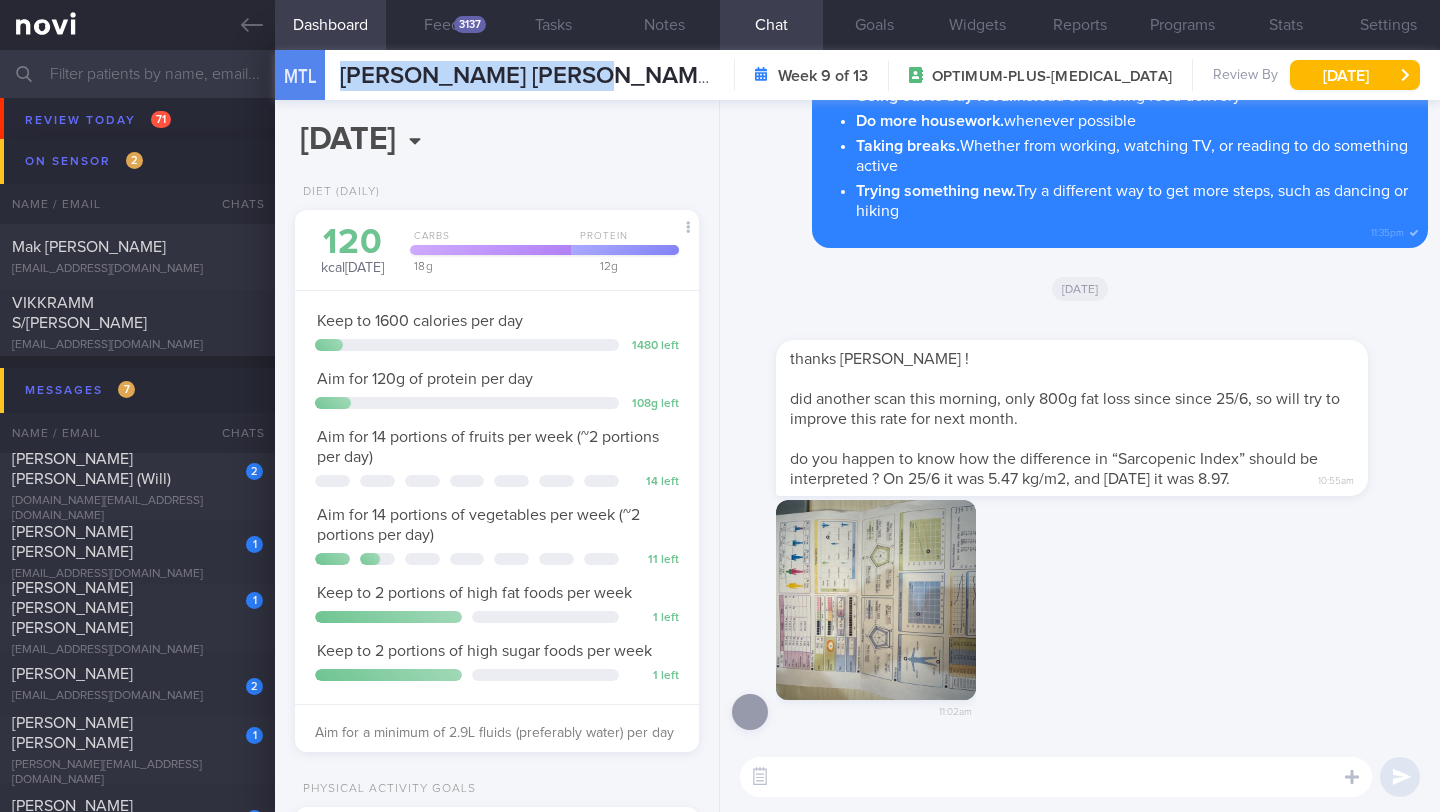 click at bounding box center [876, 600] 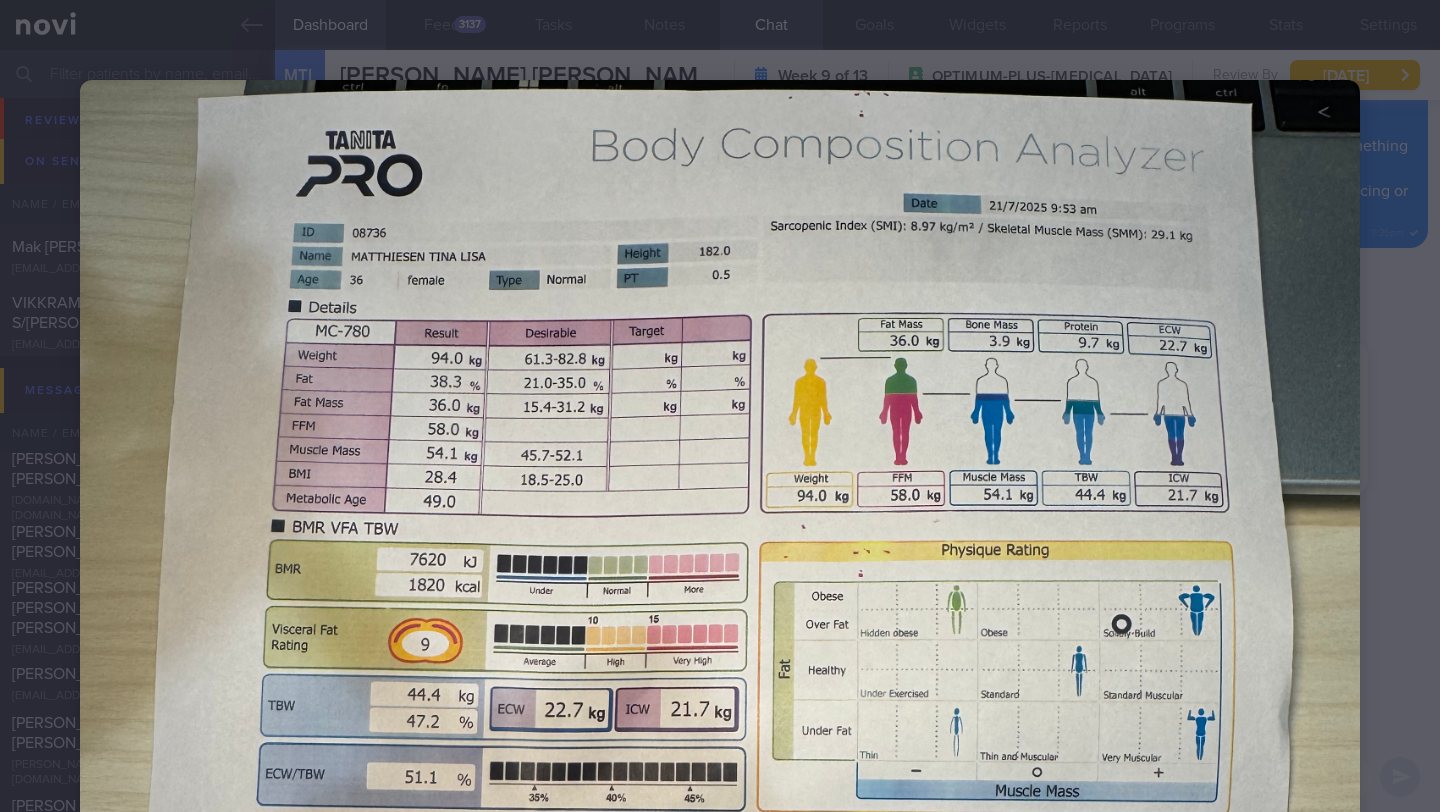 click at bounding box center [720, 933] 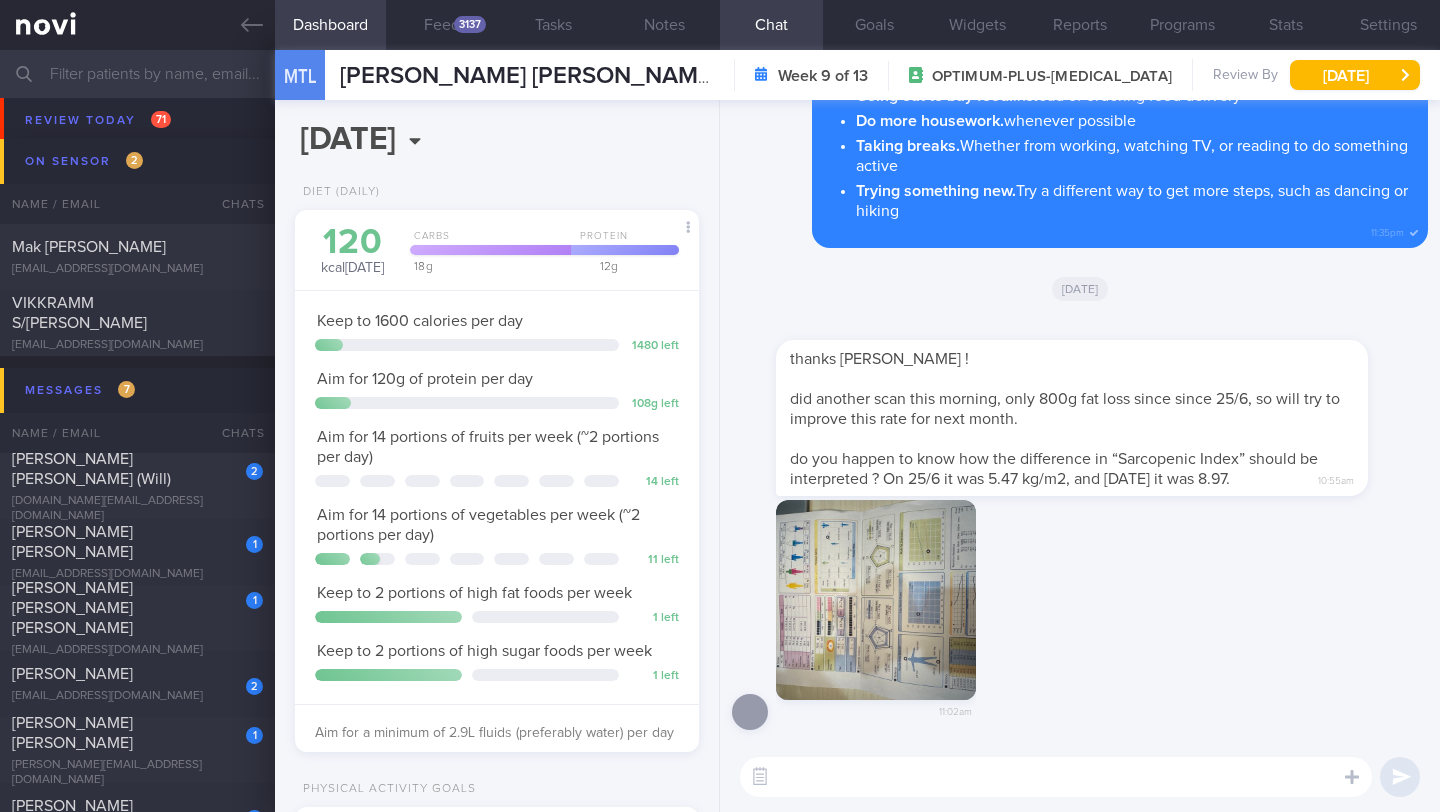 click at bounding box center (1056, 777) 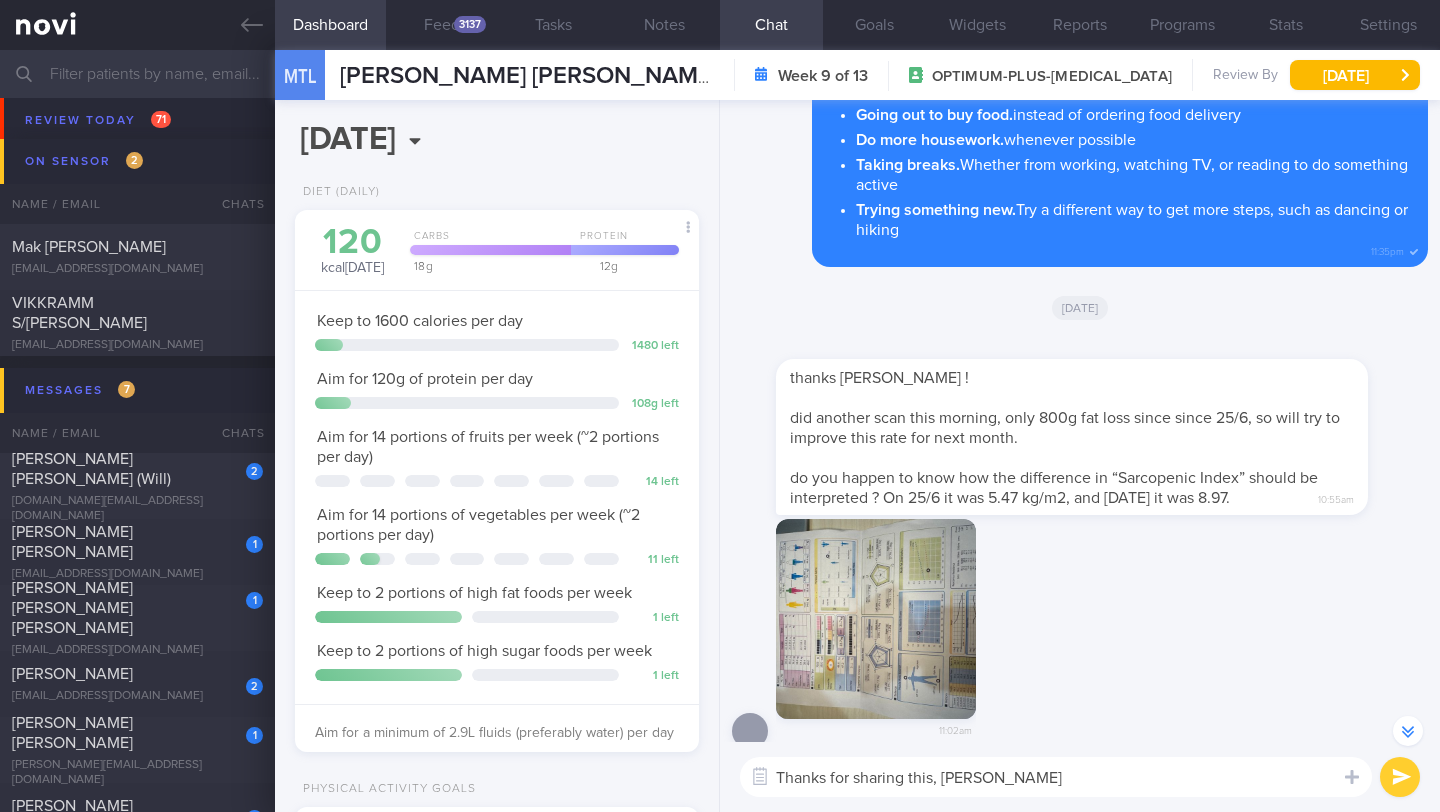 scroll, scrollTop: 0, scrollLeft: 0, axis: both 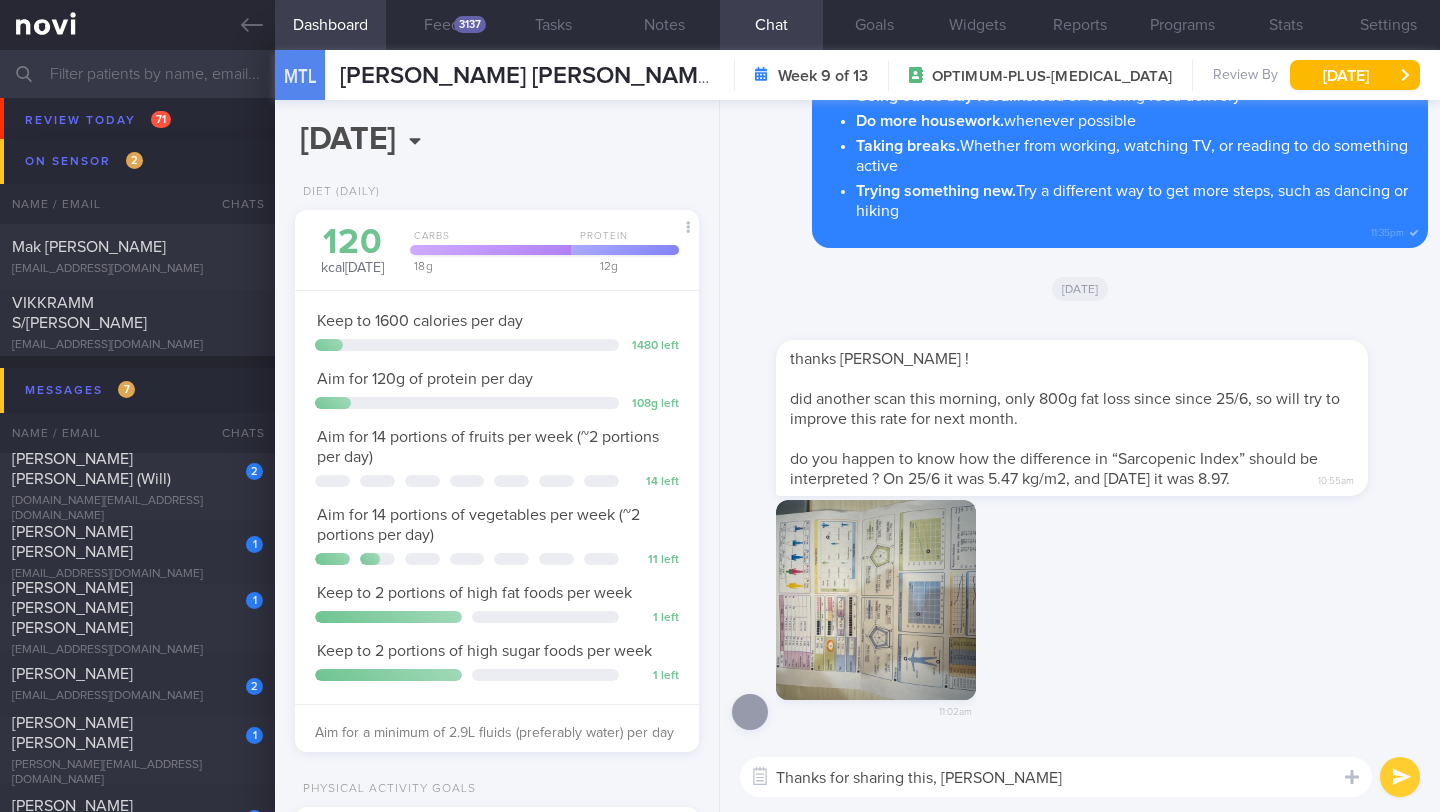 type on "Thanks for sharing this, [PERSON_NAME]." 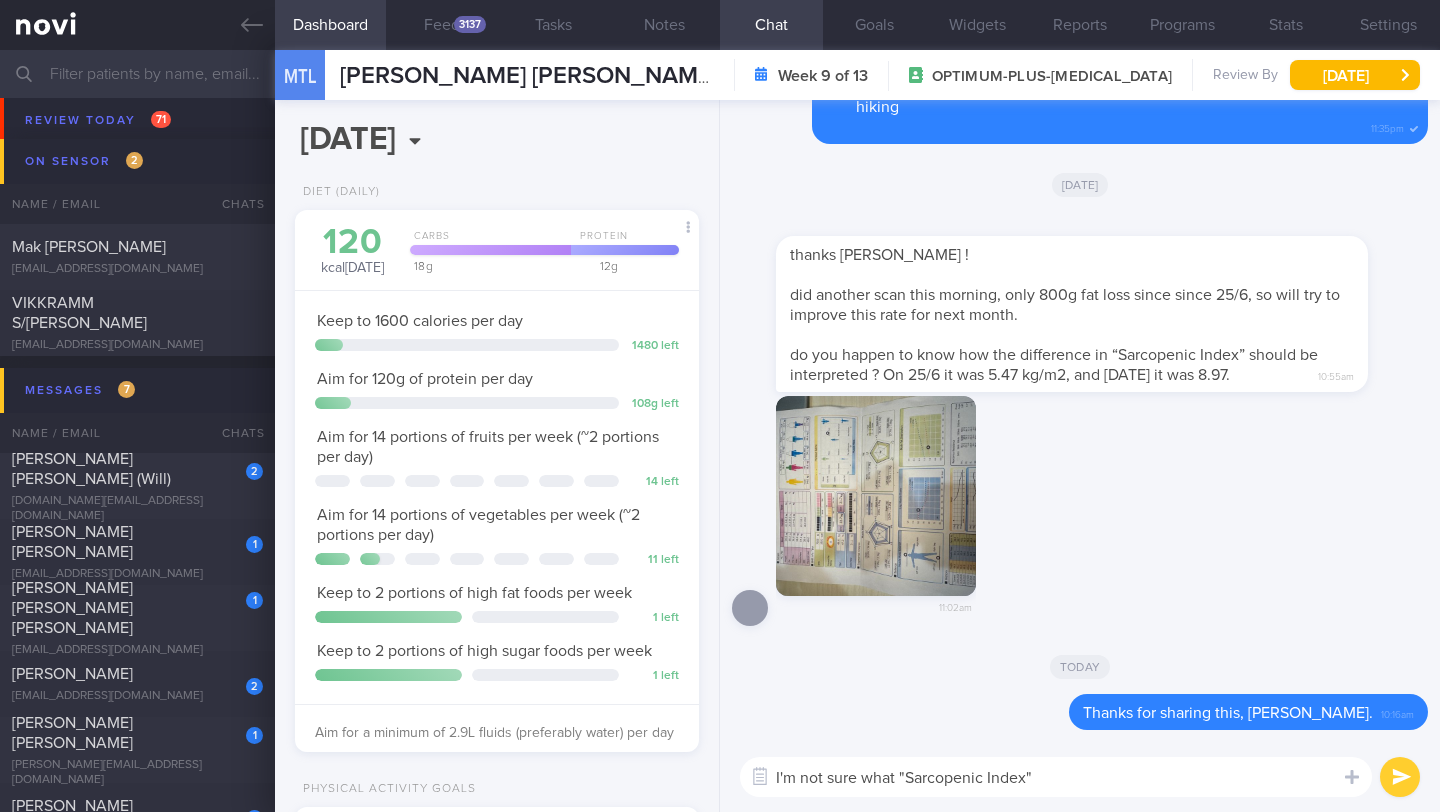 drag, startPoint x: 892, startPoint y: 778, endPoint x: 862, endPoint y: 777, distance: 30.016663 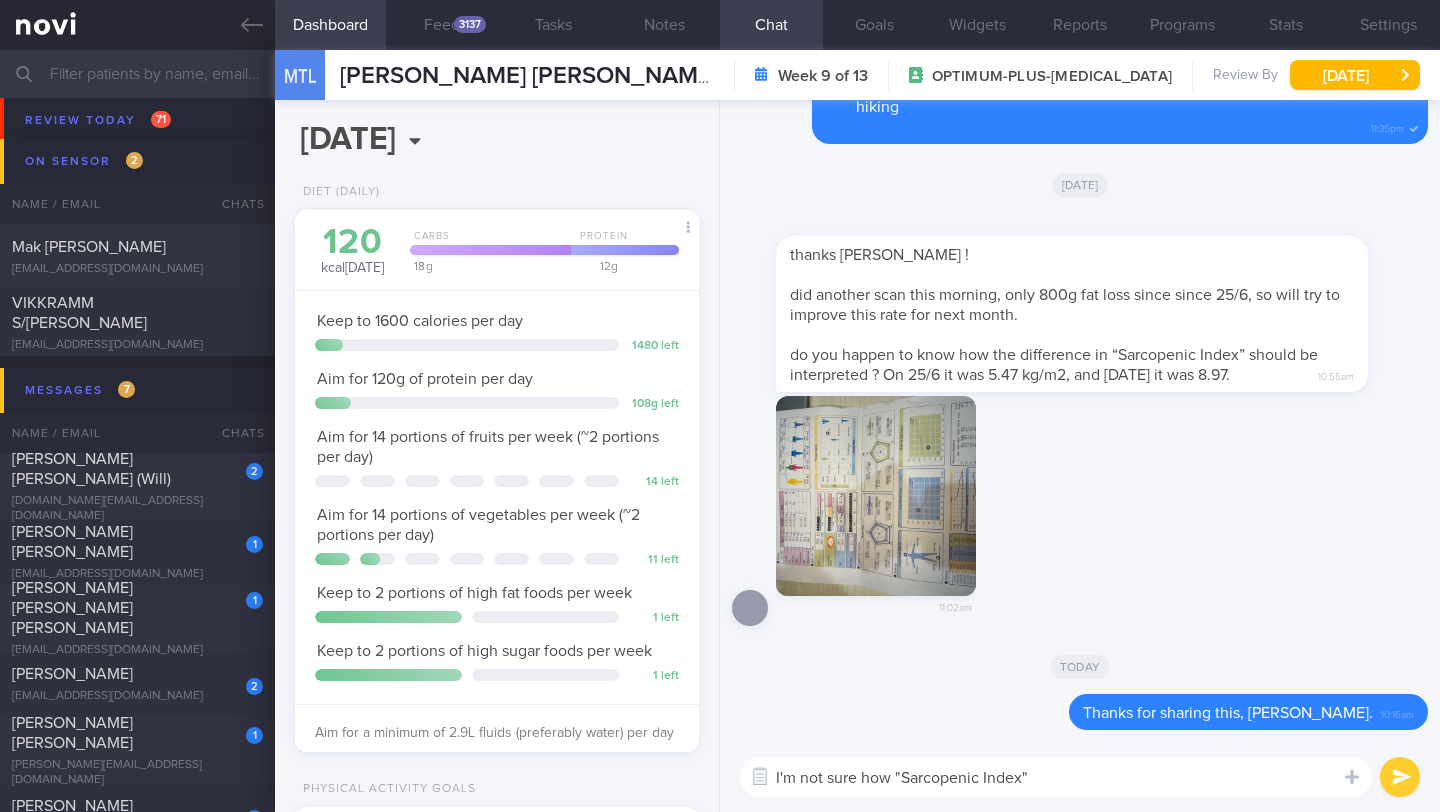 click on "I'm not sure how "Sarcopenic Index"" at bounding box center (1056, 777) 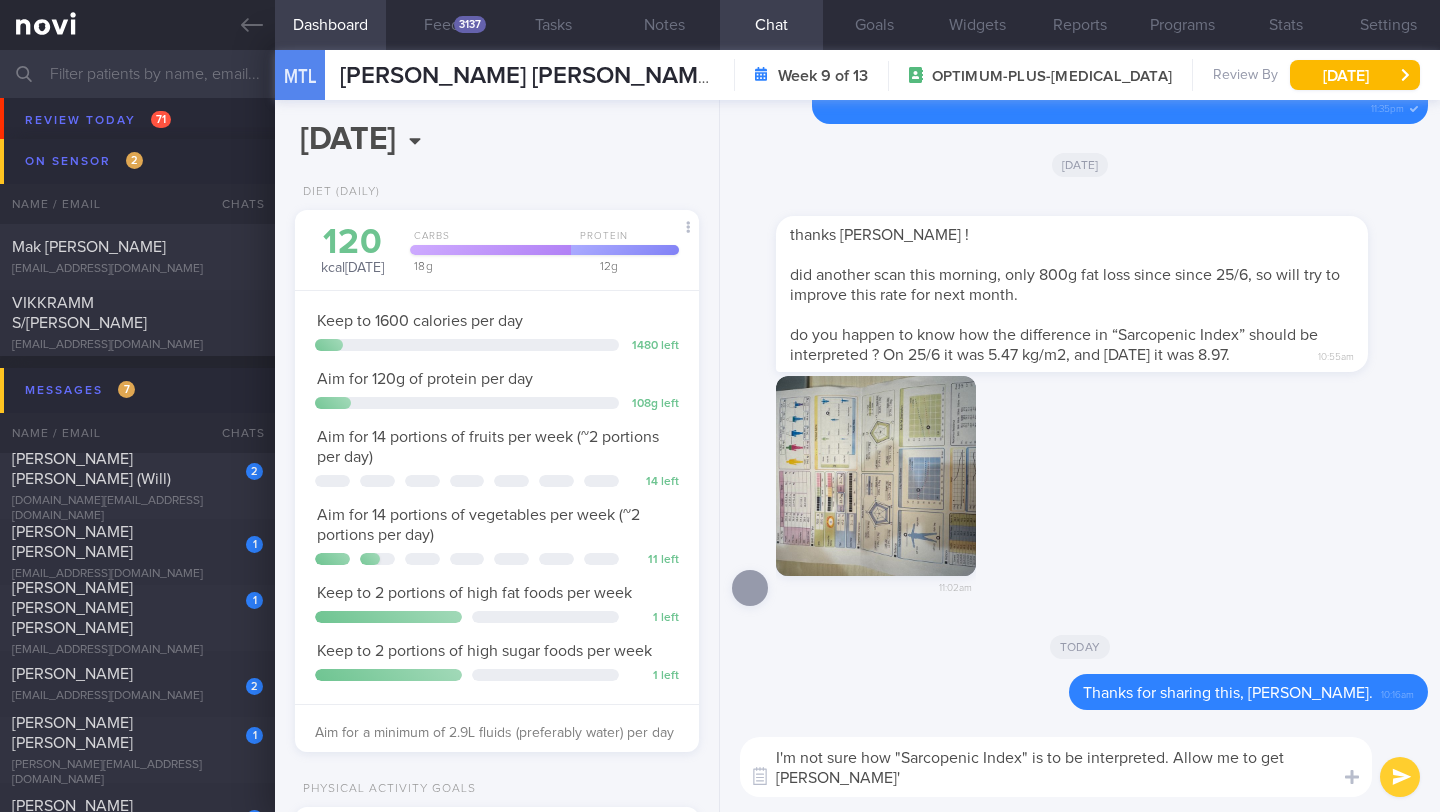 scroll, scrollTop: 0, scrollLeft: 0, axis: both 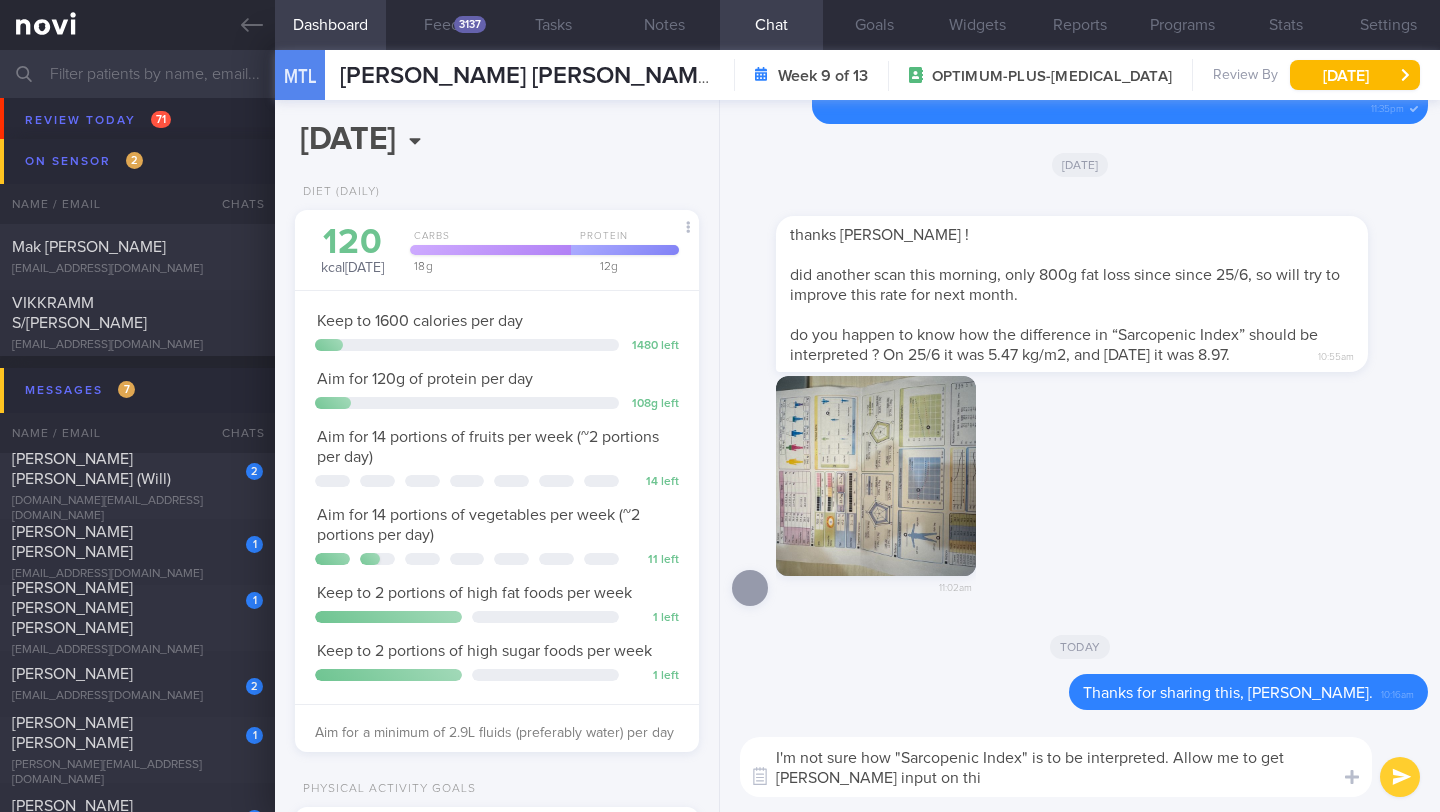 type on "I'm not sure how "Sarcopenic Index" is to be interpreted. Allow me to get [PERSON_NAME] input on this" 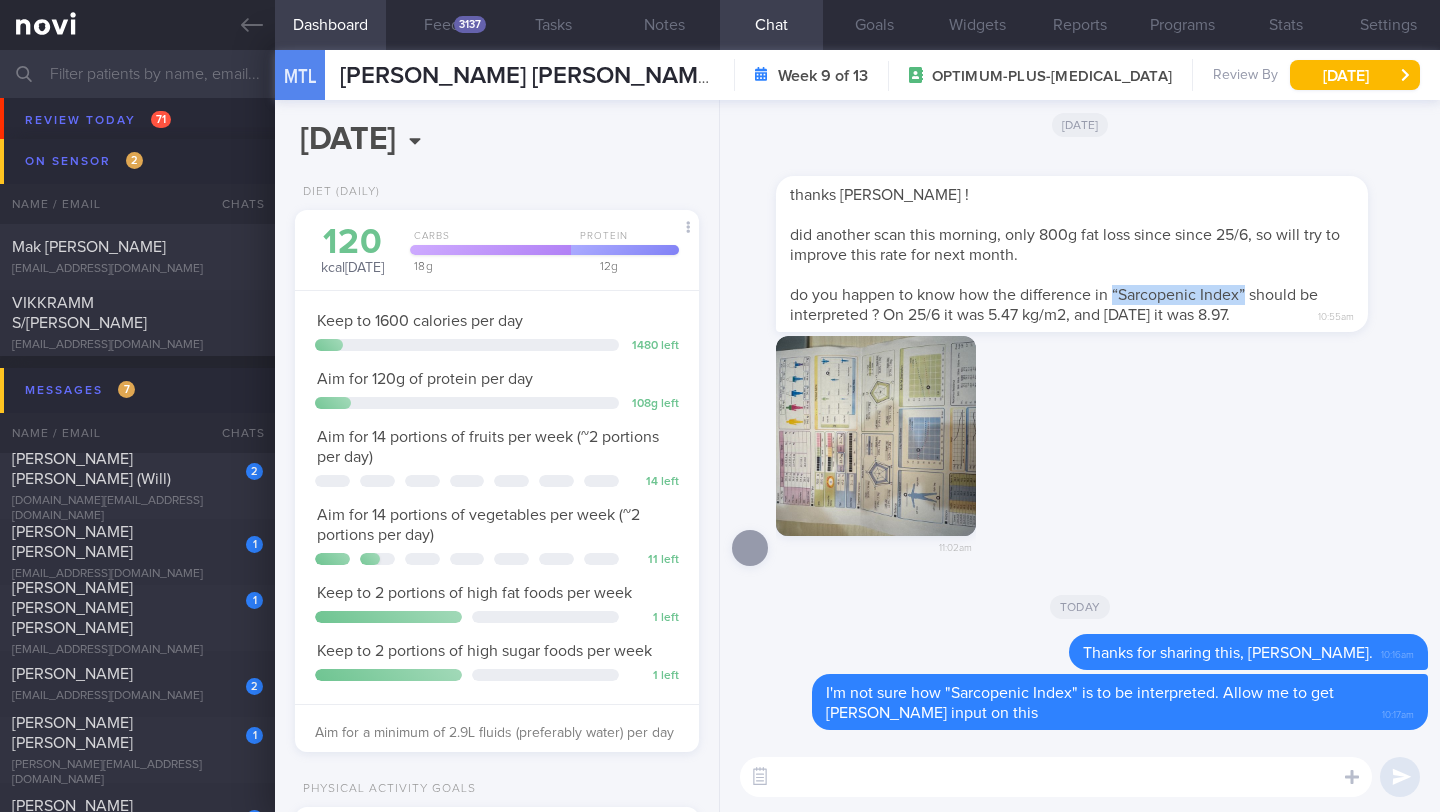 drag, startPoint x: 1114, startPoint y: 293, endPoint x: 1248, endPoint y: 296, distance: 134.03358 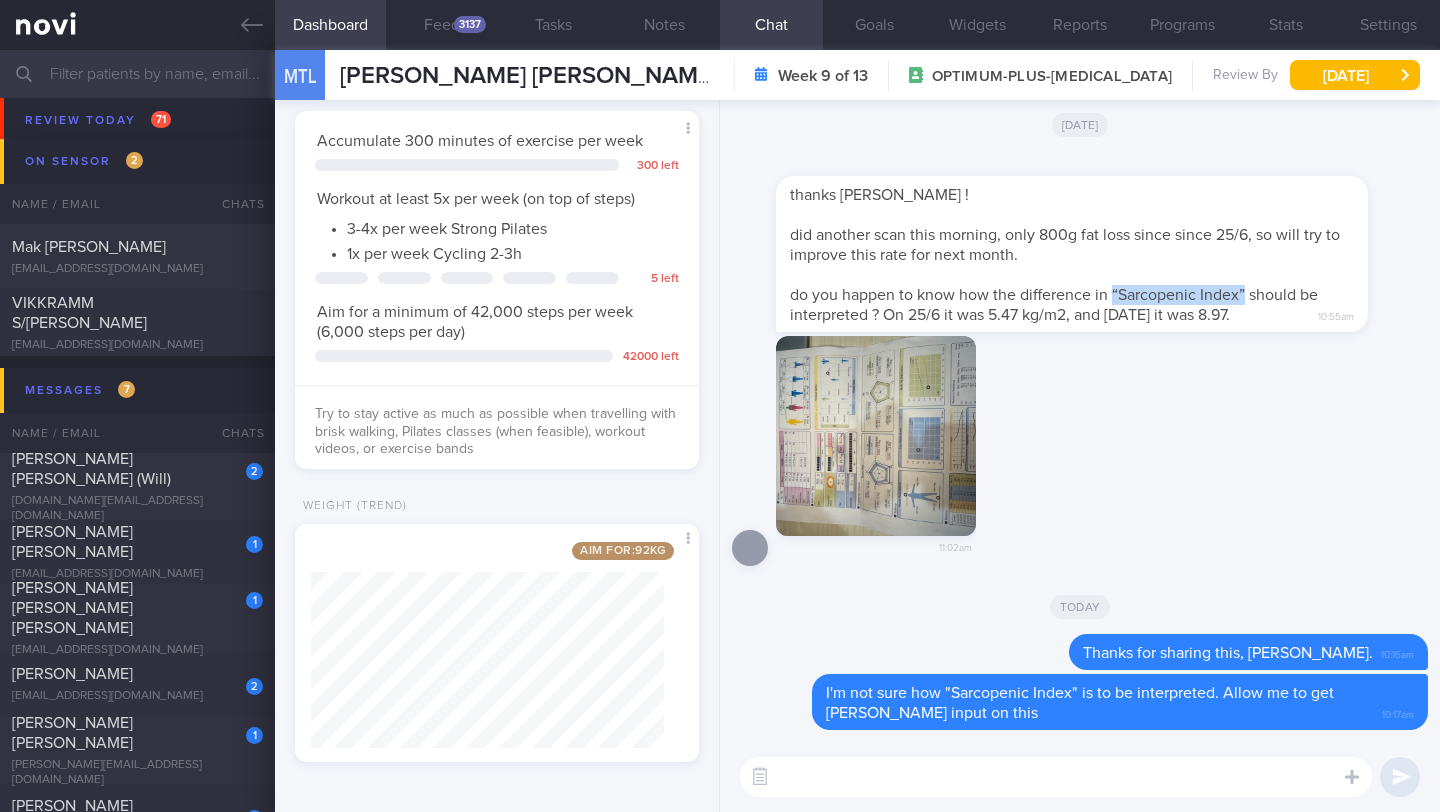 scroll, scrollTop: 713, scrollLeft: 0, axis: vertical 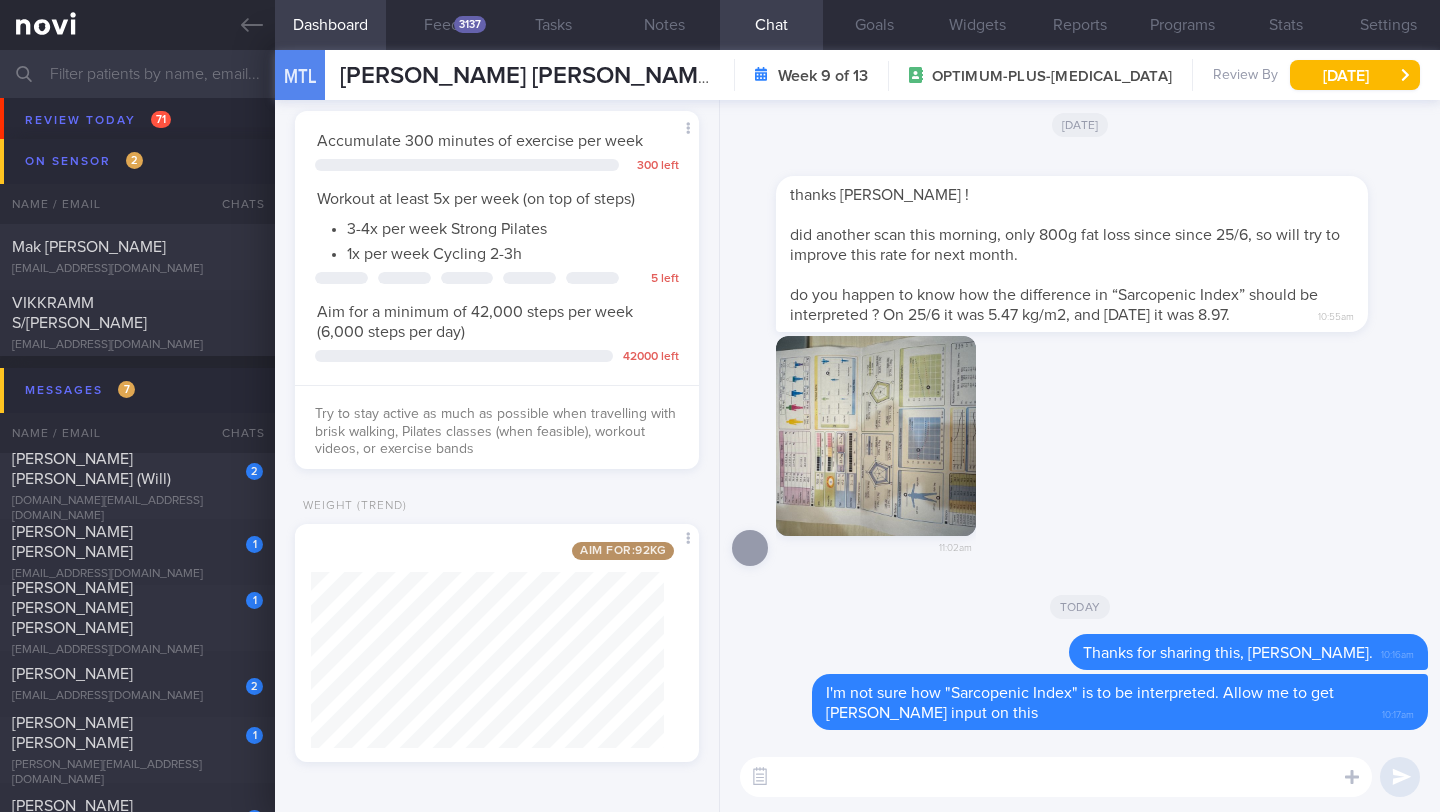 click at bounding box center [1056, 777] 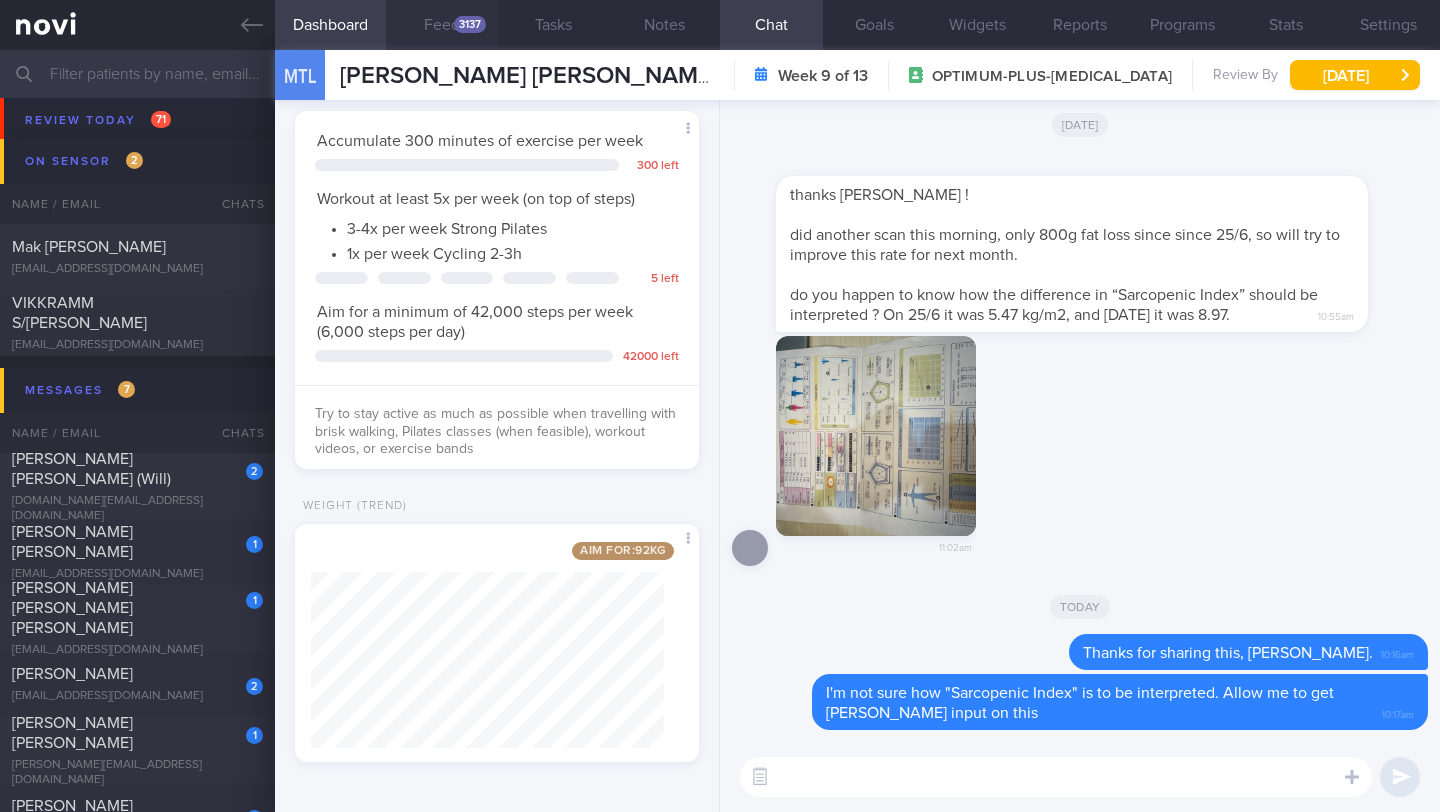 click on "3137" at bounding box center (470, 24) 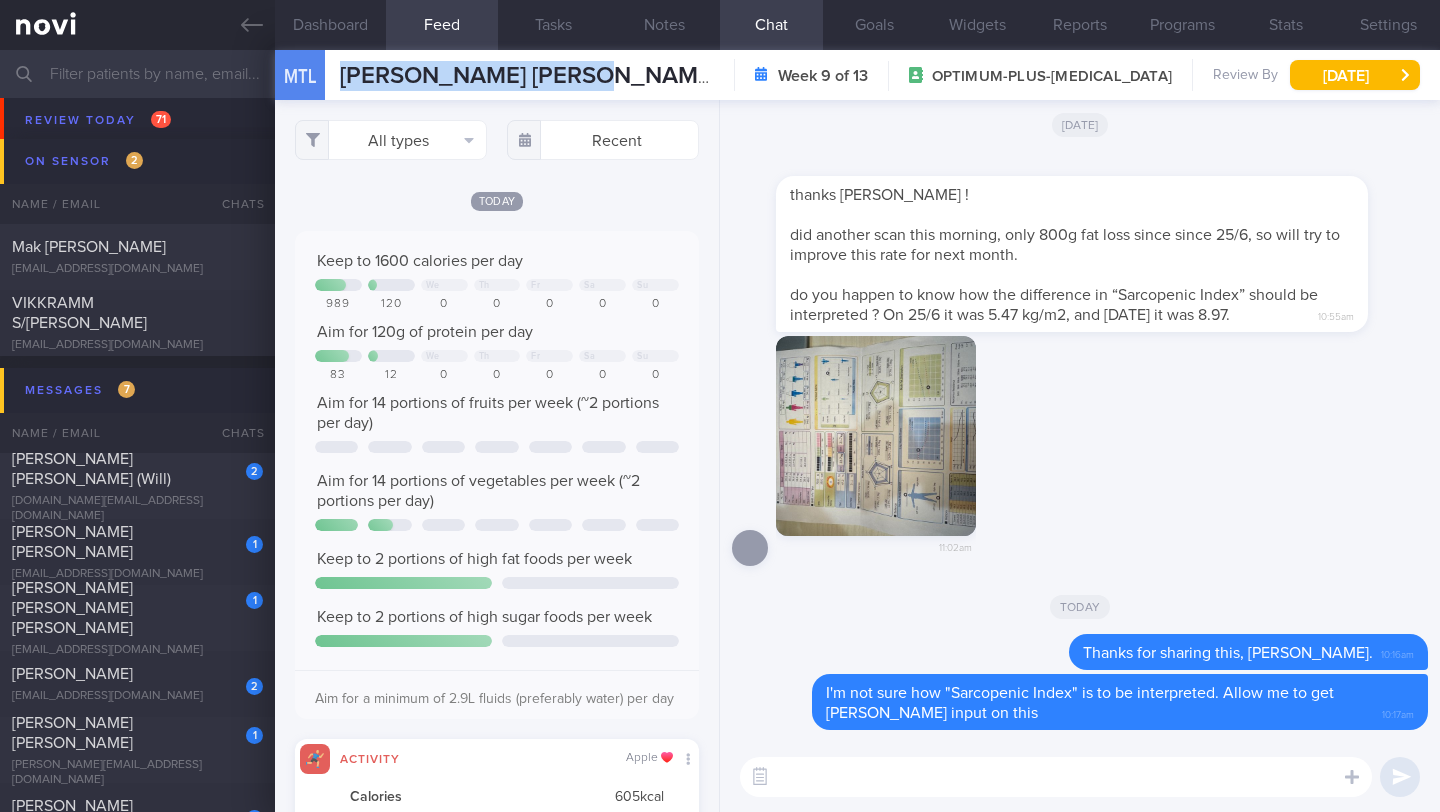drag, startPoint x: 519, startPoint y: 69, endPoint x: 321, endPoint y: 68, distance: 198.00252 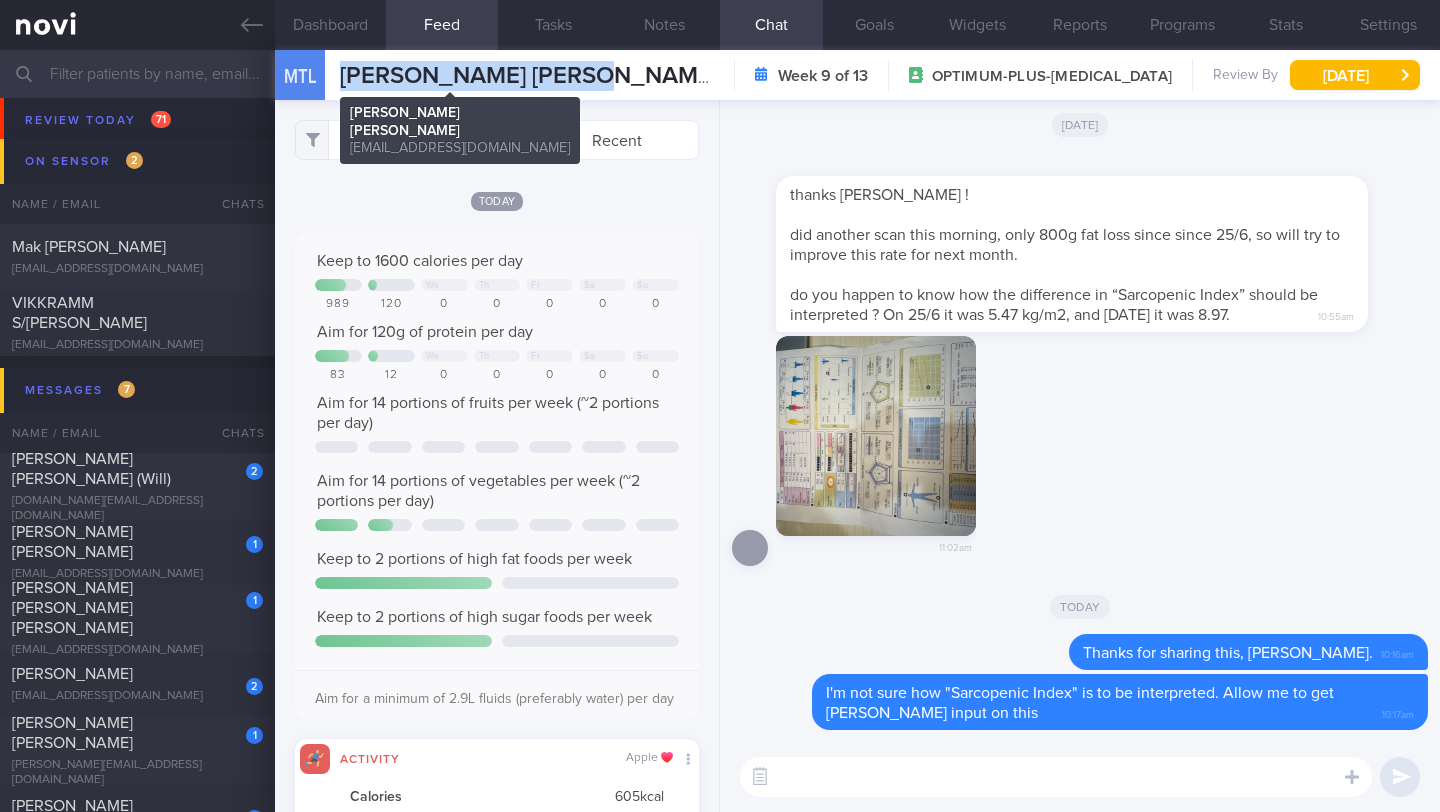 copy on "[PERSON_NAME] [PERSON_NAME]" 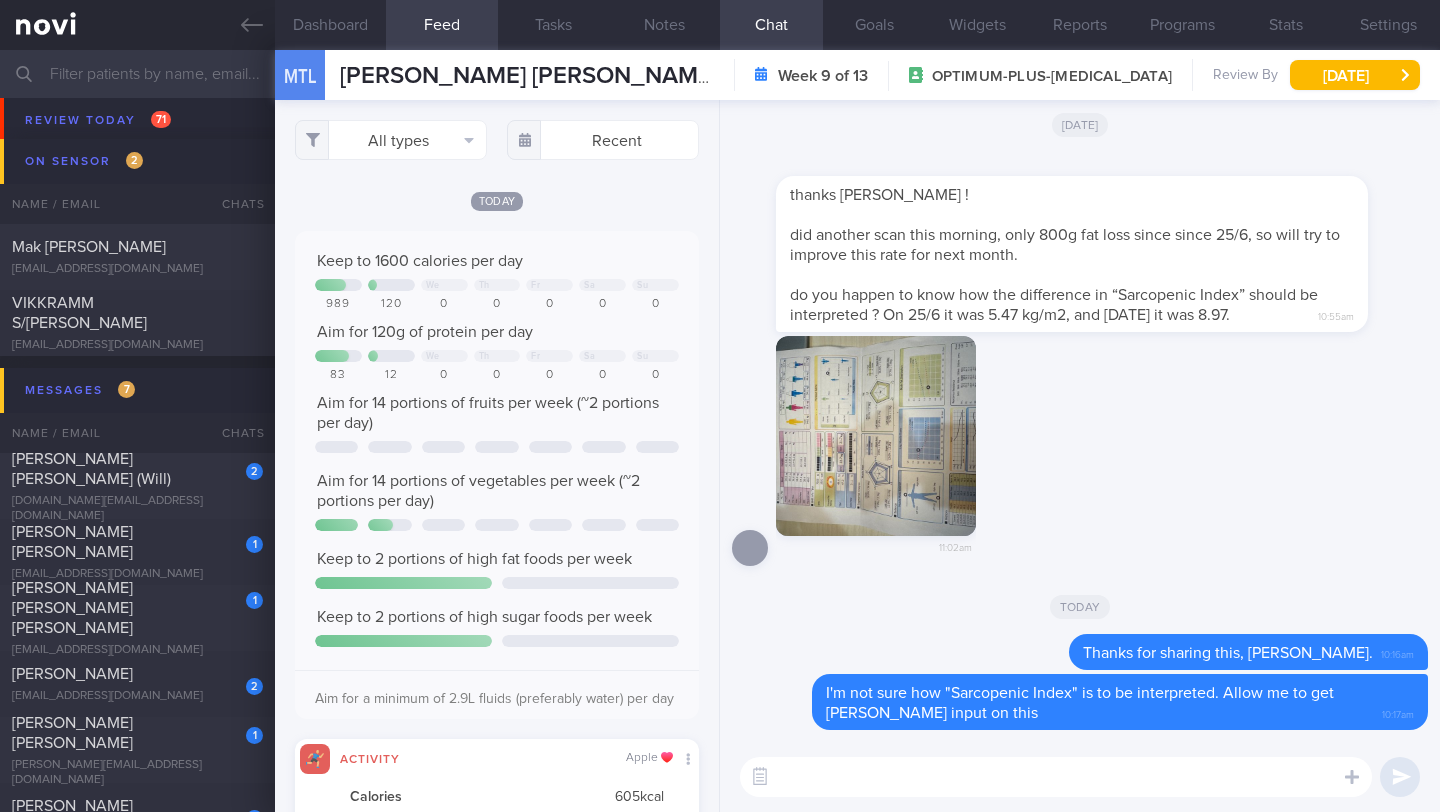 click at bounding box center (1056, 777) 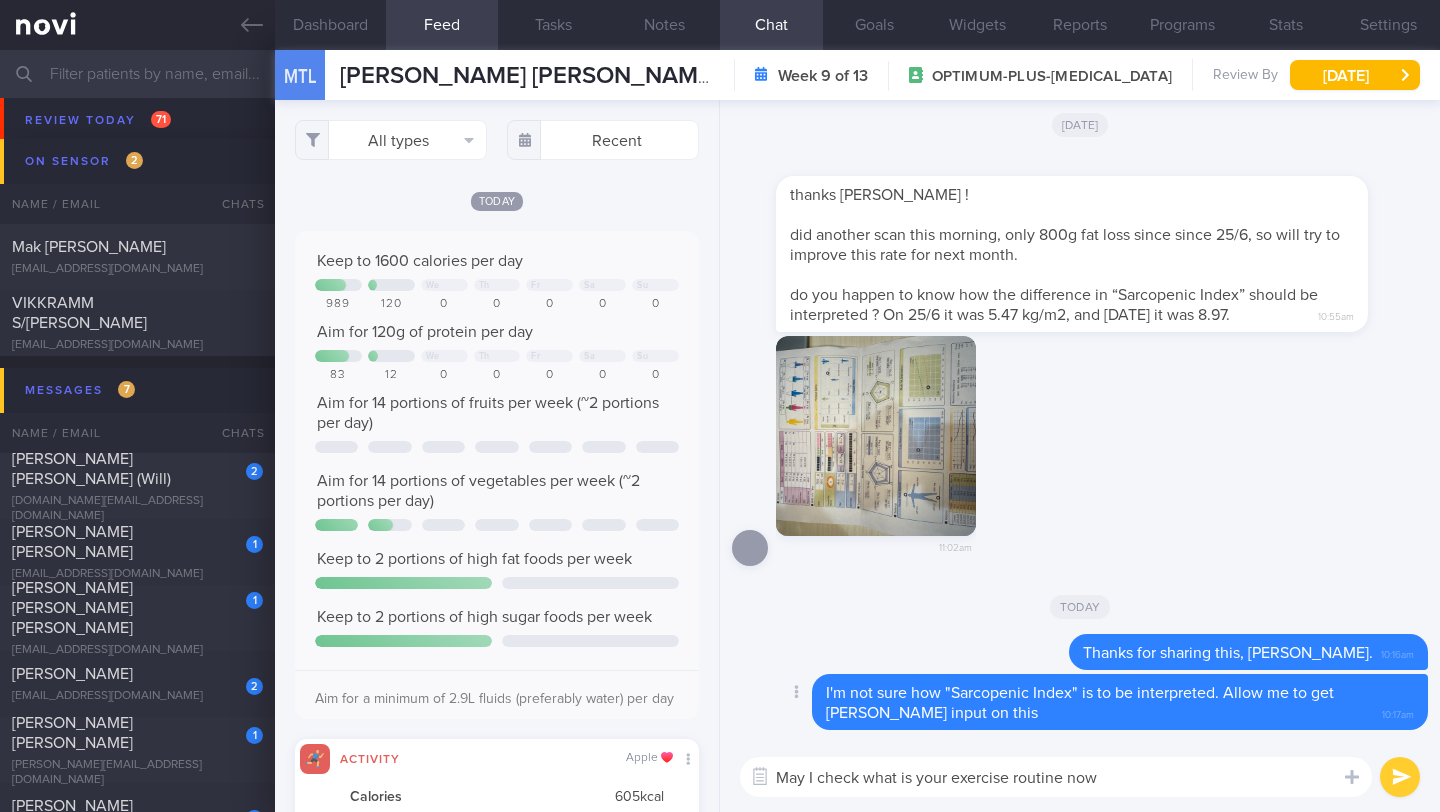 type on "May I check what is your exercise routine now?" 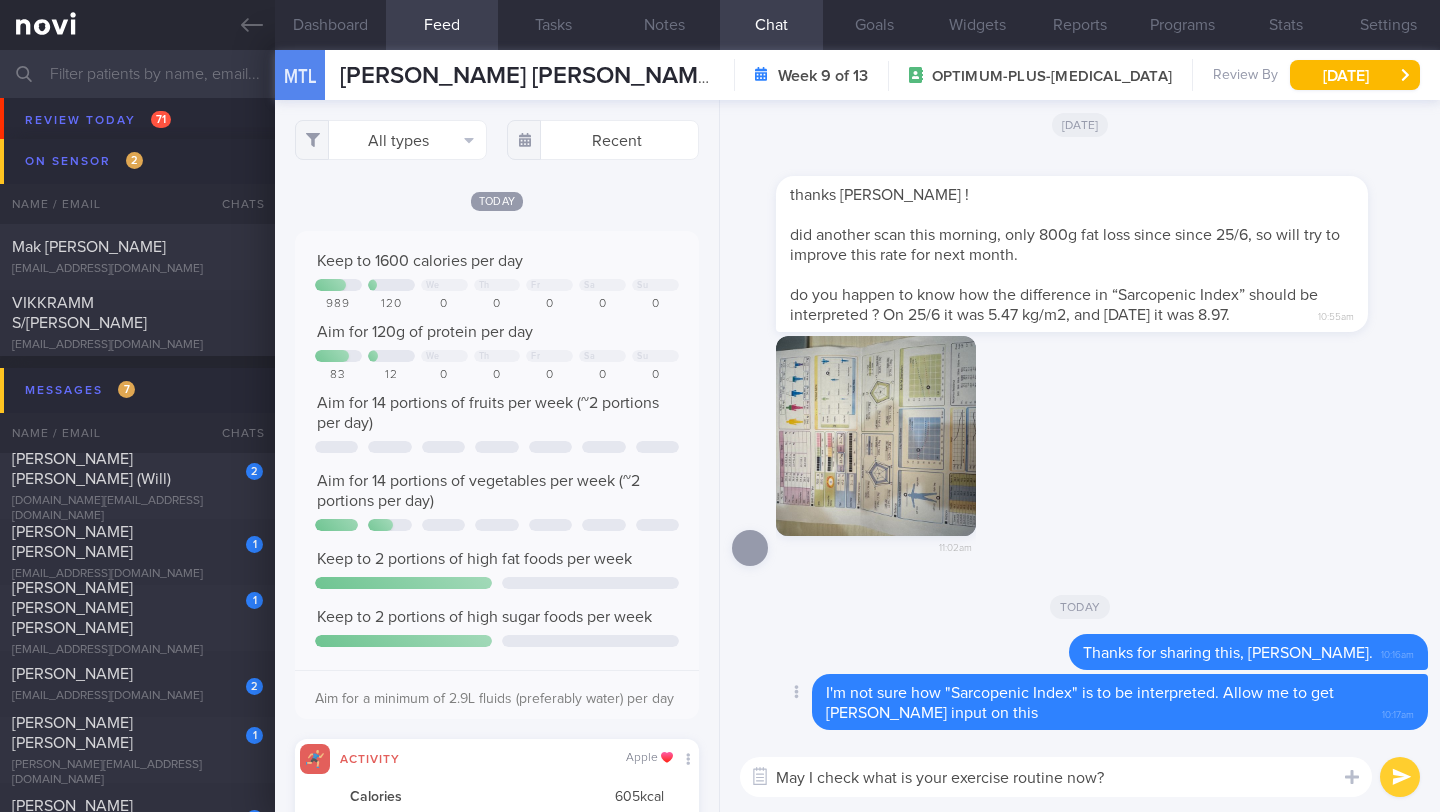 type 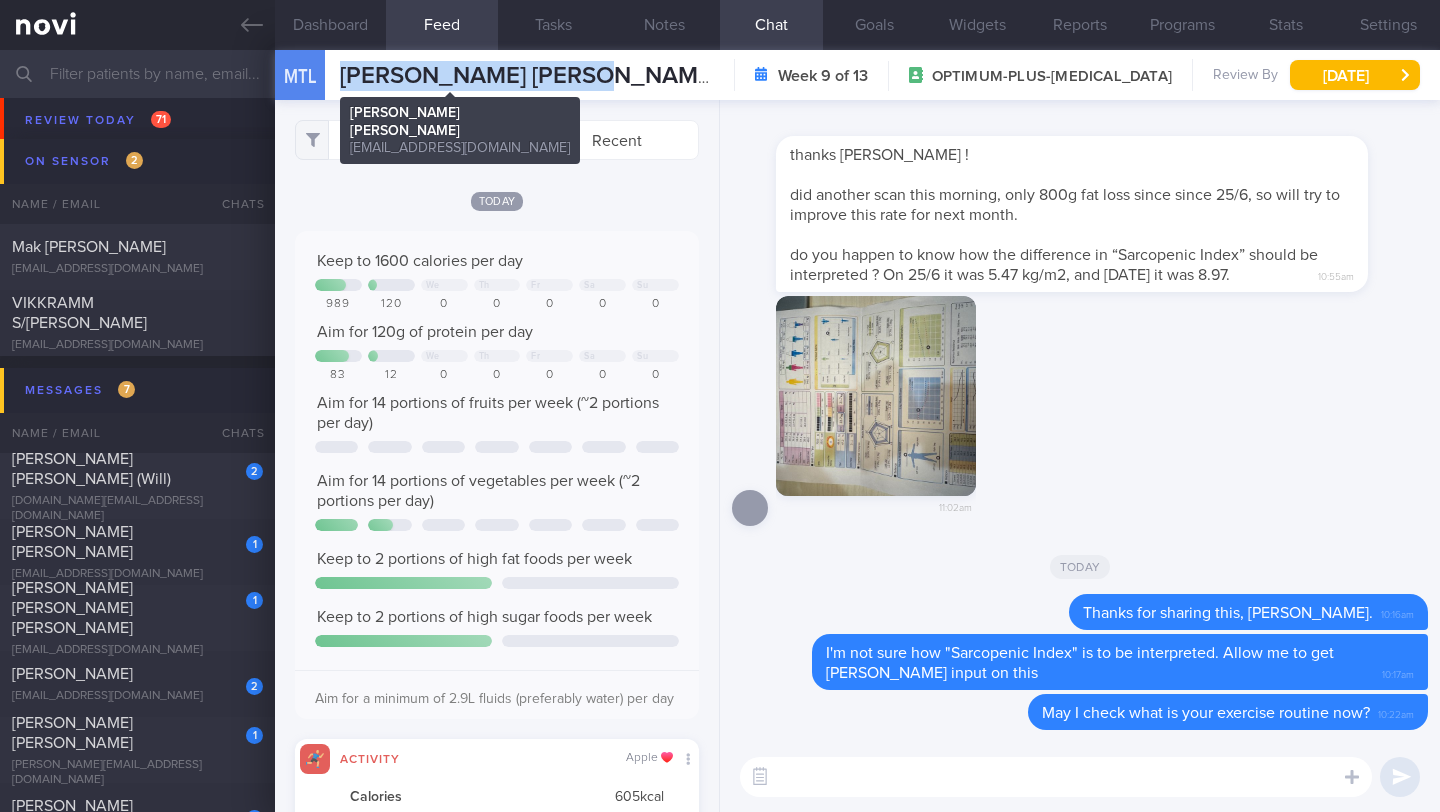 drag, startPoint x: 564, startPoint y: 76, endPoint x: 345, endPoint y: 71, distance: 219.05707 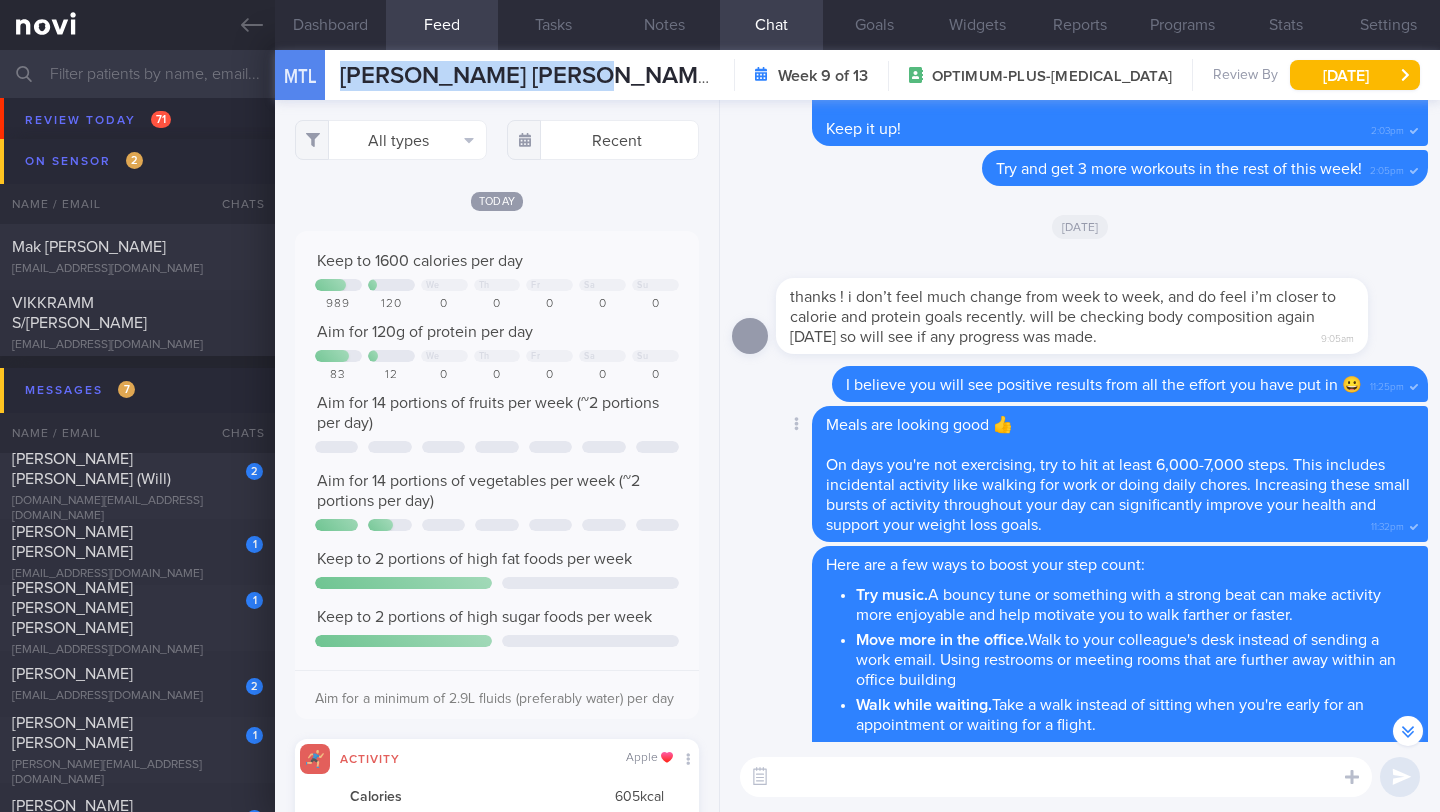 scroll, scrollTop: -1083, scrollLeft: 0, axis: vertical 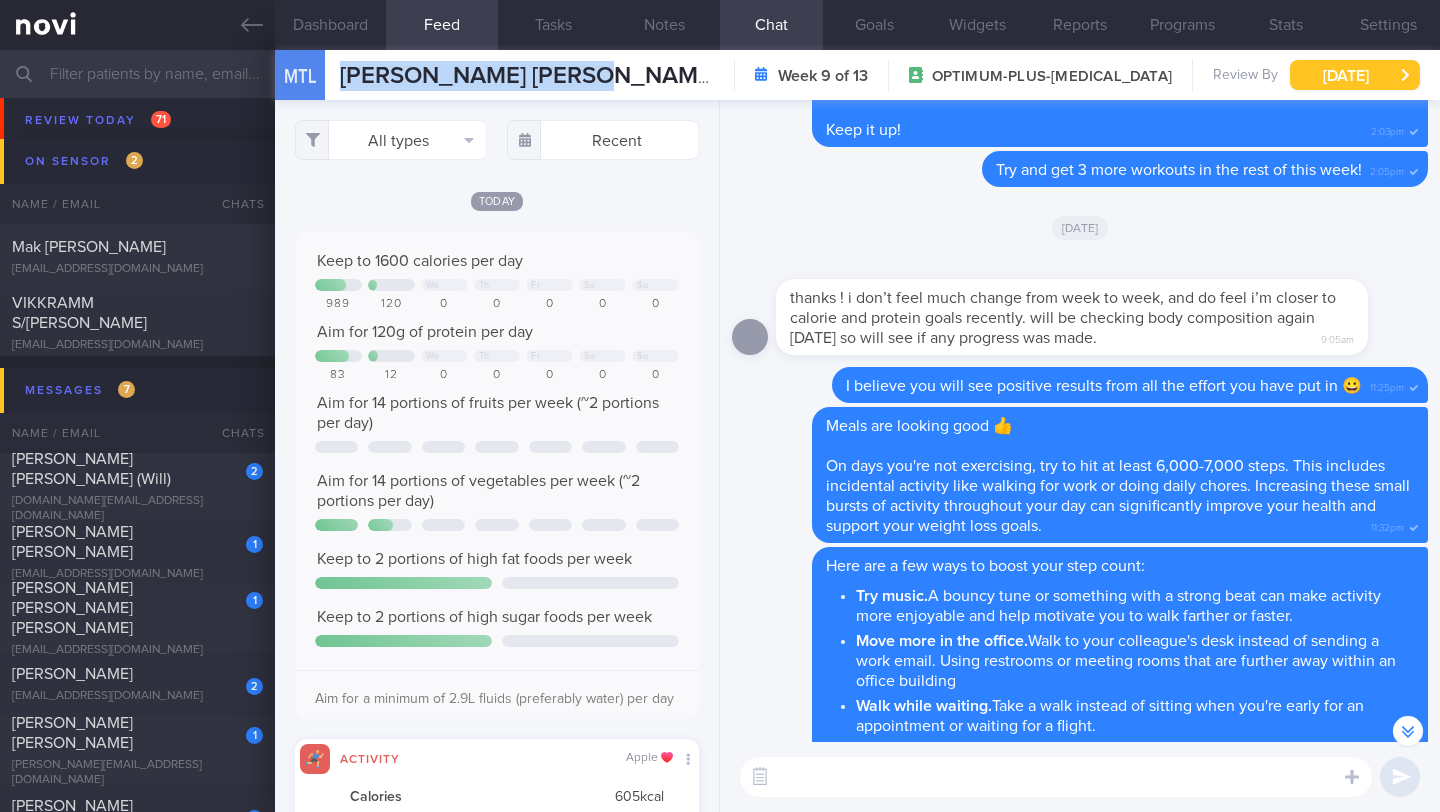 click on "[DATE]" at bounding box center (1355, 75) 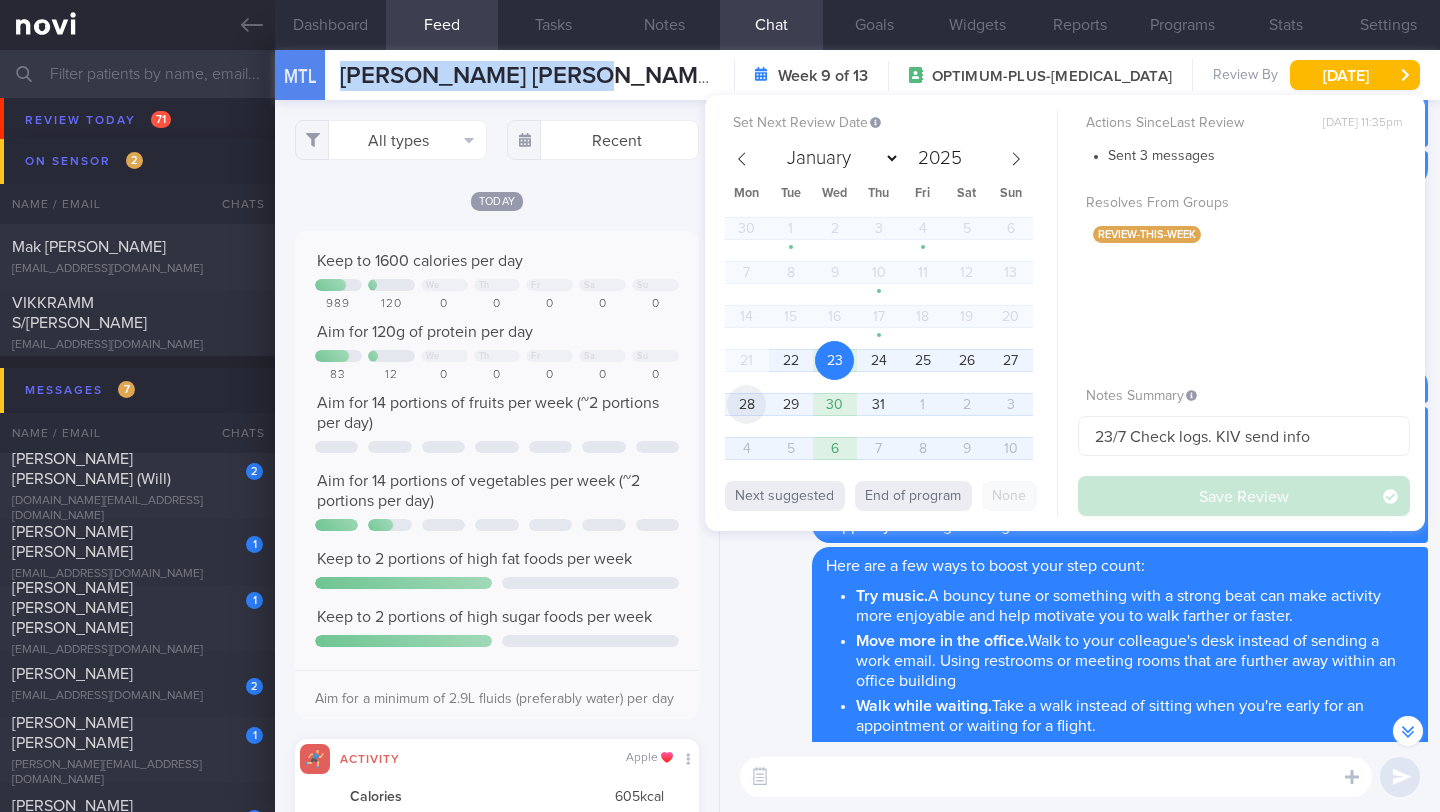 click on "28" at bounding box center [746, 404] 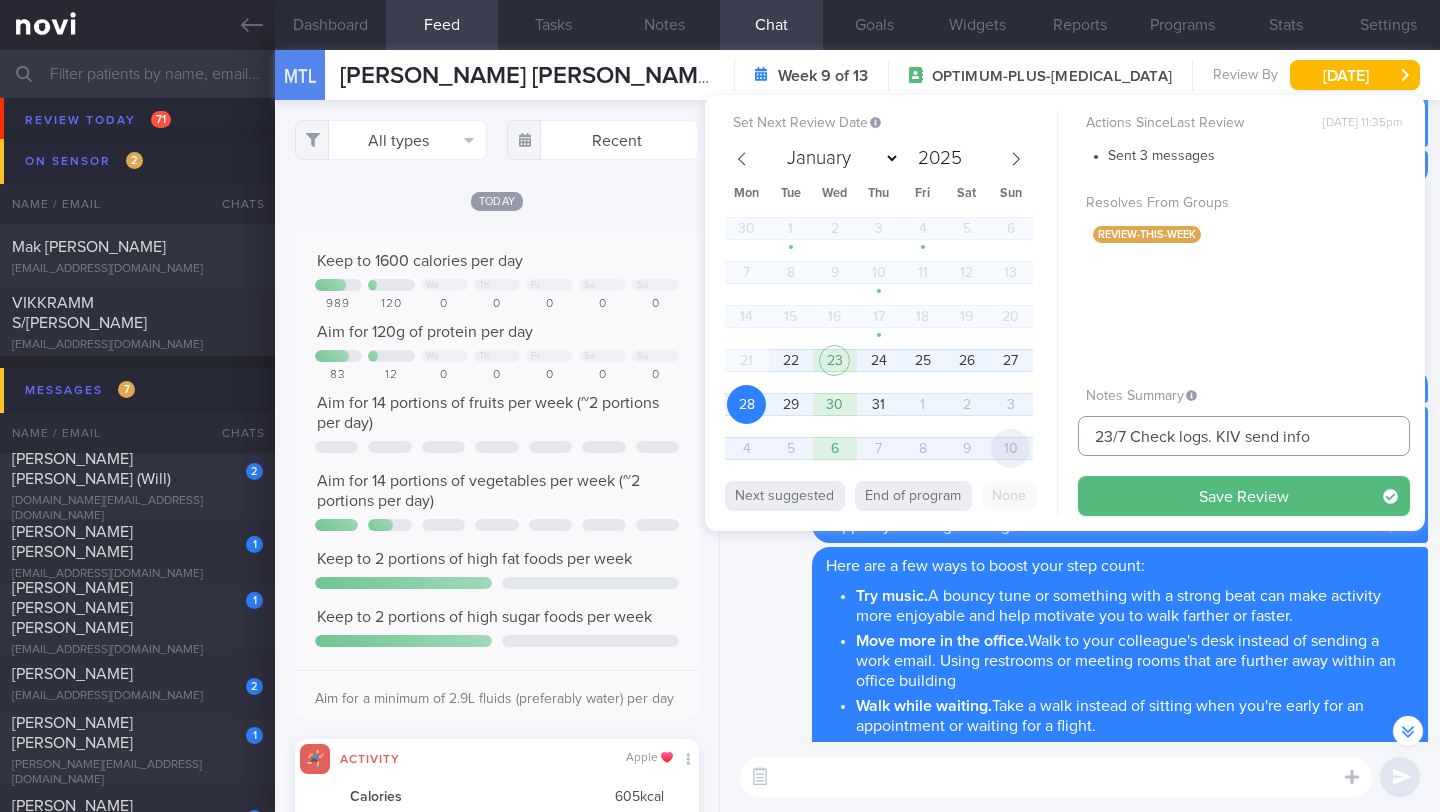 drag, startPoint x: 1111, startPoint y: 438, endPoint x: 1031, endPoint y: 437, distance: 80.00625 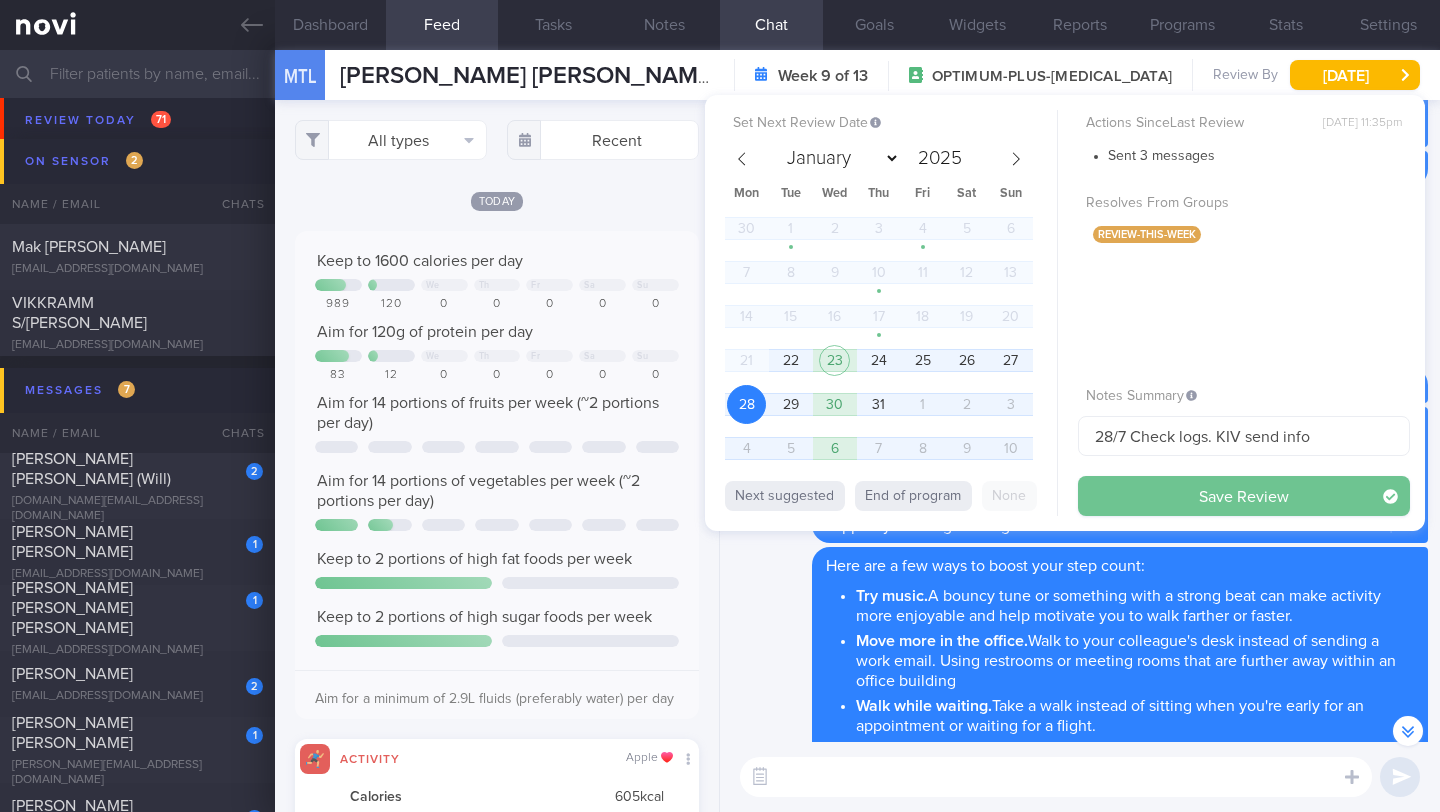 click on "Save Review" at bounding box center (1244, 496) 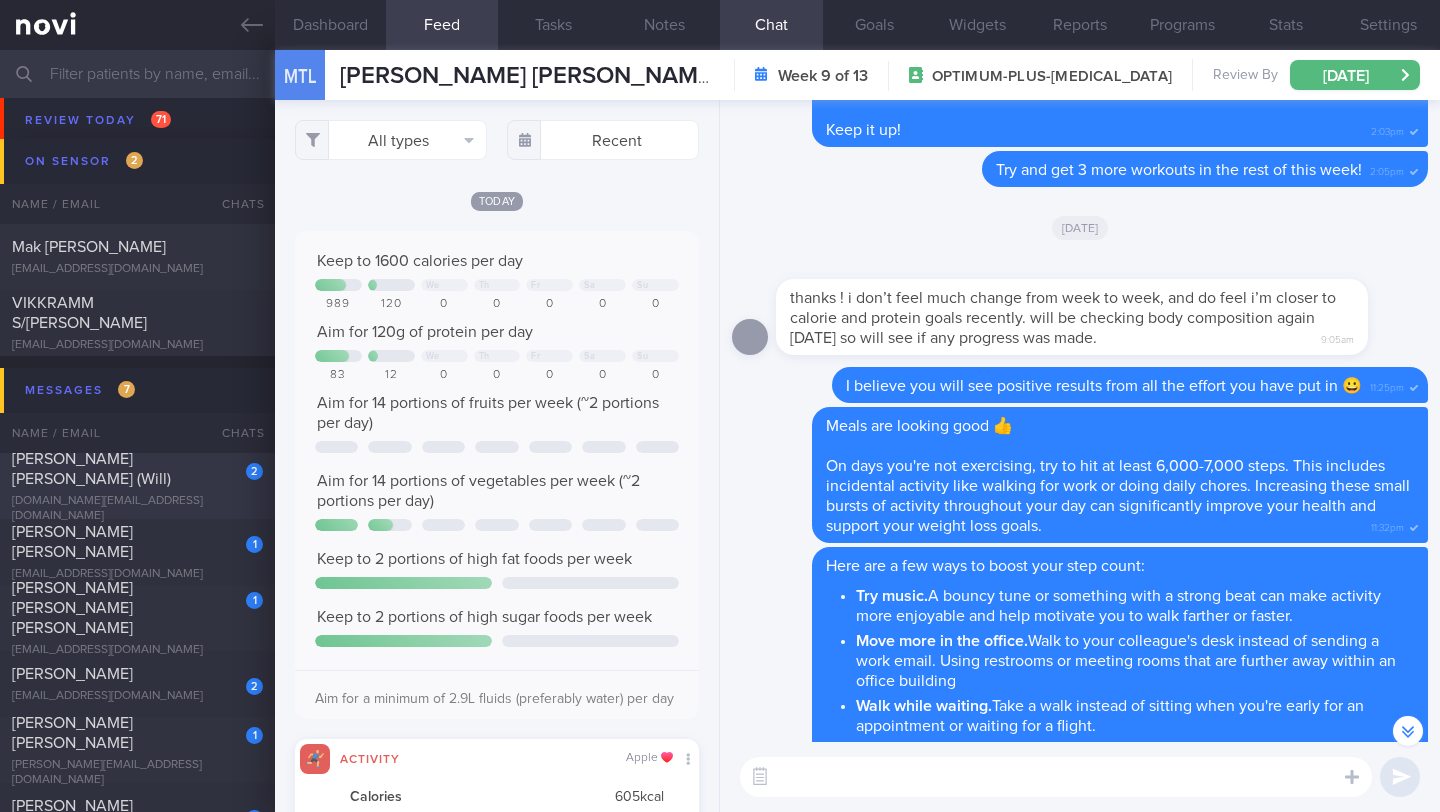 click on "[PERSON_NAME] [PERSON_NAME] (Will)" at bounding box center (135, 469) 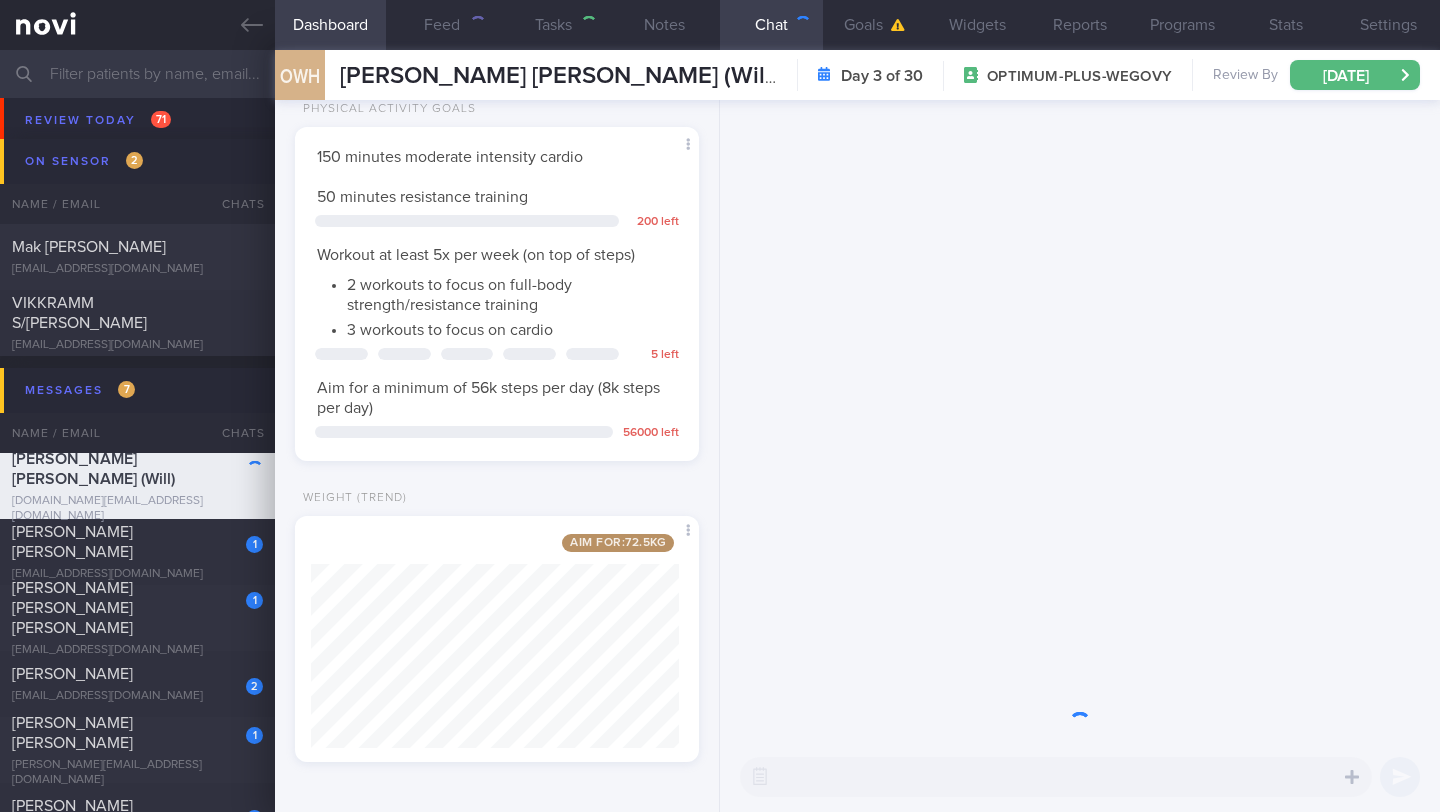 scroll, scrollTop: 0, scrollLeft: 0, axis: both 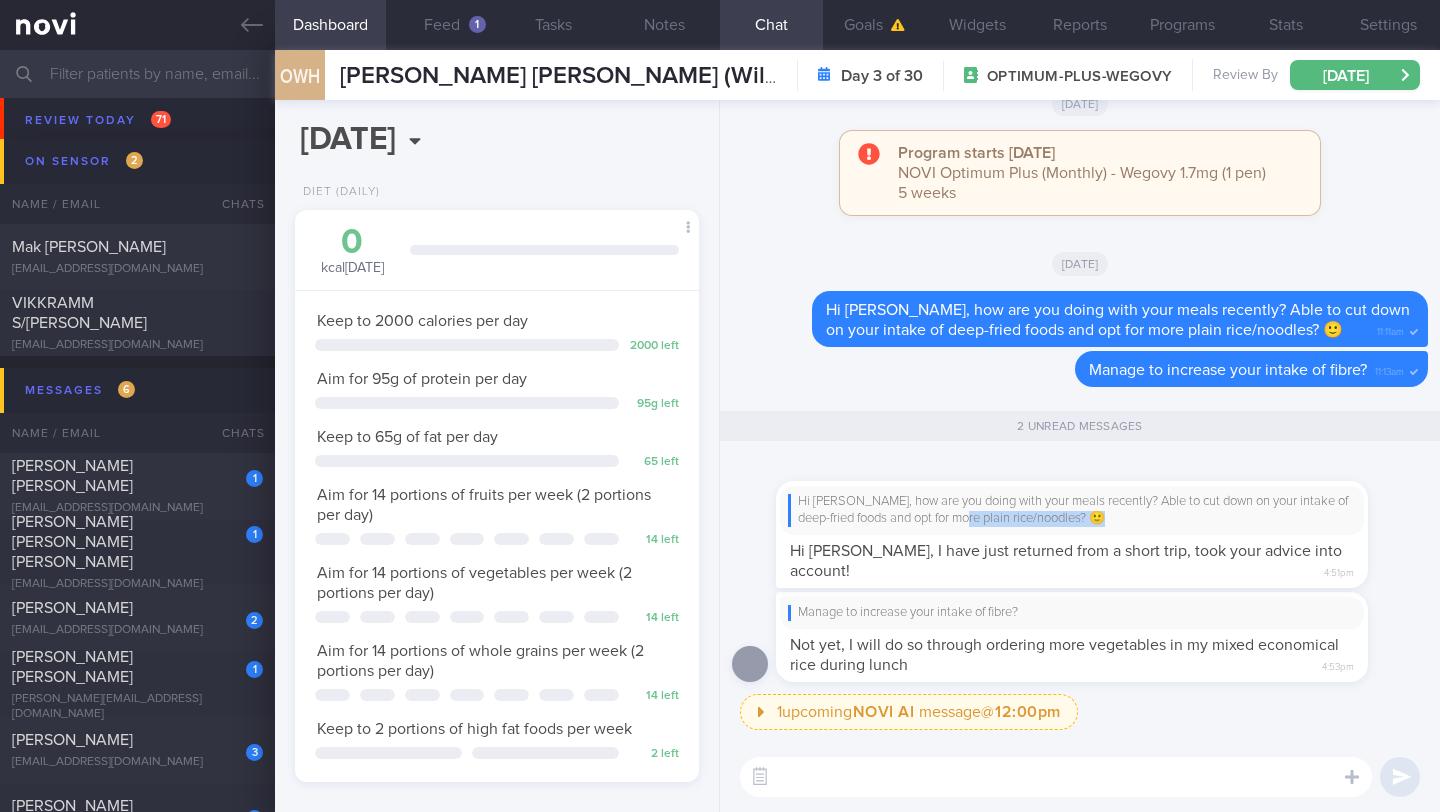 drag, startPoint x: 788, startPoint y: 545, endPoint x: 910, endPoint y: 536, distance: 122.33152 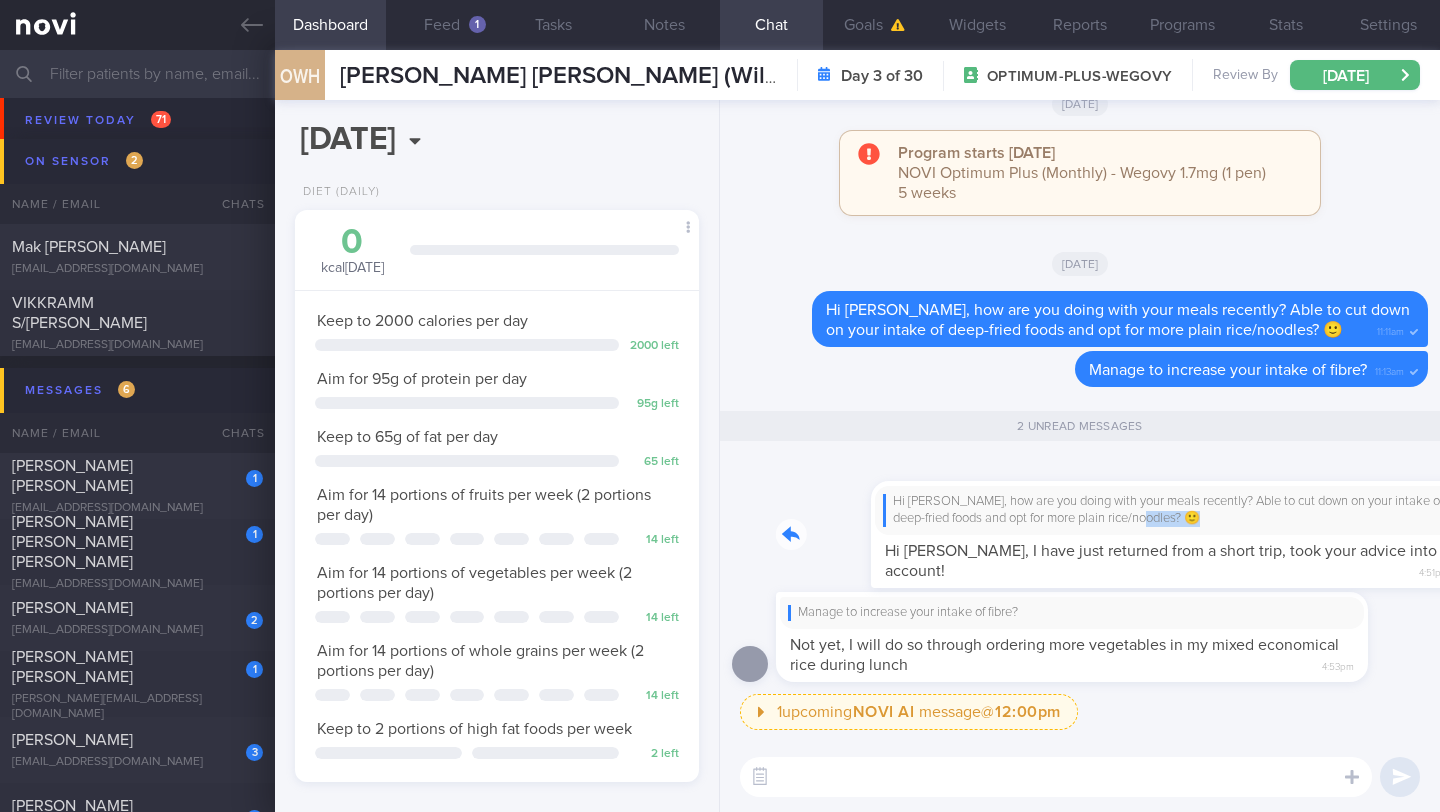 drag, startPoint x: 786, startPoint y: 535, endPoint x: 1019, endPoint y: 531, distance: 233.03433 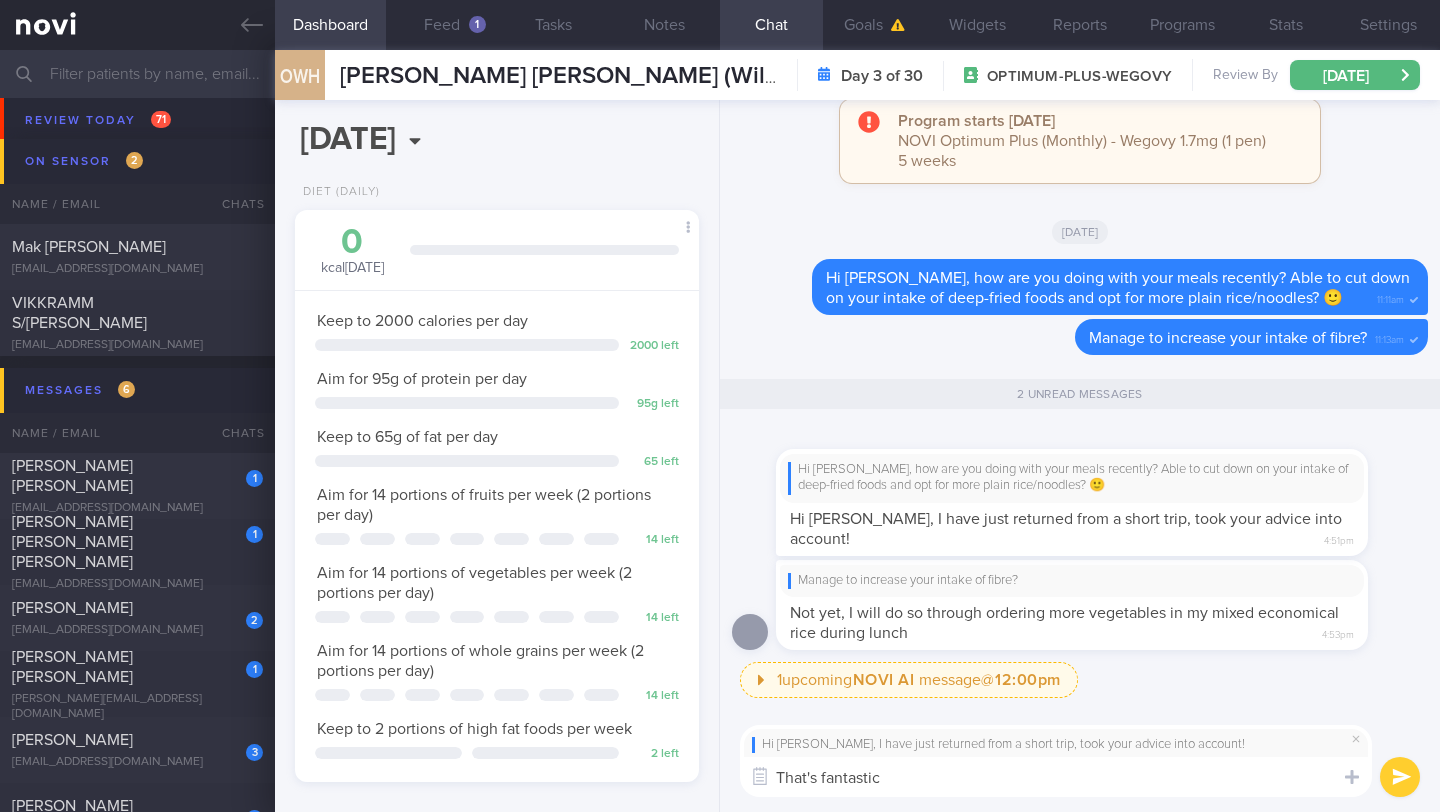 type on "That's fantastic 👍🏻" 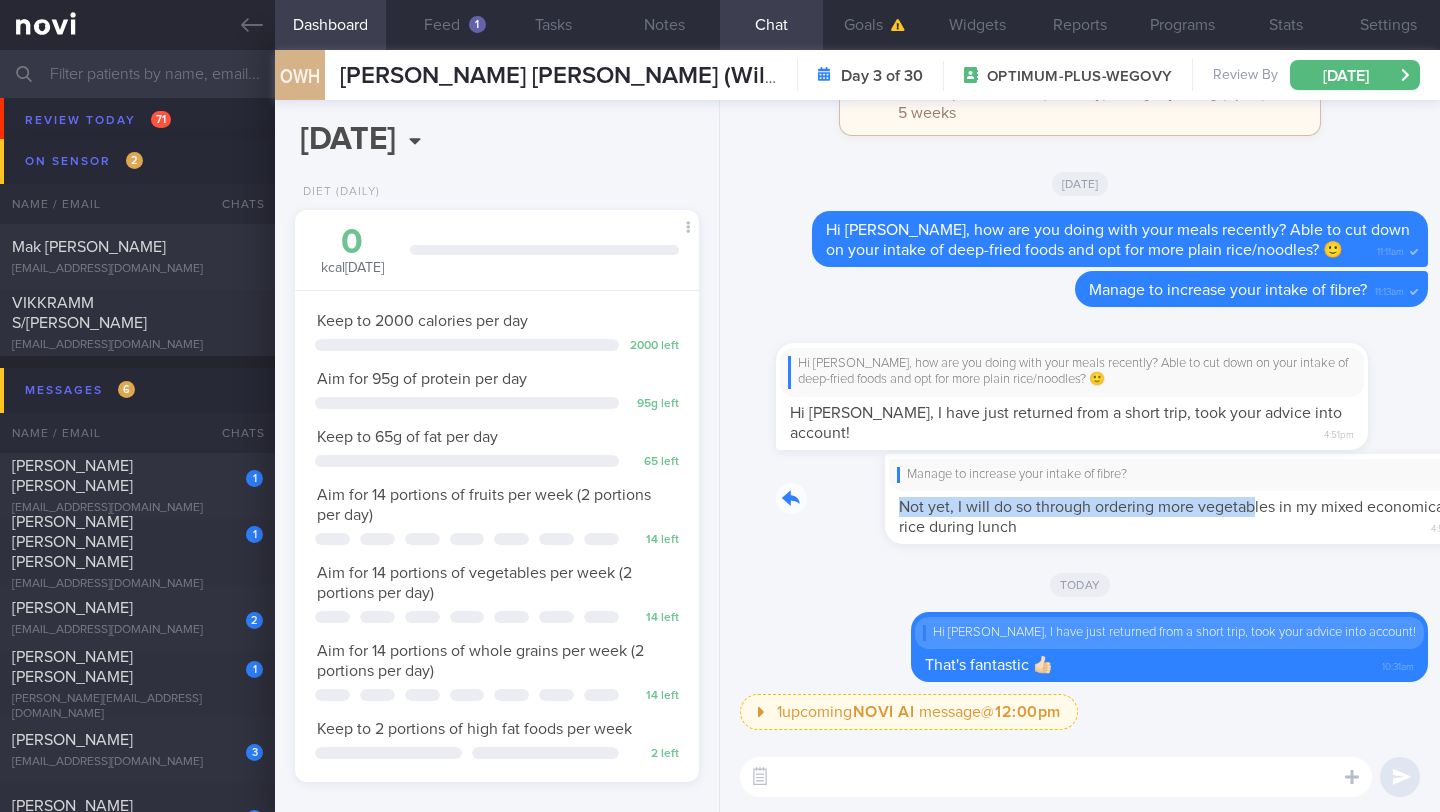 drag, startPoint x: 795, startPoint y: 490, endPoint x: 1144, endPoint y: 509, distance: 349.5168 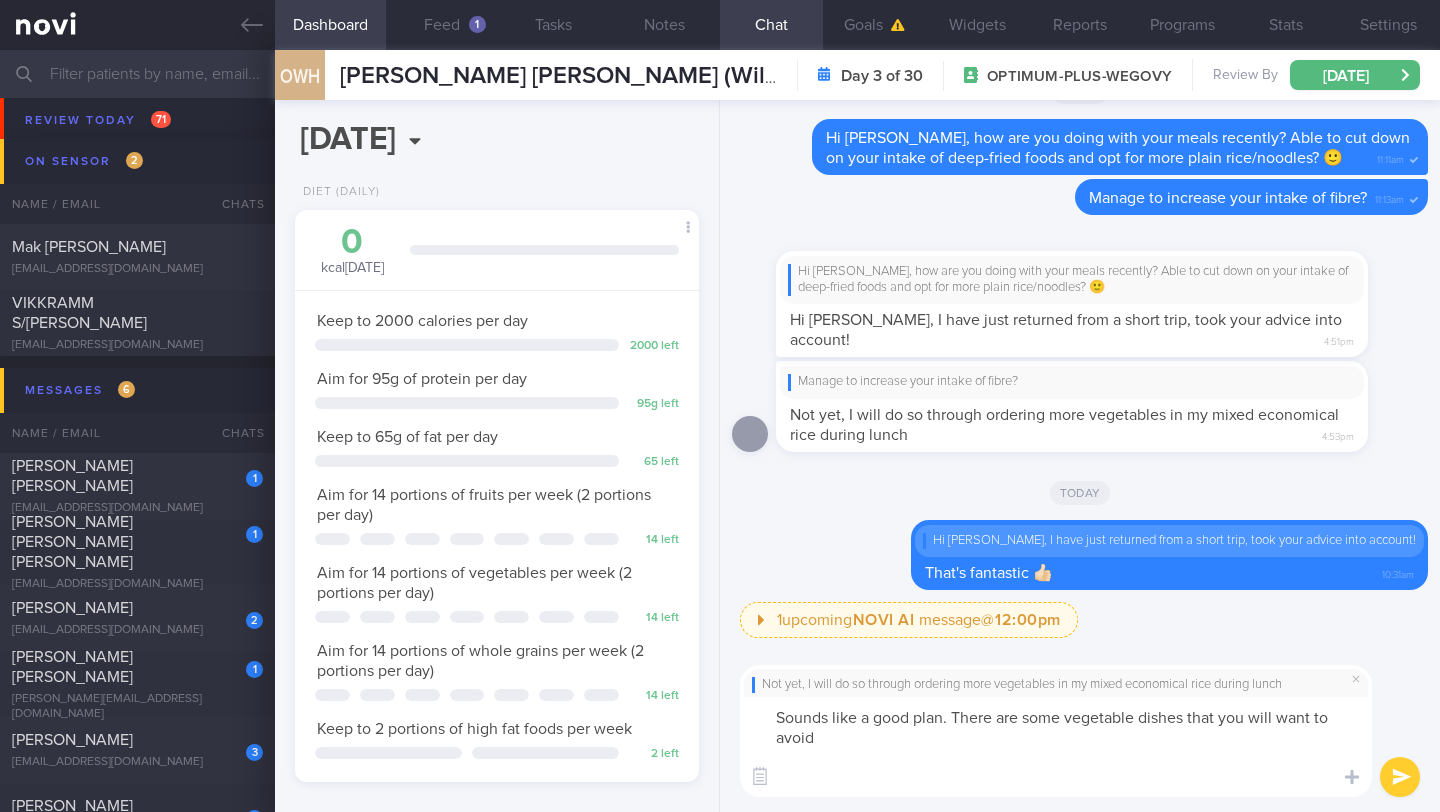 scroll, scrollTop: 0, scrollLeft: 0, axis: both 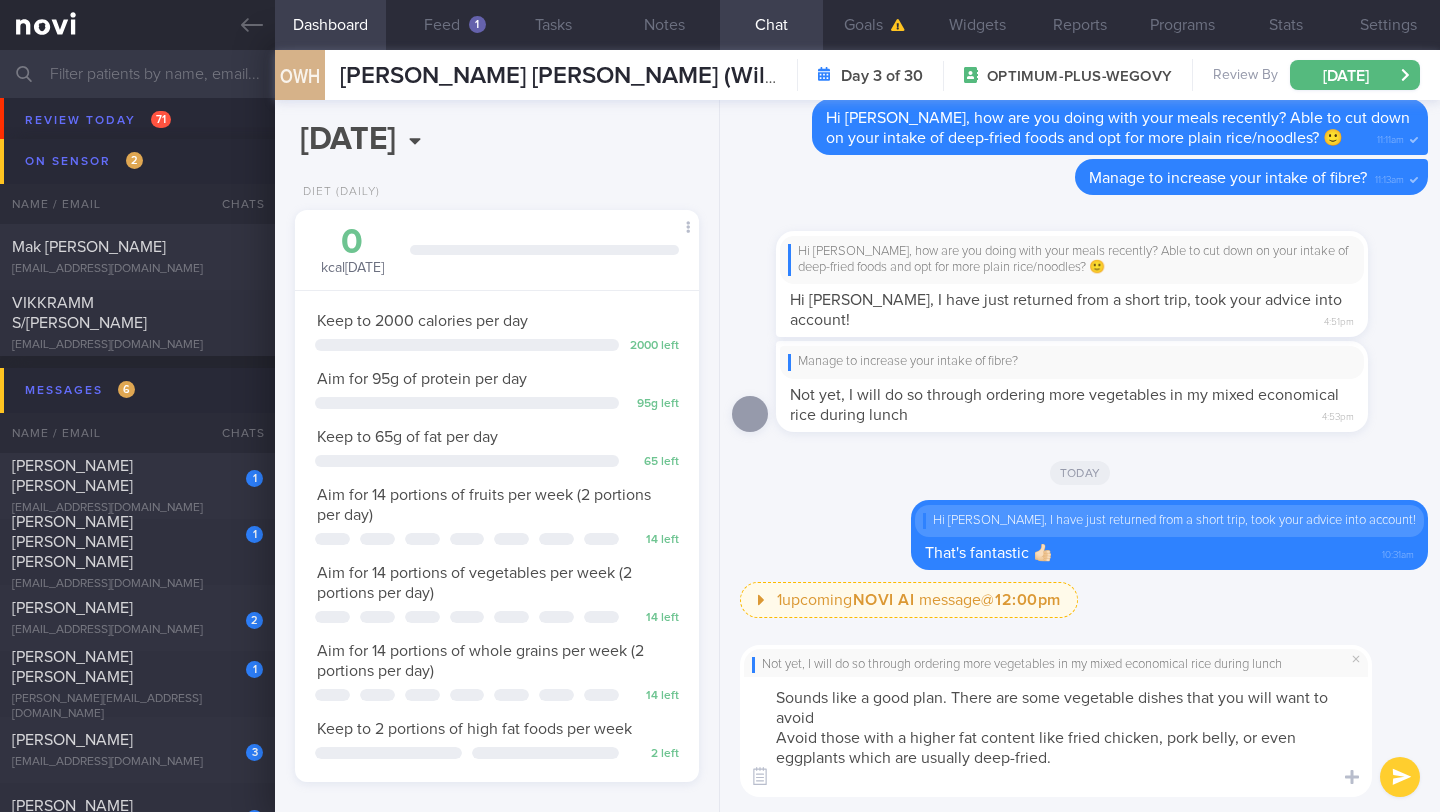 click on "Sounds like a good plan. There are some vegetable dishes that you will want to avoid
Avoid those with a higher fat content like fried chicken, pork belly, or even eggplants which are usually deep-fried." at bounding box center [1056, 737] 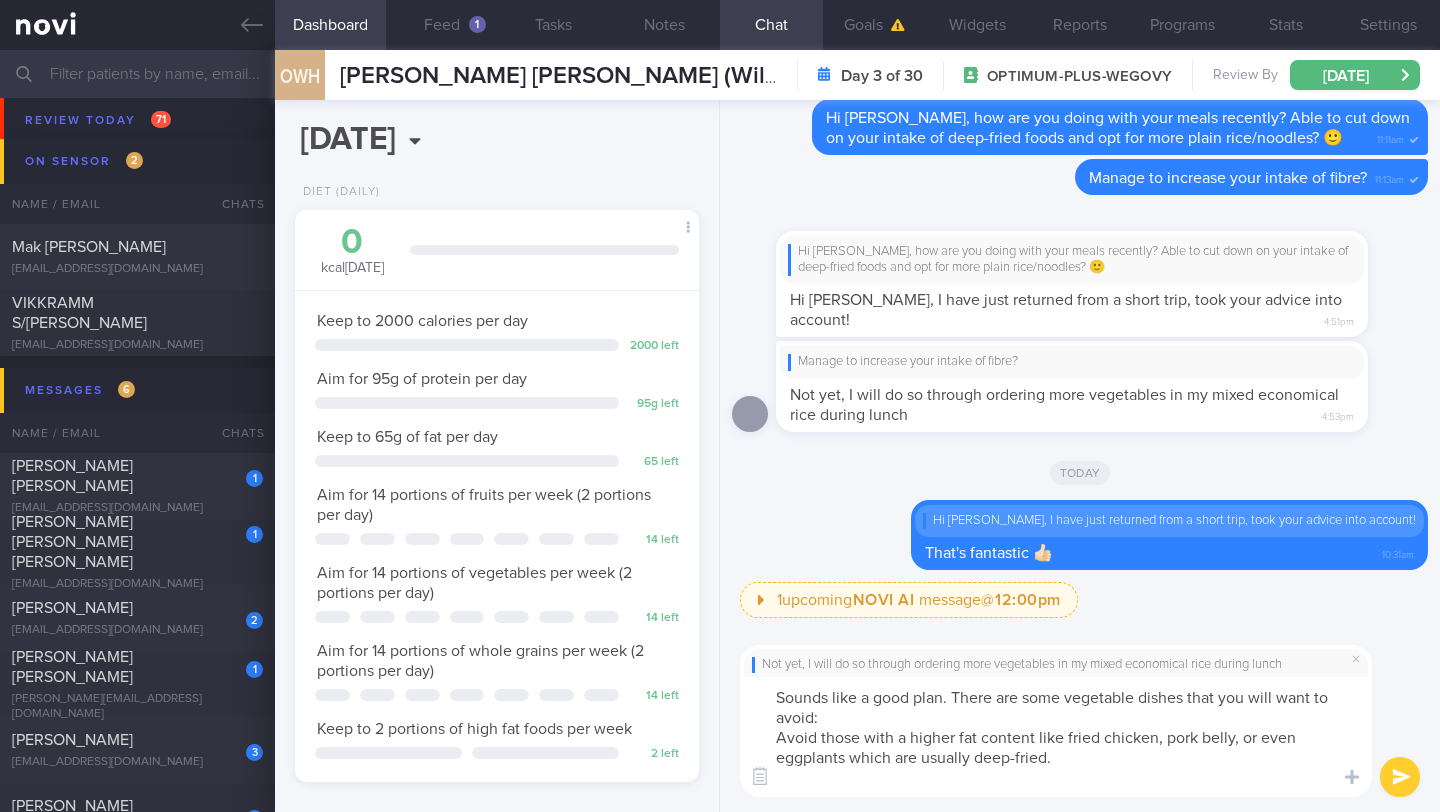 drag, startPoint x: 791, startPoint y: 740, endPoint x: 1324, endPoint y: 738, distance: 533.0037 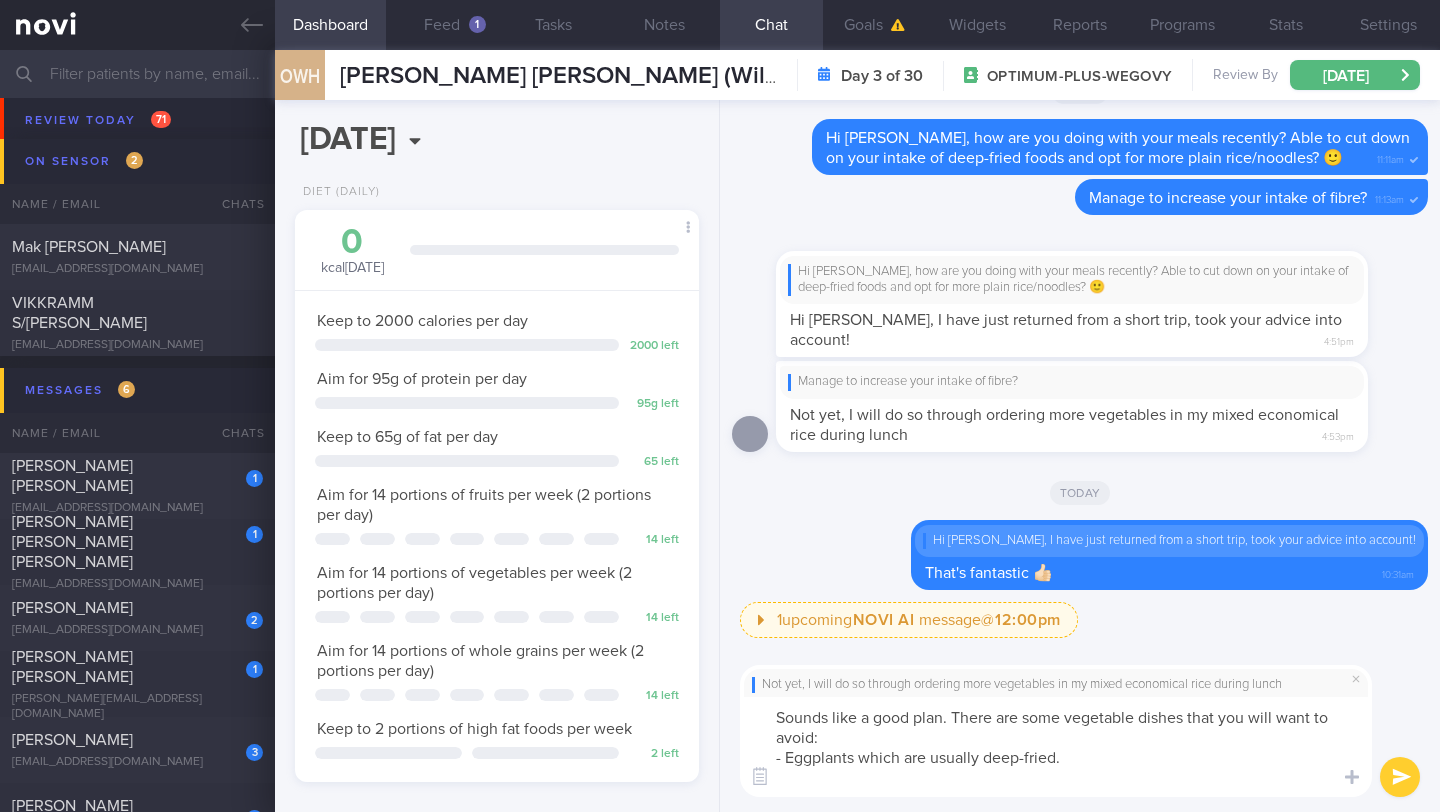 click on "Sounds like a good plan. There are some vegetable dishes that you will want to avoid:
- Eggplants which are usually deep-fried." at bounding box center [1056, 747] 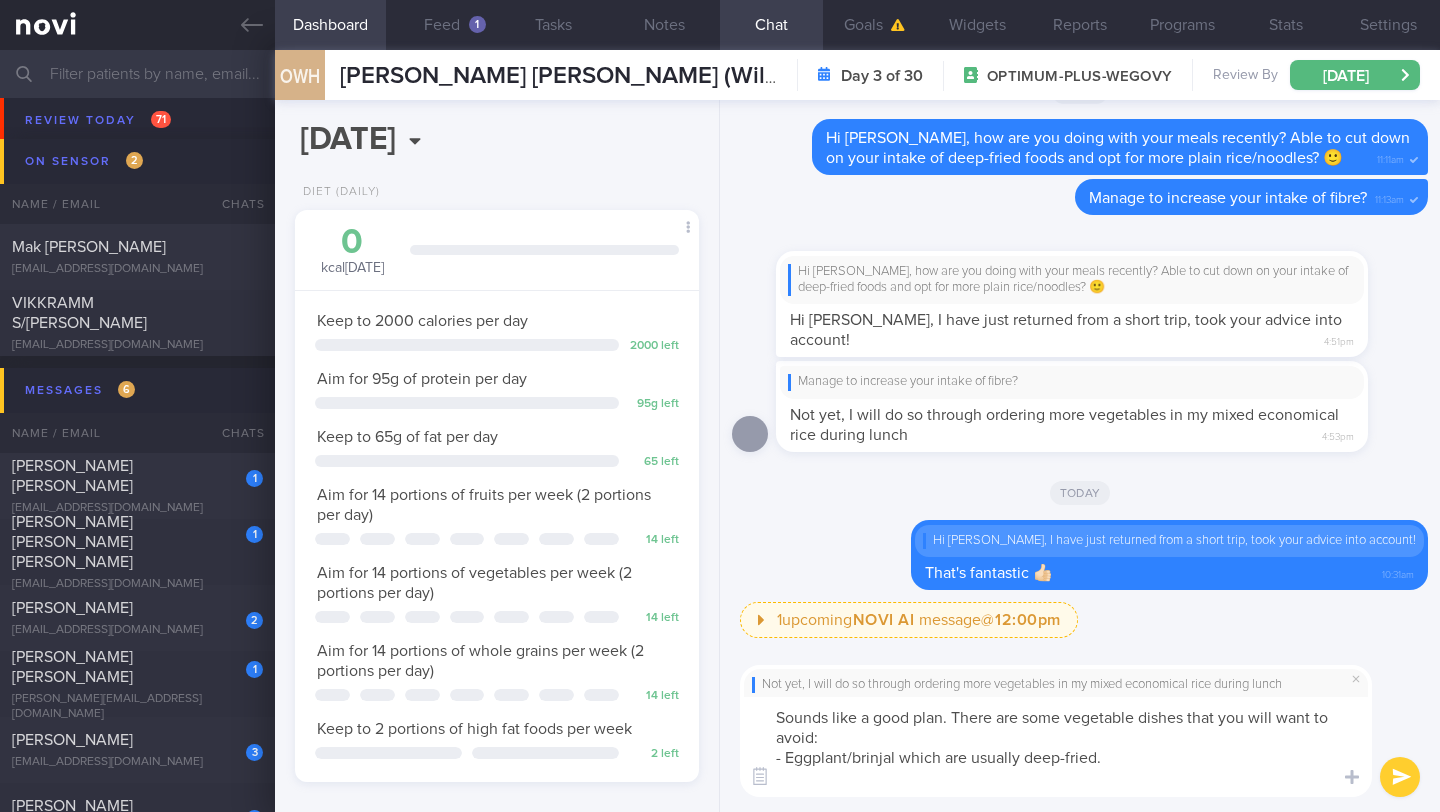 drag, startPoint x: 963, startPoint y: 758, endPoint x: 948, endPoint y: 758, distance: 15 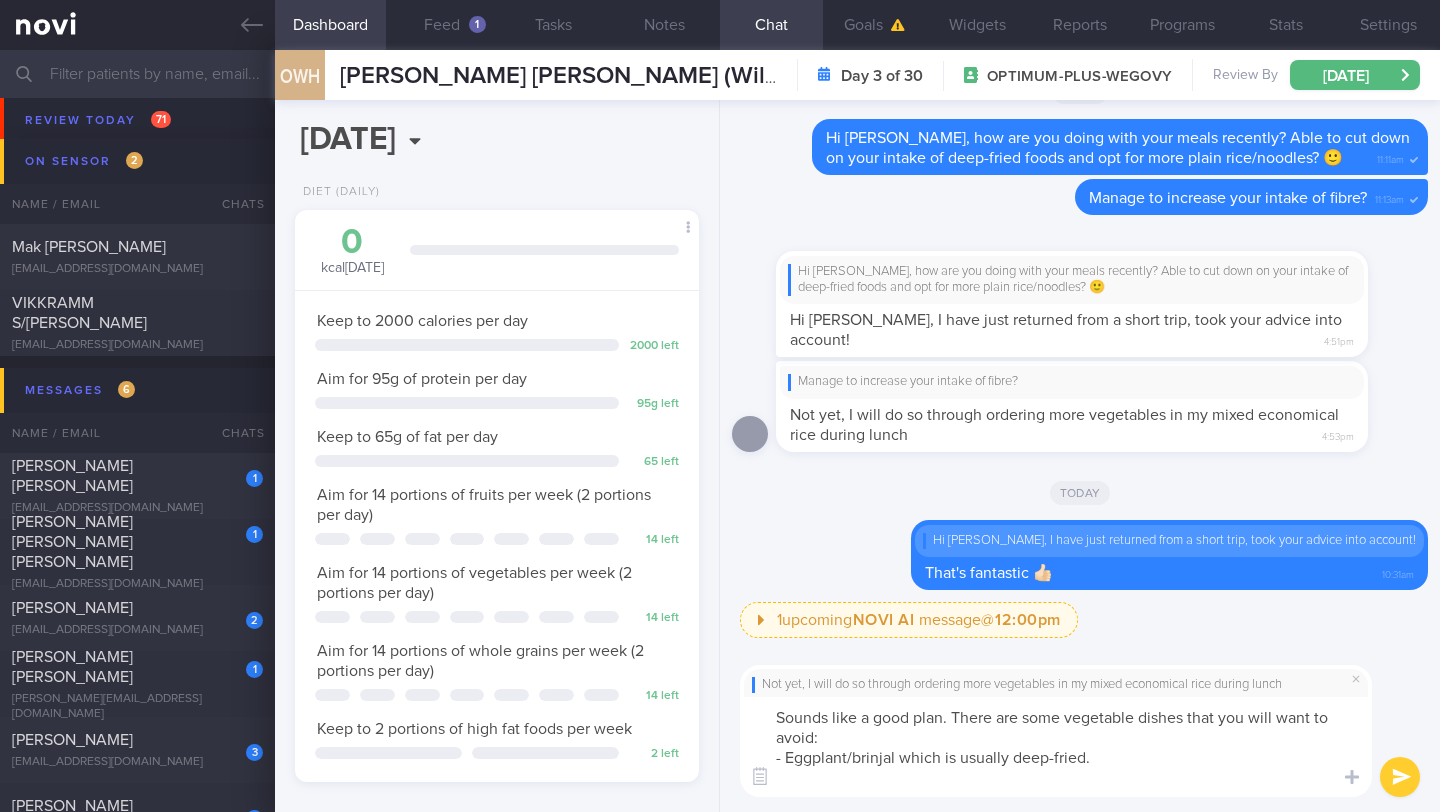 click on "Sounds like a good plan. There are some vegetable dishes that you will want to avoid:
- Eggplant/brinjal which is usually deep-fried." at bounding box center [1056, 747] 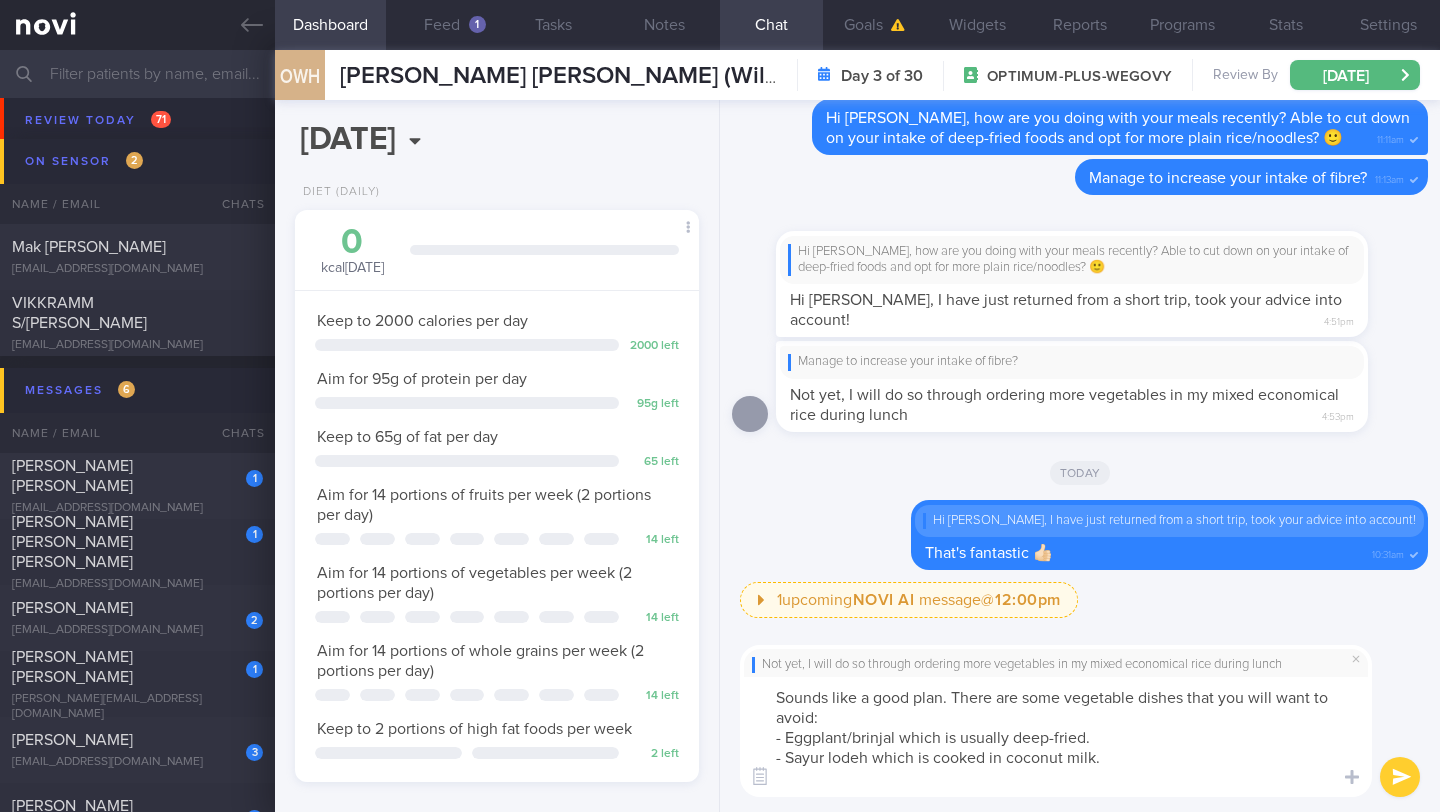 click on "Sounds like a good plan. There are some vegetable dishes that you will want to avoid:
- Eggplant/brinjal which is usually deep-fried.
- Sayur lodeh which is cooked in coconut milk." at bounding box center (1056, 737) 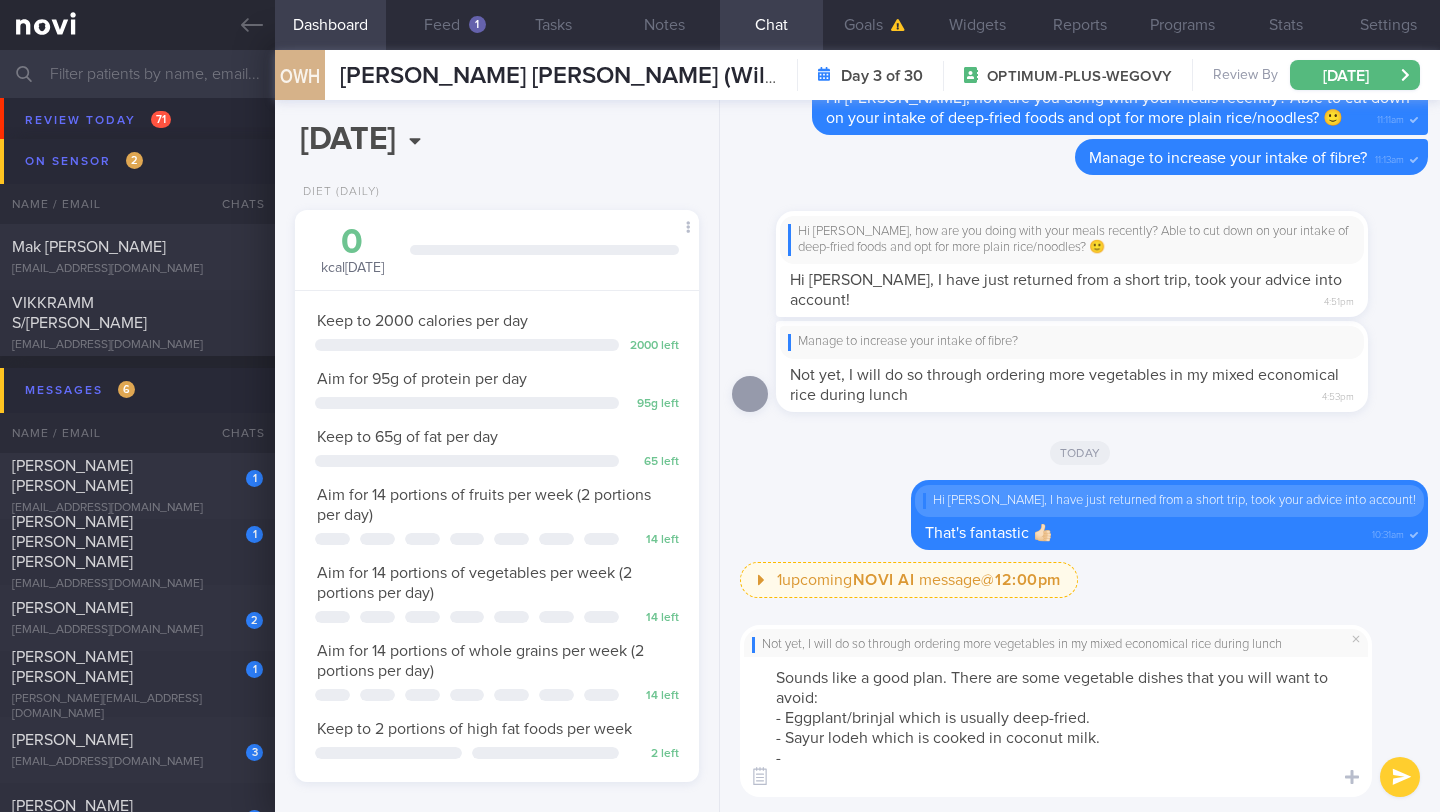 paste on "- Include vegetables of different colours to optimize nutrient intake (e.g. cauliflower, tomatoes, onions).
- Ask for less gravy since that contains extra sugar, fat, and sodium." 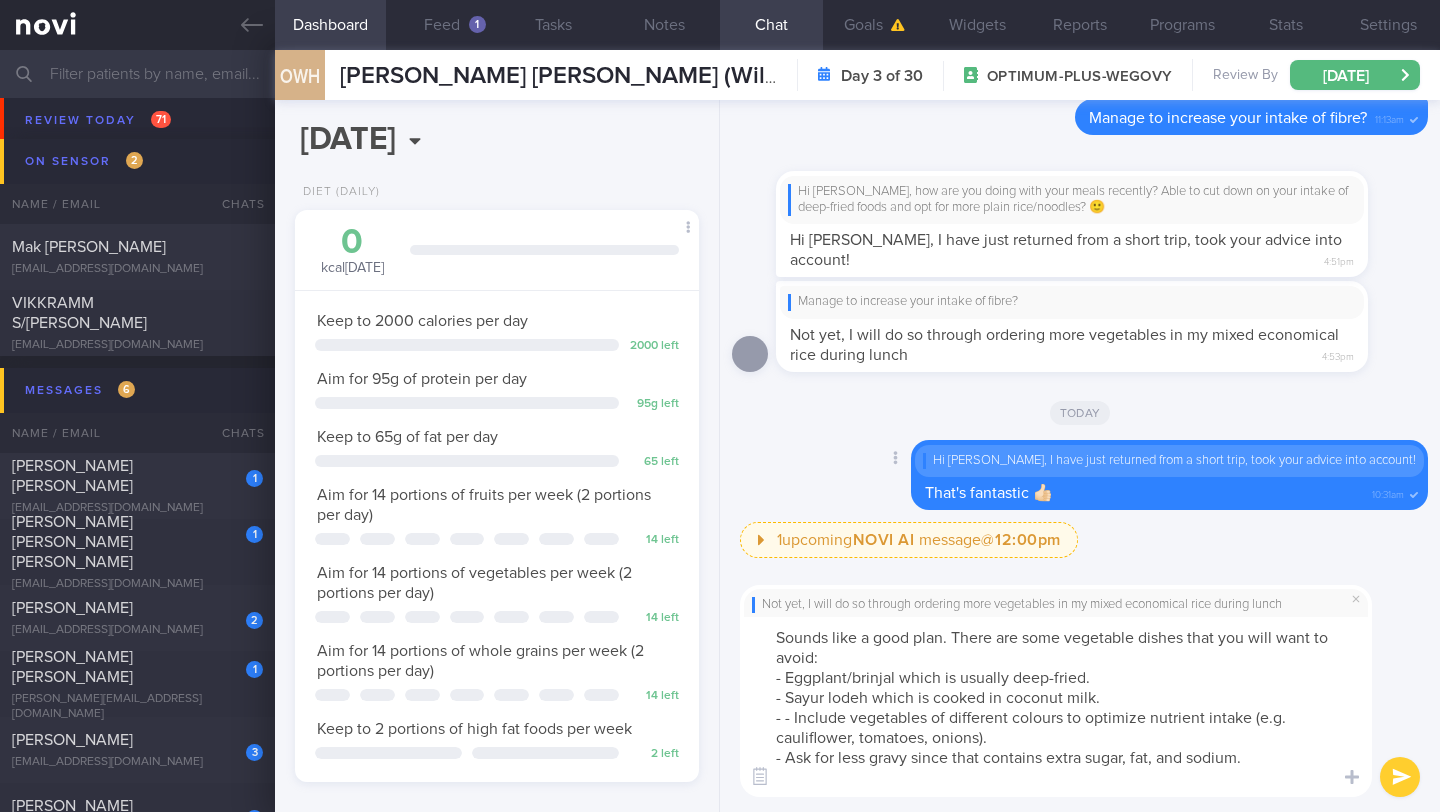 scroll, scrollTop: 0, scrollLeft: 0, axis: both 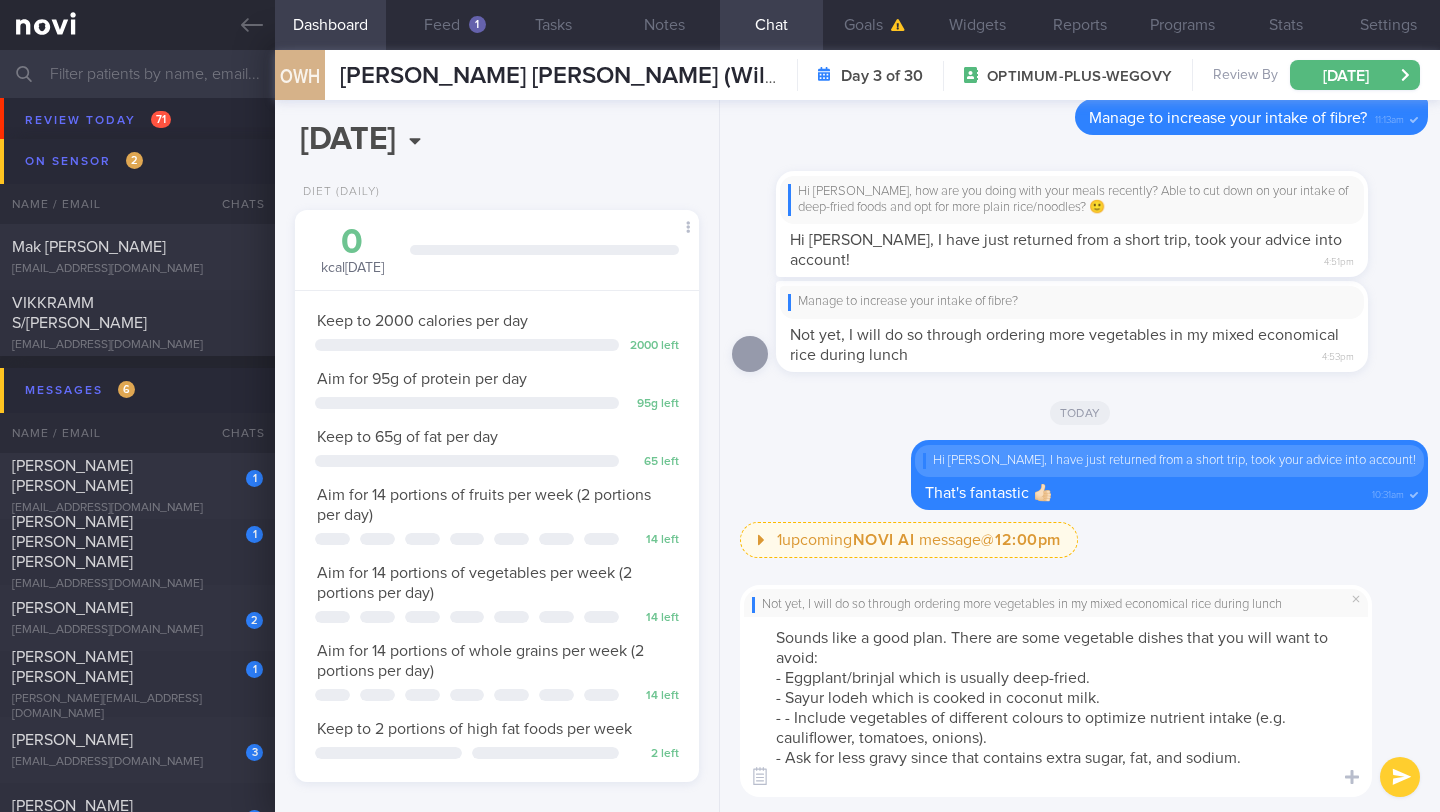 click on "Sounds like a good plan. There are some vegetable dishes that you will want to avoid:
- Eggplant/brinjal which is usually deep-fried.
- Sayur lodeh which is cooked in coconut milk.
- - Include vegetables of different colours to optimize nutrient intake (e.g. cauliflower, tomatoes, onions).
- Ask for less gravy since that contains extra sugar, fat, and sodium." at bounding box center [1056, 707] 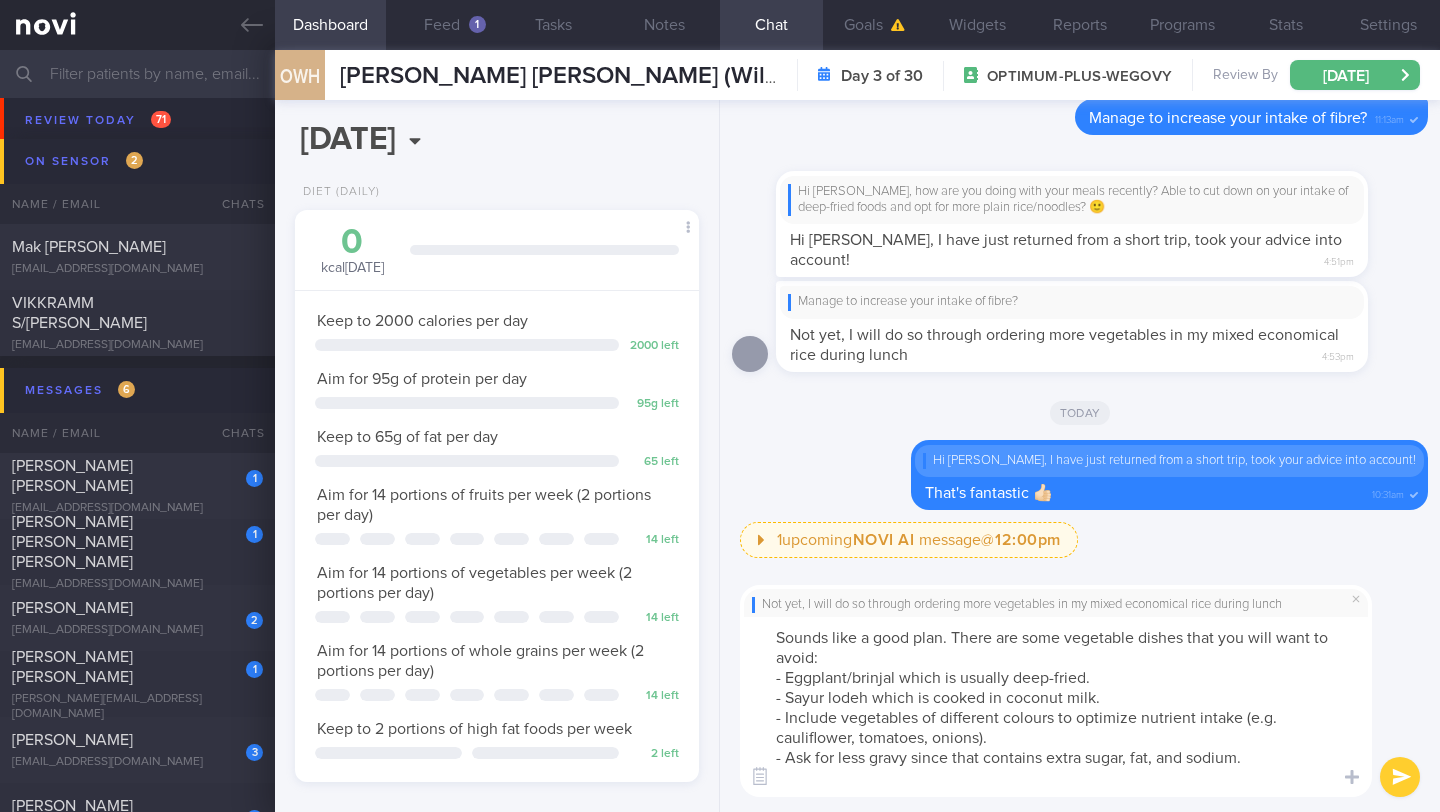 drag, startPoint x: 955, startPoint y: 639, endPoint x: 963, endPoint y: 650, distance: 13.601471 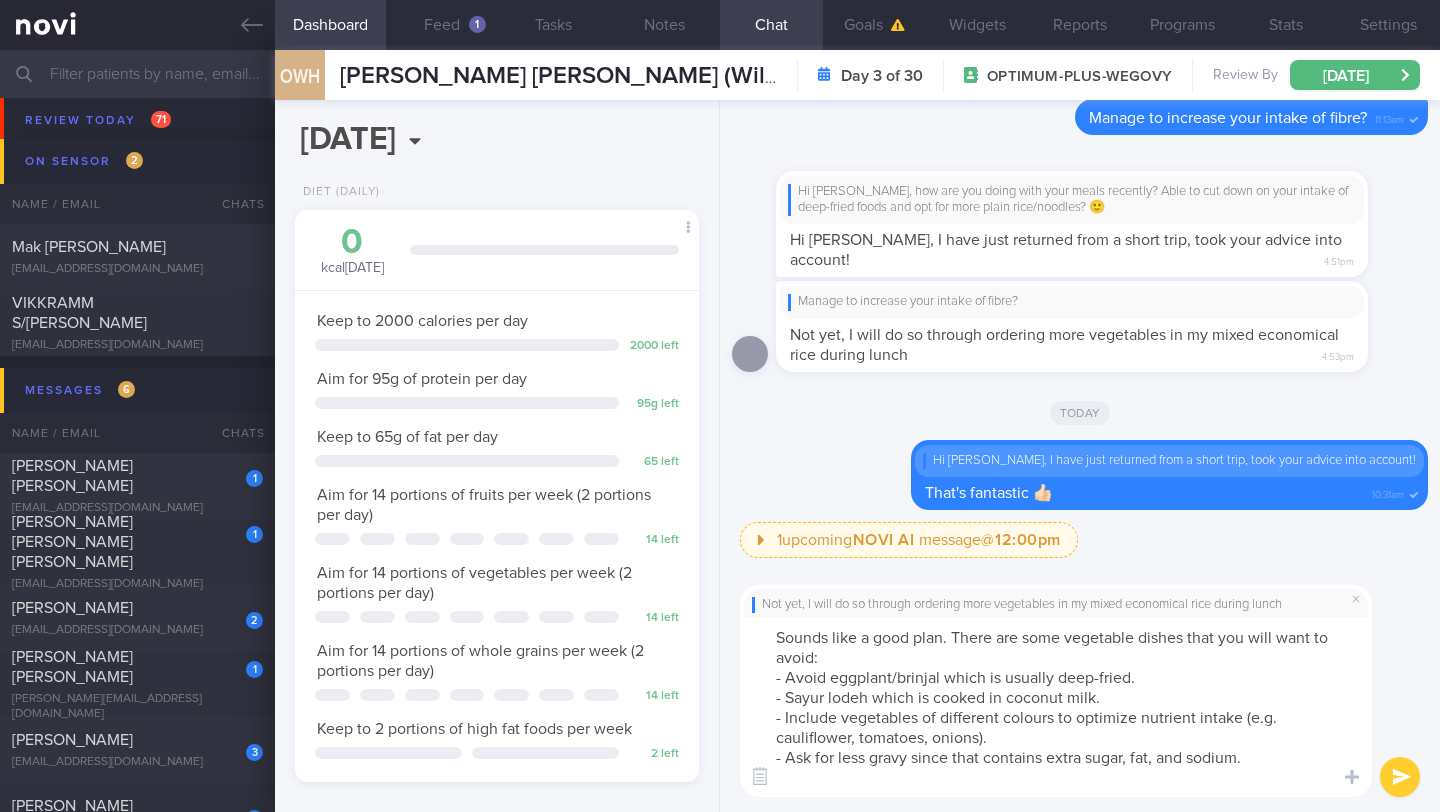 click on "Sounds like a good plan. There are some vegetable dishes that you will want to avoid:
- Avoid eggplant/brinjal which is usually deep-fried.
- Sayur lodeh which is cooked in coconut milk.
- Include vegetables of different colours to optimize nutrient intake (e.g. cauliflower, tomatoes, onions).
- Ask for less gravy since that contains extra sugar, fat, and sodium." at bounding box center (1056, 707) 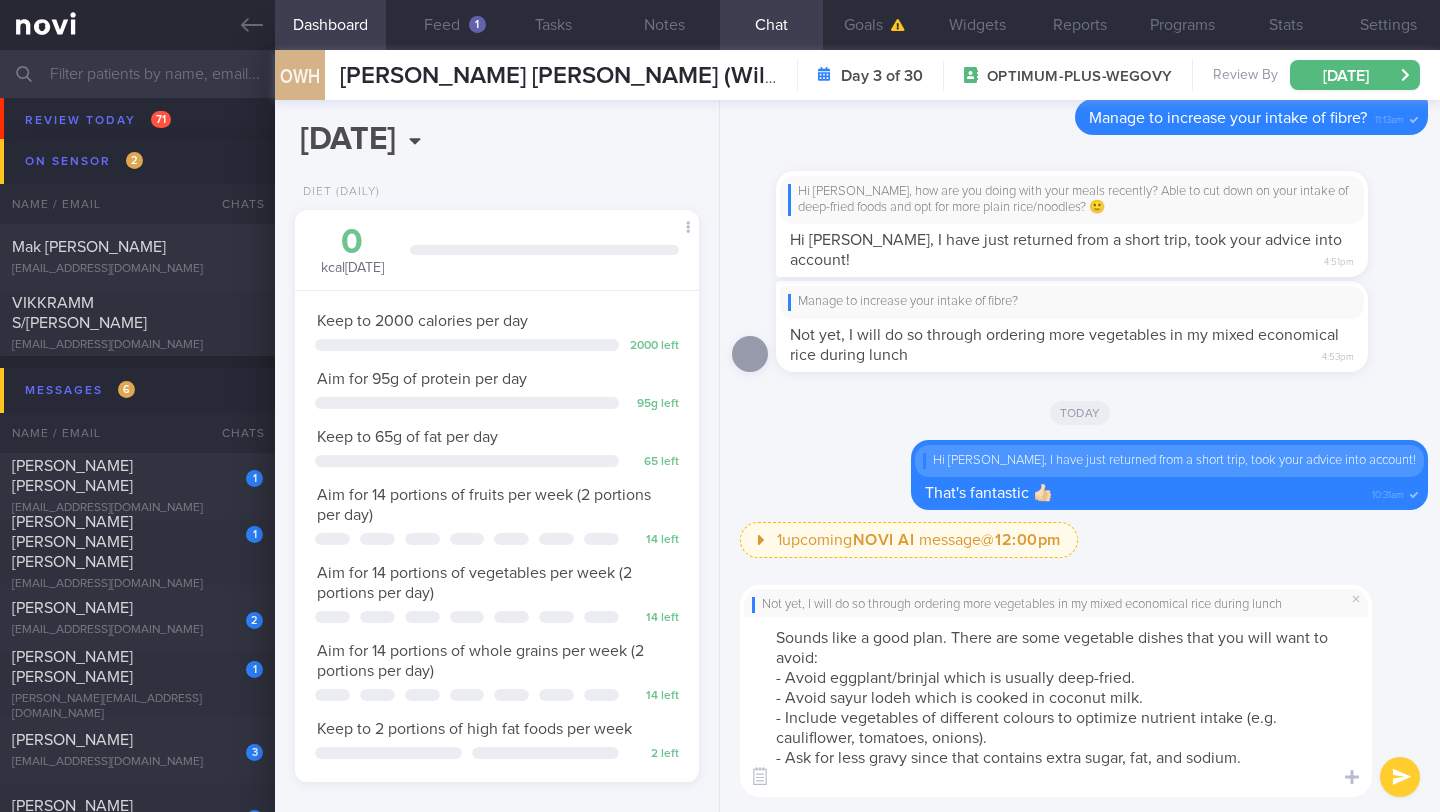 drag, startPoint x: 953, startPoint y: 642, endPoint x: 969, endPoint y: 653, distance: 19.416489 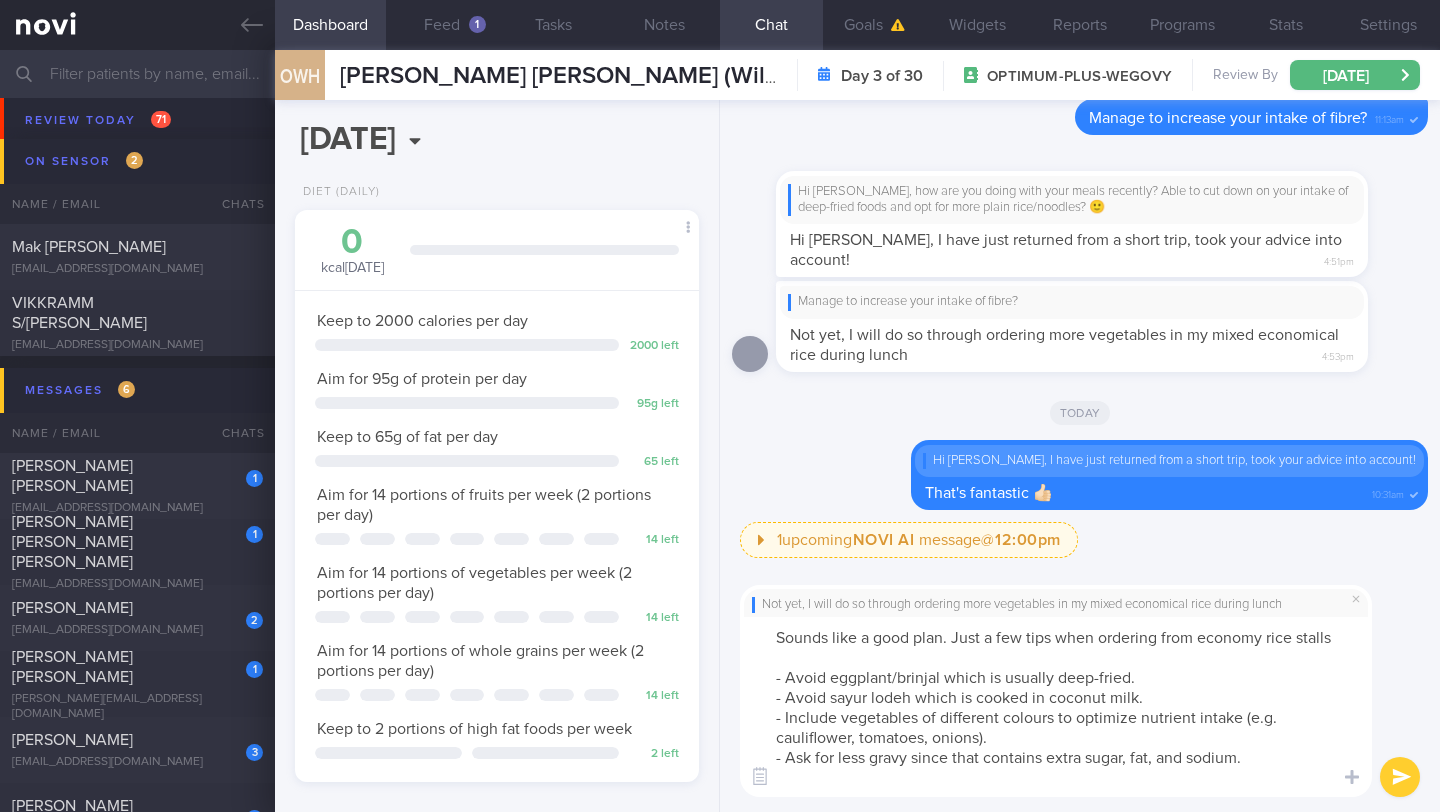 paste on "- To make your meal balanced, choose at least 2 vegetable items, pick 1 to 2 protein sources (meat, seafood, egg, or tofu), and keep the rice portion to about one-quarter of your plate (or one fistful).
- Select dishes that are prepared with healthier cooking methods such as steaming, grilling, or stir-frying. Avoid those with a higher fat content like fried chicken, pork belly," 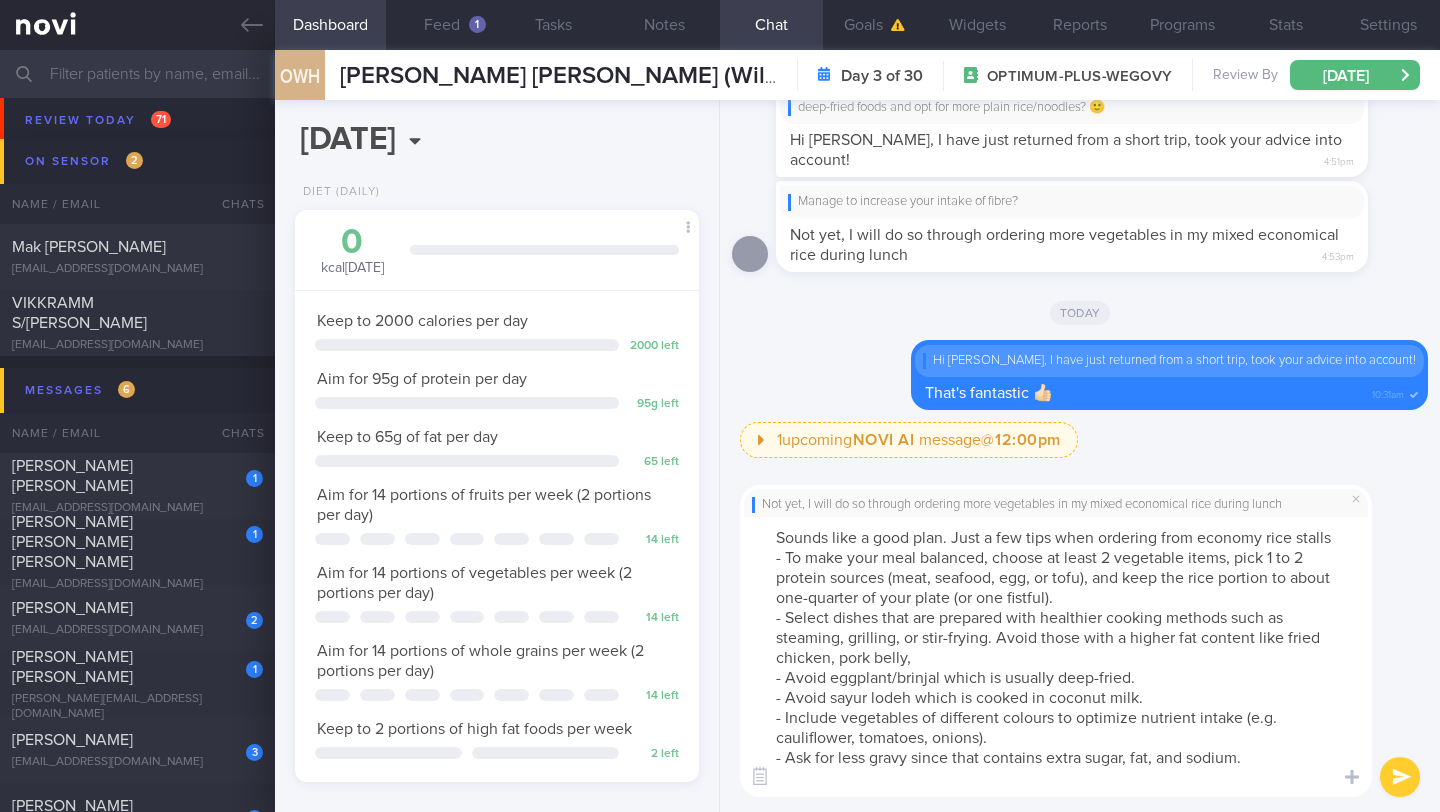 scroll, scrollTop: 0, scrollLeft: 0, axis: both 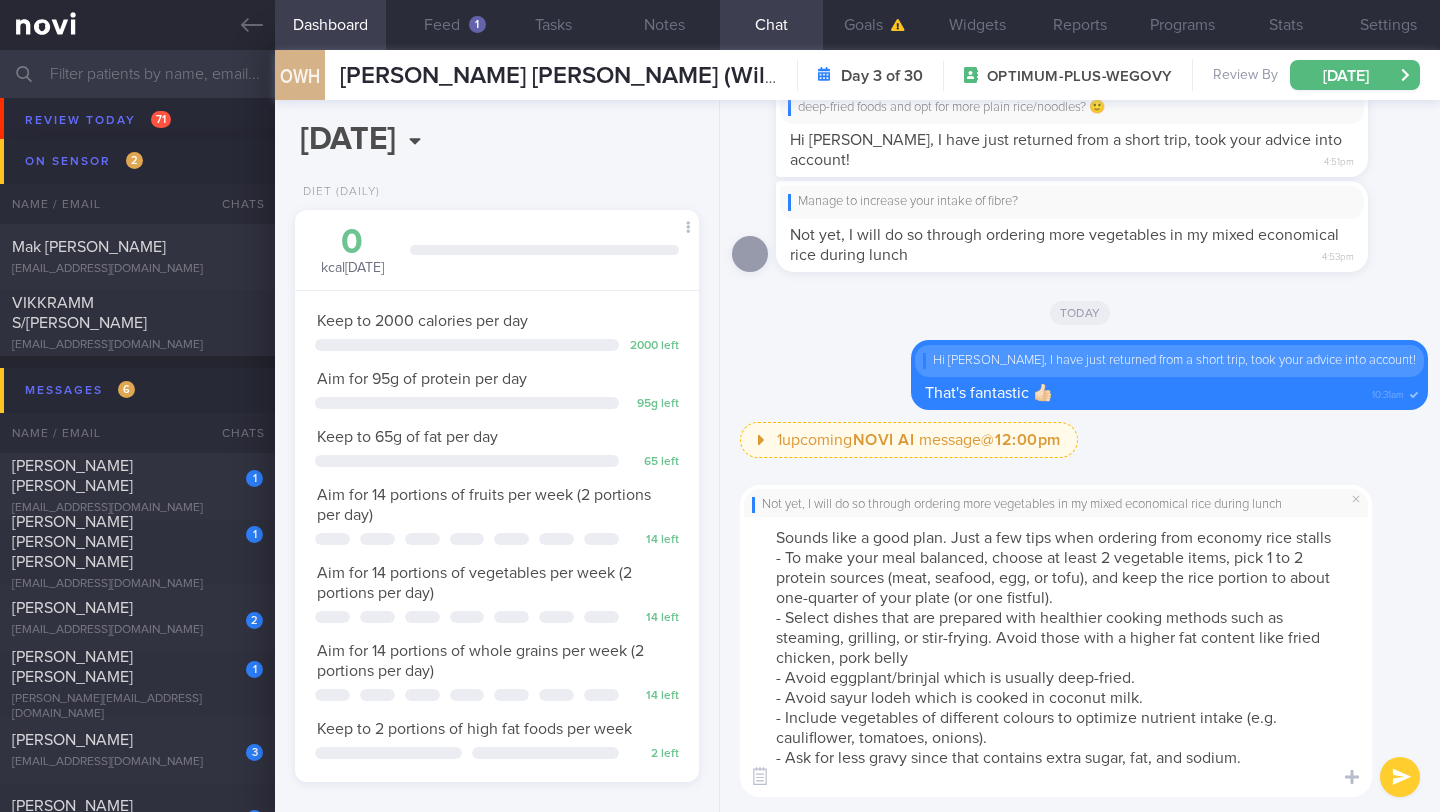 click on "Sounds like a good plan. Just a few tips when ordering from economy rice stalls
- To make your meal balanced, choose at least 2 vegetable items, pick 1 to 2 protein sources (meat, seafood, egg, or tofu), and keep the rice portion to about one-quarter of your plate (or one fistful).
- Select dishes that are prepared with healthier cooking methods such as steaming, grilling, or stir-frying. Avoid those with a higher fat content like fried chicken, pork belly
- Avoid eggplant/brinjal which is usually deep-fried.
- Avoid sayur lodeh which is cooked in coconut milk.
- Include vegetables of different colours to optimize nutrient intake (e.g. cauliflower, tomatoes, onions).
- Ask for less gravy since that contains extra sugar, fat, and sodium." at bounding box center [1056, 657] 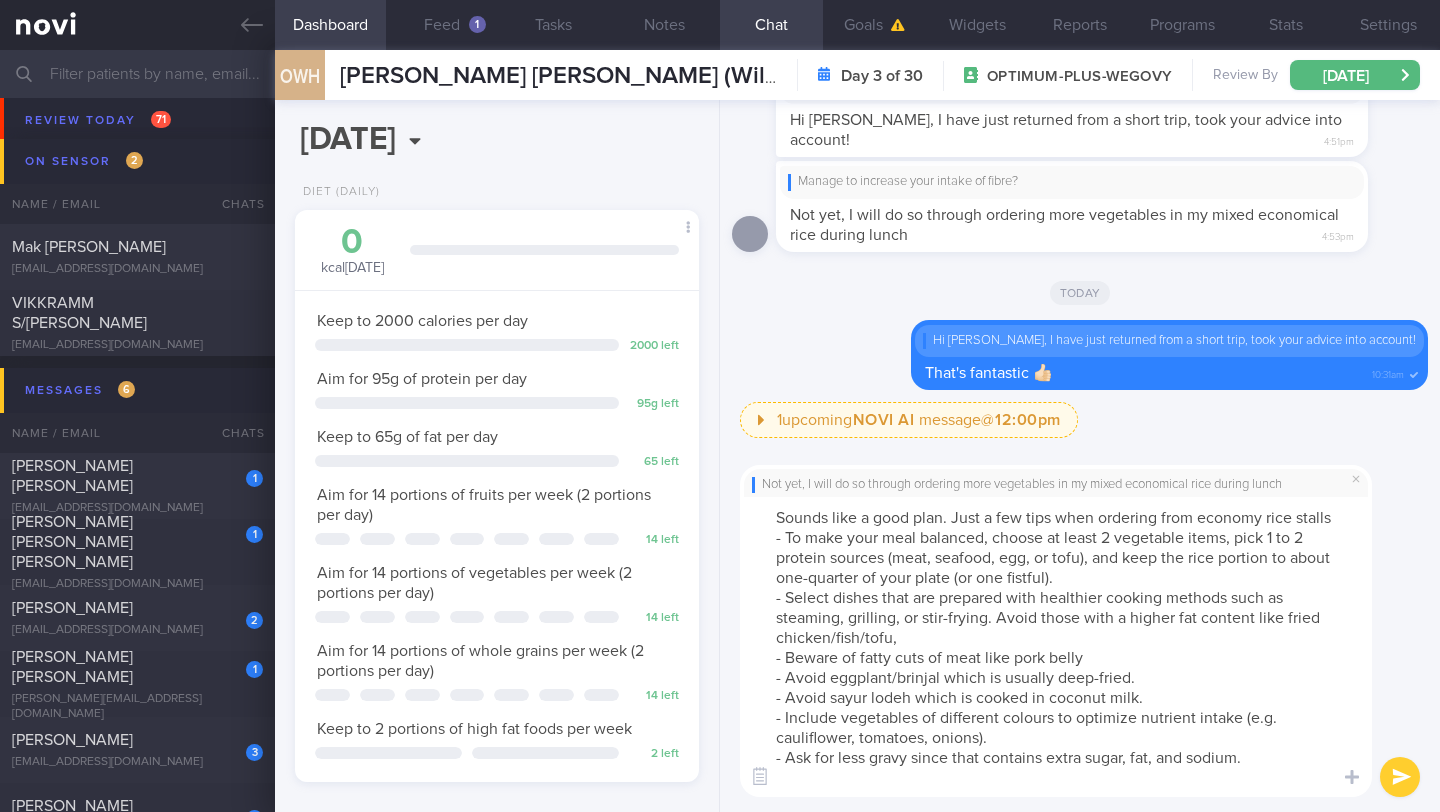 click on "Sounds like a good plan. Just a few tips when ordering from economy rice stalls
- To make your meal balanced, choose at least 2 vegetable items, pick 1 to 2 protein sources (meat, seafood, egg, or tofu), and keep the rice portion to about one-quarter of your plate (or one fistful).
- Select dishes that are prepared with healthier cooking methods such as steaming, grilling, or stir-frying. Avoid those with a higher fat content like fried chicken/fish/tofu,
- Beware of fatty cuts of meat like pork belly
- Avoid eggplant/brinjal which is usually deep-fried.
- Avoid sayur lodeh which is cooked in coconut milk.
- Include vegetables of different colours to optimize nutrient intake (e.g. cauliflower, tomatoes, onions).
- Ask for less gravy since that contains extra sugar, fat, and sodium." at bounding box center [1056, 647] 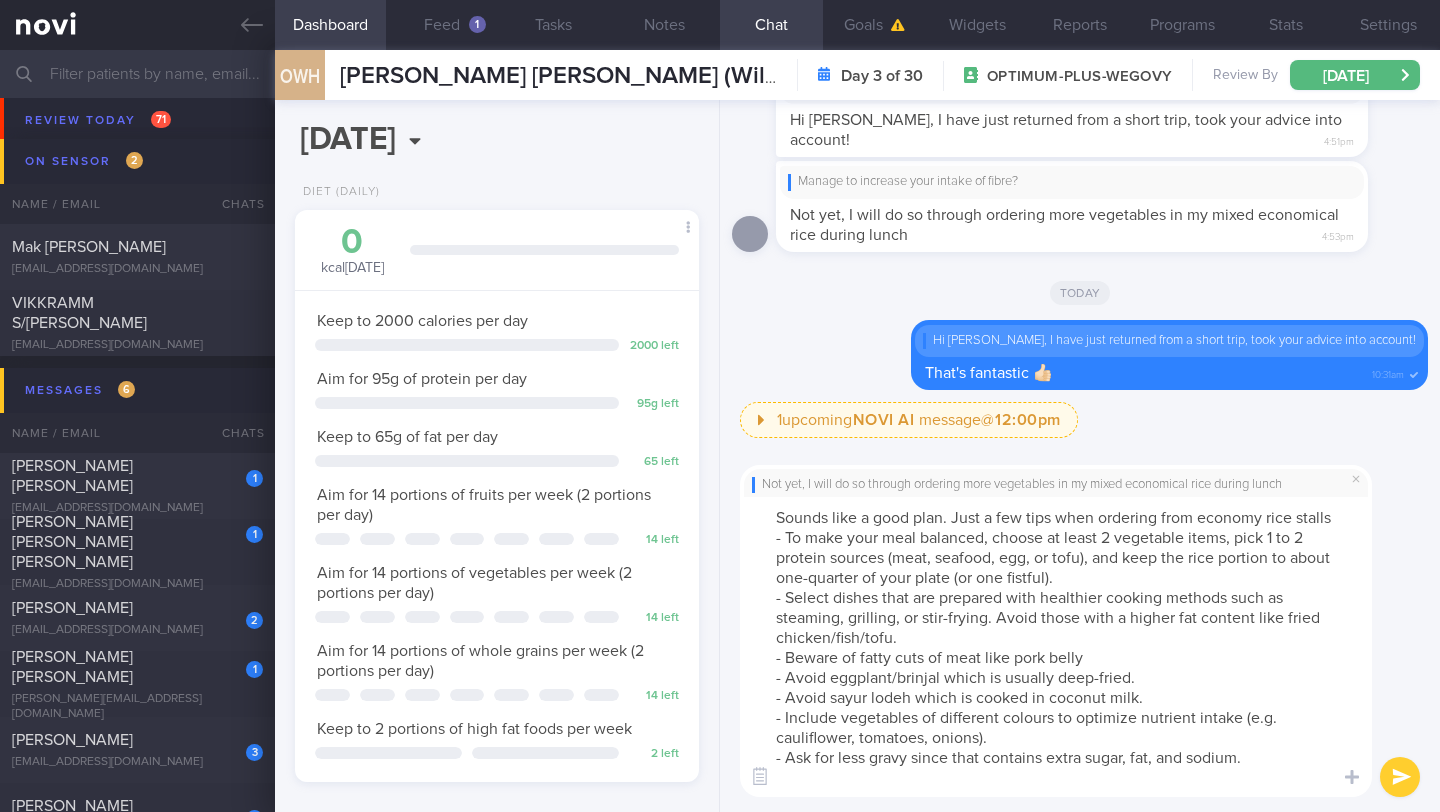 click on "Sounds like a good plan. Just a few tips when ordering from economy rice stalls
- To make your meal balanced, choose at least 2 vegetable items, pick 1 to 2 protein sources (meat, seafood, egg, or tofu), and keep the rice portion to about one-quarter of your plate (or one fistful).
- Select dishes that are prepared with healthier cooking methods such as steaming, grilling, or stir-frying. Avoid those with a higher fat content like fried chicken/fish/tofu.
- Beware of fatty cuts of meat like pork belly
- Avoid eggplant/brinjal which is usually deep-fried.
- Avoid sayur lodeh which is cooked in coconut milk.
- Include vegetables of different colours to optimize nutrient intake (e.g. cauliflower, tomatoes, onions).
- Ask for less gravy since that contains extra sugar, fat, and sodium." at bounding box center [1056, 647] 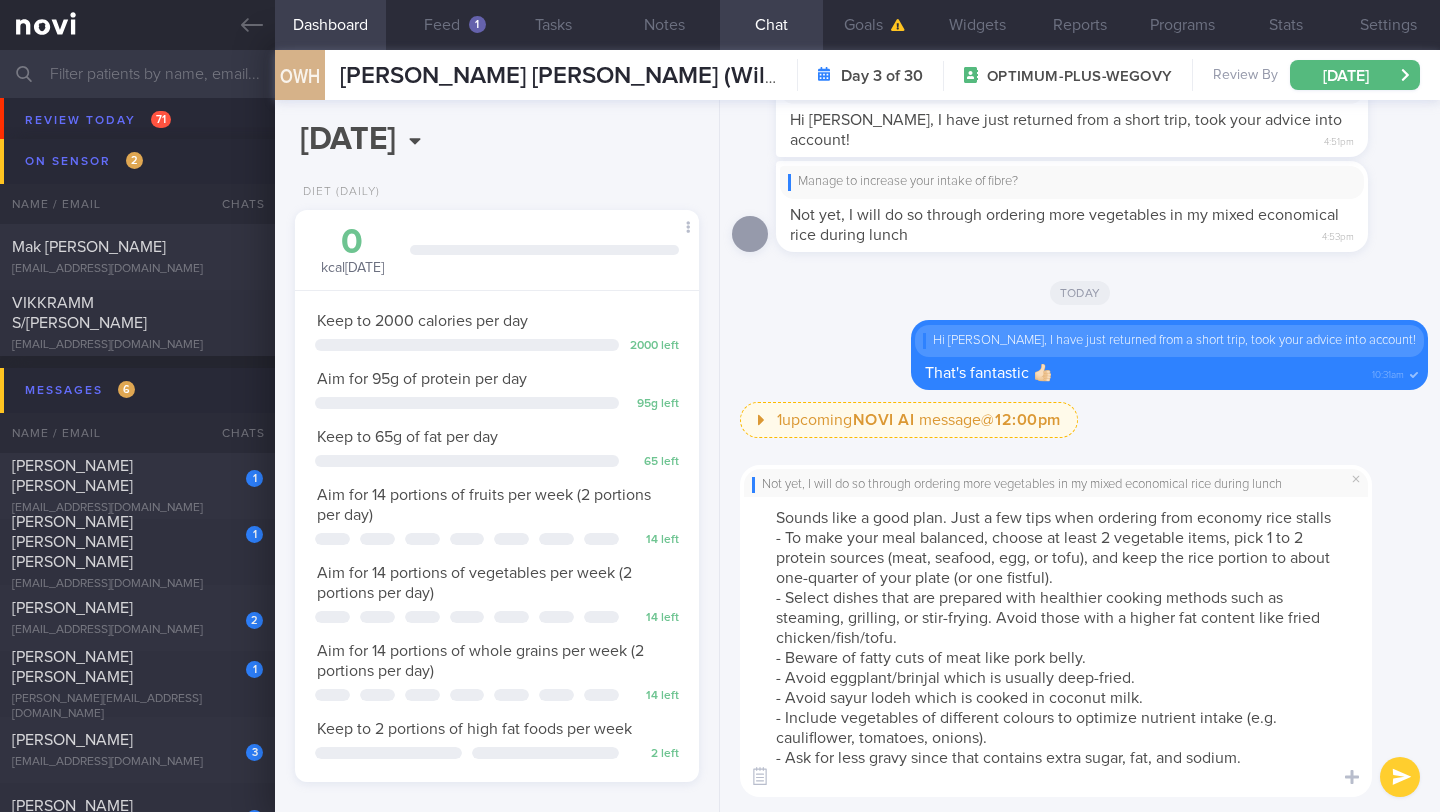 drag, startPoint x: 1257, startPoint y: 782, endPoint x: 748, endPoint y: 564, distance: 553.71924 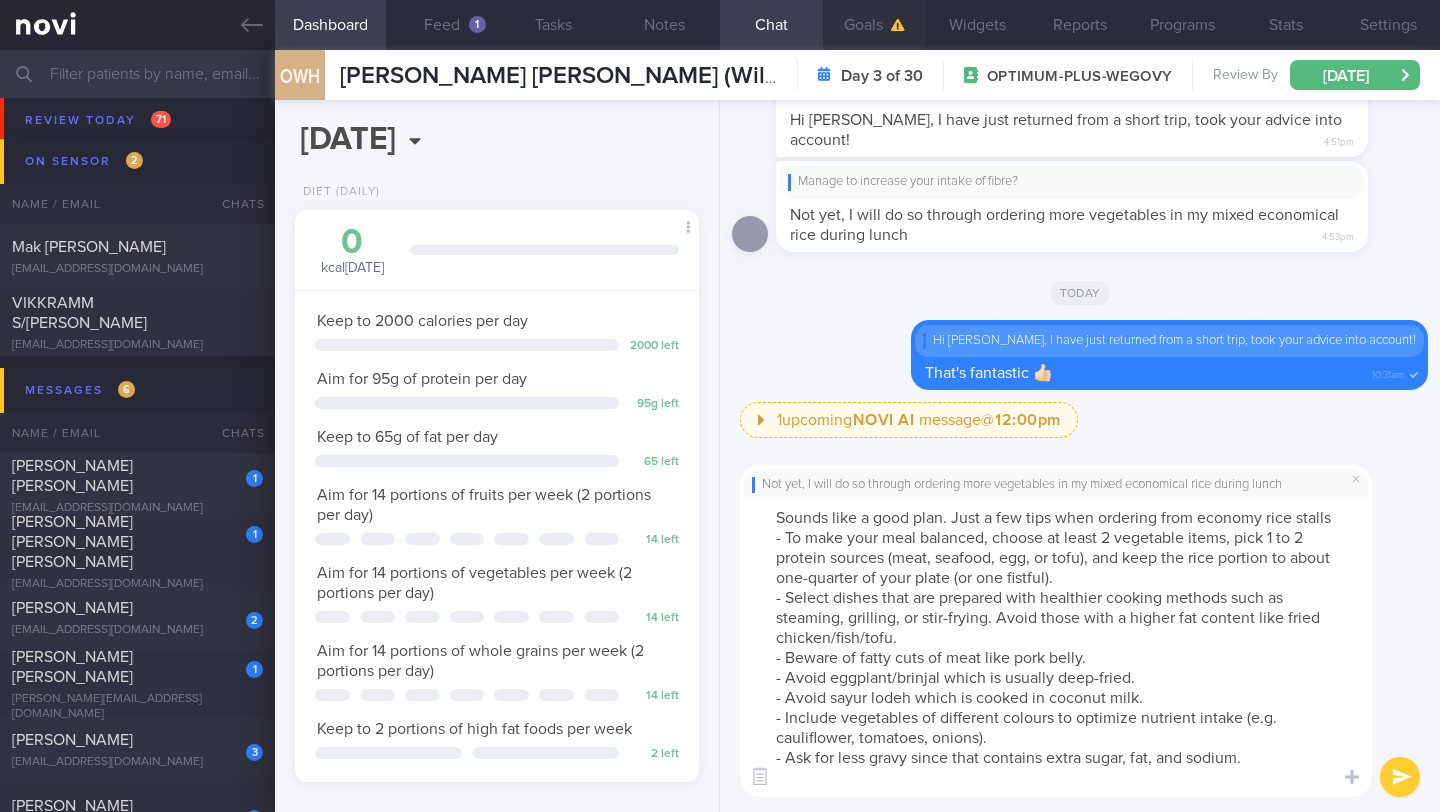 type on "Sounds like a good plan. Just a few tips when ordering from economy rice stalls
- To make your meal balanced, choose at least 2 vegetable items, pick 1 to 2 protein sources (meat, seafood, egg, or tofu), and keep the rice portion to about one-quarter of your plate (or one fistful).
- Select dishes that are prepared with healthier cooking methods such as steaming, grilling, or stir-frying. Avoid those with a higher fat content like fried chicken/fish/tofu.
- Beware of fatty cuts of meat like pork belly.
- Avoid eggplant/brinjal which is usually deep-fried.
- Avoid sayur lodeh which is cooked in coconut milk.
- Include vegetables of different colours to optimize nutrient intake (e.g. cauliflower, tomatoes, onions).
- Ask for less gravy since that contains extra sugar, fat, and sodium." 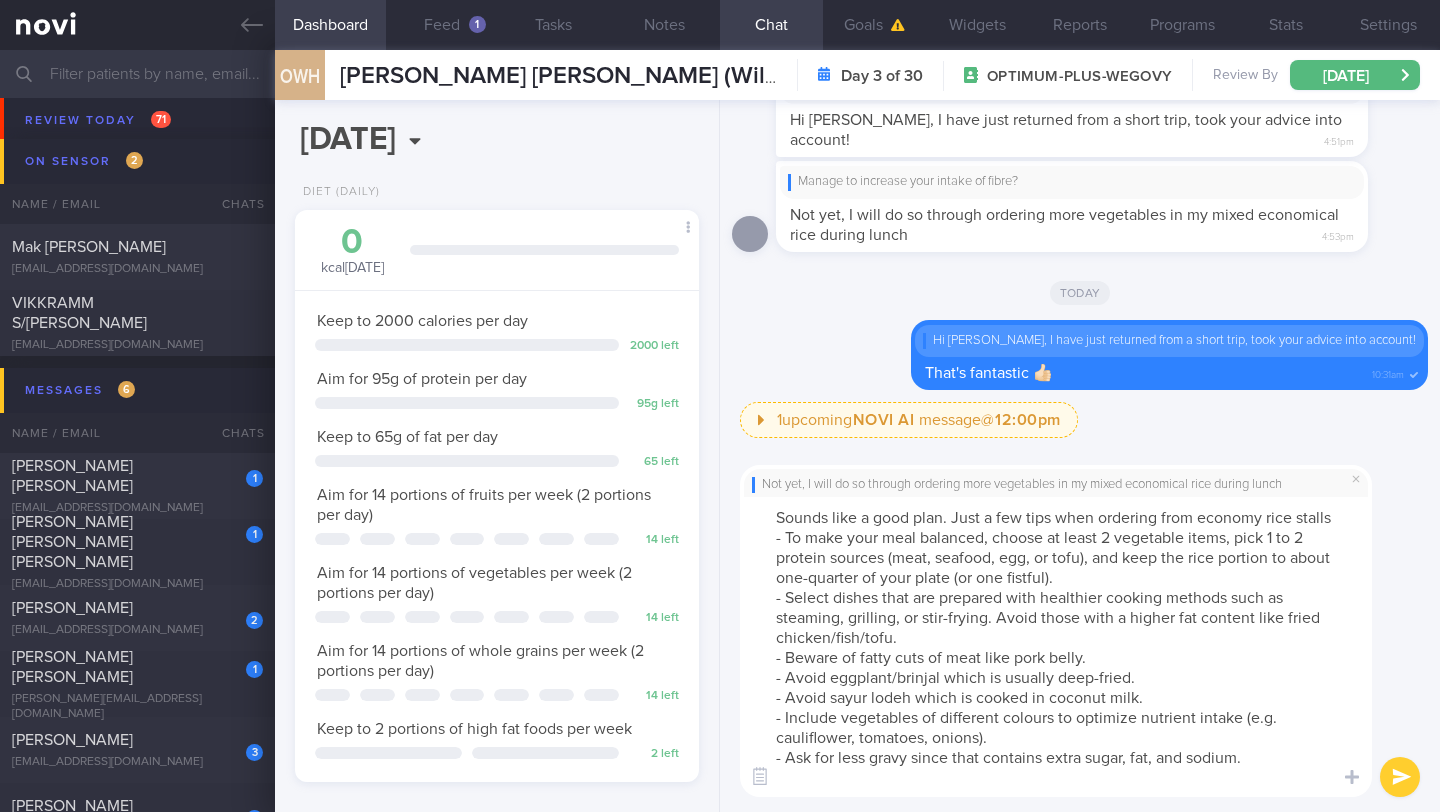 click at bounding box center [1400, 777] 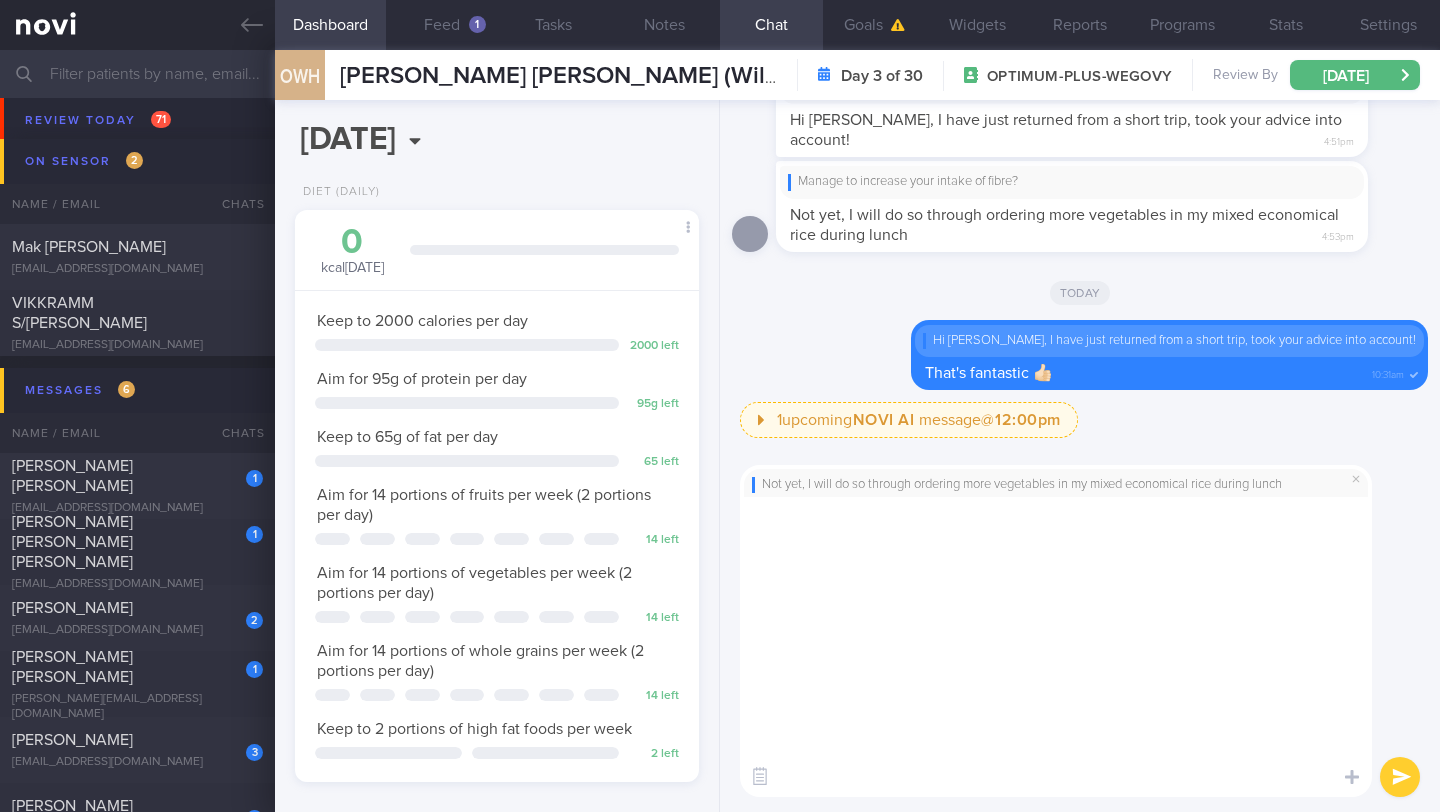scroll, scrollTop: 0, scrollLeft: 0, axis: both 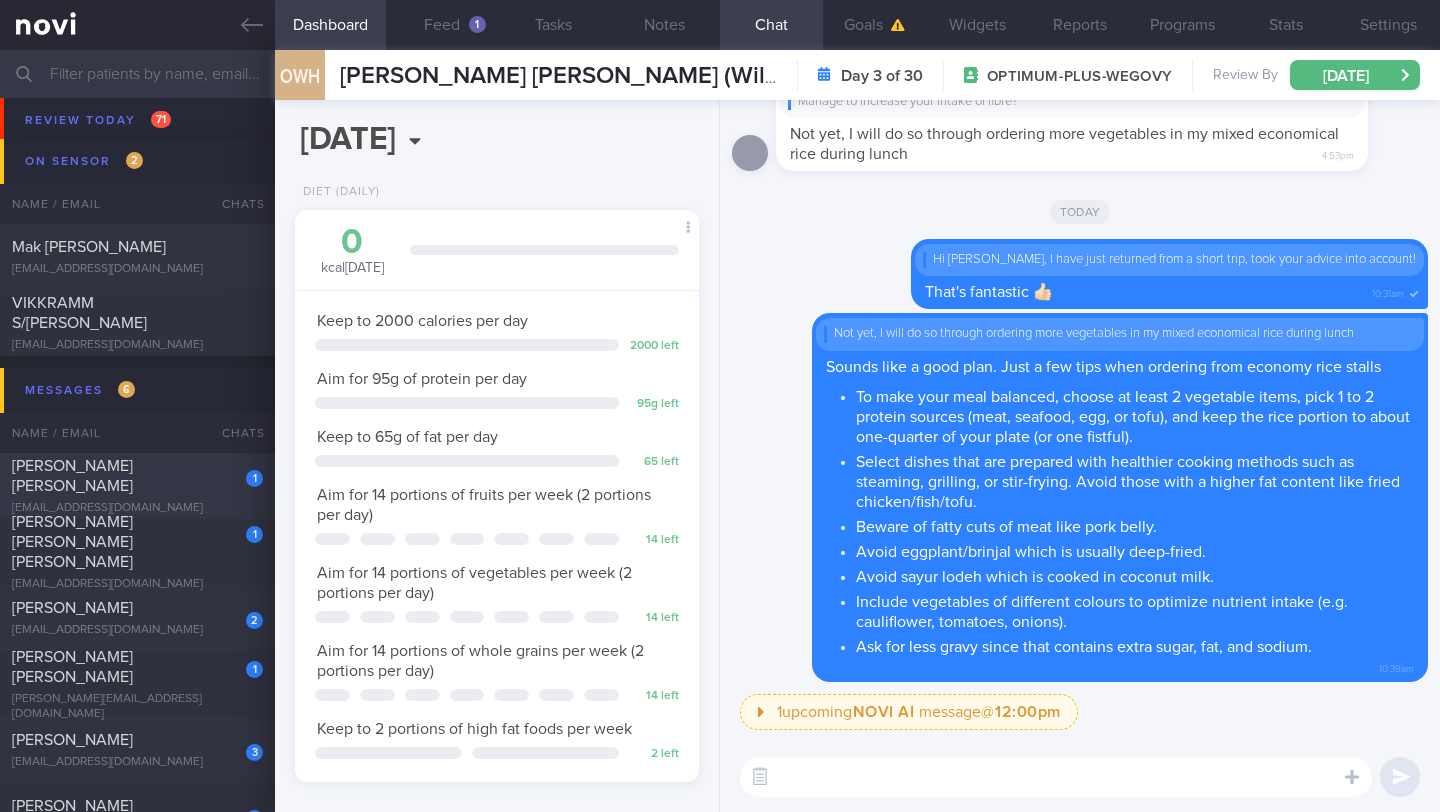 click on "[PERSON_NAME] [PERSON_NAME]" at bounding box center [135, 476] 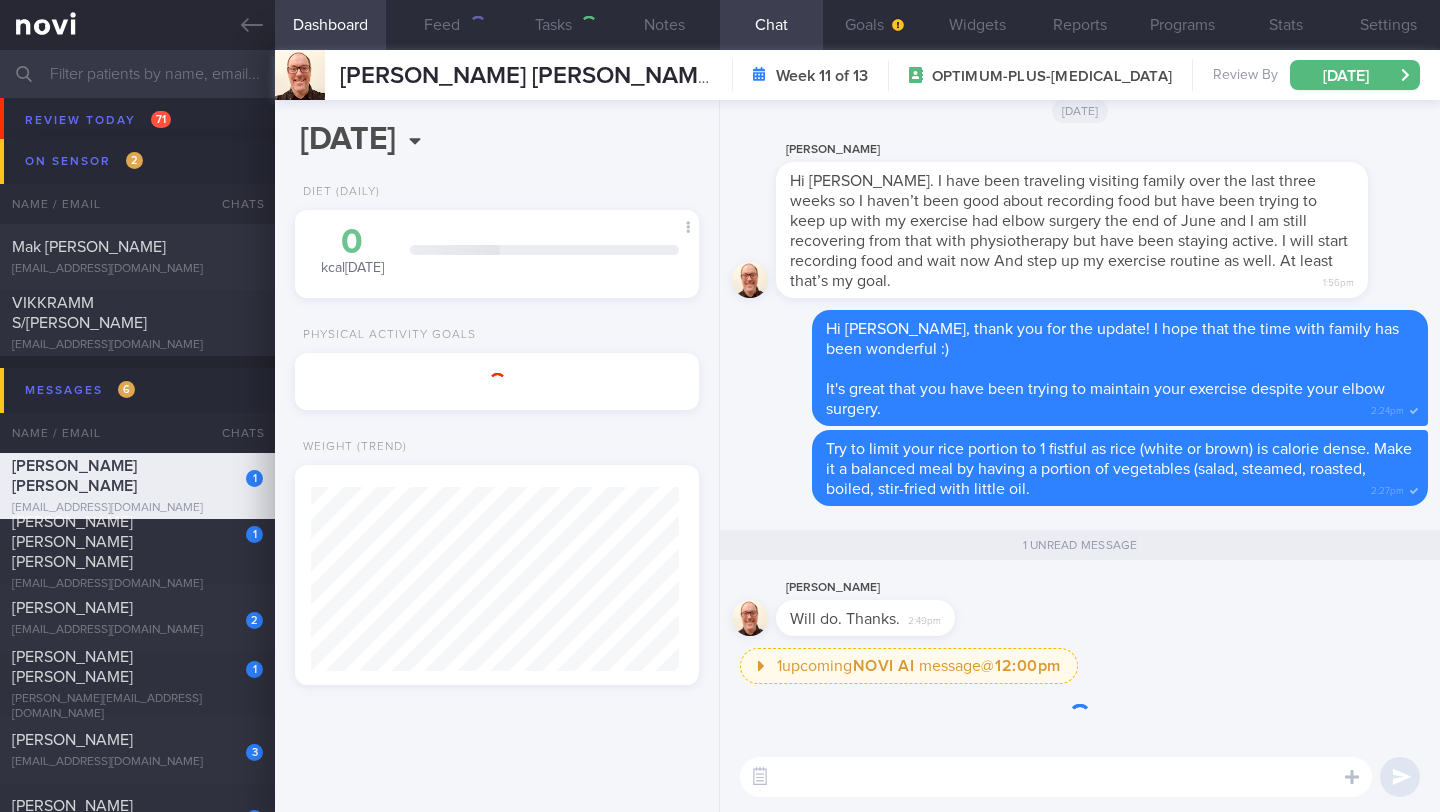 scroll, scrollTop: 999787, scrollLeft: 999647, axis: both 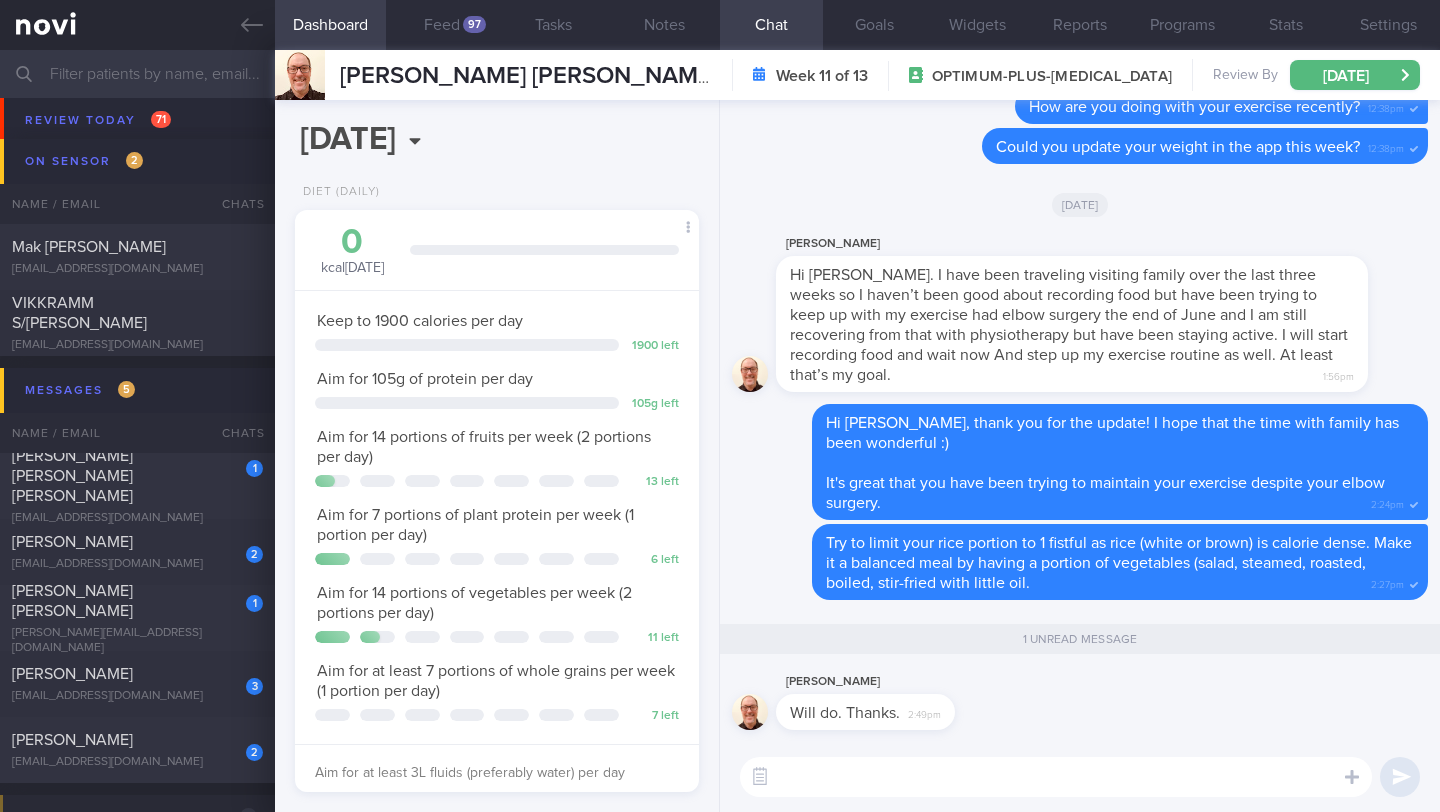 click at bounding box center (1056, 777) 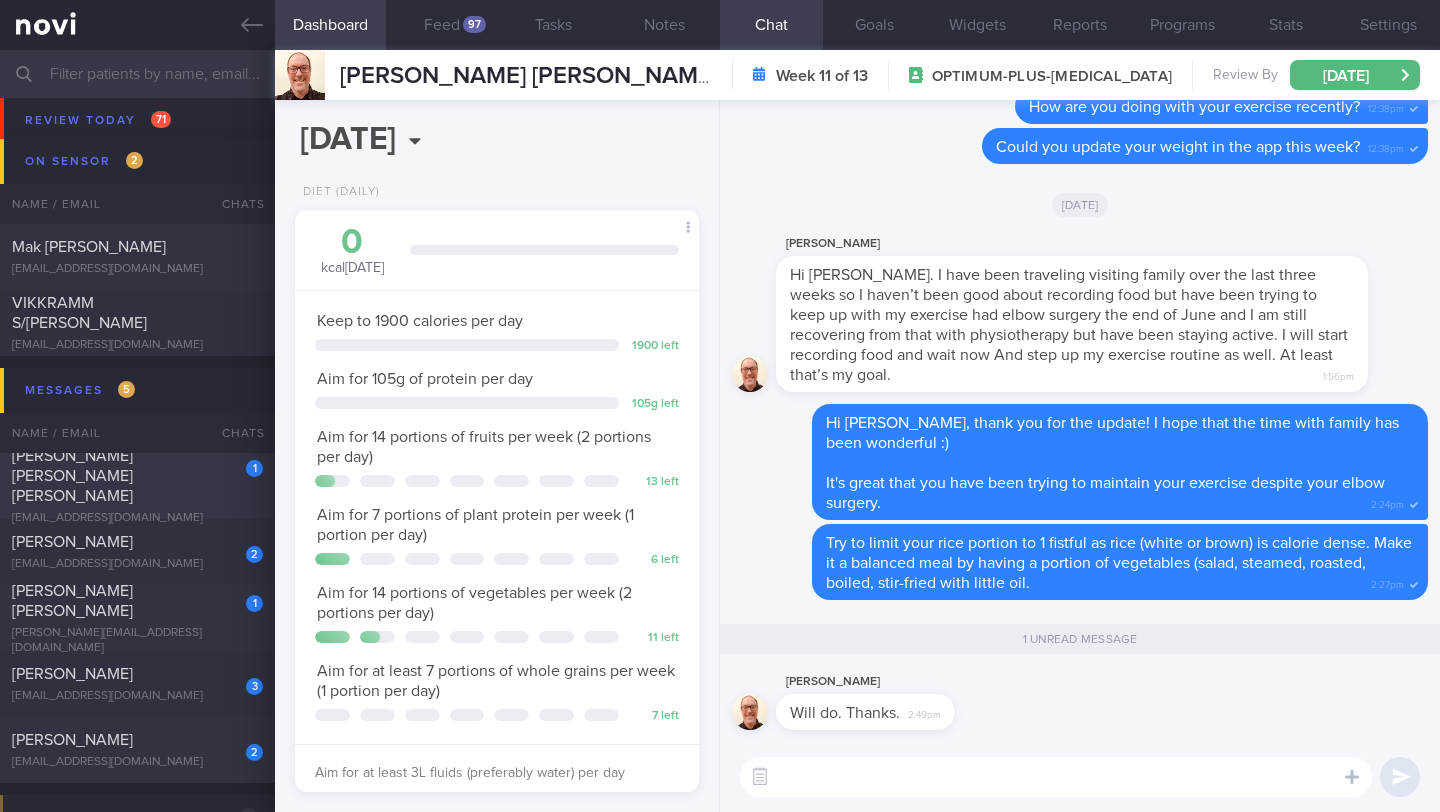 click on "[PERSON_NAME] [PERSON_NAME] [PERSON_NAME]" at bounding box center (135, 476) 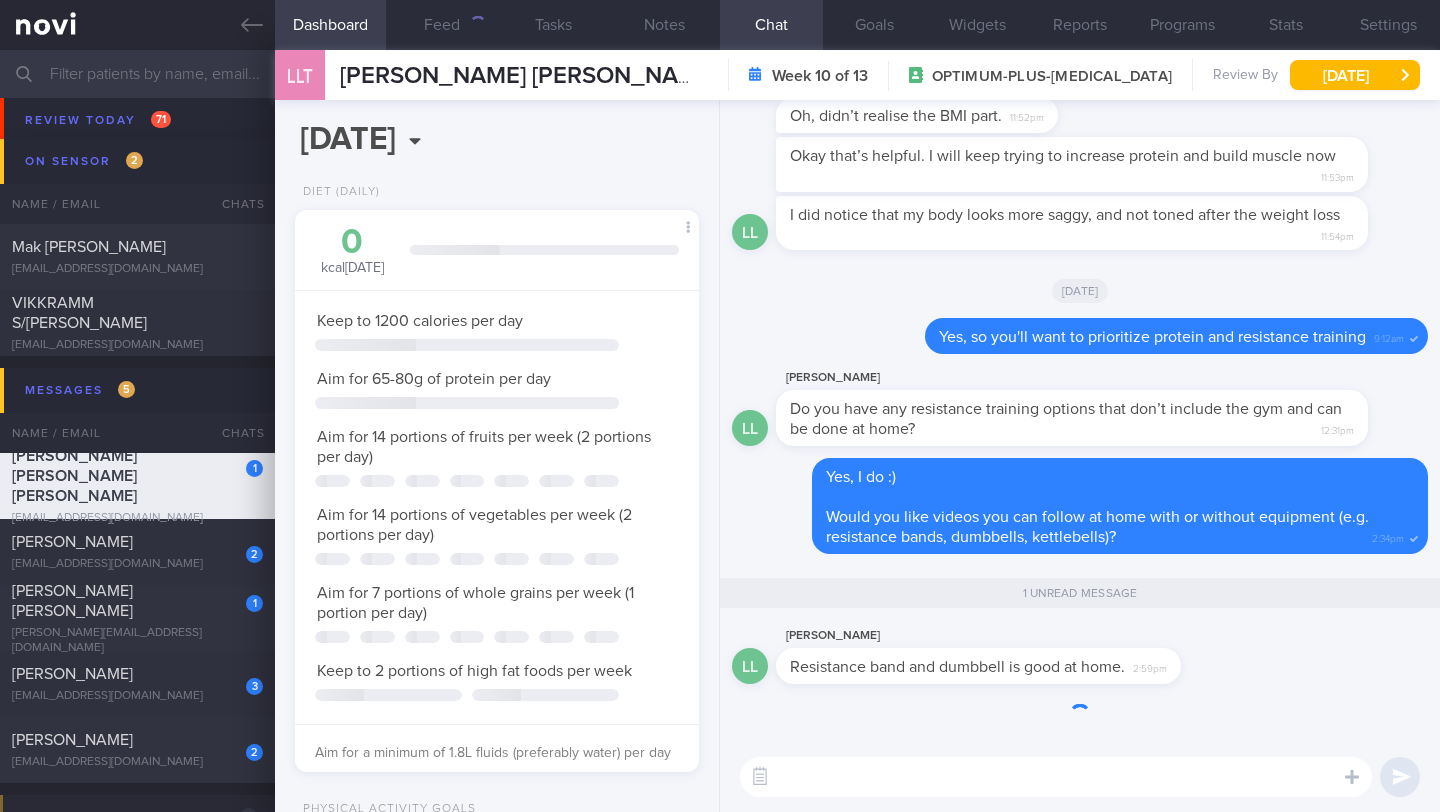 scroll, scrollTop: 999795, scrollLeft: 999647, axis: both 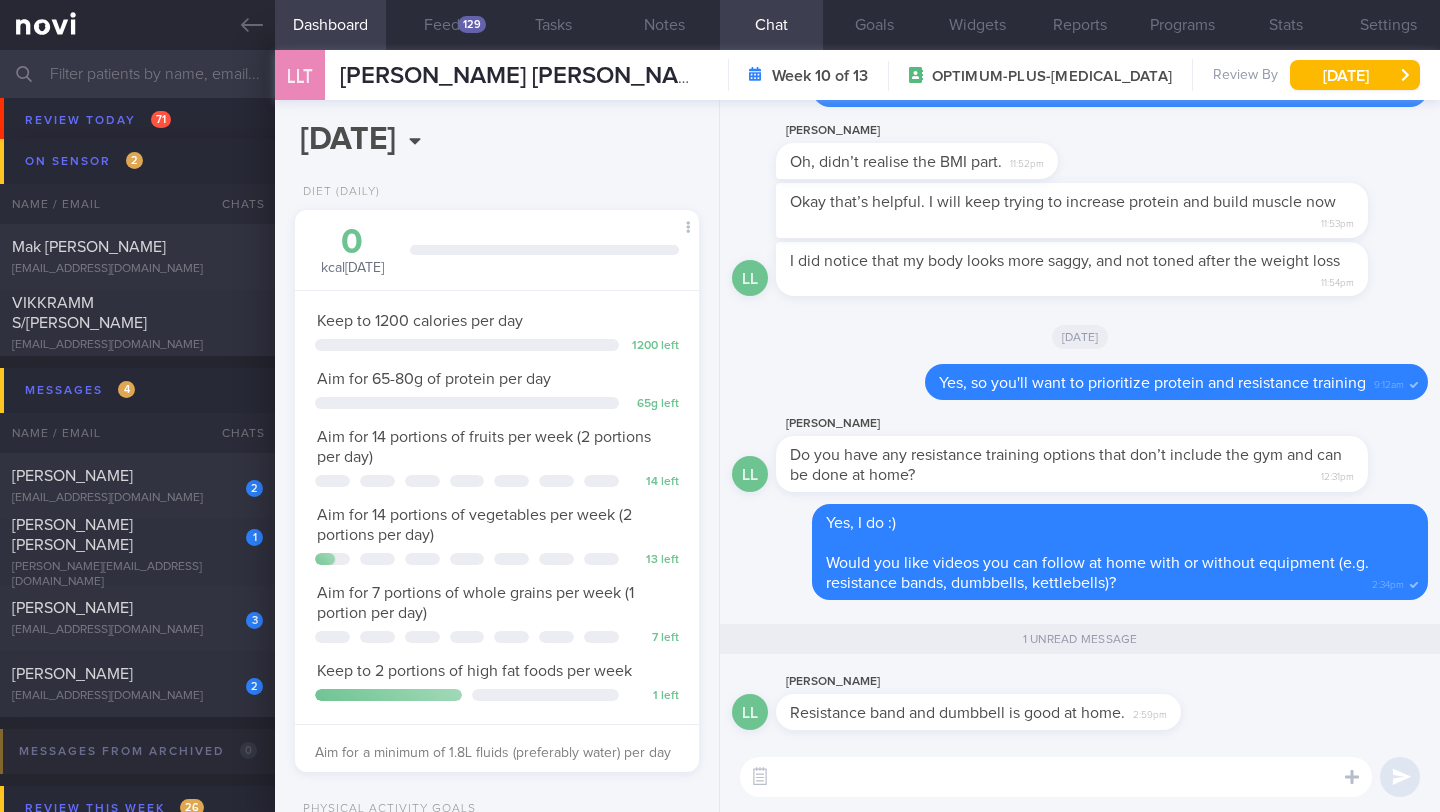 paste on "Hi [Patient's Name], here’s a 15-minute Beginner Tube Resistance Band Workout! It’s a fantastic way to build strength. Give it a shot! 💪" 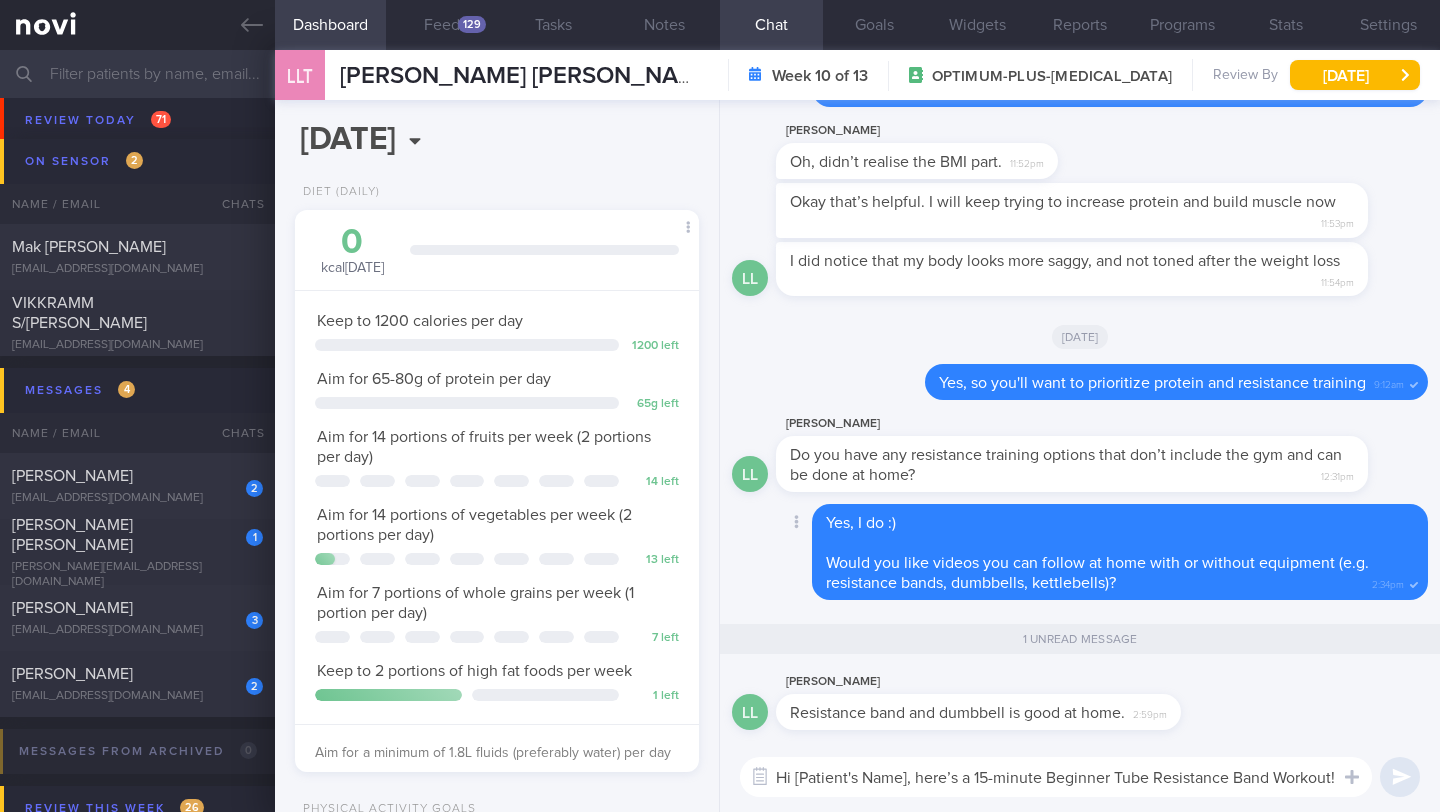 scroll, scrollTop: 0, scrollLeft: 0, axis: both 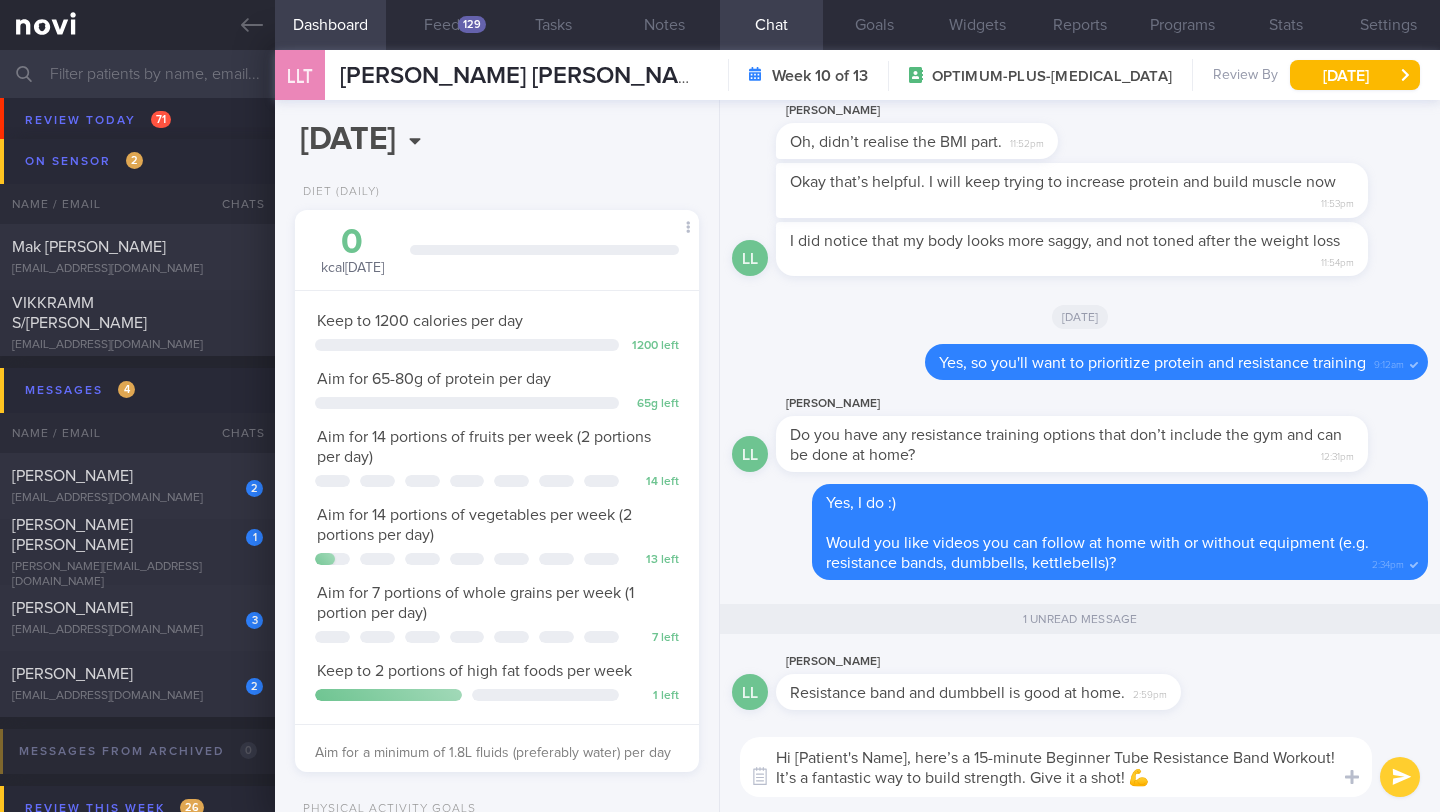 drag, startPoint x: 919, startPoint y: 757, endPoint x: 745, endPoint y: 752, distance: 174.07182 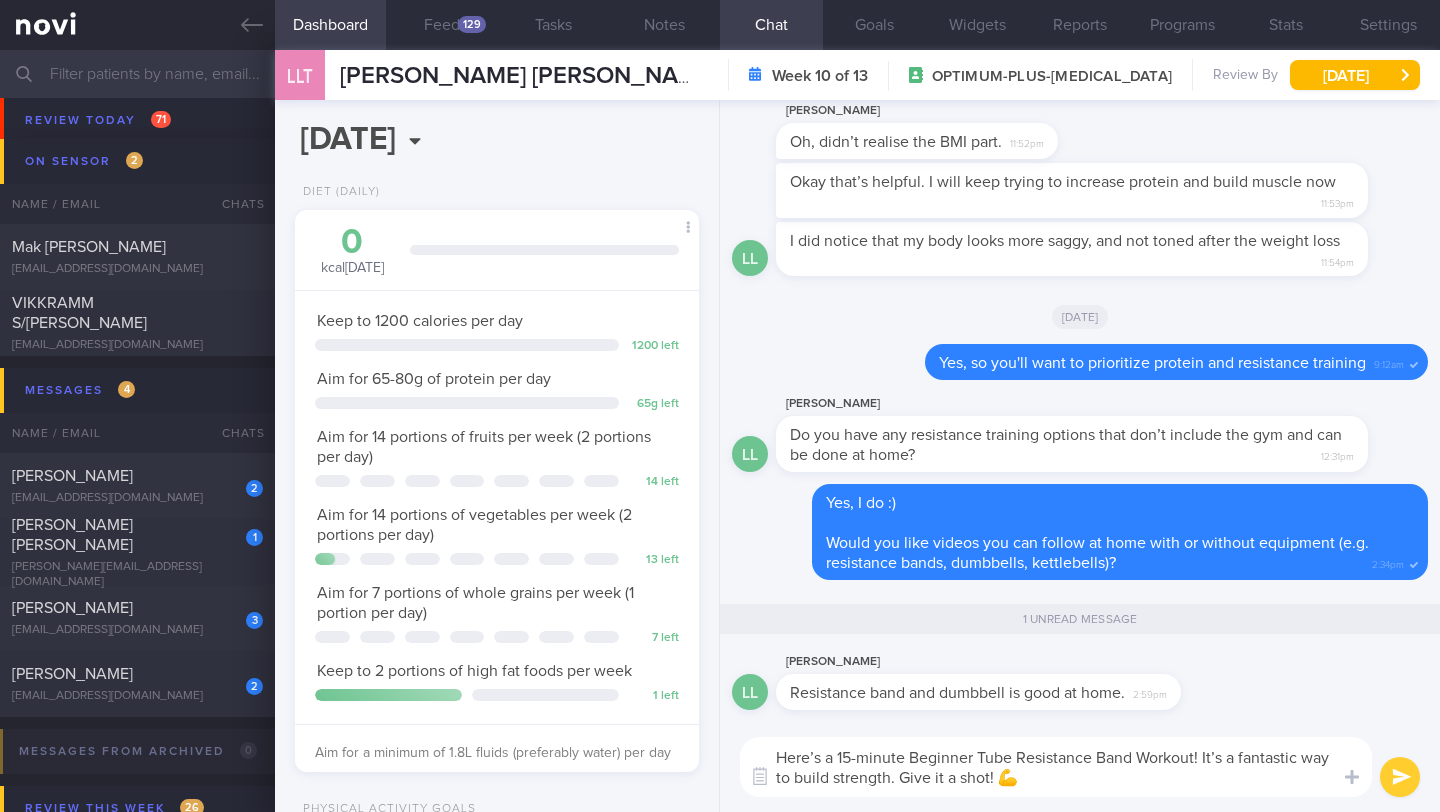 click on "Here’s a 15-minute Beginner Tube Resistance Band Workout! It’s a fantastic way to build strength. Give it a shot! 💪" at bounding box center (1056, 767) 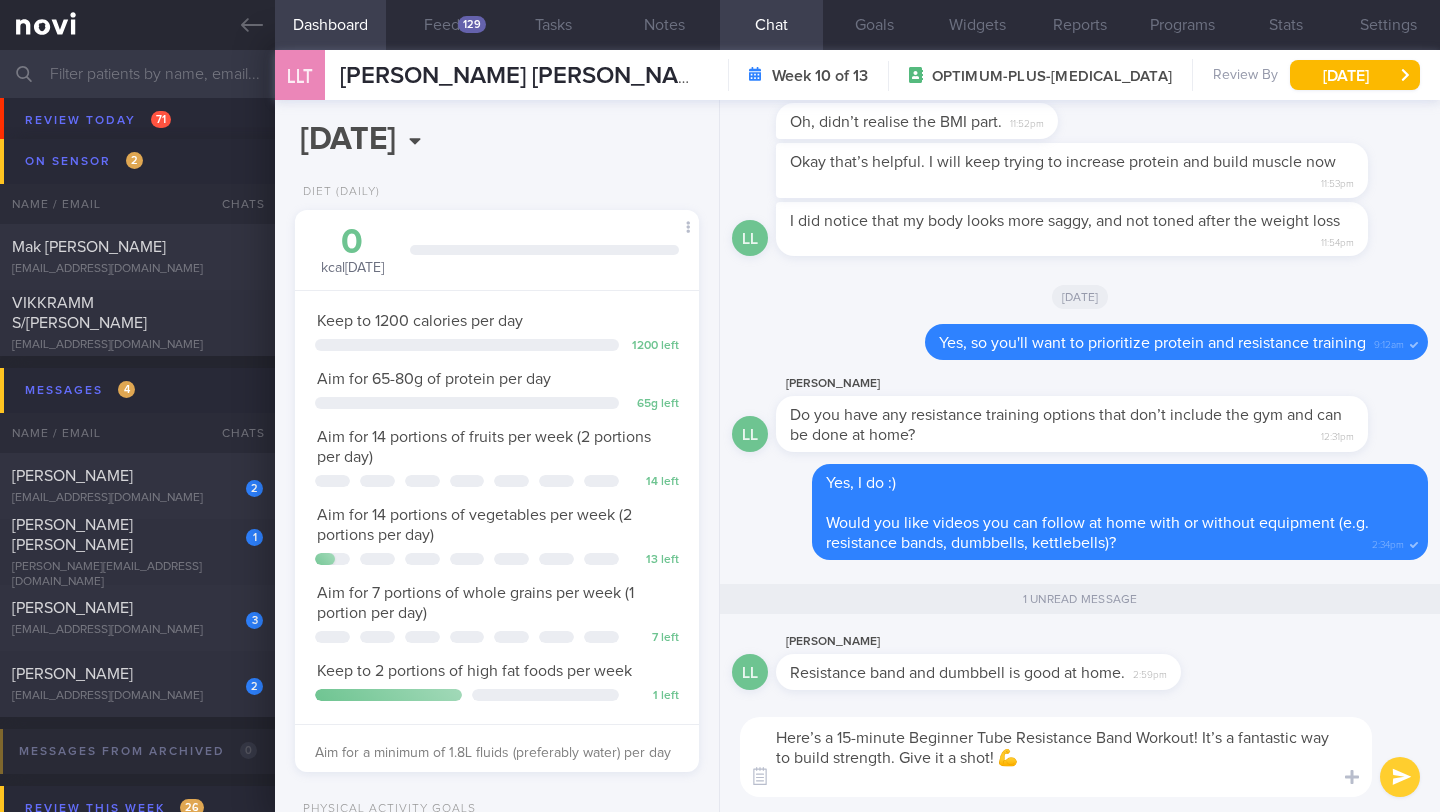 paste on "[URL][DOMAIN_NAME]" 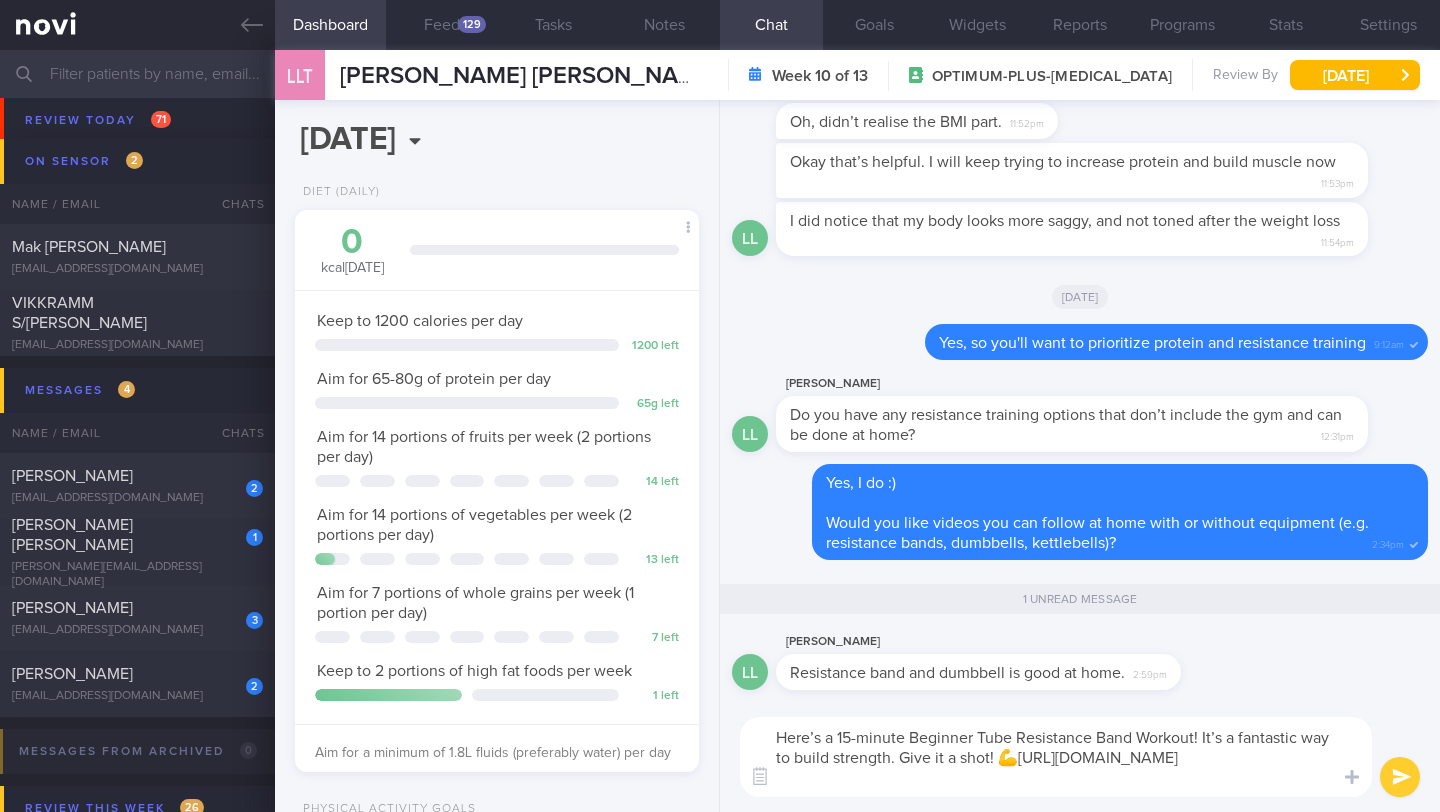 click on "Here’s a 15-minute Beginner Tube Resistance Band Workout! It’s a fantastic way to build strength. Give it a shot! 💪[URL][DOMAIN_NAME]" at bounding box center [1056, 757] 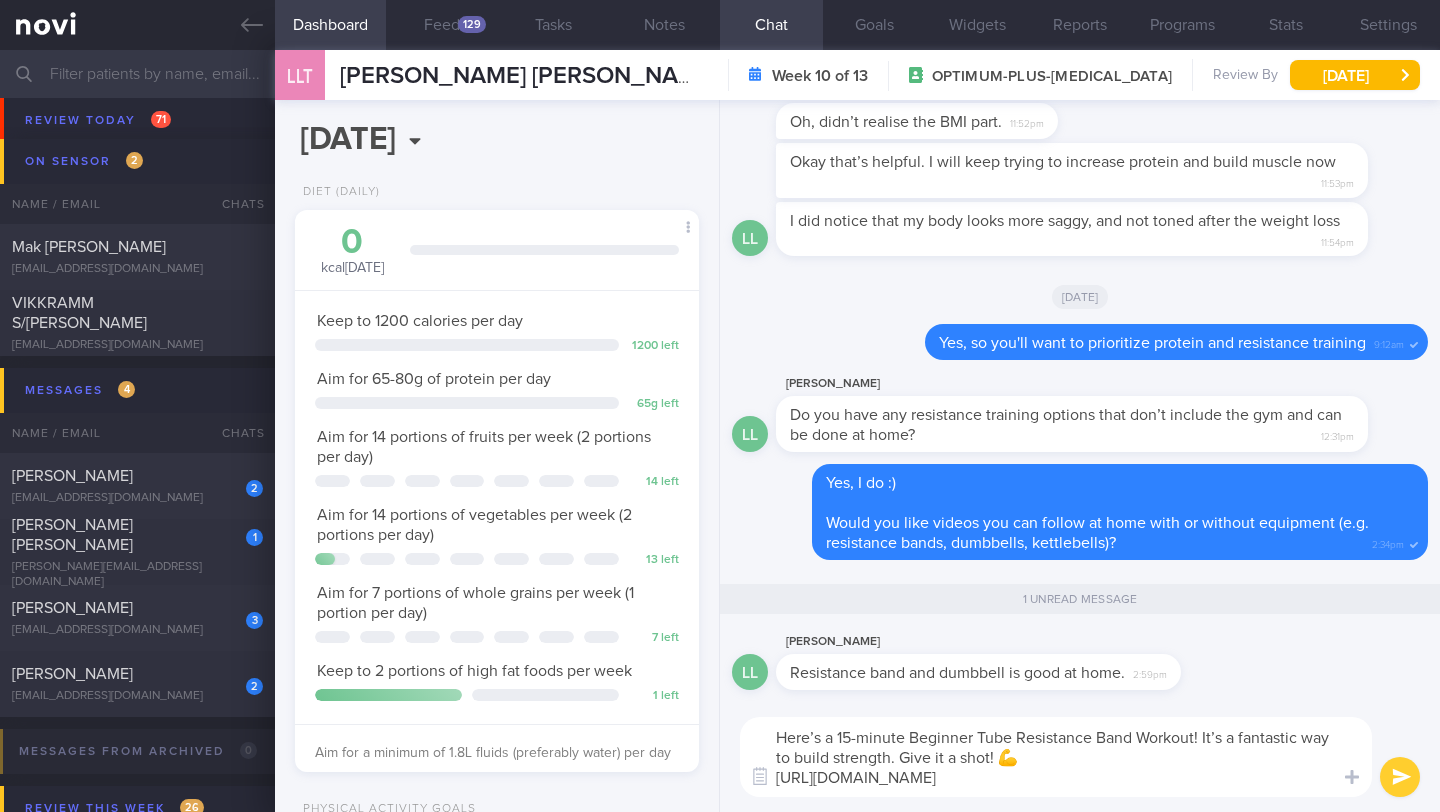 click on "Here’s a 15-minute Beginner Tube Resistance Band Workout! It’s a fantastic way to build strength. Give it a shot! 💪
[URL][DOMAIN_NAME]" at bounding box center [1056, 757] 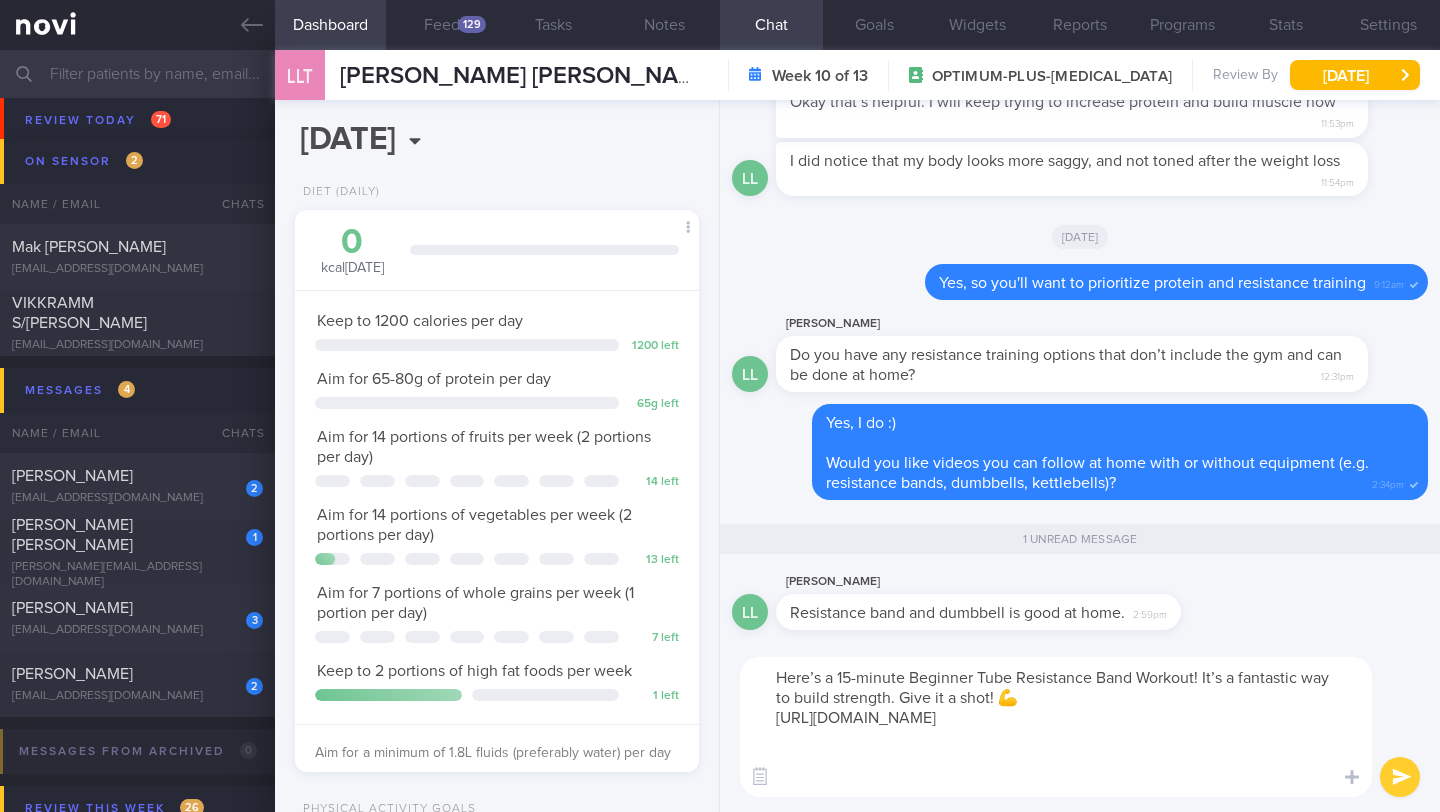 click on "Here’s a 15-minute Beginner Tube Resistance Band Workout! It’s a fantastic way to build strength. Give it a shot! 💪
[URL][DOMAIN_NAME]" at bounding box center (1056, 727) 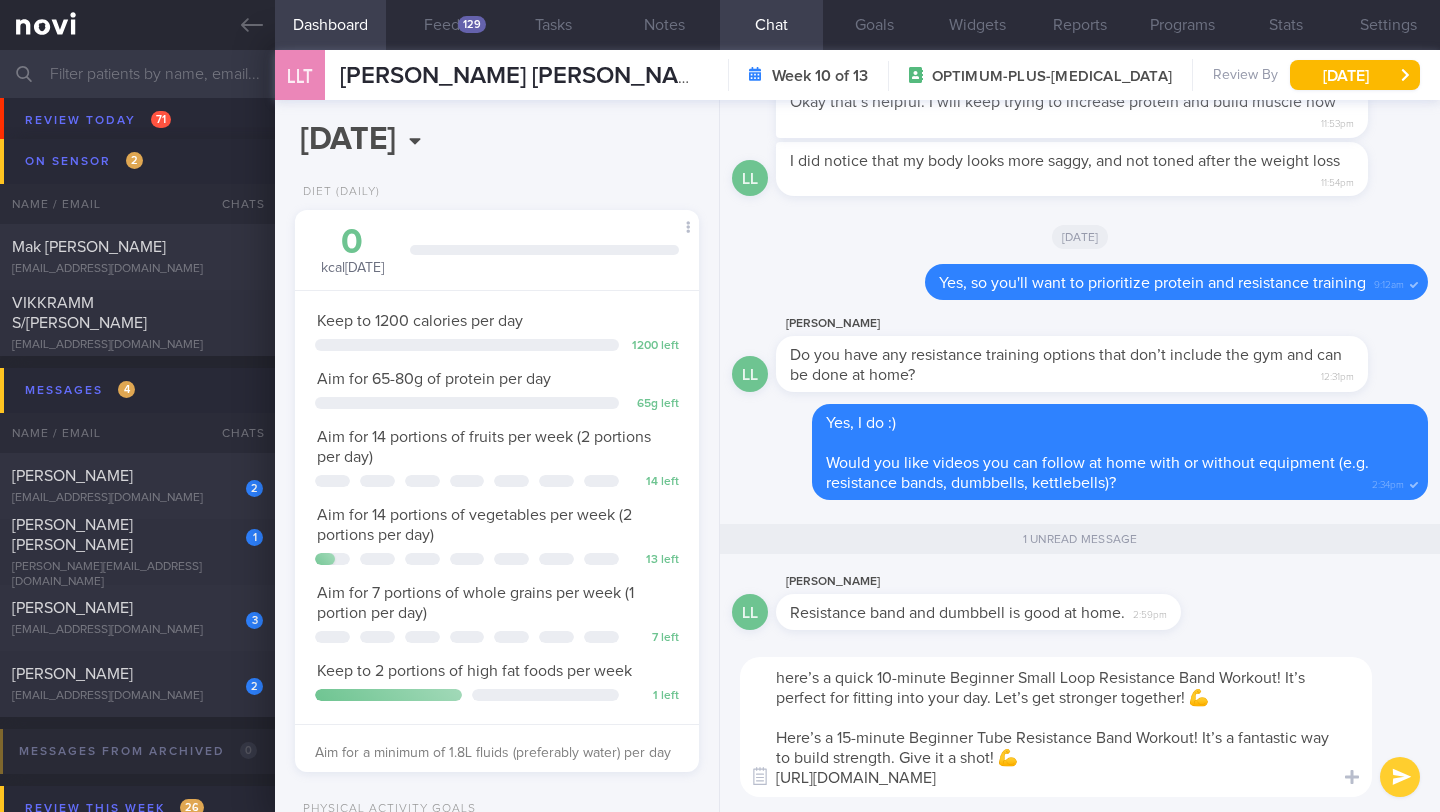 click on "here’s a quick 10-minute Beginner Small Loop Resistance Band Workout! It’s perfect for fitting into your day. Let’s get stronger together! 💪
Here’s a 15-minute Beginner Tube Resistance Band Workout! It’s a fantastic way to build strength. Give it a shot! 💪
[URL][DOMAIN_NAME]" at bounding box center [1056, 727] 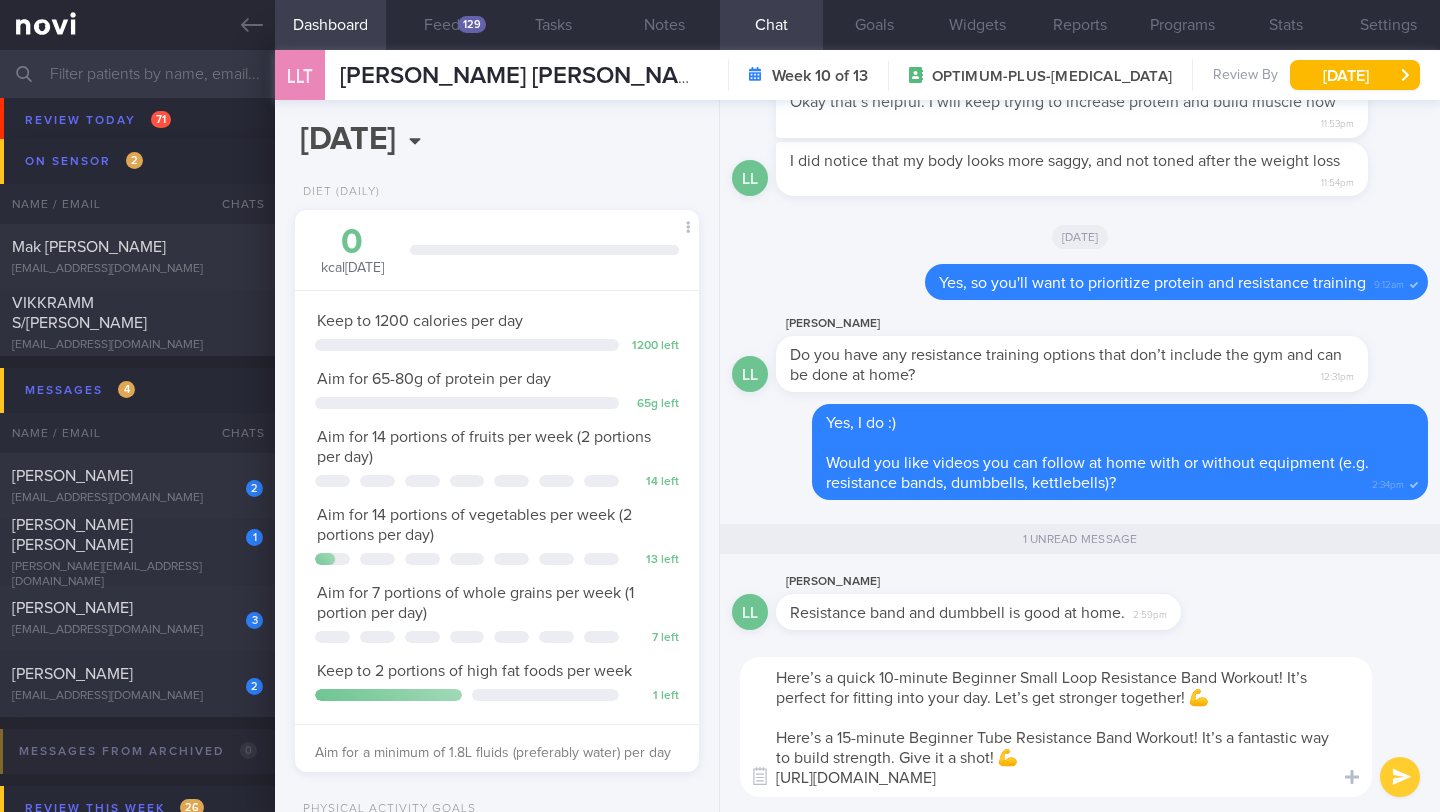 drag, startPoint x: 1189, startPoint y: 701, endPoint x: 994, endPoint y: 698, distance: 195.02307 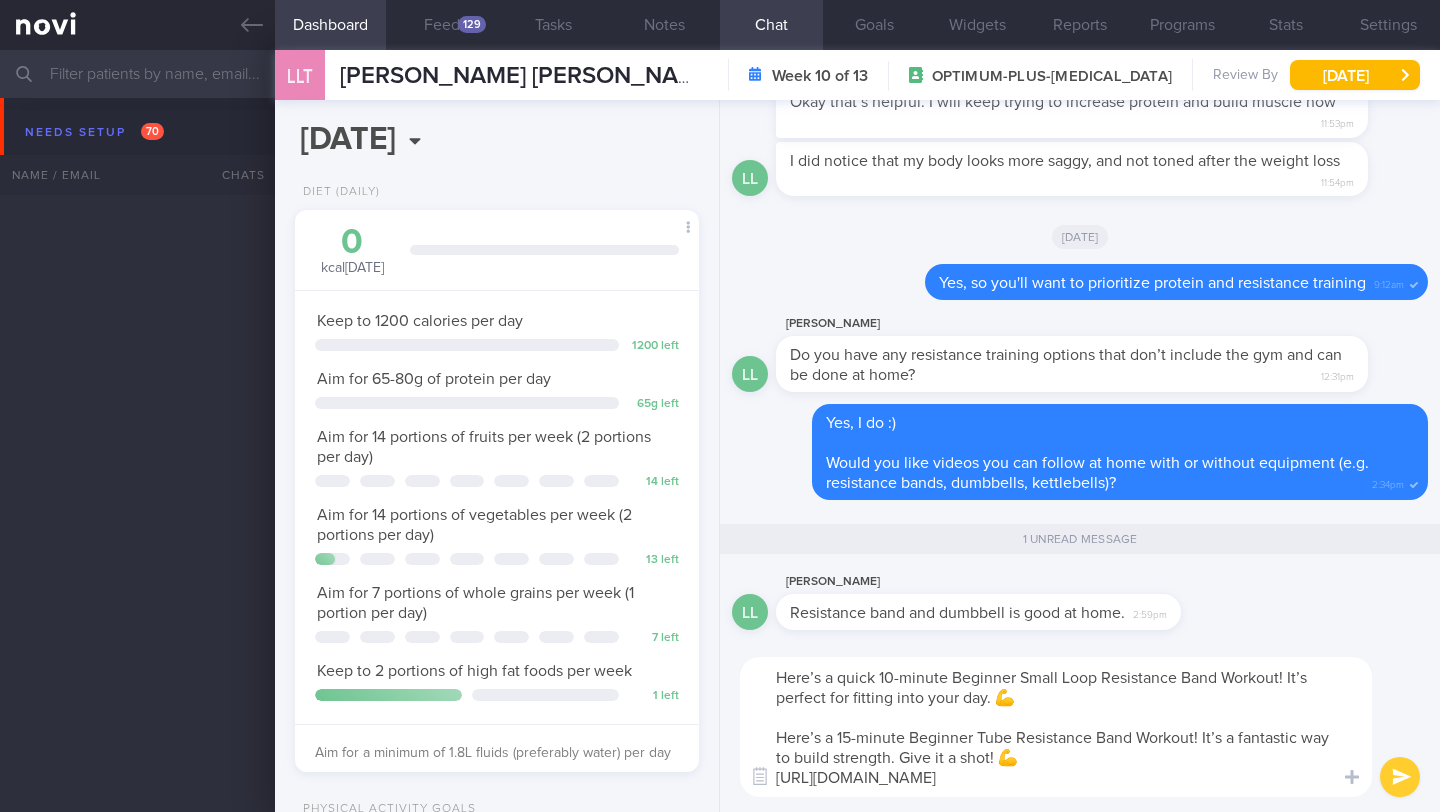 select on "6" 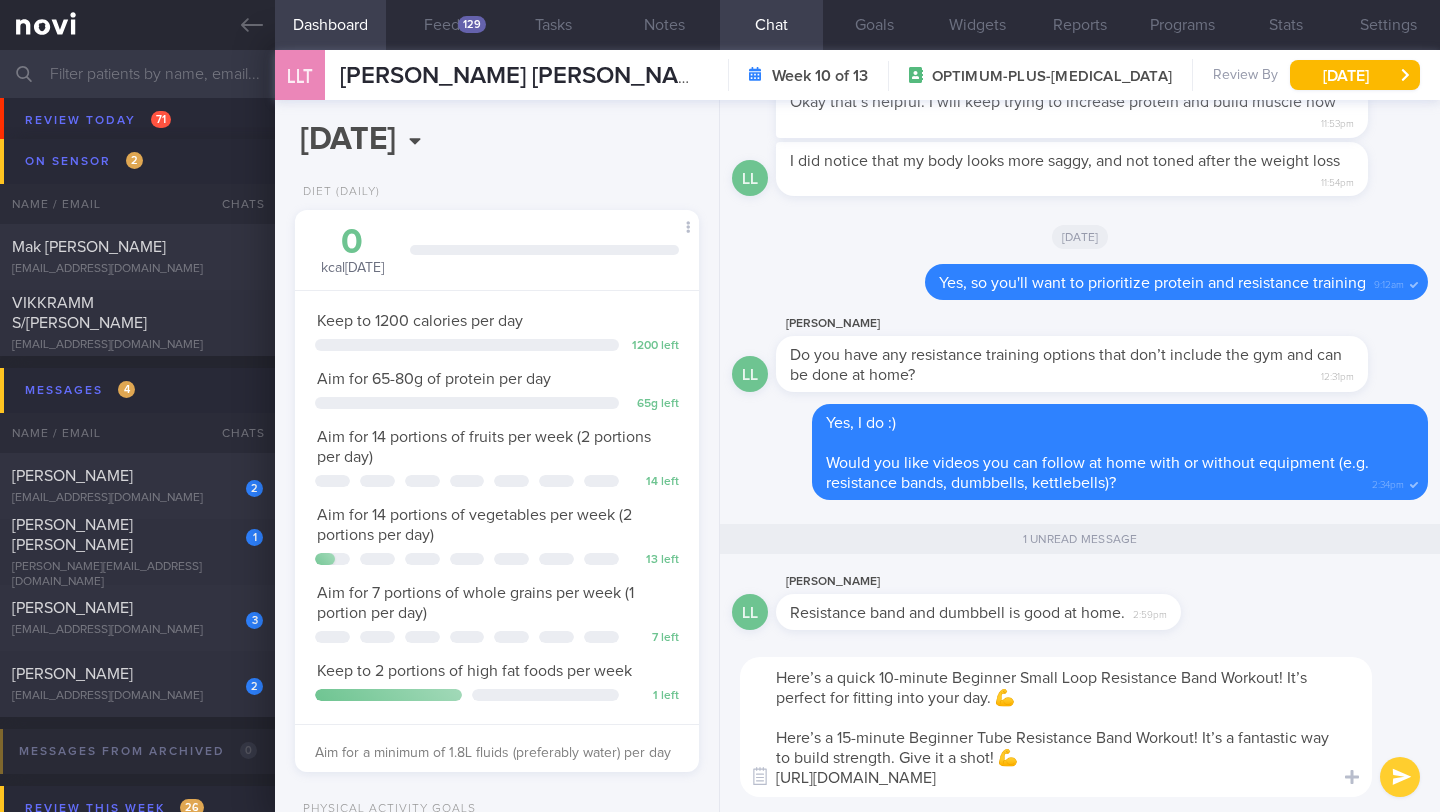 click on "Here’s a quick 10-minute Beginner Small Loop Resistance Band Workout! It’s perfect for fitting into your day. 💪
Here’s a 15-minute Beginner Tube Resistance Band Workout! It’s a fantastic way to build strength. Give it a shot! 💪
[URL][DOMAIN_NAME]" at bounding box center (1056, 727) 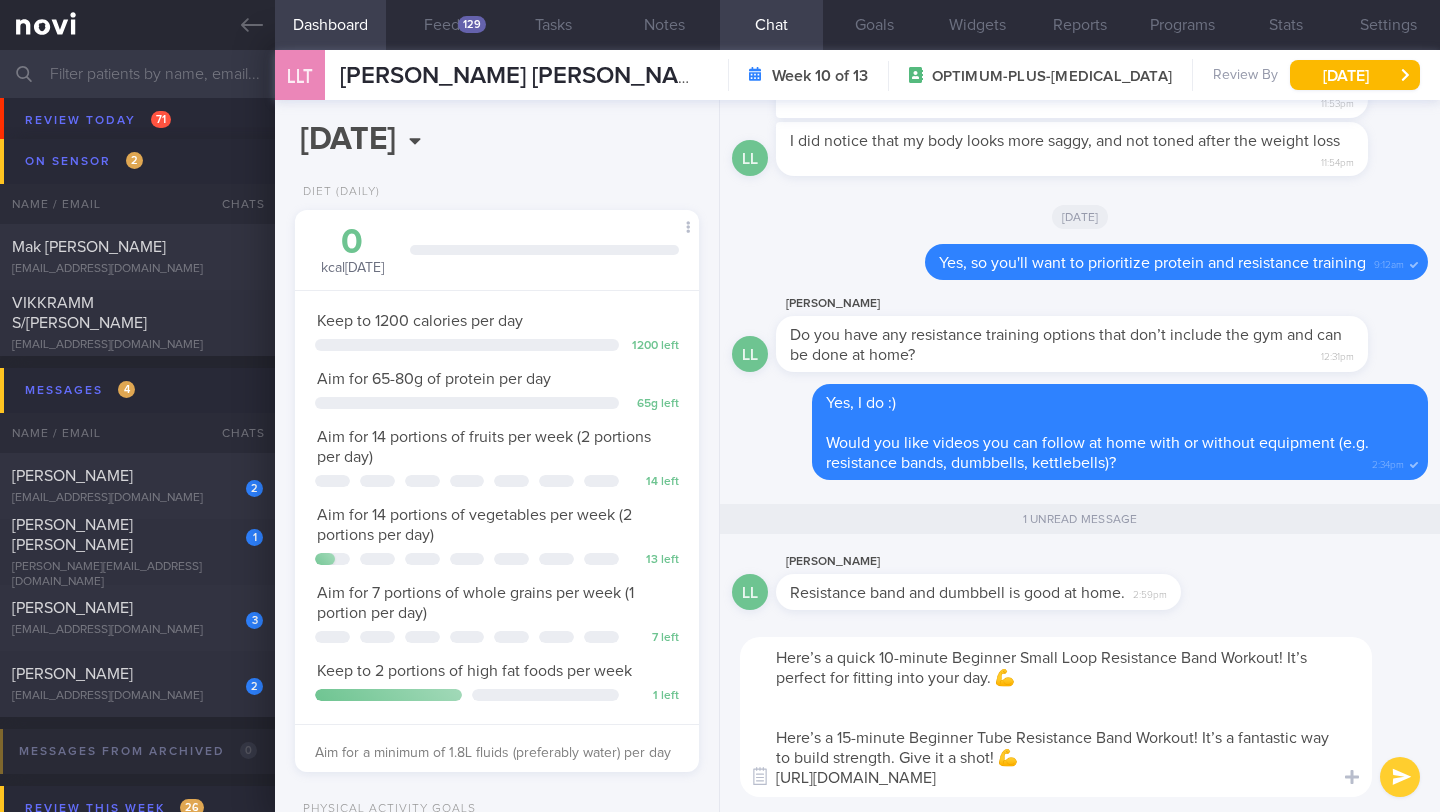 paste on "https://www.youtube.com/watch?v=Lk5PisETE9I" 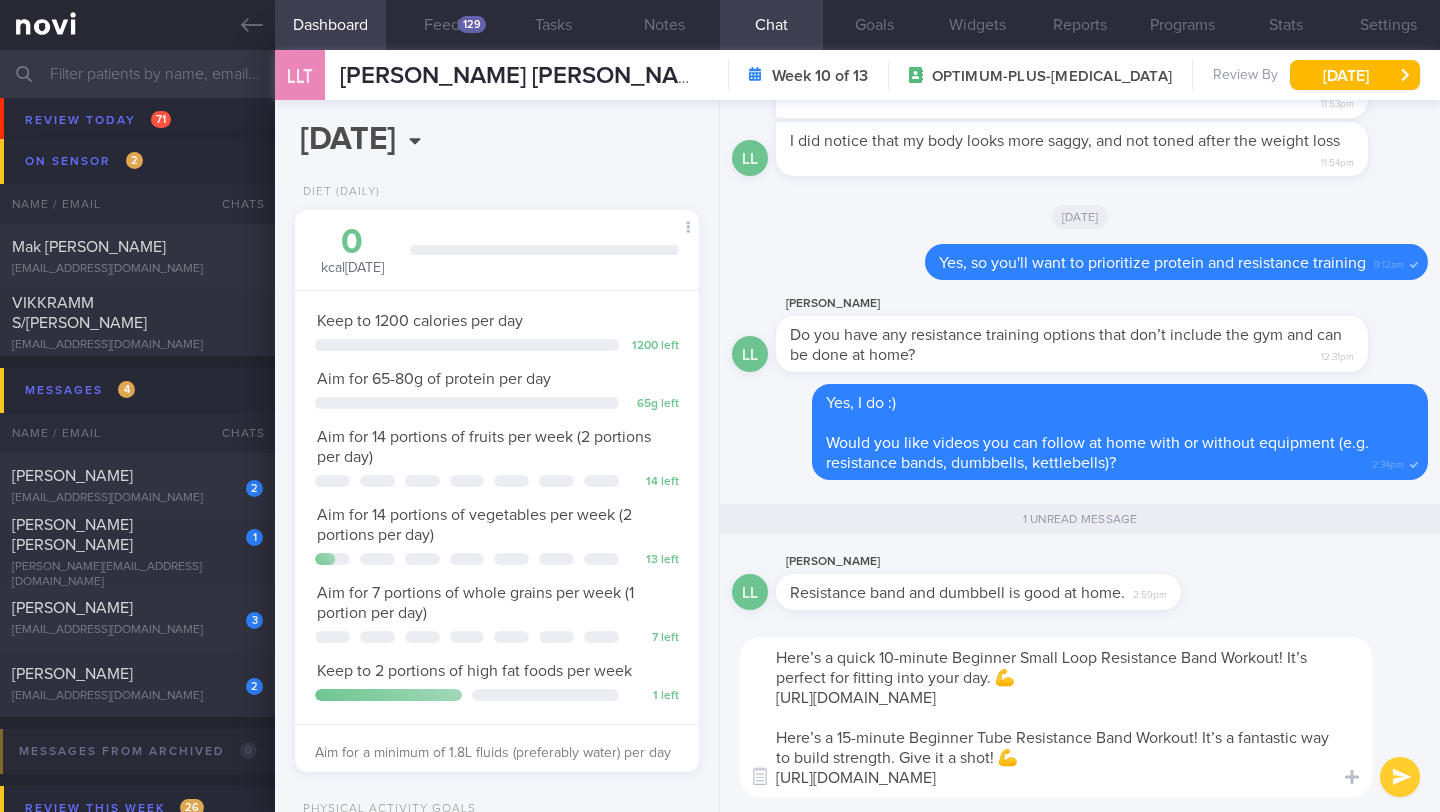 click on "Here’s a quick 10-minute Beginner Small Loop Resistance Band Workout! It’s perfect for fitting into your day. 💪
https://www.youtube.com/watch?v=Lk5PisETE9I
Here’s a 15-minute Beginner Tube Resistance Band Workout! It’s a fantastic way to build strength. Give it a shot! 💪
https://www.youtube.com/watch?v=tONvKzIiqqw" at bounding box center [1056, 717] 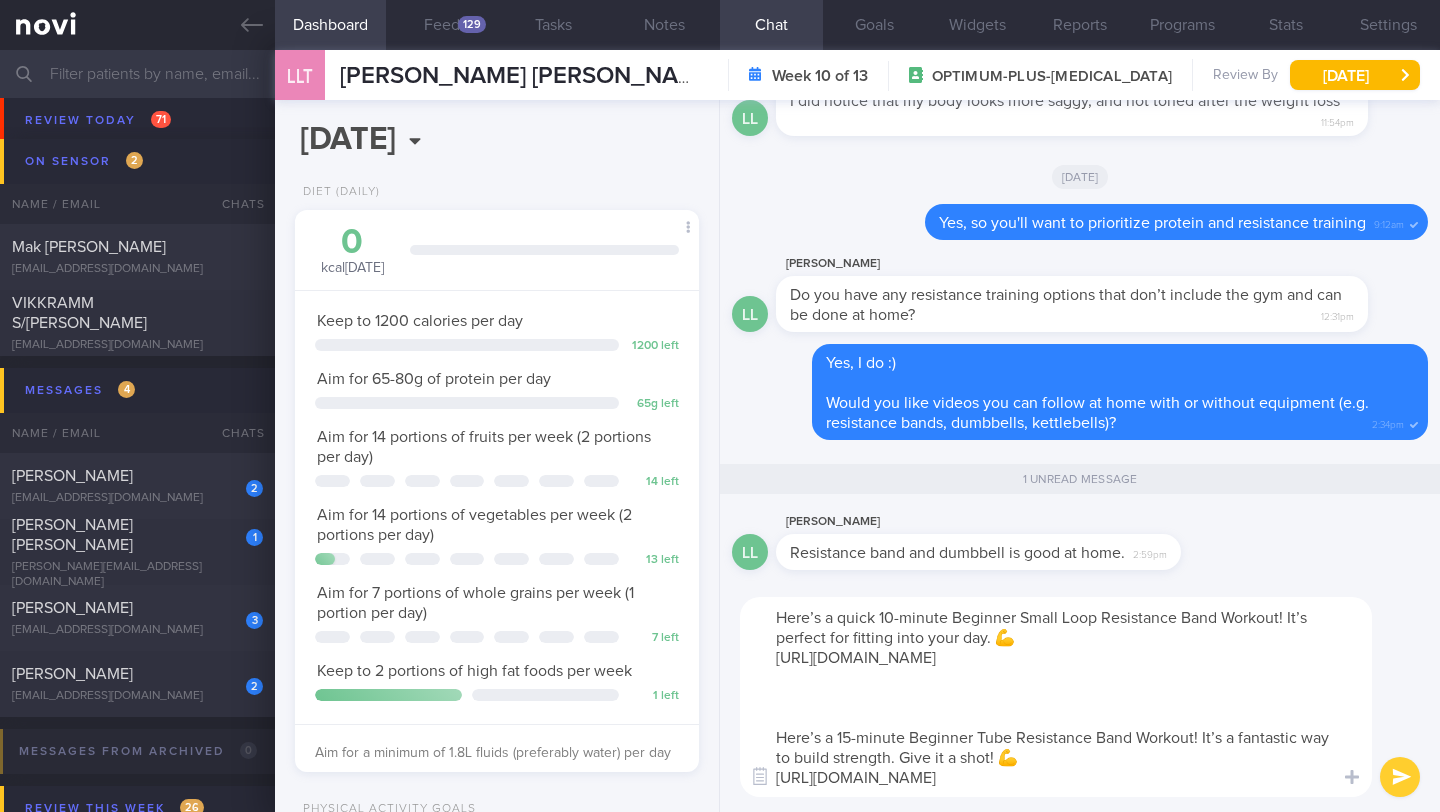 paste on "https://www.youtube.com/watch?v=lm_30_1lTqU" 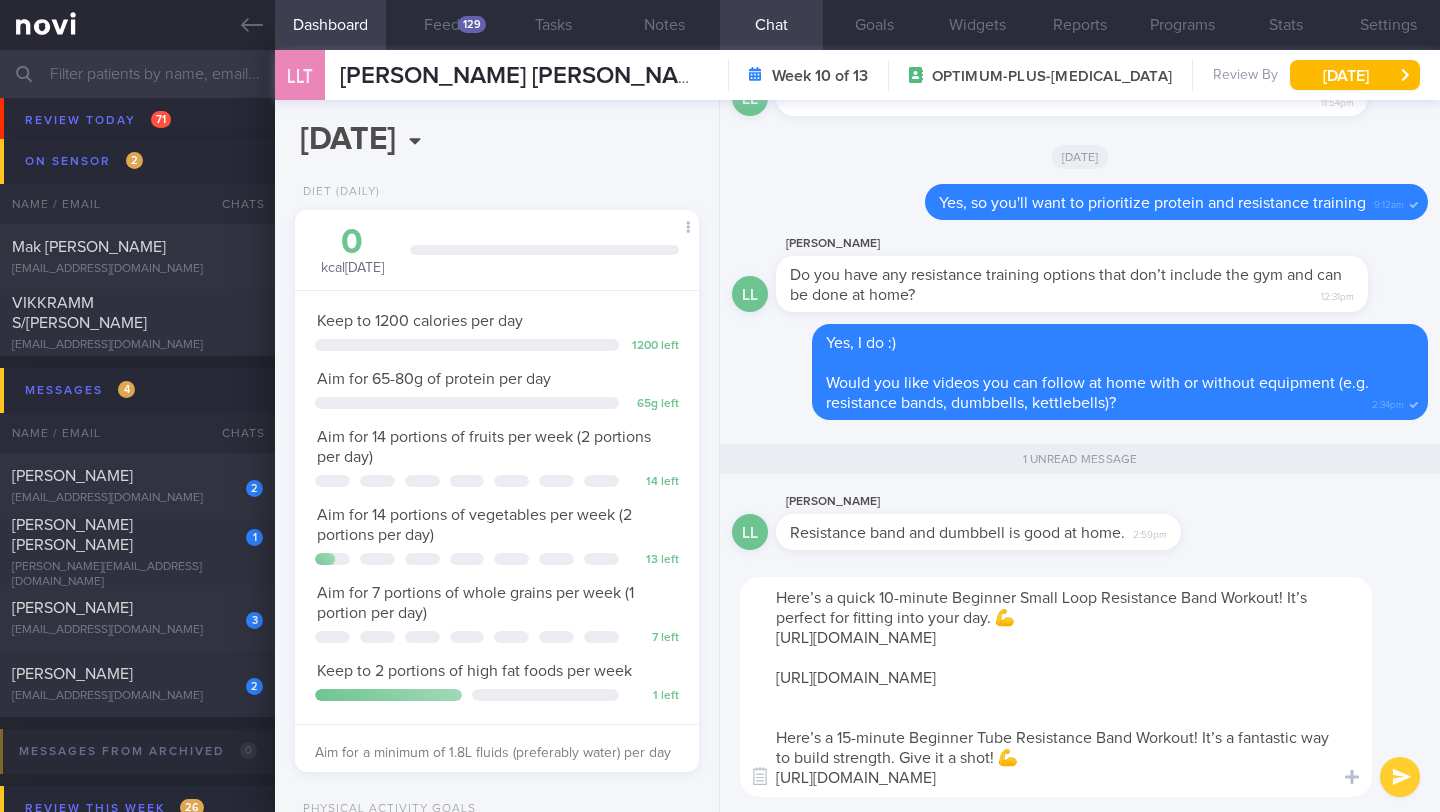 click on "Here’s a quick 10-minute Beginner Small Loop Resistance Band Workout! It’s perfect for fitting into your day. 💪
https://www.youtube.com/watch?v=Lk5PisETE9I
https://www.youtube.com/watch?v=lm_30_1lTqU
Here’s a 15-minute Beginner Tube Resistance Band Workout! It’s a fantastic way to build strength. Give it a shot! 💪
https://www.youtube.com/watch?v=tONvKzIiqqw" at bounding box center [1056, 687] 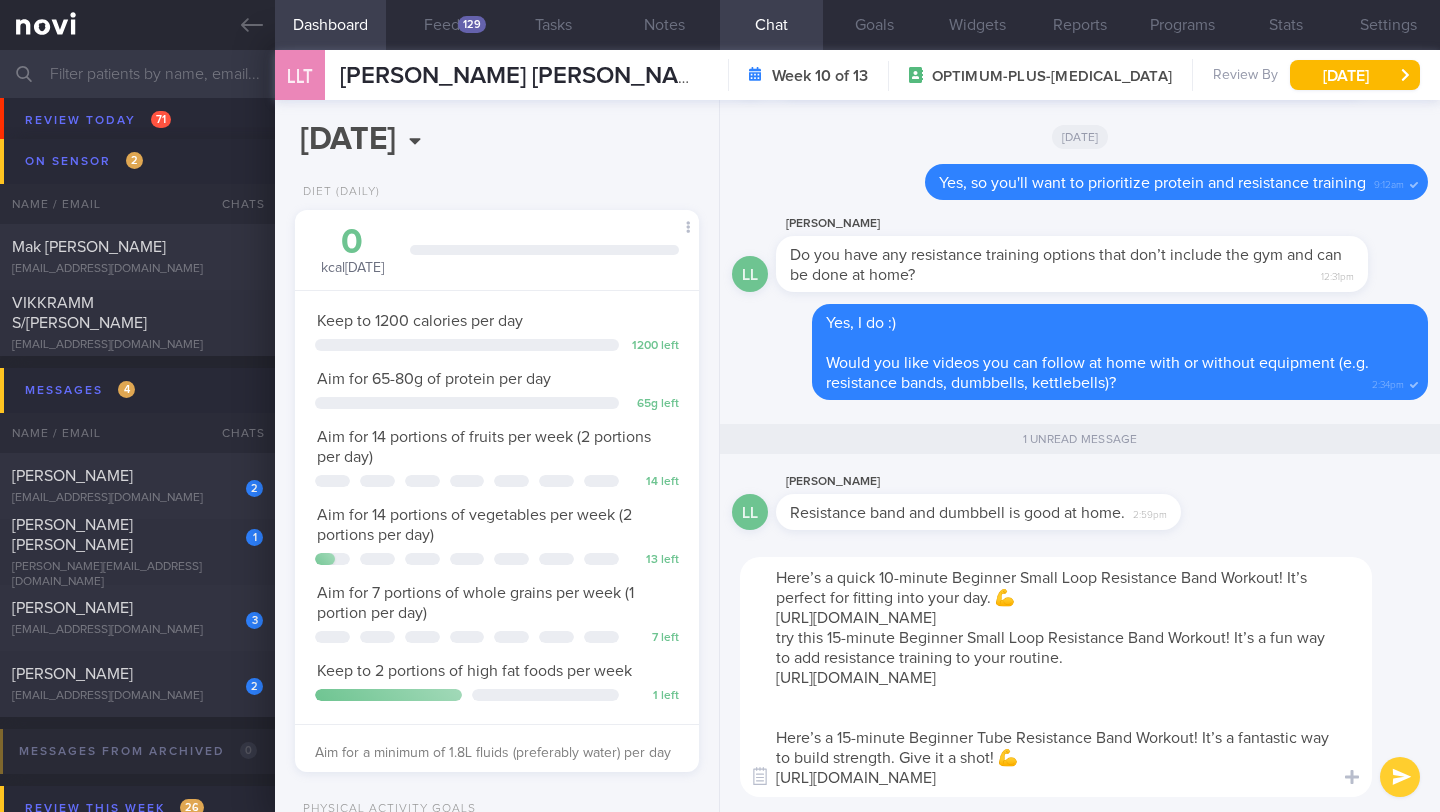 click on "Here’s a quick 10-minute Beginner Small Loop Resistance Band Workout! It’s perfect for fitting into your day. 💪
https://www.youtube.com/watch?v=Lk5PisETE9I
try this 15-minute Beginner Small Loop Resistance Band Workout! It’s a fun way to add resistance training to your routine.
https://www.youtube.com/watch?v=lm_30_1lTqU
Here’s a 15-minute Beginner Tube Resistance Band Workout! It’s a fantastic way to build strength. Give it a shot! 💪
https://www.youtube.com/watch?v=tONvKzIiqqw" at bounding box center [1056, 677] 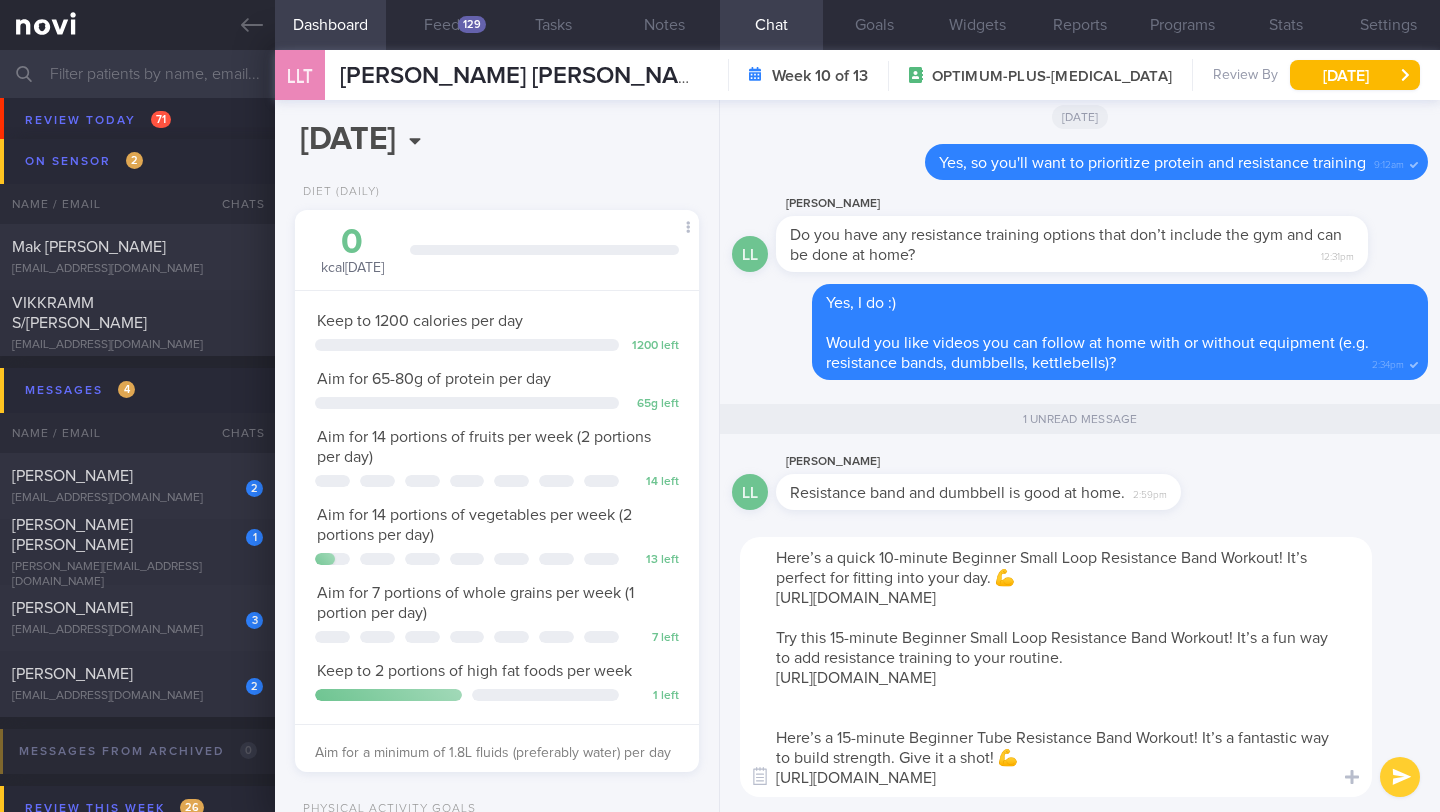 click on "Here’s a quick 10-minute Beginner Small Loop Resistance Band Workout! It’s perfect for fitting into your day. 💪
https://www.youtube.com/watch?v=Lk5PisETE9I
Try this 15-minute Beginner Small Loop Resistance Band Workout! It’s a fun way to add resistance training to your routine.
https://www.youtube.com/watch?v=lm_30_1lTqU
Here’s a 15-minute Beginner Tube Resistance Band Workout! It’s a fantastic way to build strength. Give it a shot! 💪
https://www.youtube.com/watch?v=tONvKzIiqqw" at bounding box center [1056, 667] 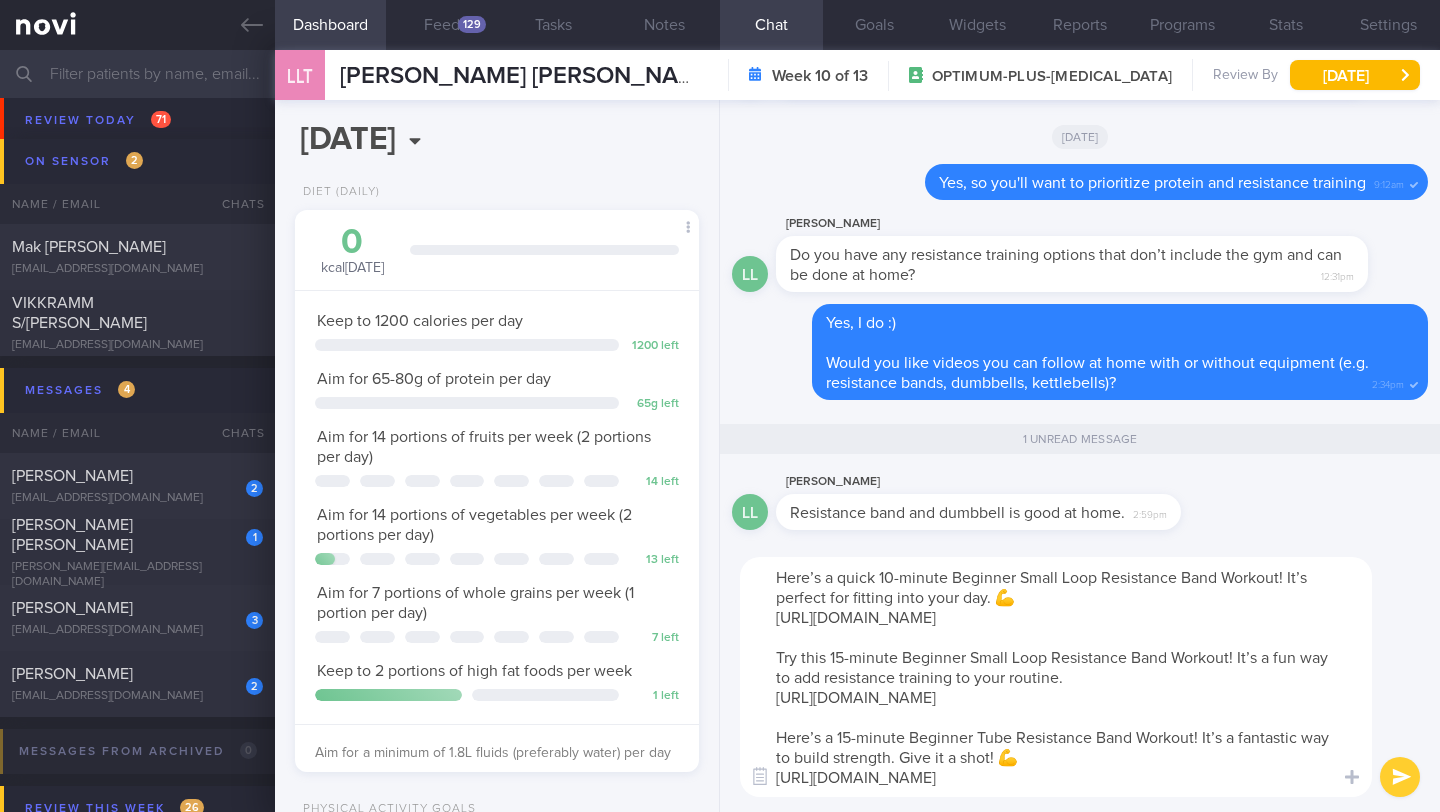 click on "Here’s a quick 10-minute Beginner Small Loop Resistance Band Workout! It’s perfect for fitting into your day. 💪
https://www.youtube.com/watch?v=Lk5PisETE9I
Try this 15-minute Beginner Small Loop Resistance Band Workout! It’s a fun way to add resistance training to your routine.
https://www.youtube.com/watch?v=lm_30_1lTqU
Here’s a 15-minute Beginner Tube Resistance Band Workout! It’s a fantastic way to build strength. Give it a shot! 💪
https://www.youtube.com/watch?v=tONvKzIiqqw" at bounding box center (1056, 677) 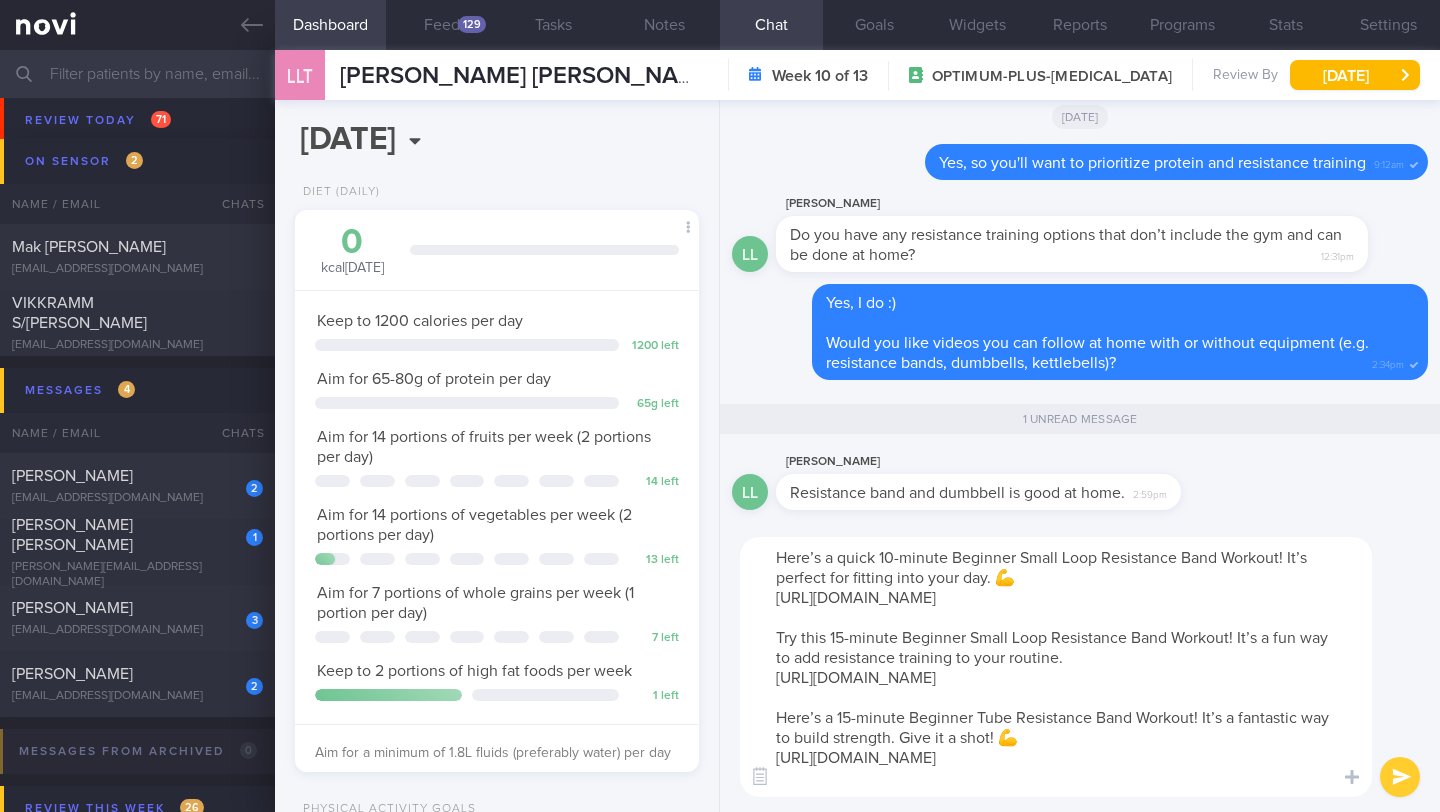 click on "Here’s a quick 10-minute Beginner Small Loop Resistance Band Workout! It’s perfect for fitting into your day. 💪
https://www.youtube.com/watch?v=Lk5PisETE9I
Try this 15-minute Beginner Small Loop Resistance Band Workout! It’s a fun way to add resistance training to your routine.
https://www.youtube.com/watch?v=lm_30_1lTqU
Here’s a 15-minute Beginner Tube Resistance Band Workout! It’s a fantastic way to build strength. Give it a shot! 💪
https://www.youtube.com/watch?v=tONvKzIiqqw" at bounding box center (1056, 667) 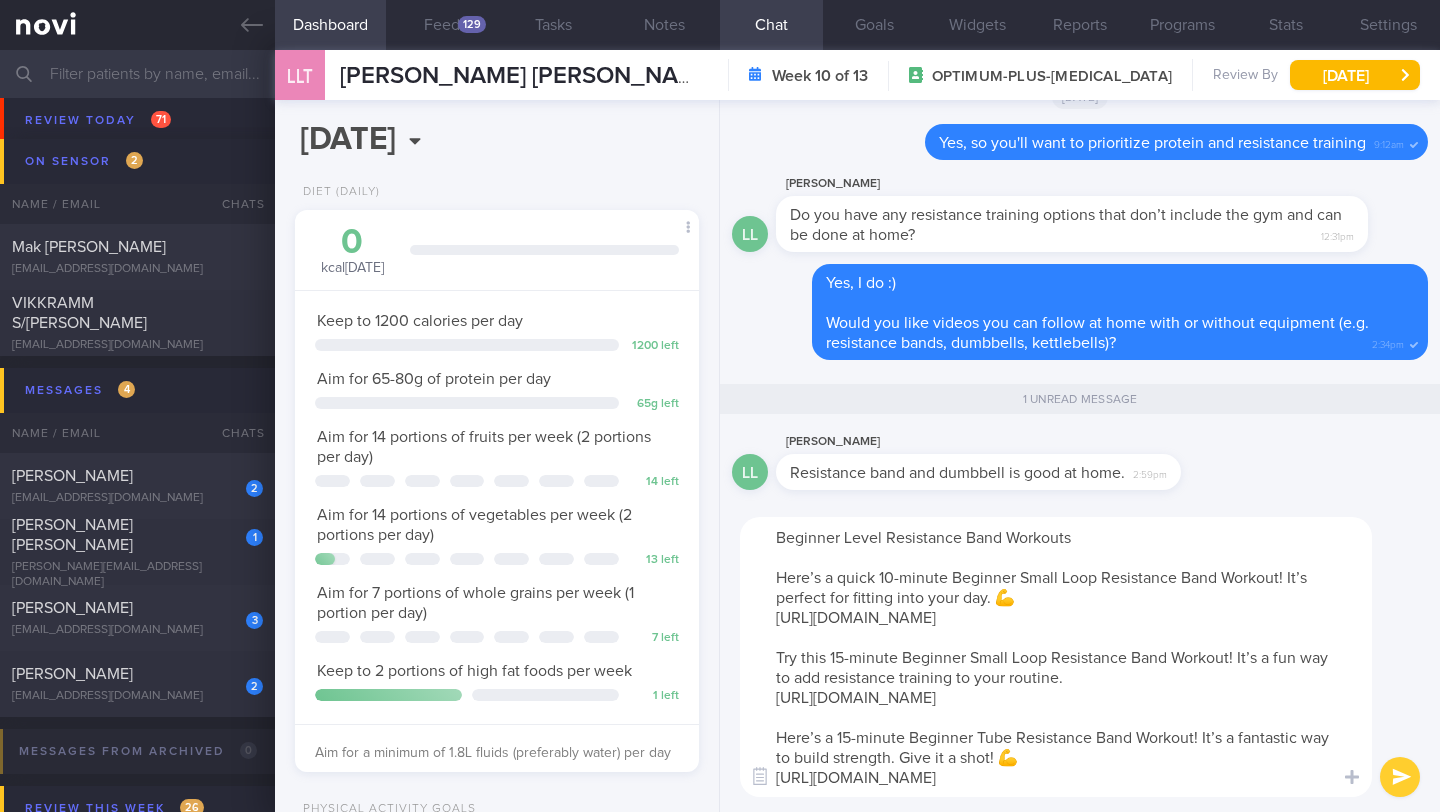 drag, startPoint x: 878, startPoint y: 575, endPoint x: 750, endPoint y: 565, distance: 128.39003 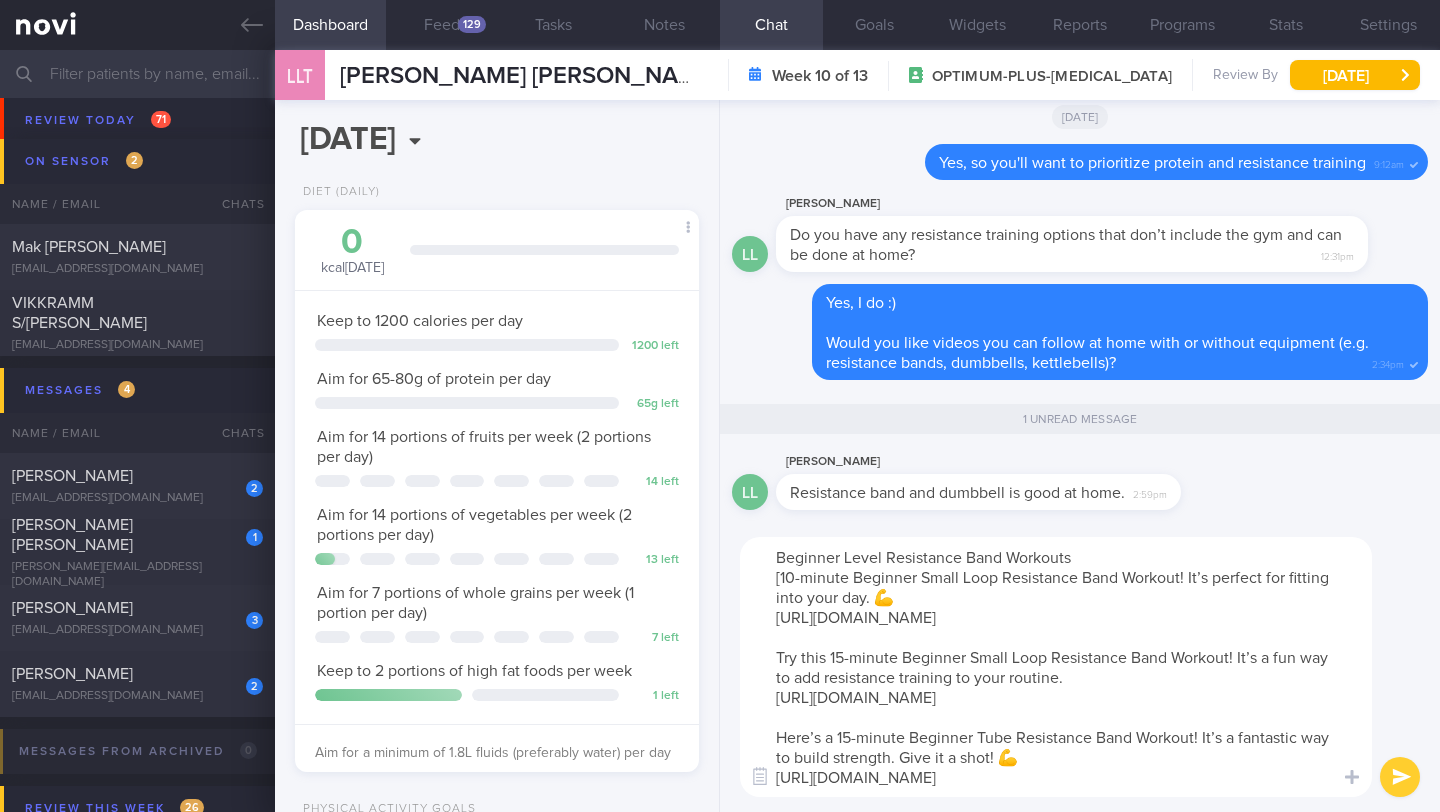 click on "Beginner Level Resistance Band Workouts
[10-minute Beginner Small Loop Resistance Band Workout! It’s perfect for fitting into your day. 💪
https://www.youtube.com/watch?v=Lk5PisETE9I
Try this 15-minute Beginner Small Loop Resistance Band Workout! It’s a fun way to add resistance training to your routine.
https://www.youtube.com/watch?v=lm_30_1lTqU
Here’s a 15-minute Beginner Tube Resistance Band Workout! It’s a fantastic way to build strength. Give it a shot! 💪
https://www.youtube.com/watch?v=tONvKzIiqqw" at bounding box center [1056, 667] 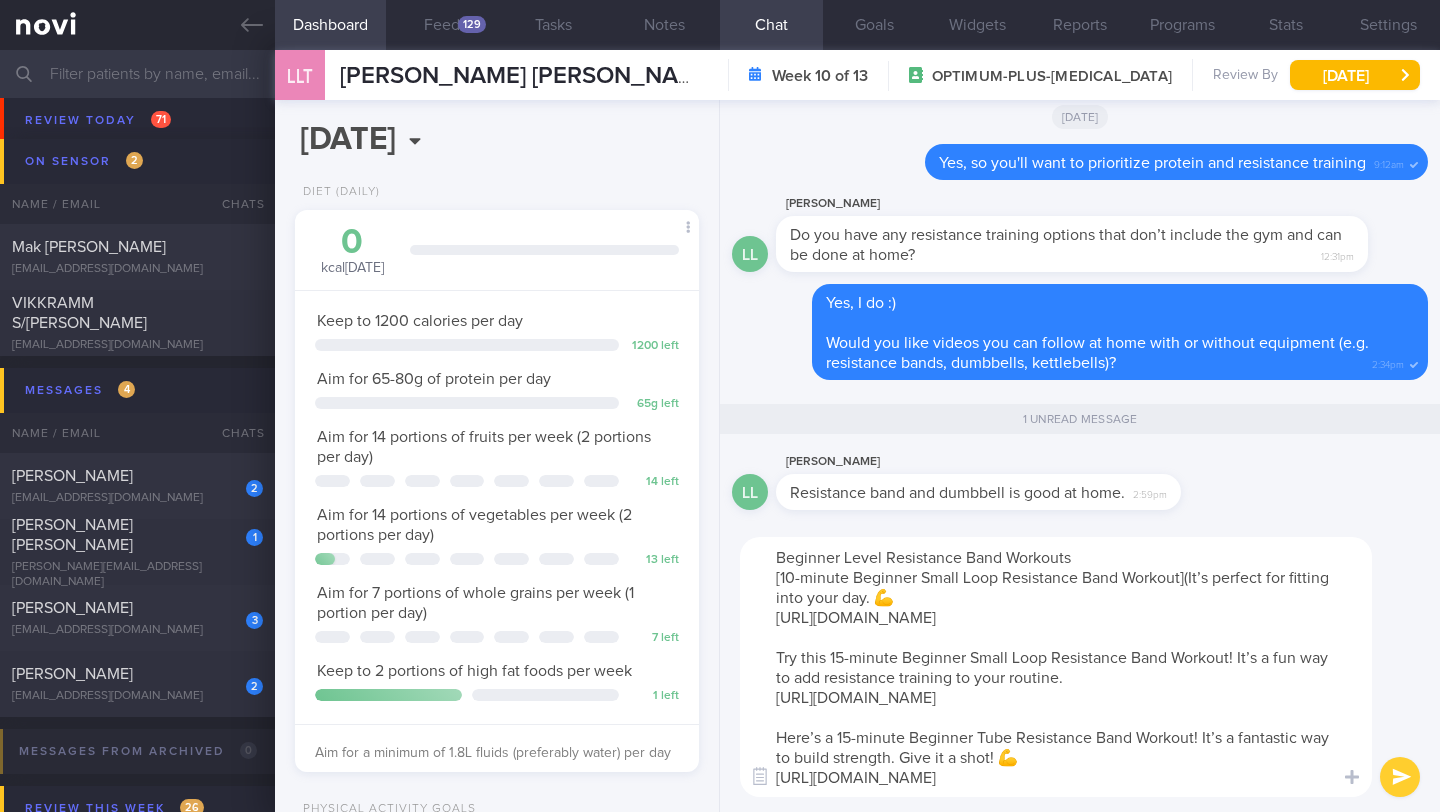 drag, startPoint x: 892, startPoint y: 598, endPoint x: 756, endPoint y: 598, distance: 136 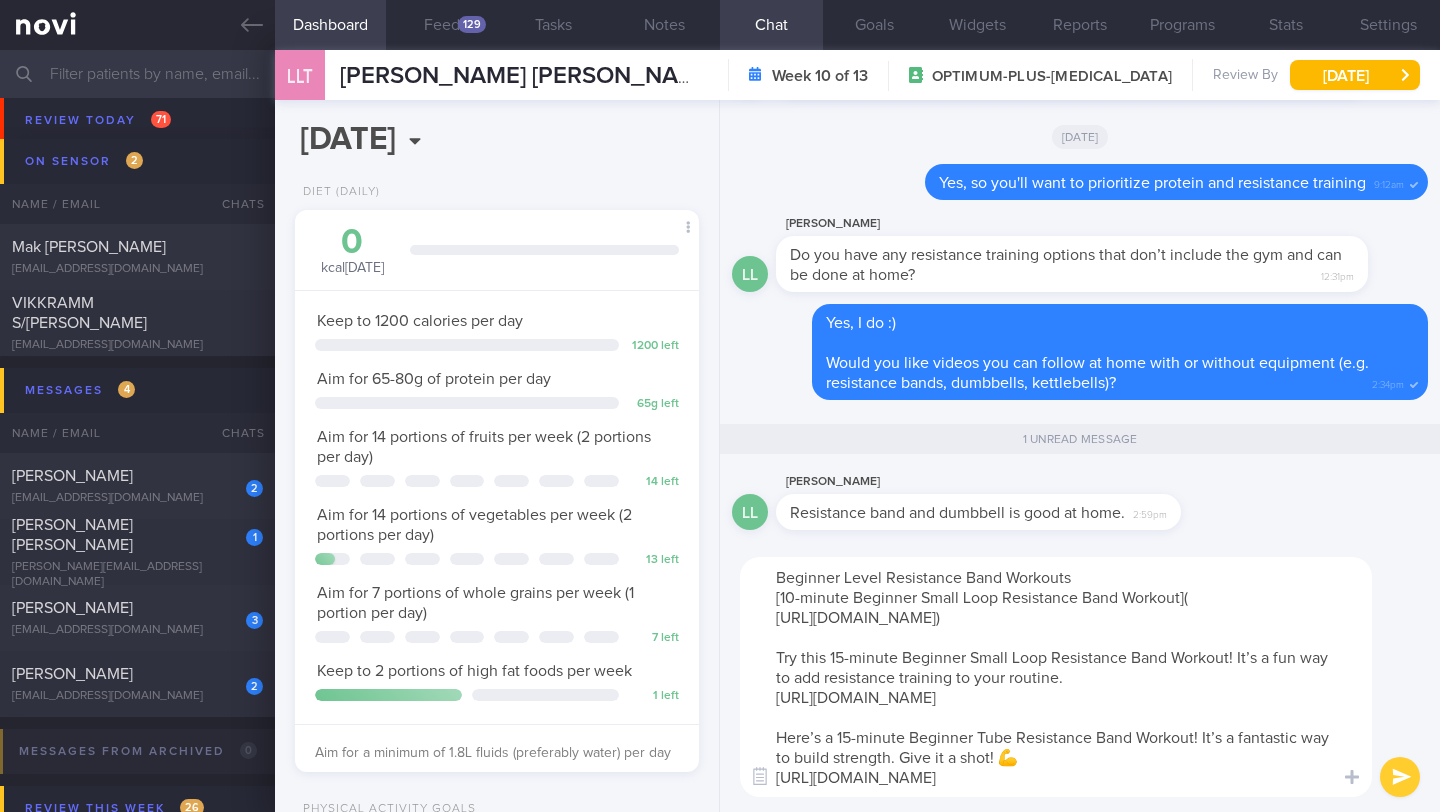 click on "Beginner Level Resistance Band Workouts
[10-minute Beginner Small Loop Resistance Band Workout](
https://www.youtube.com/watch?v=Lk5PisETE9I)
Try this 15-minute Beginner Small Loop Resistance Band Workout! It’s a fun way to add resistance training to your routine.
https://www.youtube.com/watch?v=lm_30_1lTqU
Here’s a 15-minute Beginner Tube Resistance Band Workout! It’s a fantastic way to build strength. Give it a shot! 💪
https://www.youtube.com/watch?v=tONvKzIiqqw" at bounding box center (1056, 677) 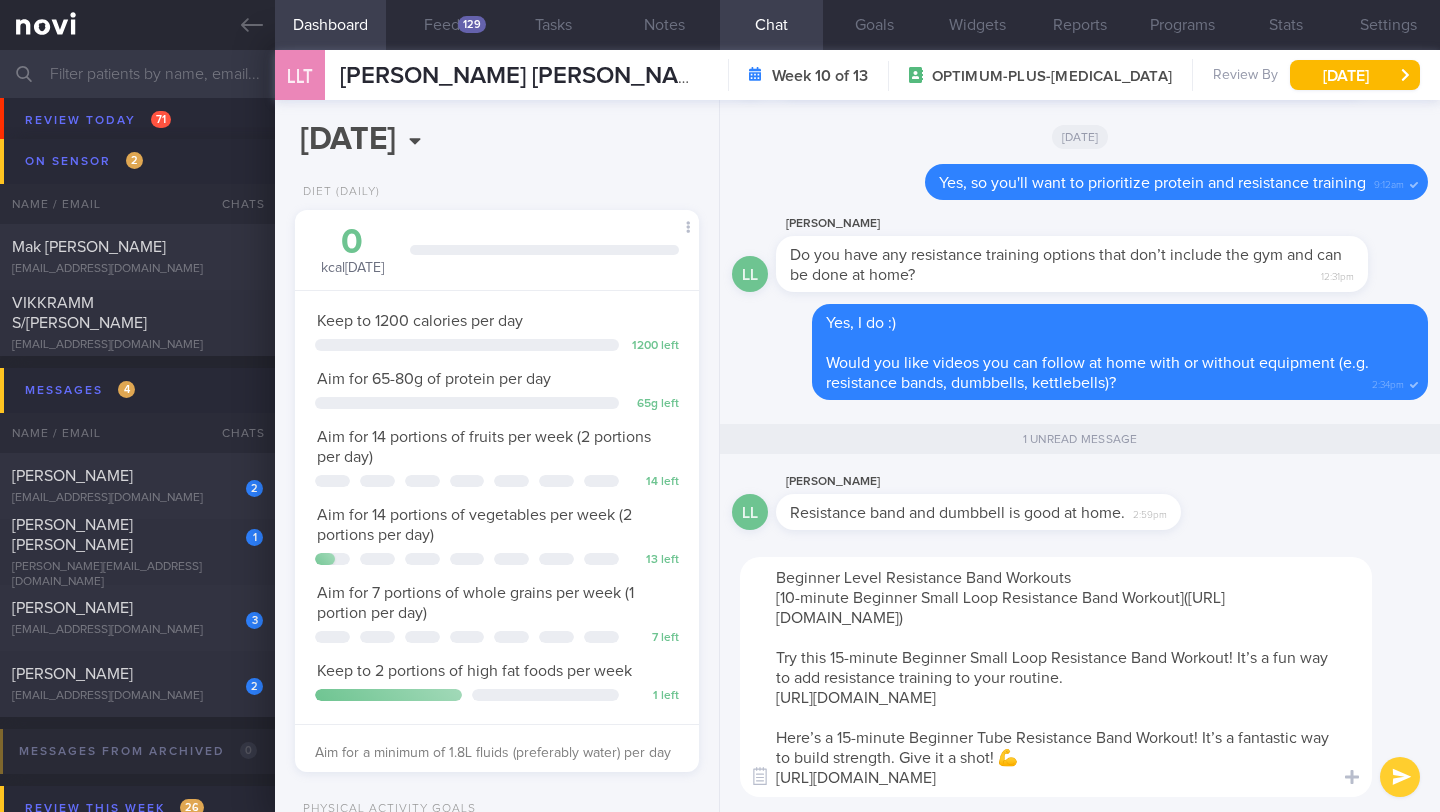 drag, startPoint x: 832, startPoint y: 656, endPoint x: 756, endPoint y: 657, distance: 76.00658 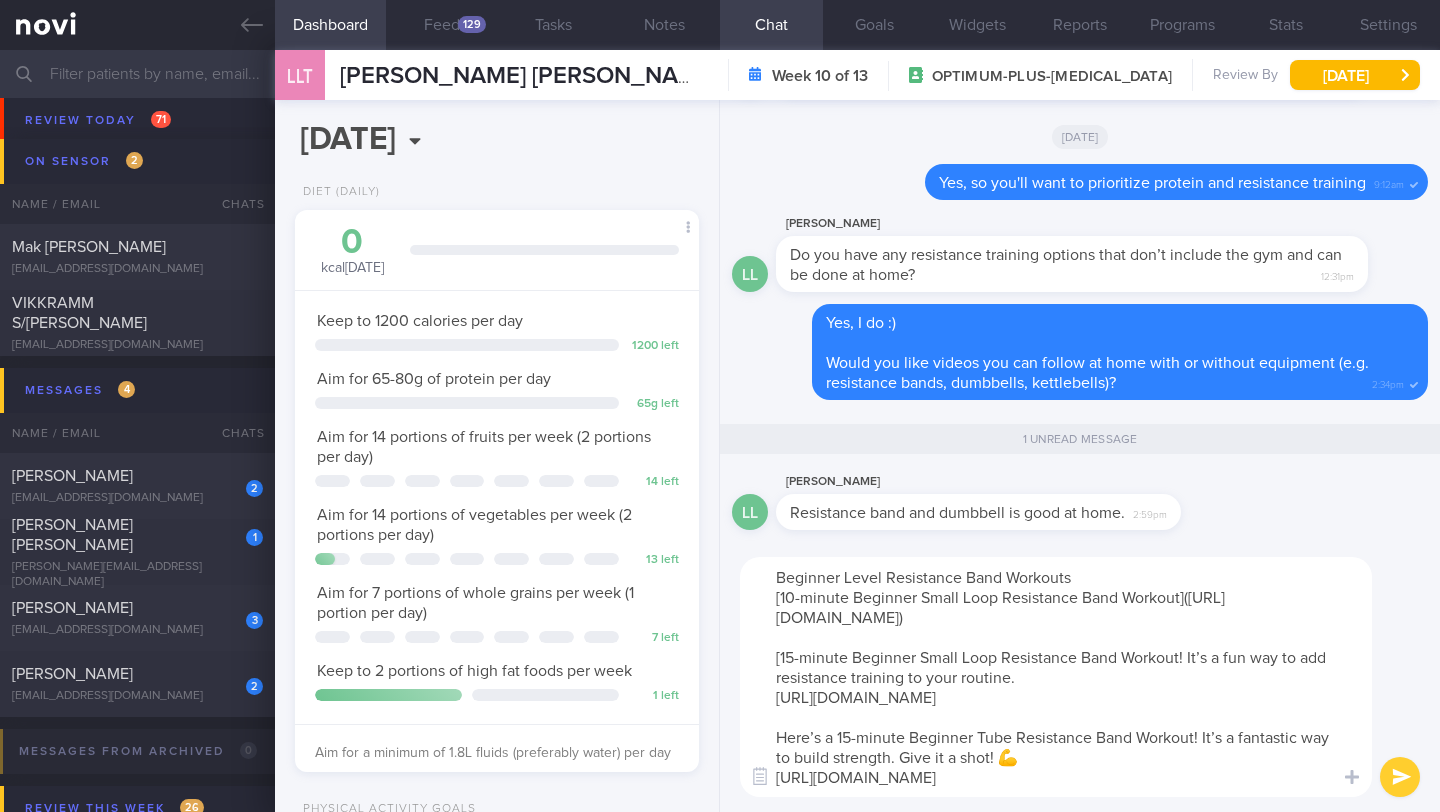 click on "Beginner Level Resistance Band Workouts
[10-minute Beginner Small Loop Resistance Band Workout](https://www.youtube.com/watch?v=Lk5PisETE9I)
[15-minute Beginner Small Loop Resistance Band Workout! It’s a fun way to add resistance training to your routine.
https://www.youtube.com/watch?v=lm_30_1lTqU
Here’s a 15-minute Beginner Tube Resistance Band Workout! It’s a fantastic way to build strength. Give it a shot! 💪
https://www.youtube.com/watch?v=tONvKzIiqqw" at bounding box center [1056, 677] 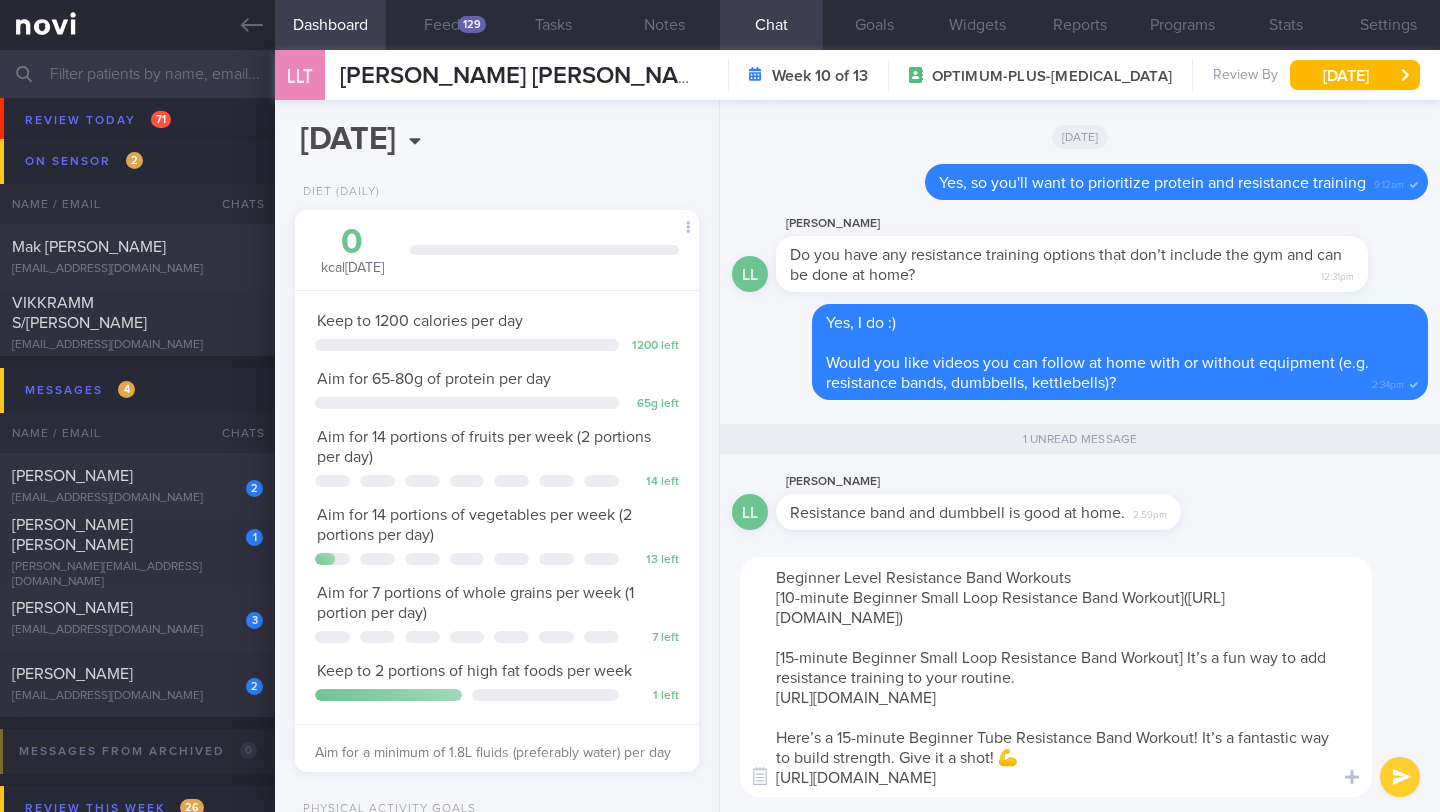 drag, startPoint x: 1023, startPoint y: 675, endPoint x: 1190, endPoint y: 652, distance: 168.57639 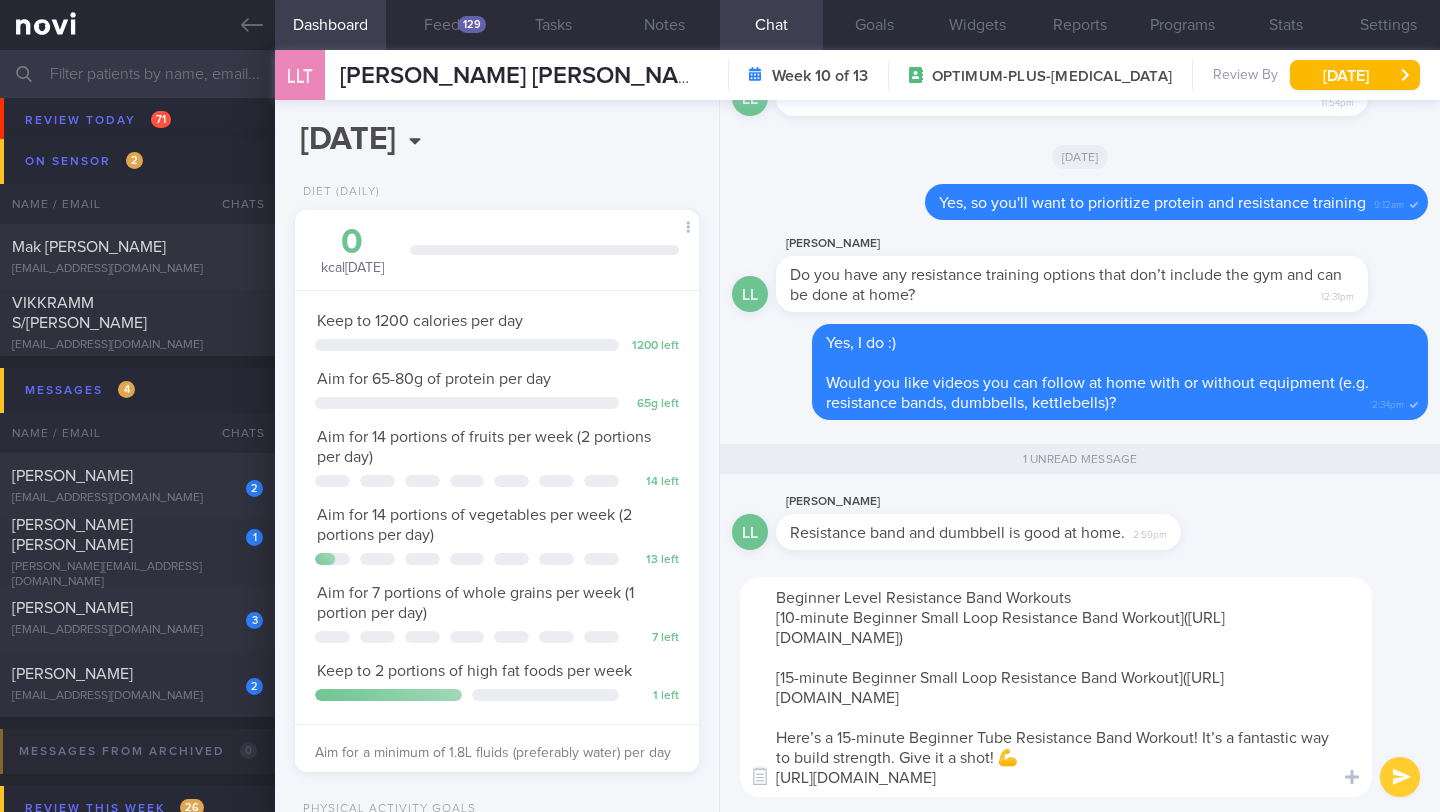 click on "Beginner Level Resistance Band Workouts
[10-minute Beginner Small Loop Resistance Band Workout](https://www.youtube.com/watch?v=Lk5PisETE9I)
[15-minute Beginner Small Loop Resistance Band Workout](https://www.youtube.com/watch?v=lm_30_1lTqU
Here’s a 15-minute Beginner Tube Resistance Band Workout! It’s a fantastic way to build strength. Give it a shot! 💪
https://www.youtube.com/watch?v=tONvKzIiqqw" at bounding box center [1056, 687] 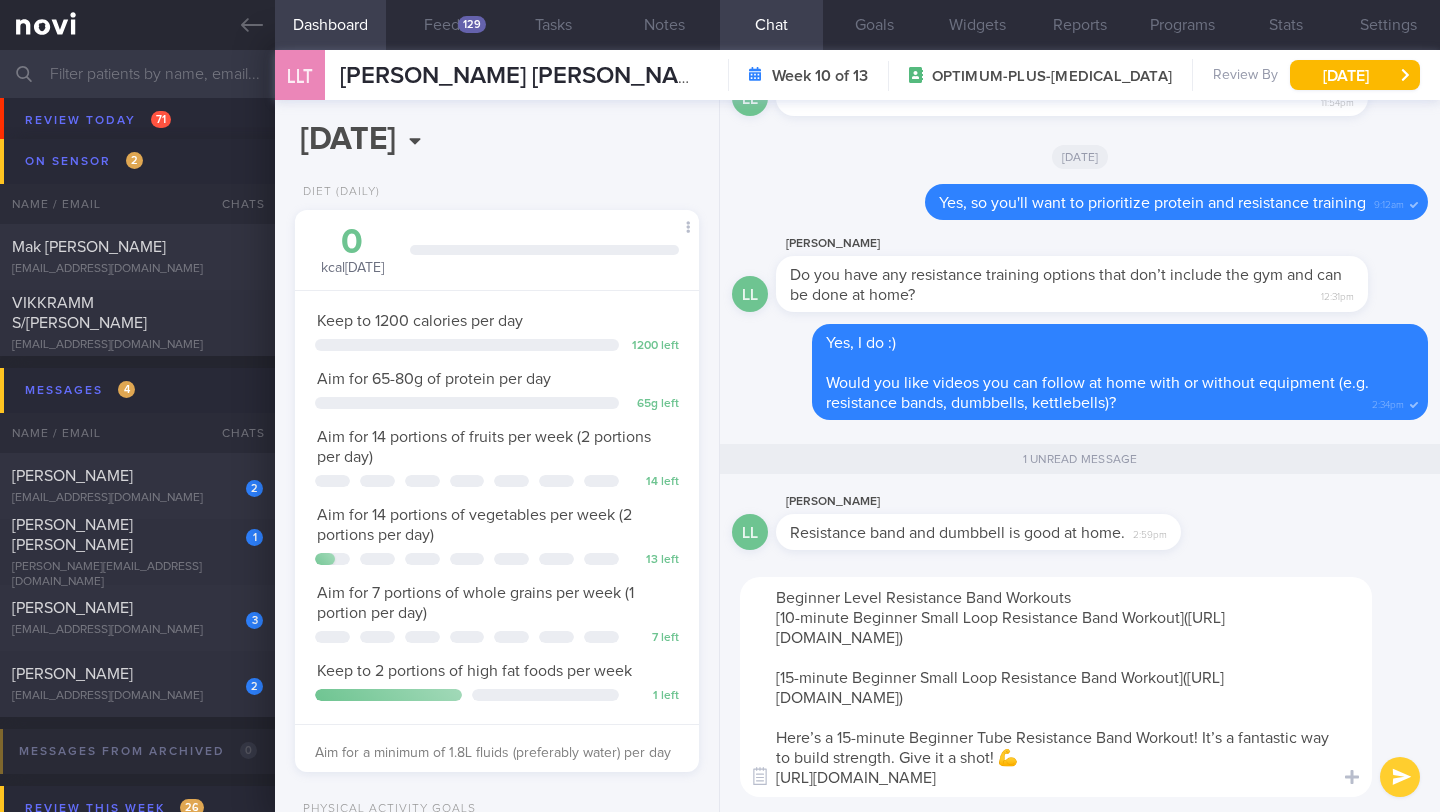 drag, startPoint x: 839, startPoint y: 737, endPoint x: 758, endPoint y: 738, distance: 81.00617 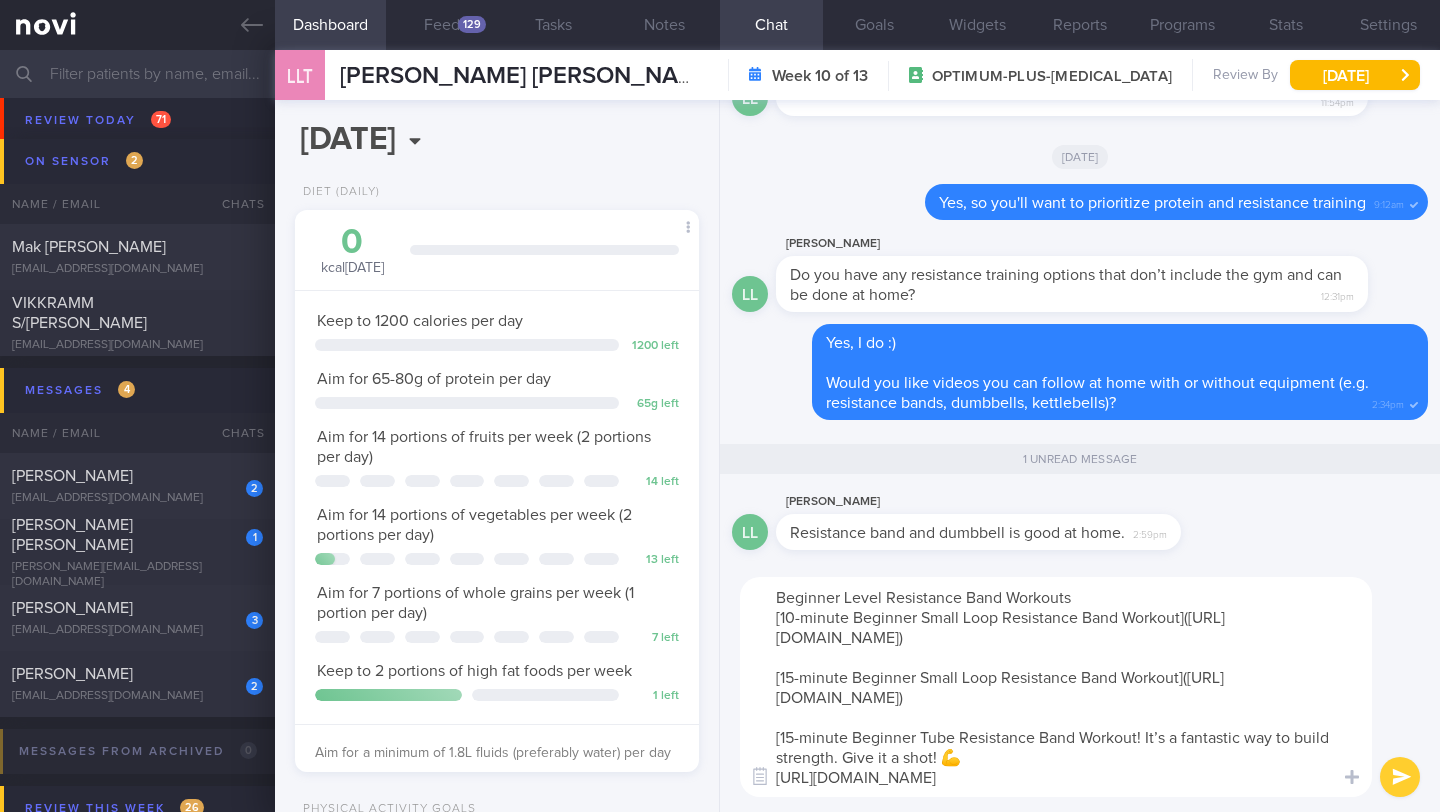 click on "Beginner Level Resistance Band Workouts
[10-minute Beginner Small Loop Resistance Band Workout](https://www.youtube.com/watch?v=Lk5PisETE9I)
[15-minute Beginner Small Loop Resistance Band Workout](https://www.youtube.com/watch?v=lm_30_1lTqU)
[15-minute Beginner Tube Resistance Band Workout! It’s a fantastic way to build strength. Give it a shot! 💪
https://www.youtube.com/watch?v=tONvKzIiqqw" at bounding box center (1056, 687) 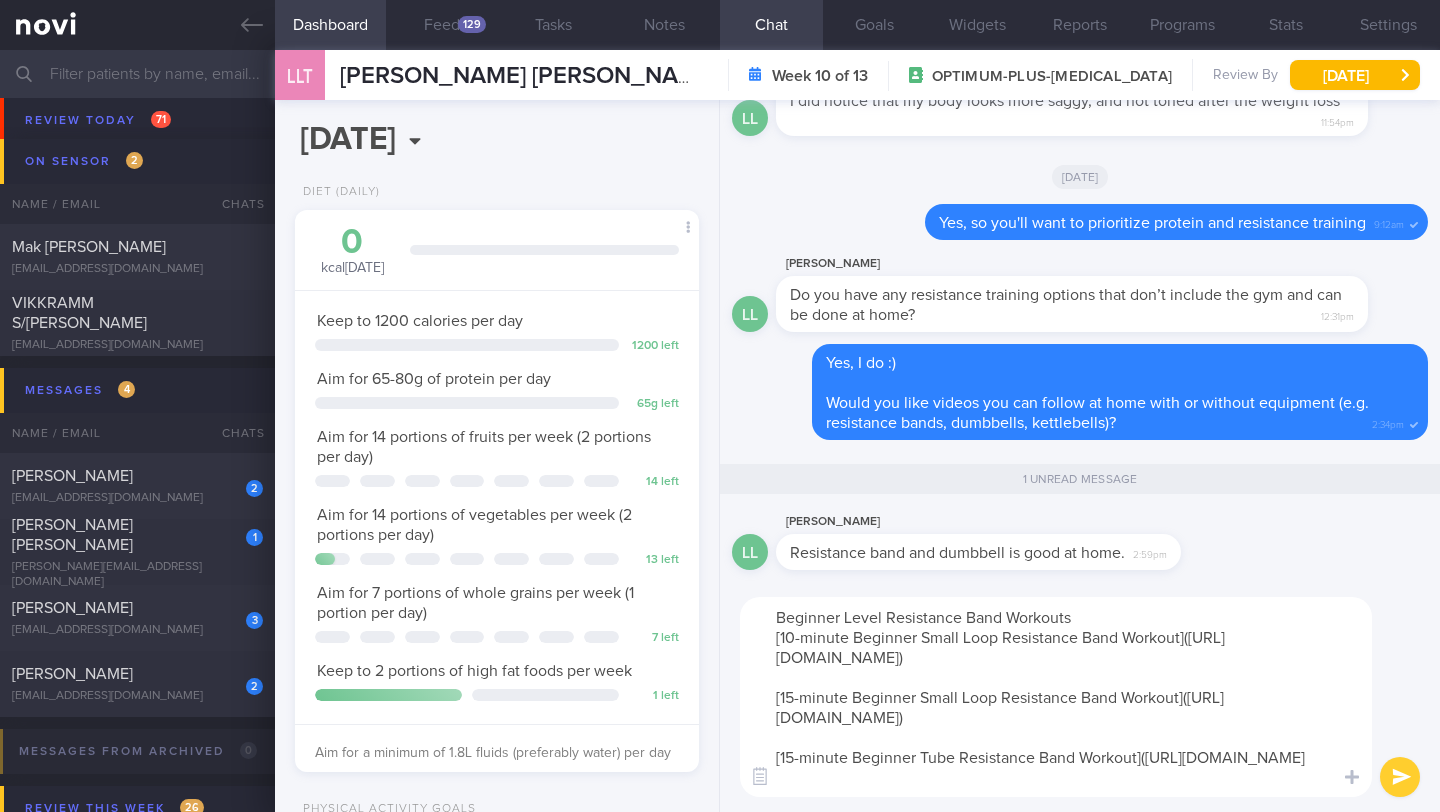 click on "Beginner Level Resistance Band Workouts
[10-minute Beginner Small Loop Resistance Band Workout](https://www.youtube.com/watch?v=Lk5PisETE9I)
[15-minute Beginner Small Loop Resistance Band Workout](https://www.youtube.com/watch?v=lm_30_1lTqU)
[15-minute Beginner Tube Resistance Band Workout](https://www.youtube.com/watch?v=tONvKzIiqqw" at bounding box center [1056, 697] 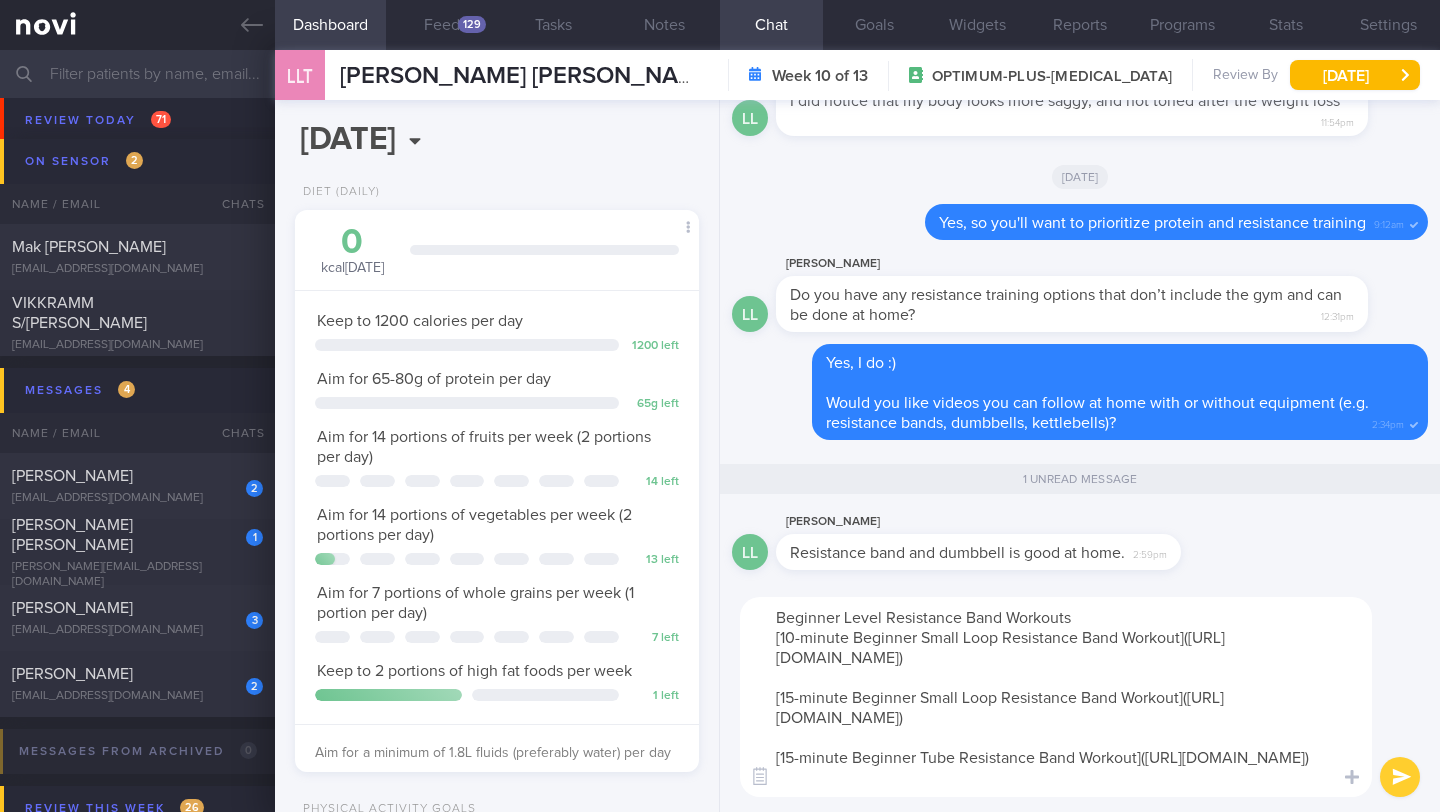 click on "Beginner Level Resistance Band Workouts
[10-minute Beginner Small Loop Resistance Band Workout](https://www.youtube.com/watch?v=Lk5PisETE9I)
[15-minute Beginner Small Loop Resistance Band Workout](https://www.youtube.com/watch?v=lm_30_1lTqU)
[15-minute Beginner Tube Resistance Band Workout](https://www.youtube.com/watch?v=tONvKzIiqqw)" at bounding box center [1056, 697] 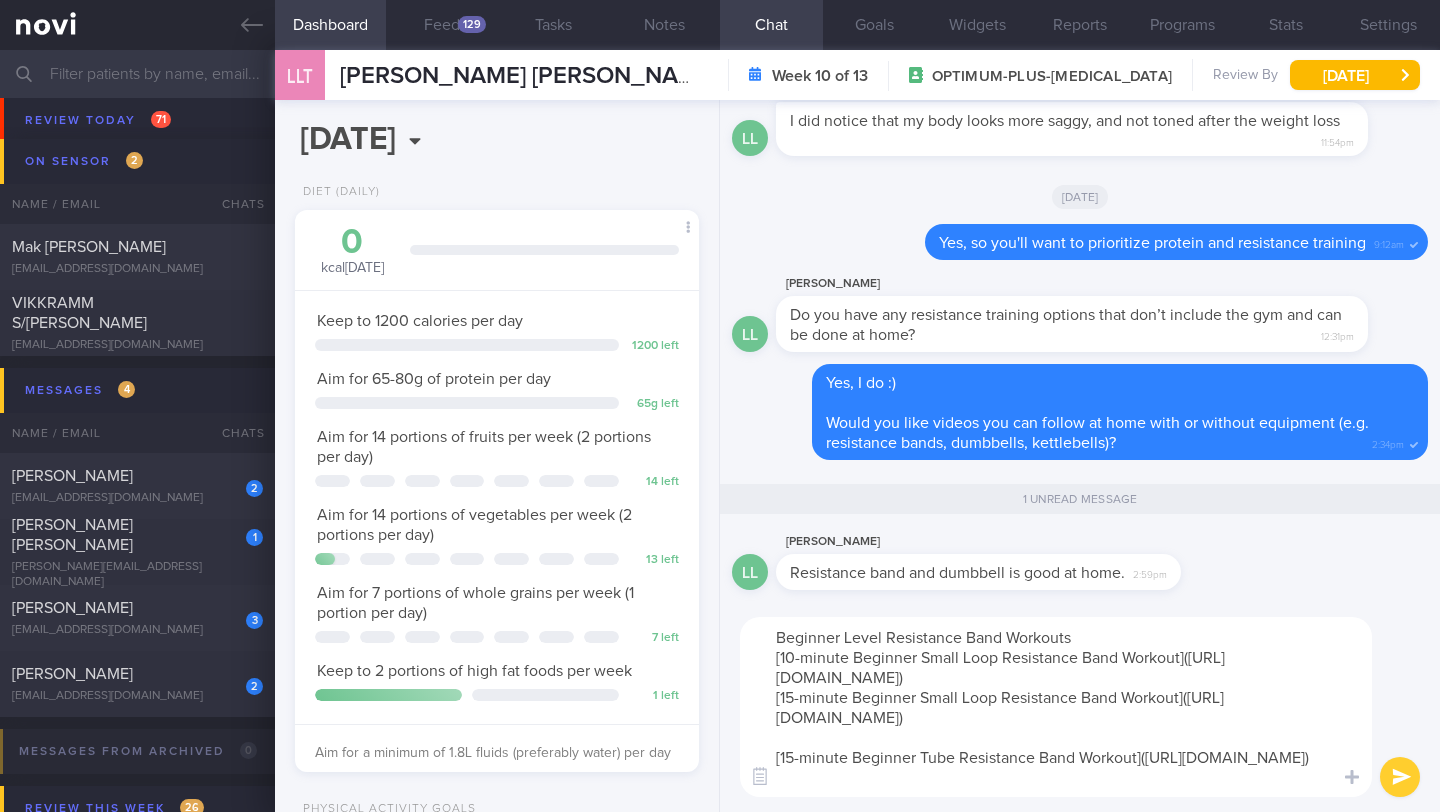 click on "Beginner Level Resistance Band Workouts
[10-minute Beginner Small Loop Resistance Band Workout](https://www.youtube.com/watch?v=Lk5PisETE9I)
[15-minute Beginner Small Loop Resistance Band Workout](https://www.youtube.com/watch?v=lm_30_1lTqU)
[15-minute Beginner Tube Resistance Band Workout](https://www.youtube.com/watch?v=tONvKzIiqqw)" at bounding box center [1056, 707] 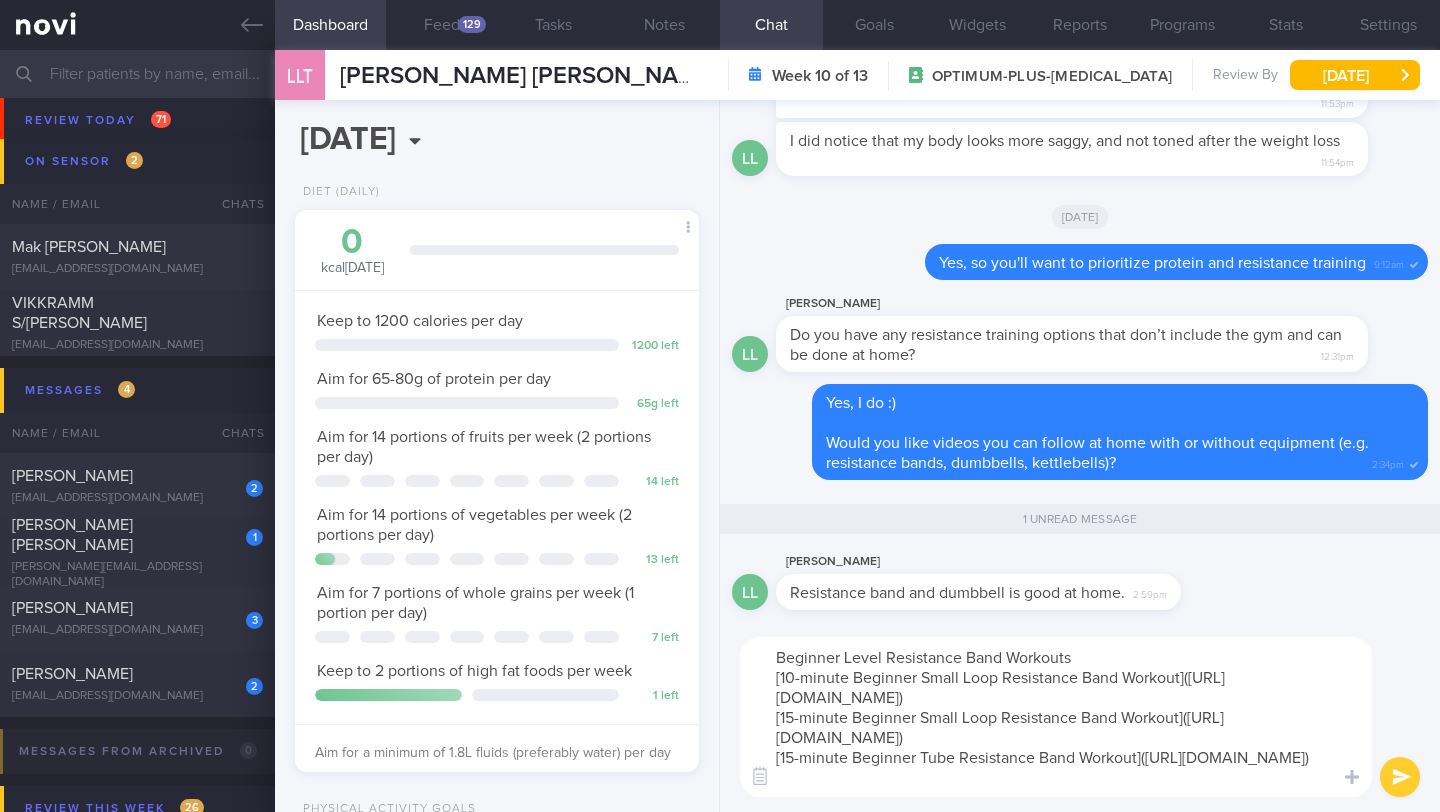 drag, startPoint x: 1112, startPoint y: 769, endPoint x: 755, endPoint y: 677, distance: 368.66382 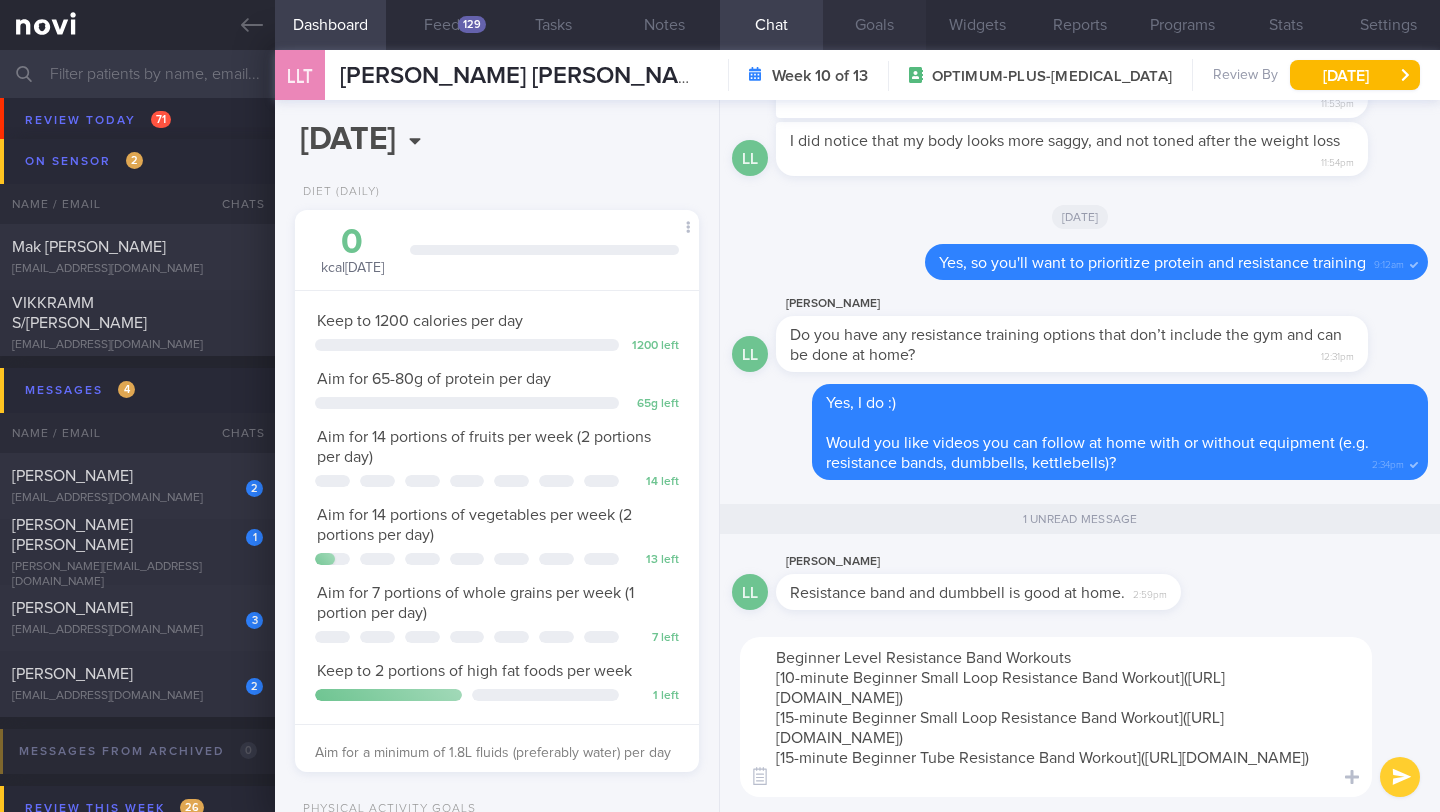 type on "Beginner Level Resistance Band Workouts
[10-minute Beginner Small Loop Resistance Band Workout](https://www.youtube.com/watch?v=Lk5PisETE9I)
[15-minute Beginner Small Loop Resistance Band Workout](https://www.youtube.com/watch?v=lm_30_1lTqU)
[15-minute Beginner Tube Resistance Band Workout](https://www.youtube.com/watch?v=tONvKzIiqqw)" 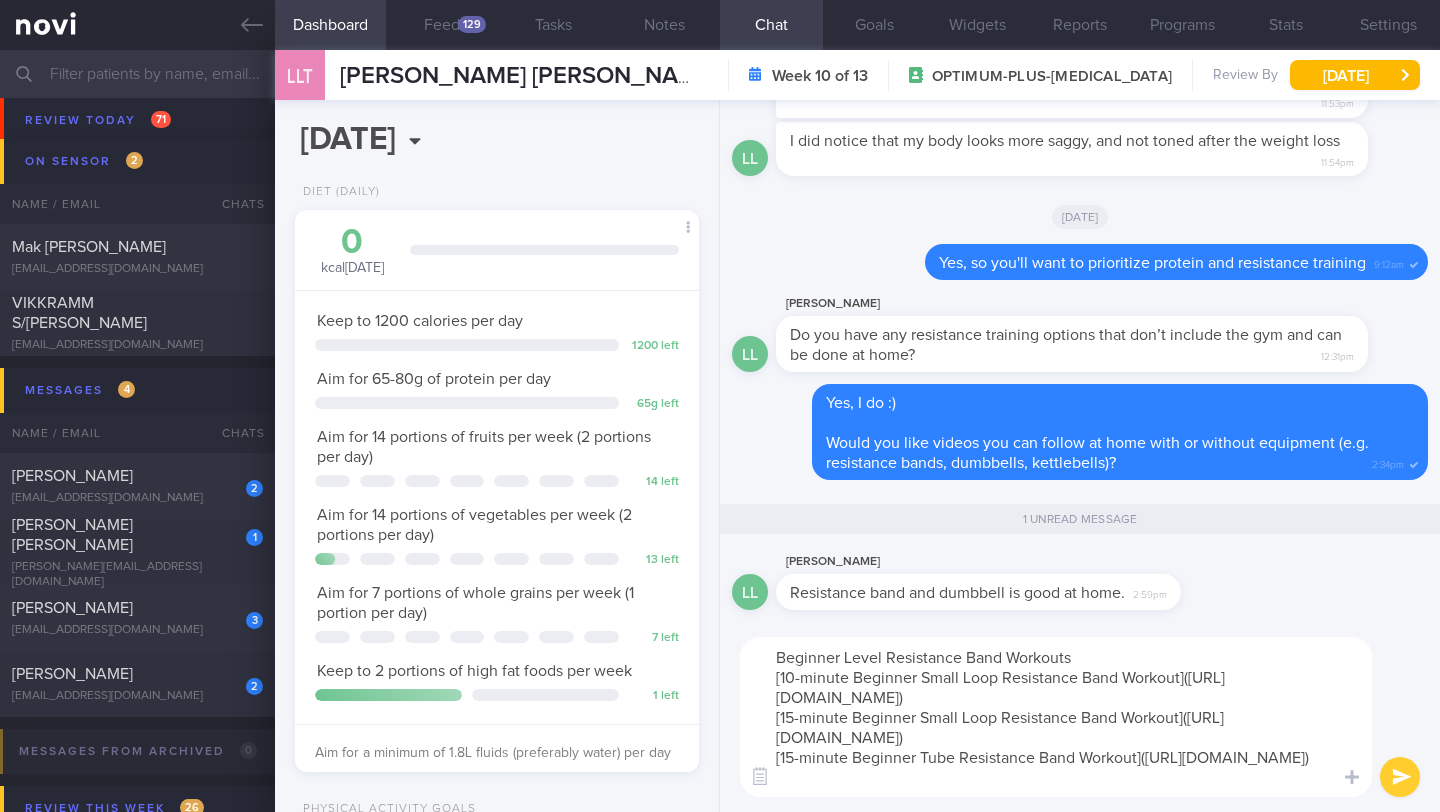 click at bounding box center (1400, 777) 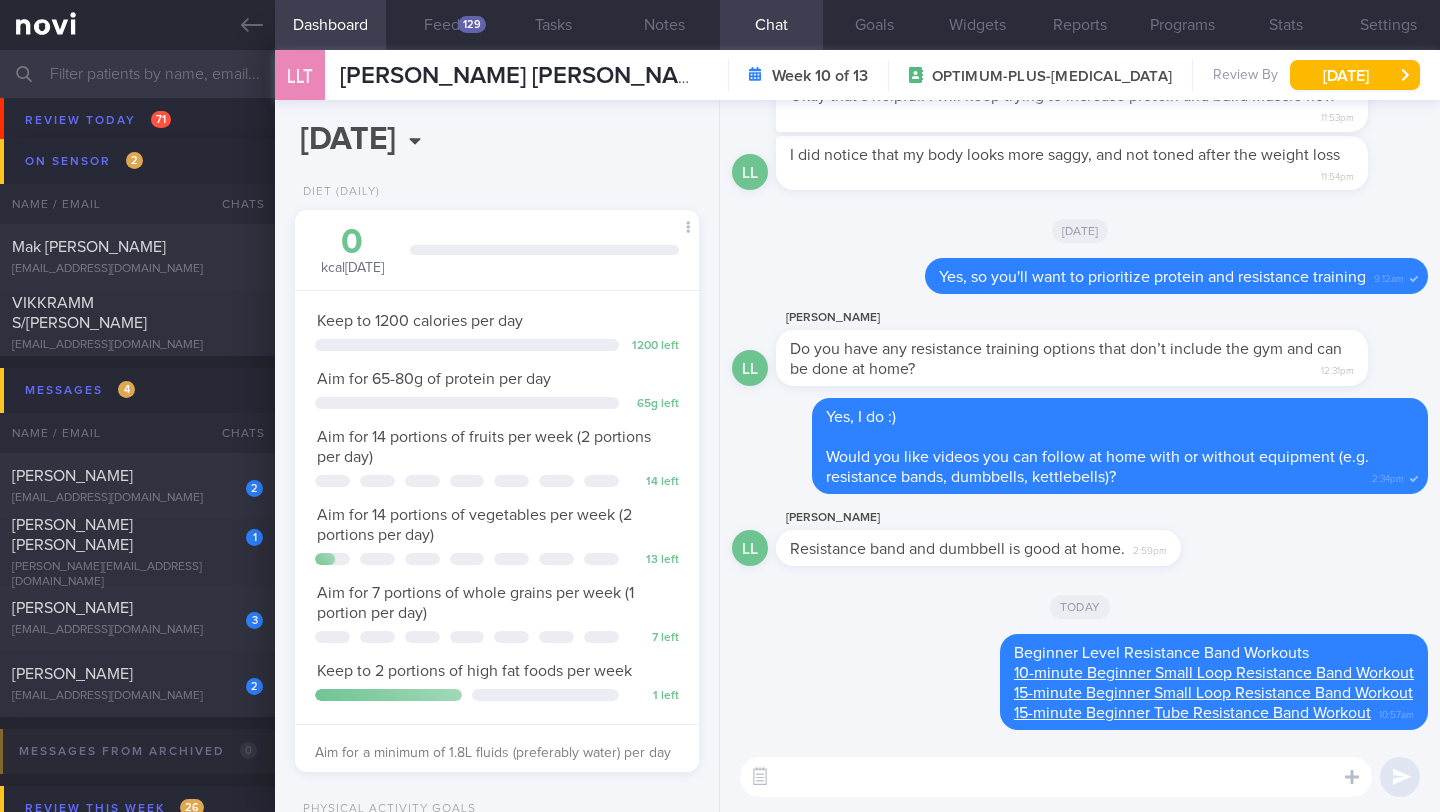 click at bounding box center (1056, 777) 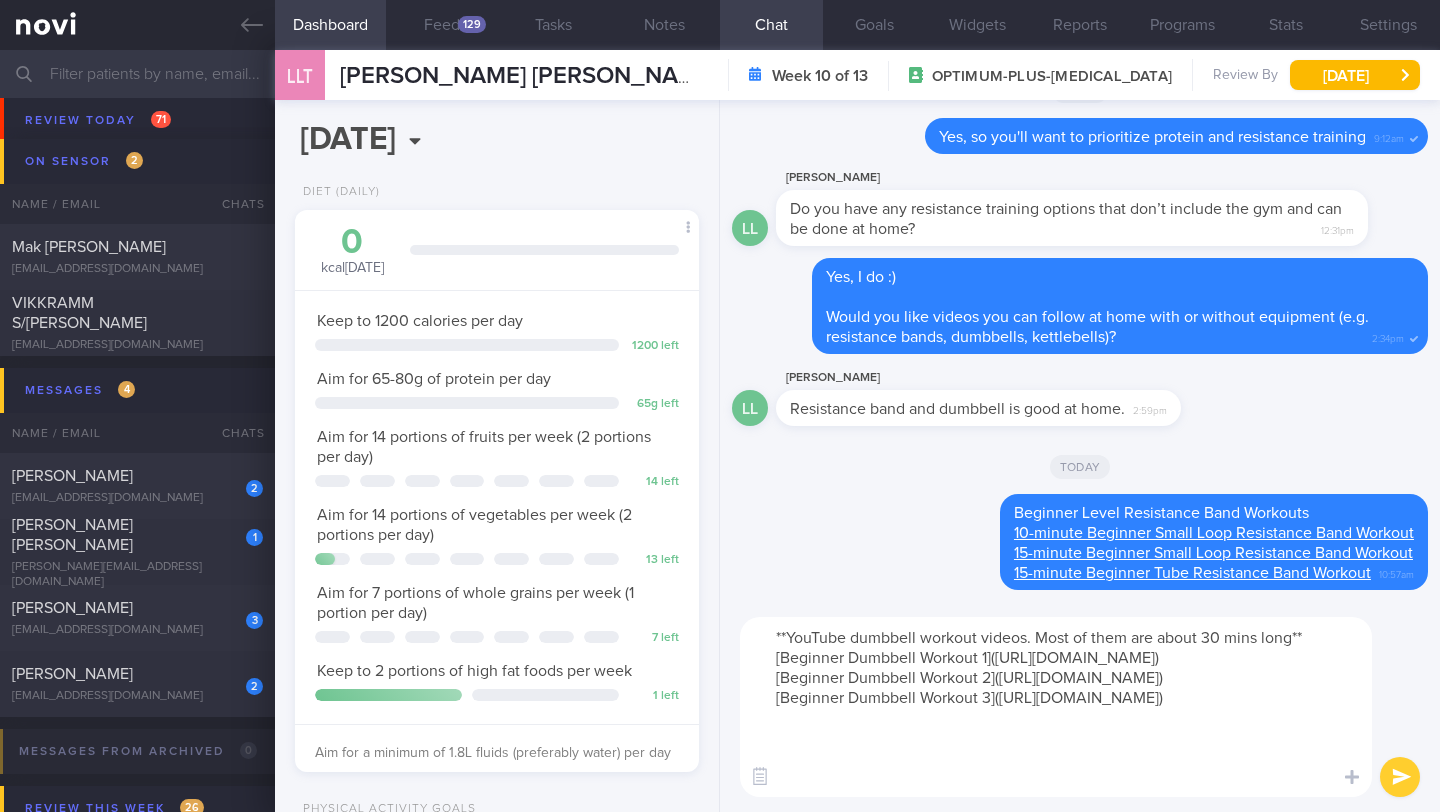 scroll, scrollTop: 0, scrollLeft: 0, axis: both 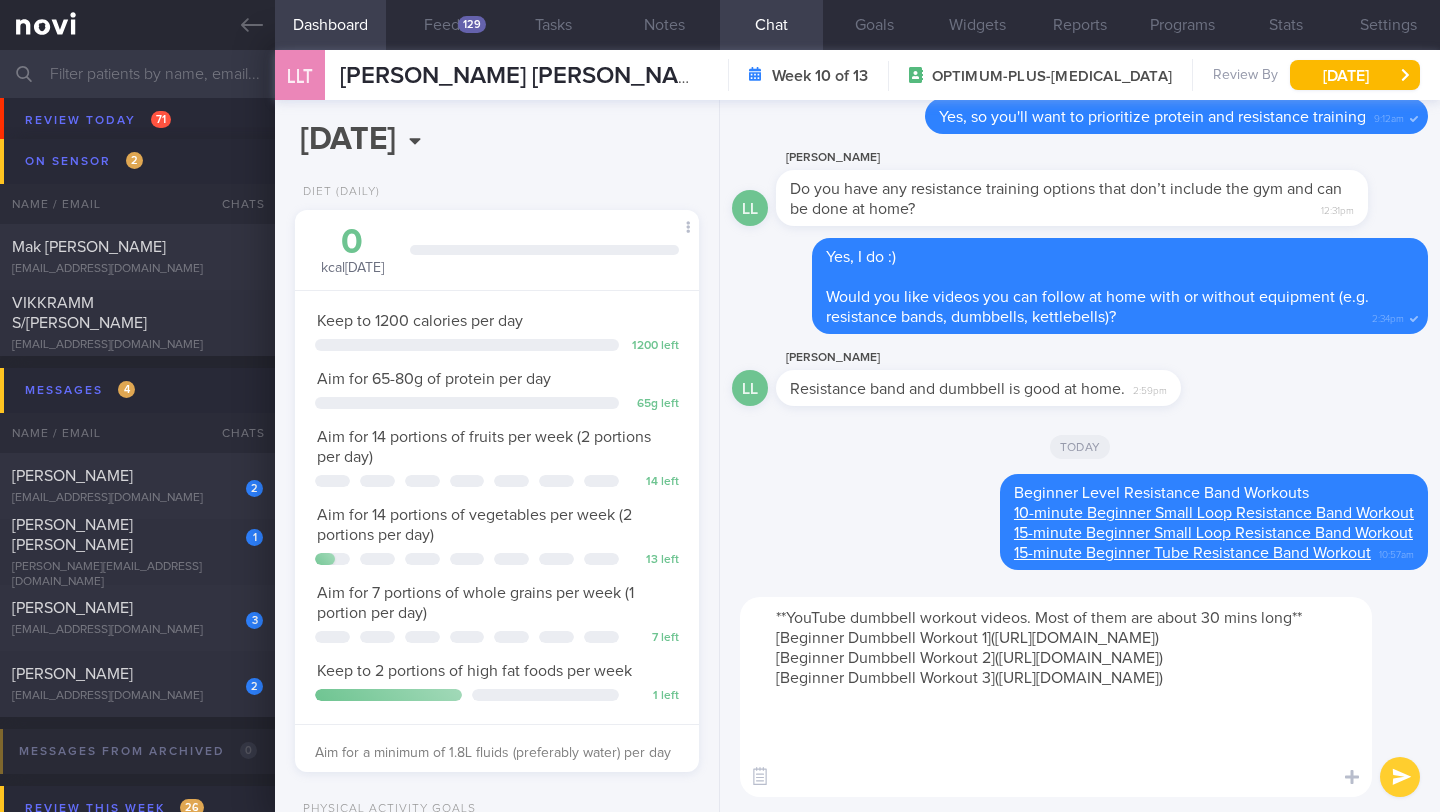 click on "**YouTube dumbbell workout videos. Most of them are about 30 mins long**
[Beginner Dumbbell Workout 1](https://www.youtube.com/watch?v=RPi9aJGuRDM)
[Beginner Dumbbell Workout 2](https://www.youtube.com/watch?v=R4x9rXThlQs)
[Beginner Dumbbell Workout 3](https://www.youtube.com/watch?v=jDF4XiUtXGM)" at bounding box center (1056, 697) 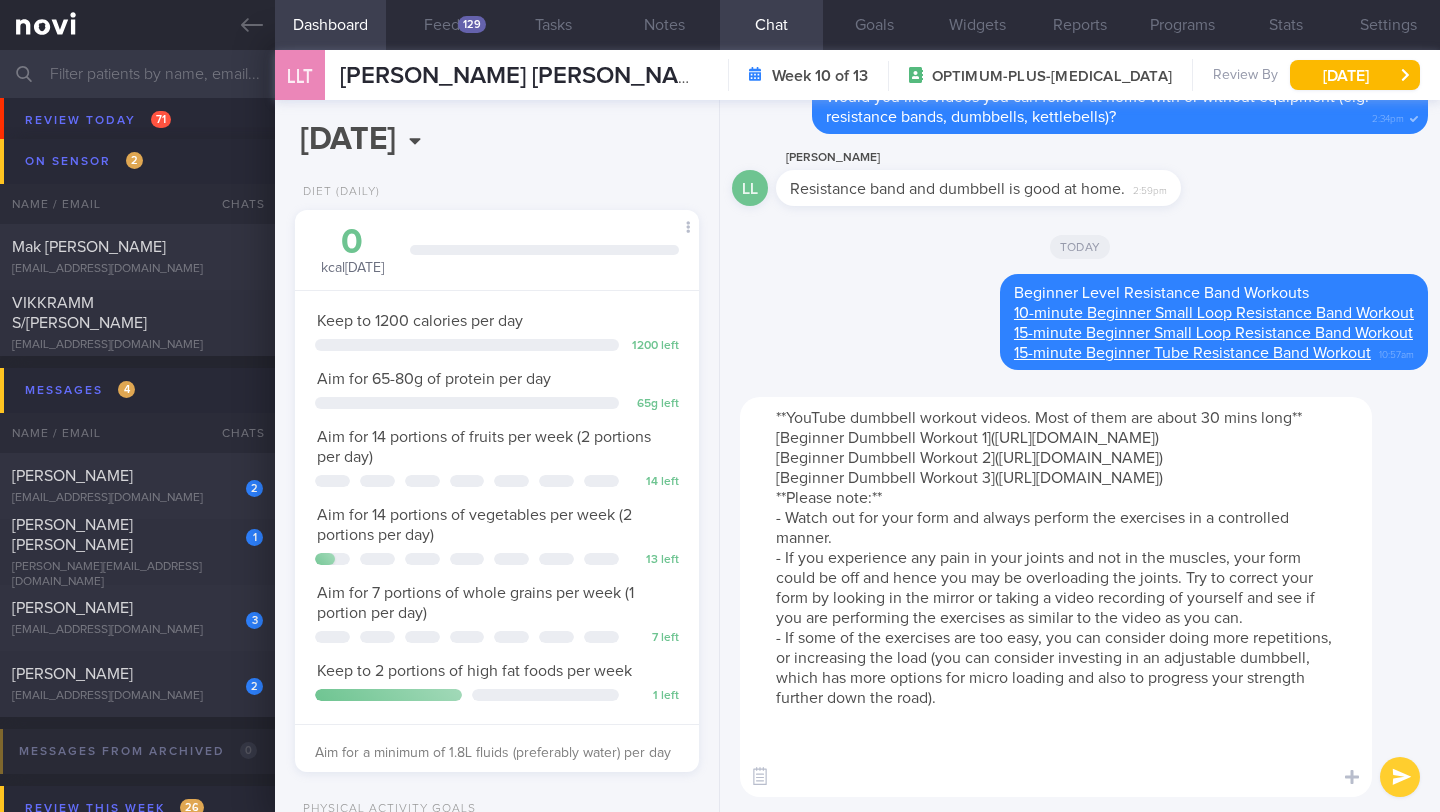 click on "**YouTube dumbbell workout videos. Most of them are about 30 mins long**
[Beginner Dumbbell Workout 1](https://www.youtube.com/watch?v=RPi9aJGuRDM)
[Beginner Dumbbell Workout 2](https://www.youtube.com/watch?v=R4x9rXThlQs)
[Beginner Dumbbell Workout 3](https://www.youtube.com/watch?v=jDF4XiUtXGM)
**Please note:**
- Watch out for your form and always perform the exercises in a controlled manner.
- If you experience any pain in your joints and not in the muscles, your form could be off and hence you may be overloading the joints. Try to correct your form by looking in the mirror or taking a video recording of yourself and see if you are performing the exercises as similar to the video as you can.
- If some of the exercises are too easy, you can consider doing more repetitions, or increasing the load (you can consider investing in an adjustable dumbbell, which has more options for micro loading and also to progress your strength further down the road)." at bounding box center [1056, 597] 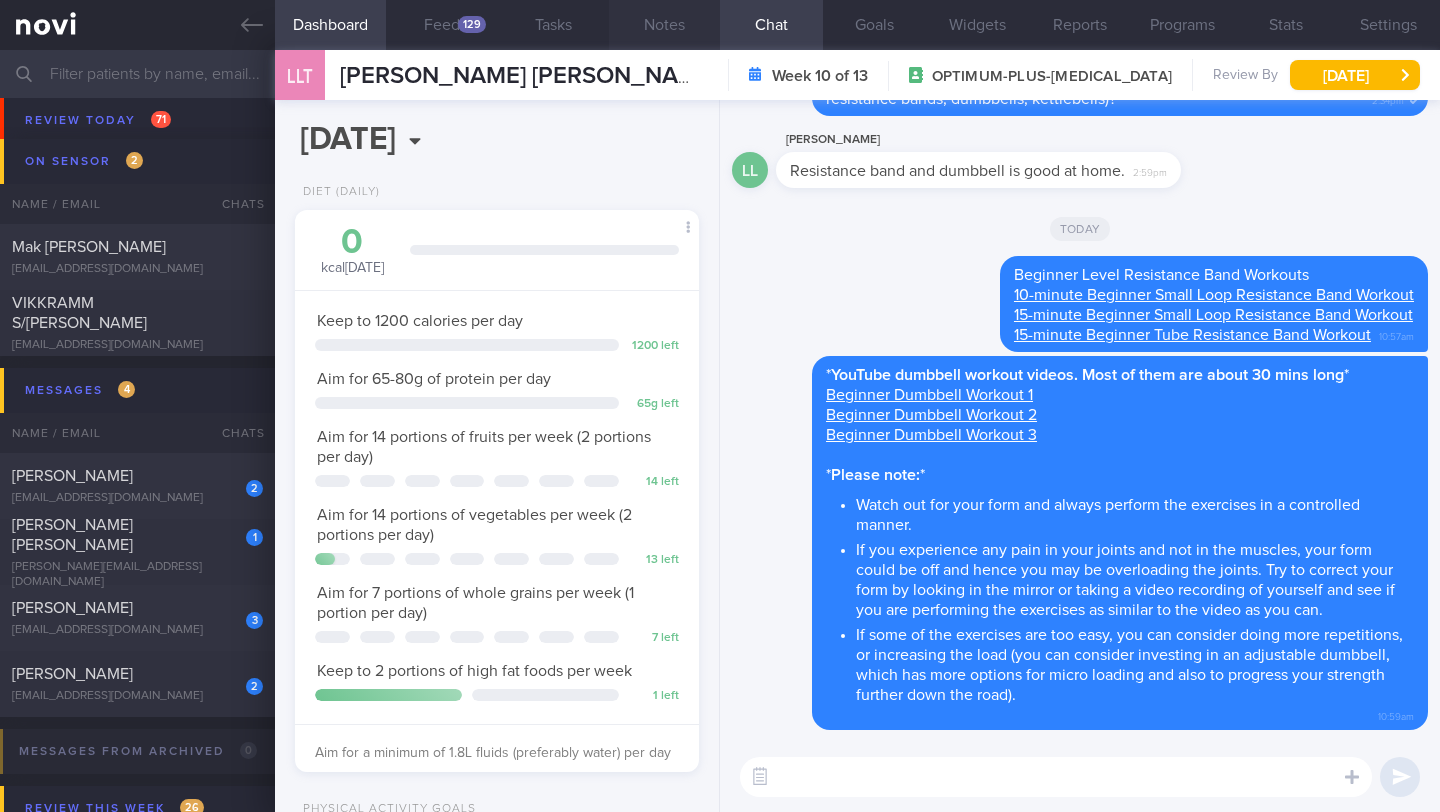 type 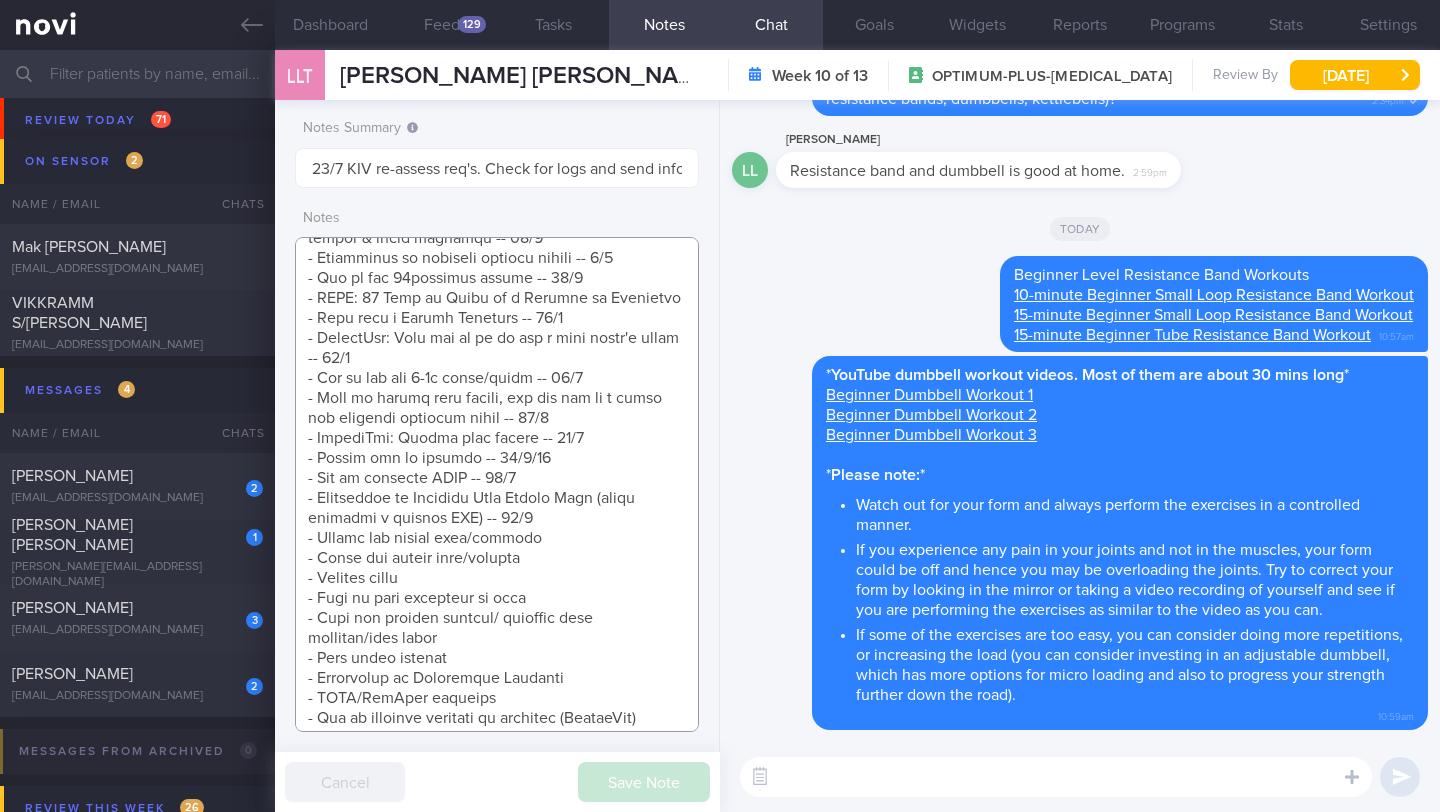 scroll, scrollTop: 1549, scrollLeft: 0, axis: vertical 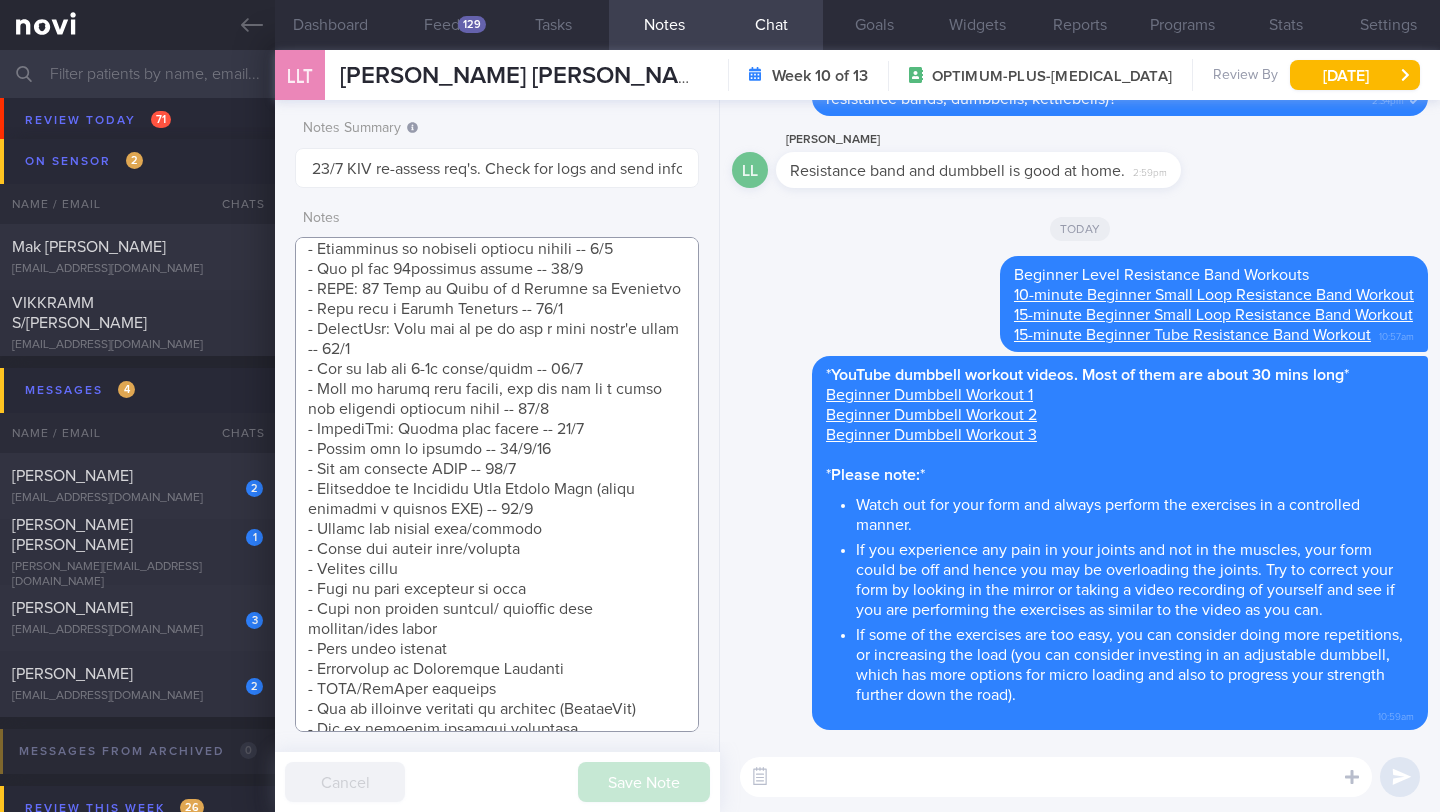 click at bounding box center (497, 484) 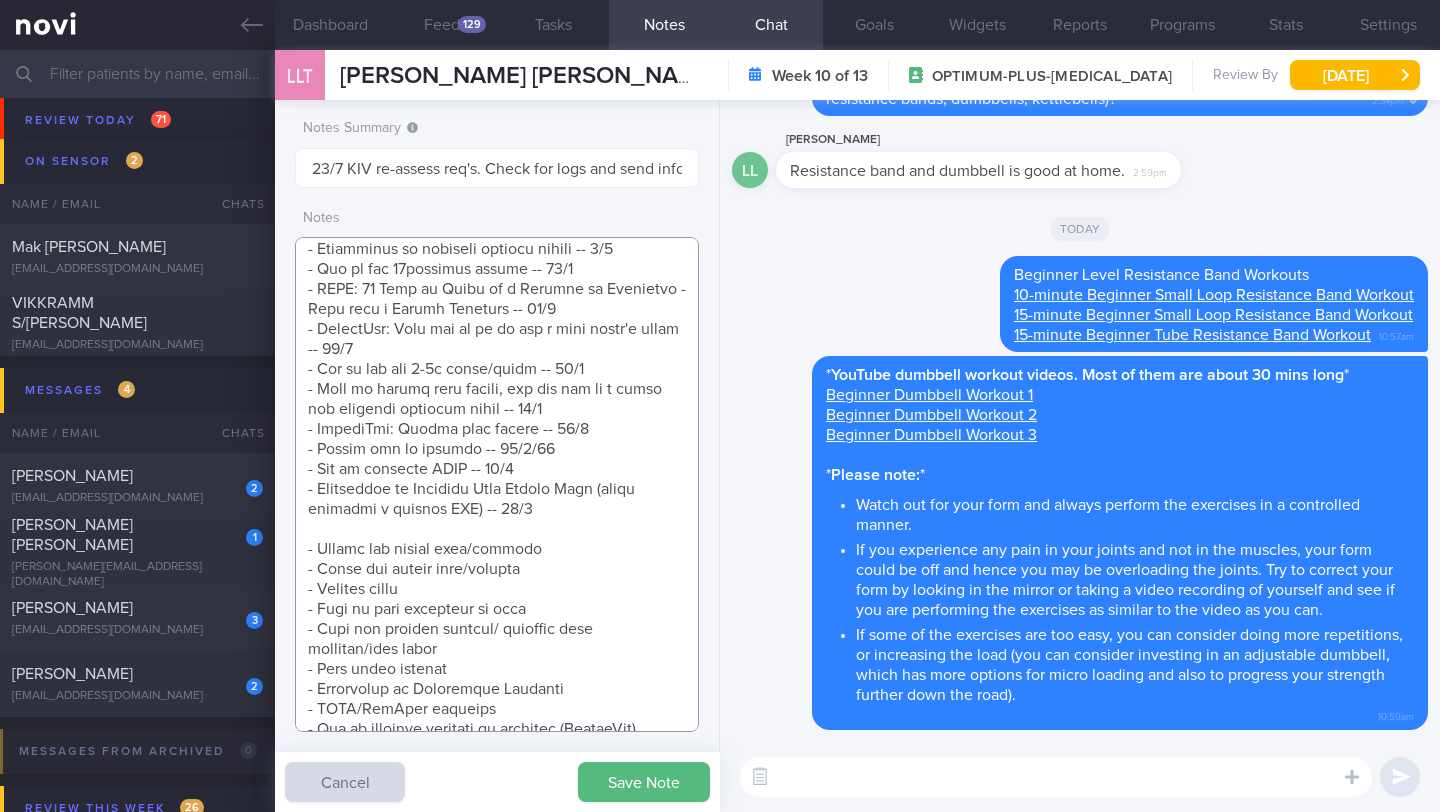 scroll, scrollTop: 1667, scrollLeft: 0, axis: vertical 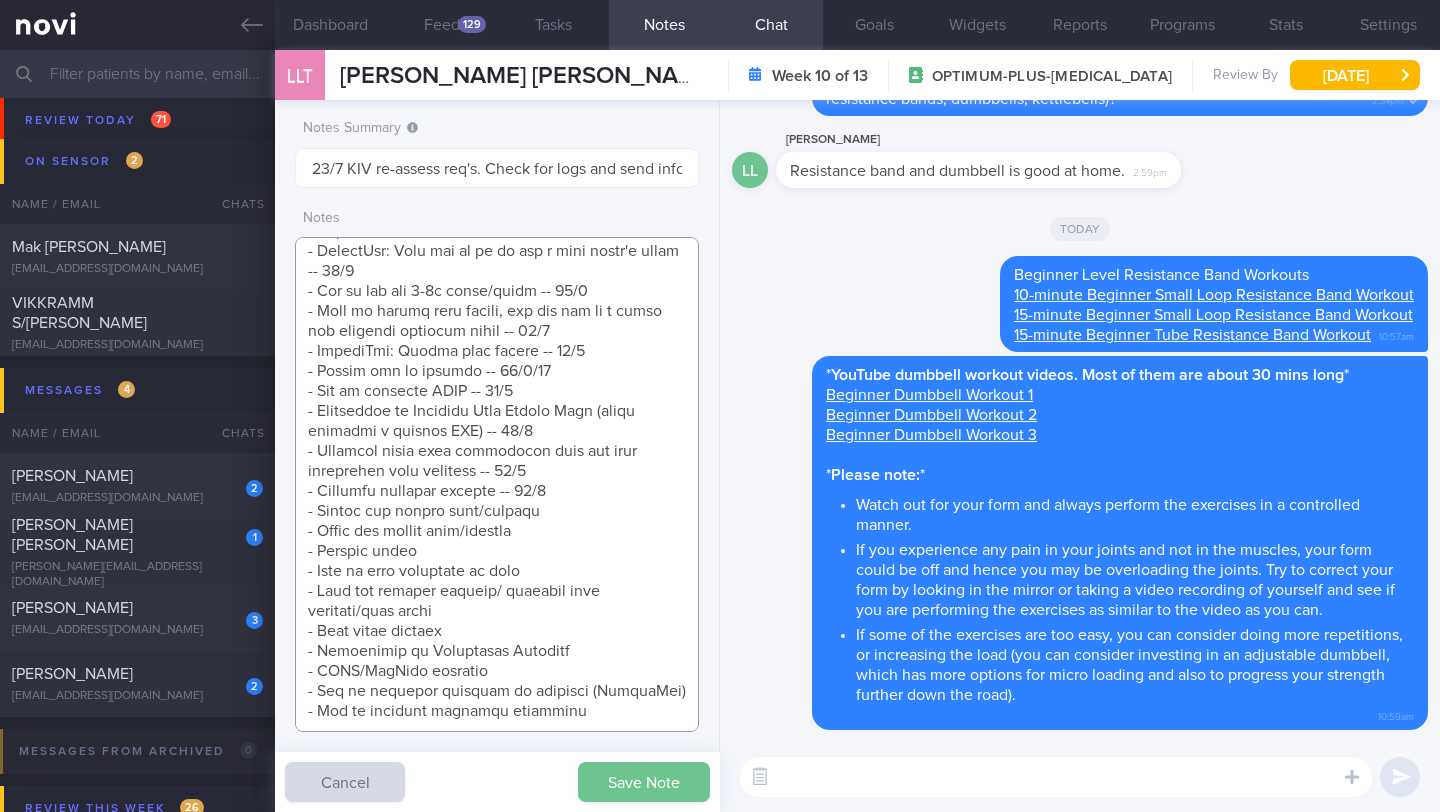 type on "SUPPORT NEEDED:  Inform on what to eat (especially when outside). What would help with energy levels. General feedback
CHALLENGE: Not enough time, Too tired, Difficult to resist temptations (e.g. unhealthy food)
- OVERALL: (2/7/25) Continued on Rybelsus 14mg
Generally satisfied w effects. Watch muscle mass loss.
Keen to continued current dose. Shared that sleep had been poor and mood low. Husband cheated on her
Quite affected and hurt. Getting support from mother and close friends
- DIET: (6/3) Making some adjustment to diets > (15/4) No supplements ATM
- EXERCISE: (6/3) Keeping up w physical activity
- MEDS: (6/3) Continued on Rybelsus 7mg. Effects starting to wane. Keen to move to 14mg > (1/4) Tolerated Rybelsus 14mg. Nil sig s/e noted. Nil mood complaints. Happy w effects on appetite and satiety. Keen to continue- quarterly program. Continue Rybelsus 14mg OM
- MEASUREMENTS:
- HbA1c/GMI:
Wt trend: 64kg -->63kg-->62kg-->60kg-->--> nil wt measurement > (1/4) 56kg > (5/4) 57.4kg
WC:
Wt/WC =
Wt Targe..." 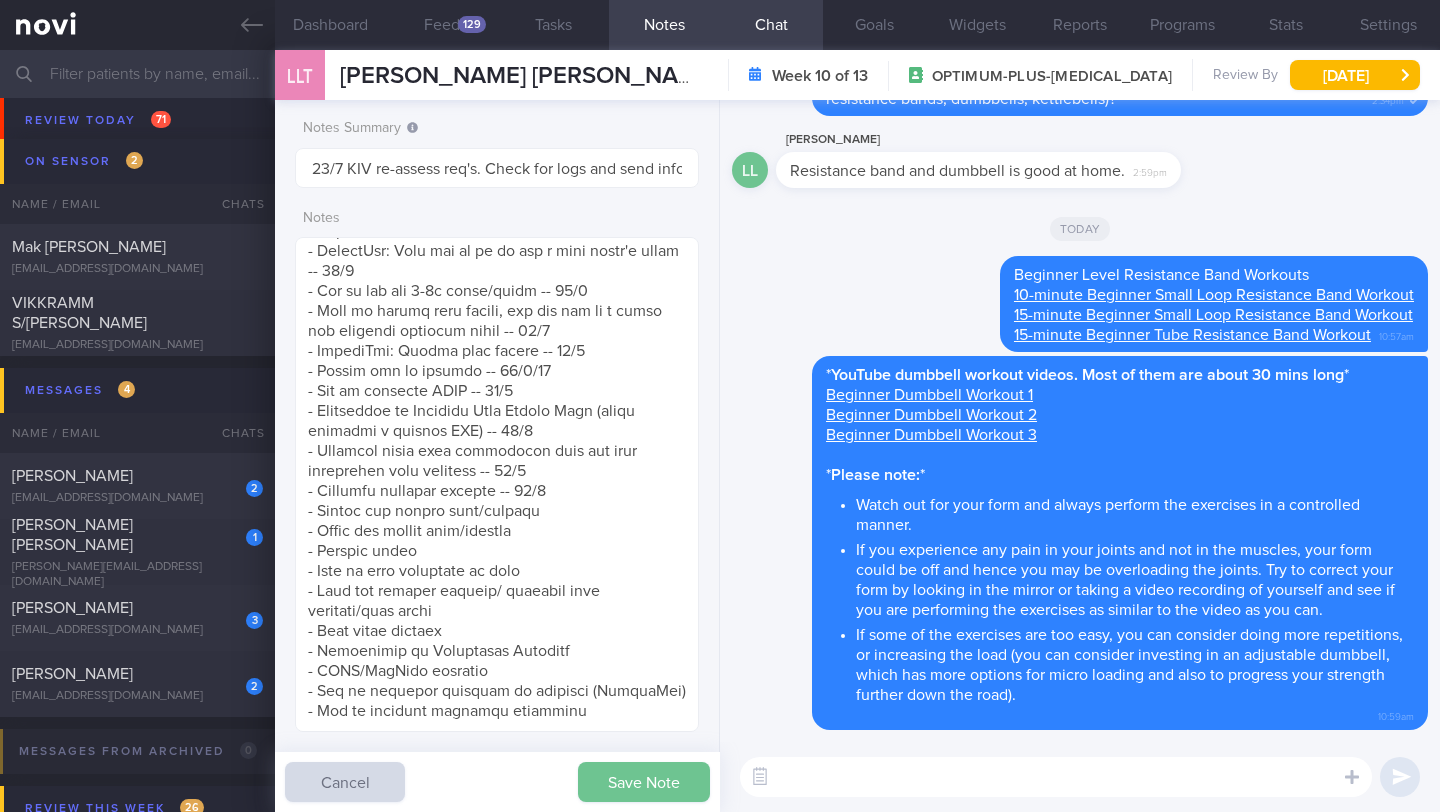 click on "Save Note" at bounding box center [644, 782] 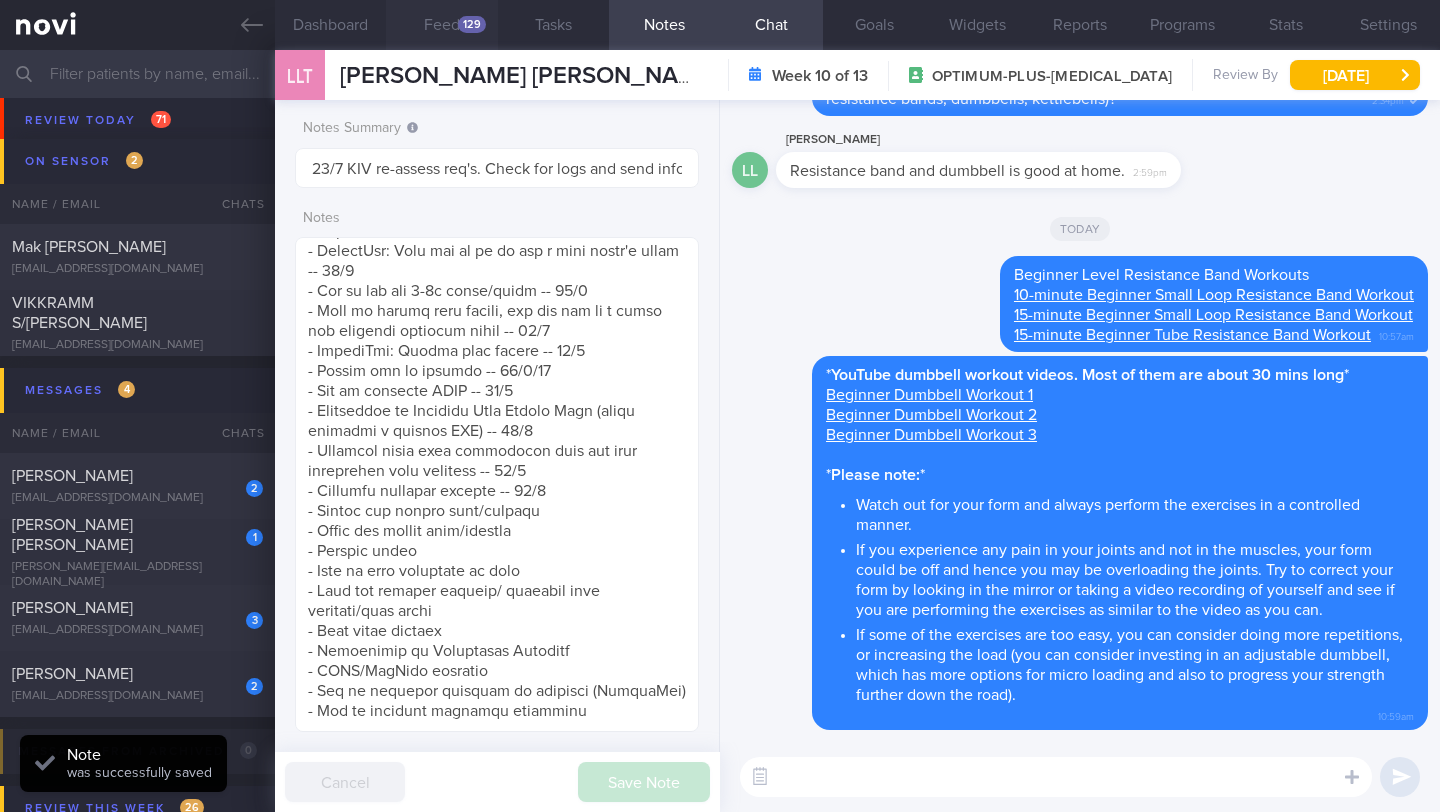 click on "Feed
129" at bounding box center (441, 25) 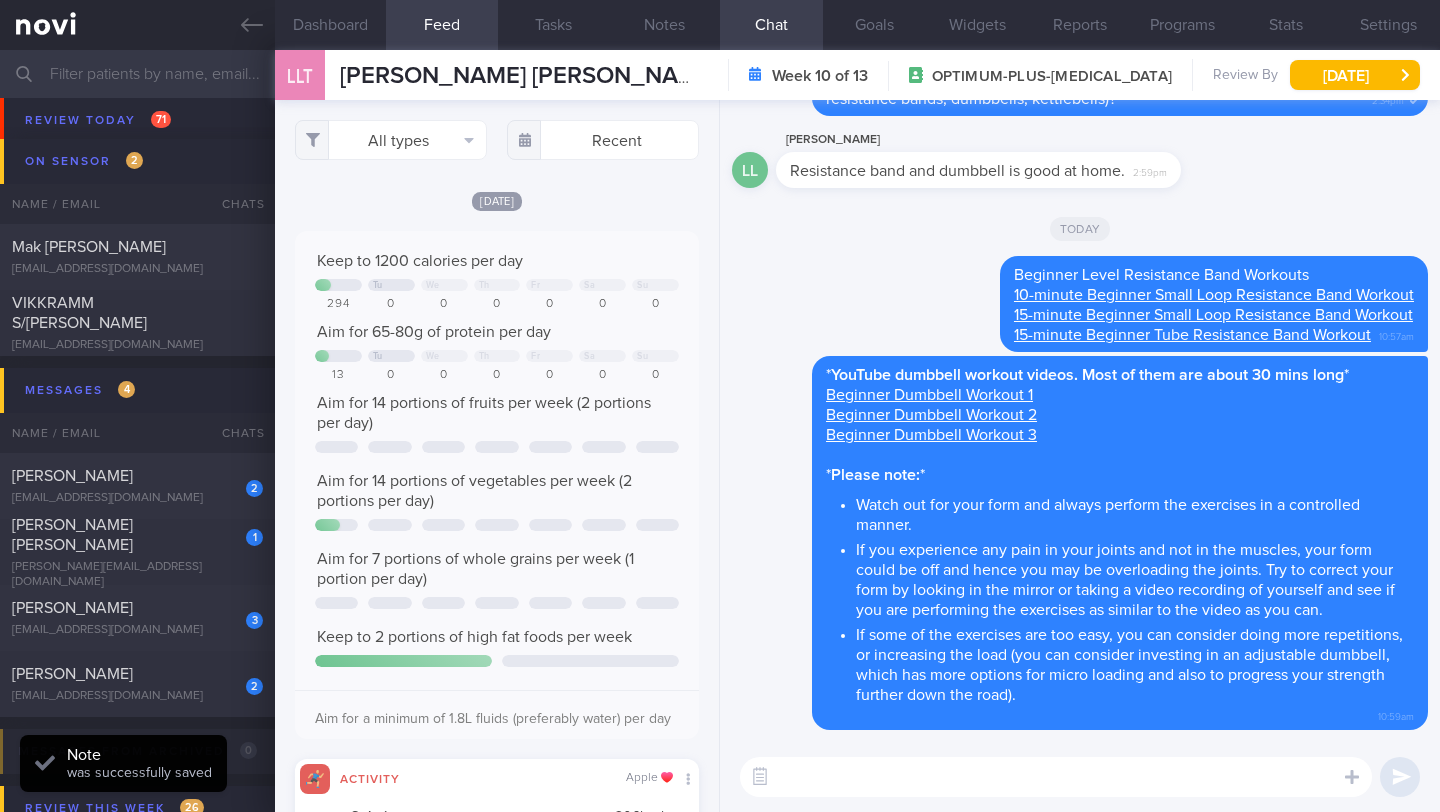 scroll, scrollTop: 999910, scrollLeft: 999637, axis: both 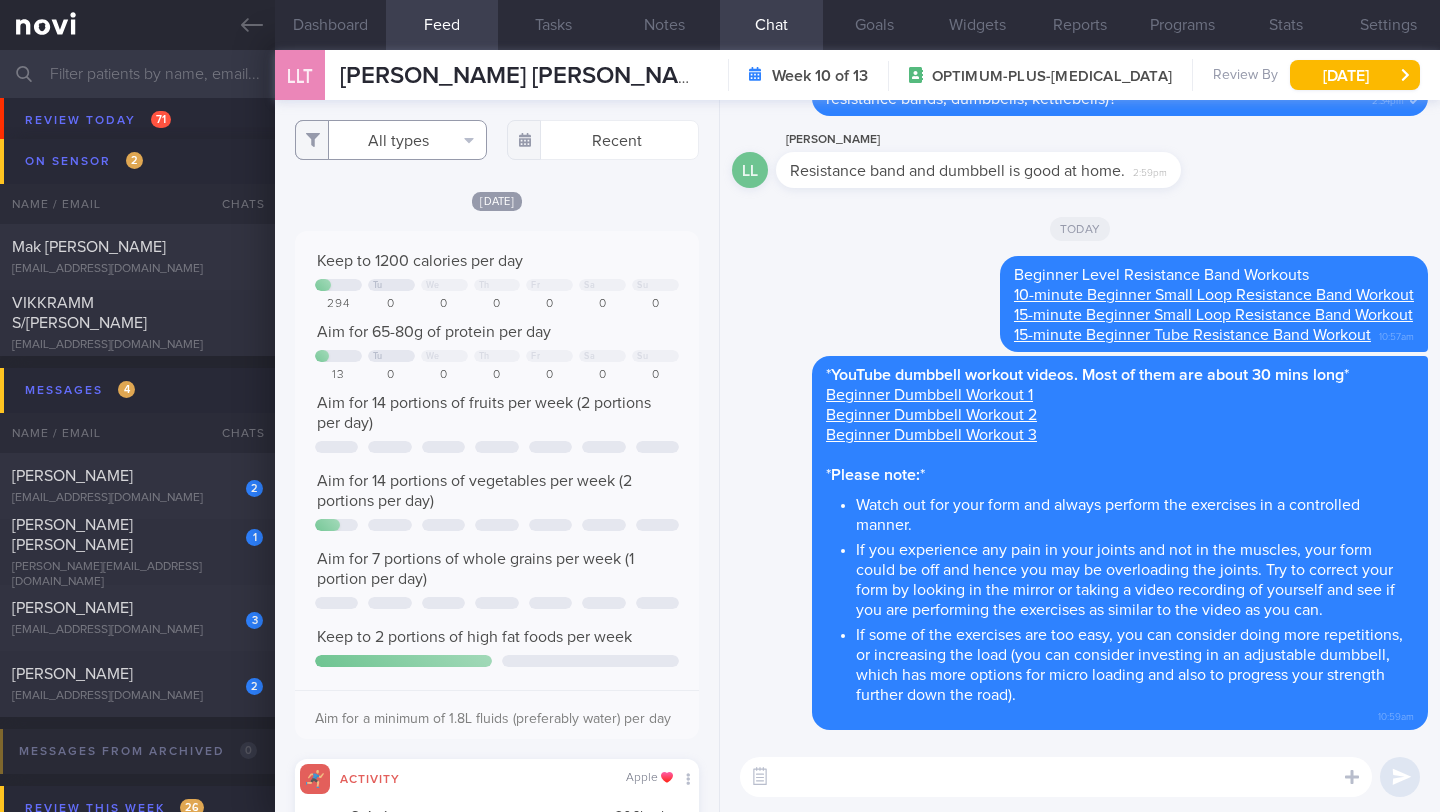 click on "All types" at bounding box center [391, 140] 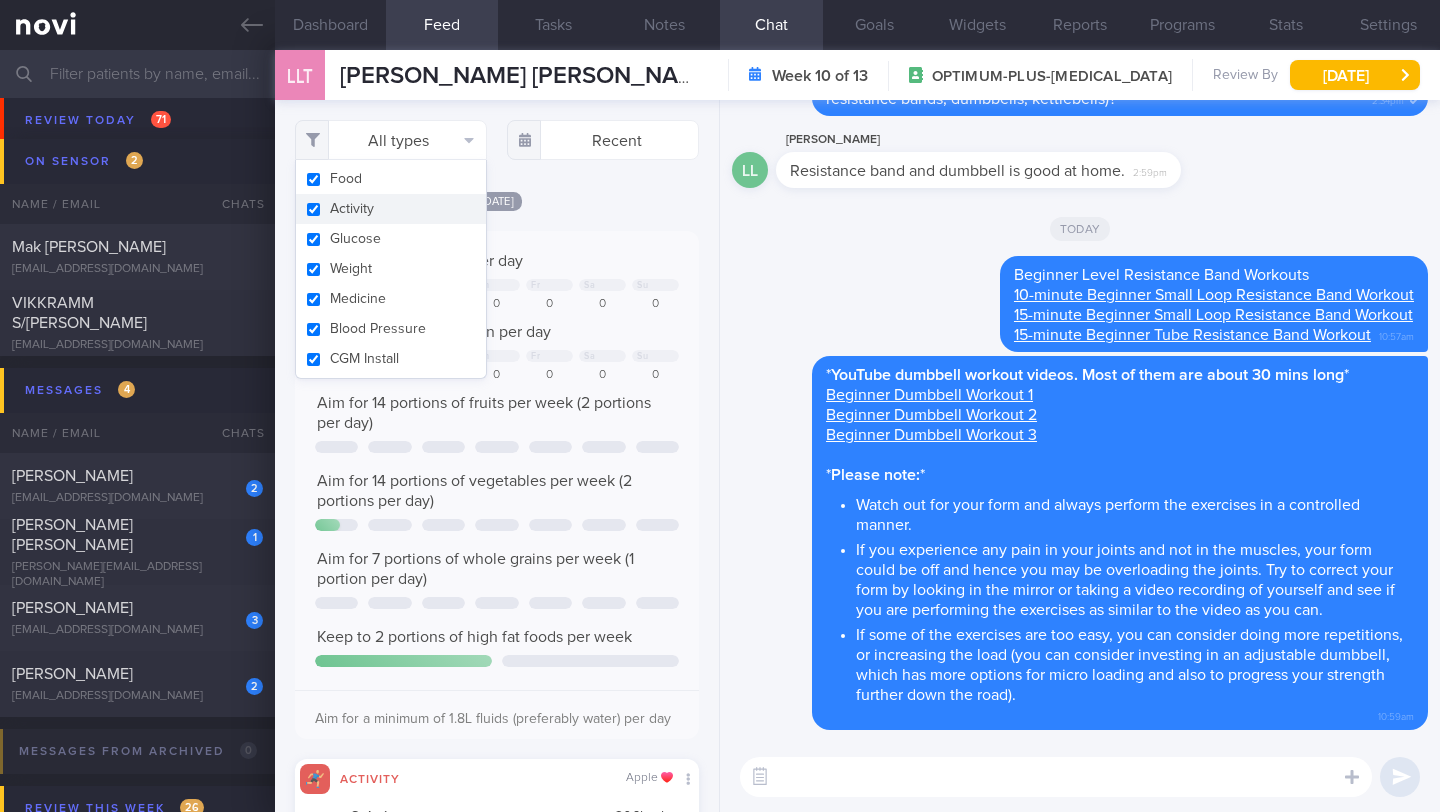 click on "Activity" at bounding box center [391, 209] 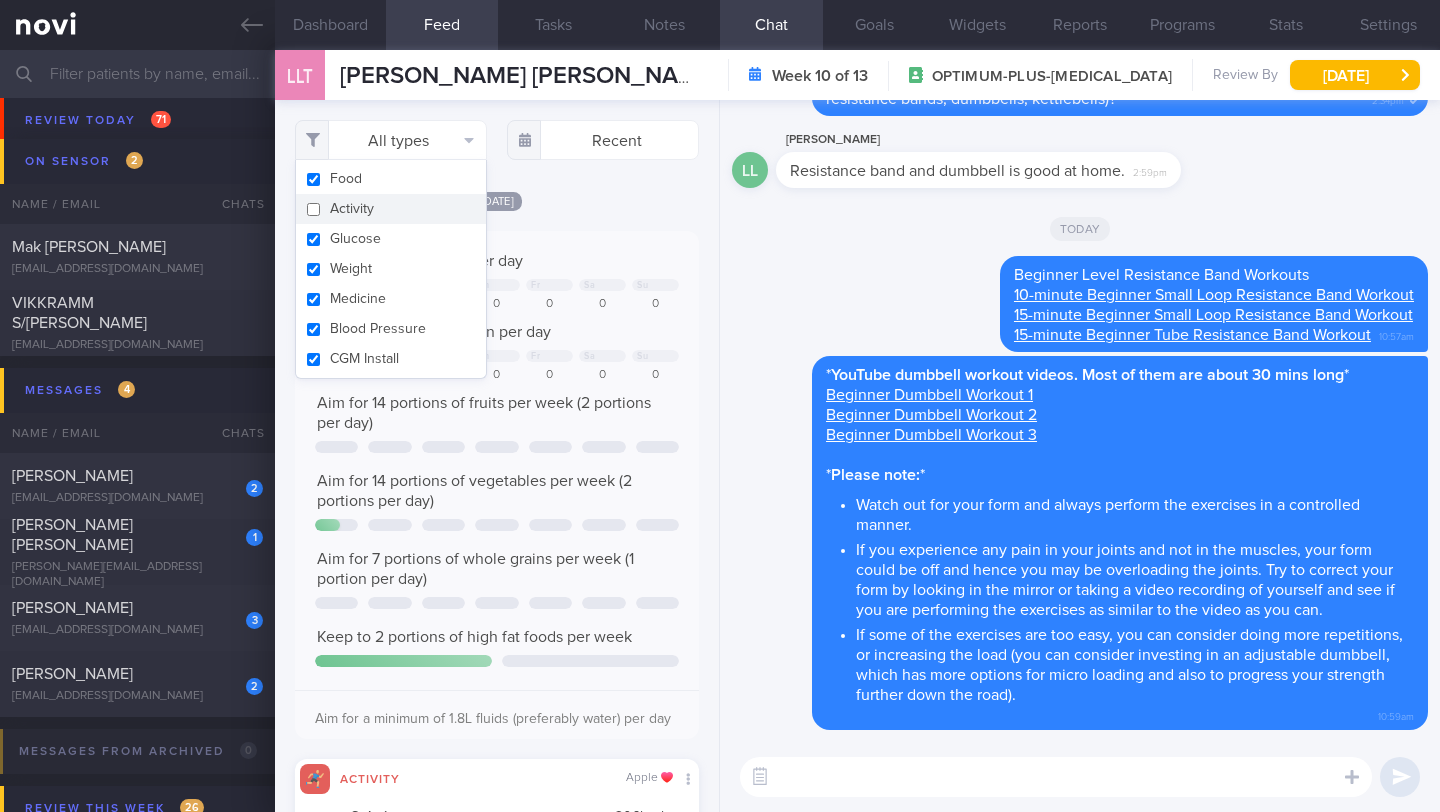 checkbox on "false" 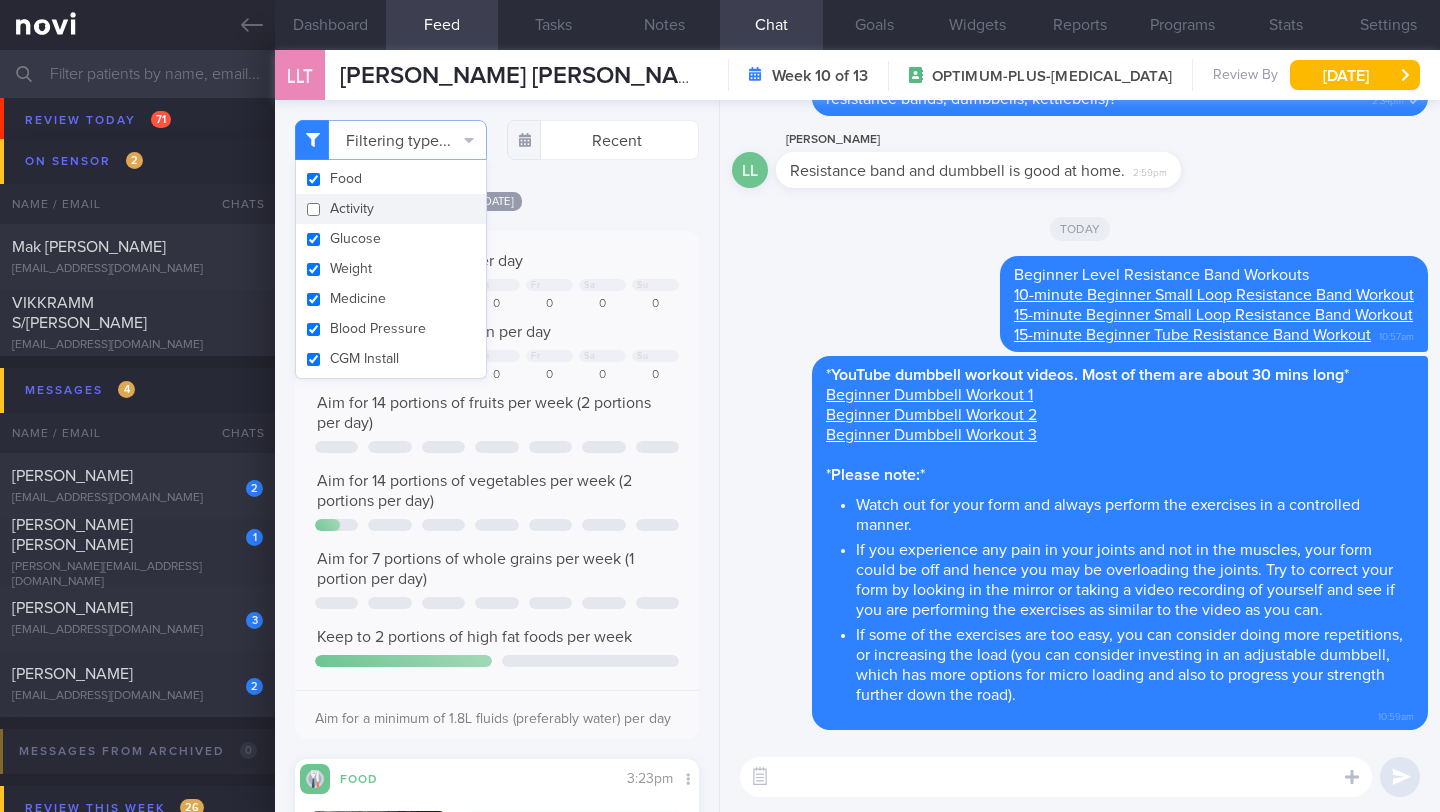 click on "Filtering type...
Food
Activity
Glucose
Weight
Medicine
Blood Pressure
CGM Install
Recent
Yesterday" at bounding box center [497, 456] 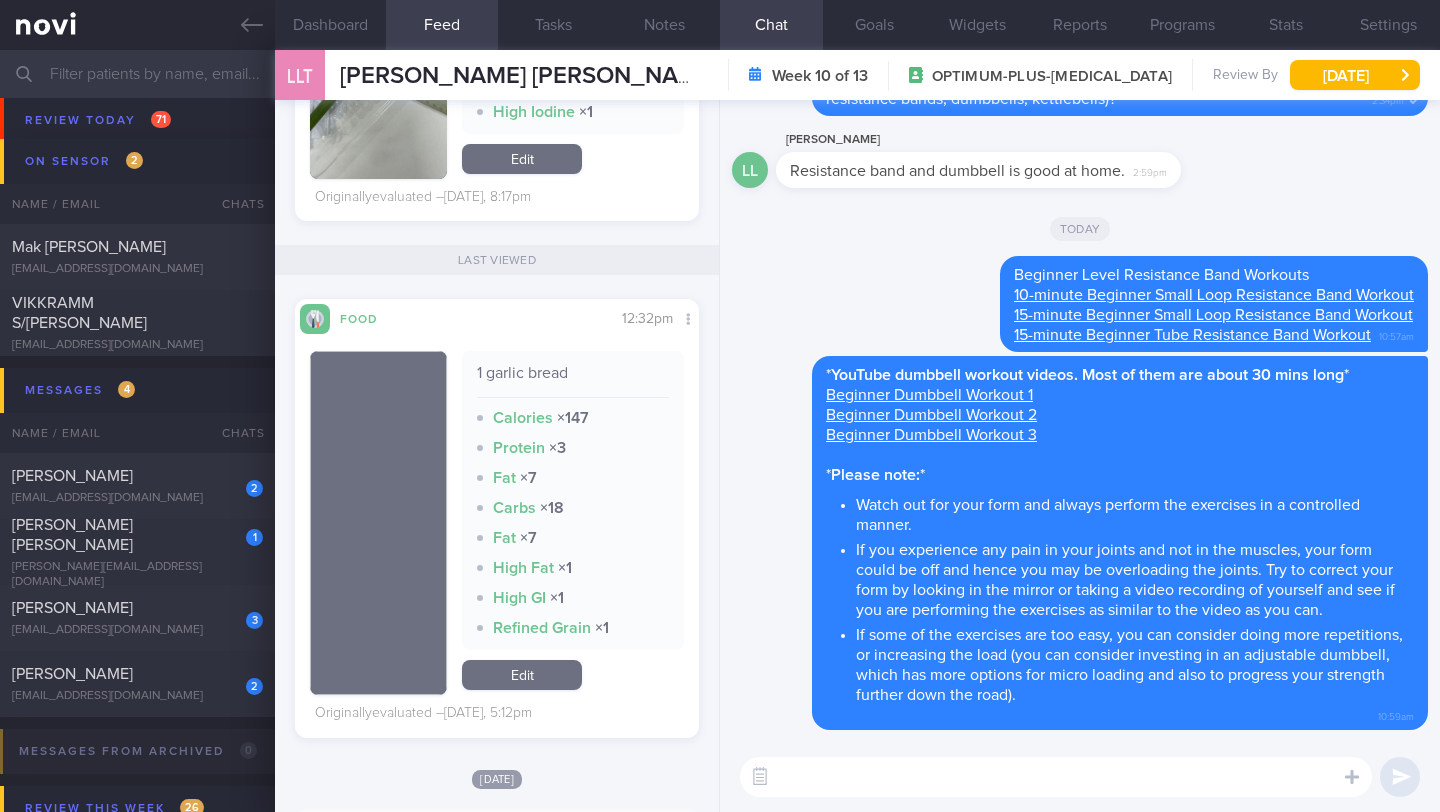 scroll, scrollTop: 968, scrollLeft: 0, axis: vertical 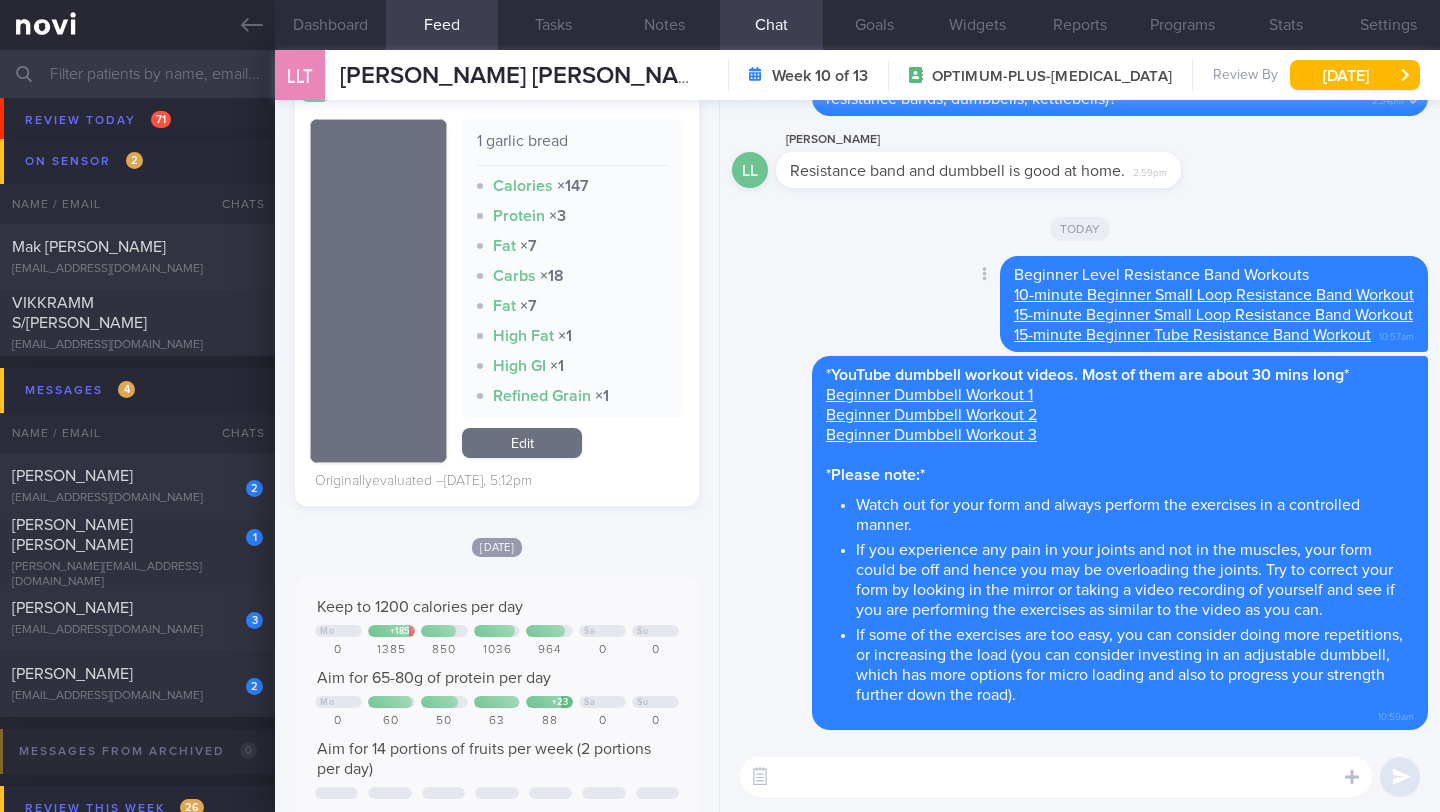 click on "Delete
Beginner Level Resistance Band Workouts 10-minute Beginner Small Loop Resistance Band Workout 15-minute Beginner Small Loop Resistance Band Workout 15-minute Beginner Tube Resistance Band Workout
10:57am" at bounding box center (1080, 306) 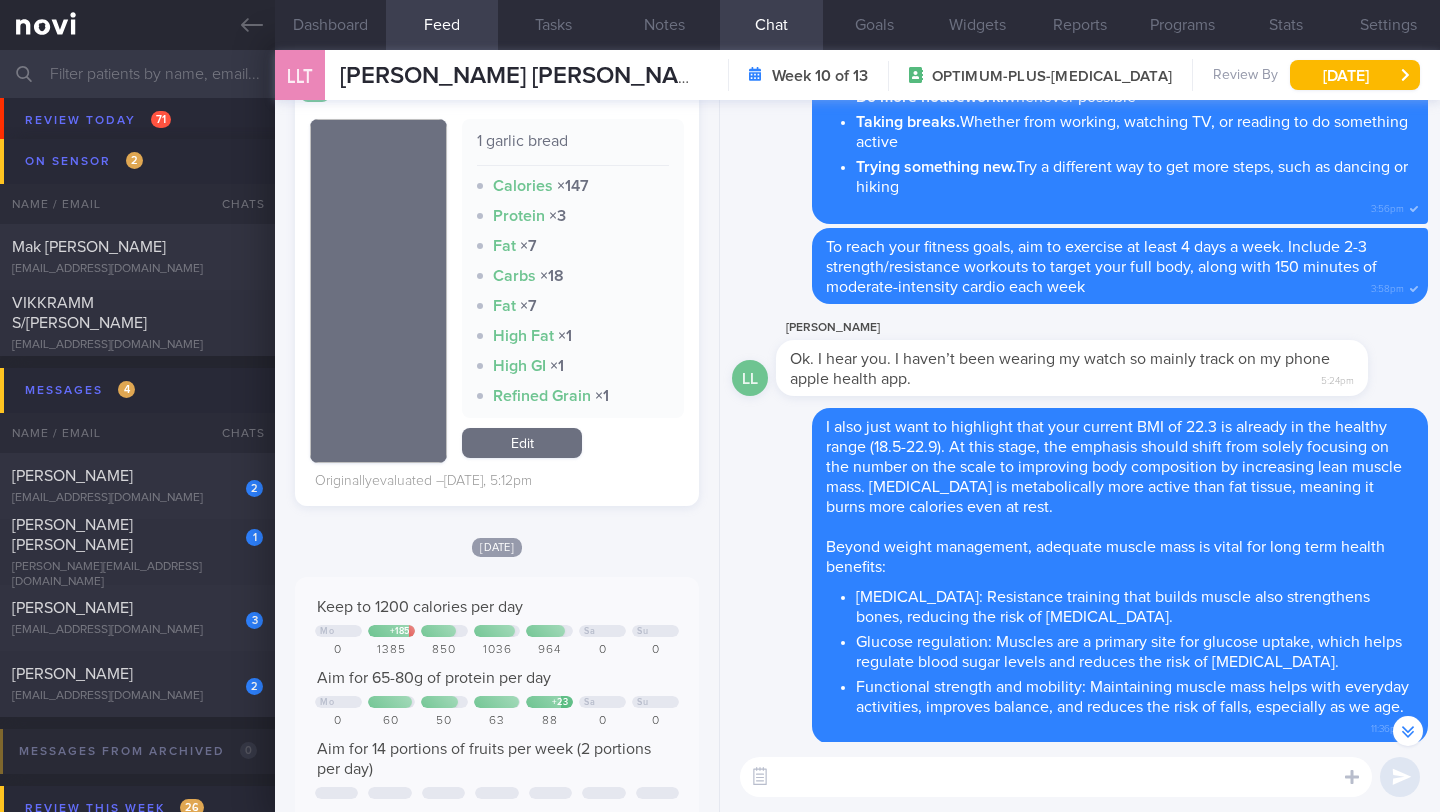 scroll, scrollTop: -1155, scrollLeft: 0, axis: vertical 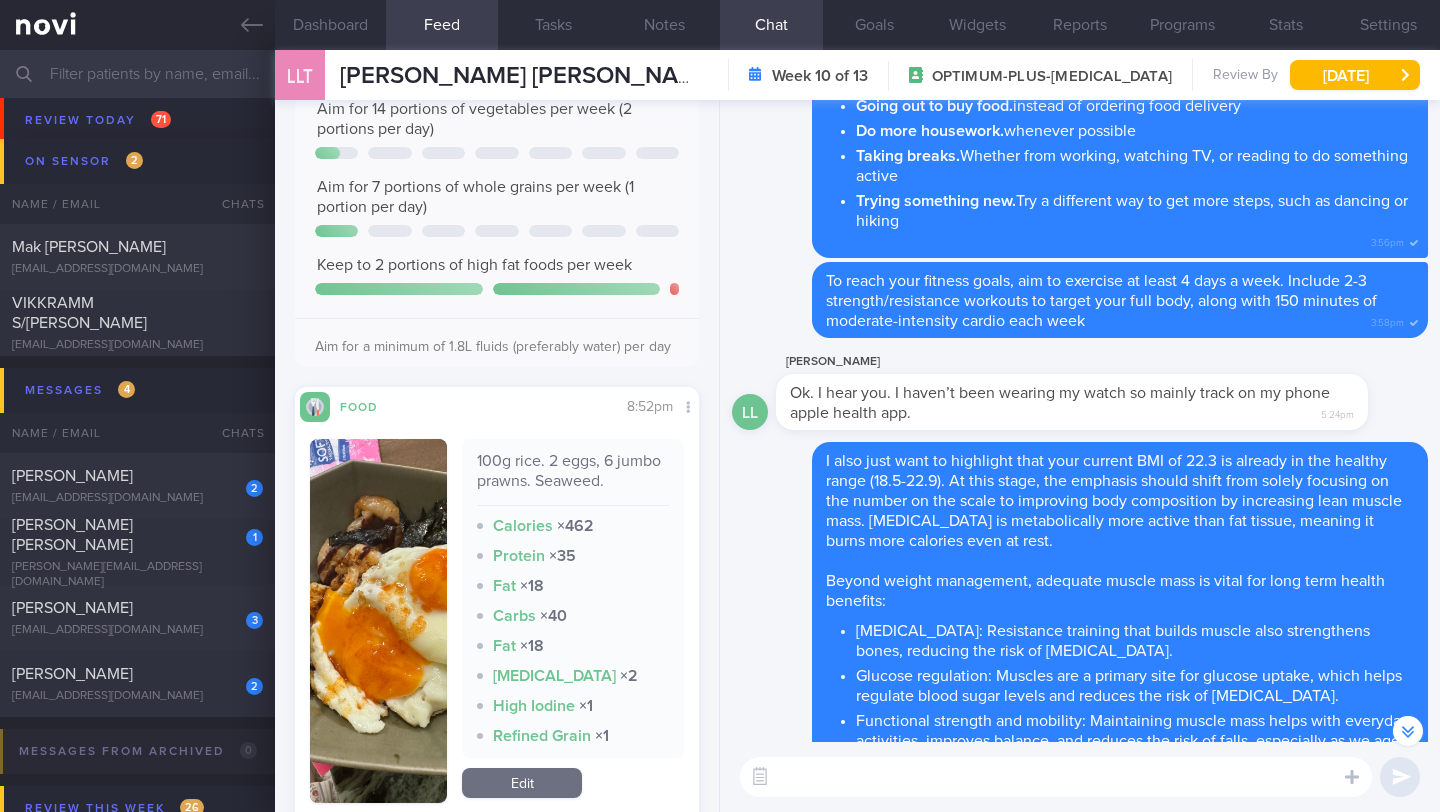 click at bounding box center [378, 621] 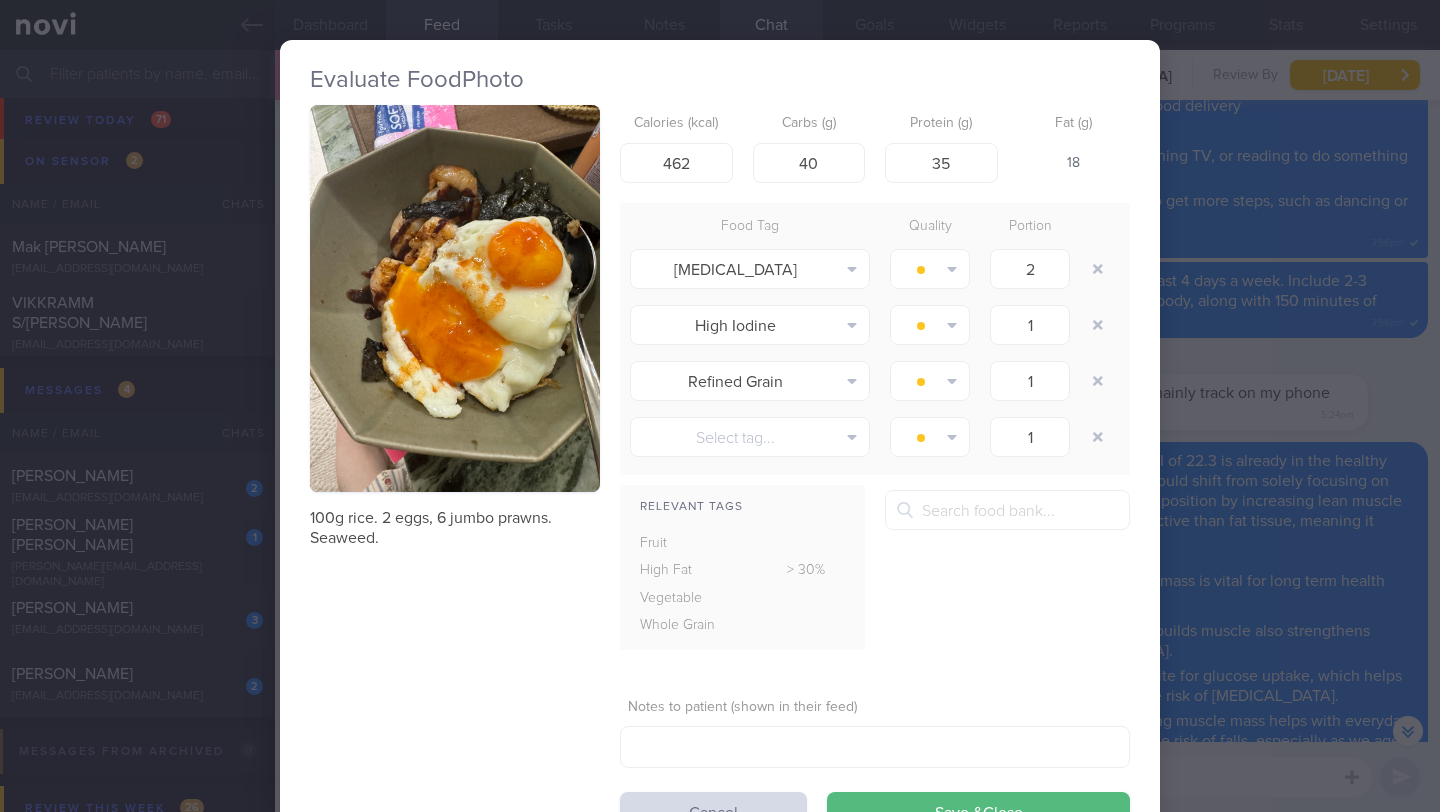 click on "Evaluate Food  Photo
100g rice. 2 eggs, 6 jumbo prawns. Seaweed.
Calories (kcal)
462
Carbs (g)
40
Protein (g)
35
Fat (g)
18
Food Tag
Quality
Portion
High Cholesterol
Alcohol
Fried
Fruit
Healthy Fats
High Calcium
High Cholesterol
High Fat" at bounding box center [720, 406] 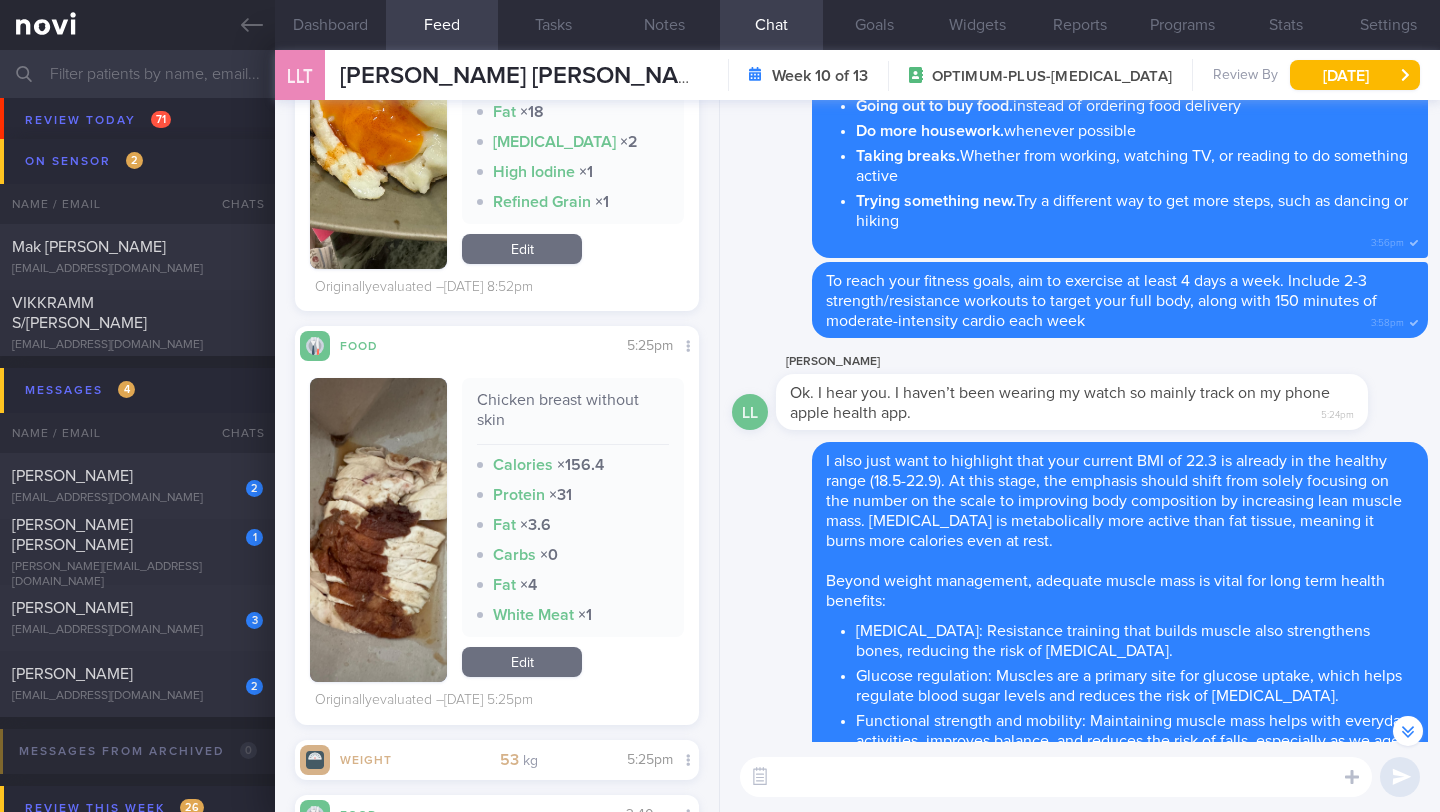 scroll, scrollTop: 2607, scrollLeft: 0, axis: vertical 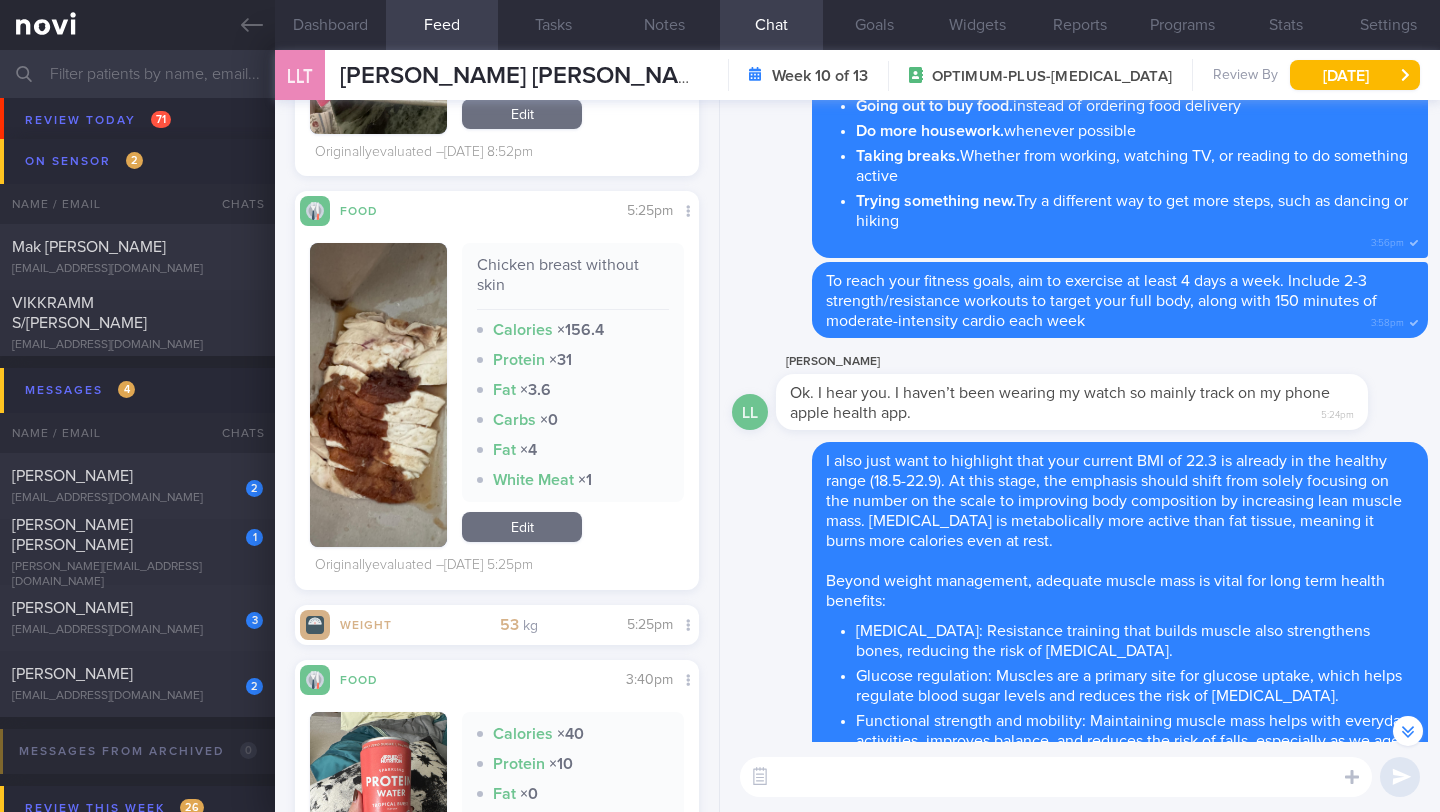 click at bounding box center [378, 395] 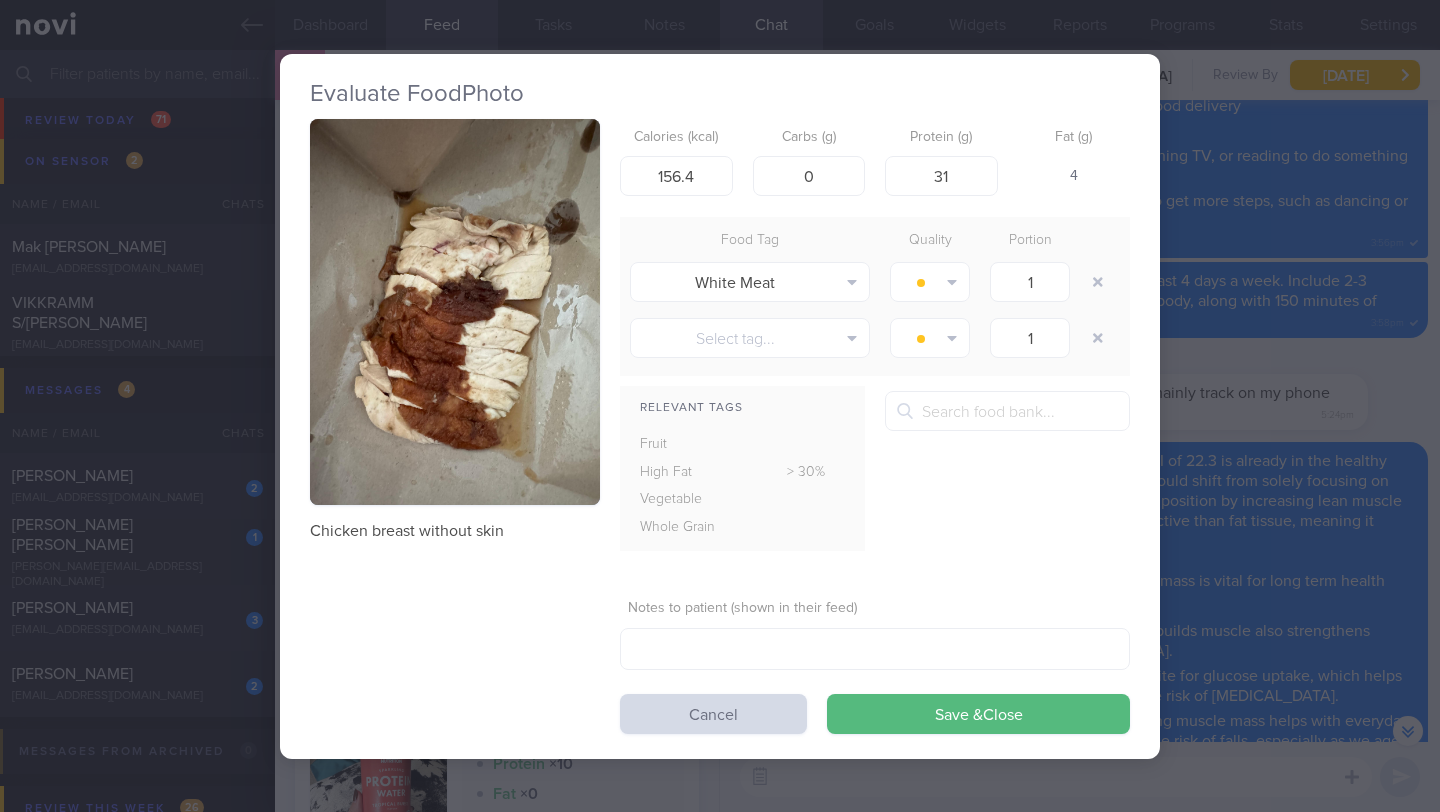 click on "Evaluate Food  Photo
Chicken breast without skin
Calories (kcal)
156.4
Carbs (g)
0
Protein (g)
31
Fat (g)
4
Food Tag
Quality
Portion
White Meat
Alcohol
Fried
Fruit
Healthy Fats
High Calcium
High Cholesterol
High Fat" at bounding box center (720, 406) 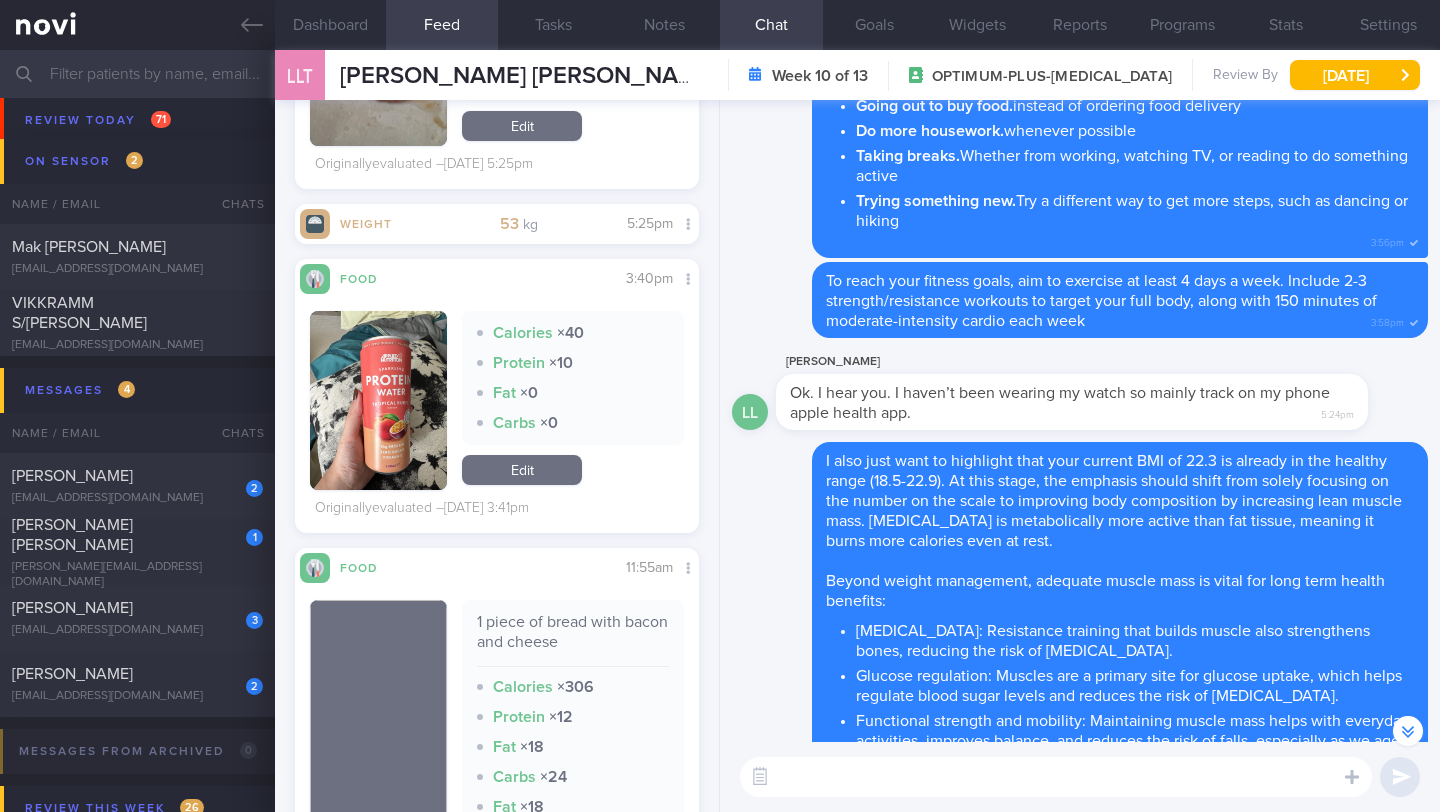 scroll, scrollTop: 3001, scrollLeft: 0, axis: vertical 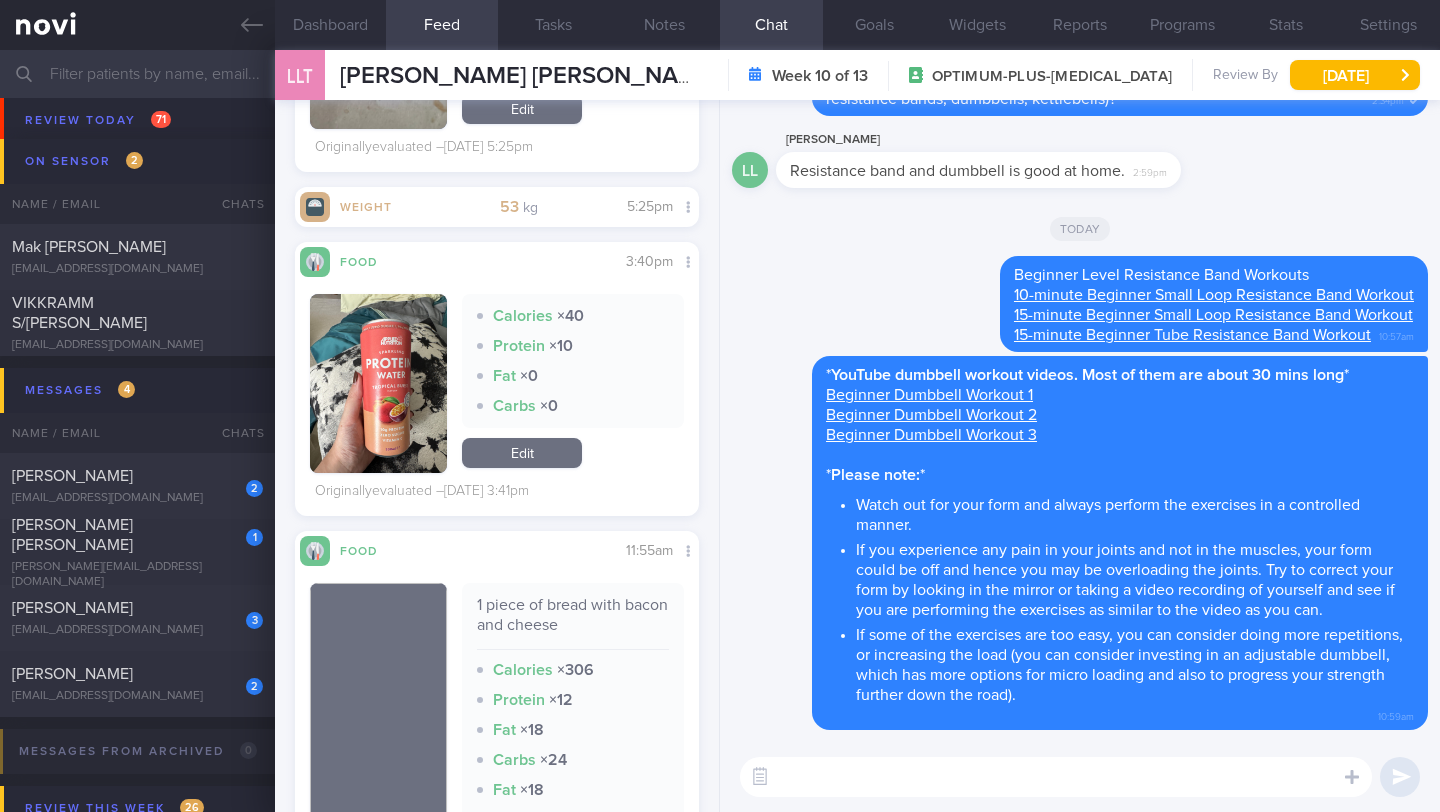 click at bounding box center [1056, 777] 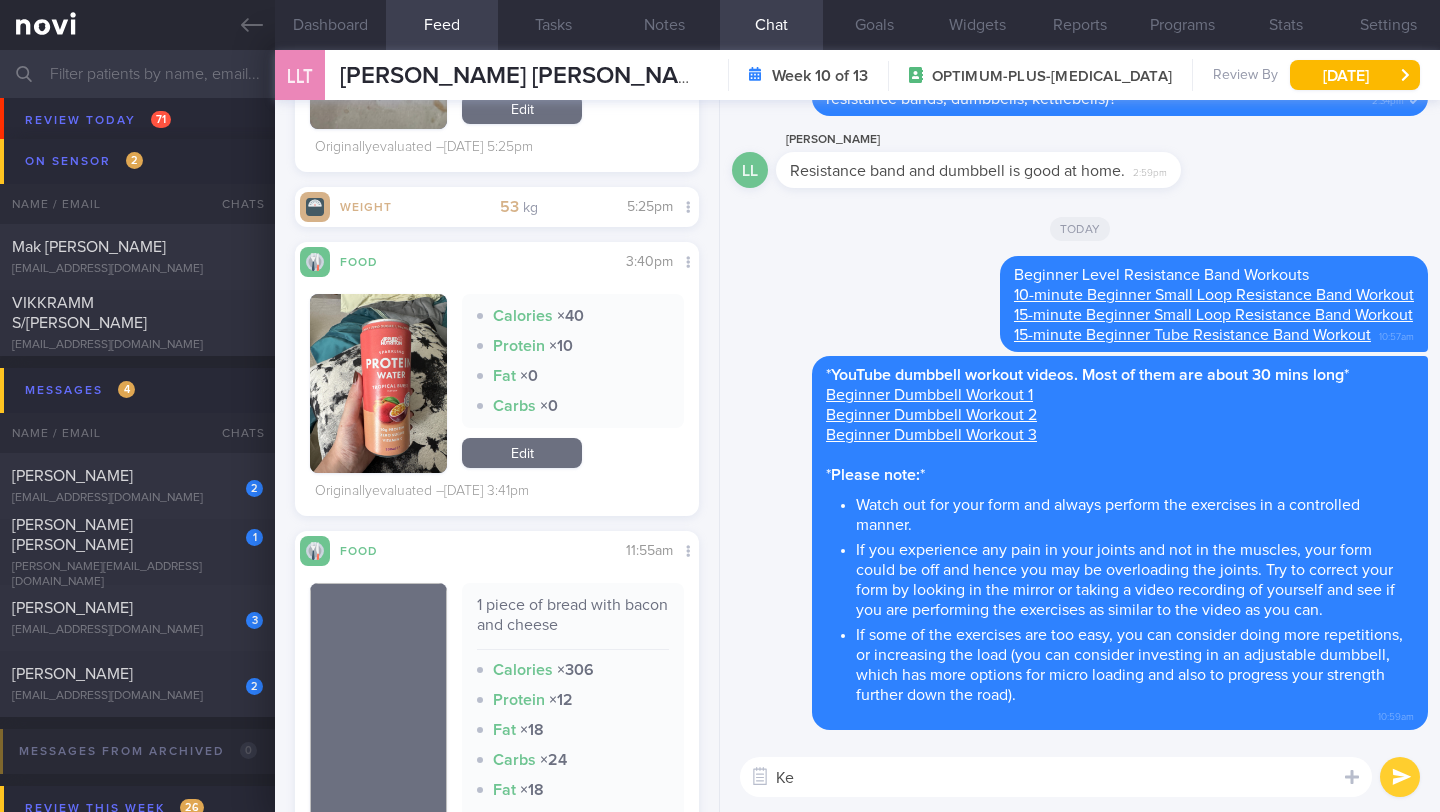 type on "K" 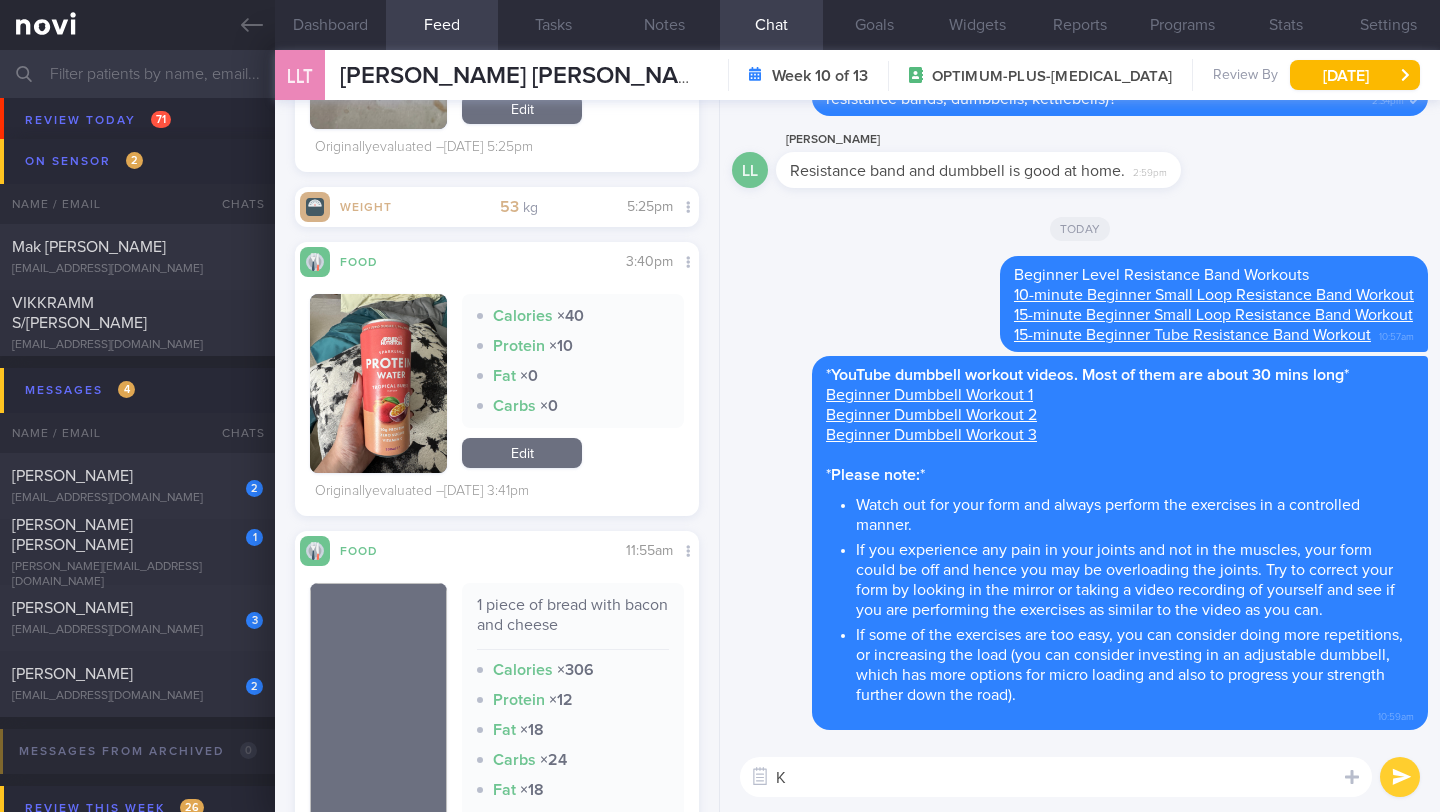 type 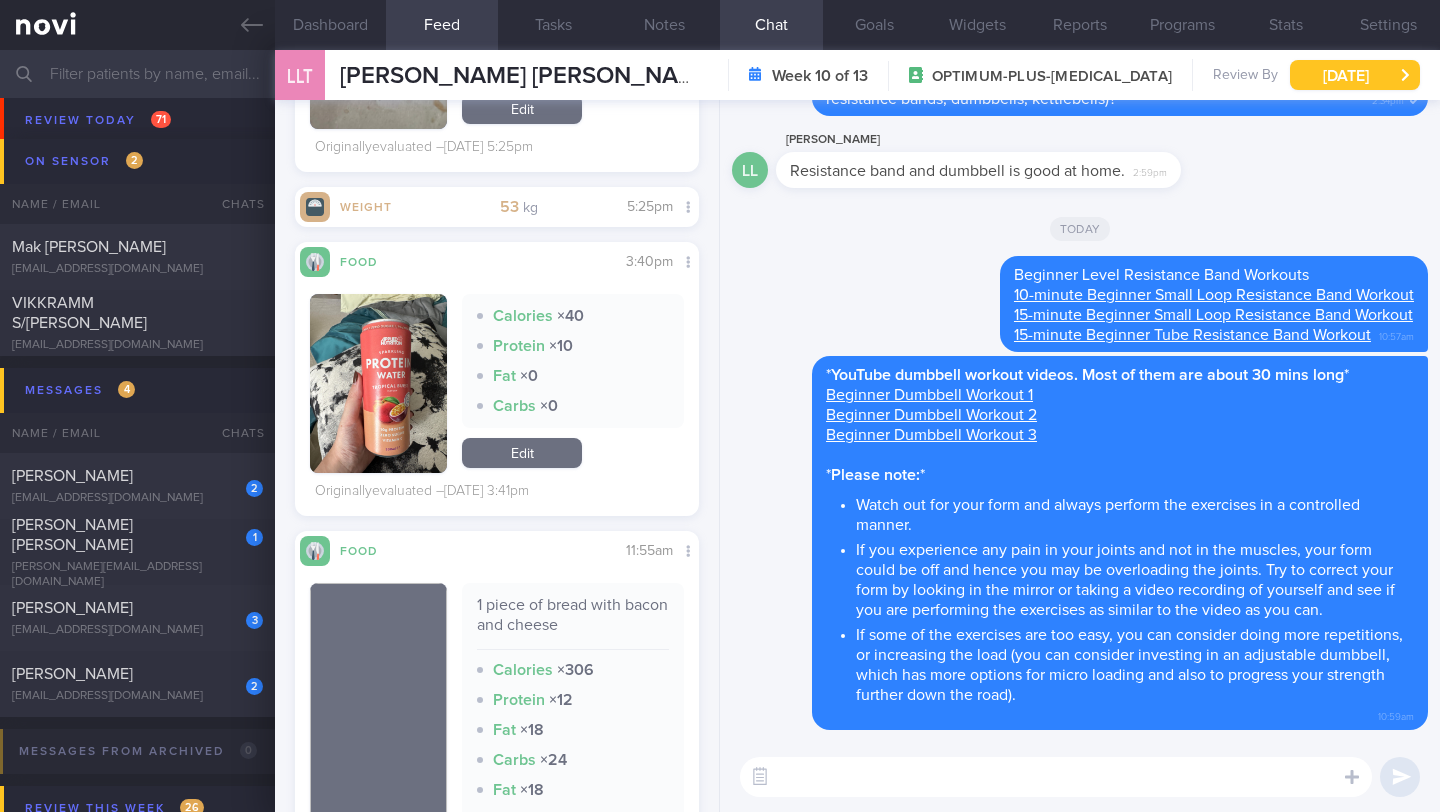 click on "[DATE]" at bounding box center [1355, 75] 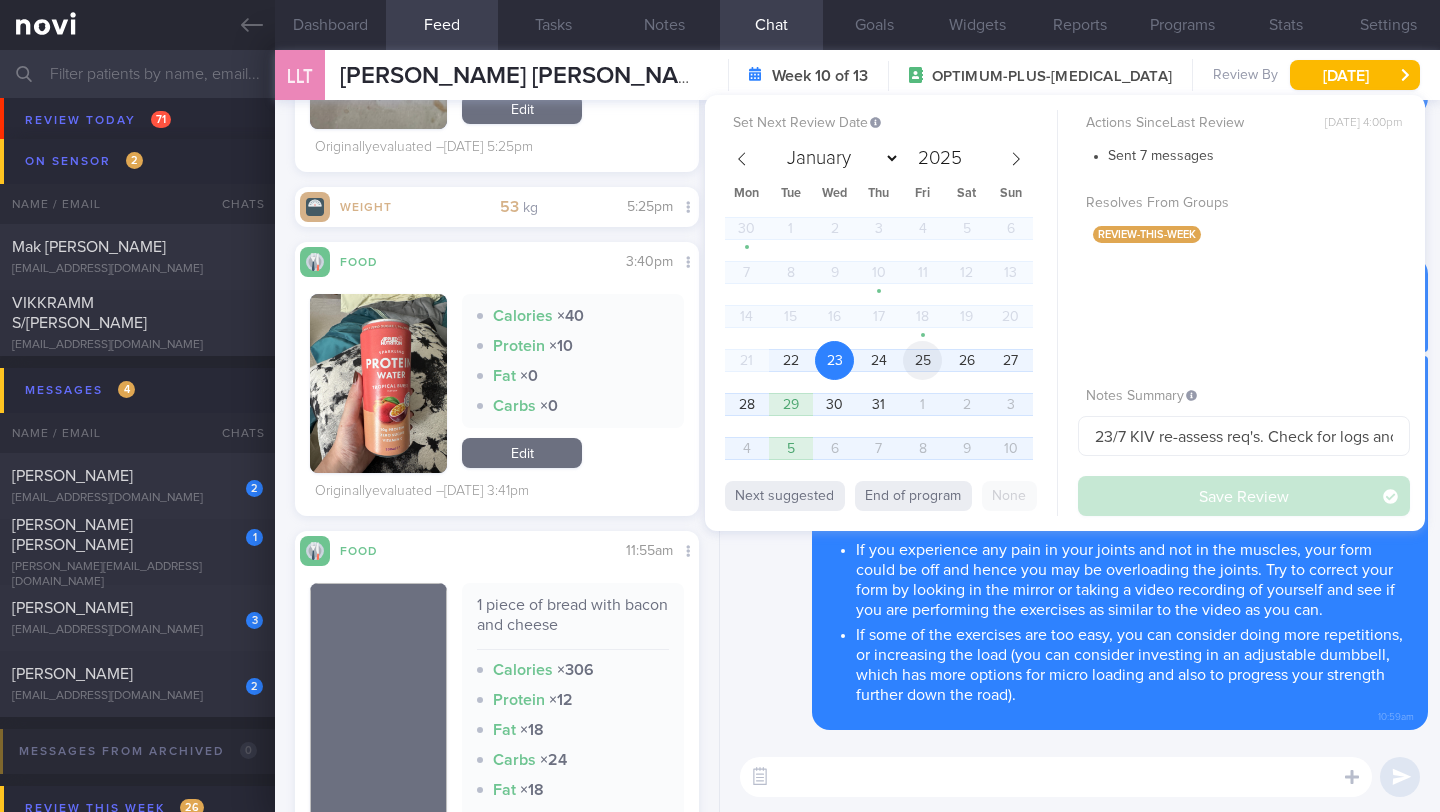 click on "25" at bounding box center [922, 360] 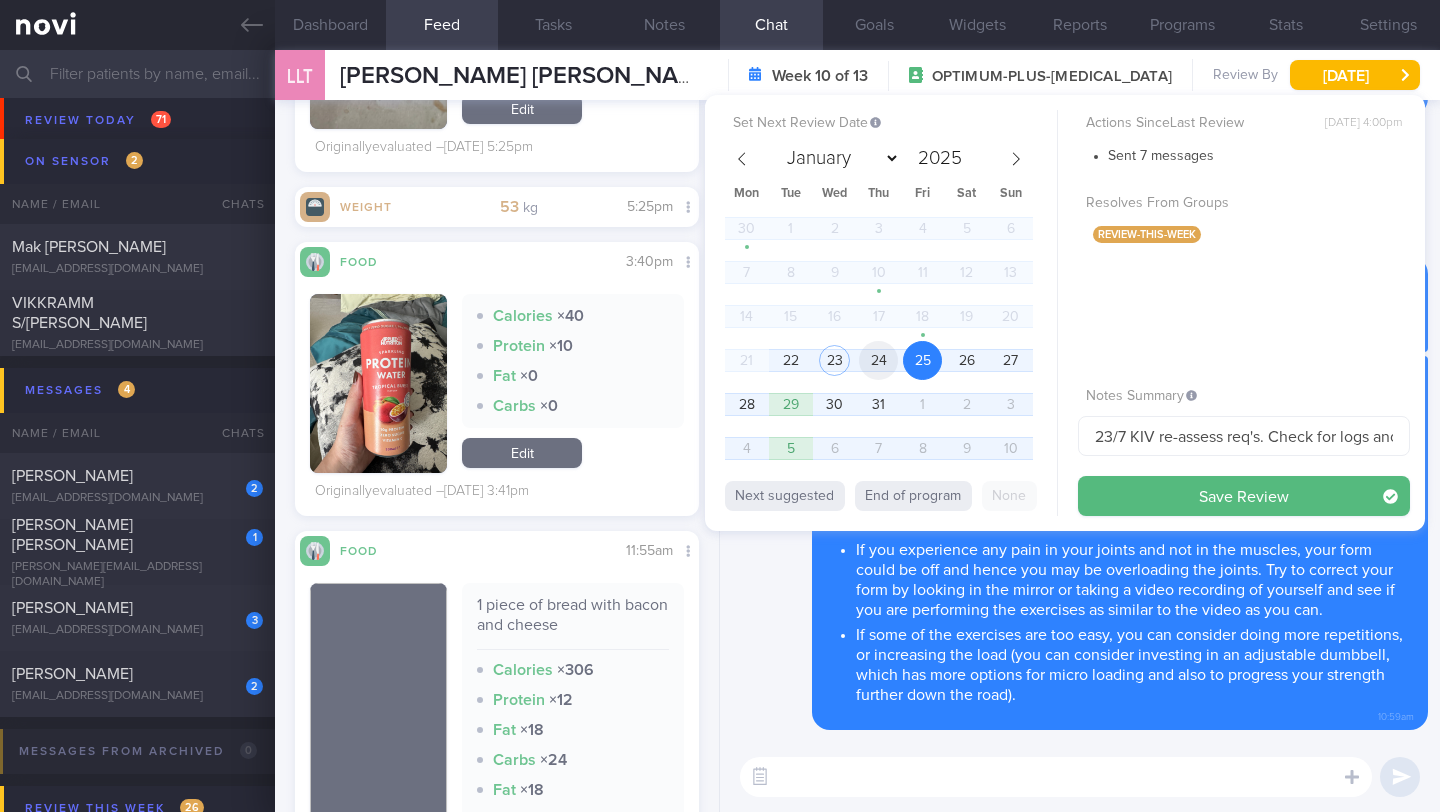 click on "24" at bounding box center (878, 360) 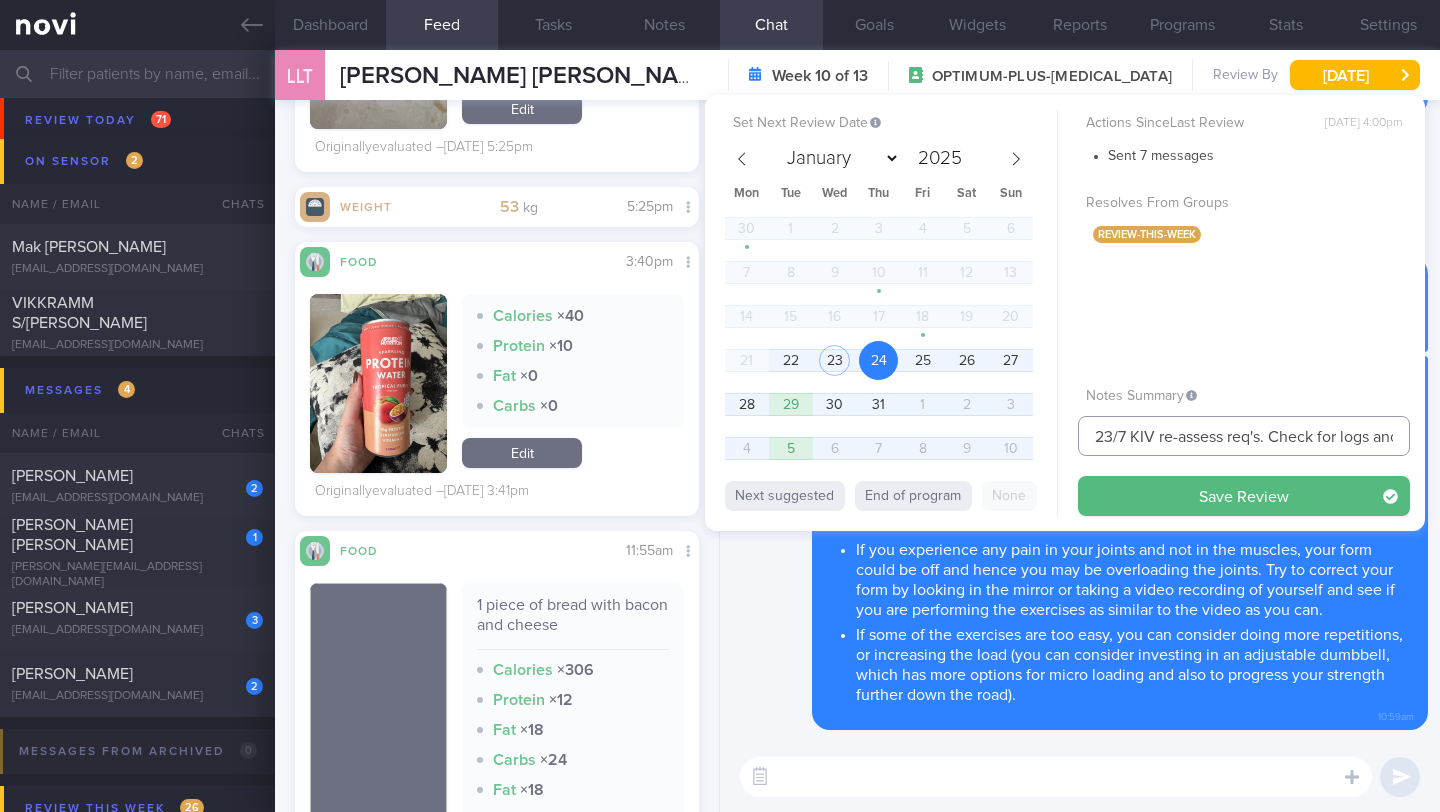 drag, startPoint x: 1114, startPoint y: 438, endPoint x: 1069, endPoint y: 438, distance: 45 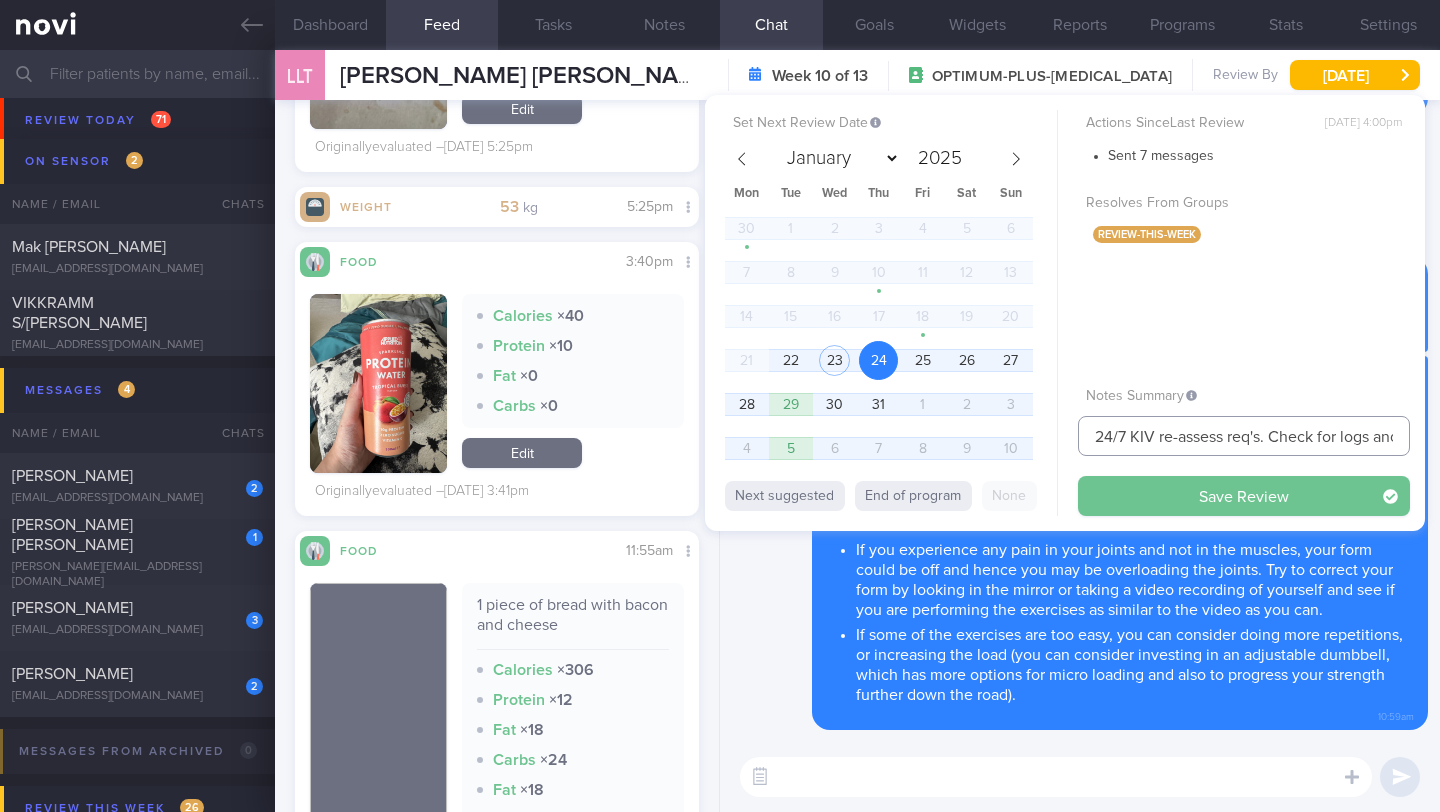 type on "24/7 KIV re-assess req's. Check for logs and send info" 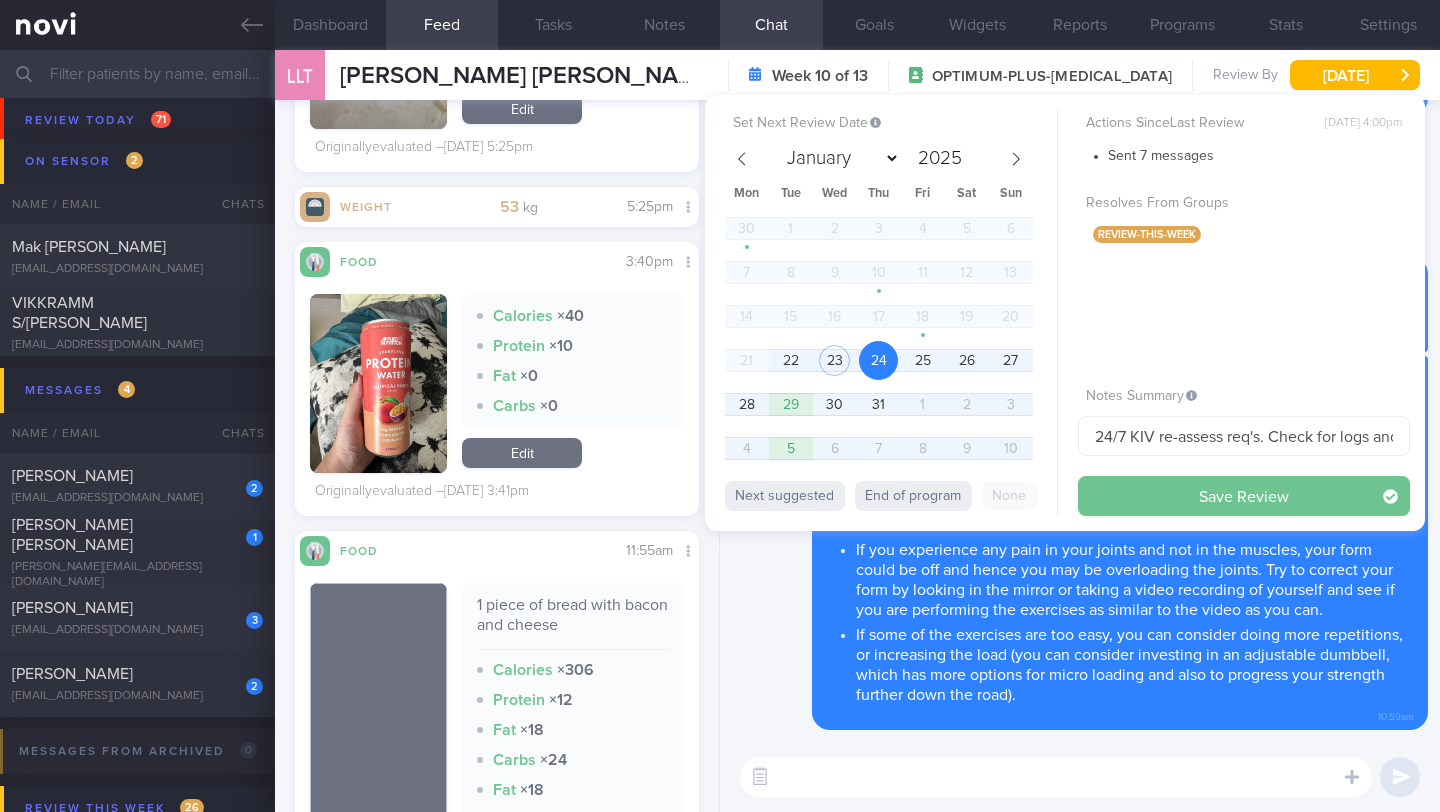 click on "Save Review" at bounding box center (1244, 496) 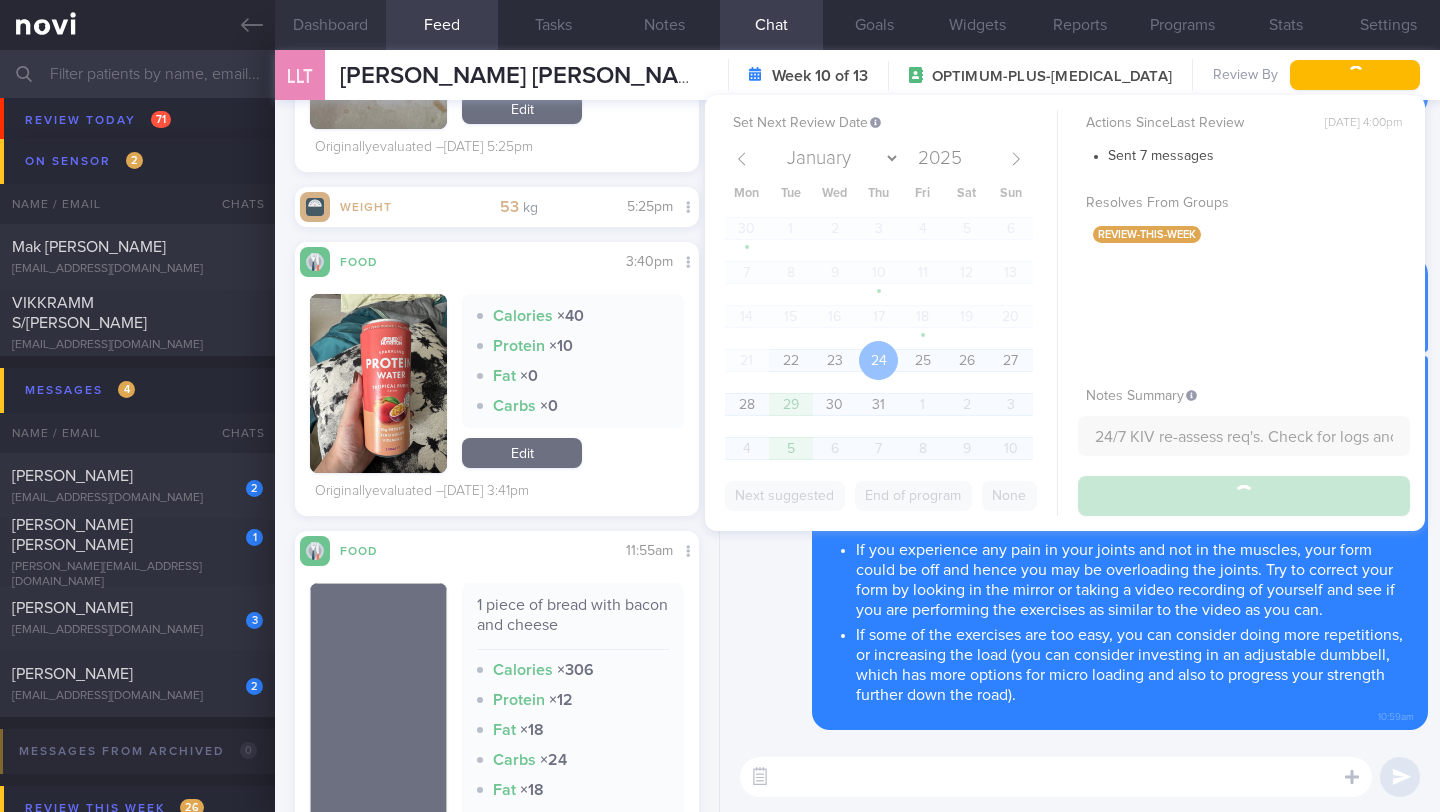 type on "24/7 KIV re-assess req's. Check for logs and send info" 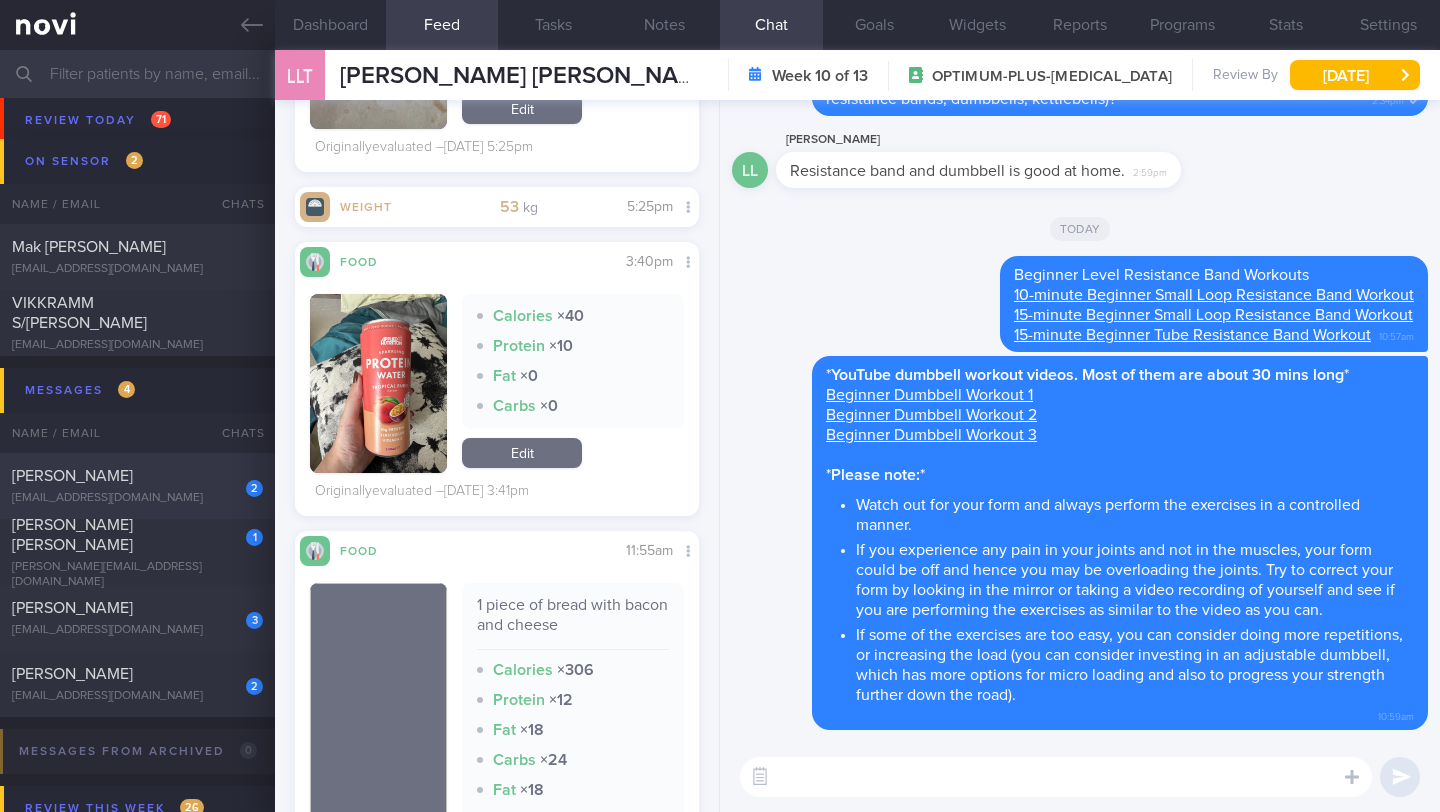 click on "[EMAIL_ADDRESS][DOMAIN_NAME]" at bounding box center [137, 498] 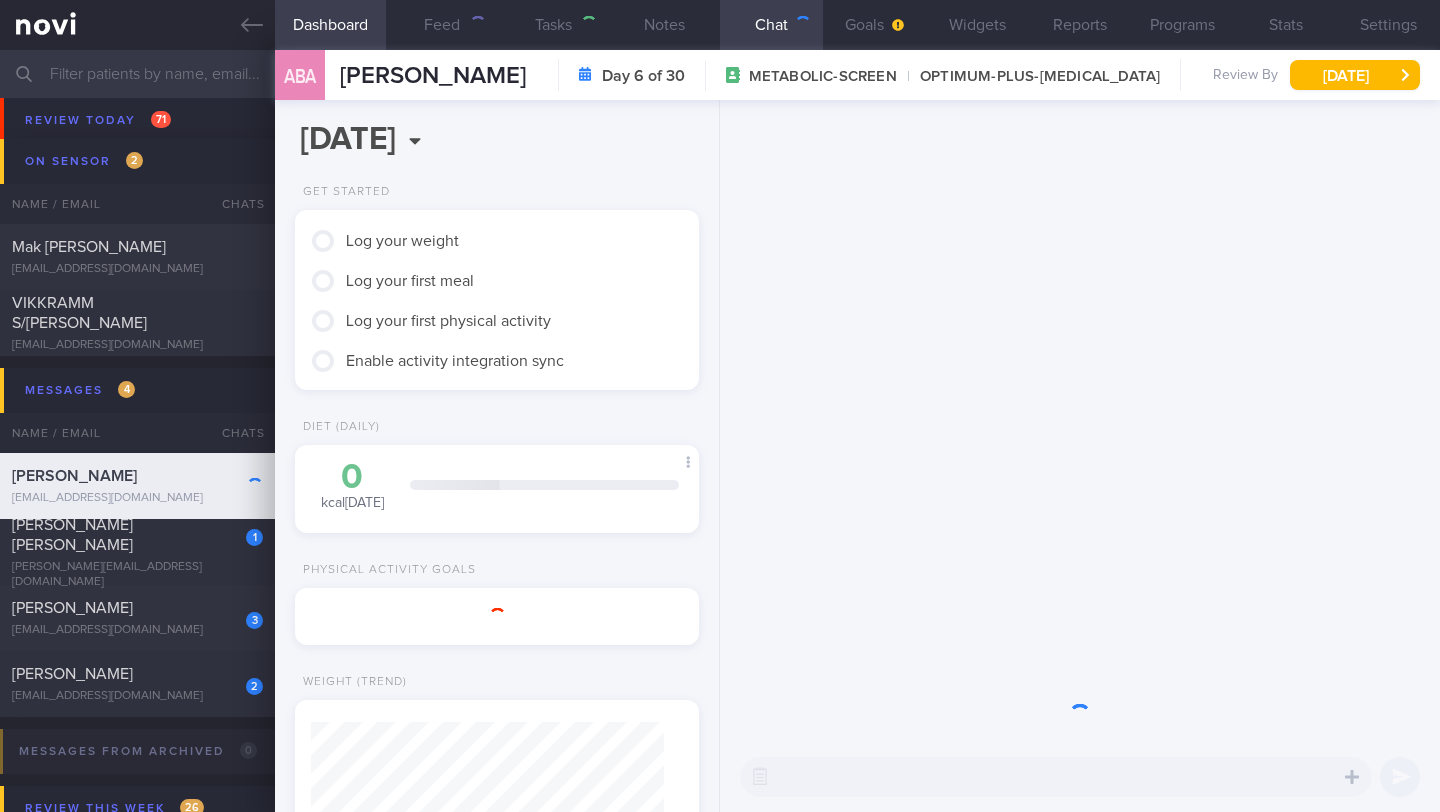 scroll, scrollTop: 667, scrollLeft: 0, axis: vertical 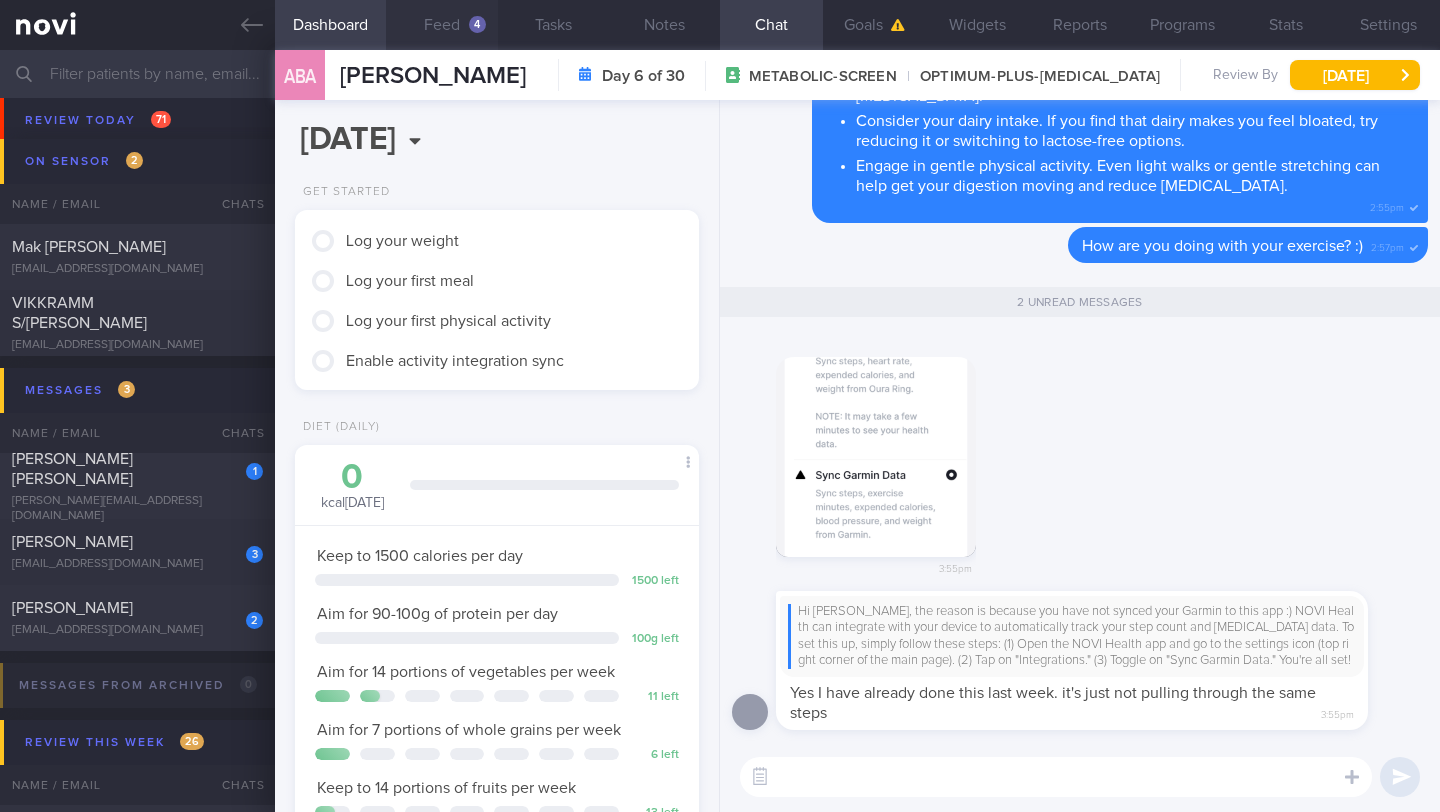 click on "Feed
4" at bounding box center [441, 25] 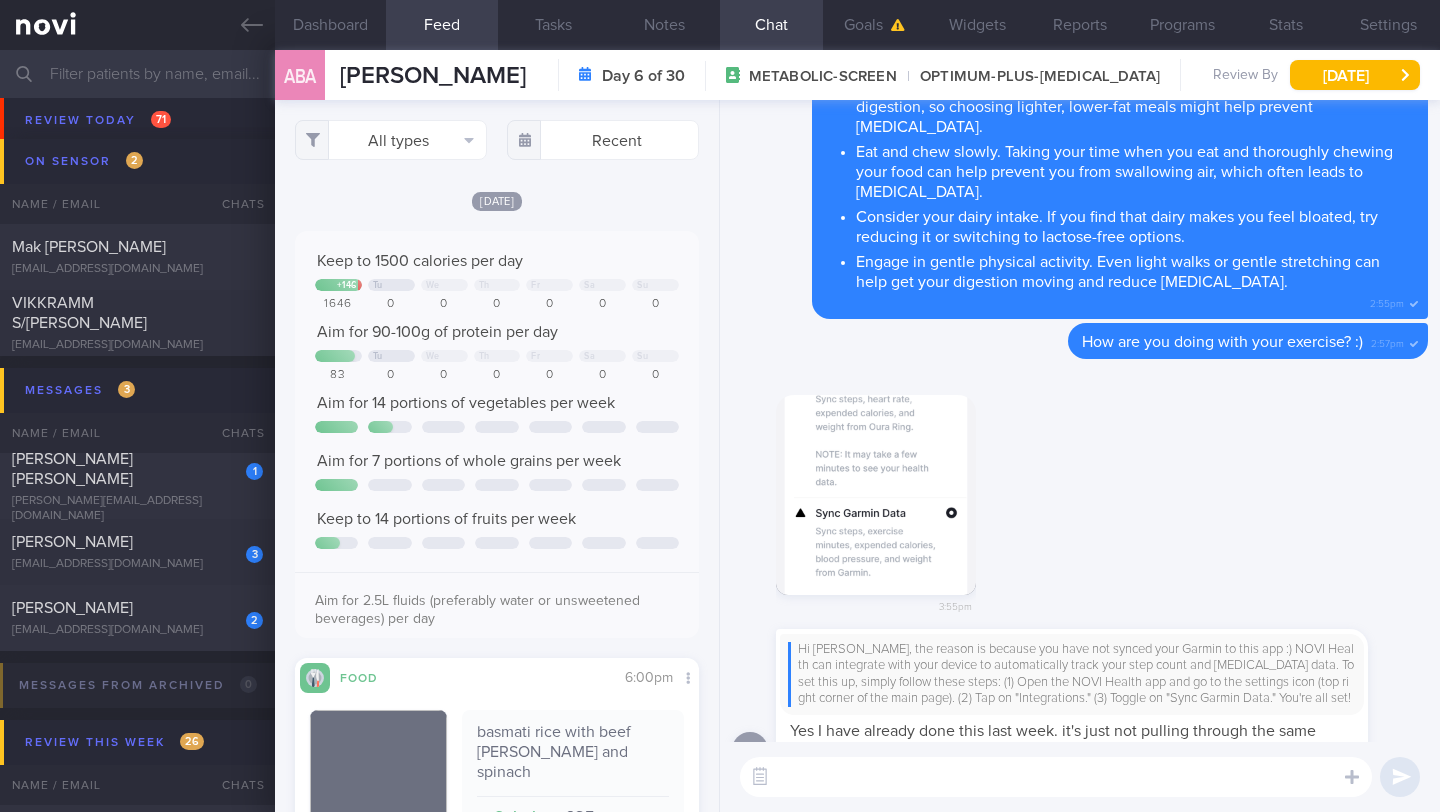scroll, scrollTop: 0, scrollLeft: 0, axis: both 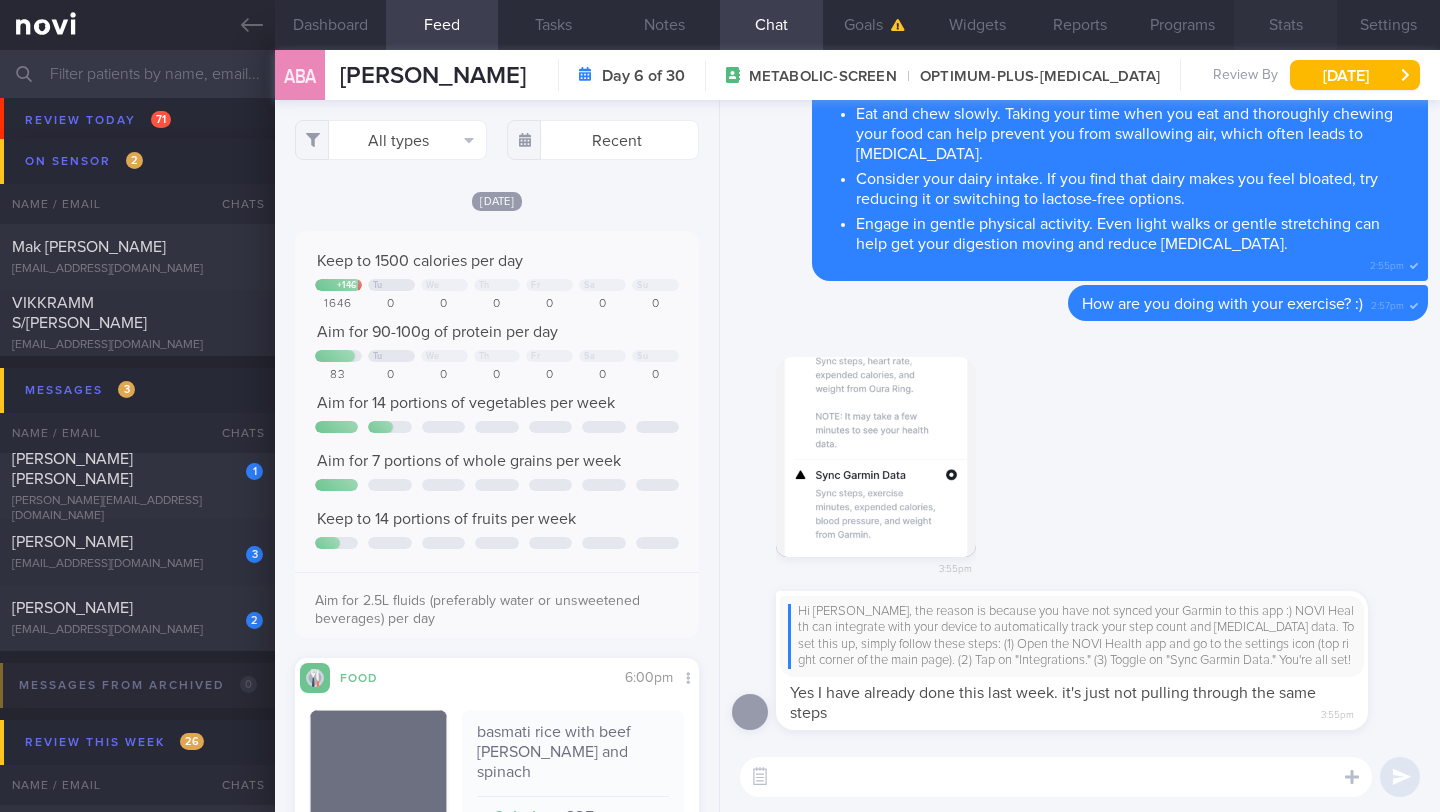 click on "Stats" at bounding box center (1285, 25) 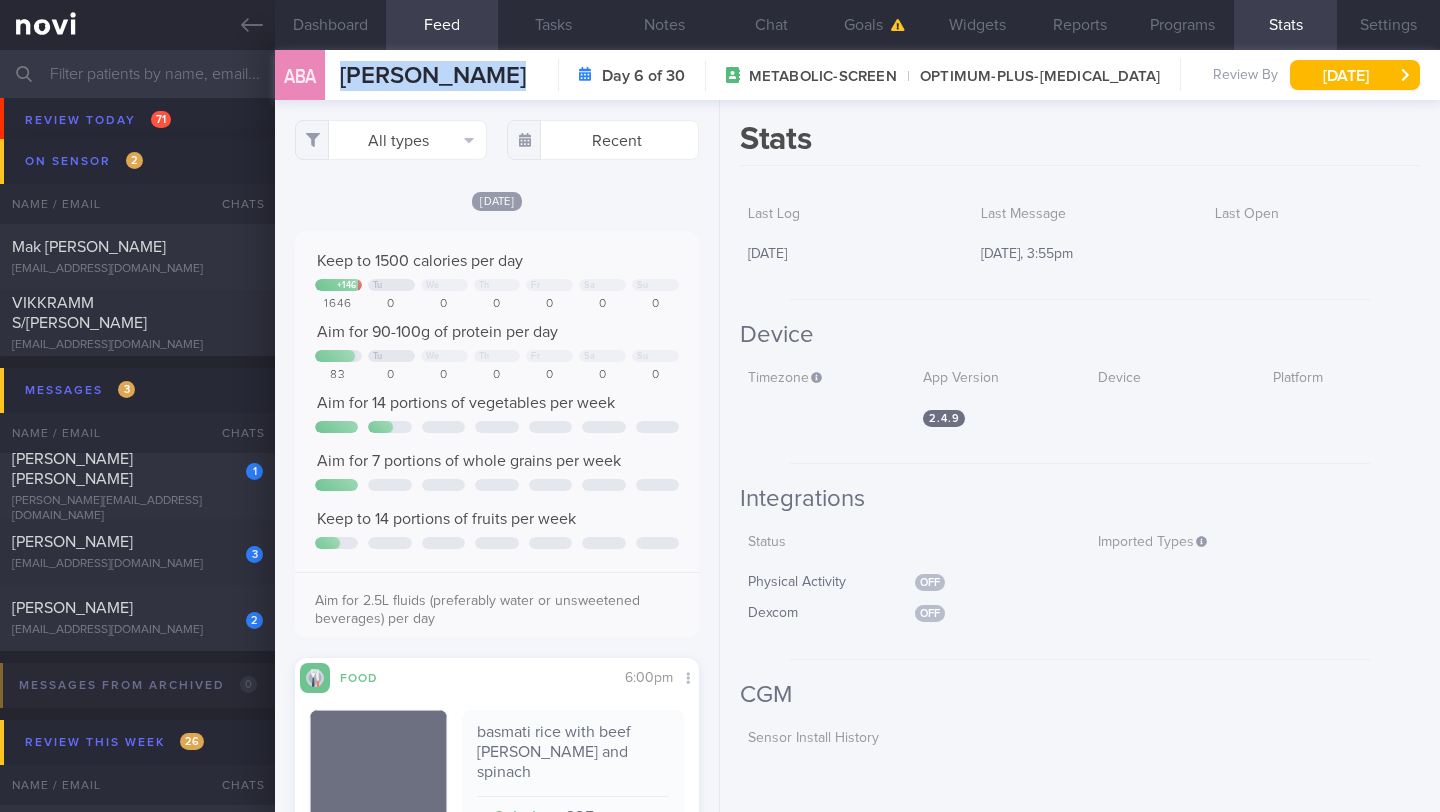 drag, startPoint x: 343, startPoint y: 75, endPoint x: 619, endPoint y: 79, distance: 276.029 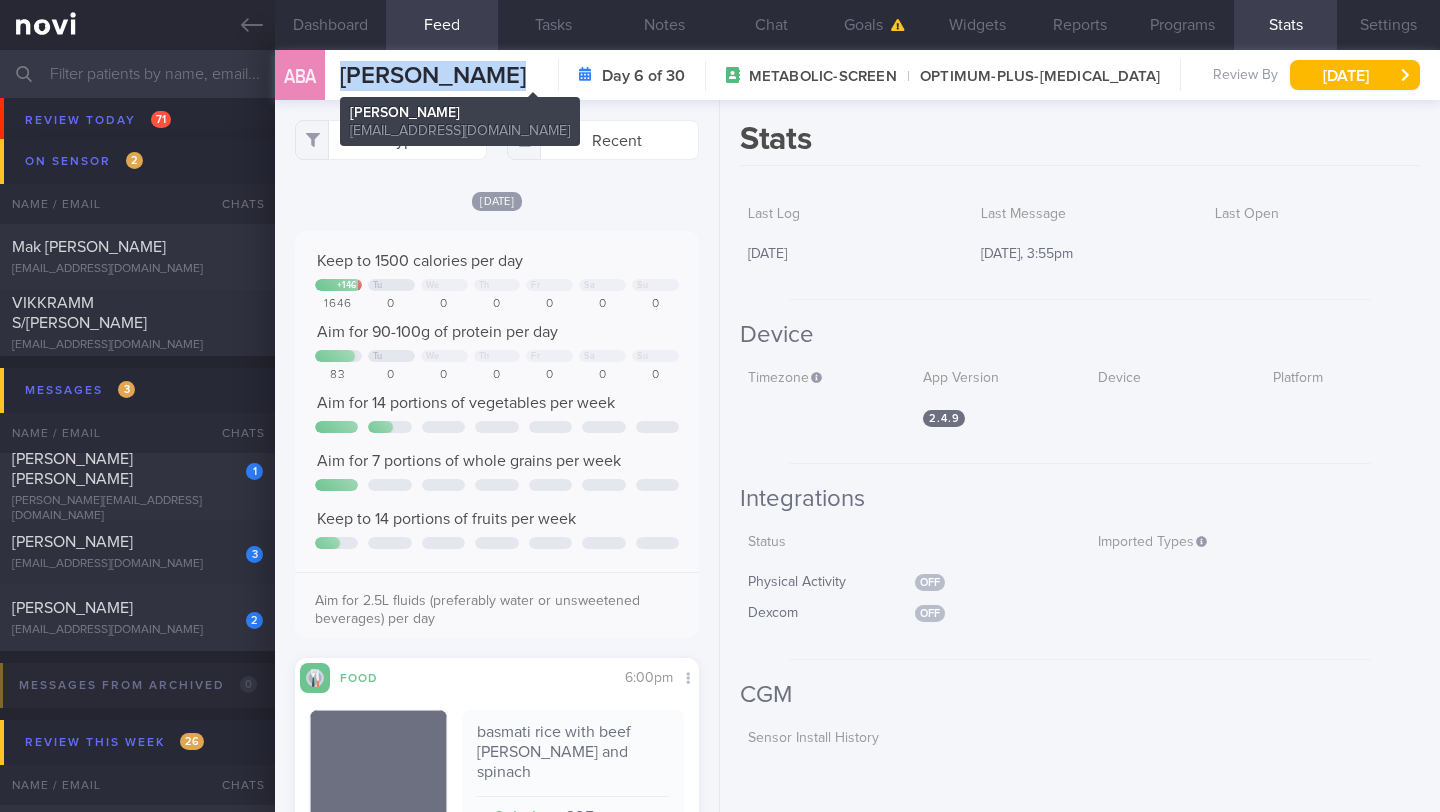copy on "ADILAH BINTE ABDULLAH SAWAWI
ADILAH BINTE ABDULLAH SAWAWI
y6grfmqz9h@privaterelay.appleid.com" 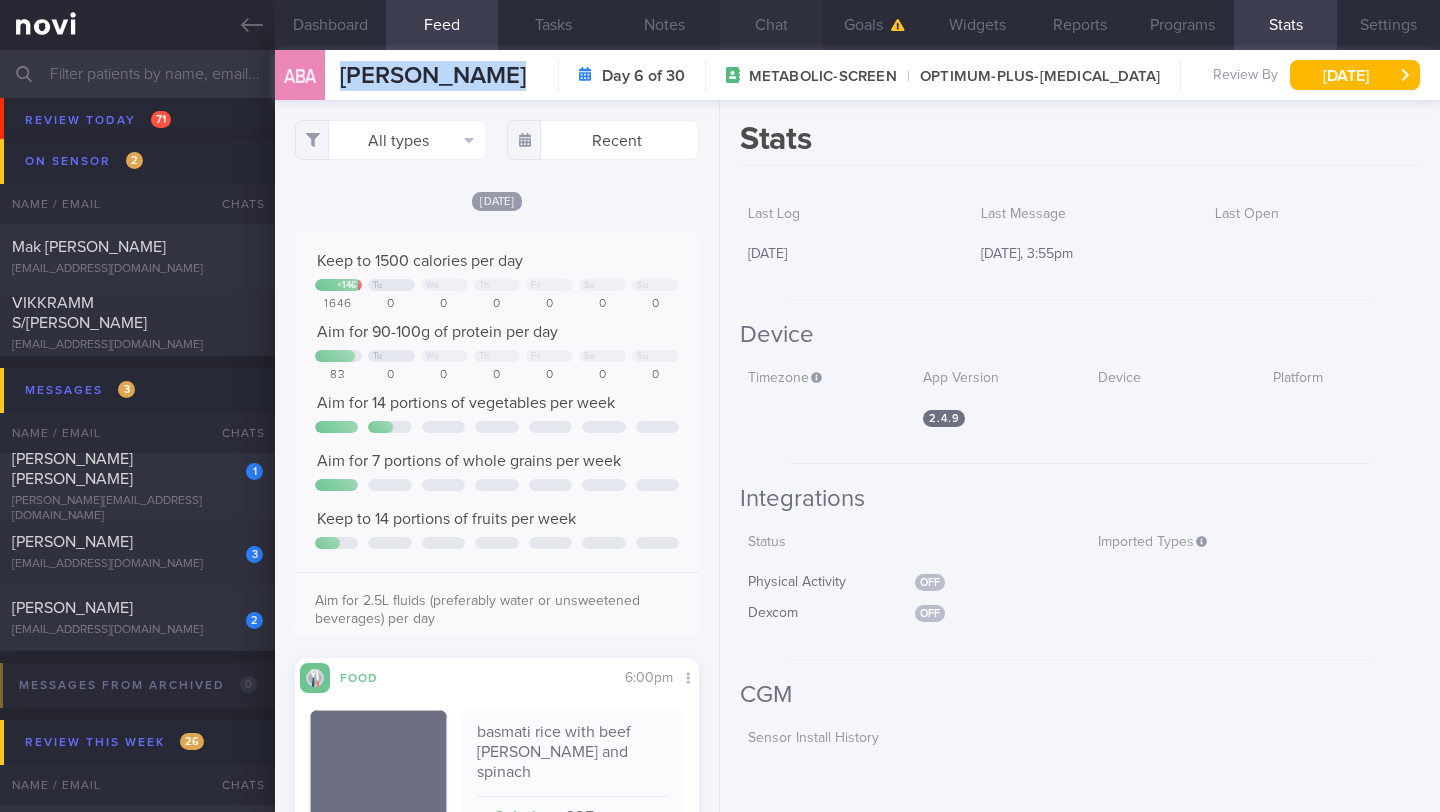 click on "Chat" at bounding box center (771, 25) 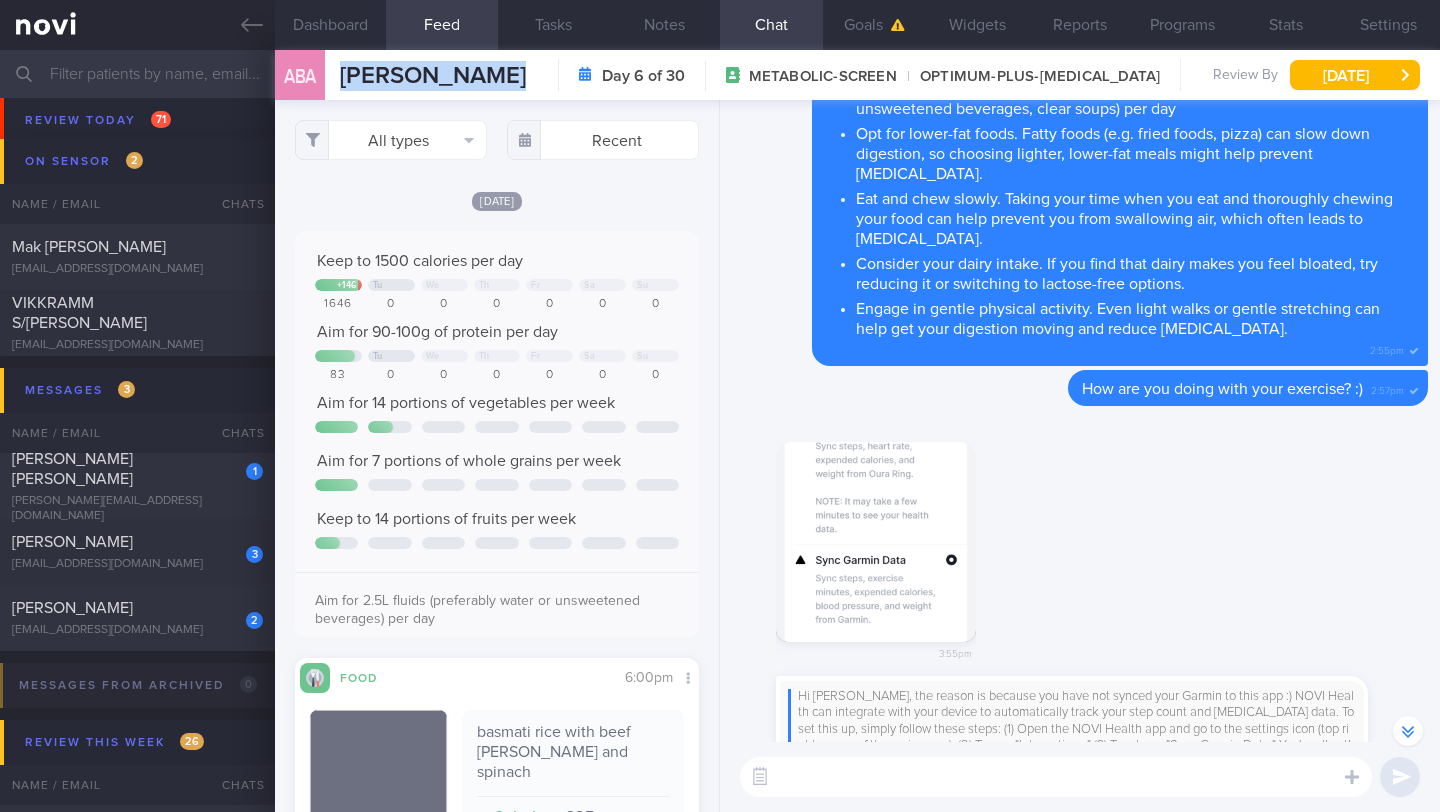 scroll, scrollTop: 0, scrollLeft: 0, axis: both 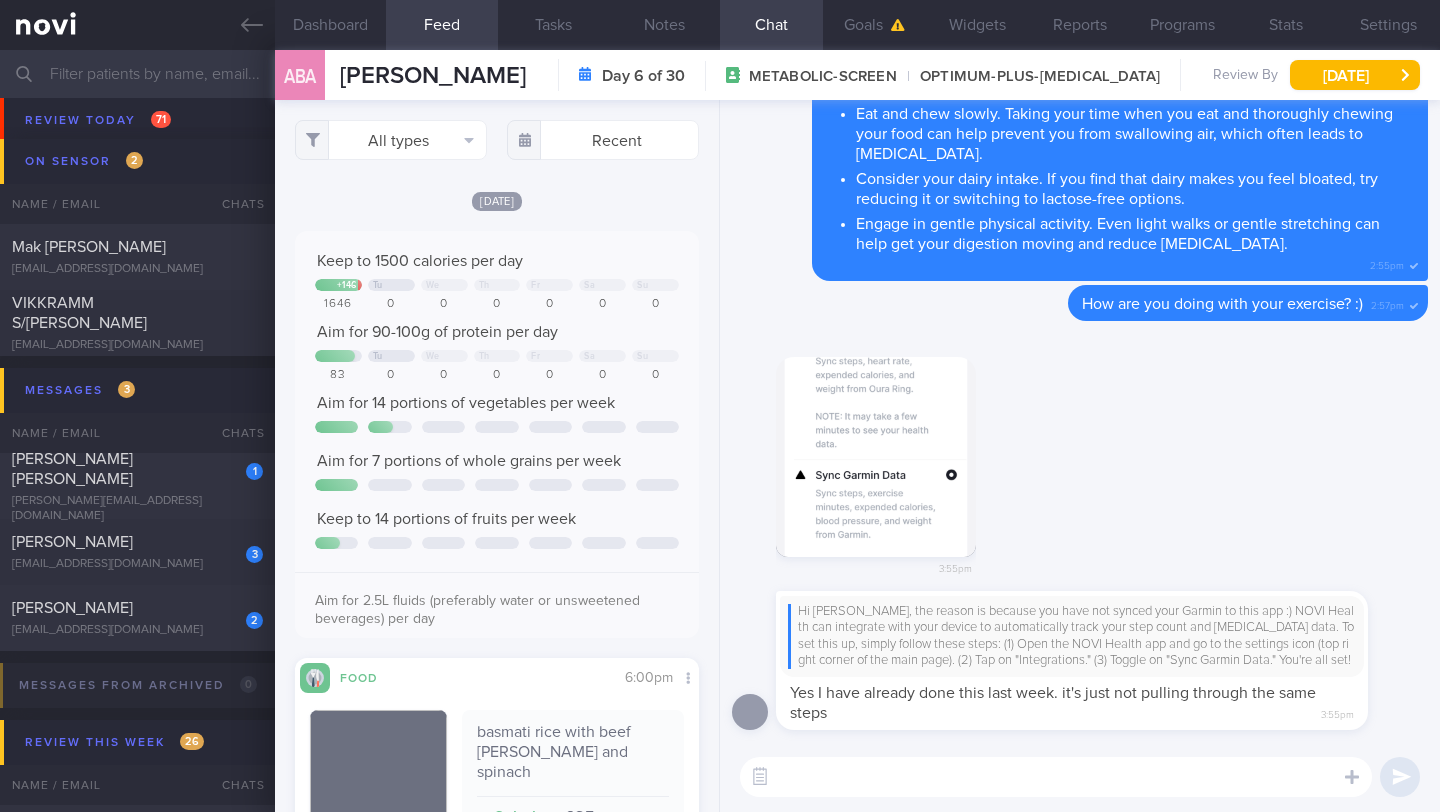 click at bounding box center (1056, 777) 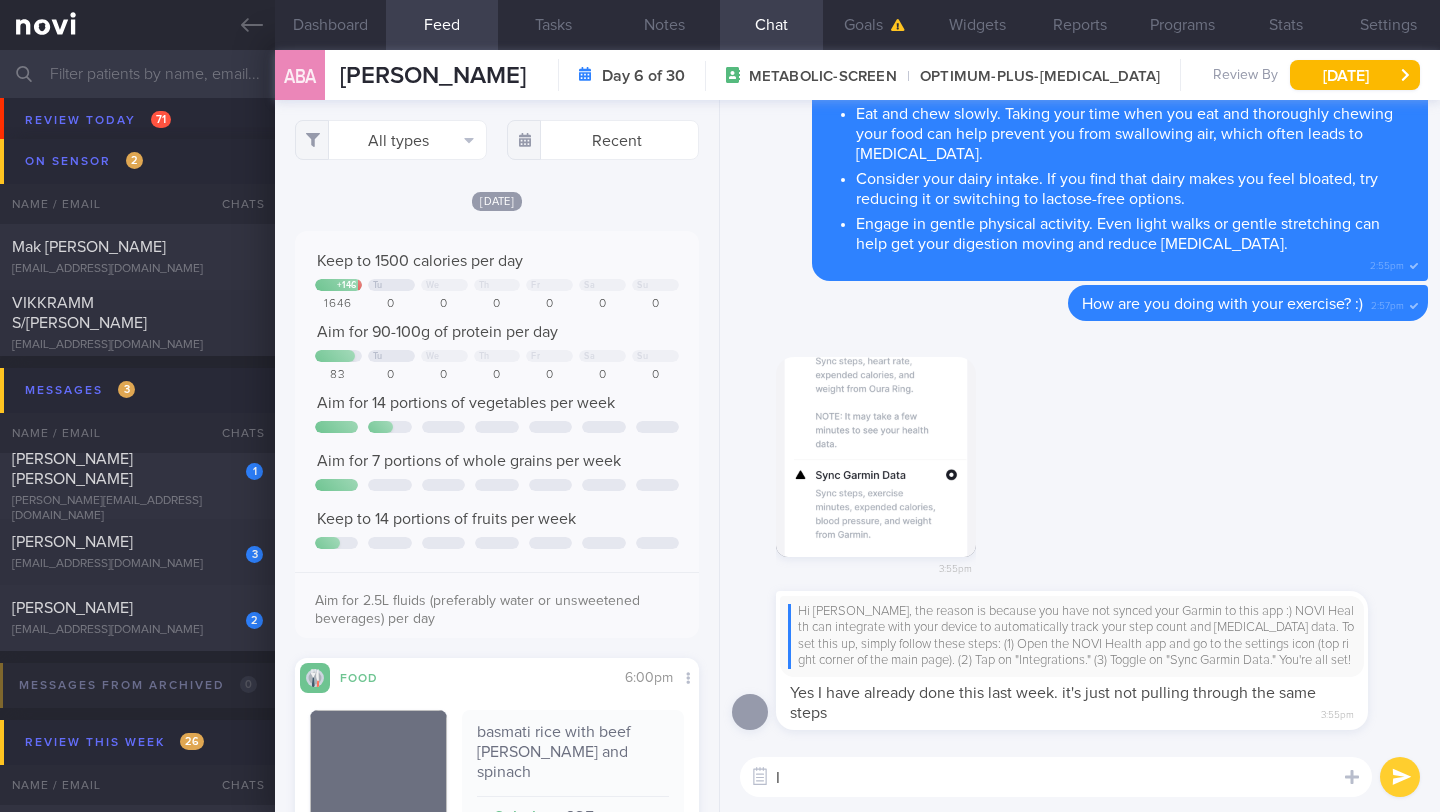 type on "I" 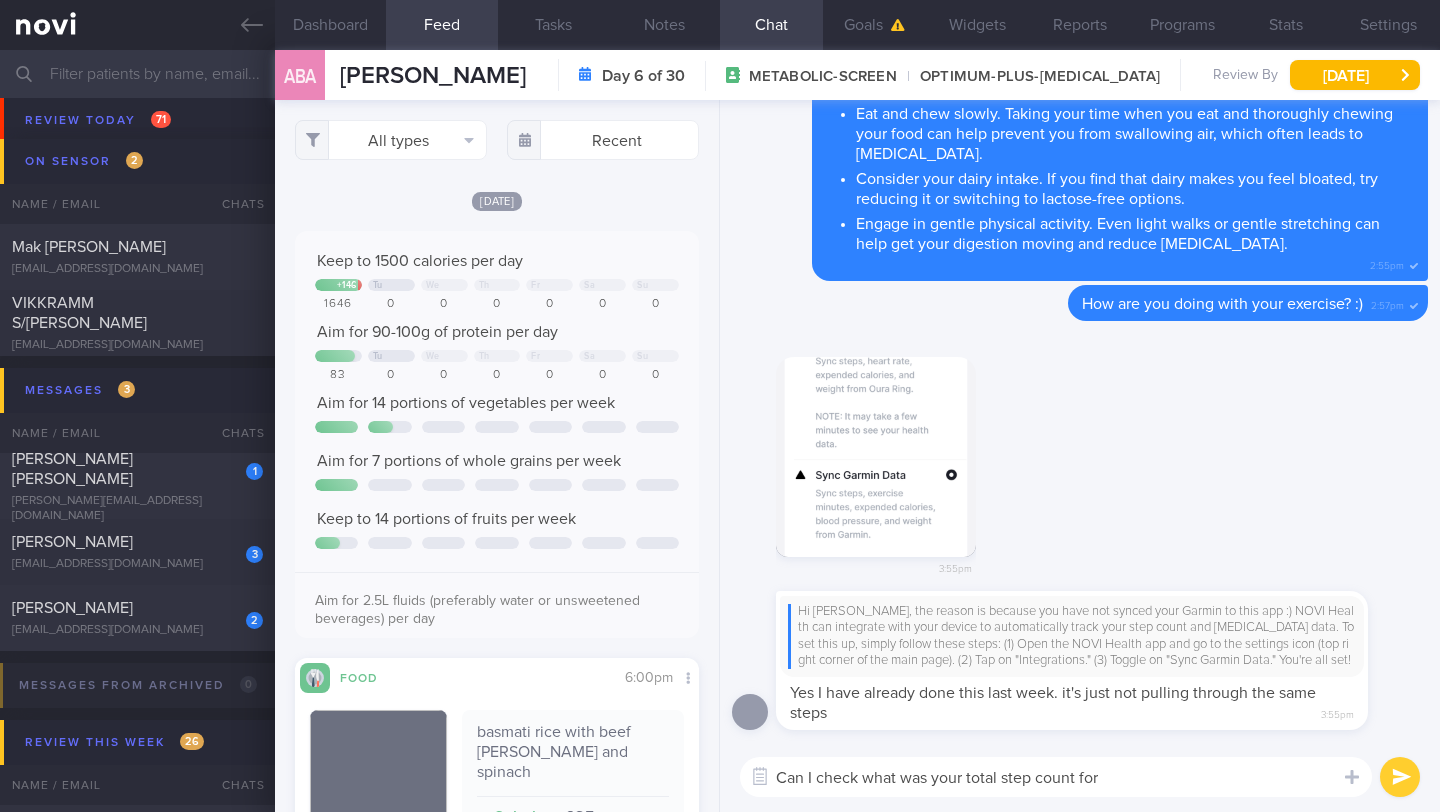 drag, startPoint x: 810, startPoint y: 777, endPoint x: 1212, endPoint y: 778, distance: 402.00125 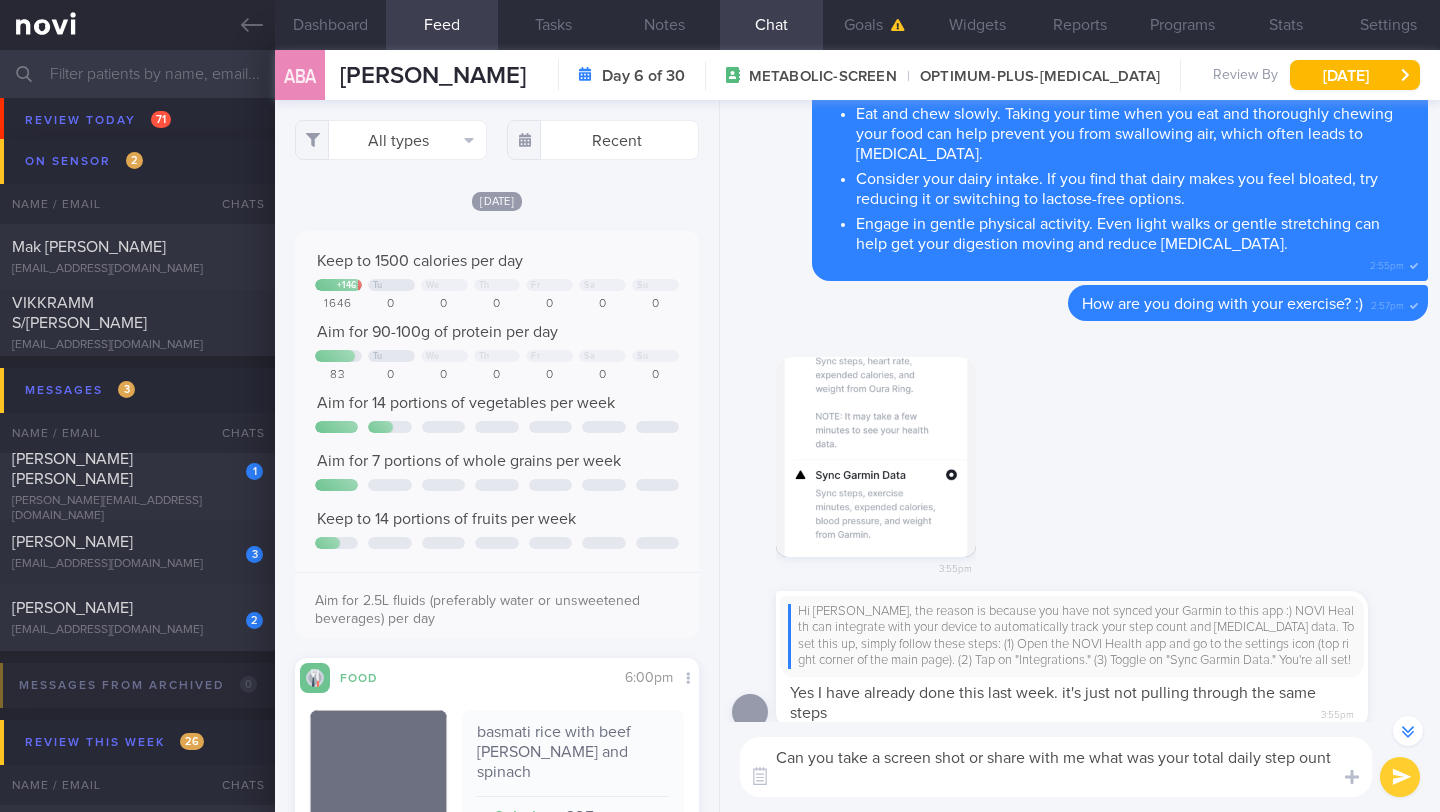scroll, scrollTop: 0, scrollLeft: 0, axis: both 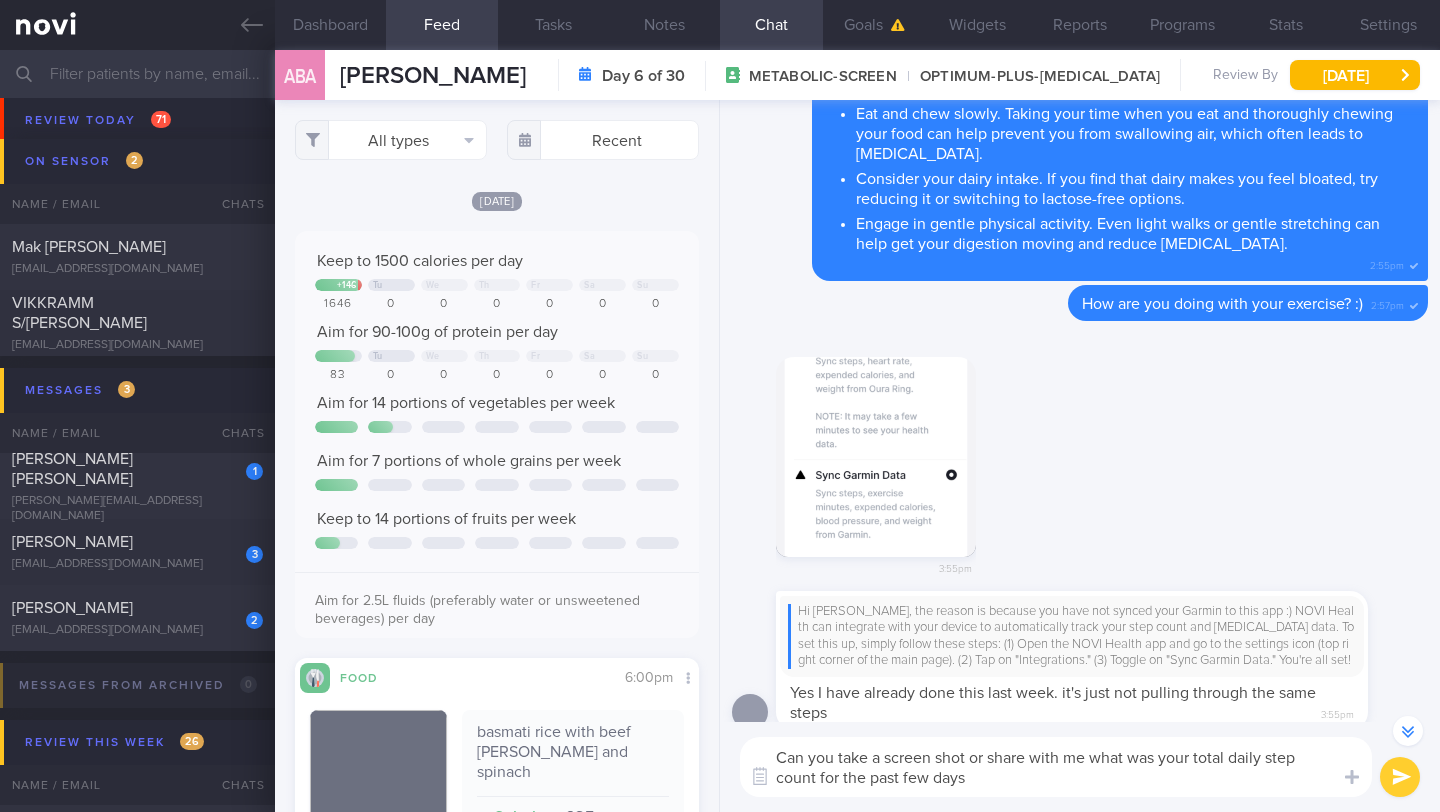type on "Can you take a screen shot or share with me what was your total daily step count for the past few days?" 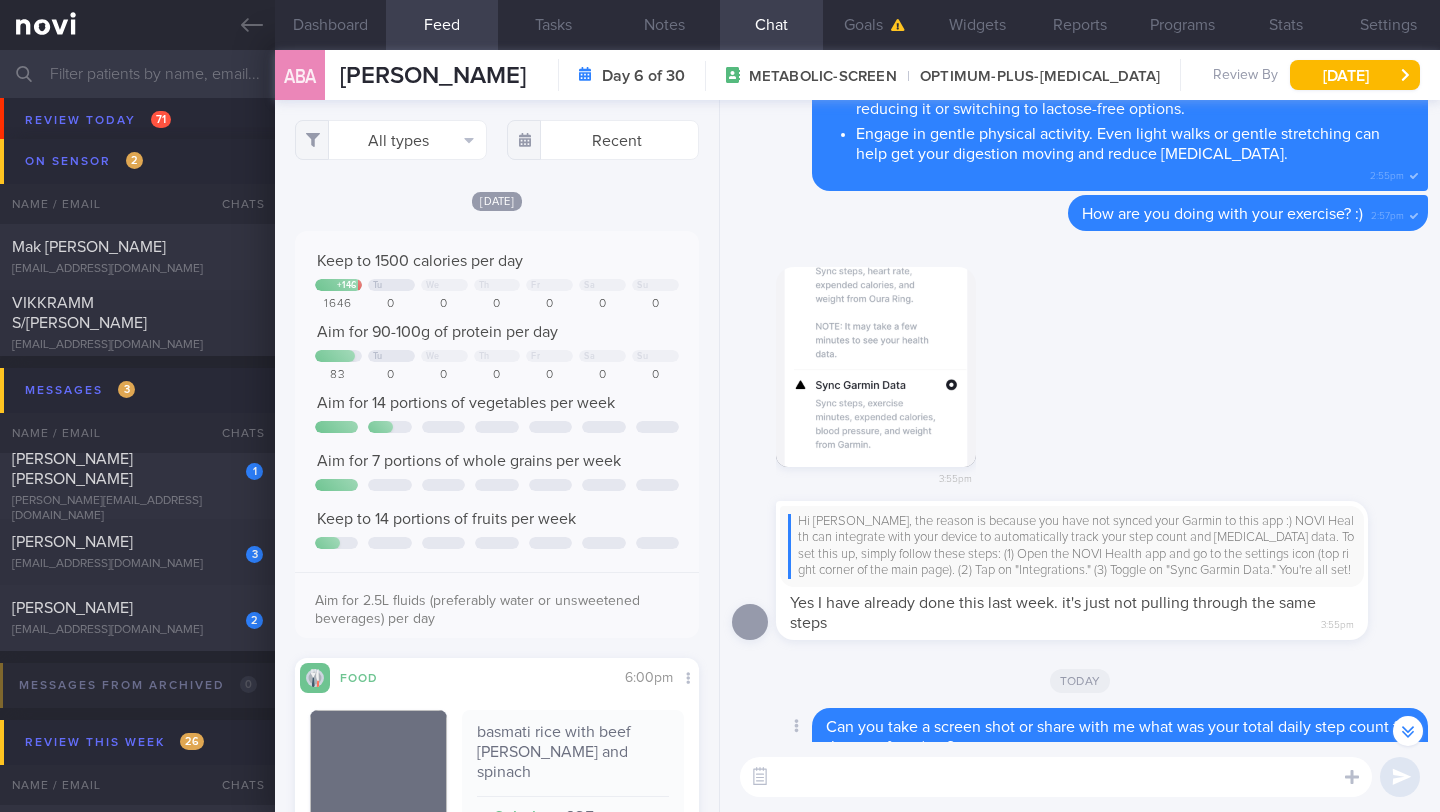 scroll, scrollTop: 0, scrollLeft: 0, axis: both 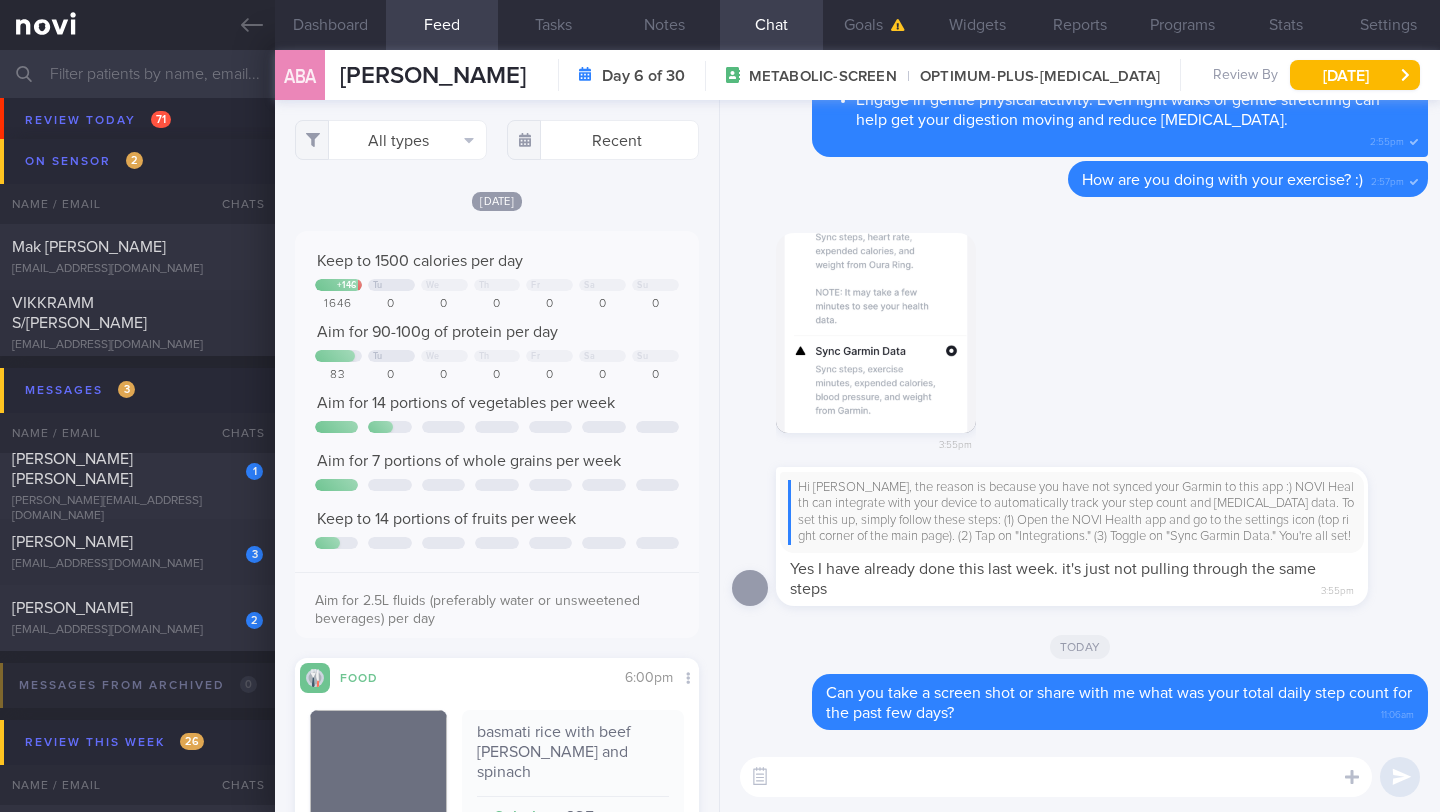 paste on "Can we check if the permissions are enabled for us to read the Data like following steps?" 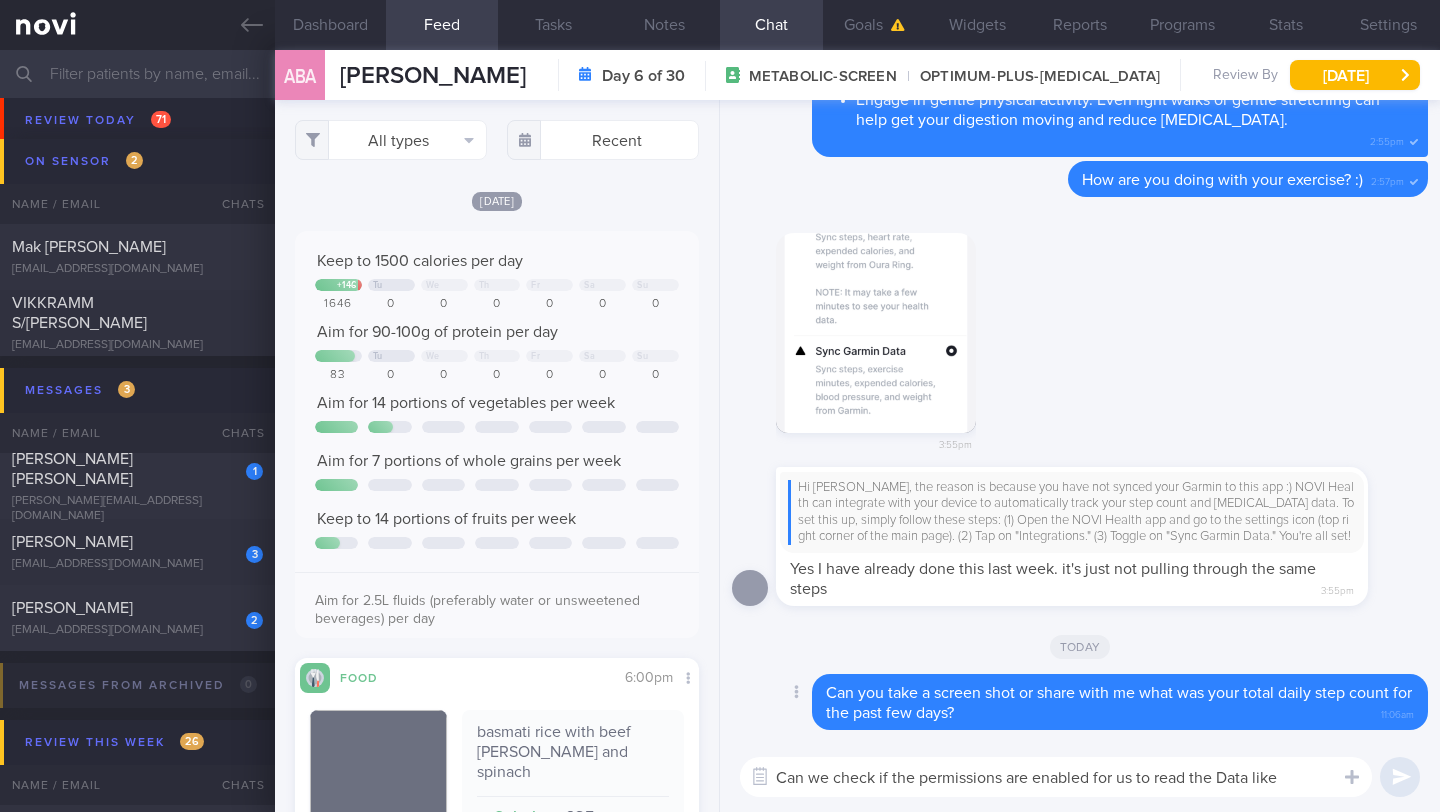 scroll, scrollTop: 0, scrollLeft: 0, axis: both 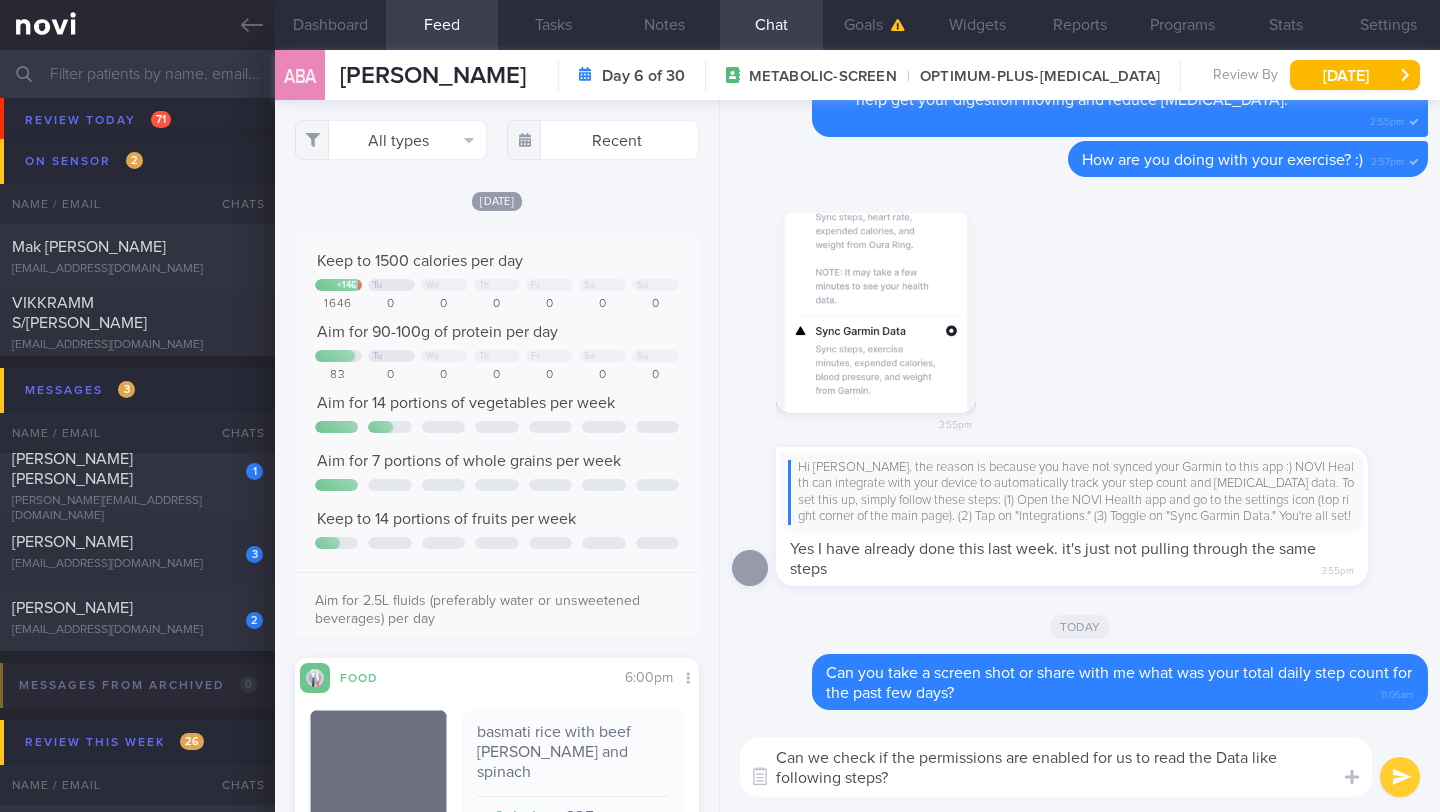 click on "Can we check if the permissions are enabled for us to read the Data like following steps?" at bounding box center (1056, 767) 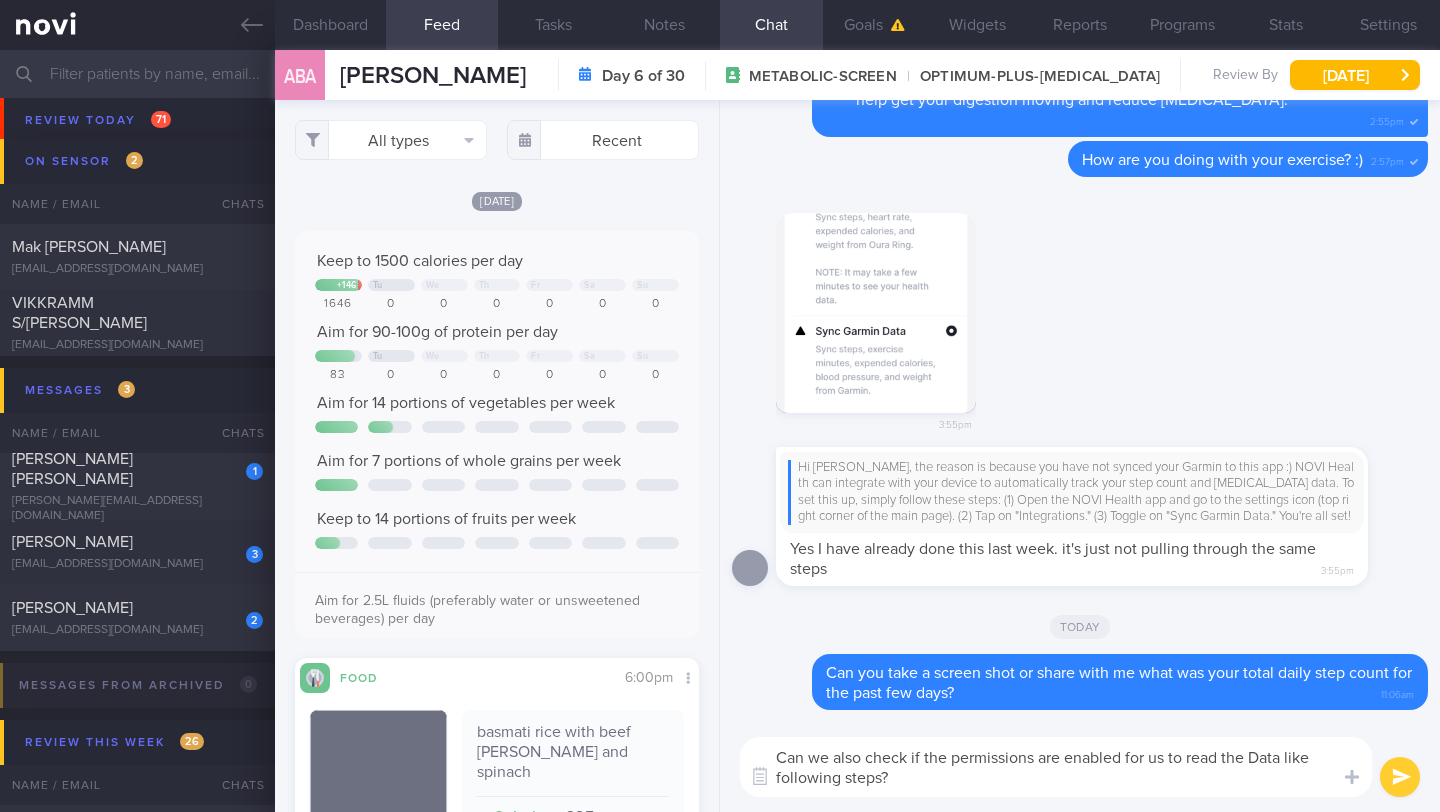click on "Can we also check if the permissions are enabled for us to read the Data like following steps?" at bounding box center (1056, 767) 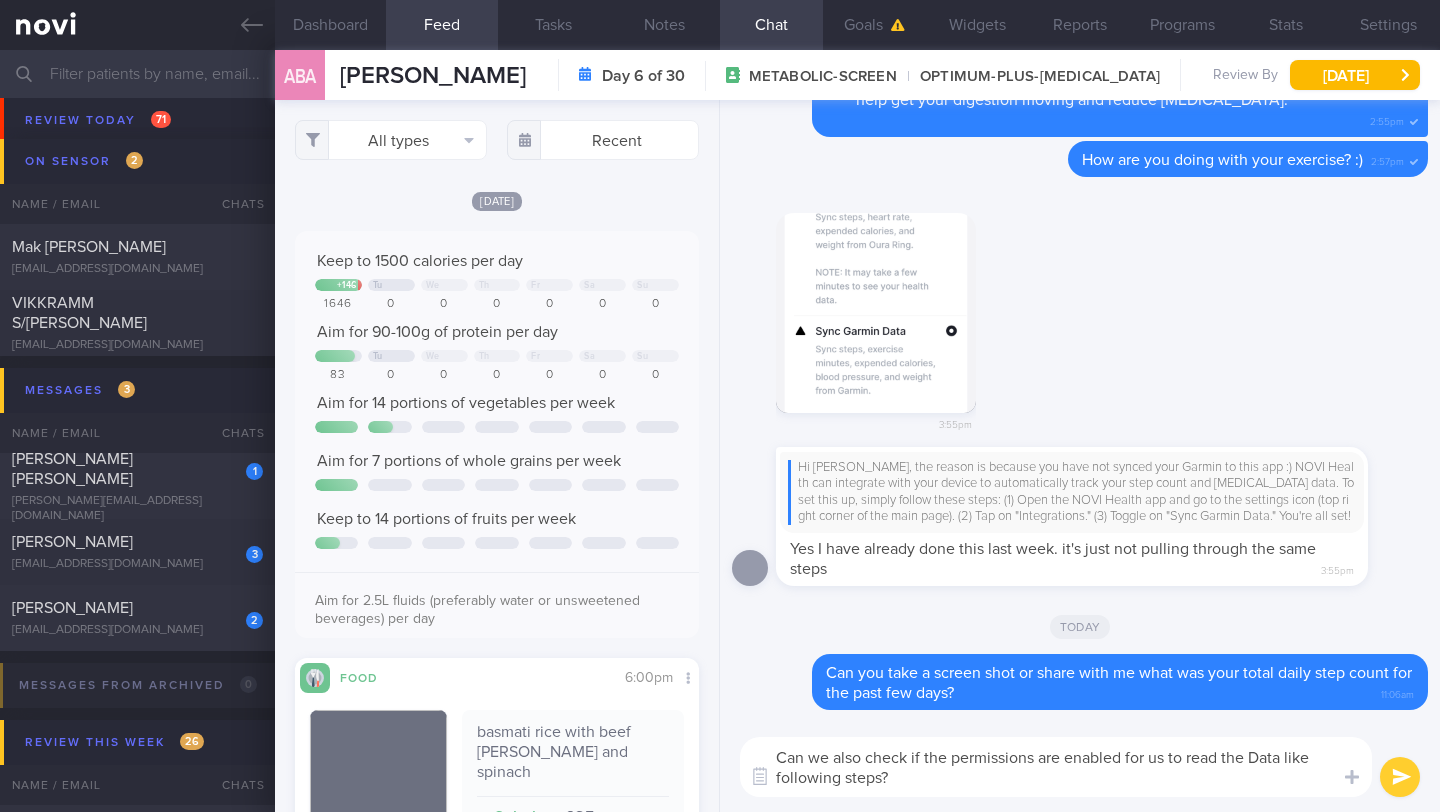 paste on "check the Privacy > Health > Novi Health page" 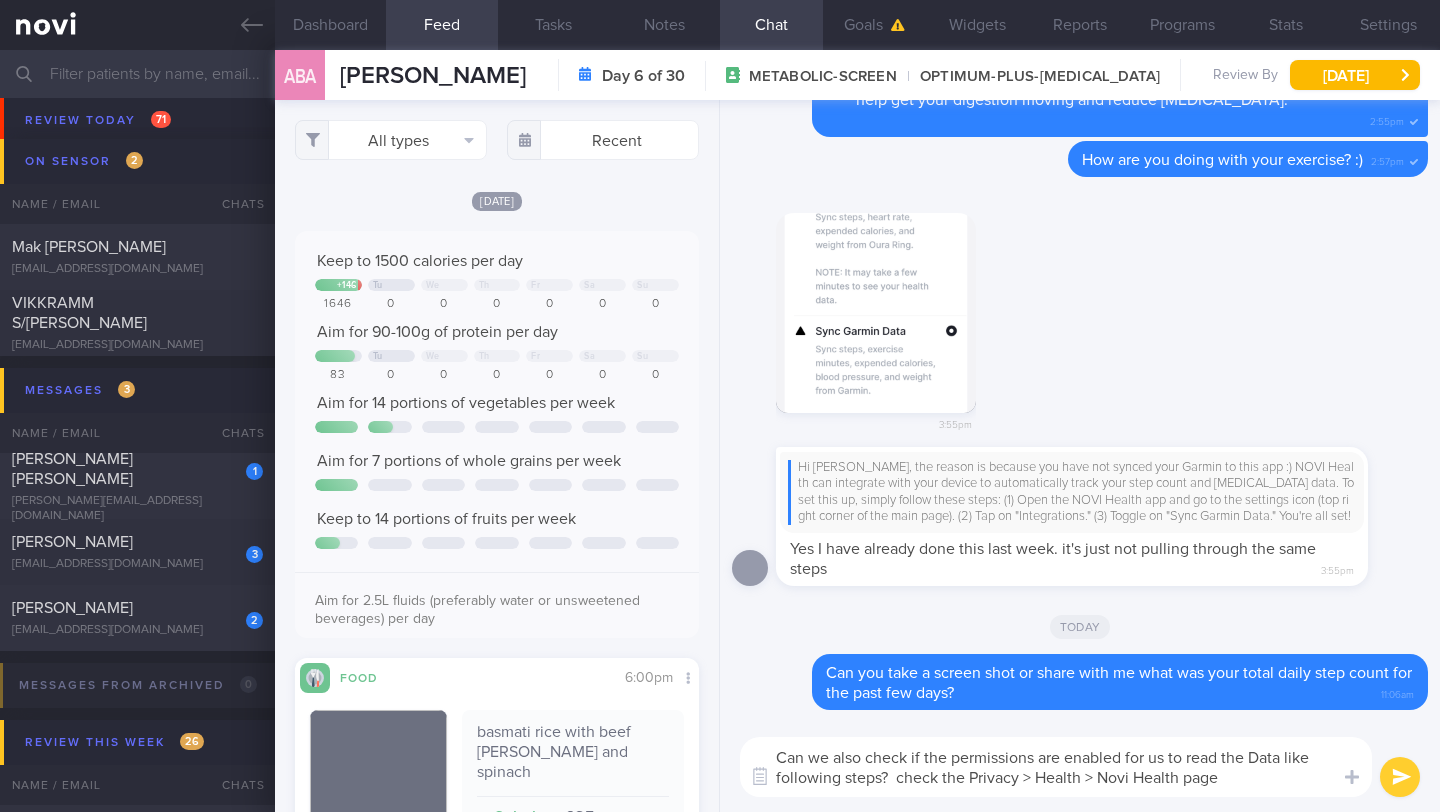click on "Can we also check if the permissions are enabled for us to read the Data like following steps?  check the Privacy > Health > Novi Health page" at bounding box center [1056, 767] 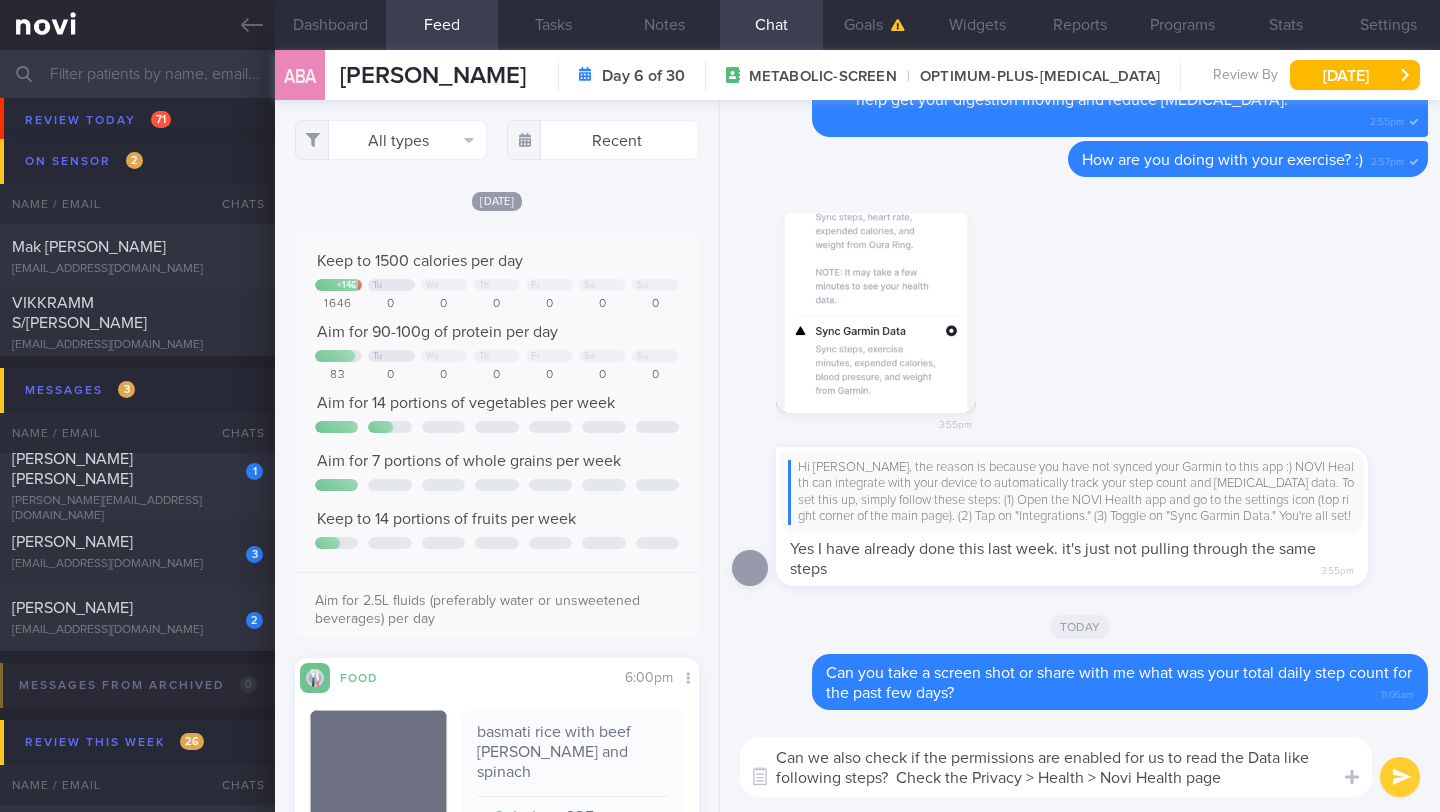 click on "Can we also check if the permissions are enabled for us to read the Data like following steps?  Check the Privacy > Health > Novi Health page" at bounding box center [1056, 767] 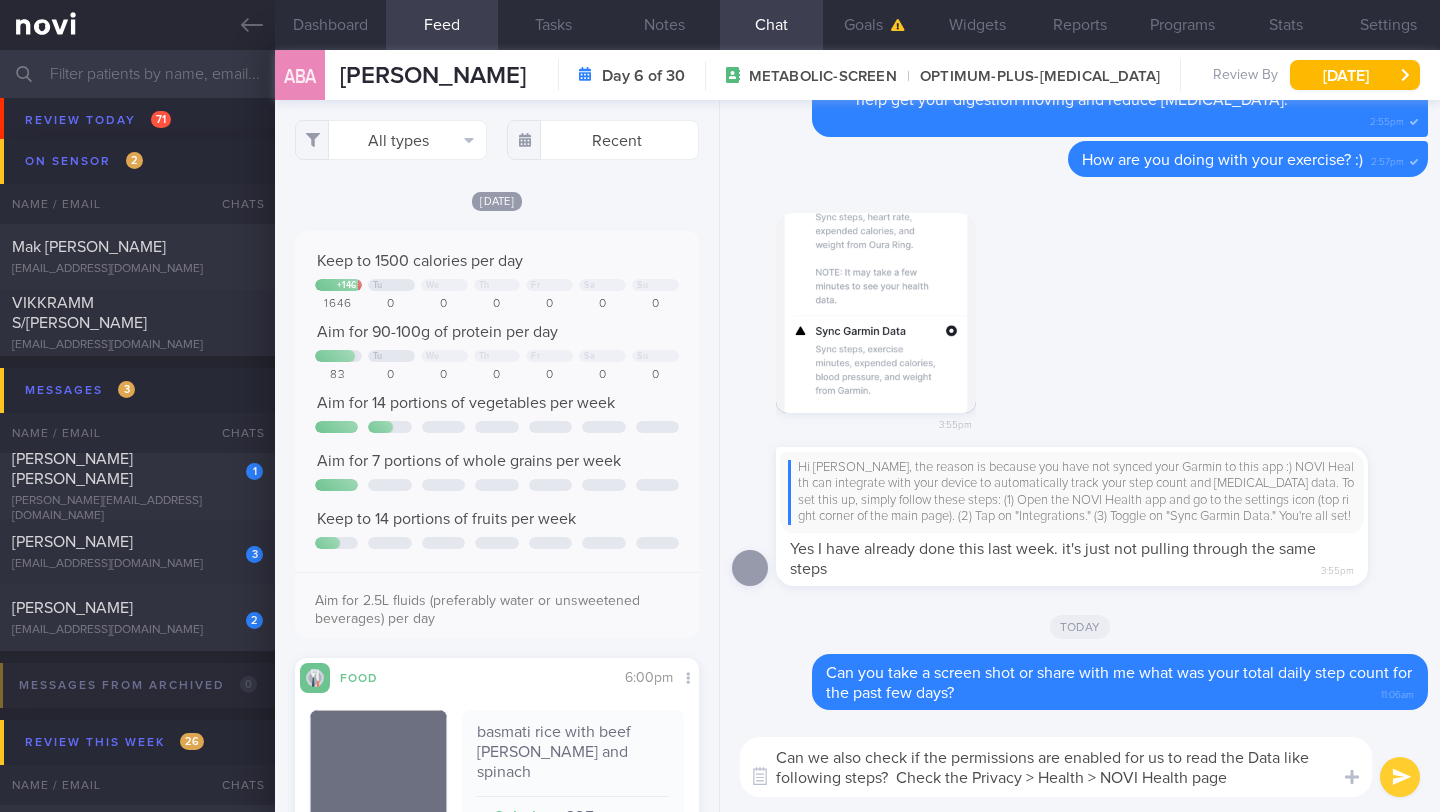 drag, startPoint x: 827, startPoint y: 757, endPoint x: 808, endPoint y: 759, distance: 19.104973 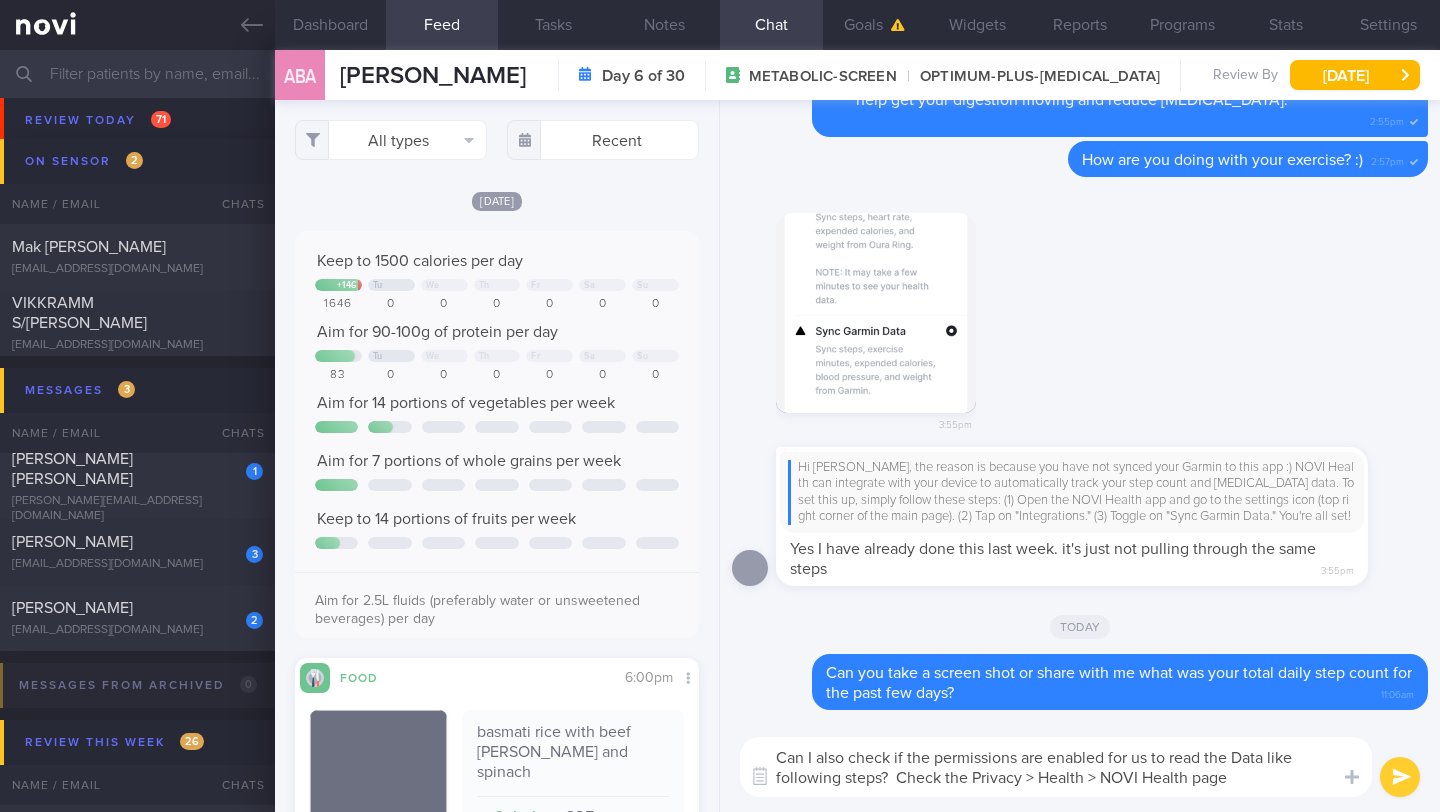 type on "Can I also check if the permissions are enabled for us to read the Data like following steps?  Check the Privacy > Health > NOVI Health page" 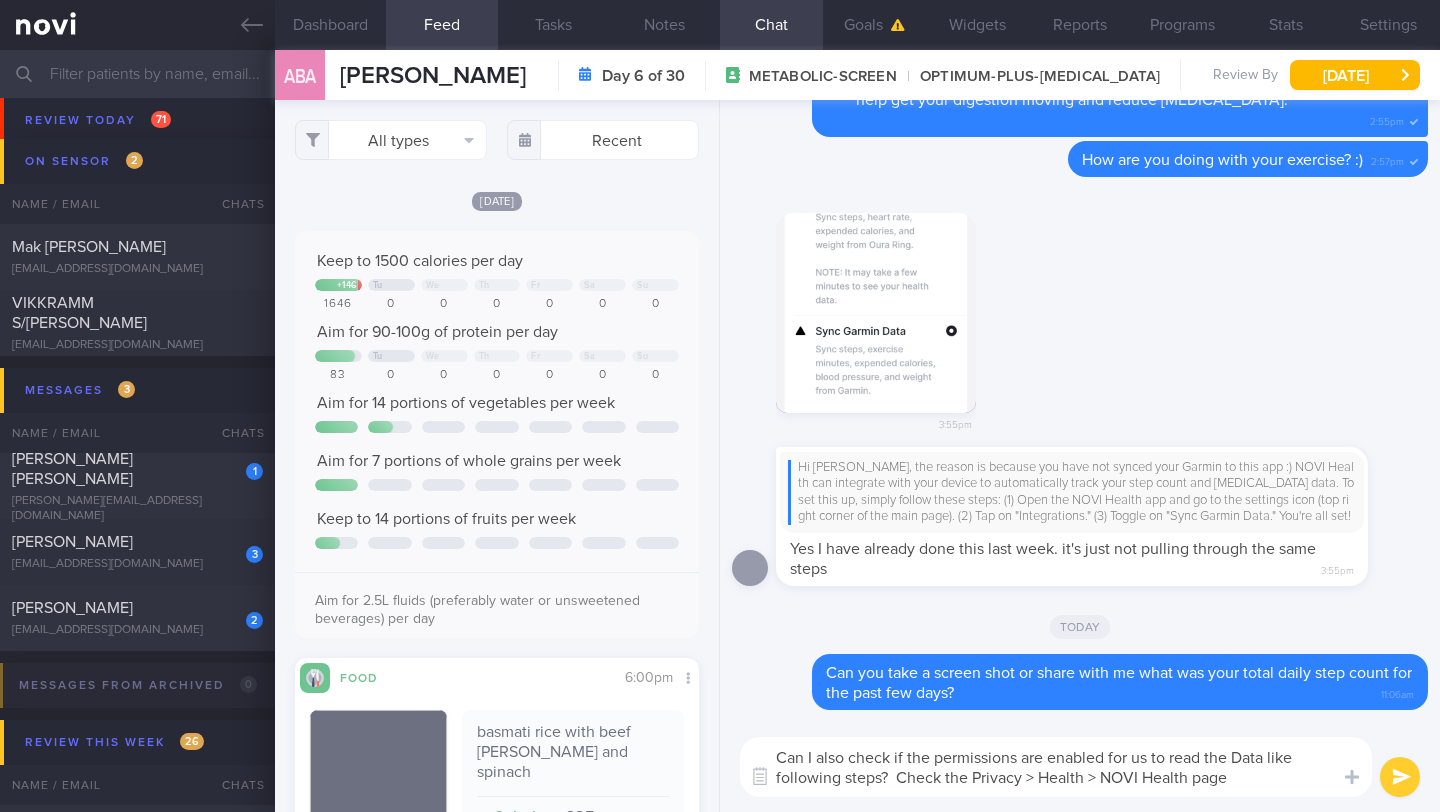 click at bounding box center [1400, 777] 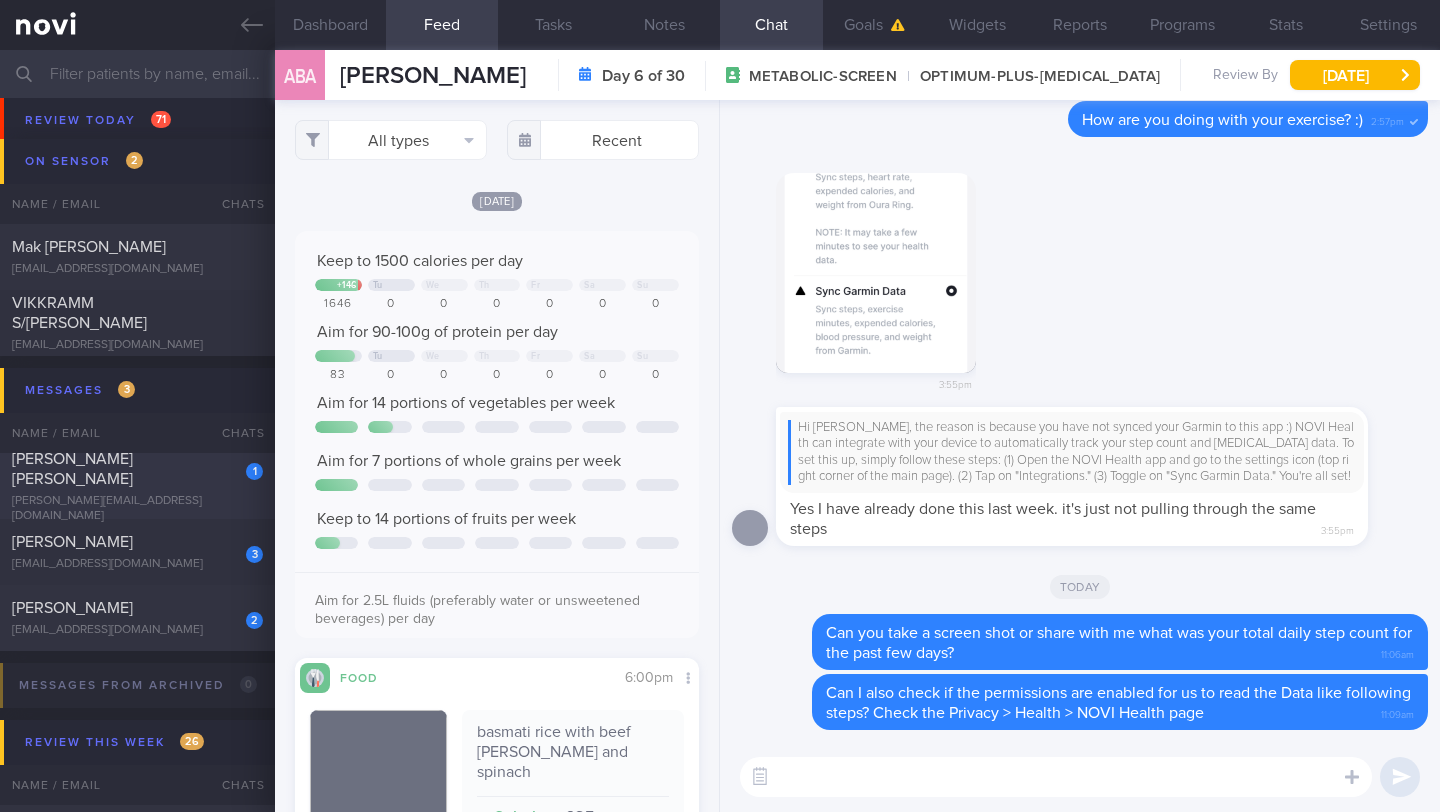 click on "1
MUK MEI YIN ASHLEY
ashley.mak@gmail.com" at bounding box center [137, 486] 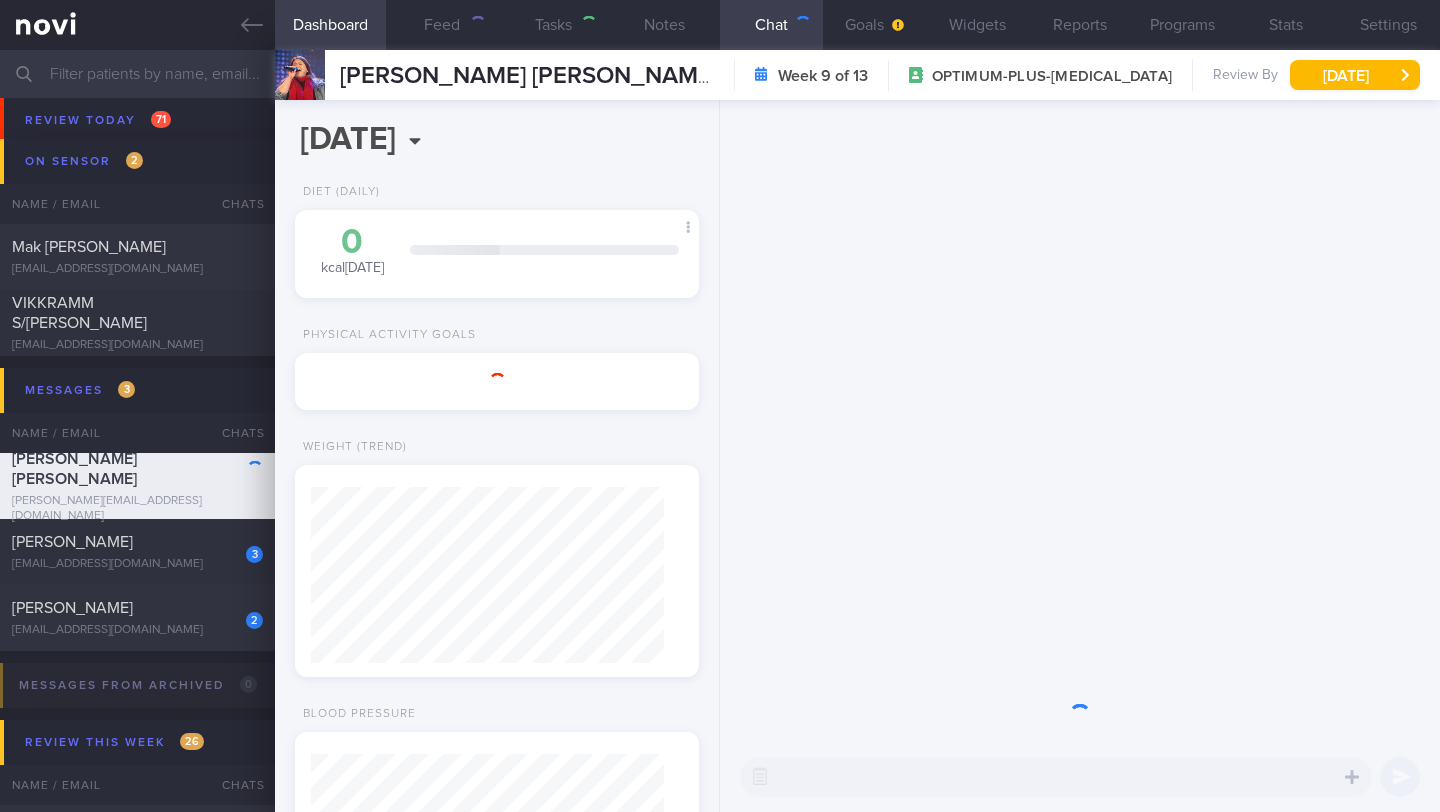 type on "25/7 Check logs" 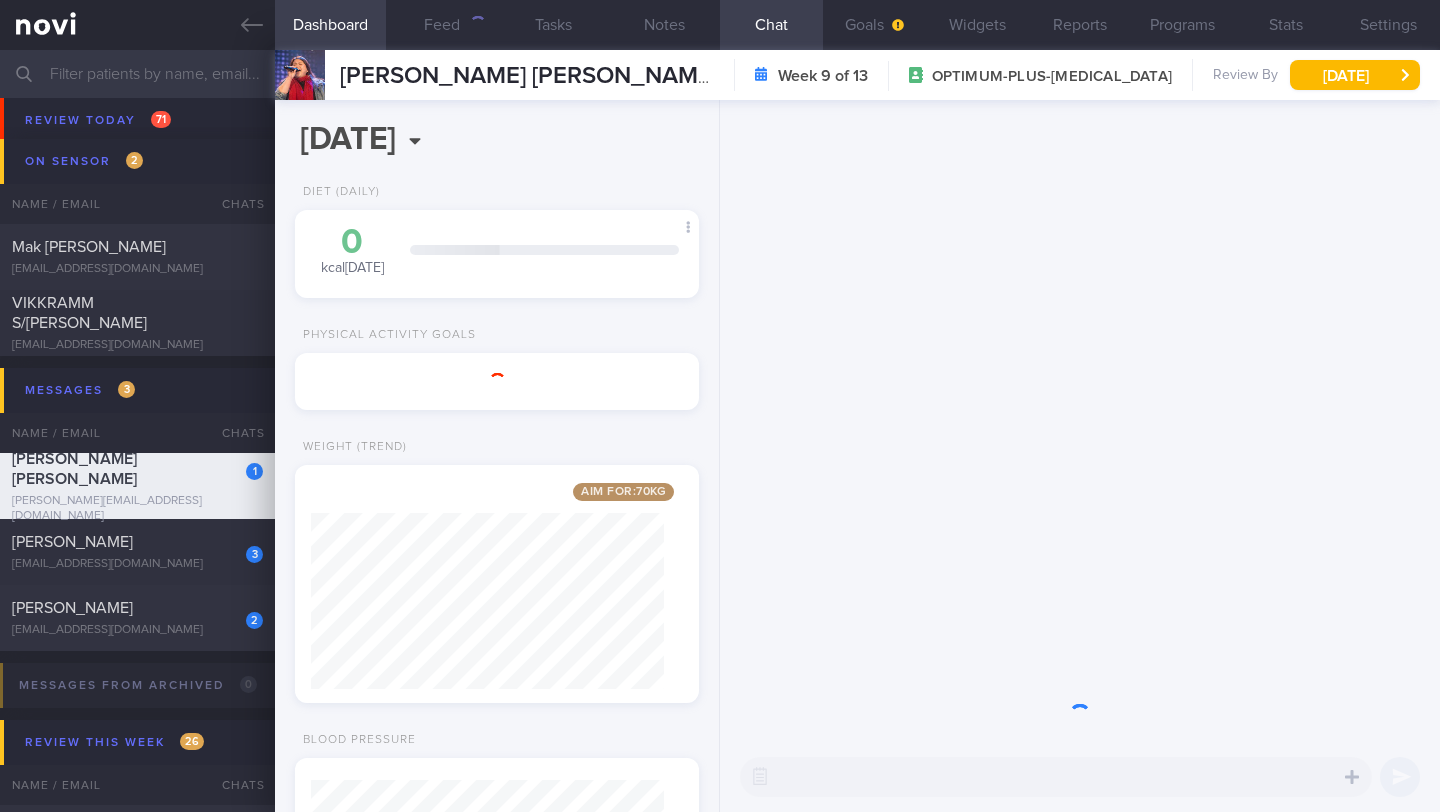 scroll, scrollTop: 0, scrollLeft: 0, axis: both 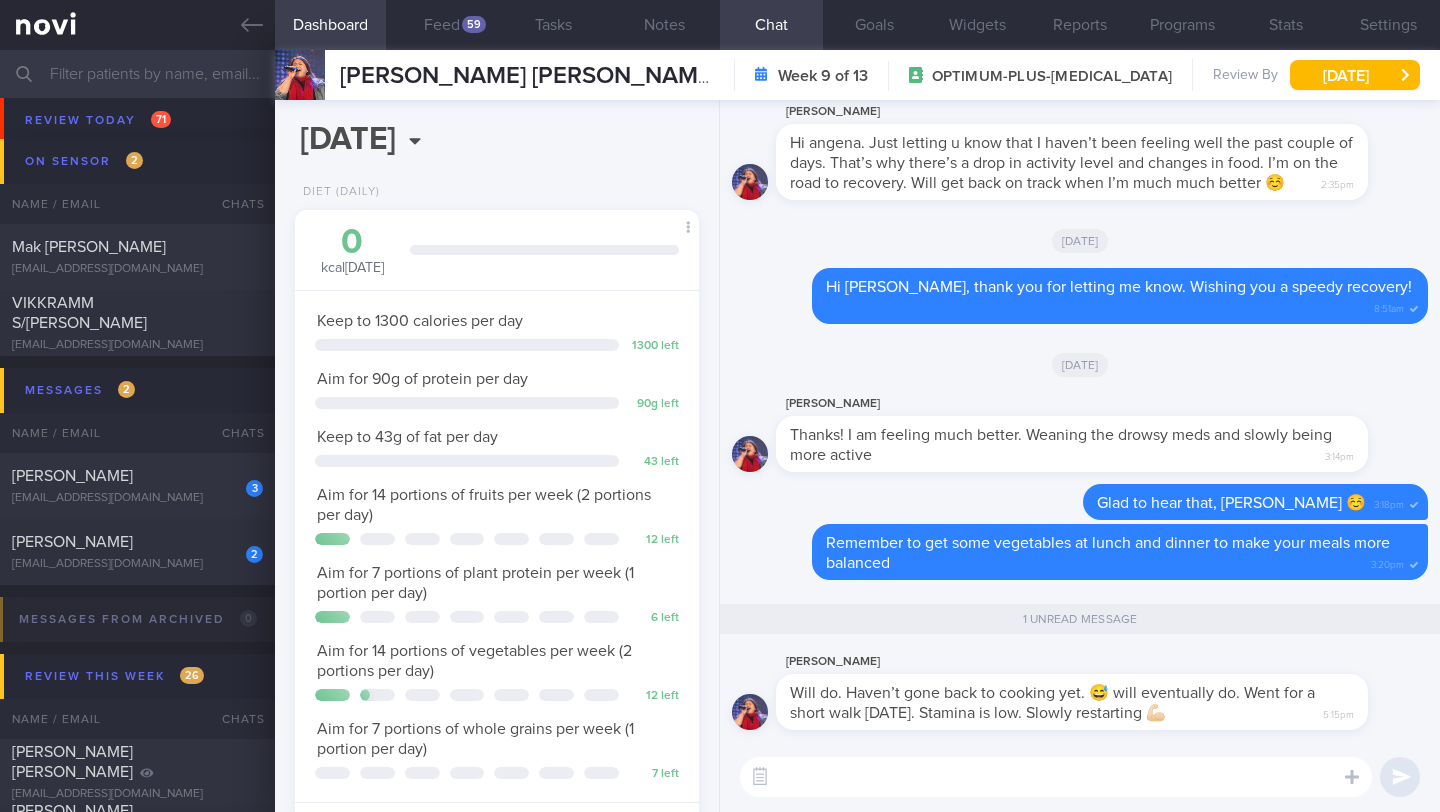 click at bounding box center [1056, 777] 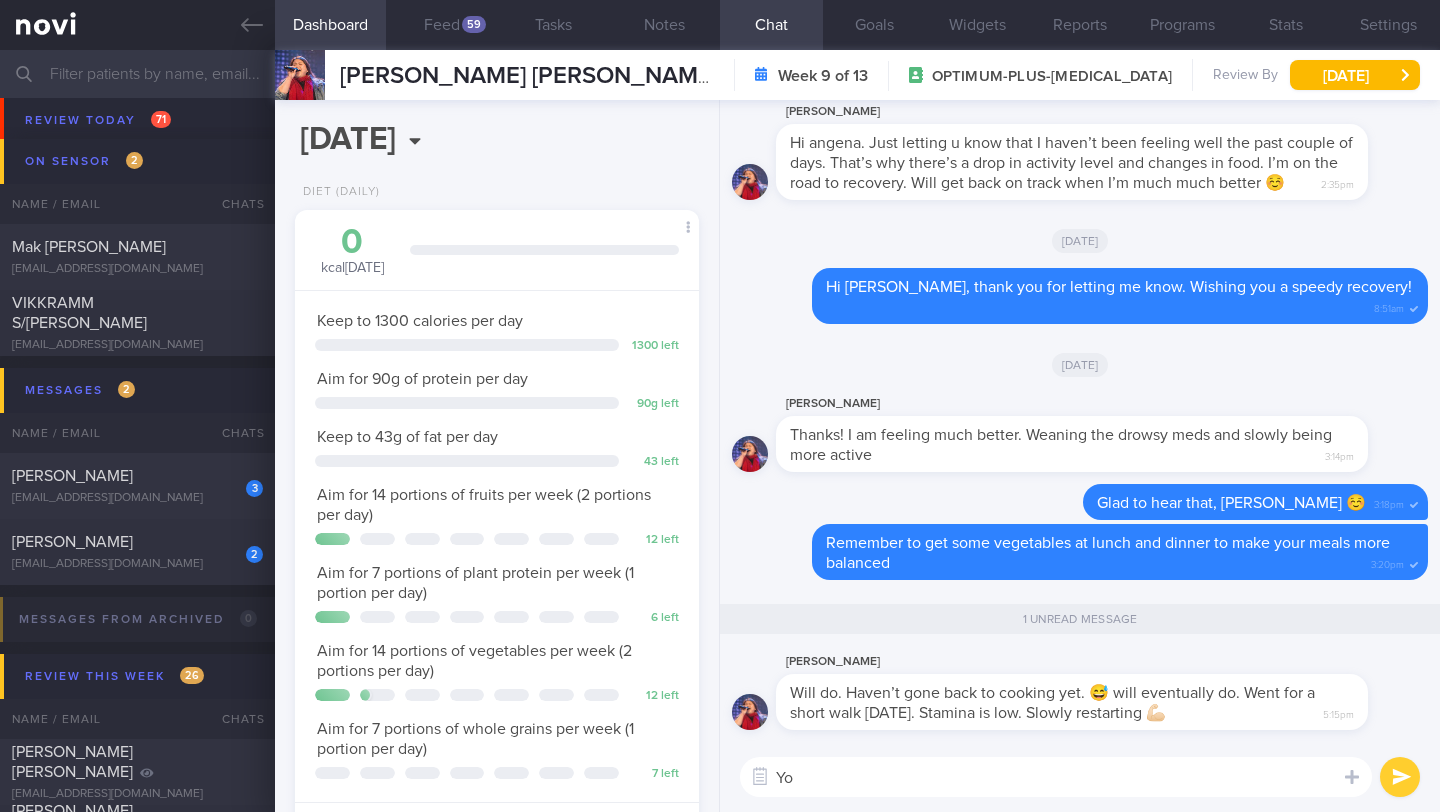 type on "Y" 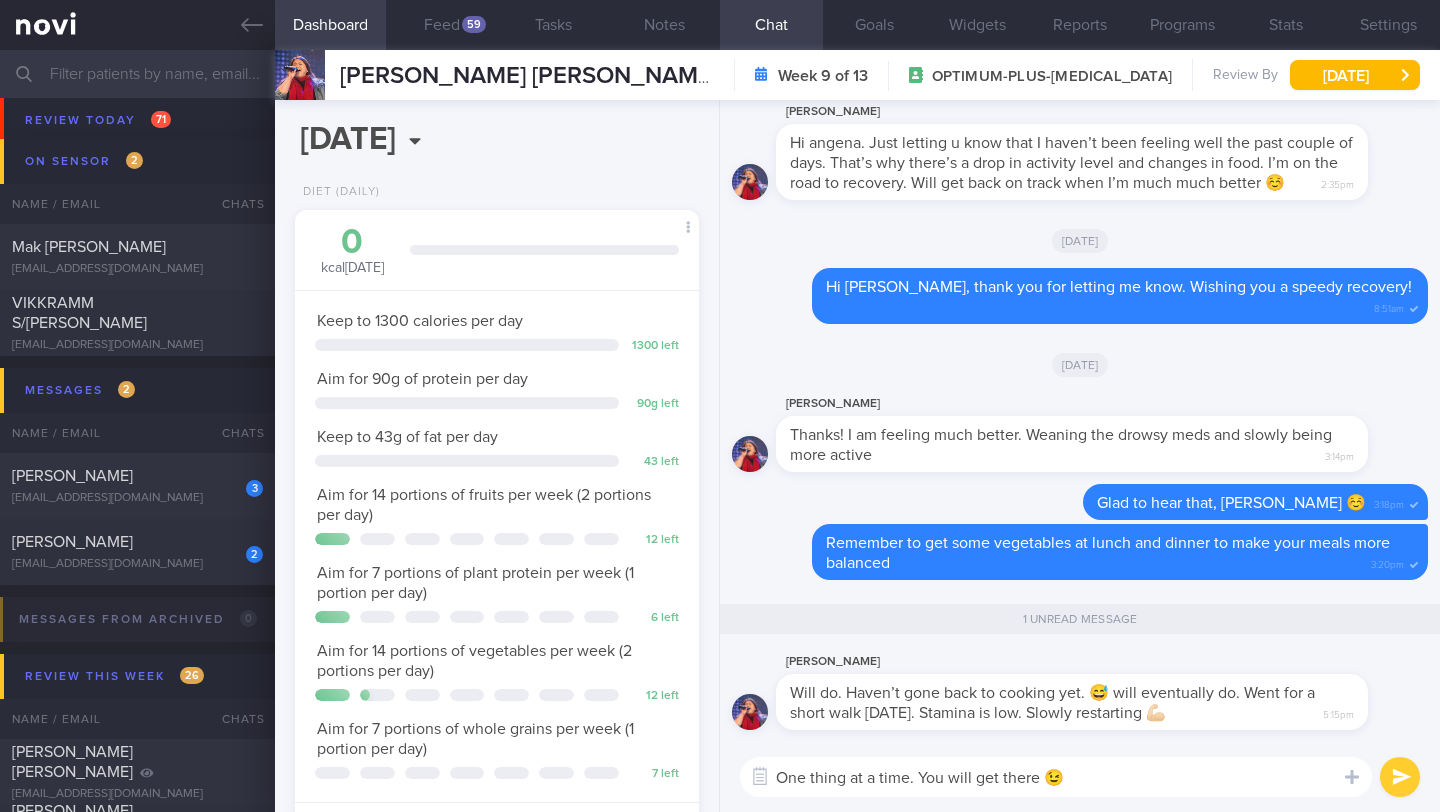 click on "One thing at a time. You will get there 😉" at bounding box center (1056, 777) 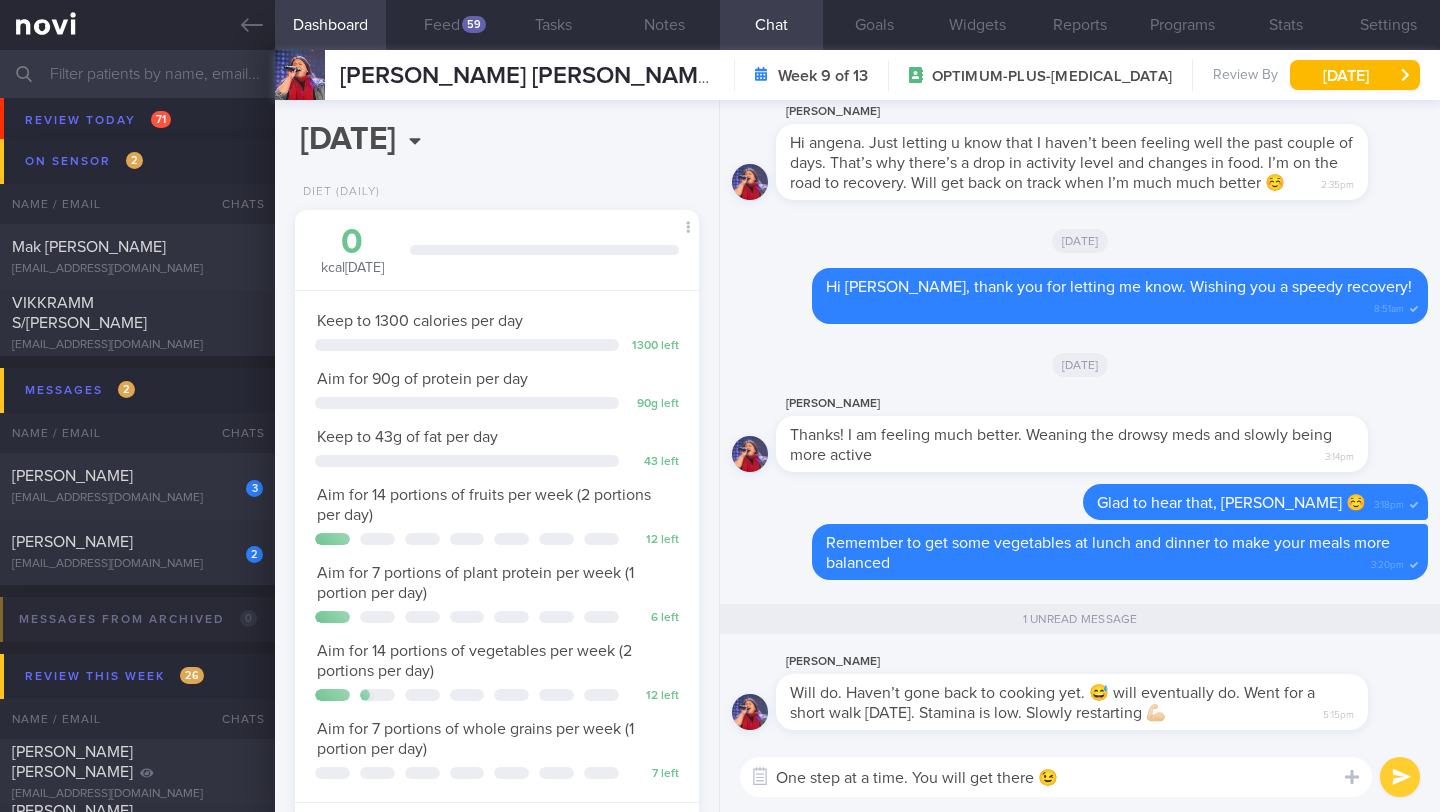 type on "One step at a time. You will get there 😉" 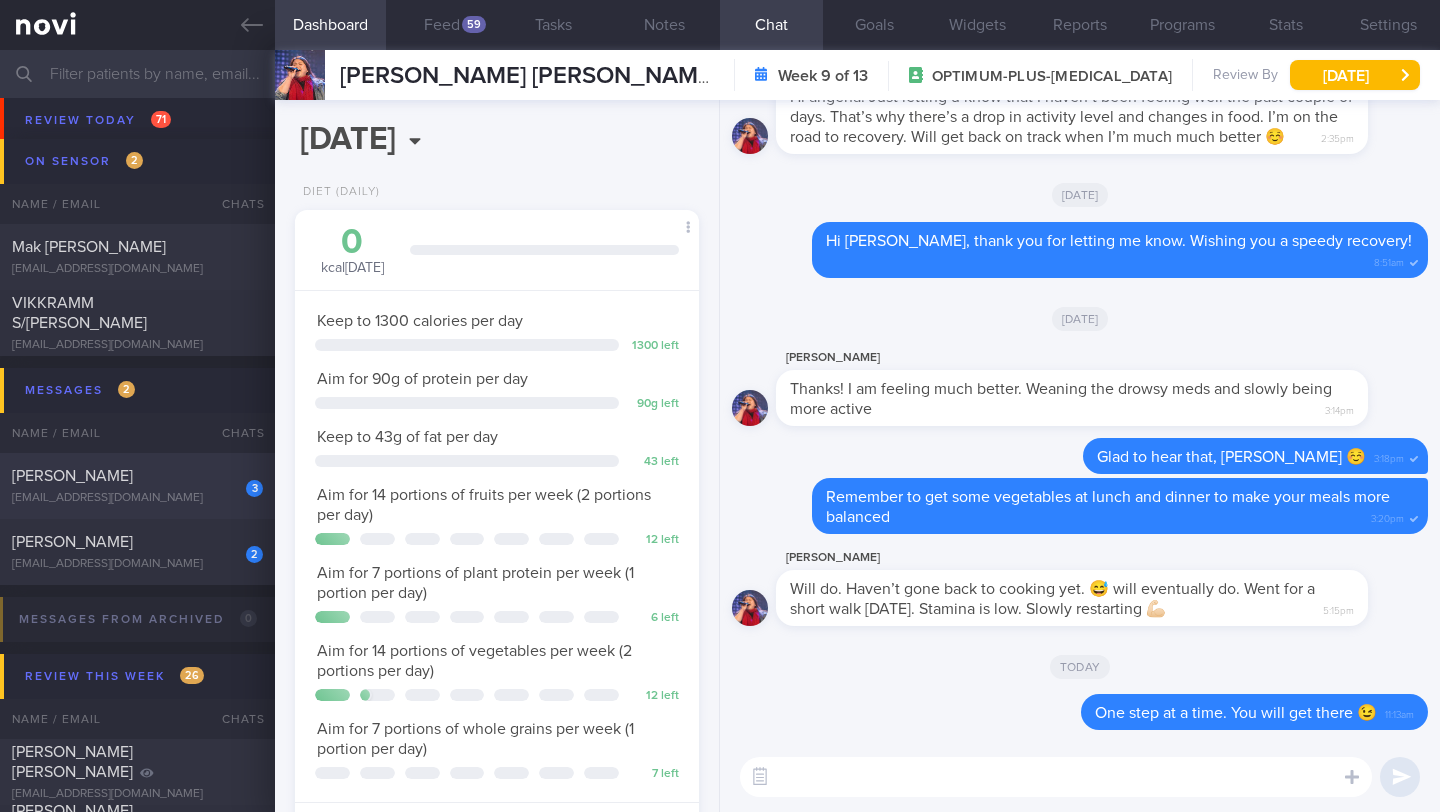 click on "[EMAIL_ADDRESS][DOMAIN_NAME]" at bounding box center (137, 498) 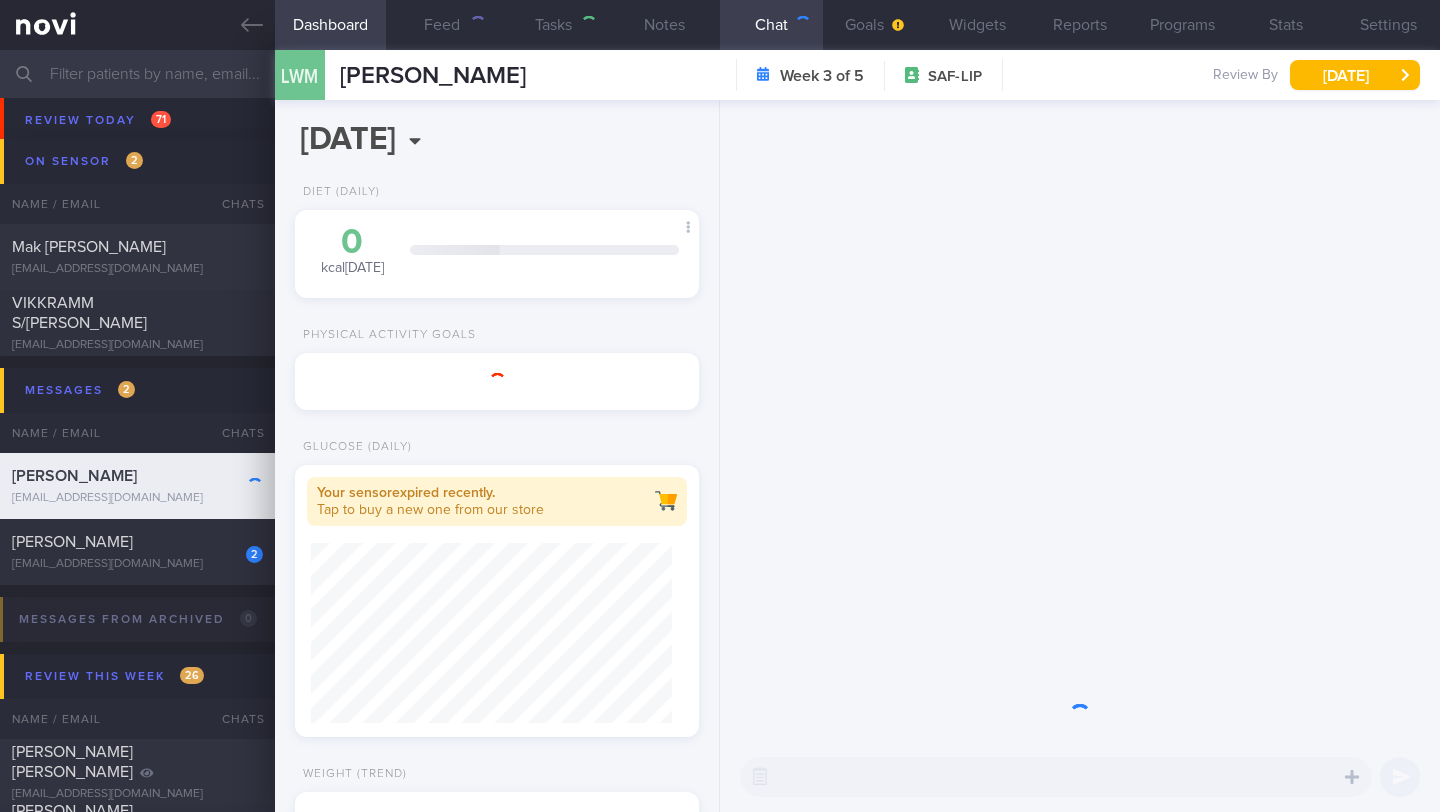 scroll, scrollTop: 967, scrollLeft: 0, axis: vertical 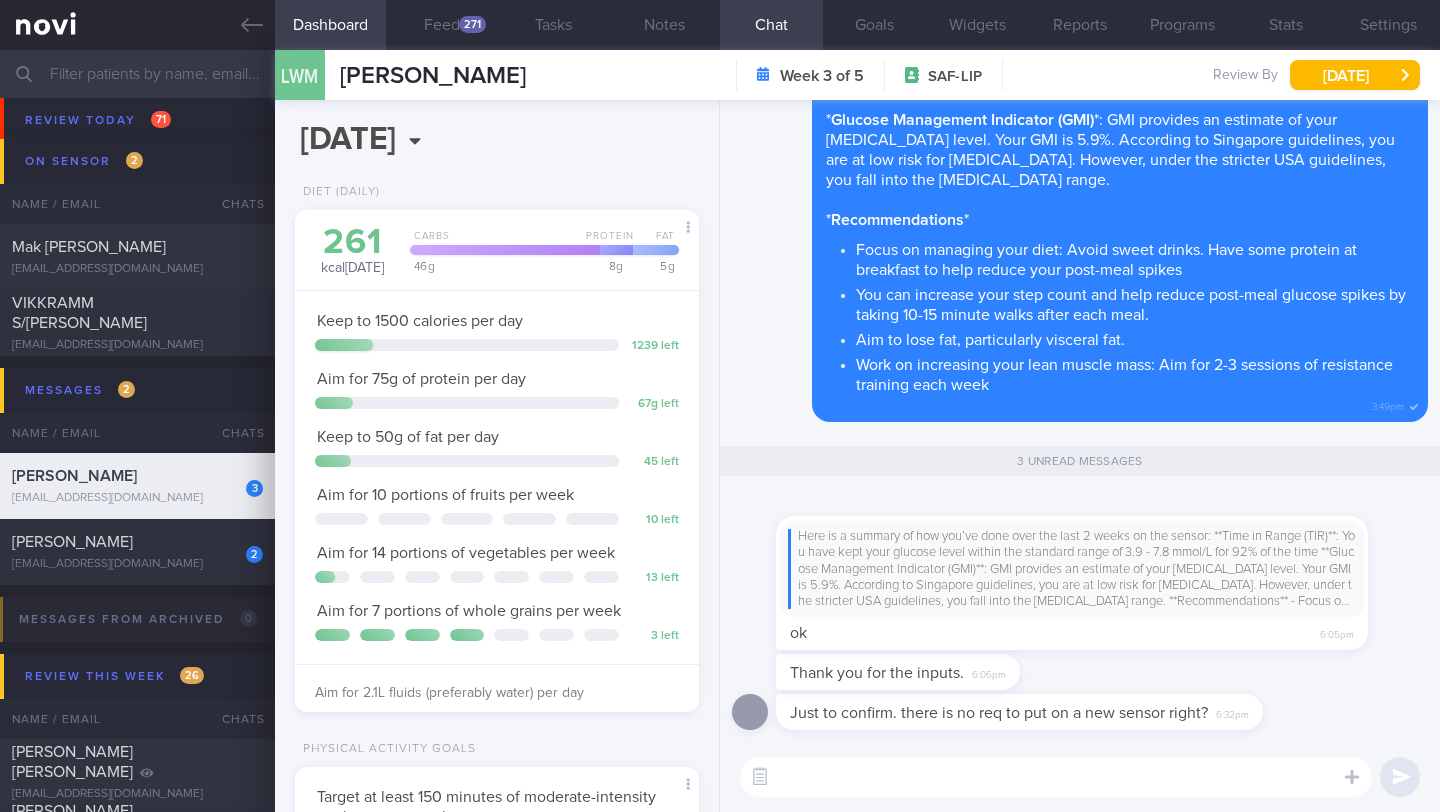 click on "​
​" at bounding box center [1080, 777] 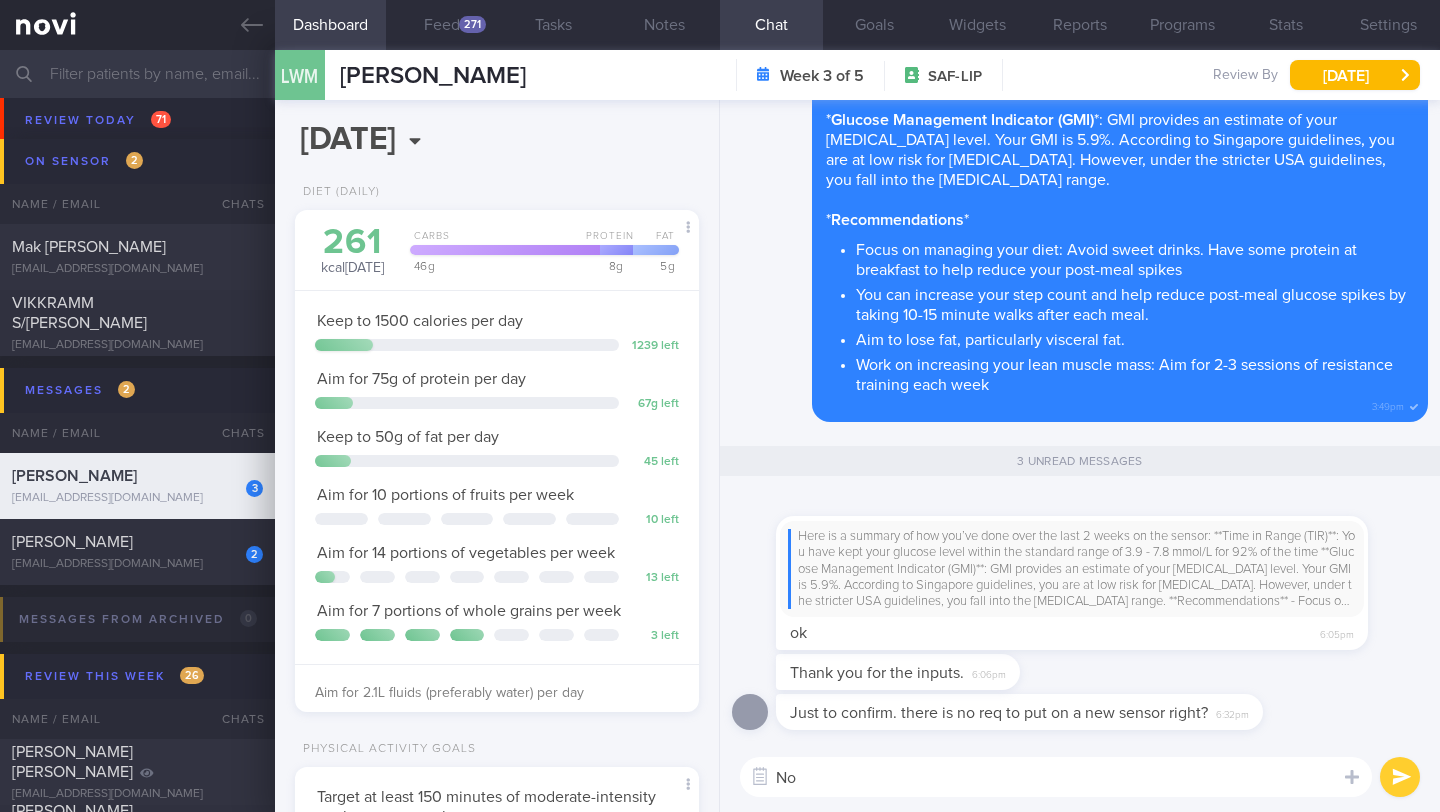 type on "N" 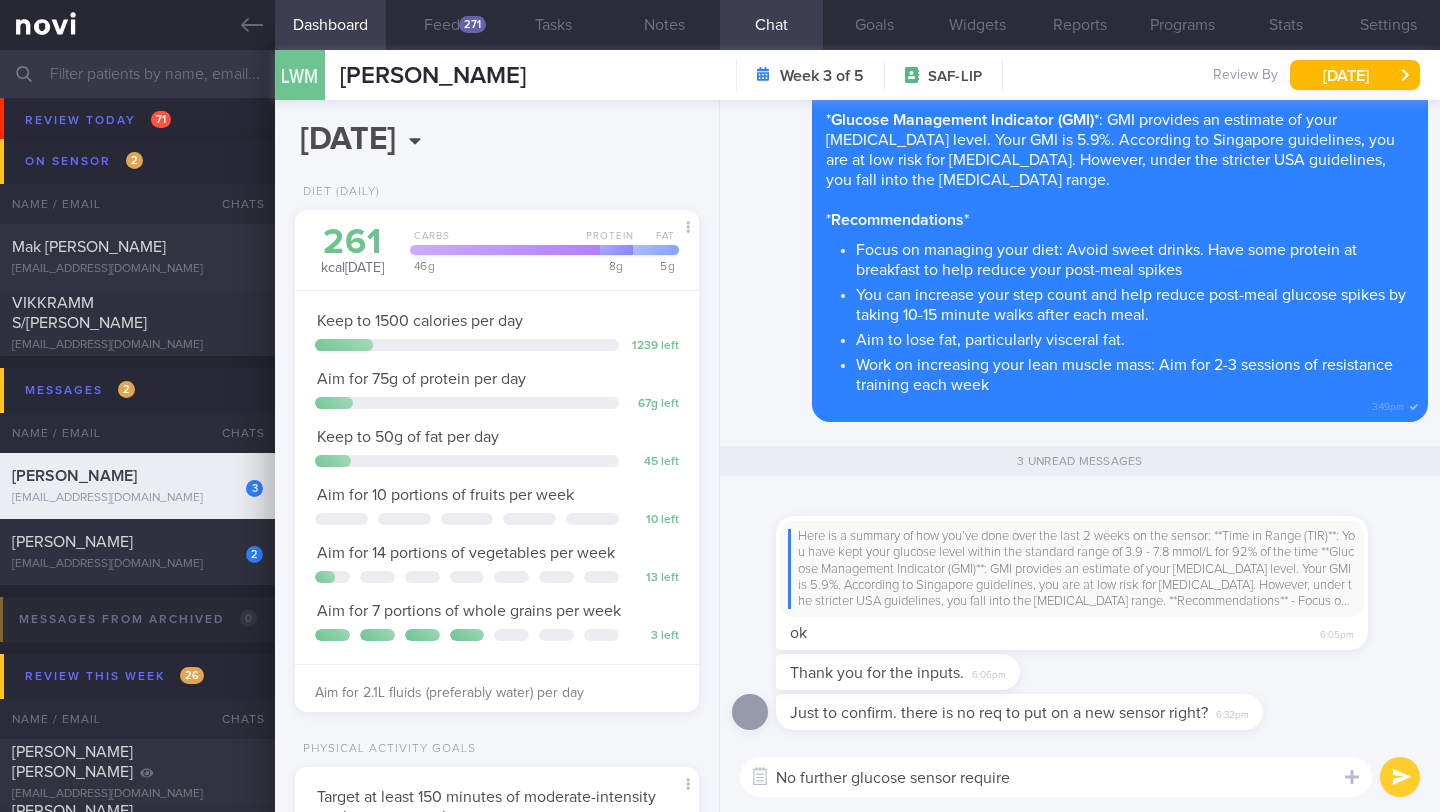 type on "No further glucose sensor required" 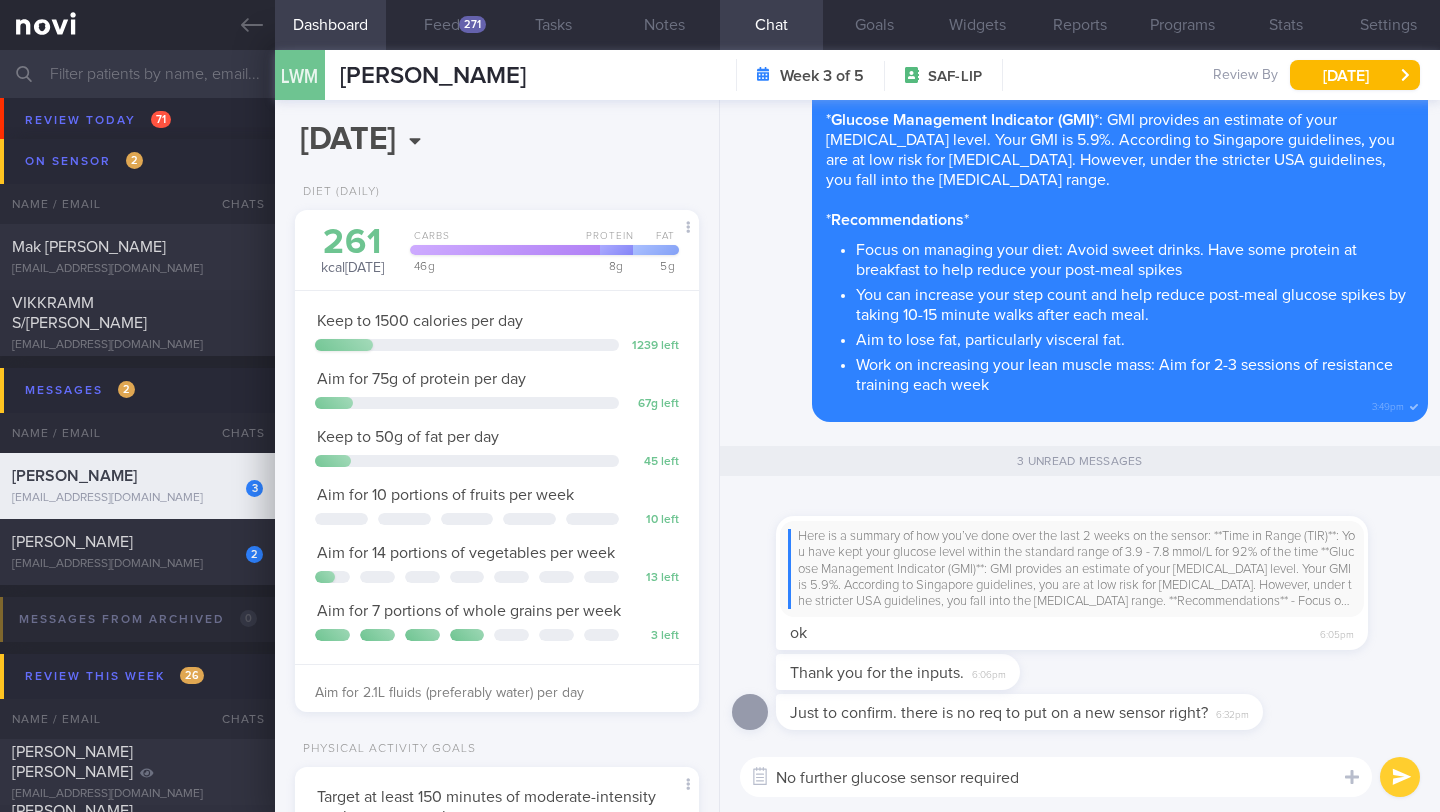 type 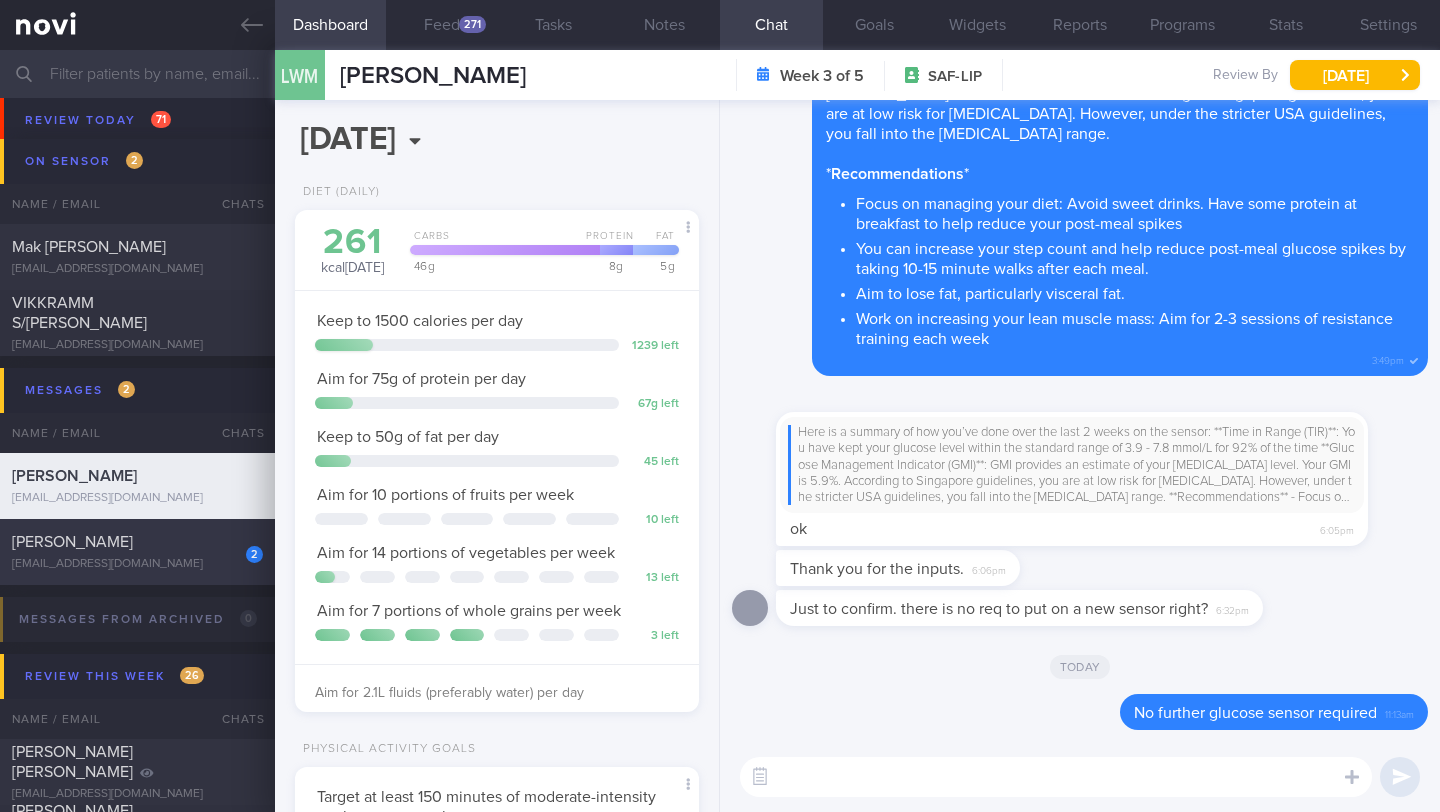 click on "2
Kun Ming Soon
skm007ha@hotmail.com" at bounding box center [137, 552] 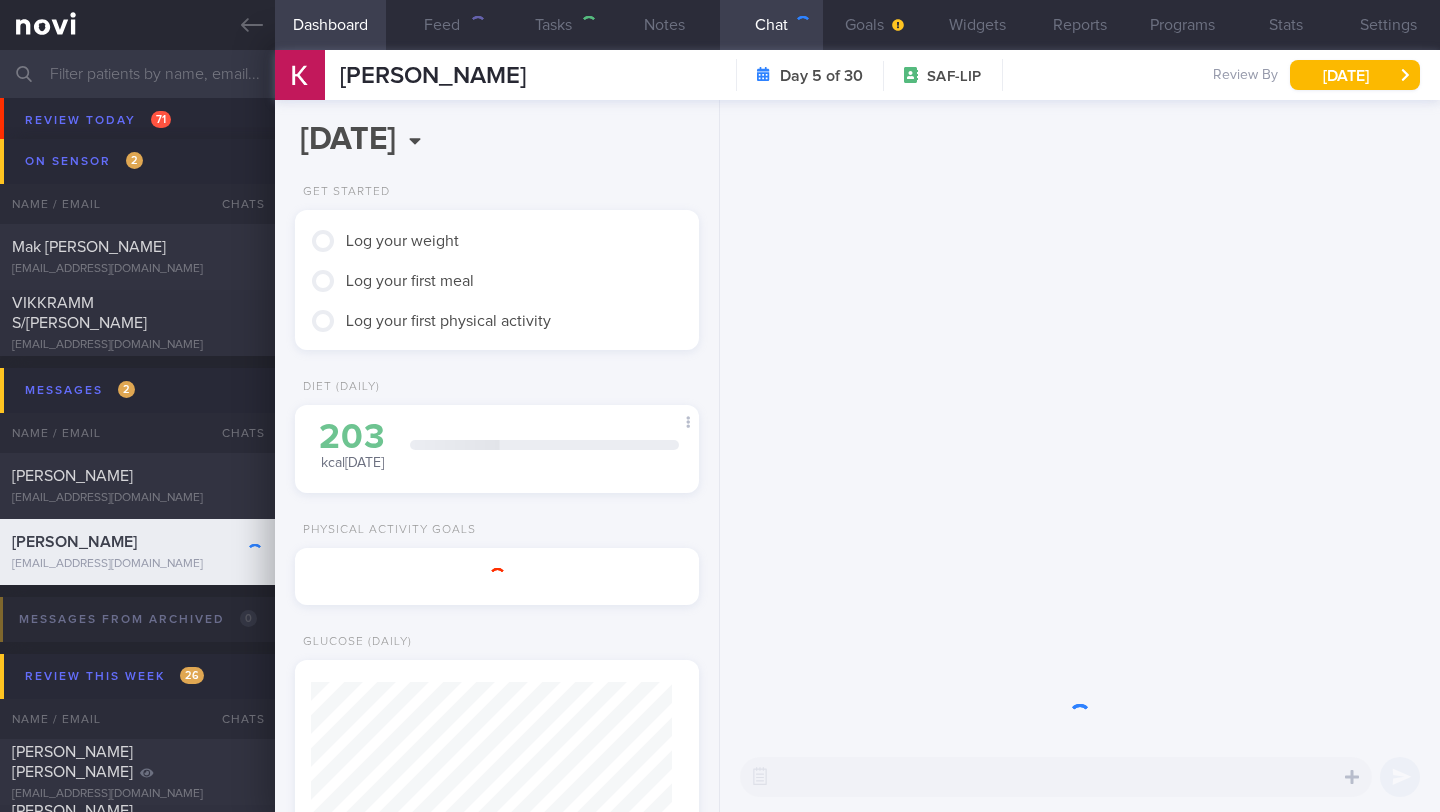 scroll, scrollTop: 807, scrollLeft: 0, axis: vertical 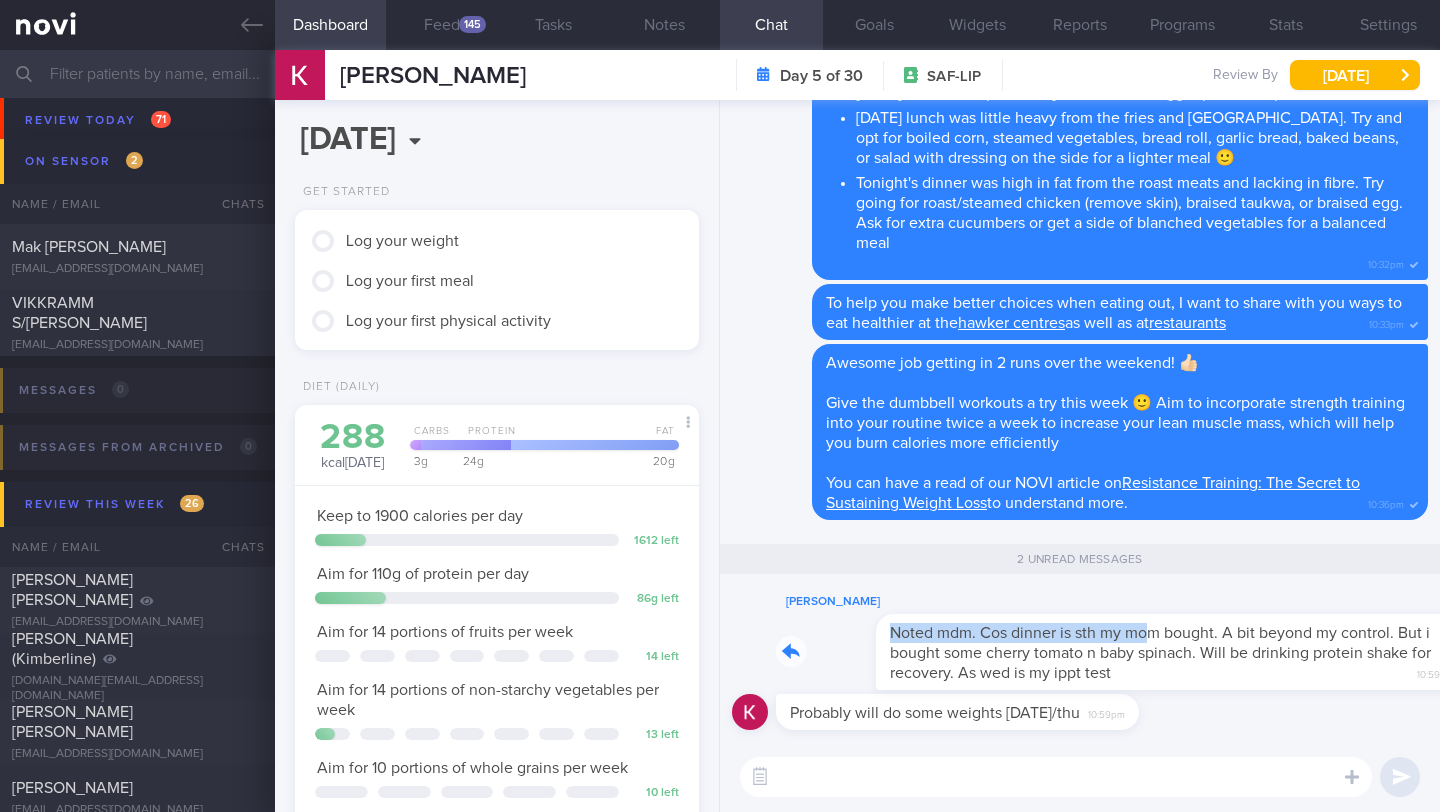 drag, startPoint x: 785, startPoint y: 639, endPoint x: 1046, endPoint y: 639, distance: 261 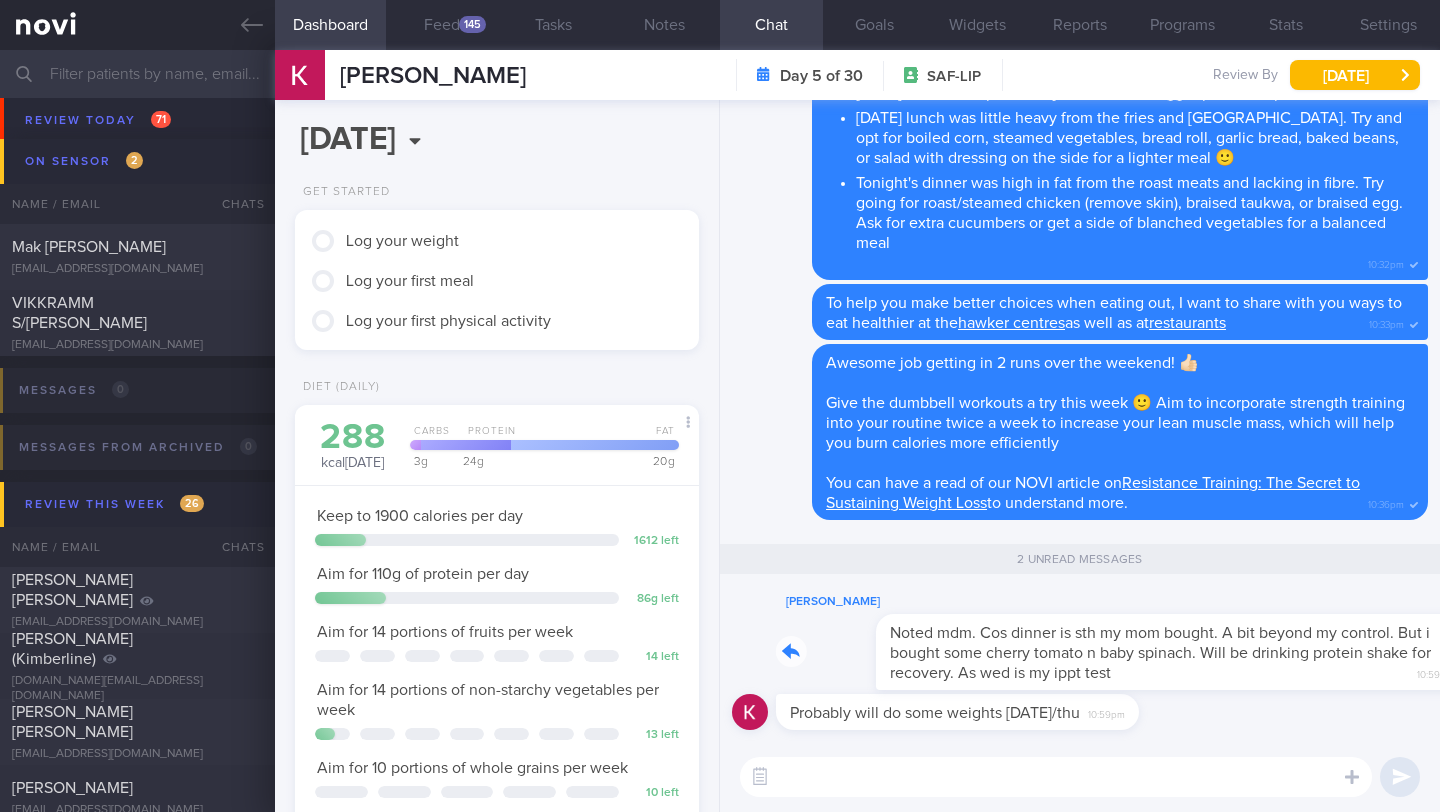 scroll, scrollTop: 0, scrollLeft: 0, axis: both 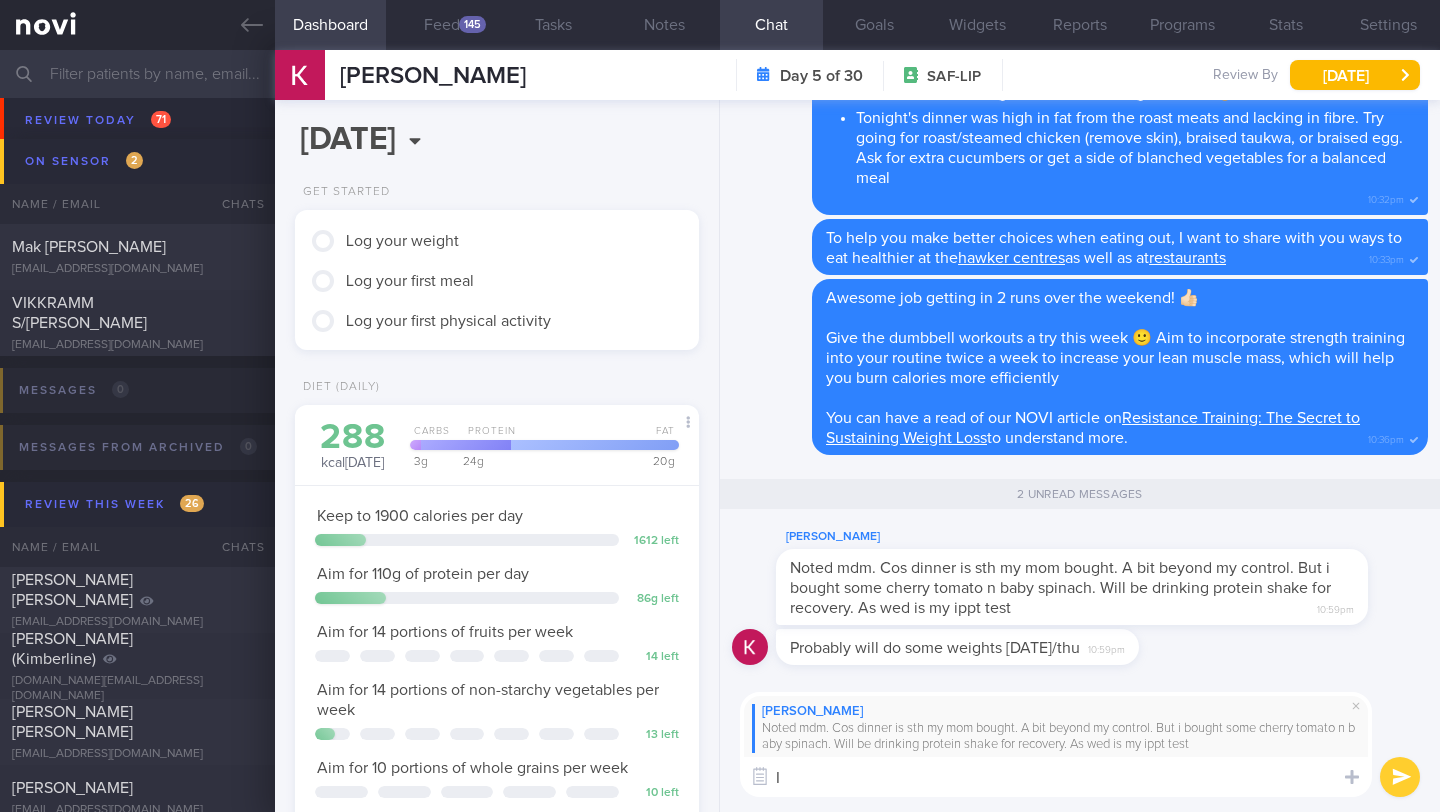 type on "I" 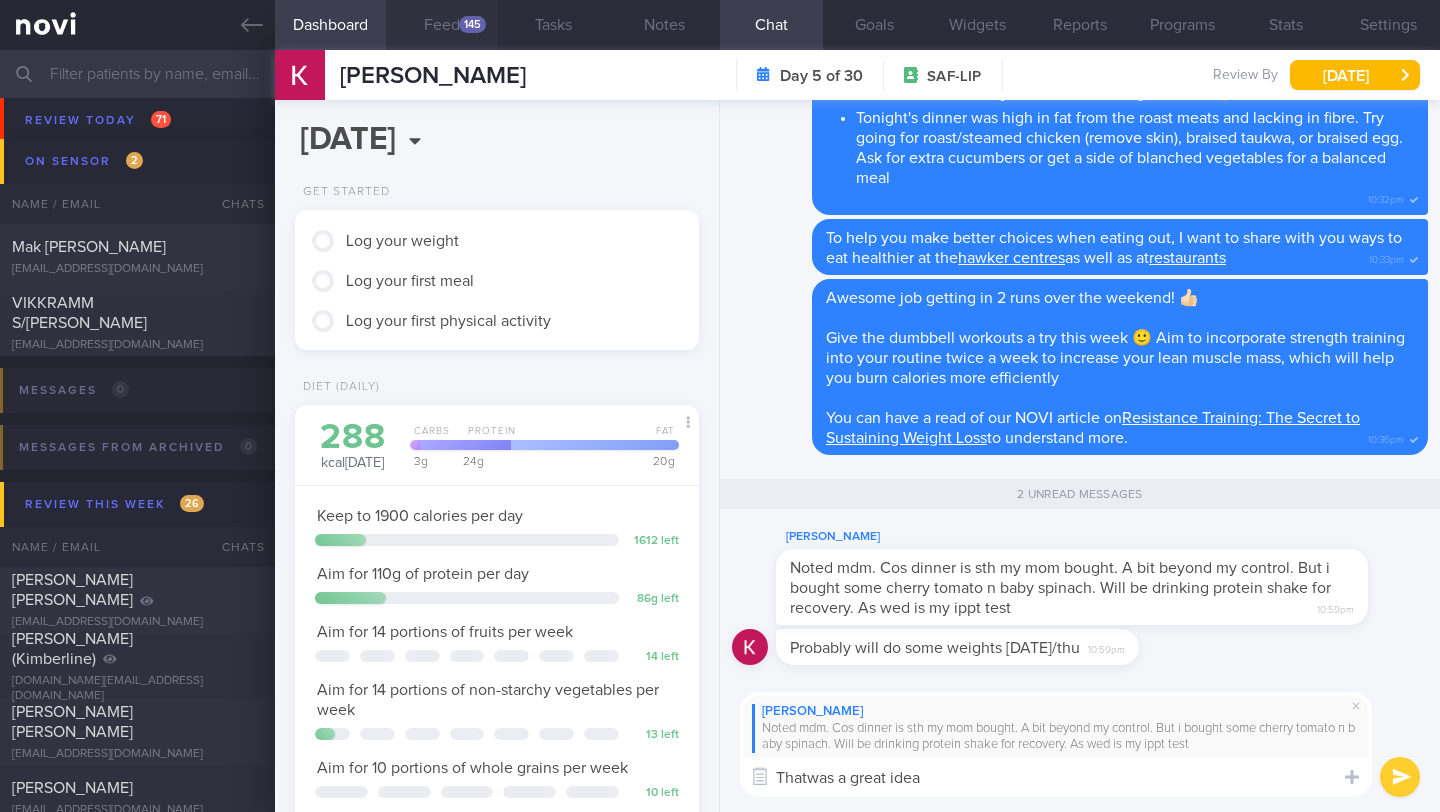 type on "Thatwas a great idea" 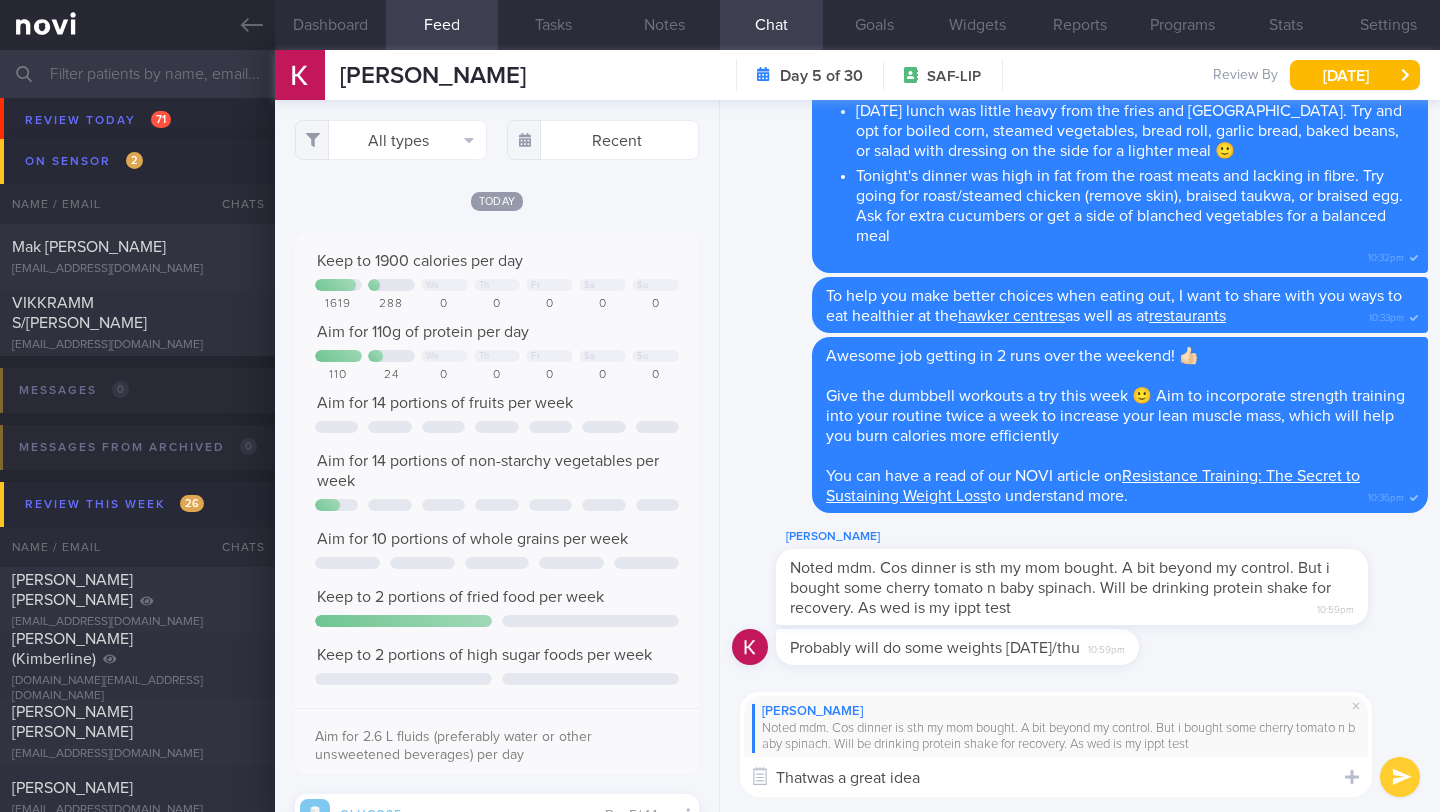 scroll, scrollTop: 999747, scrollLeft: 999629, axis: both 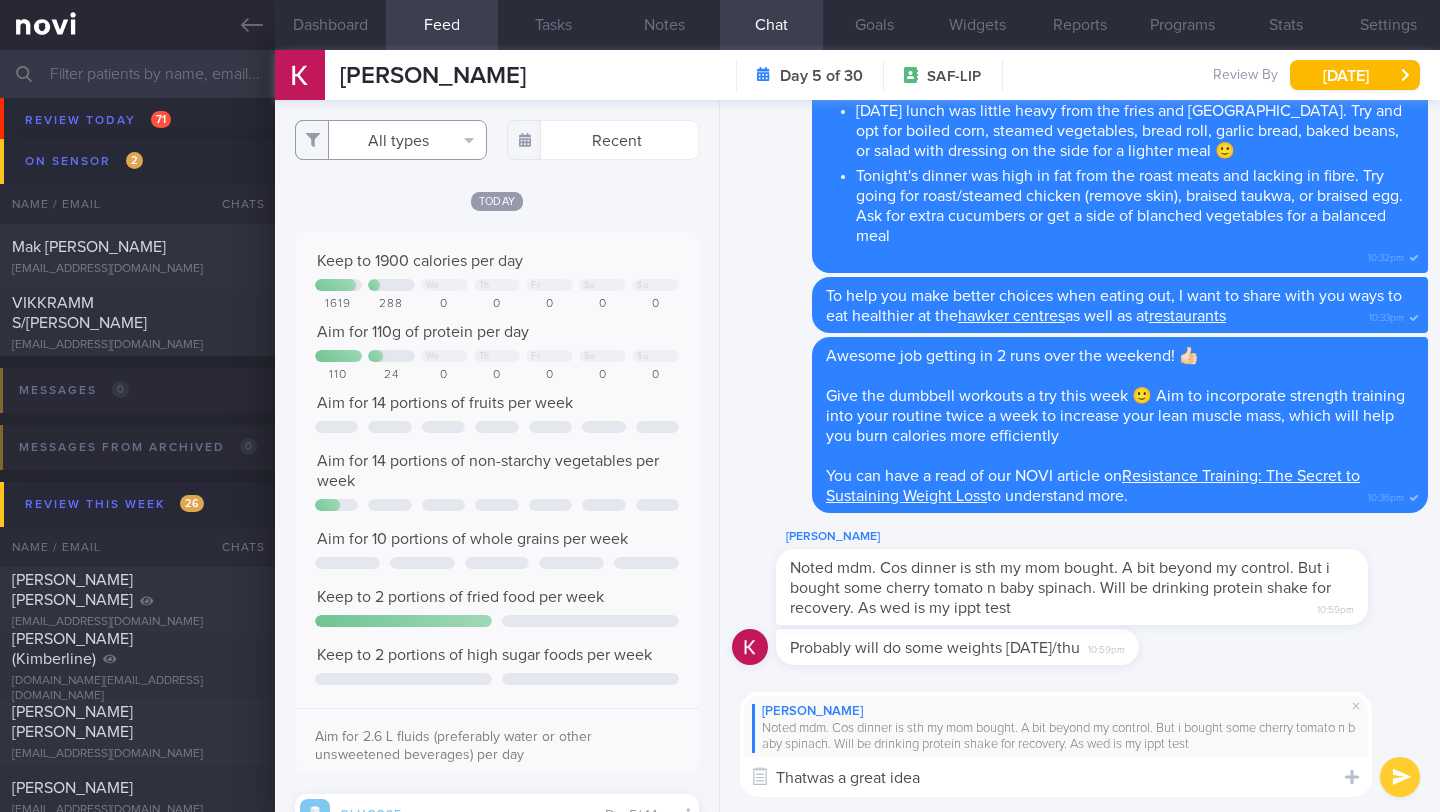 click on "All types" at bounding box center [391, 140] 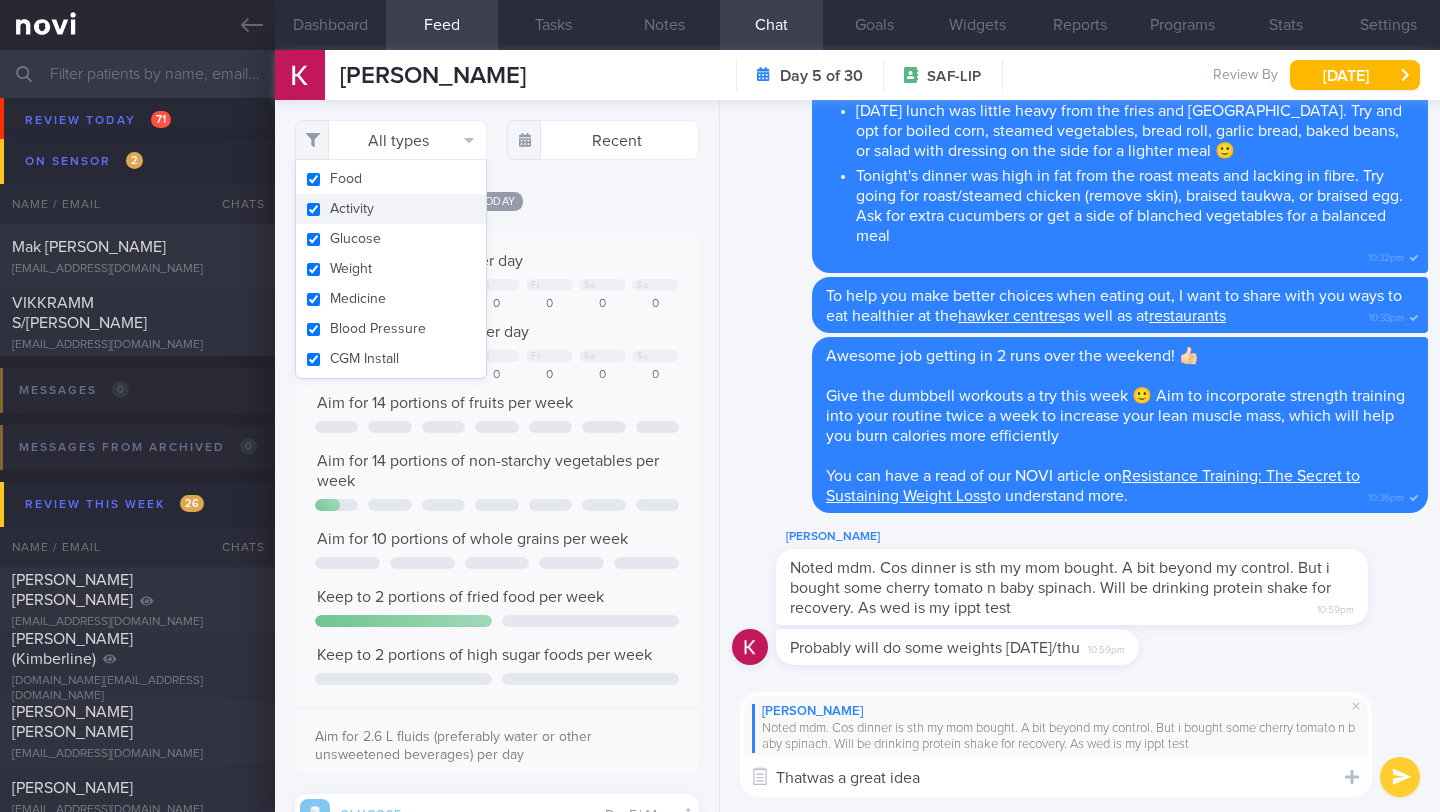 click on "Activity" at bounding box center [391, 209] 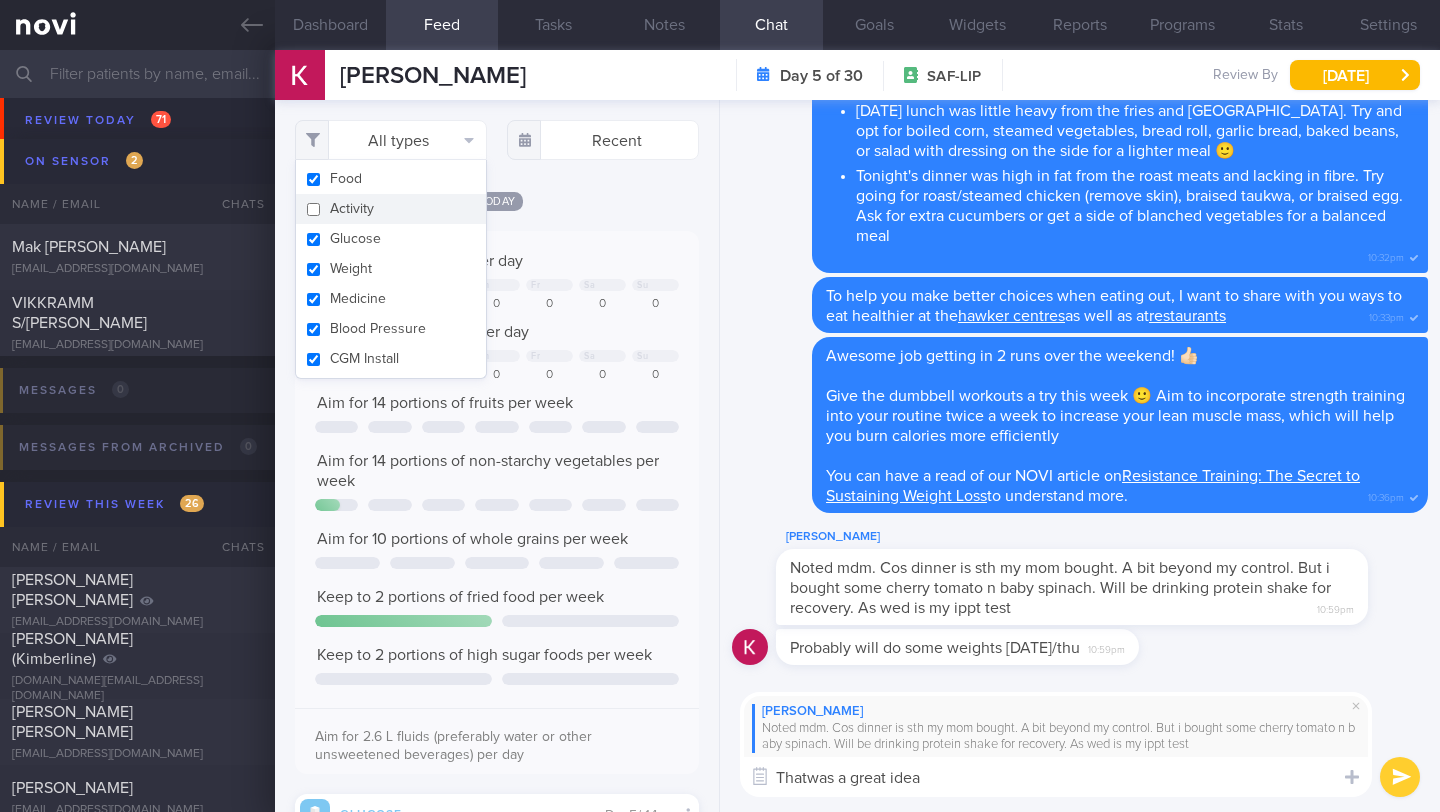 checkbox on "false" 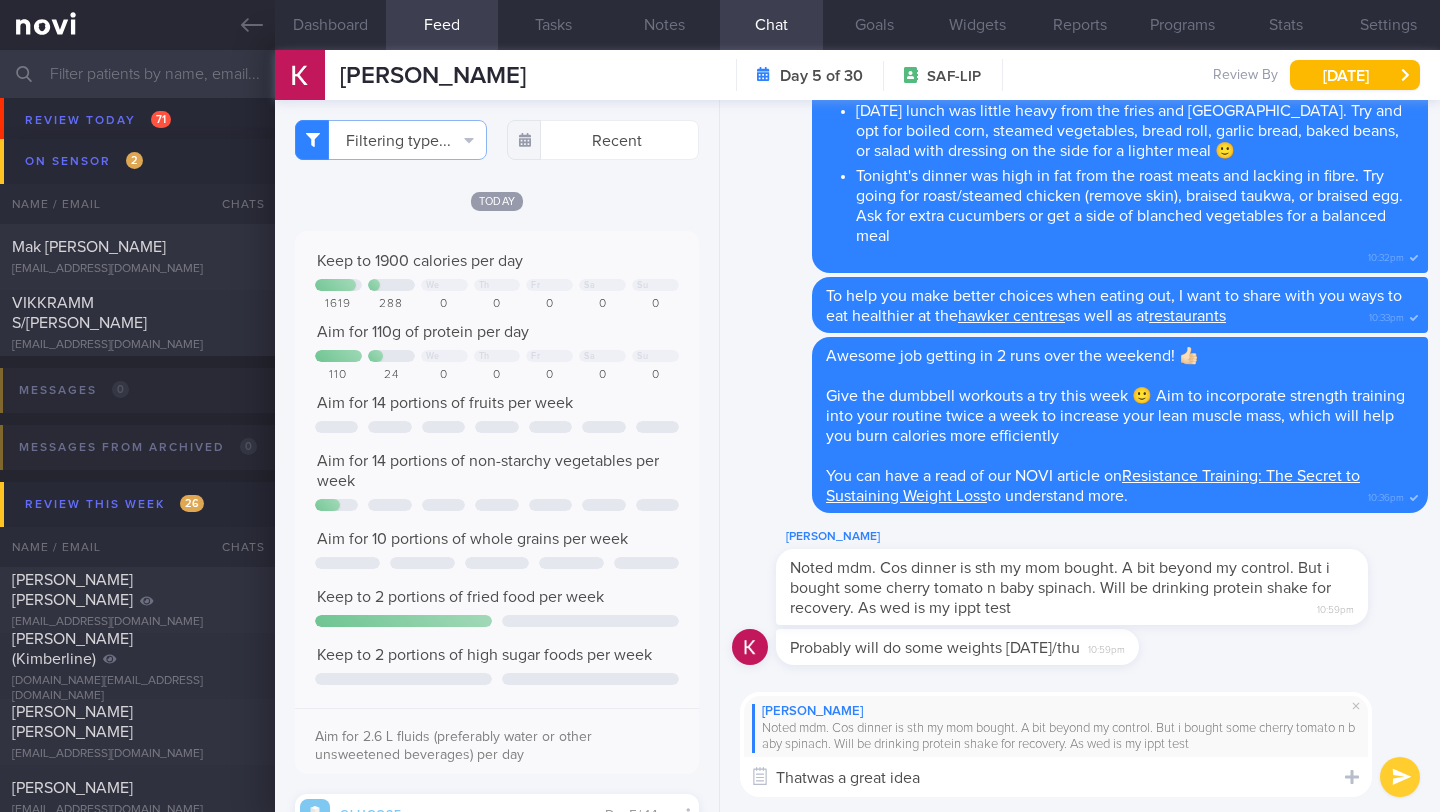 click on "Filtering type...
Food
Activity
Glucose
Weight
Medicine
Blood Pressure
CGM Install
Recent
Today" at bounding box center (497, 456) 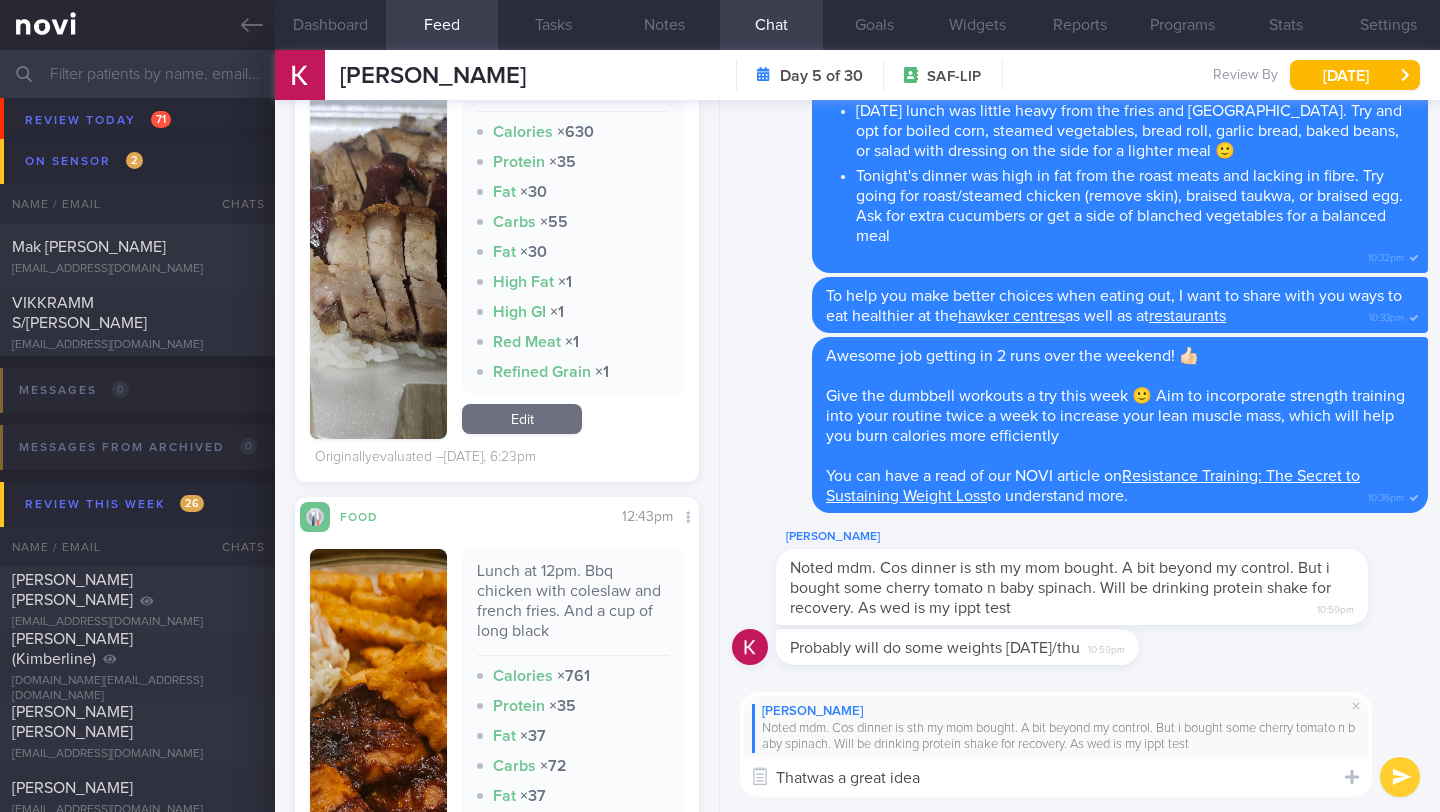 drag, startPoint x: 835, startPoint y: 780, endPoint x: 722, endPoint y: 777, distance: 113.03982 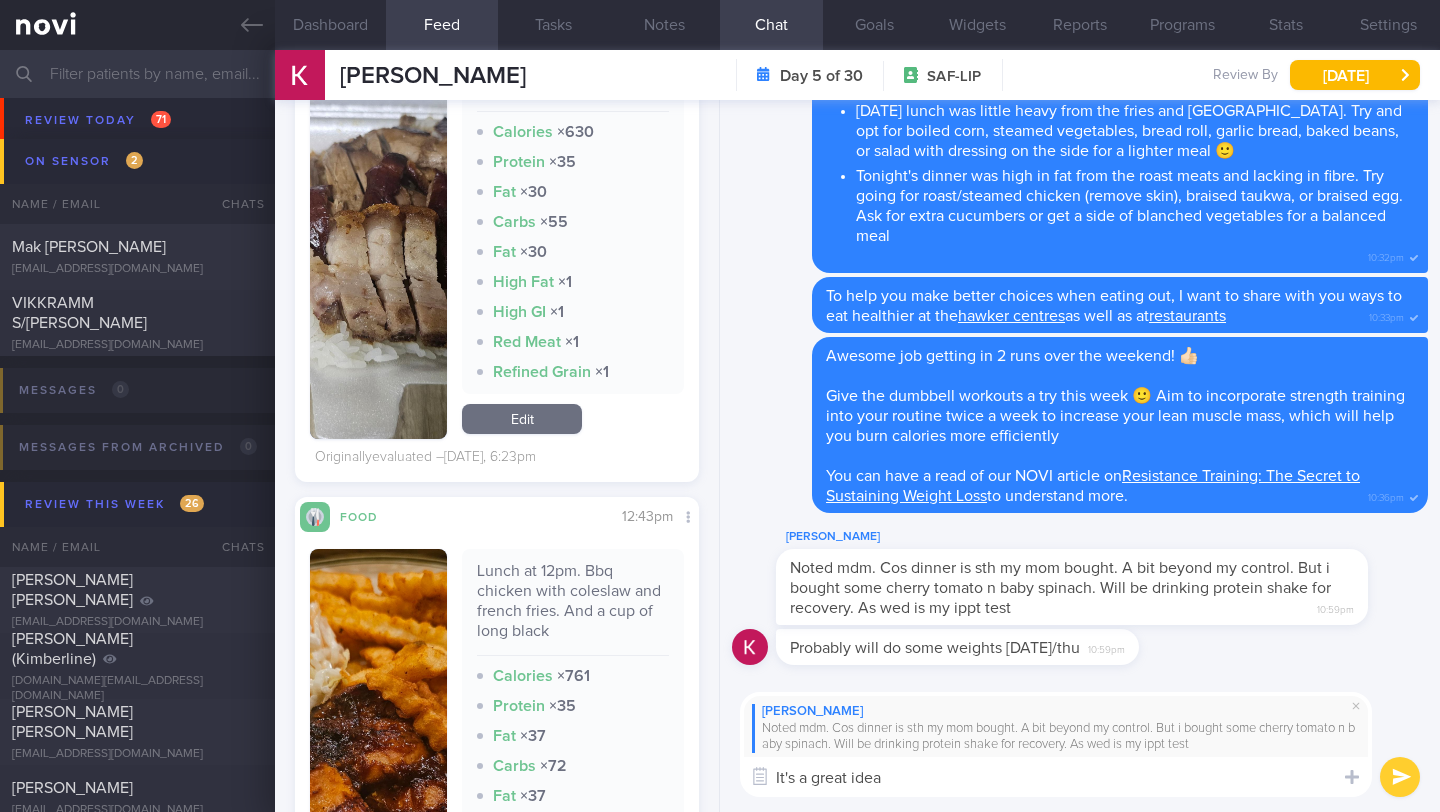 click on "It's a great idea" at bounding box center (1056, 777) 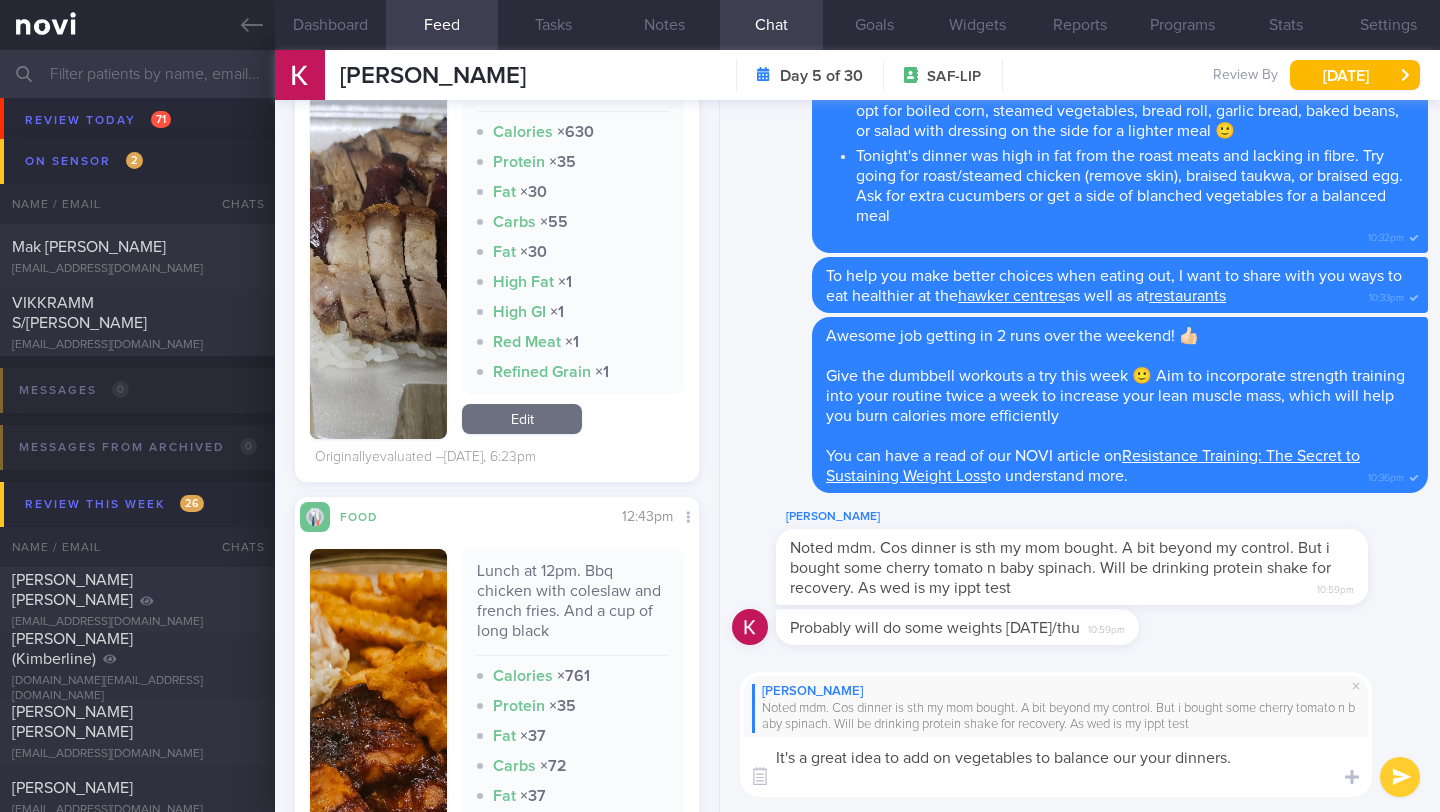 scroll, scrollTop: 0, scrollLeft: 0, axis: both 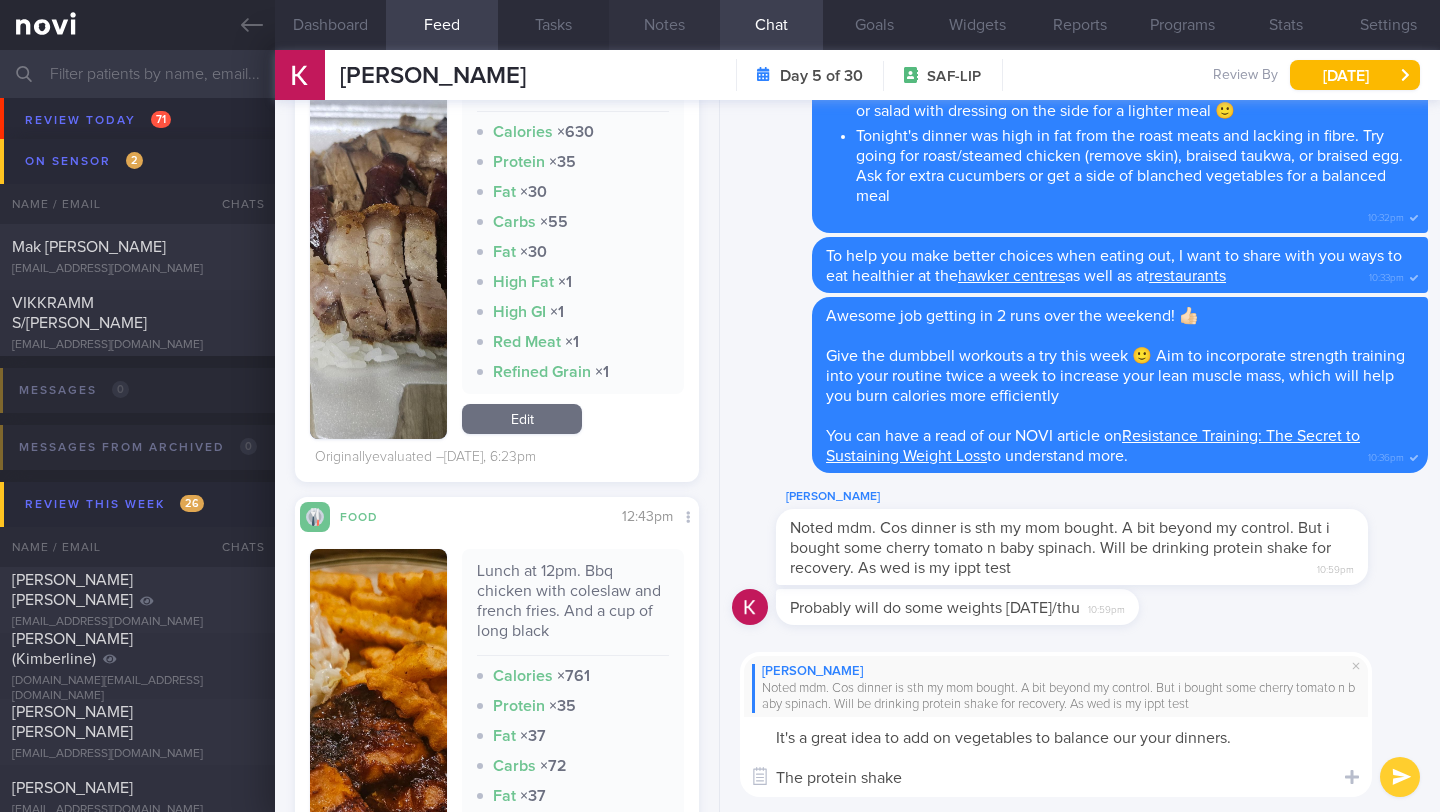 click on "Notes" at bounding box center [664, 25] 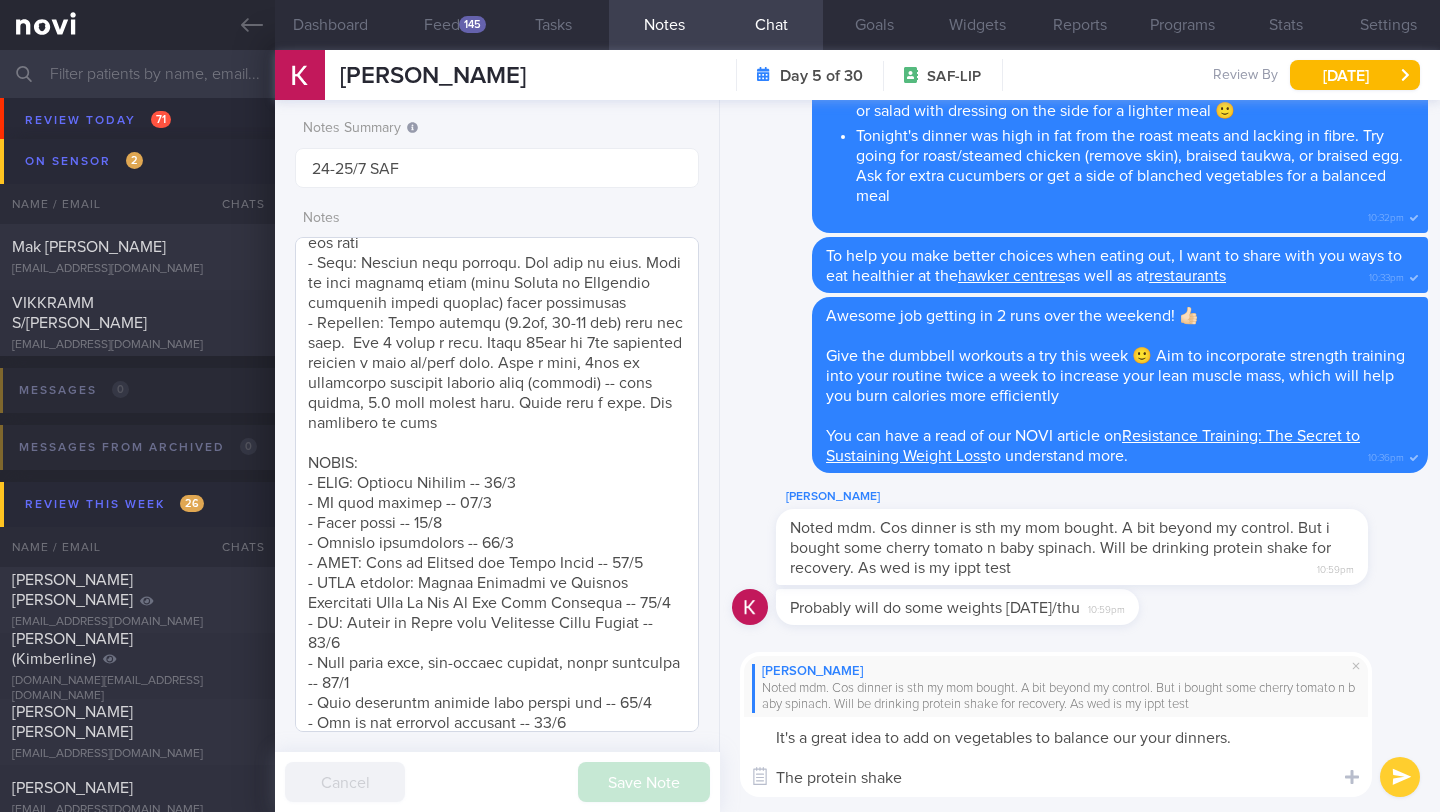scroll, scrollTop: 329, scrollLeft: 0, axis: vertical 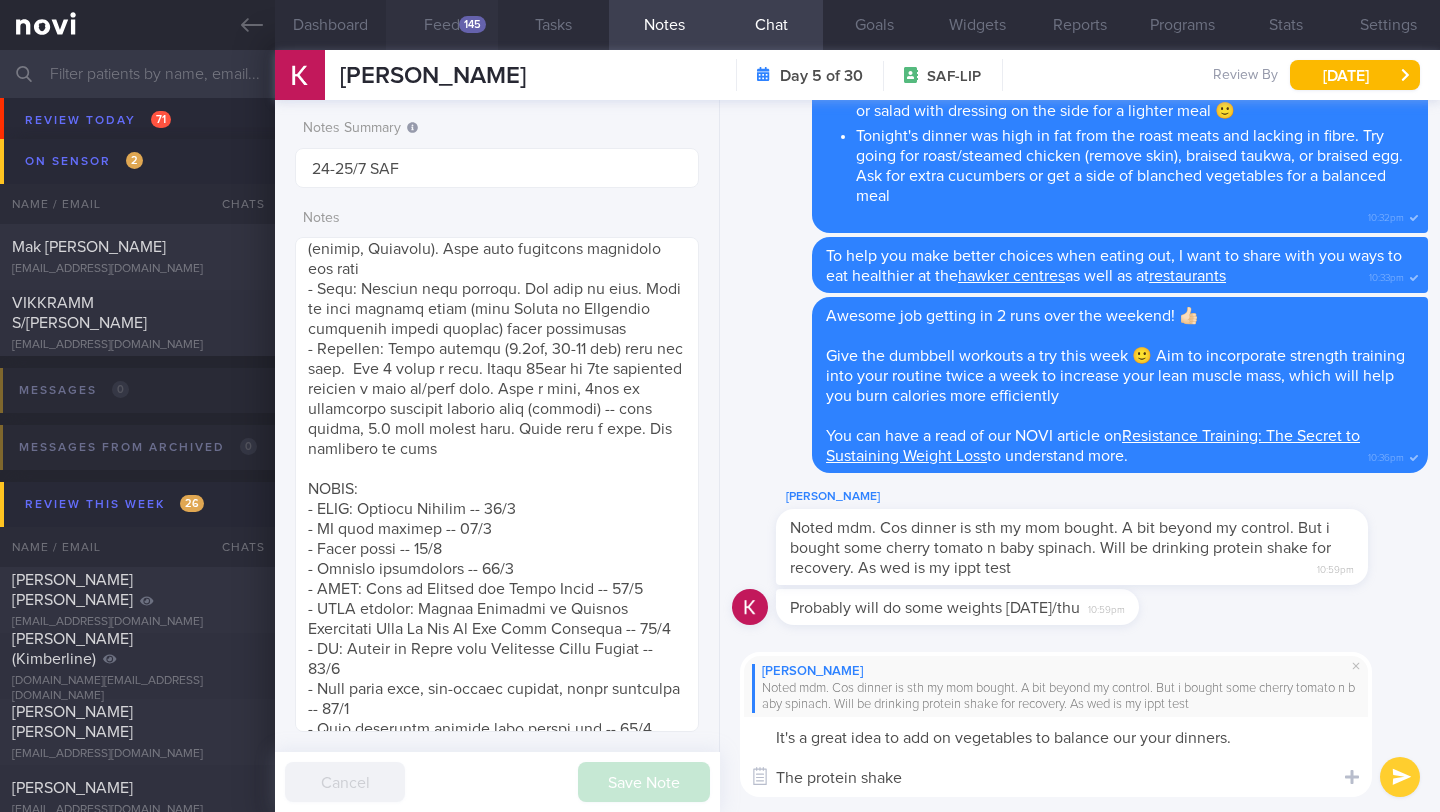 click on "Feed
145" at bounding box center [441, 25] 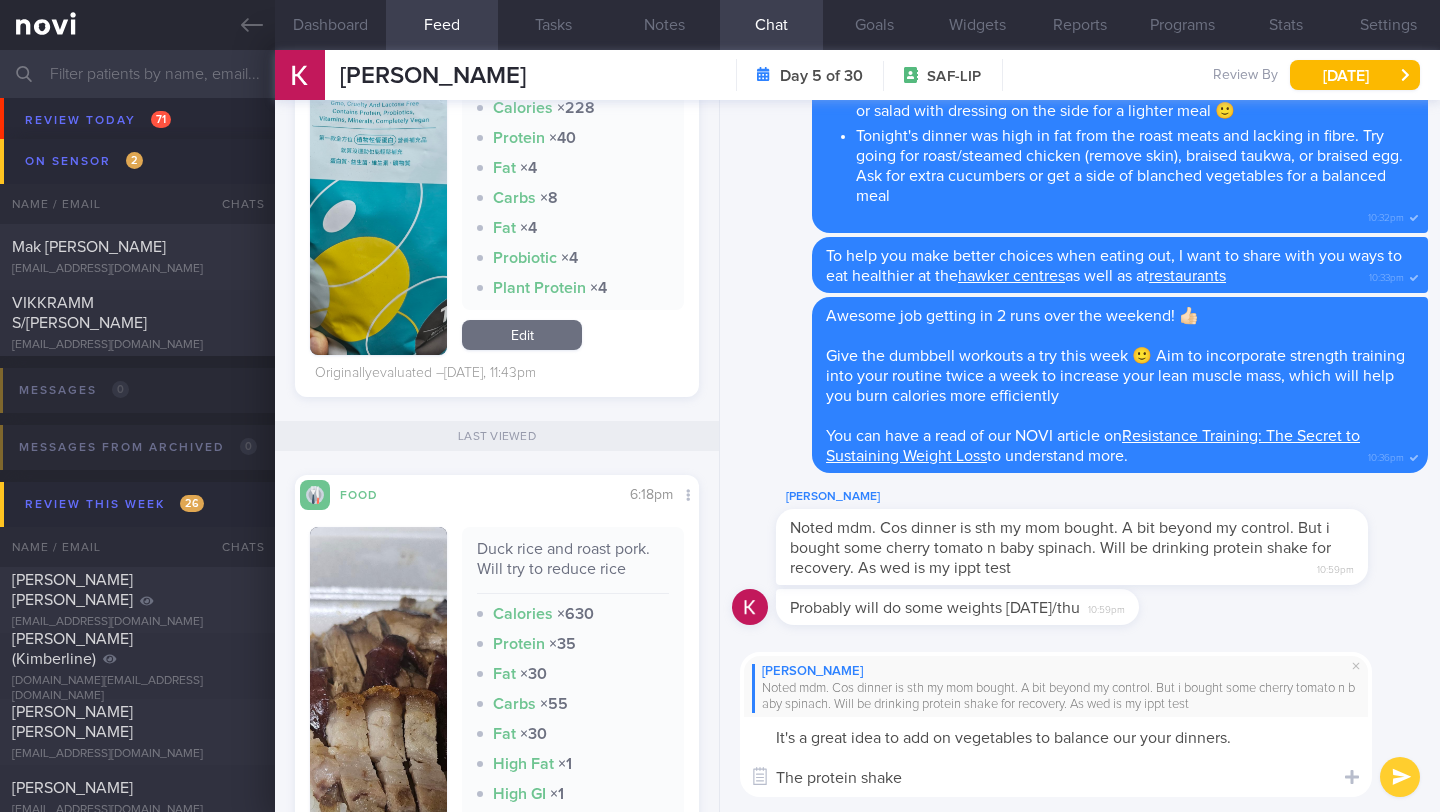 scroll, scrollTop: 1702, scrollLeft: 0, axis: vertical 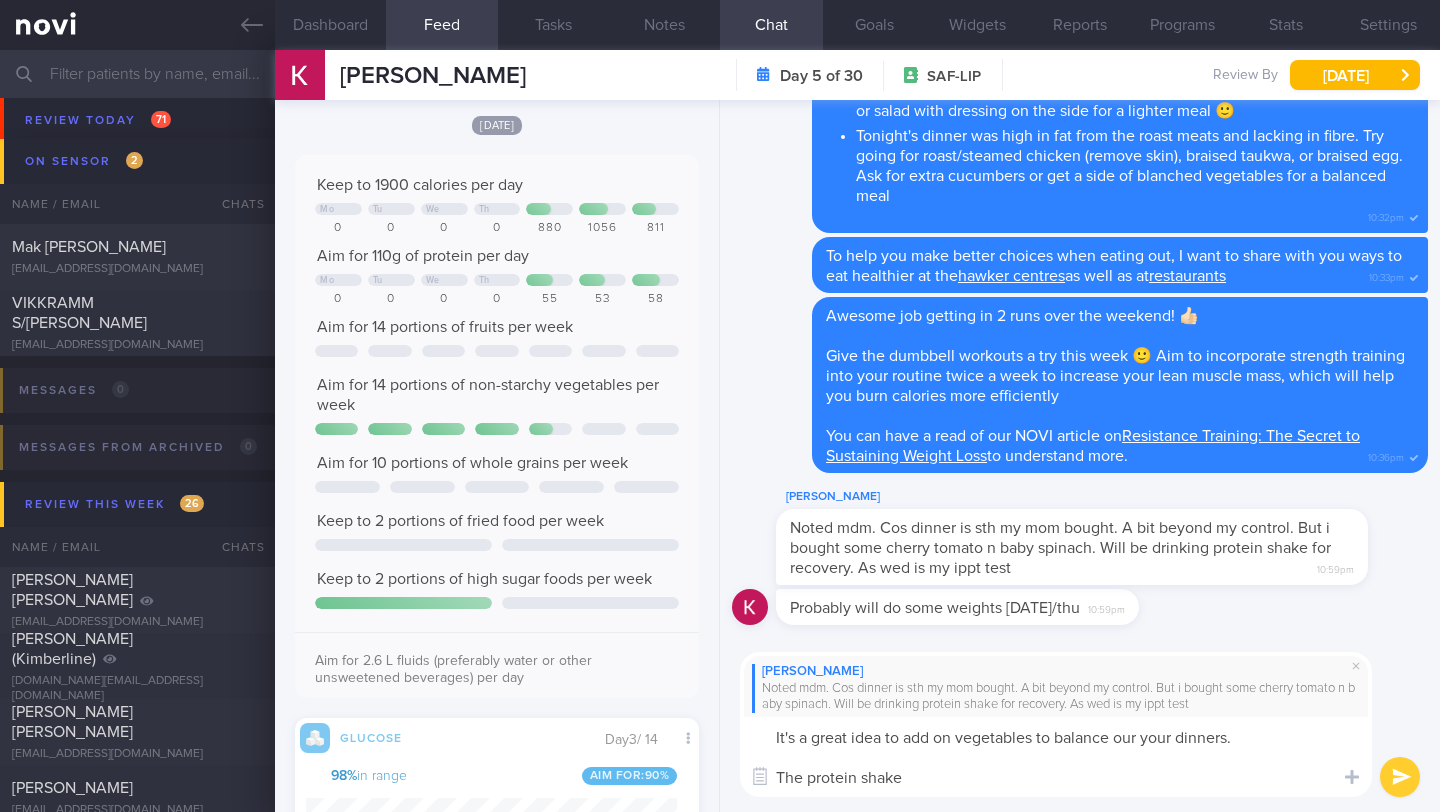click on "It's a great idea to add on vegetables to balance our your dinners.
The protein shake" at bounding box center (1056, 757) 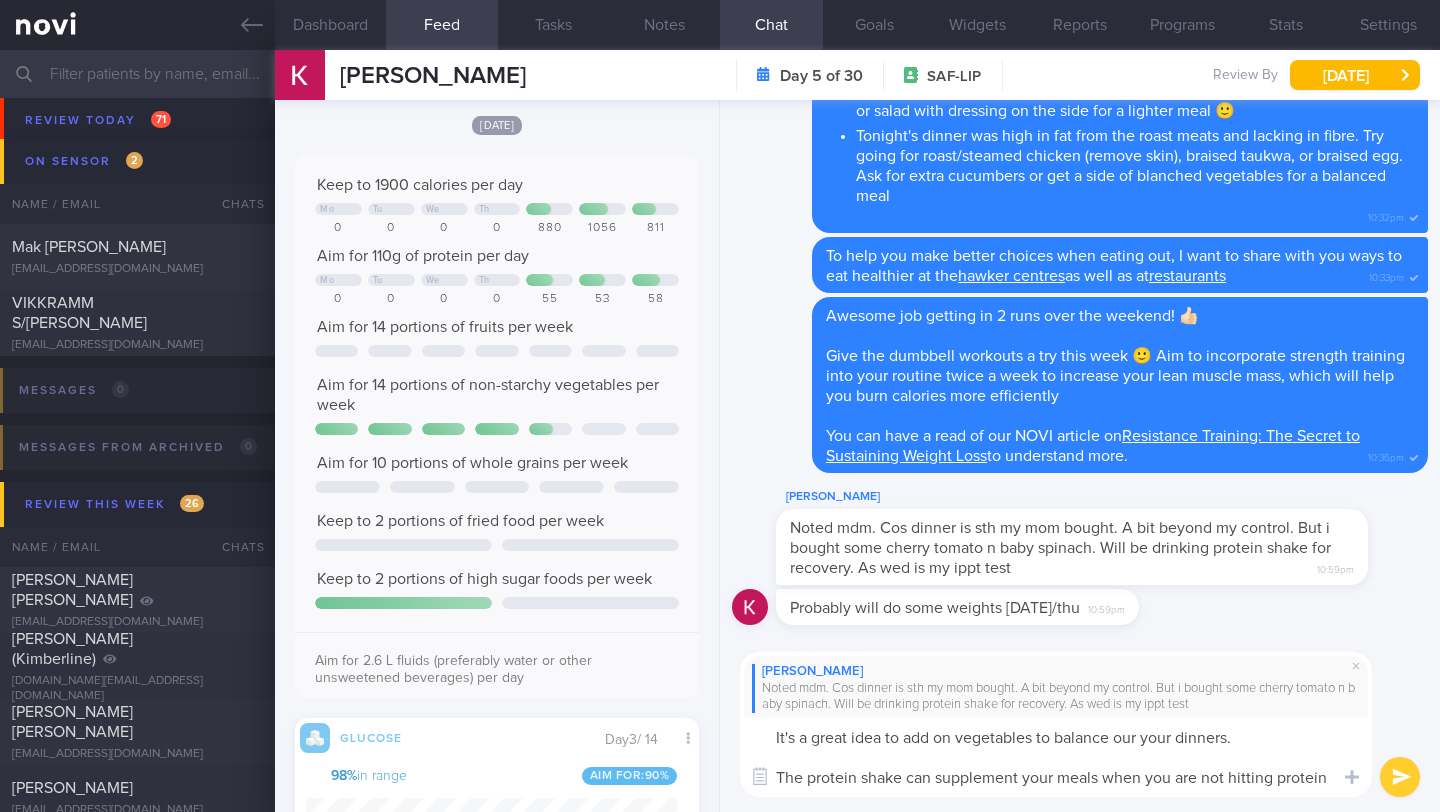 scroll, scrollTop: 0, scrollLeft: 0, axis: both 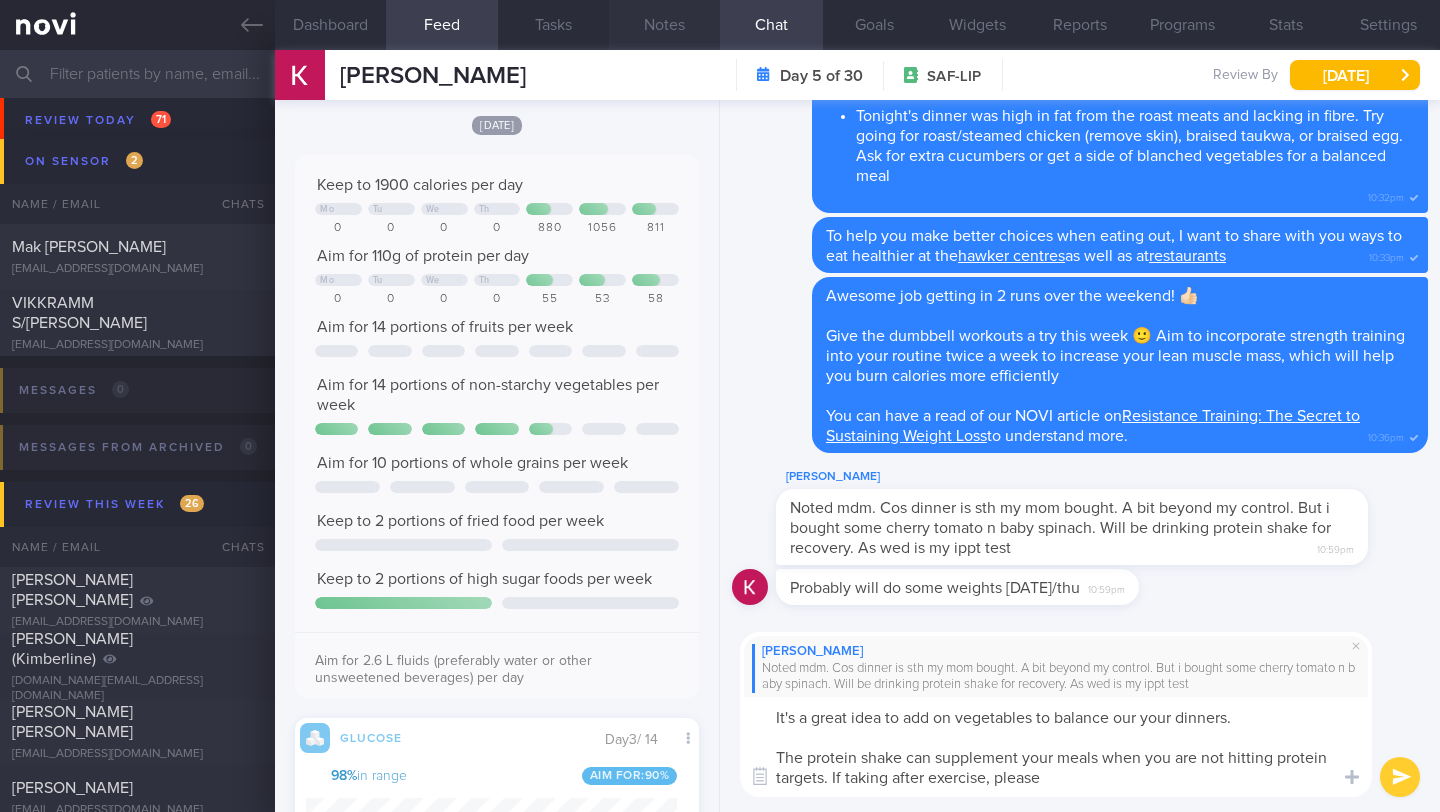 click on "Notes" at bounding box center [664, 25] 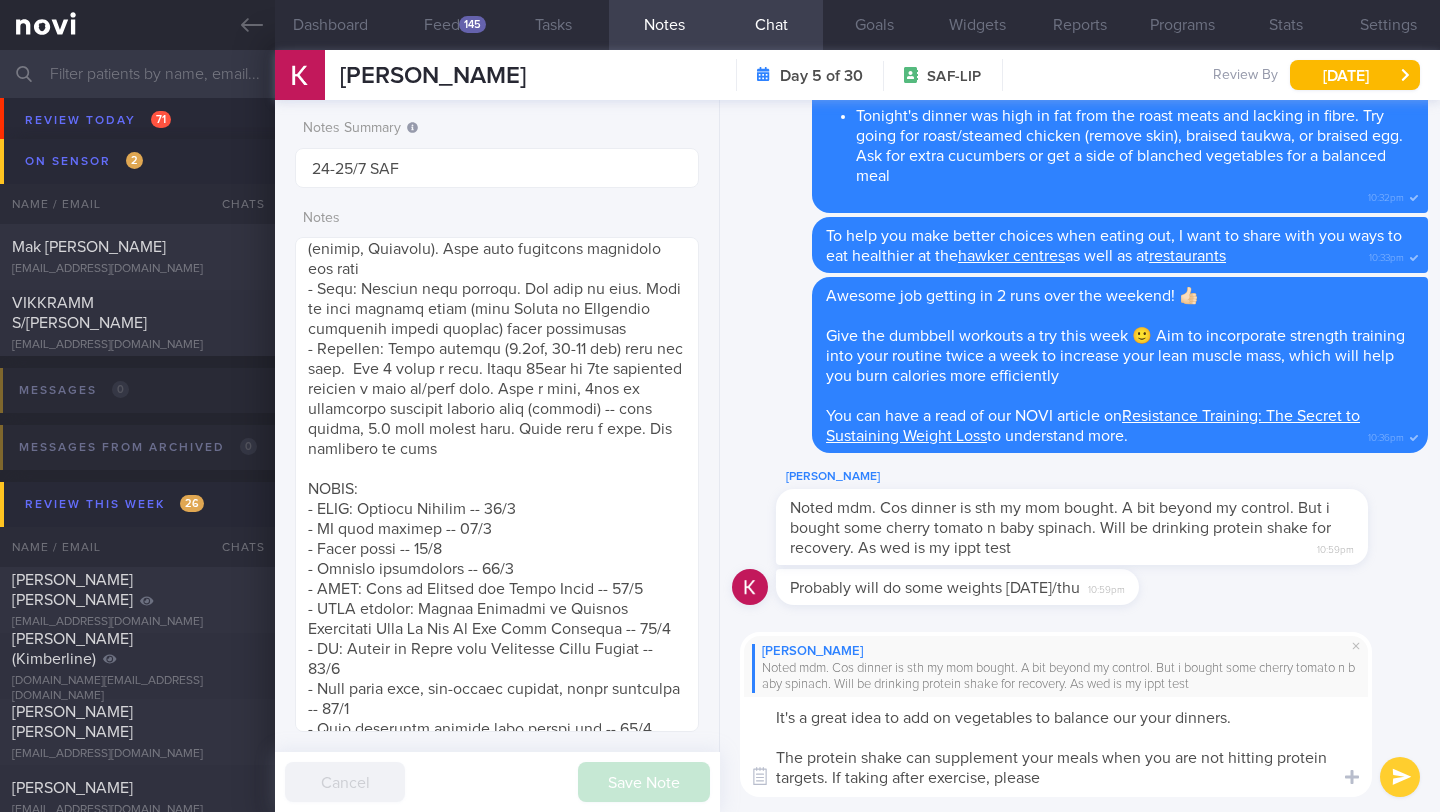 drag, startPoint x: 828, startPoint y: 778, endPoint x: 1093, endPoint y: 766, distance: 265.27155 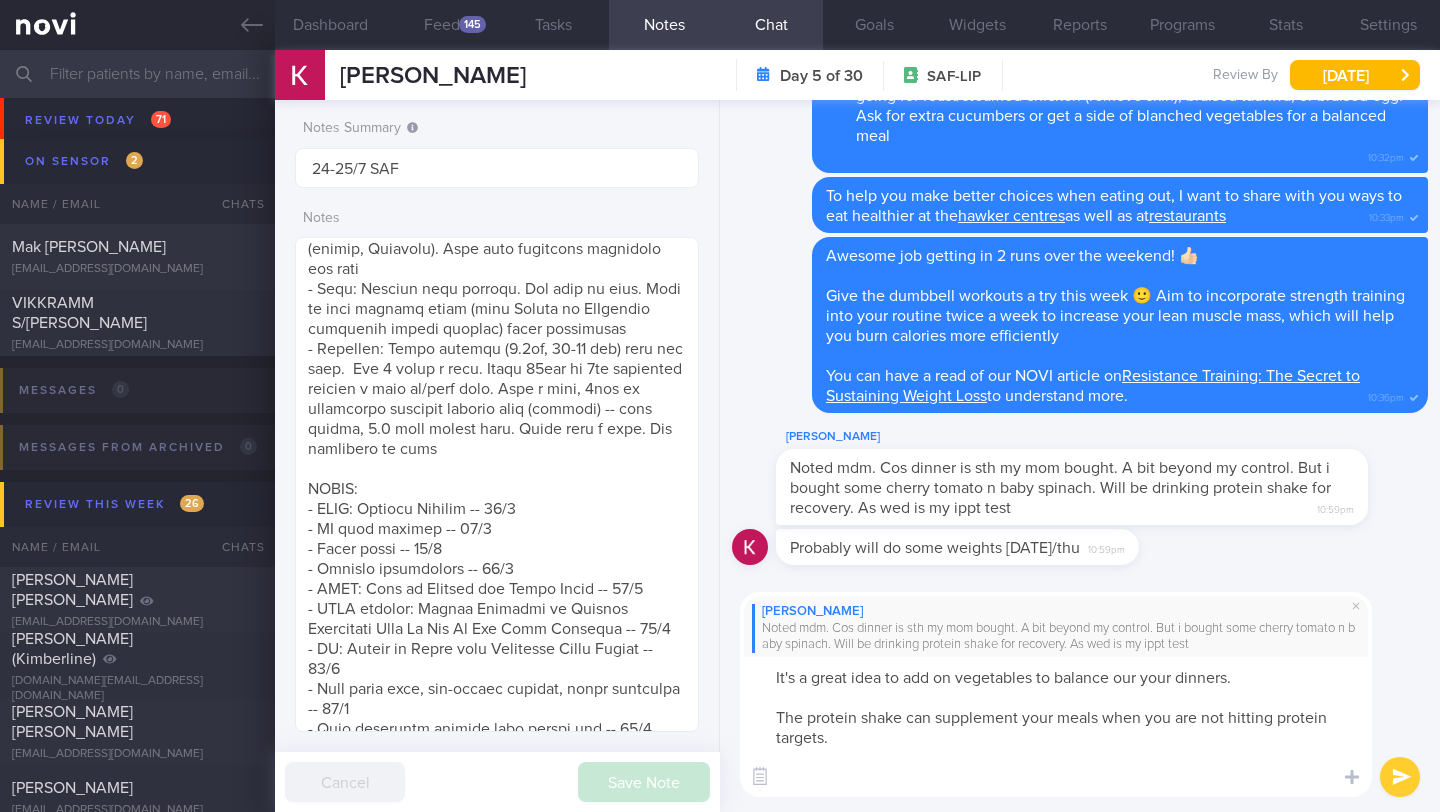 scroll, scrollTop: 0, scrollLeft: 0, axis: both 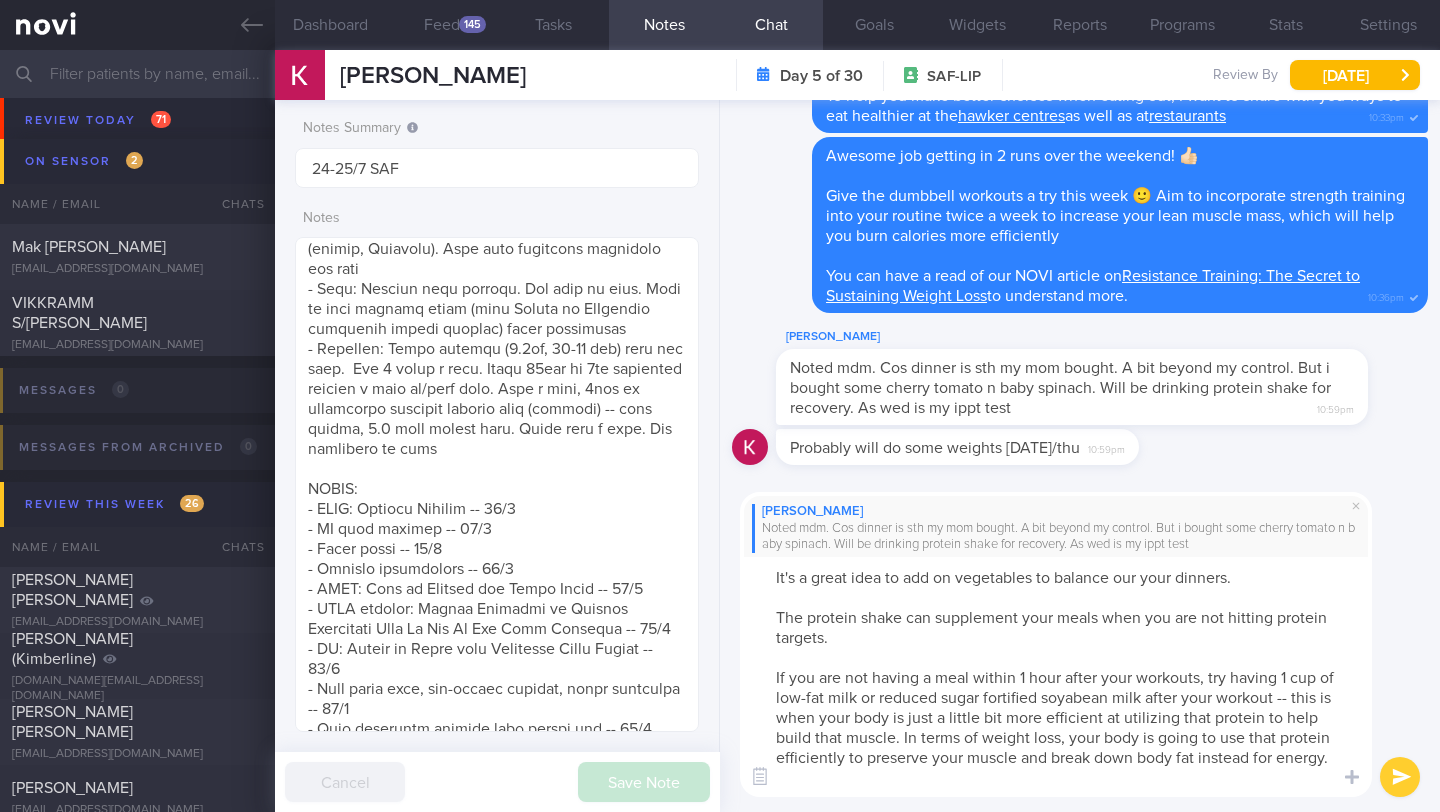 drag, startPoint x: 1213, startPoint y: 677, endPoint x: 1278, endPoint y: 690, distance: 66.287254 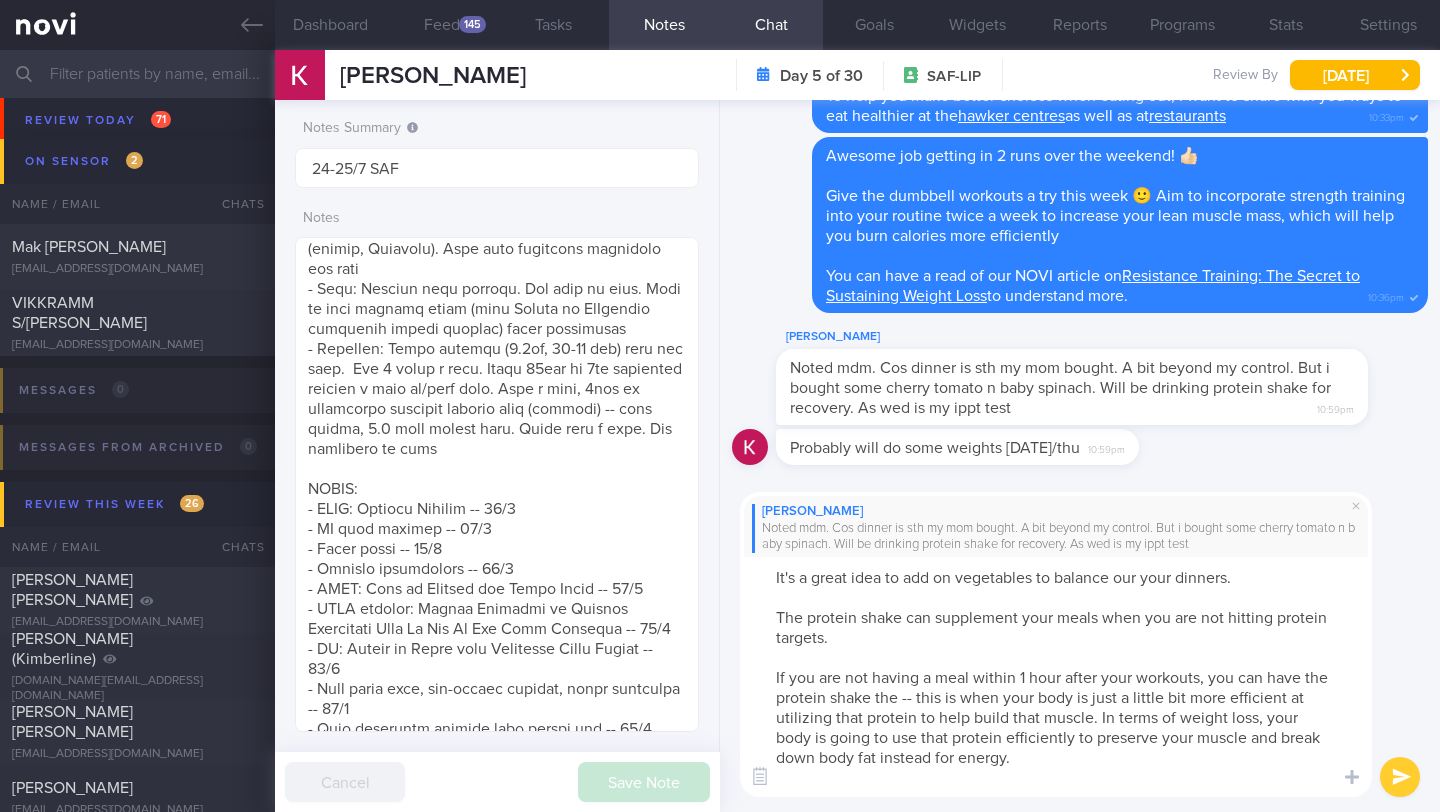 type on "It's a great idea to add on vegetables to balance our your dinners.
The protein shake can supplement your meals when you are not hitting protein targets.
If you are not having a meal within 1 hour after your workouts, you can have the protein shake then -- this is when your body is just a little bit more efficient at utilizing that protein to help build that muscle. In terms of weight loss, your body is going to use that protein efficiently to preserve your muscle and break down body fat instead for energy." 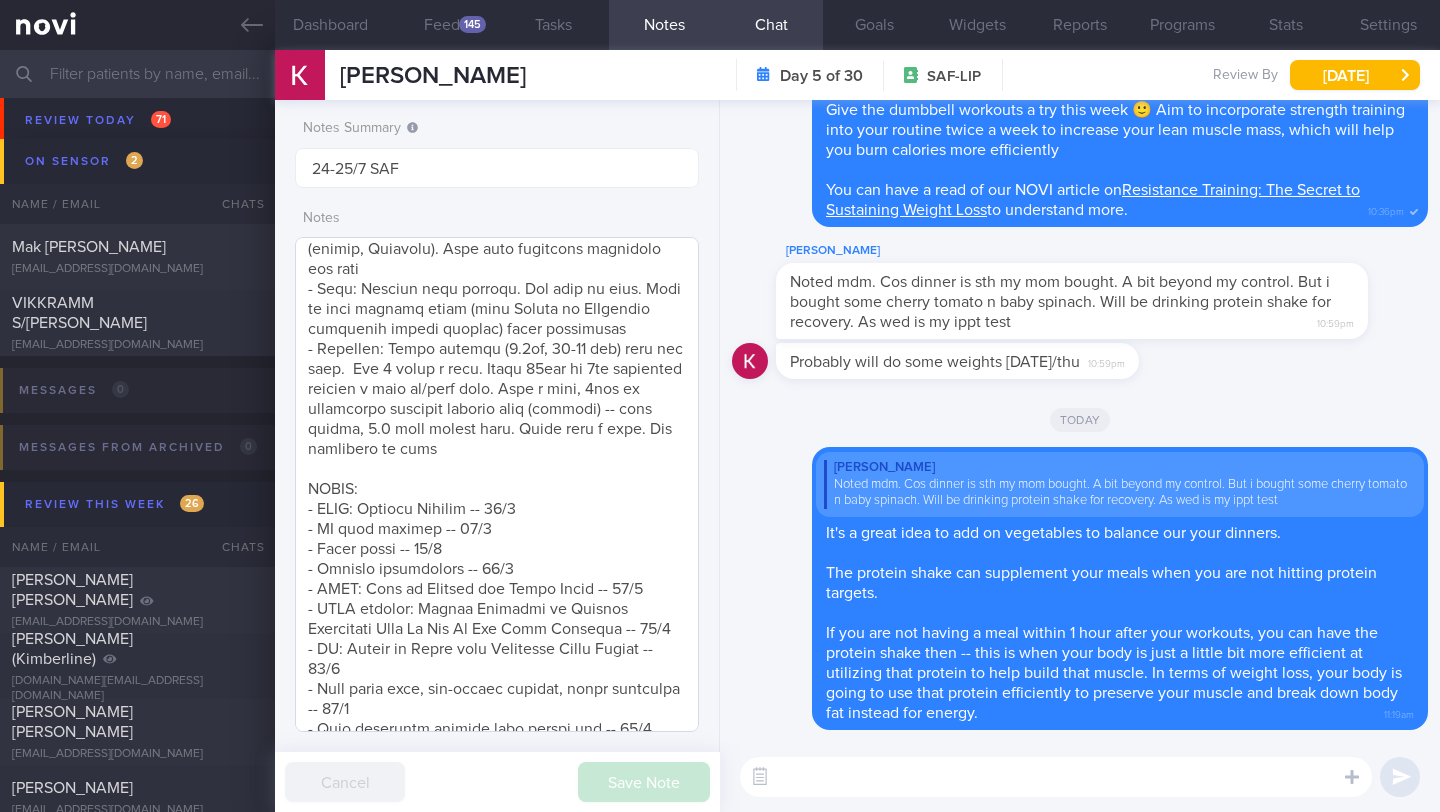 type 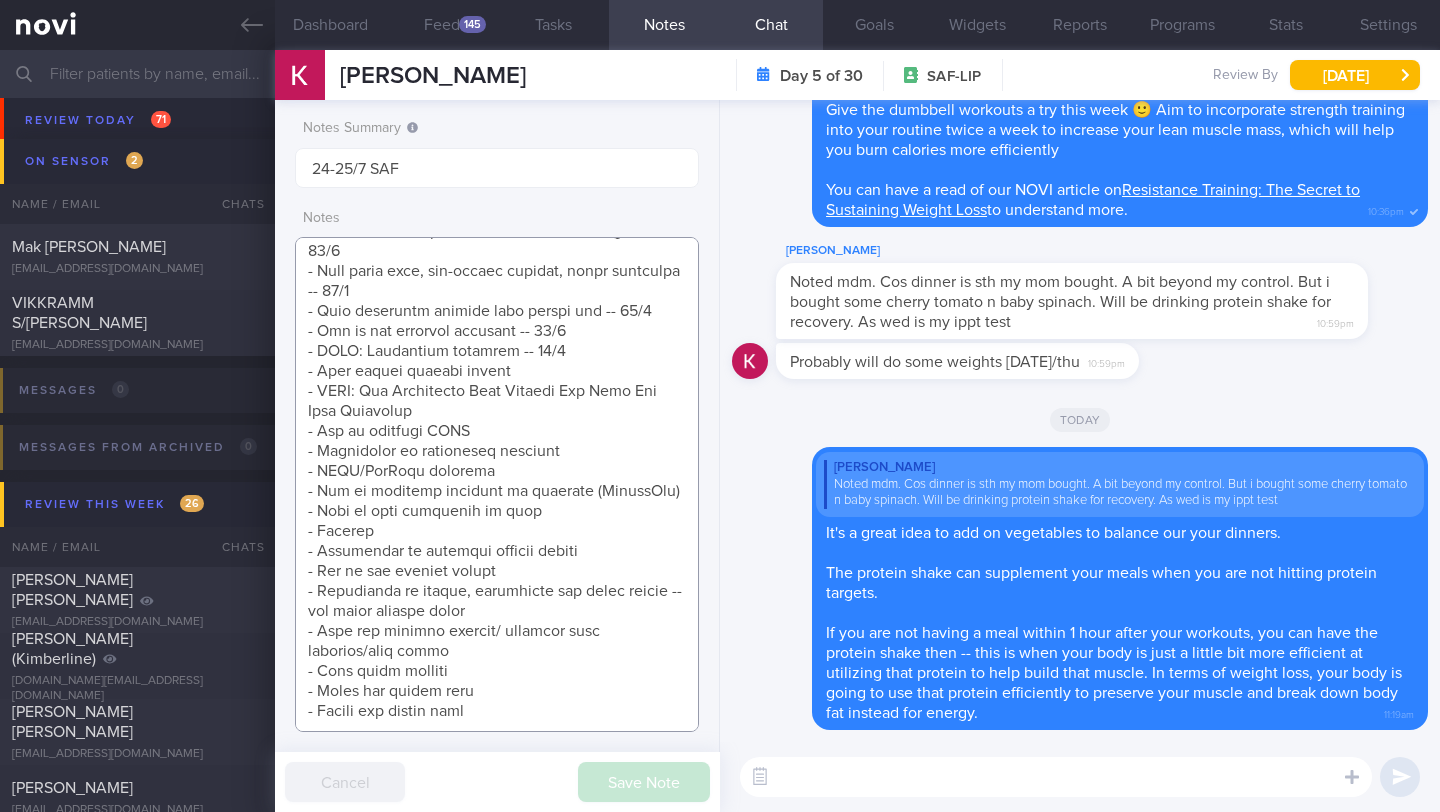 scroll, scrollTop: 753, scrollLeft: 0, axis: vertical 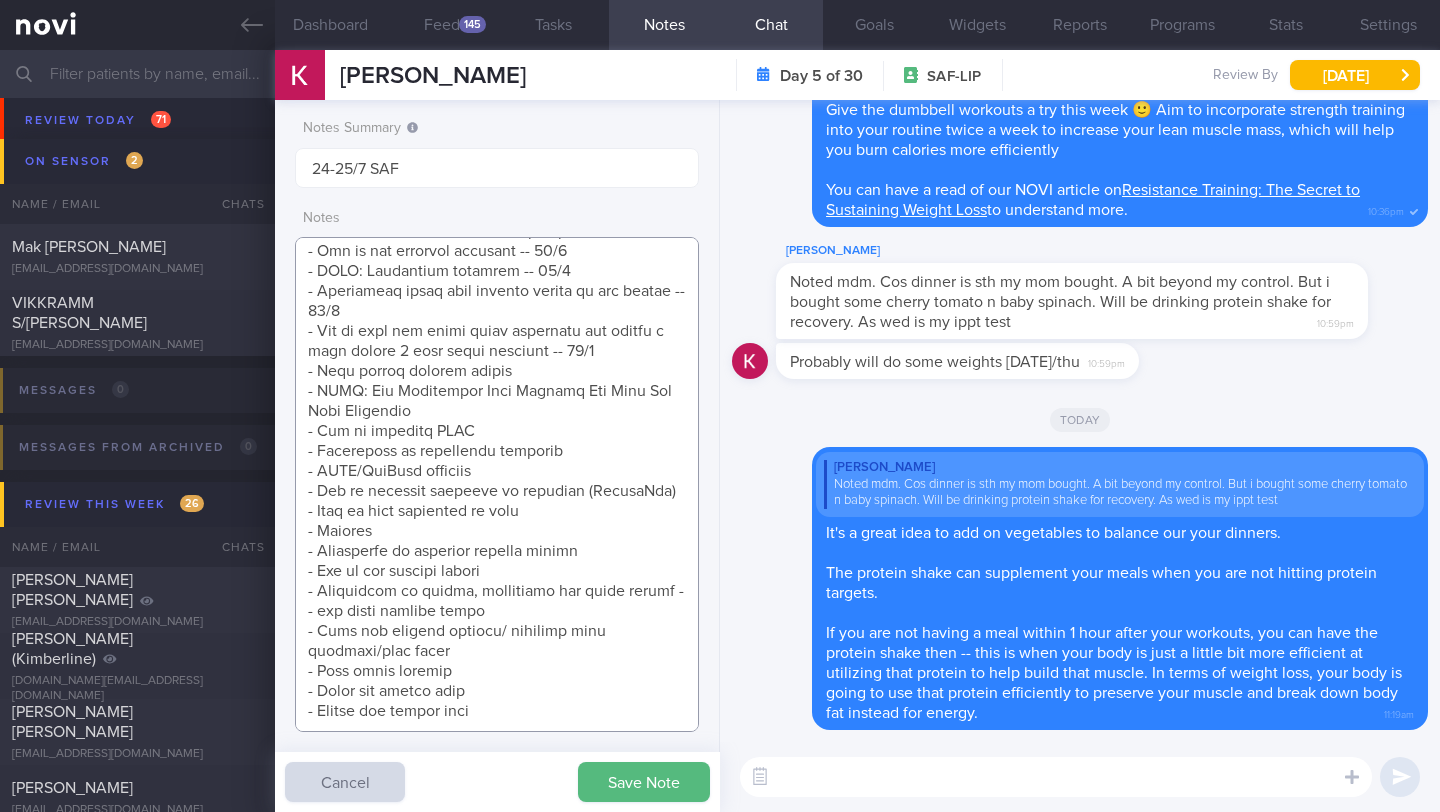 click at bounding box center (497, 484) 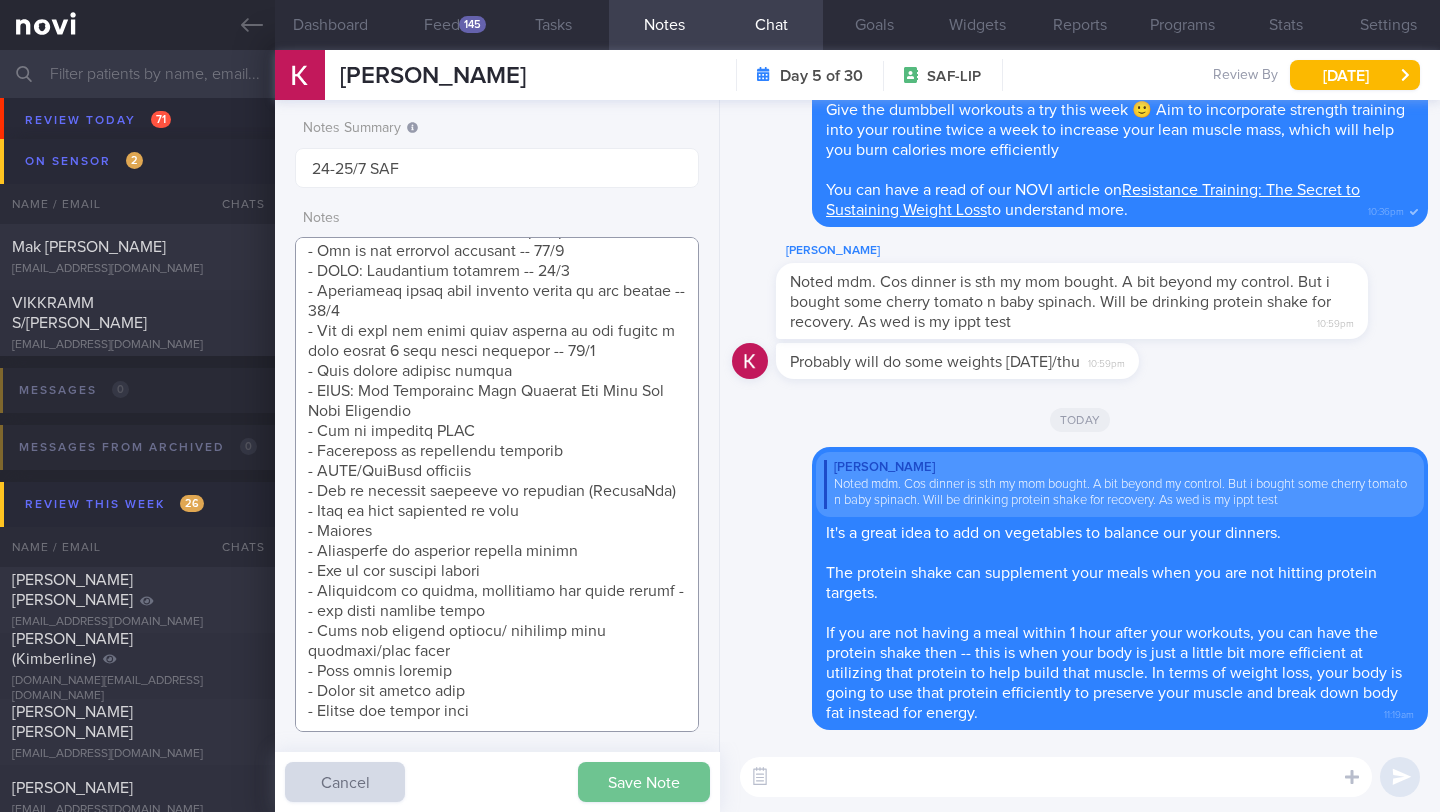 type on "SUPPORT NEEDED: Teach how to balance out unhealthy diet
CHALLENGE:
Inadequate sleep -- check if managed to adjust bedtime to sleep more
Wt Targets:
41yo Chinese male
- Pmhx: Partial ACL tear for right knee (2 years ago) -- nil surgery, just PT (stopped but tries to do some exercises)
- Meds: nil
- Social hx: Single, moved out from parents. Mom (b/g schizophrenia) stopped cooking and keeps buying food (hawker, Kopitiam). Buys some essential groceries for self
- Diet: Usually eats outside. Not keen to cook. Used to take protein shake (from Taiwan or MyProtein flavoured creamy variety) after exercising
- Exercise: Start jogging (2.4km, 12-15 min) back for ippt.  Abt 3 times a week. About 45min to 1hr including statics n warm up/cool down. Once a week, 3hrs of historical european martial arts (fencing) -- more cardio, 2.5 hour active time. Lives near a park. Has dumbbells at home
SHARE:
- NOVI: Calorie Deficit -- 18/7
- AI food logging -- 18/7
- Photo guide -- 18/7
- Glucose experiments -- 18/7
- NOVI: Wha..." 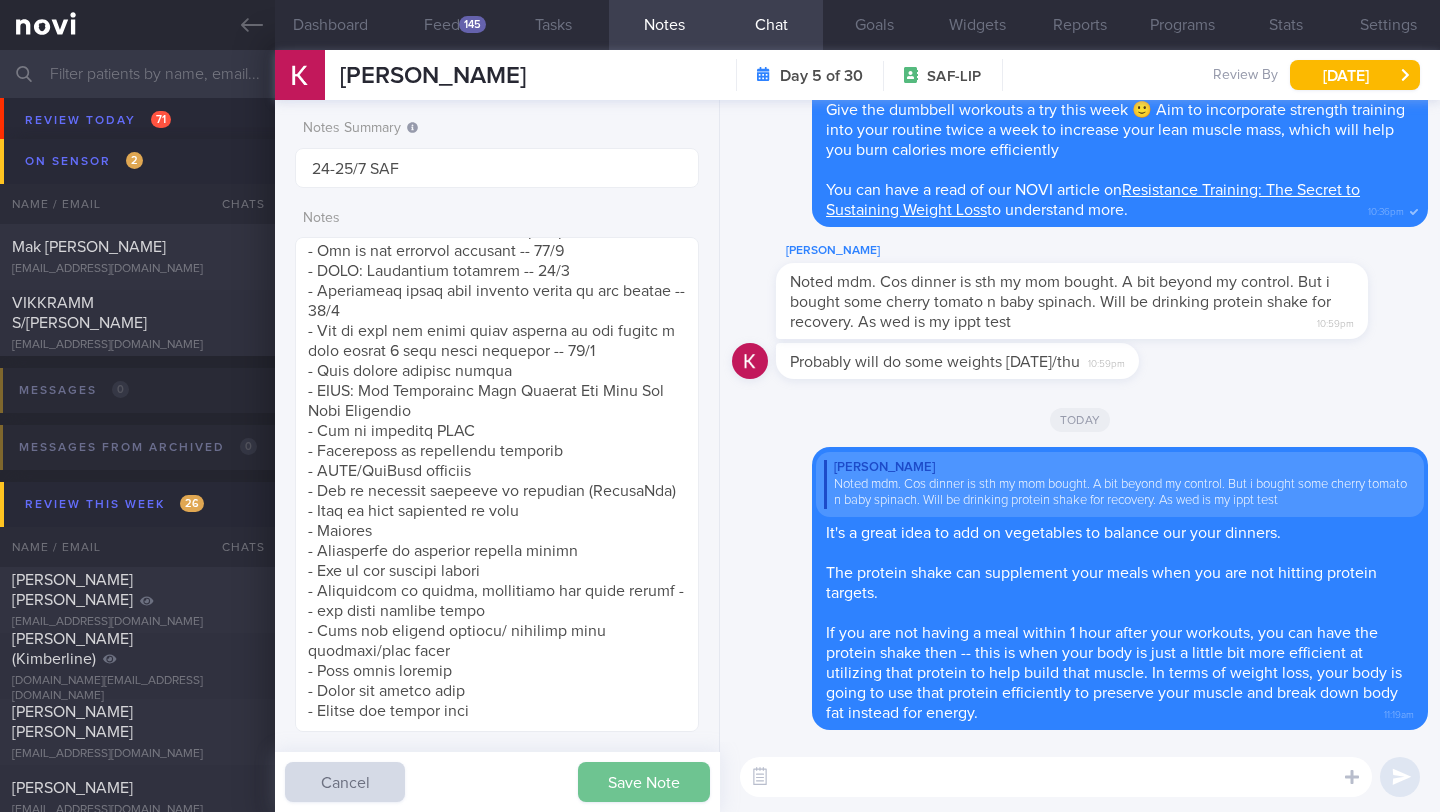 click on "Save Note" at bounding box center [644, 782] 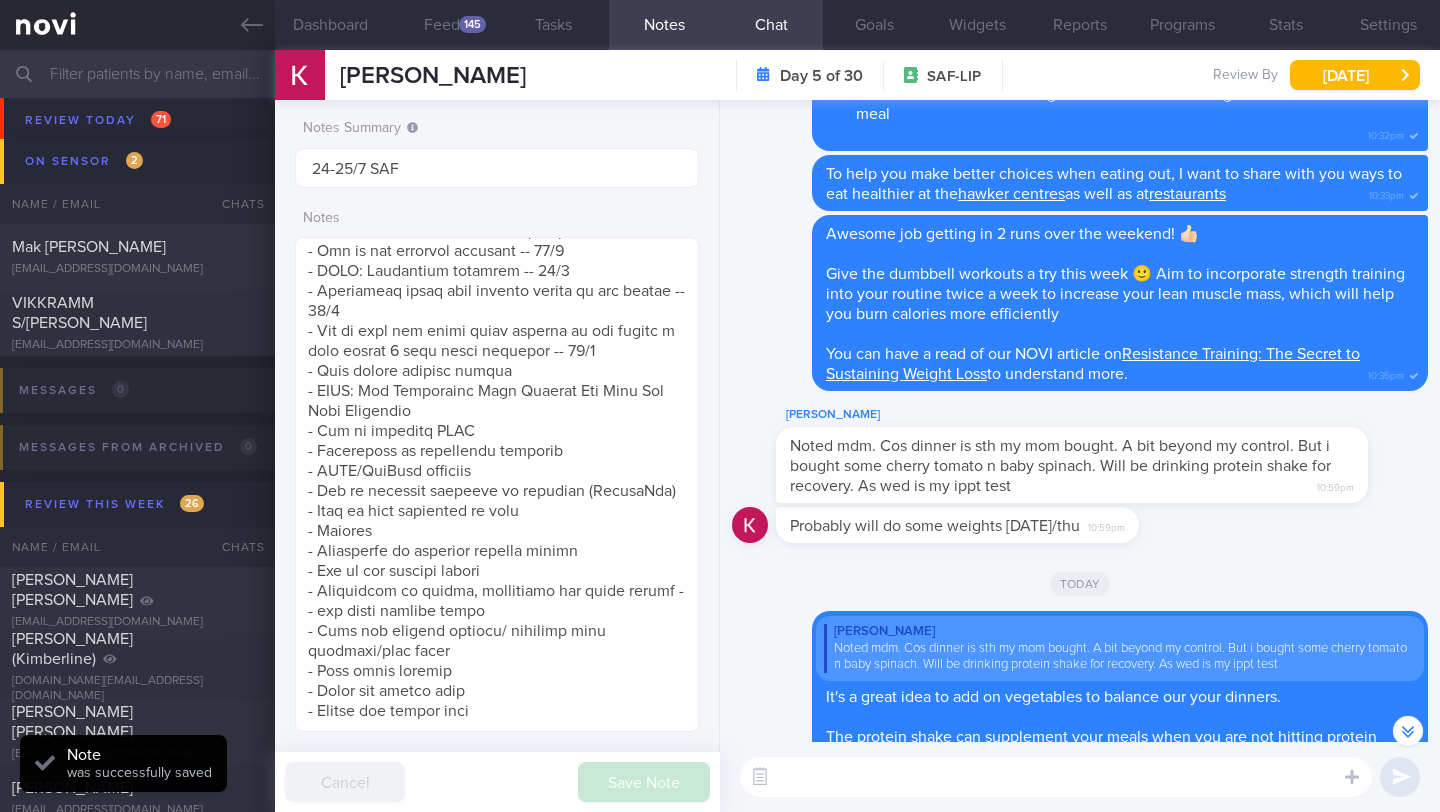 scroll, scrollTop: -158, scrollLeft: 0, axis: vertical 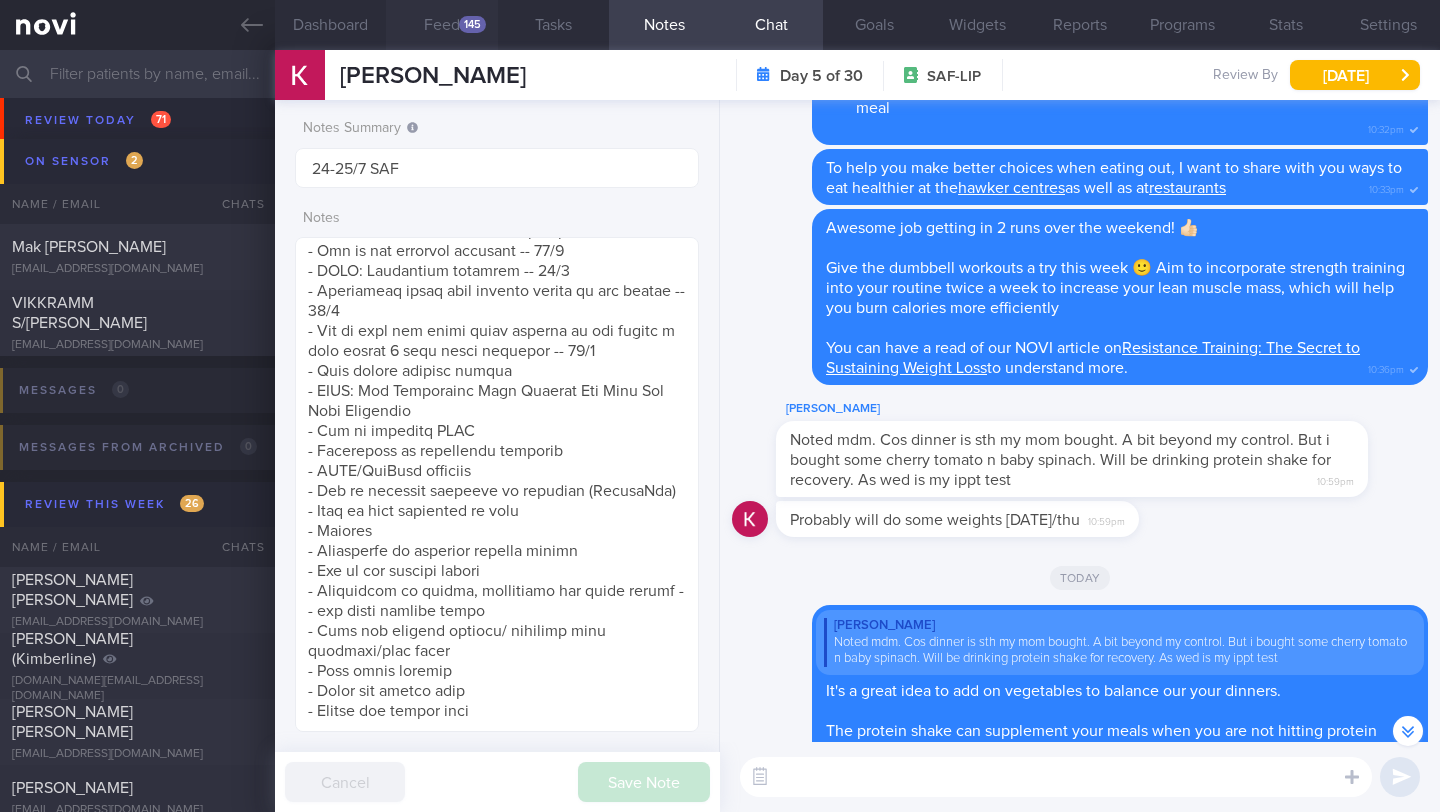 click on "Feed
145" at bounding box center (441, 25) 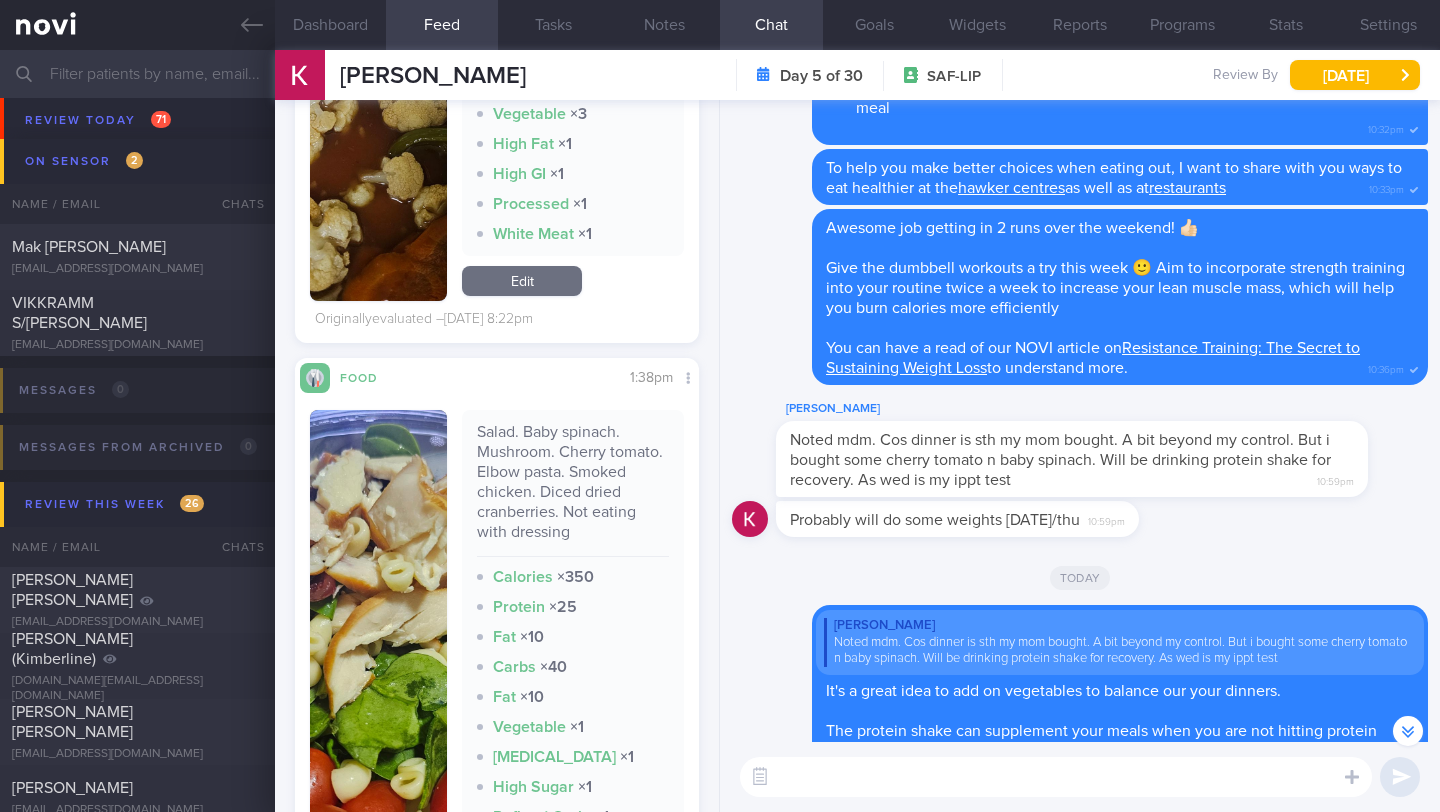 scroll, scrollTop: 4769, scrollLeft: 0, axis: vertical 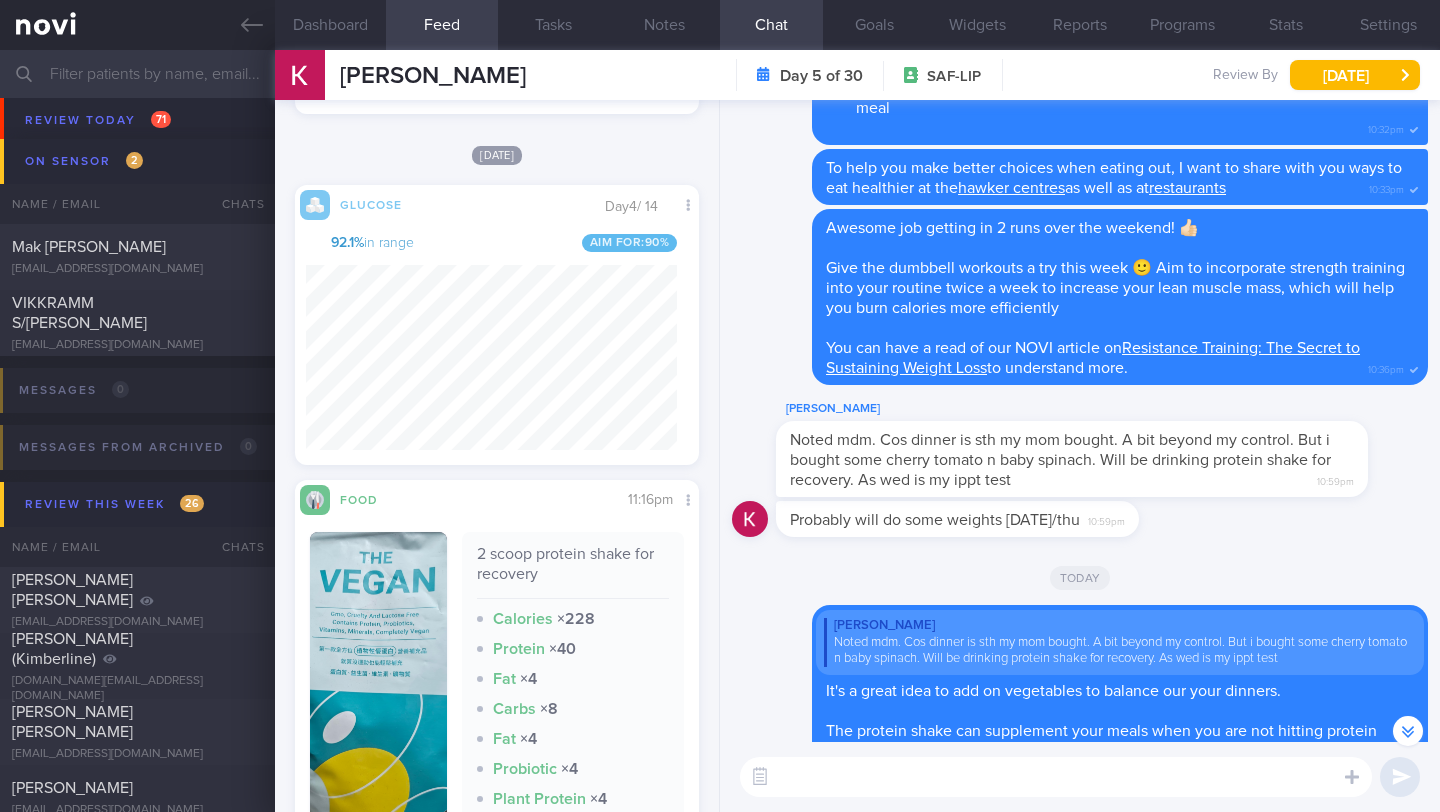 click on "​
​" at bounding box center [1080, 777] 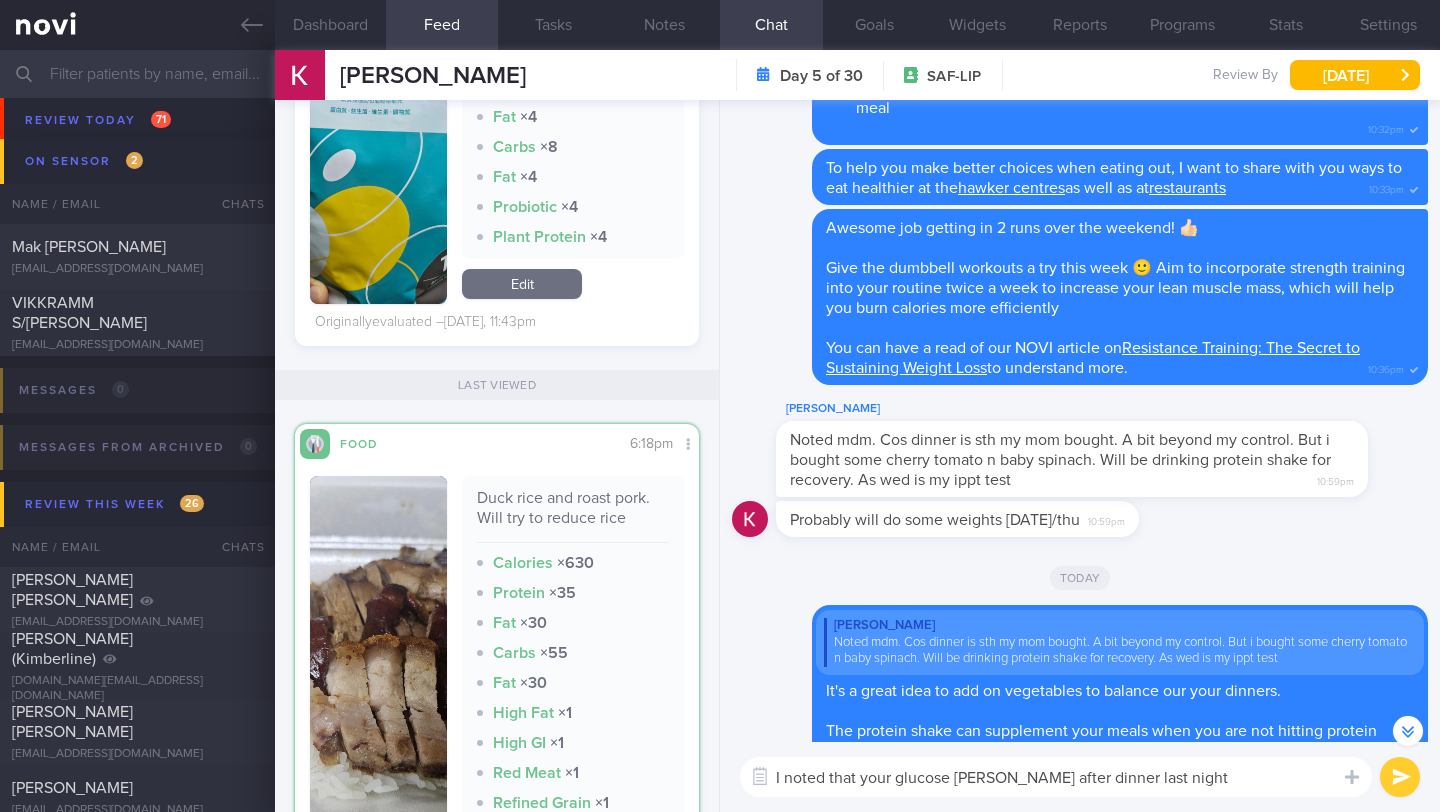 scroll, scrollTop: 1702, scrollLeft: 0, axis: vertical 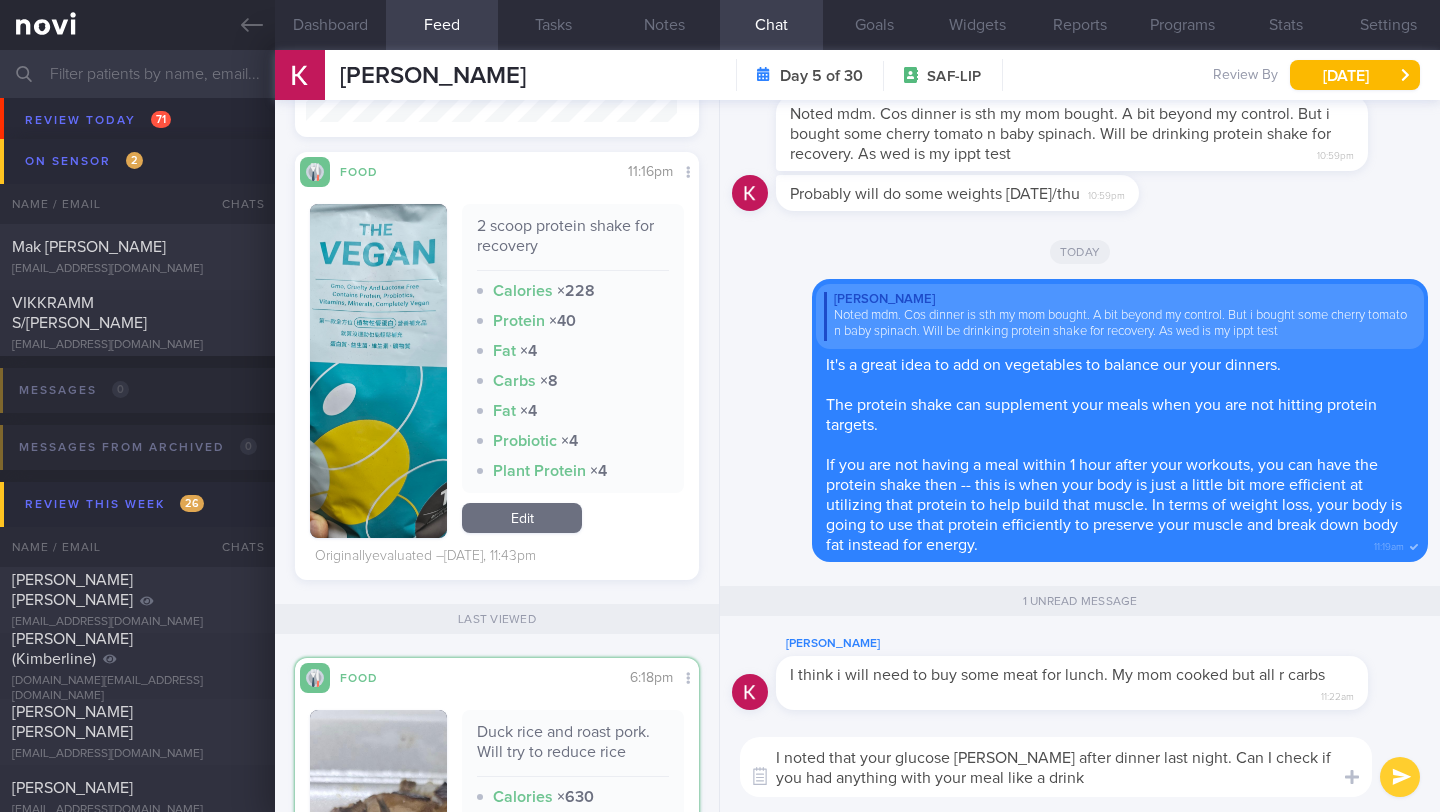 type on "I noted that your glucose spike after dinner last night. Can I check if you had anything with your meal like a drink?" 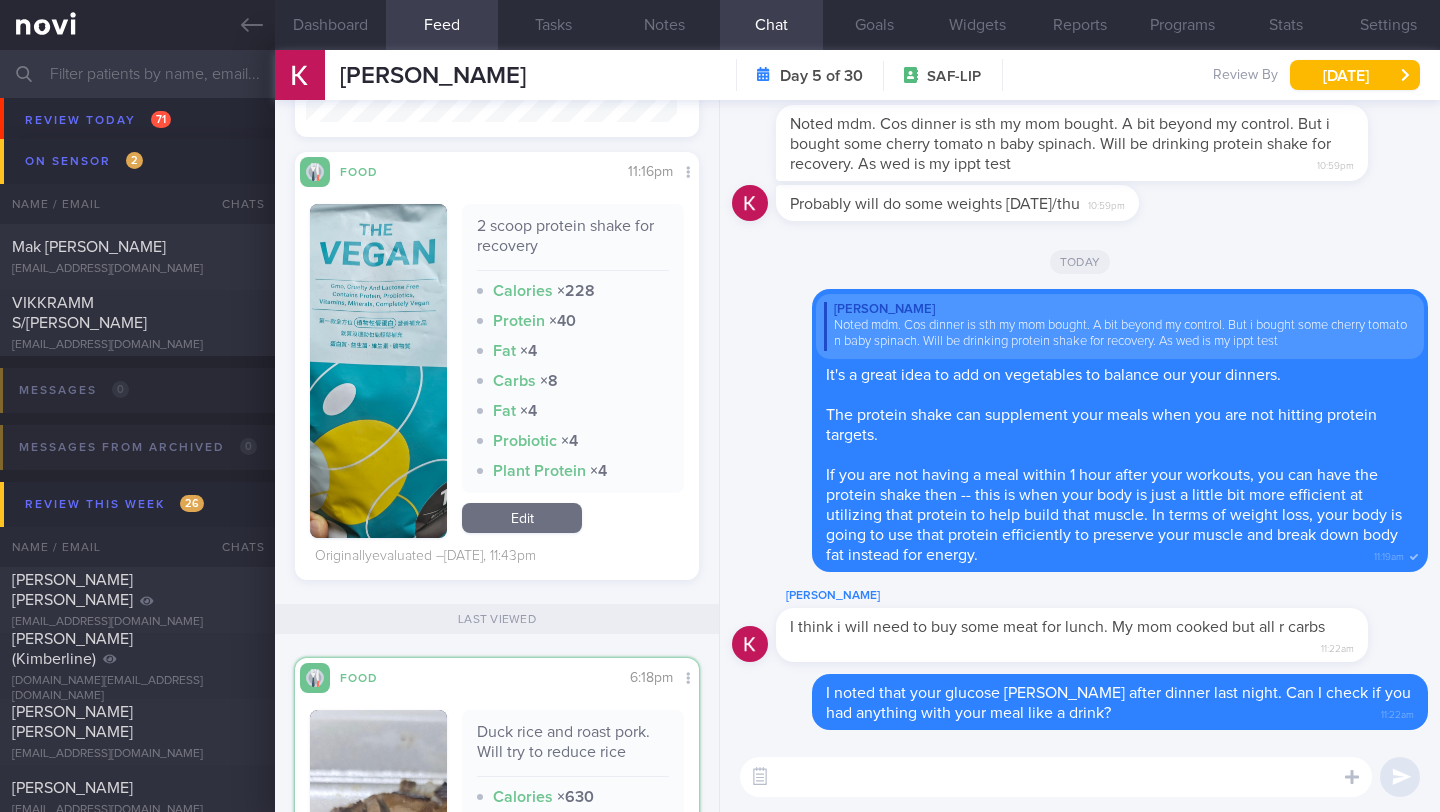 click on "2 scoop protein shake for recovery
Calories
×  228
Protein
×  40
Fat
×  4
Carbs
×  8
Fat
×  4
Probiotic
×  4
Plant Protein
×  4" at bounding box center (573, 348) 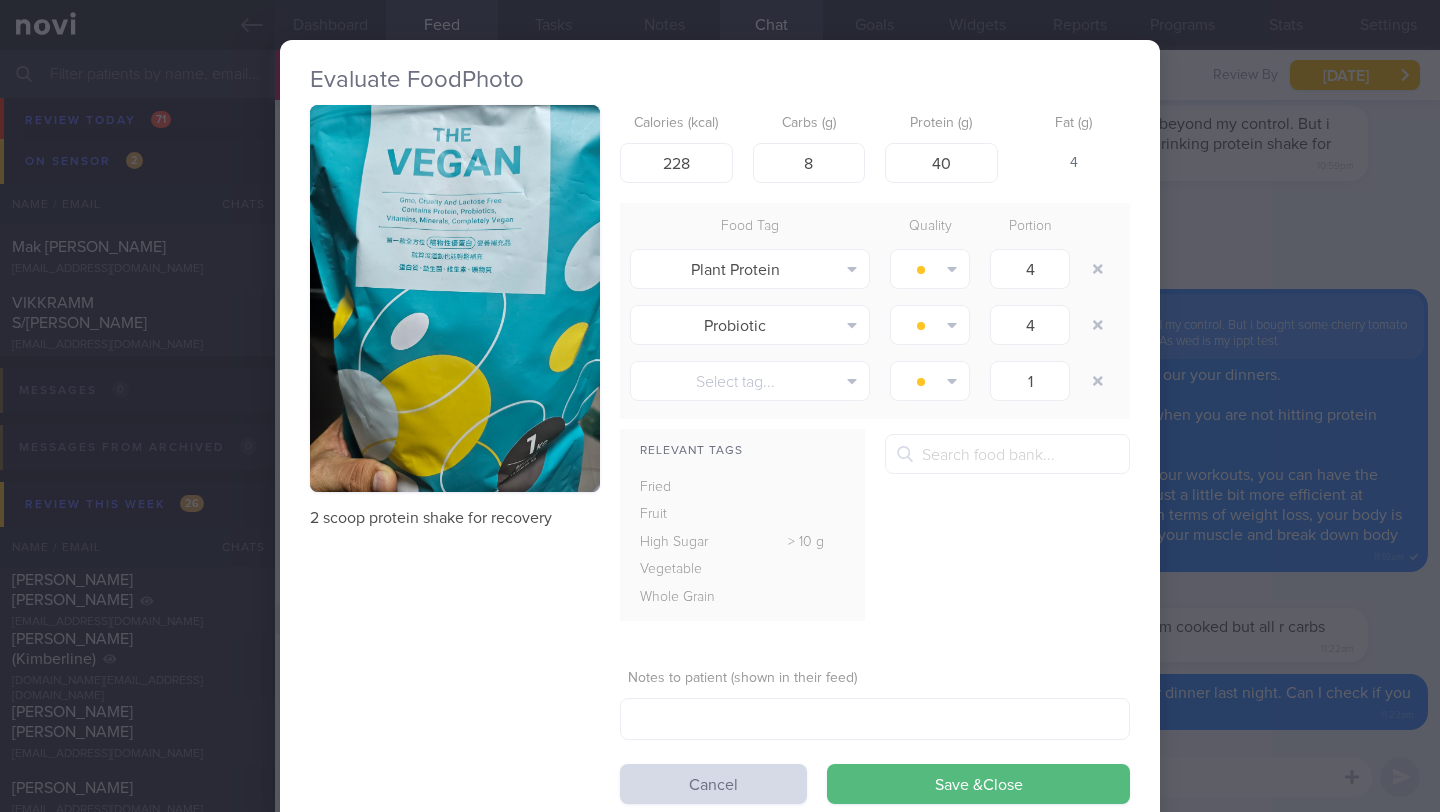 click at bounding box center (455, 298) 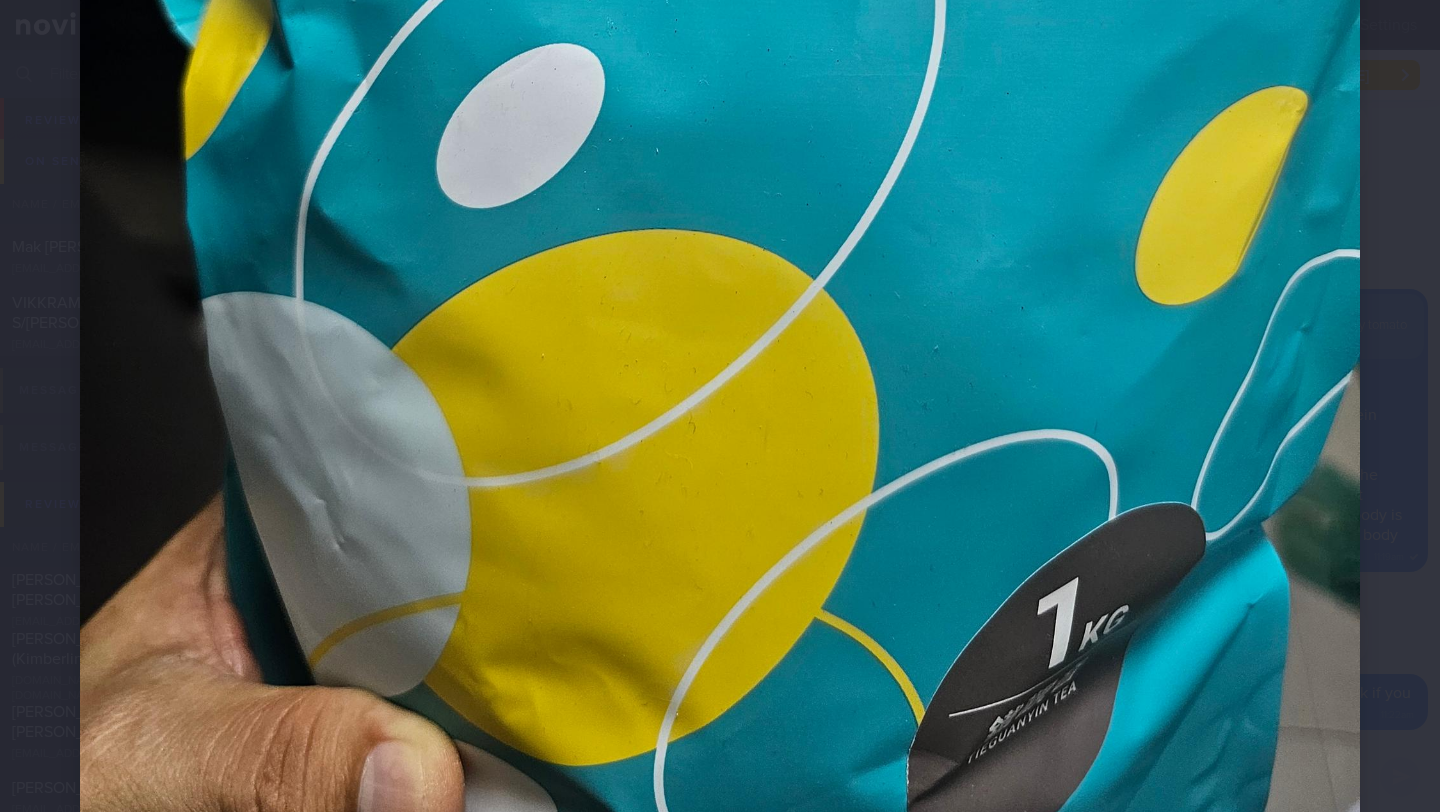 scroll, scrollTop: 955, scrollLeft: 0, axis: vertical 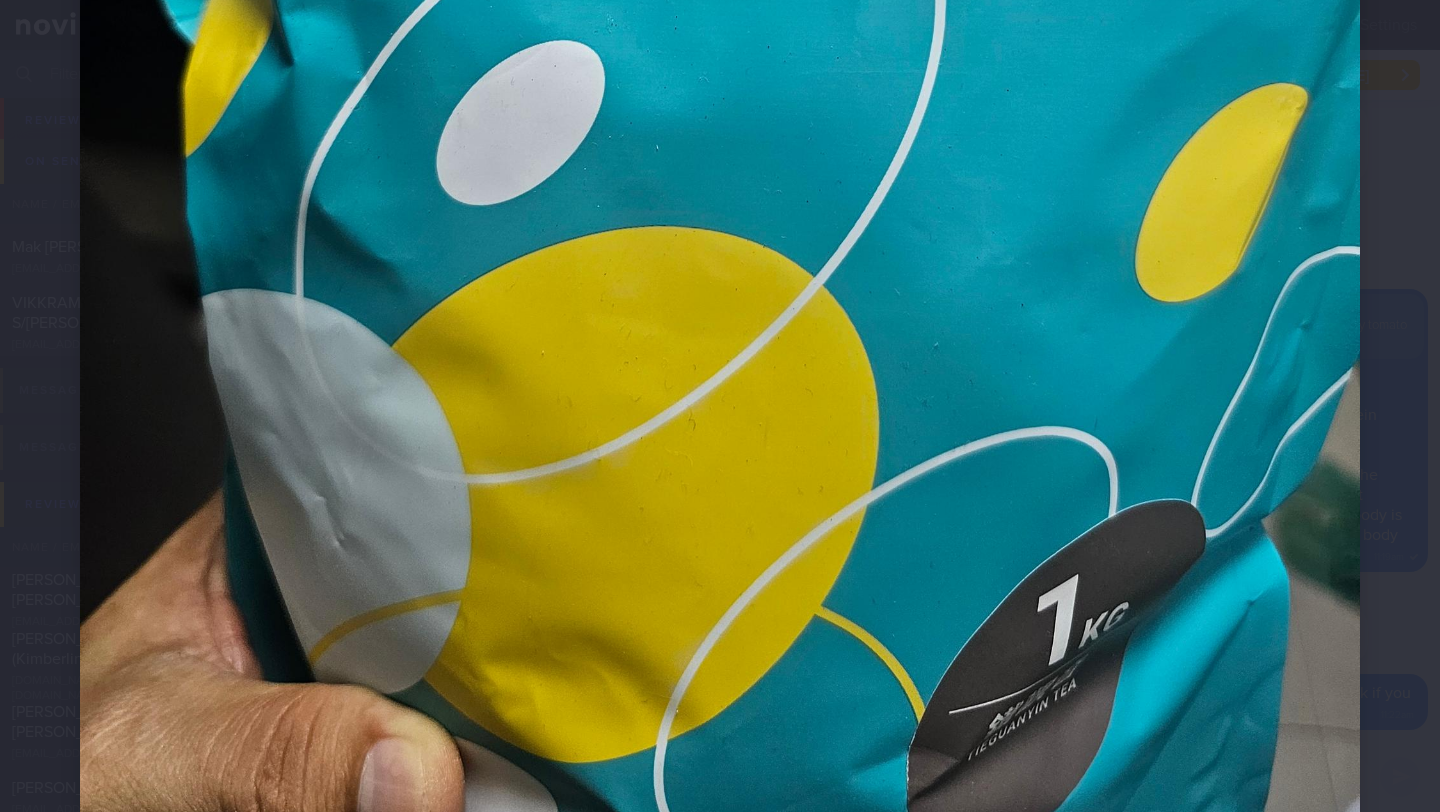 click at bounding box center [720, -22] 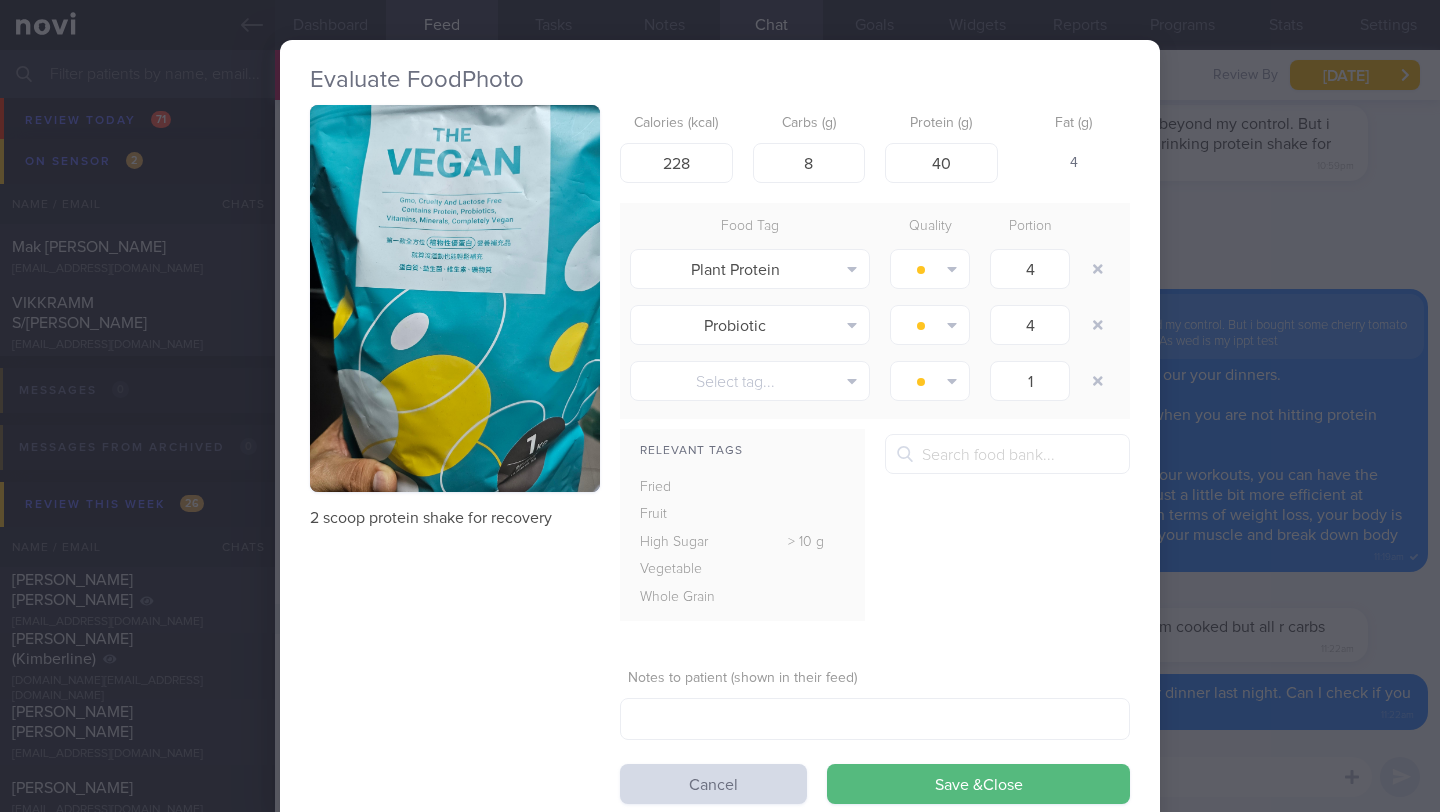 click on "Evaluate Food  Photo
2 scoop protein shake for recovery
Calories (kcal)
228
Carbs (g)
8
Protein (g)
40
Fat (g)
4
Food Tag
Quality
Portion
Plant Protein
Alcohol
Fried
Fruit
Healthy Fats
High Calcium
High Cholesterol
High Fat" at bounding box center (720, 406) 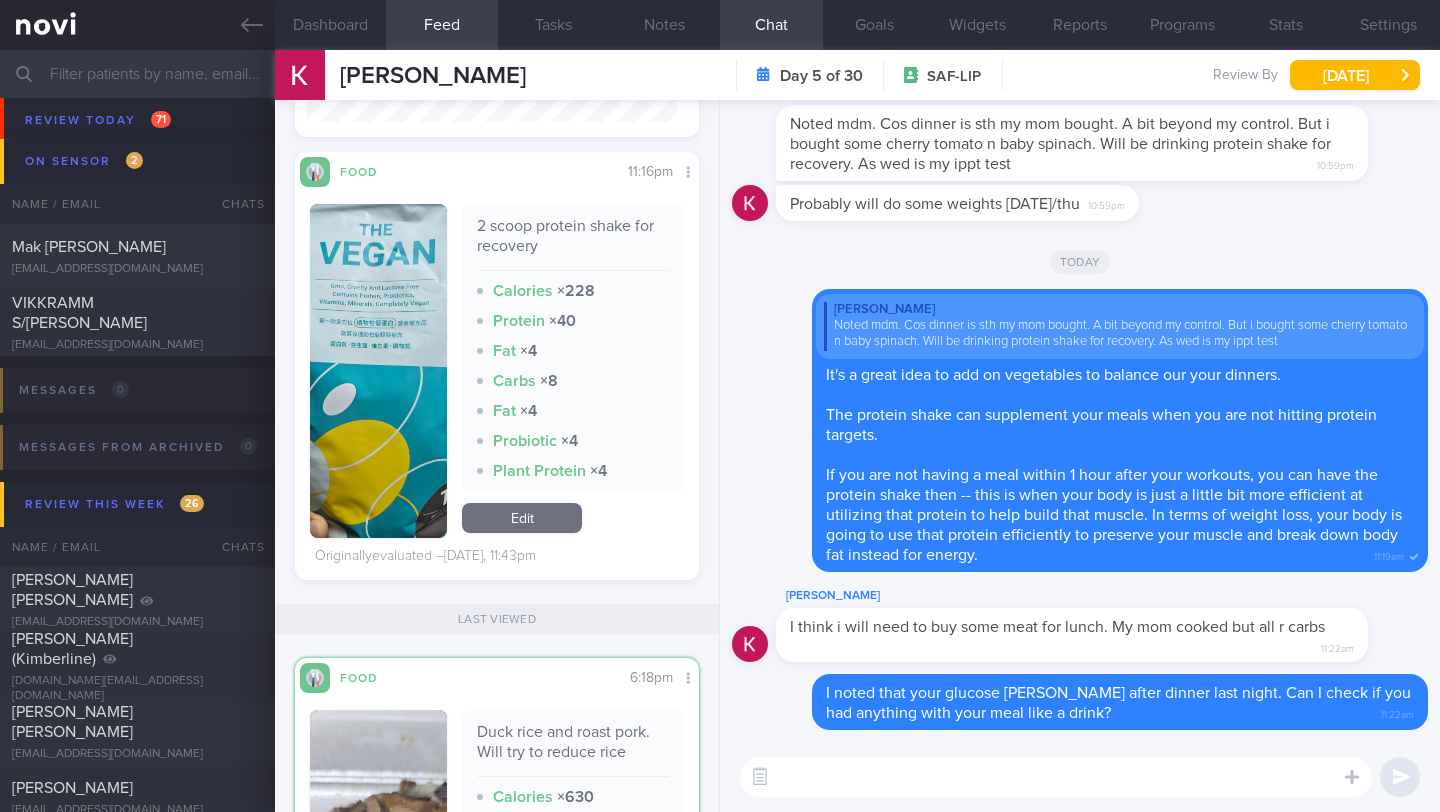 click at bounding box center [1056, 777] 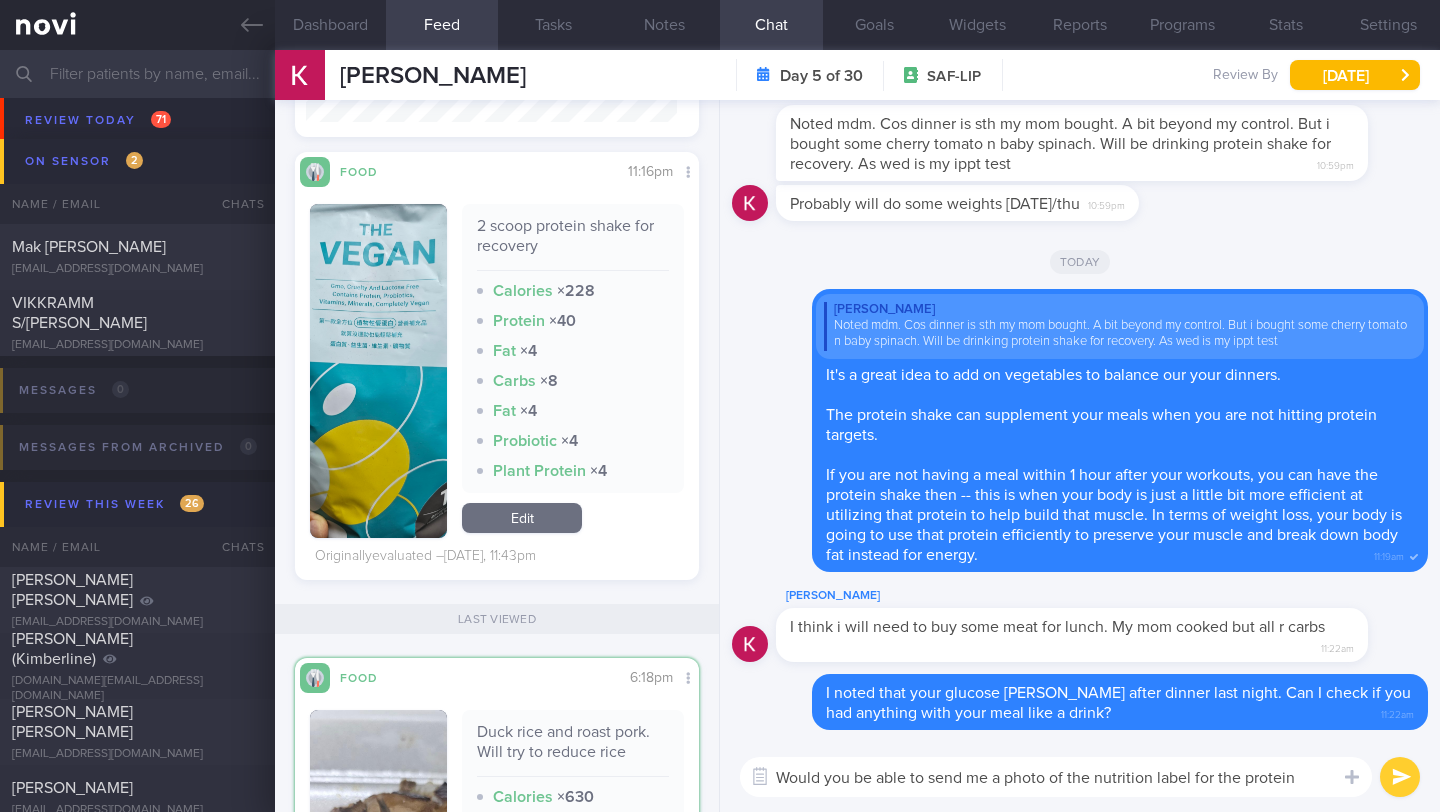 scroll, scrollTop: 0, scrollLeft: 0, axis: both 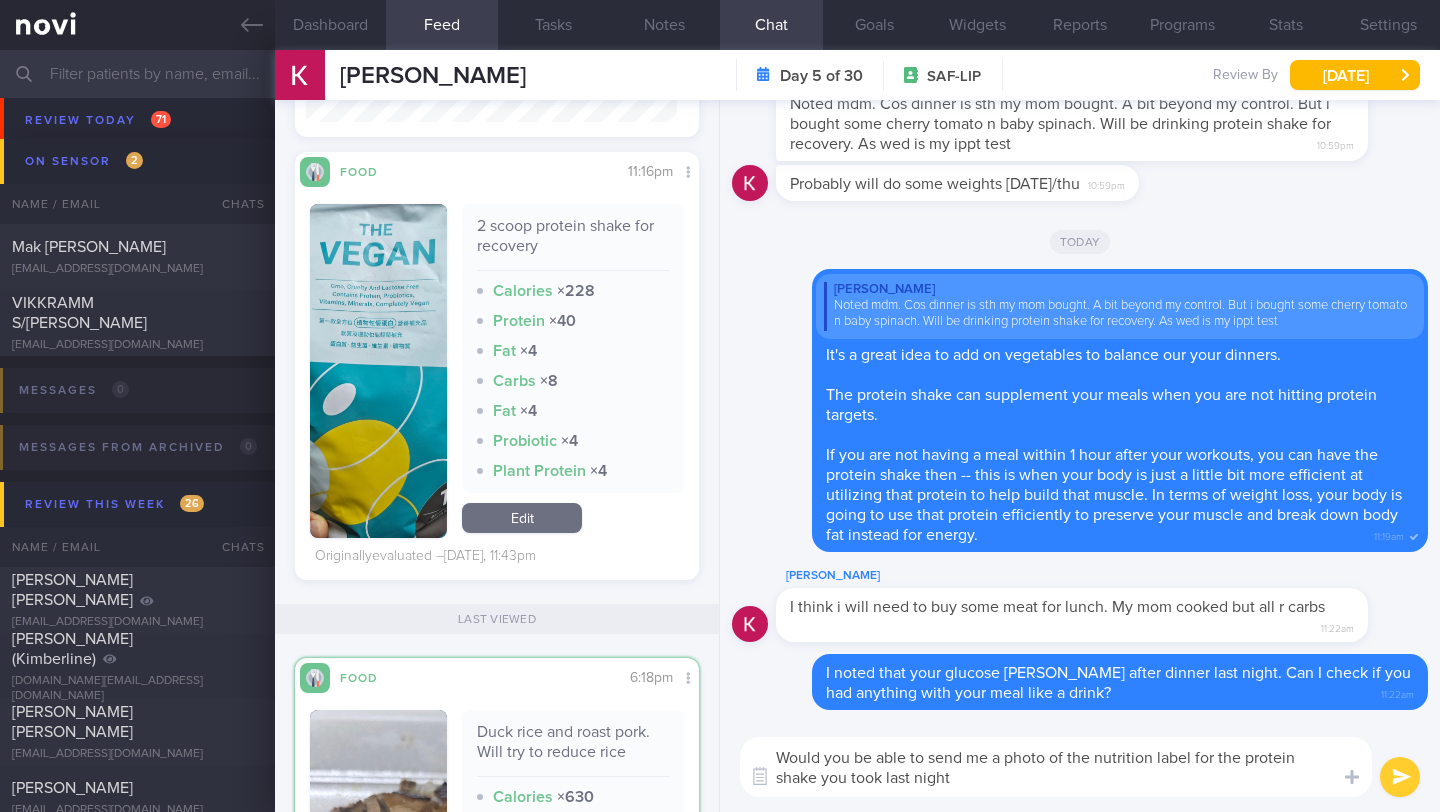type on "Would you be able to send me a photo of the nutrition label for the protein shake you took last night?" 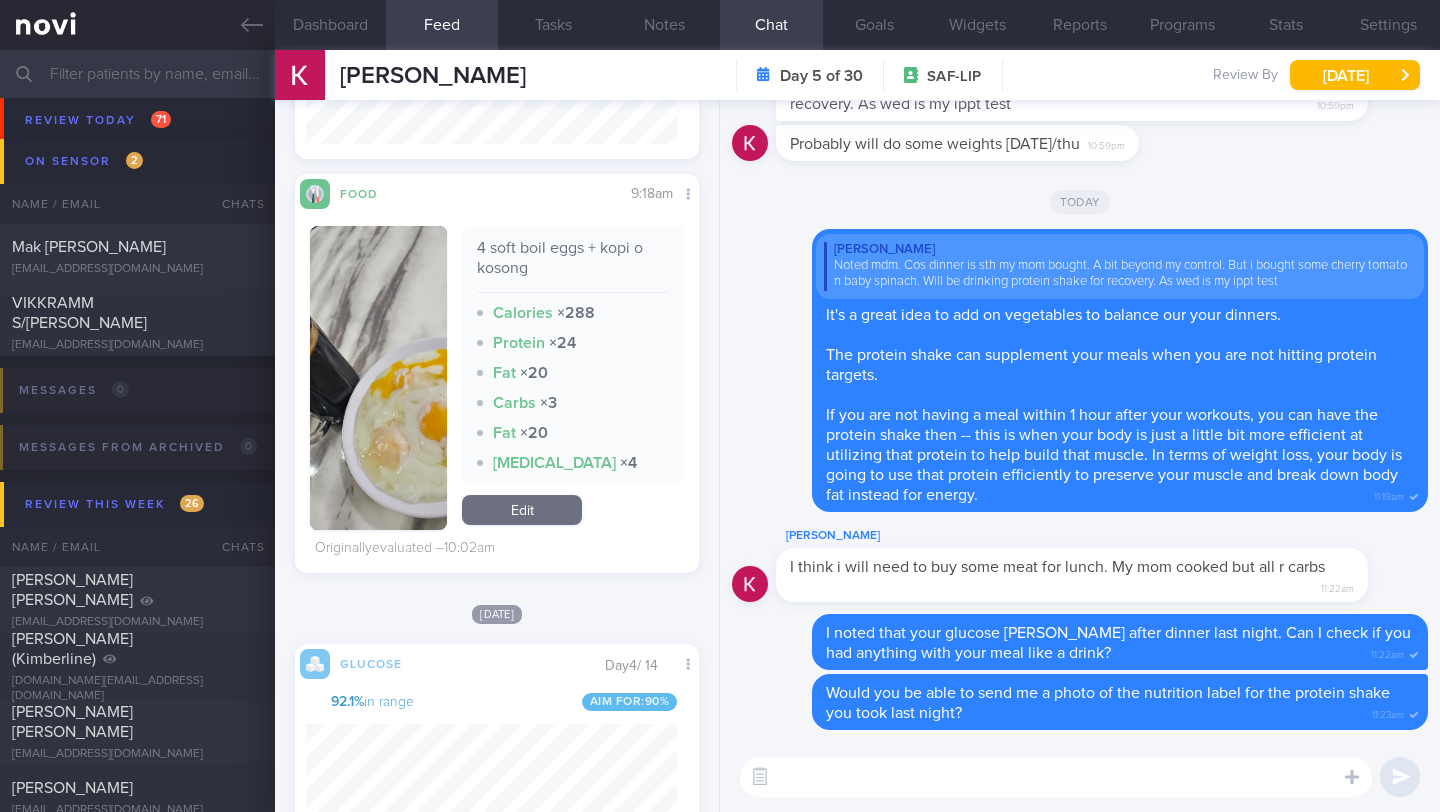 scroll, scrollTop: 1441, scrollLeft: 0, axis: vertical 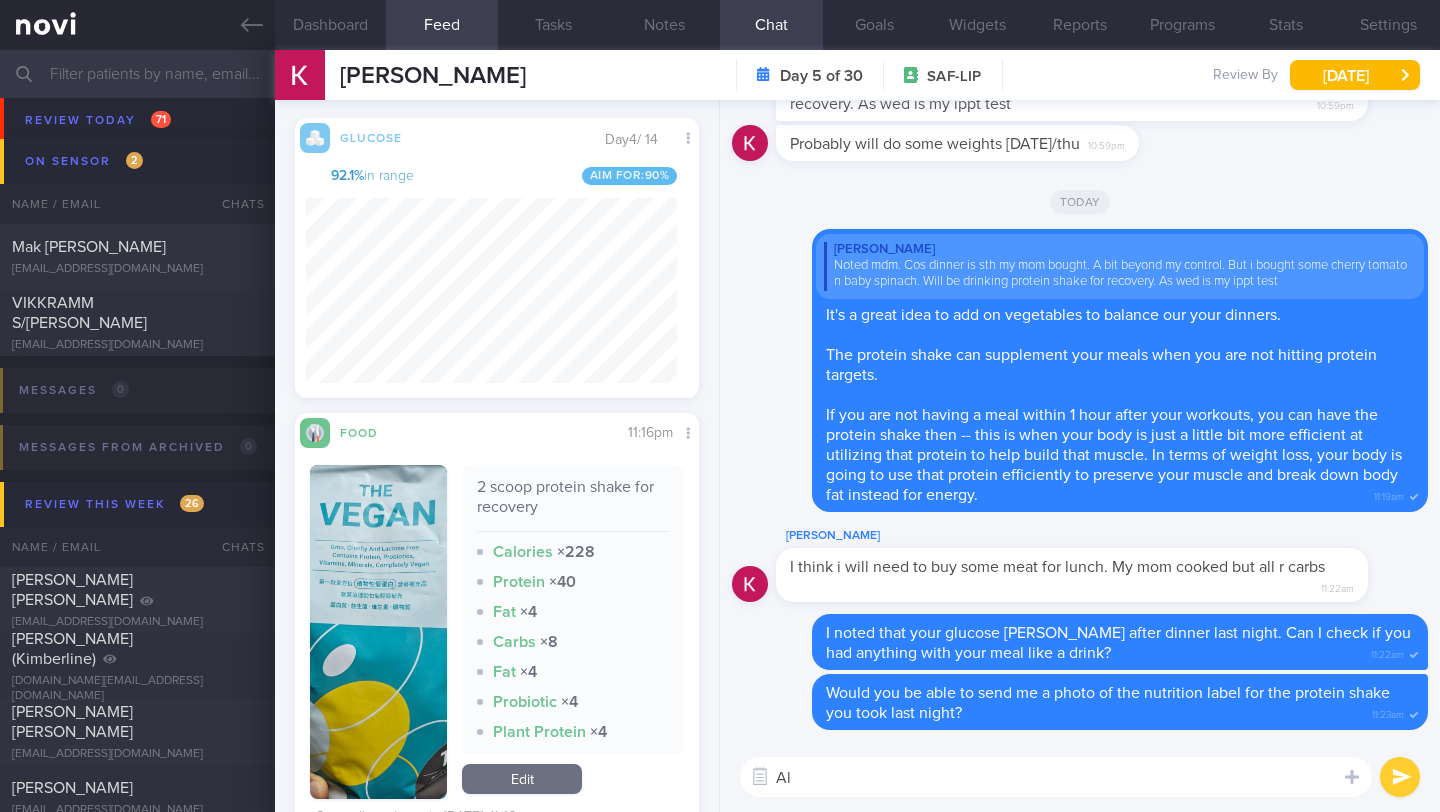 type on "A" 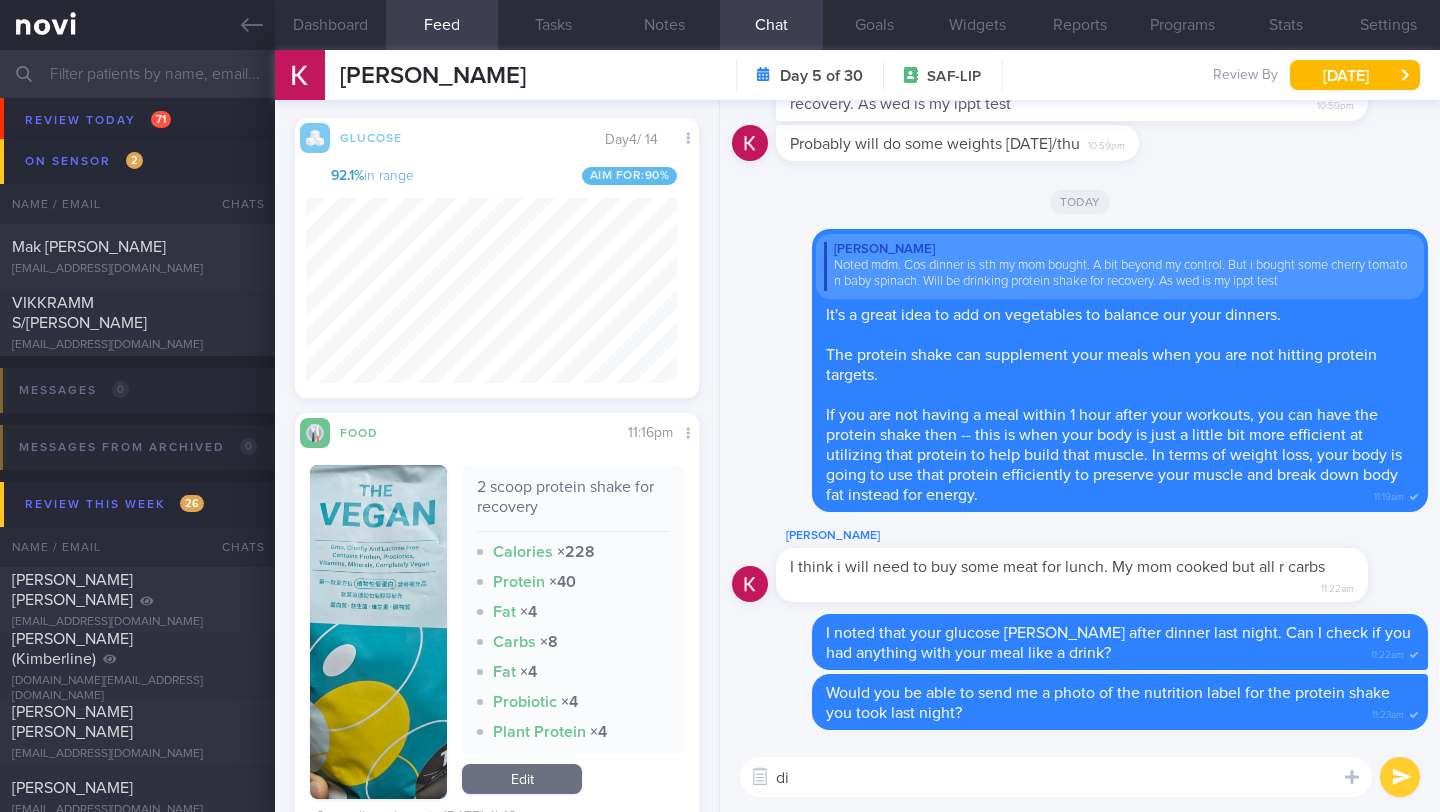 type on "d" 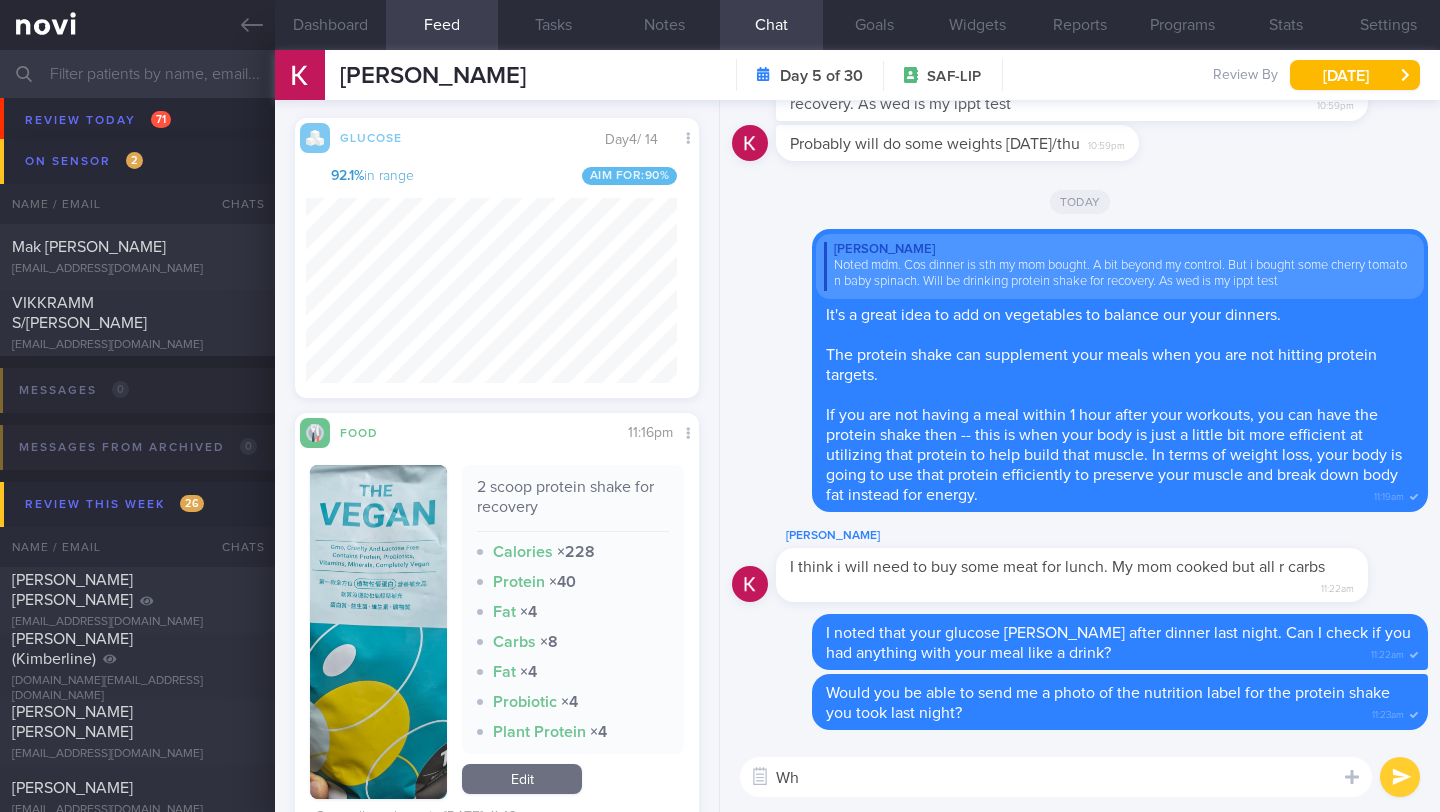 type on "W" 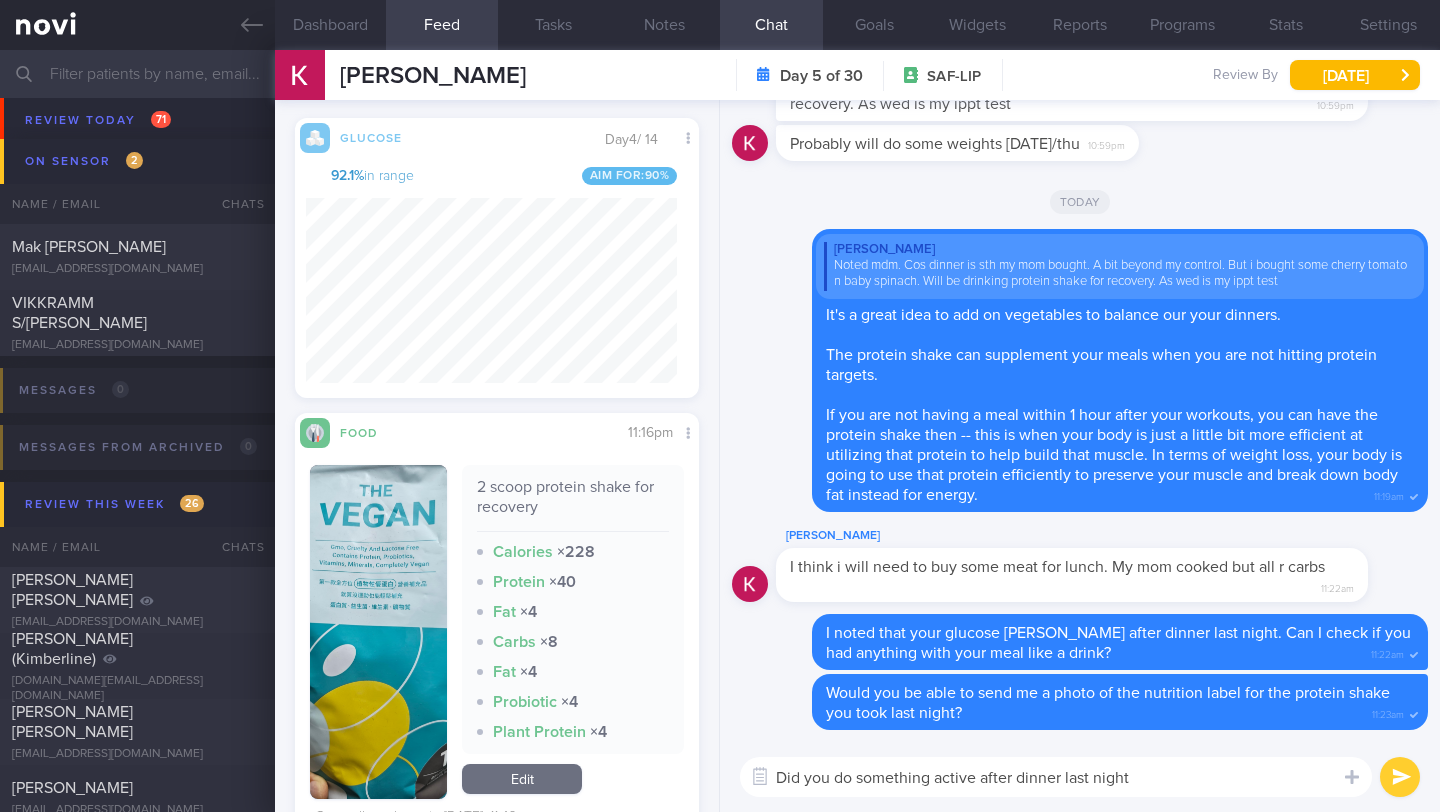 type on "Did you do something active after dinner last night?" 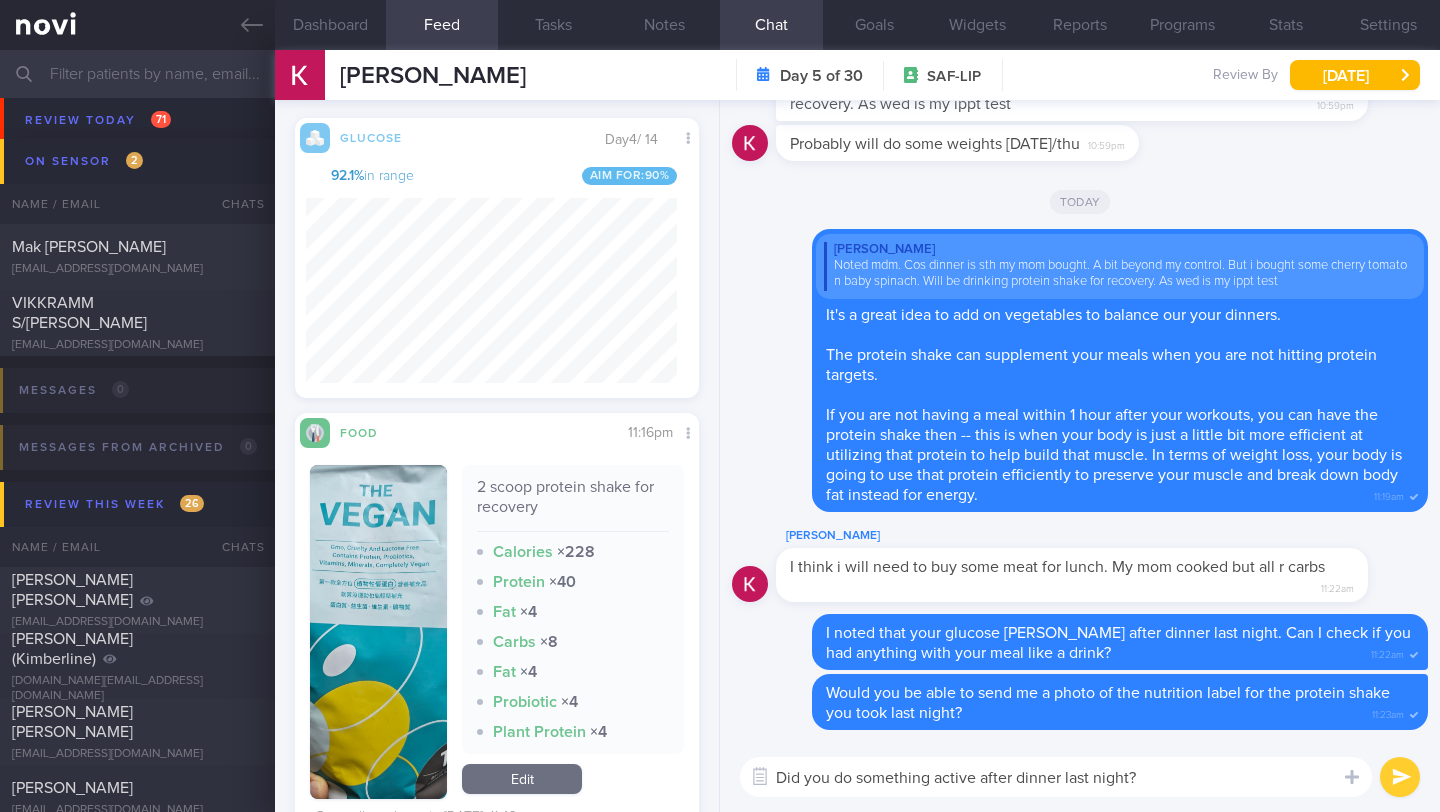 type 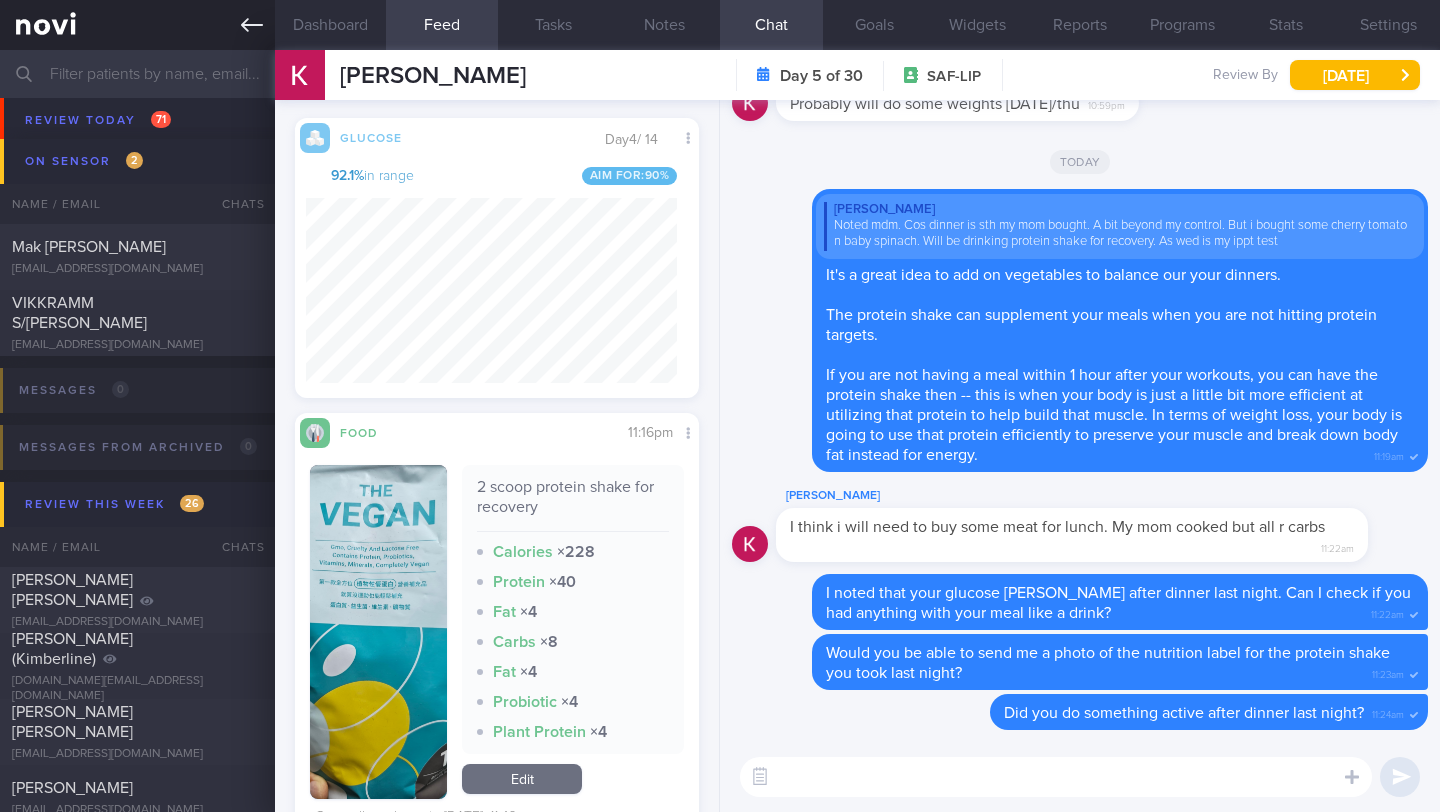 click 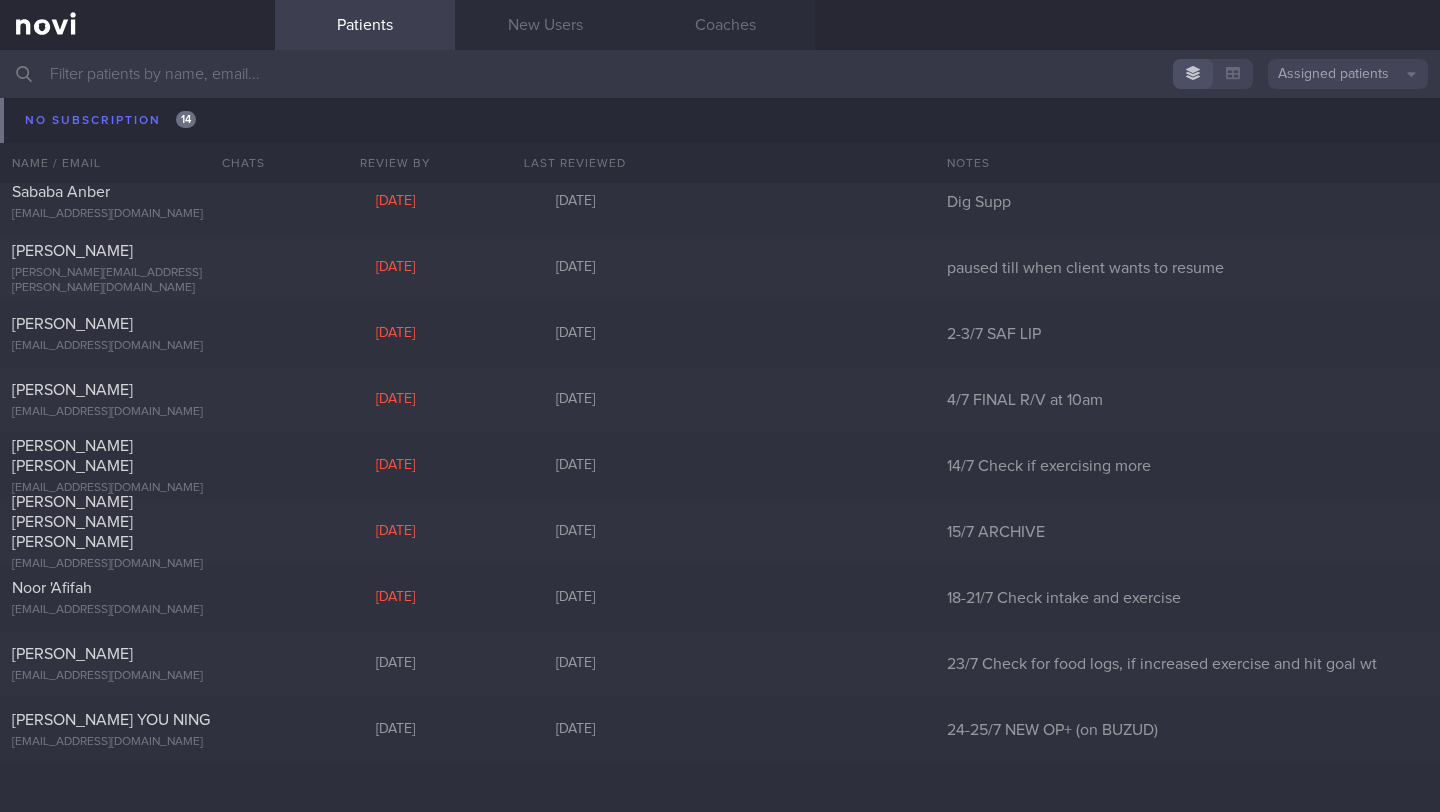 scroll, scrollTop: 16381, scrollLeft: 0, axis: vertical 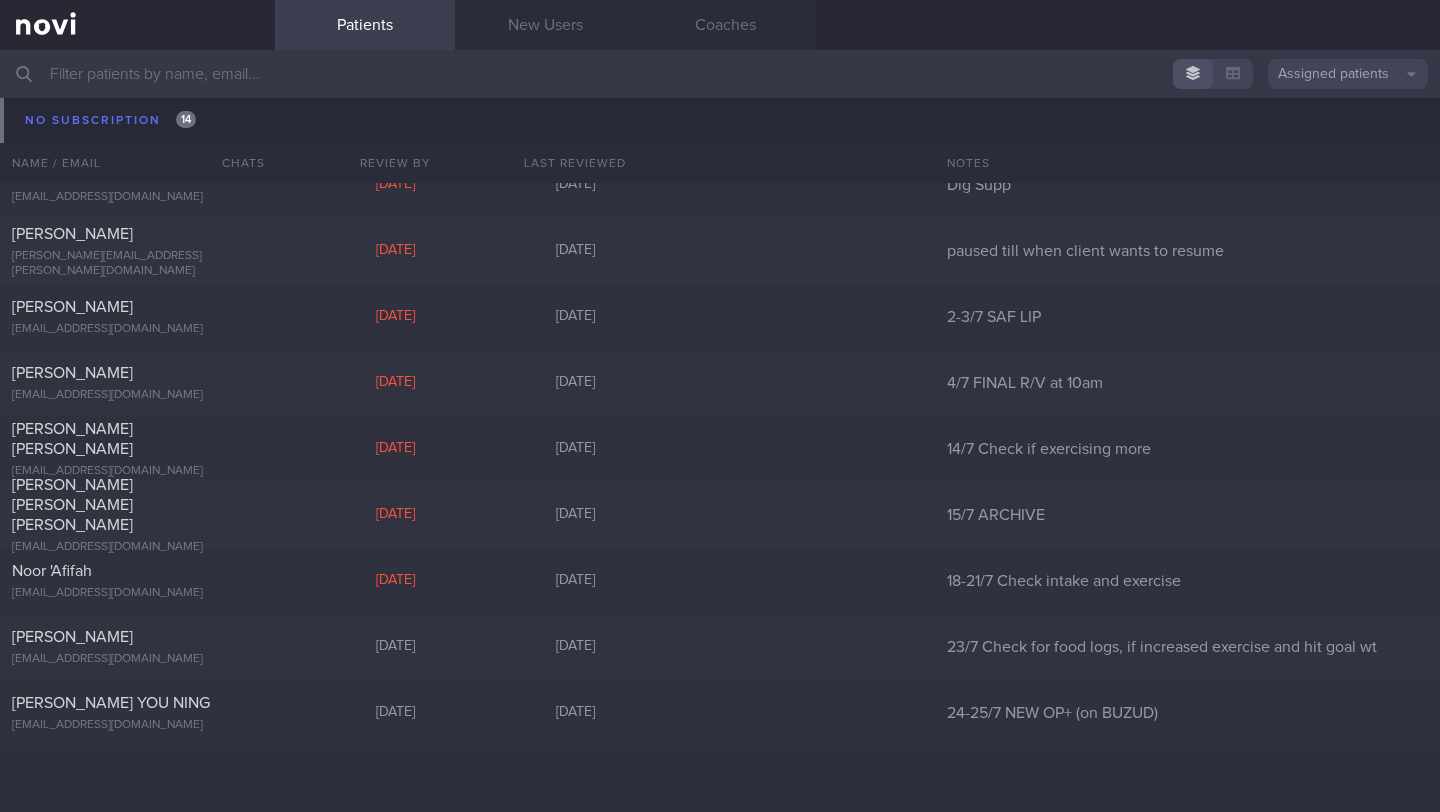 click at bounding box center (720, 74) 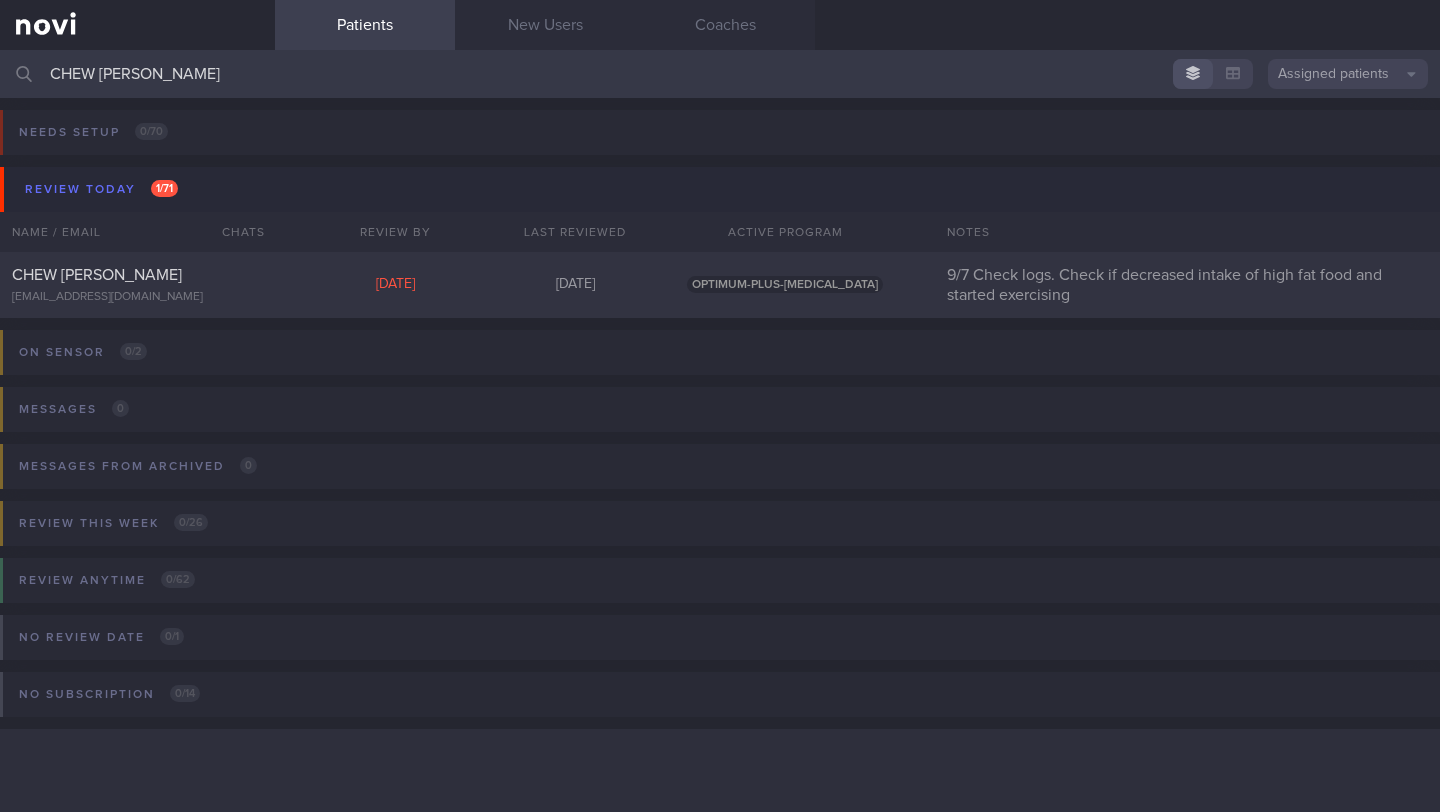 scroll, scrollTop: 0, scrollLeft: 0, axis: both 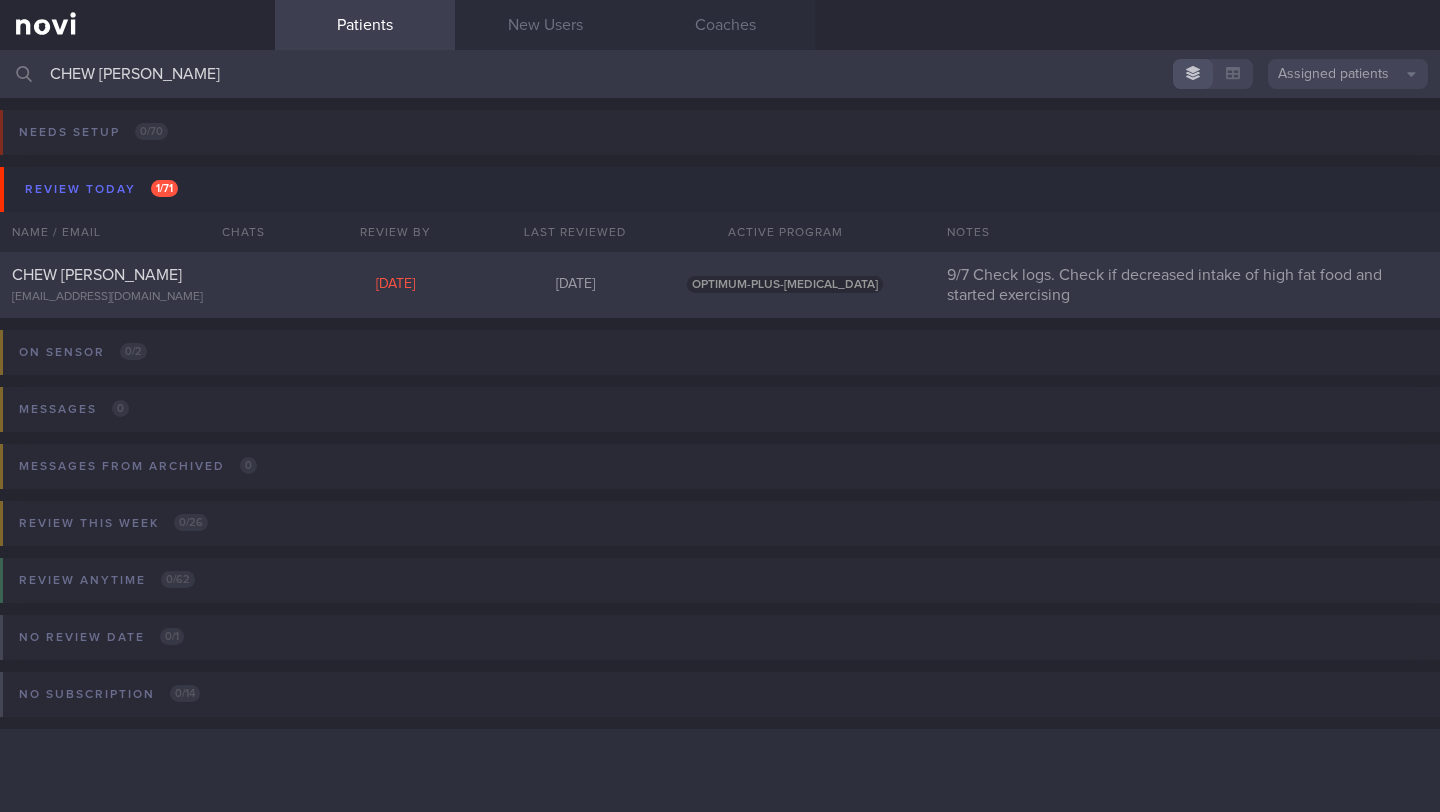 type on "CHEW [PERSON_NAME]" 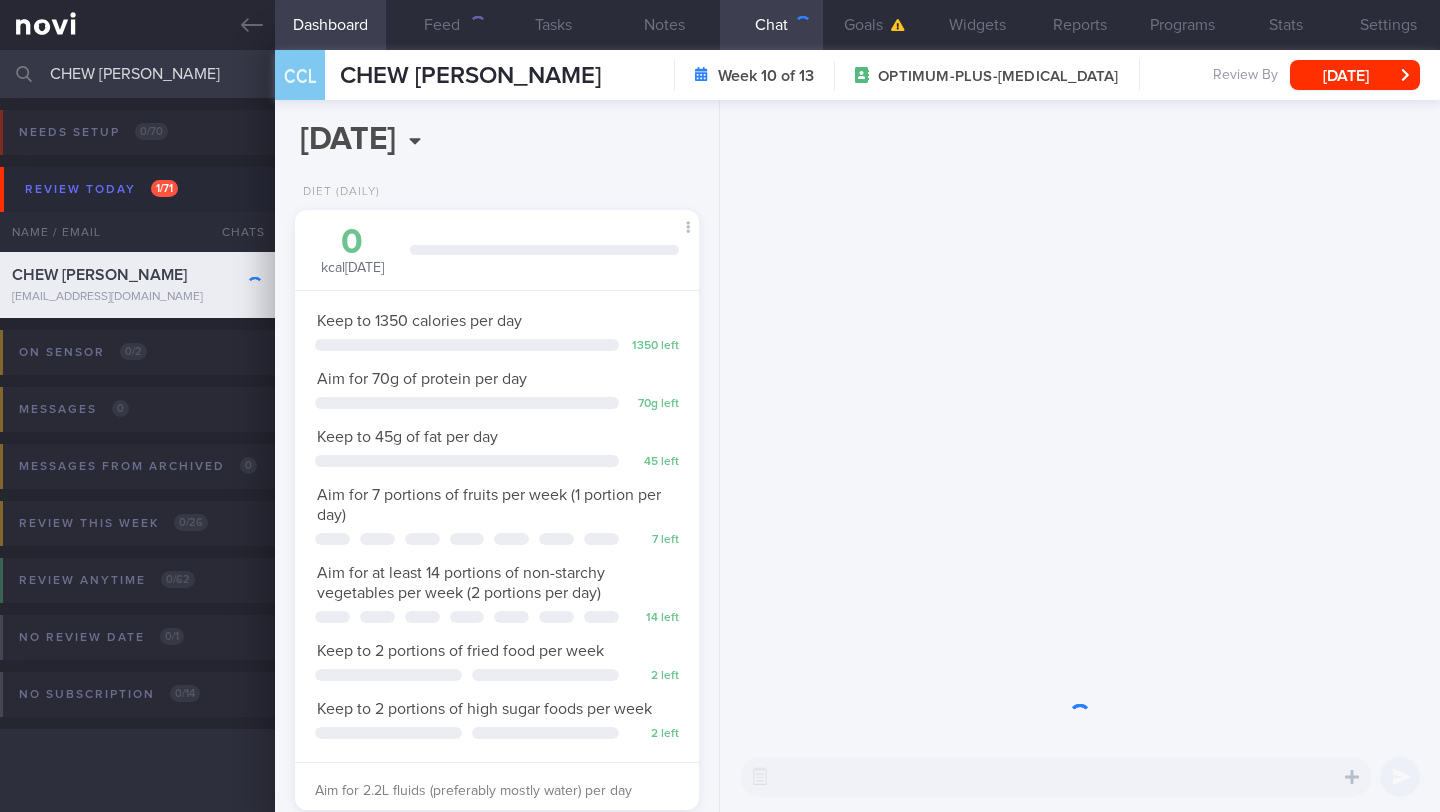 scroll, scrollTop: 999795, scrollLeft: 999647, axis: both 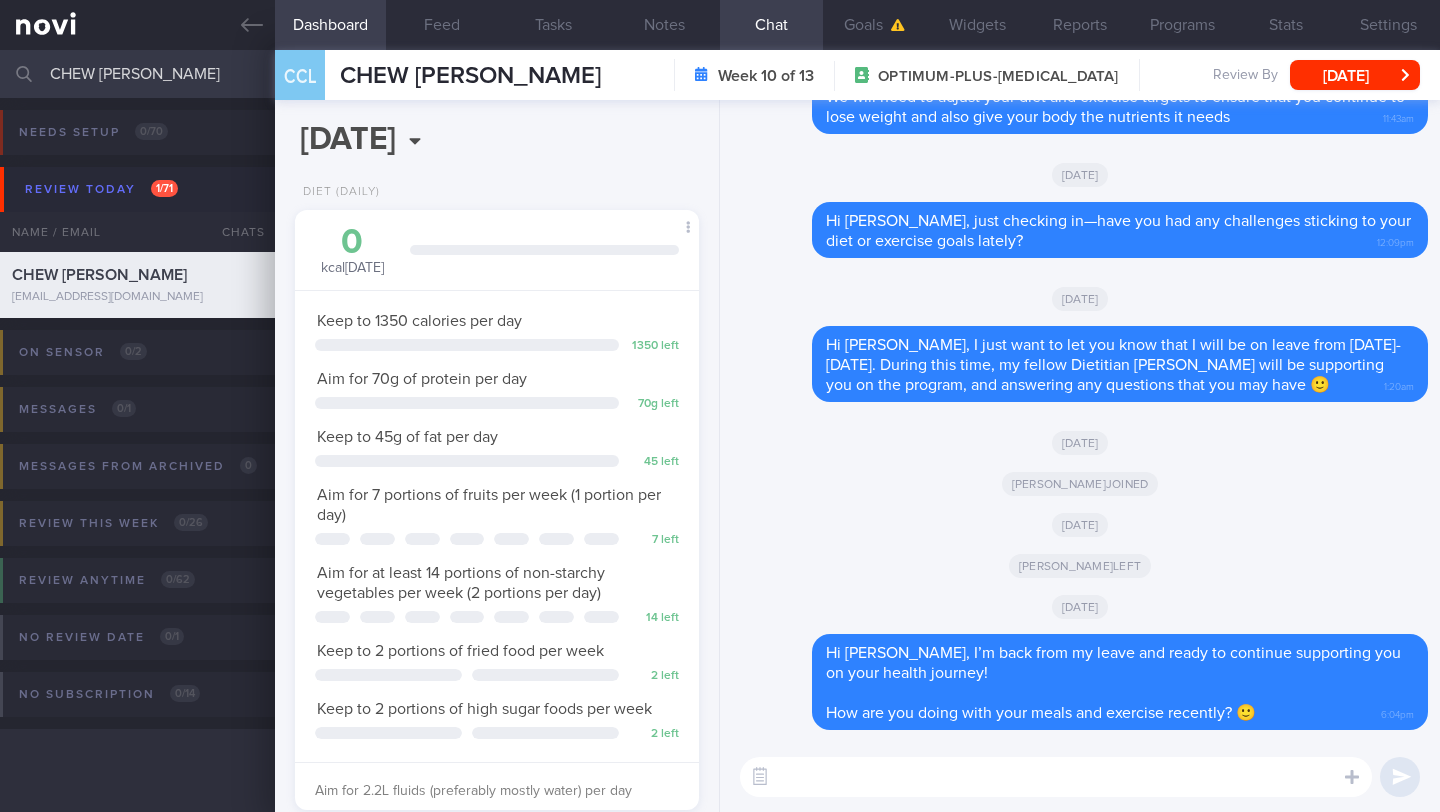 click at bounding box center [1056, 777] 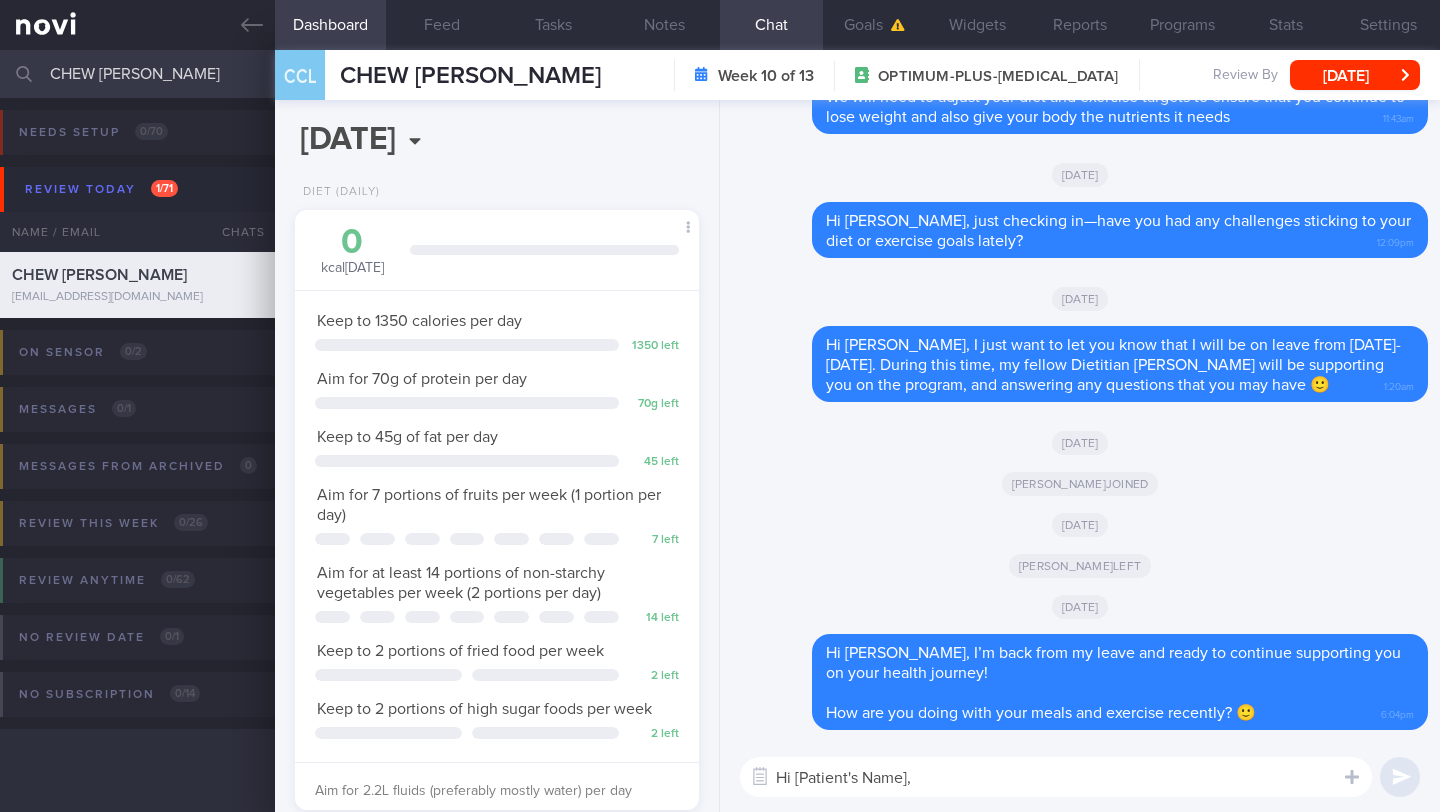 scroll, scrollTop: 20, scrollLeft: 0, axis: vertical 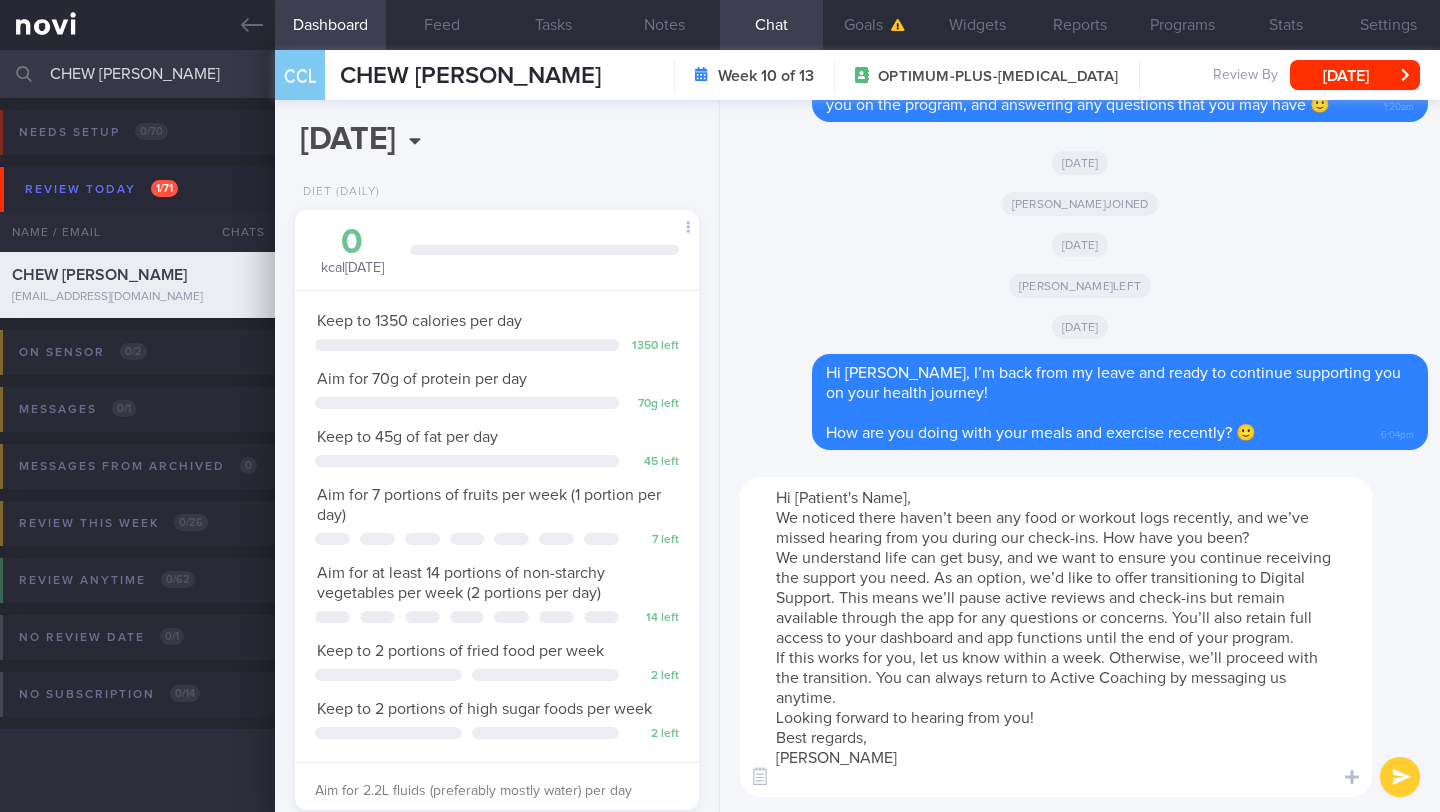 click on "Hi [Patient's Name],
We noticed there haven’t been any food or workout logs recently, and we’ve missed hearing from you during our check-ins. How have you been?
We understand life can get busy, and we want to ensure you continue receiving the support you need. As an option, we’d like to offer transitioning to Digital Support. This means we’ll pause active reviews and check-ins but remain available through the app for any questions or concerns. You’ll also retain full access to your dashboard and app functions until the end of your program.
If this works for you, let us know within a week. Otherwise, we’ll proceed with the transition. You can always return to Active Coaching by messaging us anytime.
Looking forward to hearing from you!
Best regards,
Angena" at bounding box center (1056, 637) 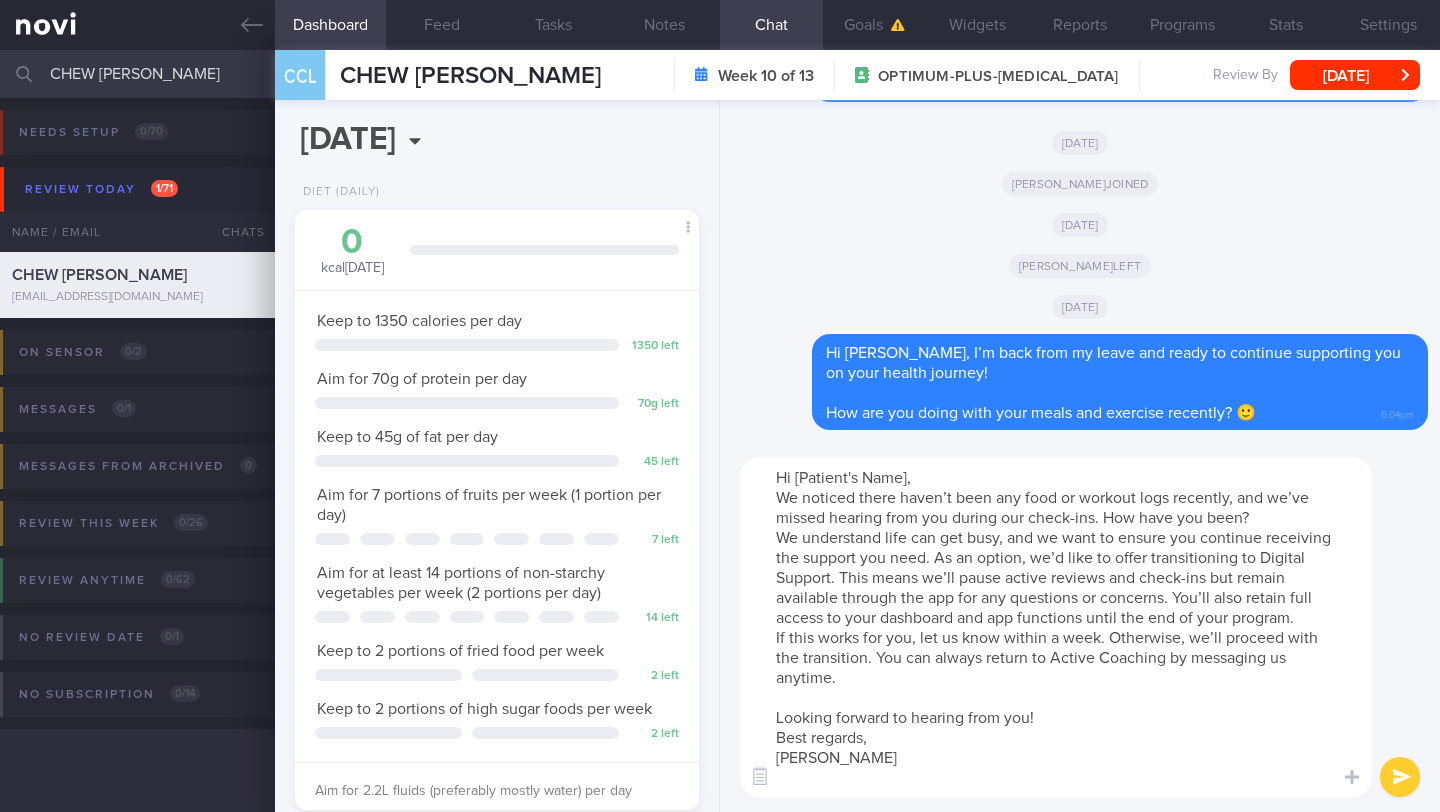scroll, scrollTop: 20, scrollLeft: 0, axis: vertical 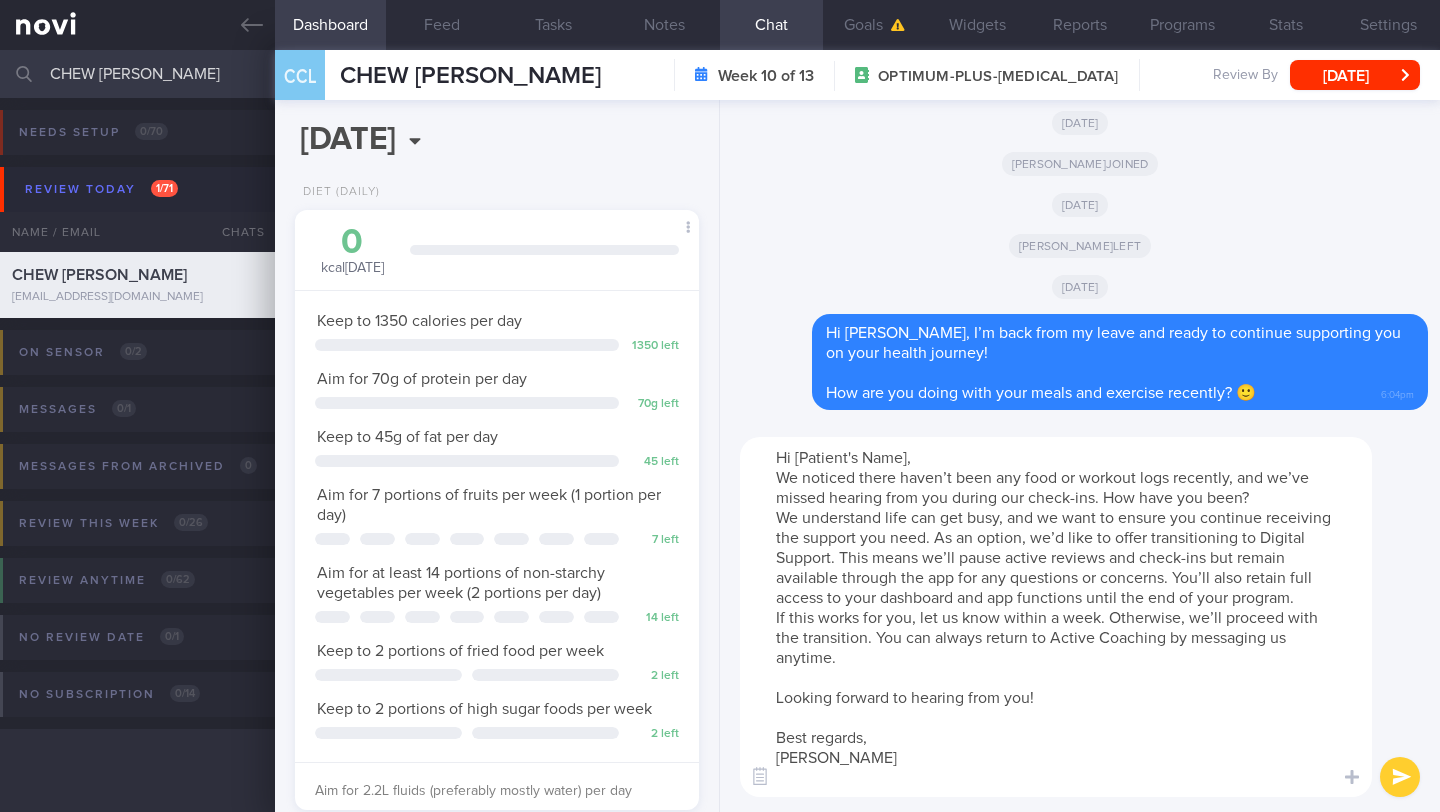 click on "Hi [Patient's Name],
We noticed there haven’t been any food or workout logs recently, and we’ve missed hearing from you during our check-ins. How have you been?
We understand life can get busy, and we want to ensure you continue receiving the support you need. As an option, we’d like to offer transitioning to Digital Support. This means we’ll pause active reviews and check-ins but remain available through the app for any questions or concerns. You’ll also retain full access to your dashboard and app functions until the end of your program.
If this works for you, let us know within a week. Otherwise, we’ll proceed with the transition. You can always return to Active Coaching by messaging us anytime.
Looking forward to hearing from you!
Best regards,
Angena" at bounding box center (1056, 617) 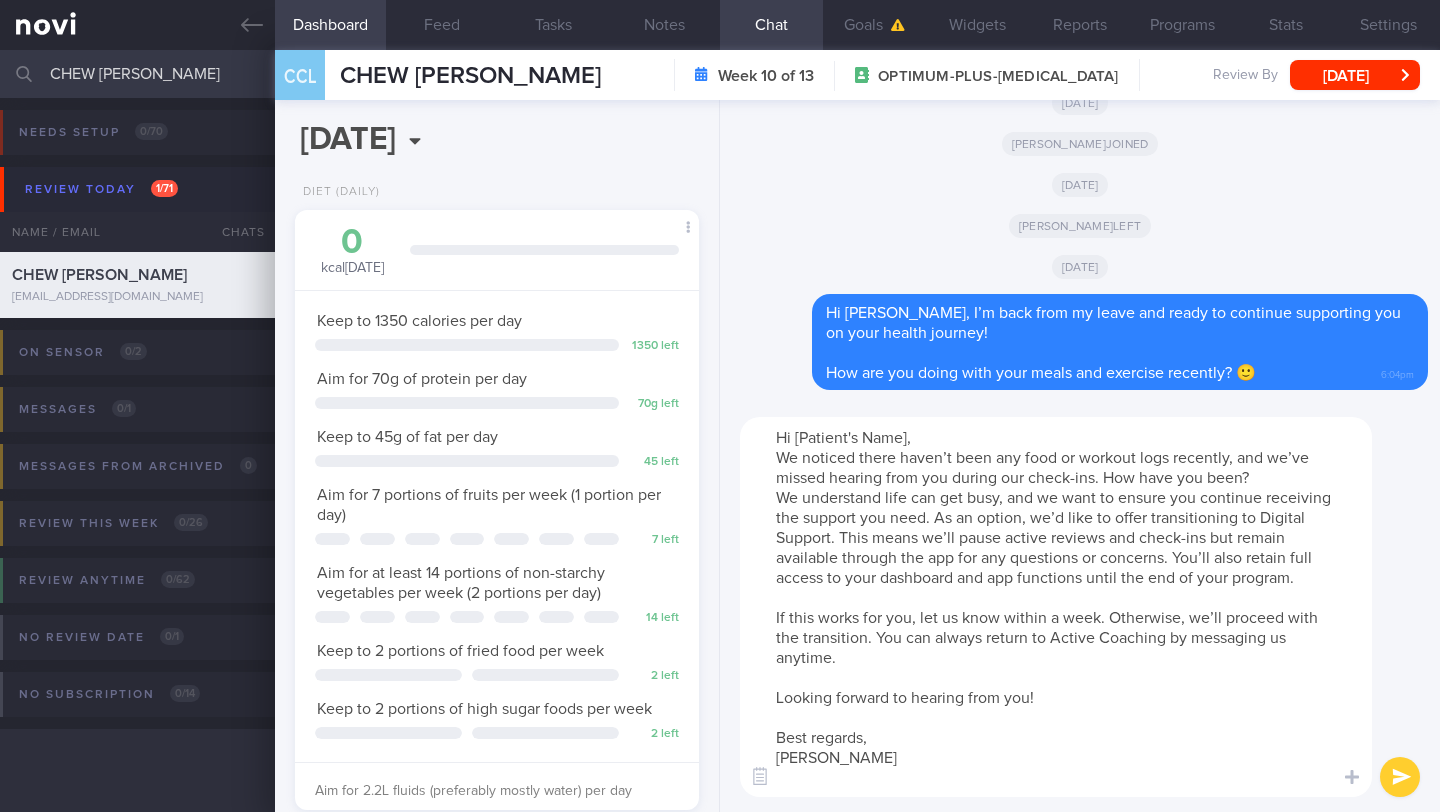 scroll, scrollTop: 0, scrollLeft: 0, axis: both 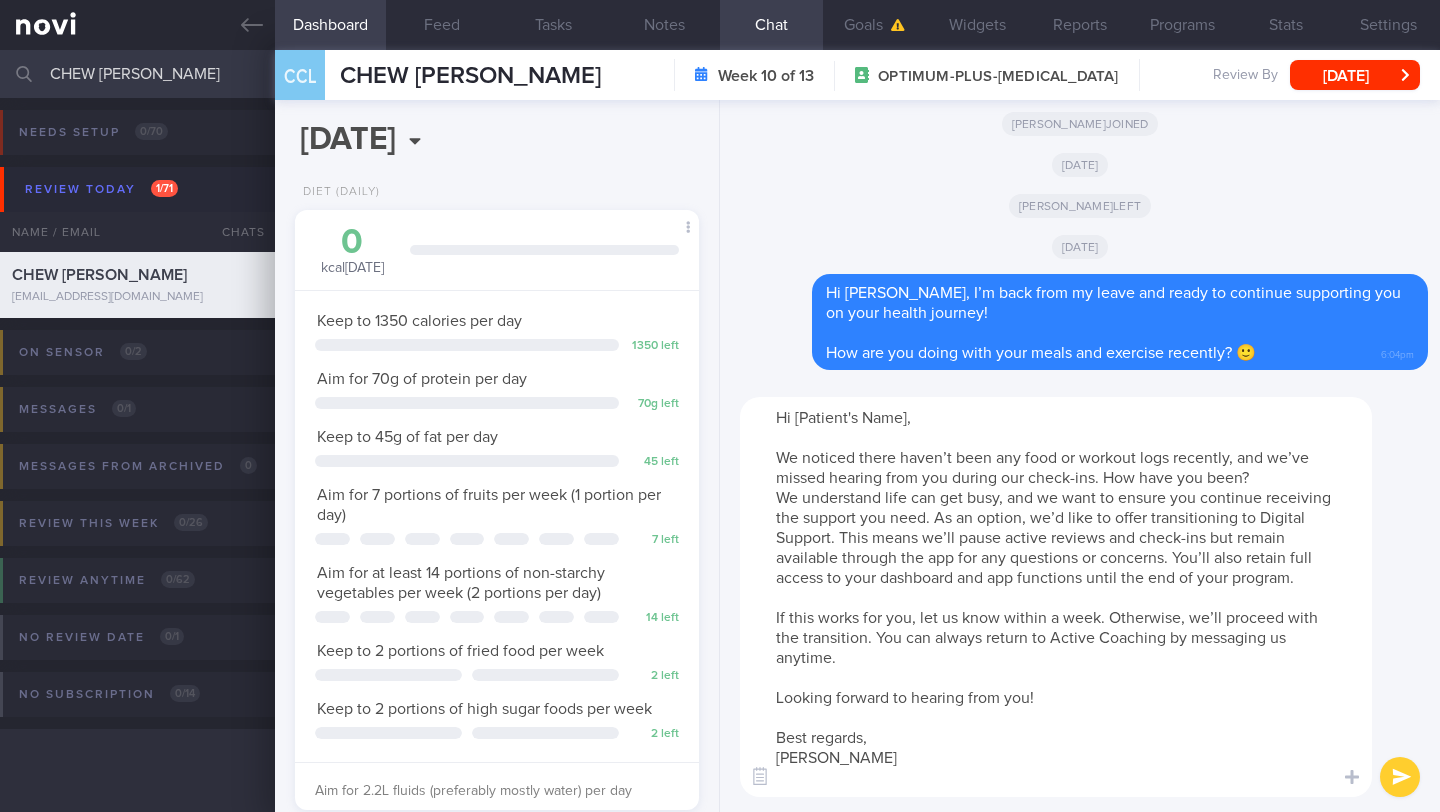 click on "Hi [Patient's Name],
We noticed there haven’t been any food or workout logs recently, and we’ve missed hearing from you during our check-ins. How have you been?
We understand life can get busy, and we want to ensure you continue receiving the support you need. As an option, we’d like to offer transitioning to Digital Support. This means we’ll pause active reviews and check-ins but remain available through the app for any questions or concerns. You’ll also retain full access to your dashboard and app functions until the end of your program.
If this works for you, let us know within a week. Otherwise, we’ll proceed with the transition. You can always return to Active Coaching by messaging us anytime.
Looking forward to hearing from you!
Best regards,
Angena" at bounding box center (1056, 597) 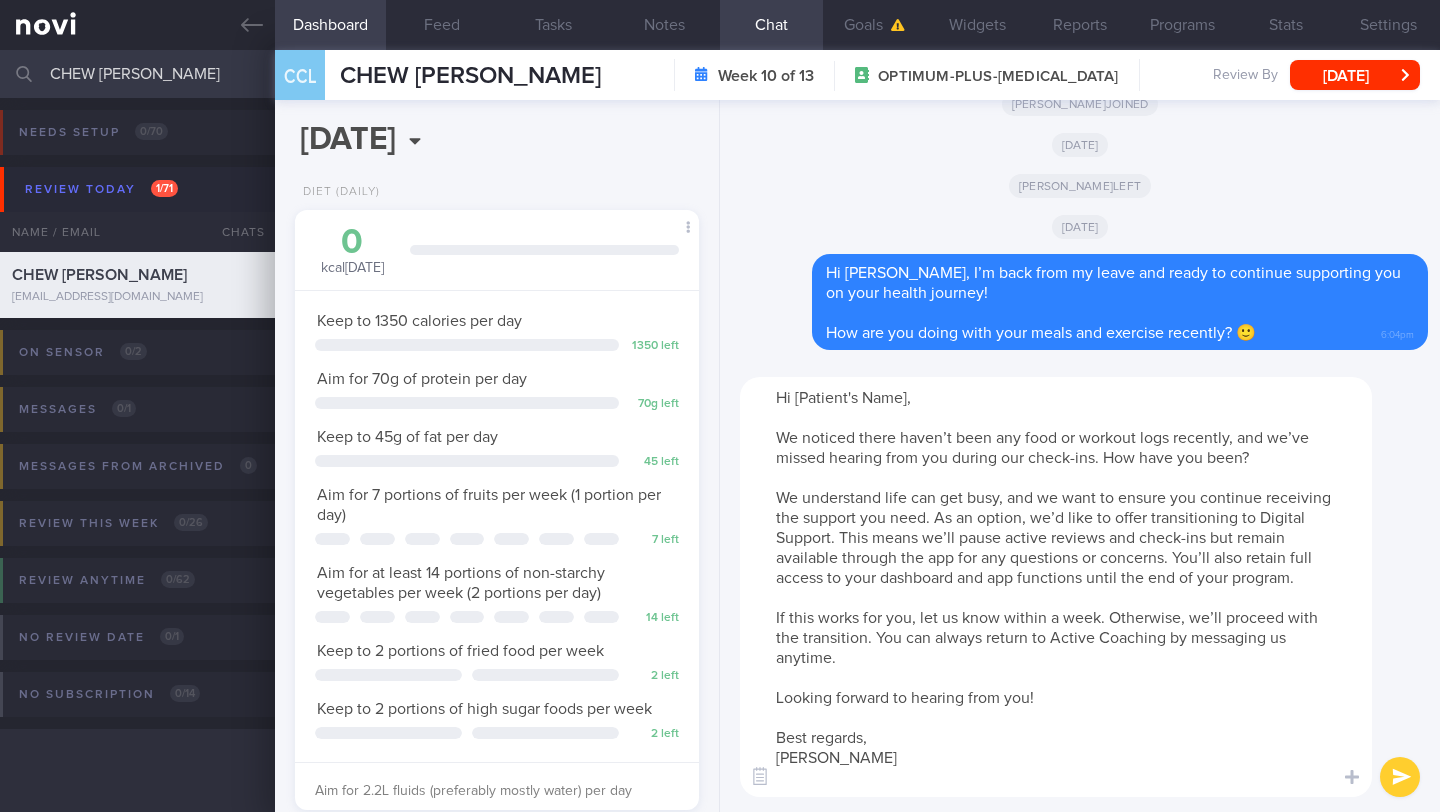 drag, startPoint x: 908, startPoint y: 396, endPoint x: 797, endPoint y: 402, distance: 111.16204 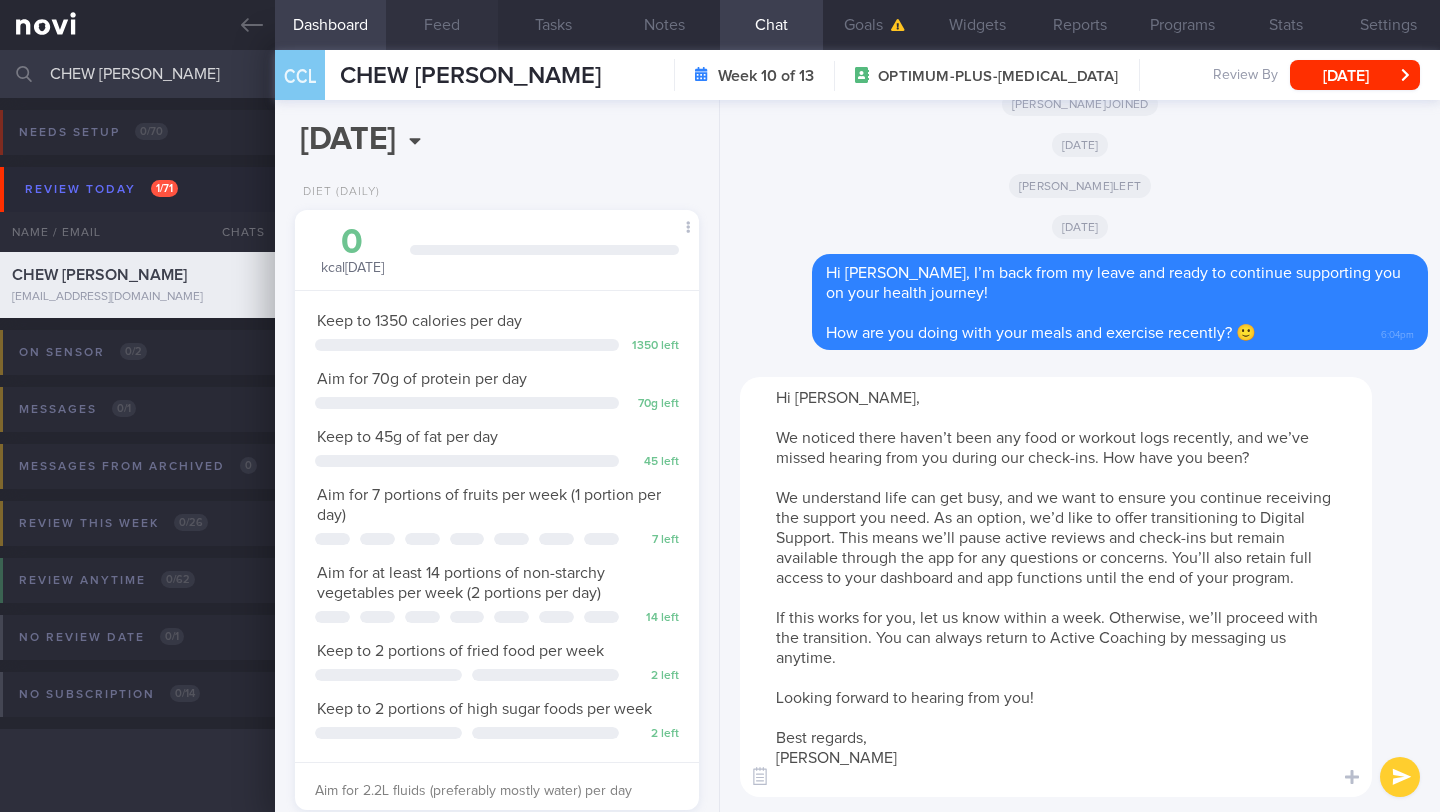 type on "Hi Ms Chew,
We noticed there haven’t been any food or workout logs recently, and we’ve missed hearing from you during our check-ins. How have you been?
We understand life can get busy, and we want to ensure you continue receiving the support you need. As an option, we’d like to offer transitioning to Digital Support. This means we’ll pause active reviews and check-ins but remain available through the app for any questions or concerns. You’ll also retain full access to your dashboard and app functions until the end of your program.
If this works for you, let us know within a week. Otherwise, we’ll proceed with the transition. You can always return to Active Coaching by messaging us anytime.
Looking forward to hearing from you!
Best regards,
Angena" 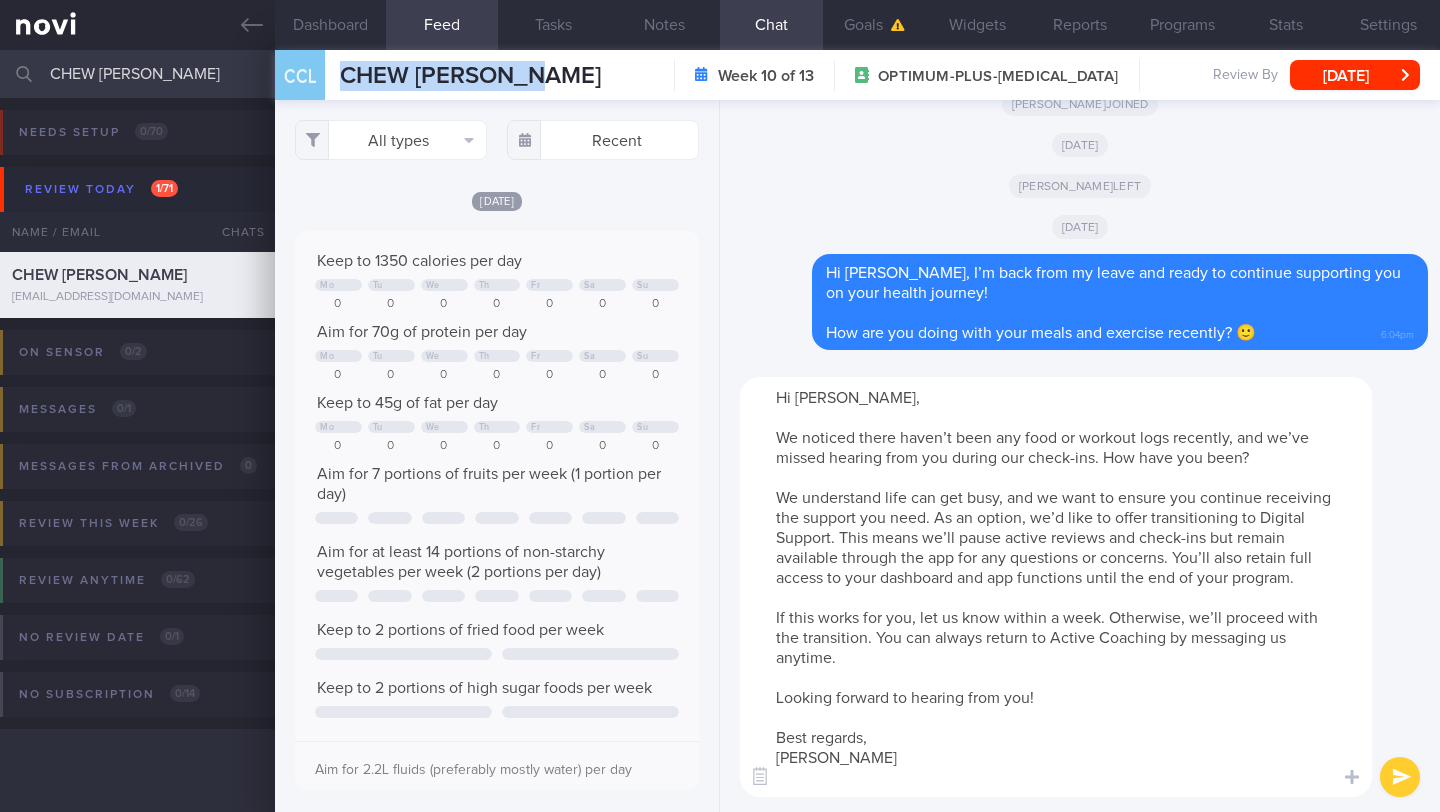 drag, startPoint x: 553, startPoint y: 68, endPoint x: 337, endPoint y: 66, distance: 216.00926 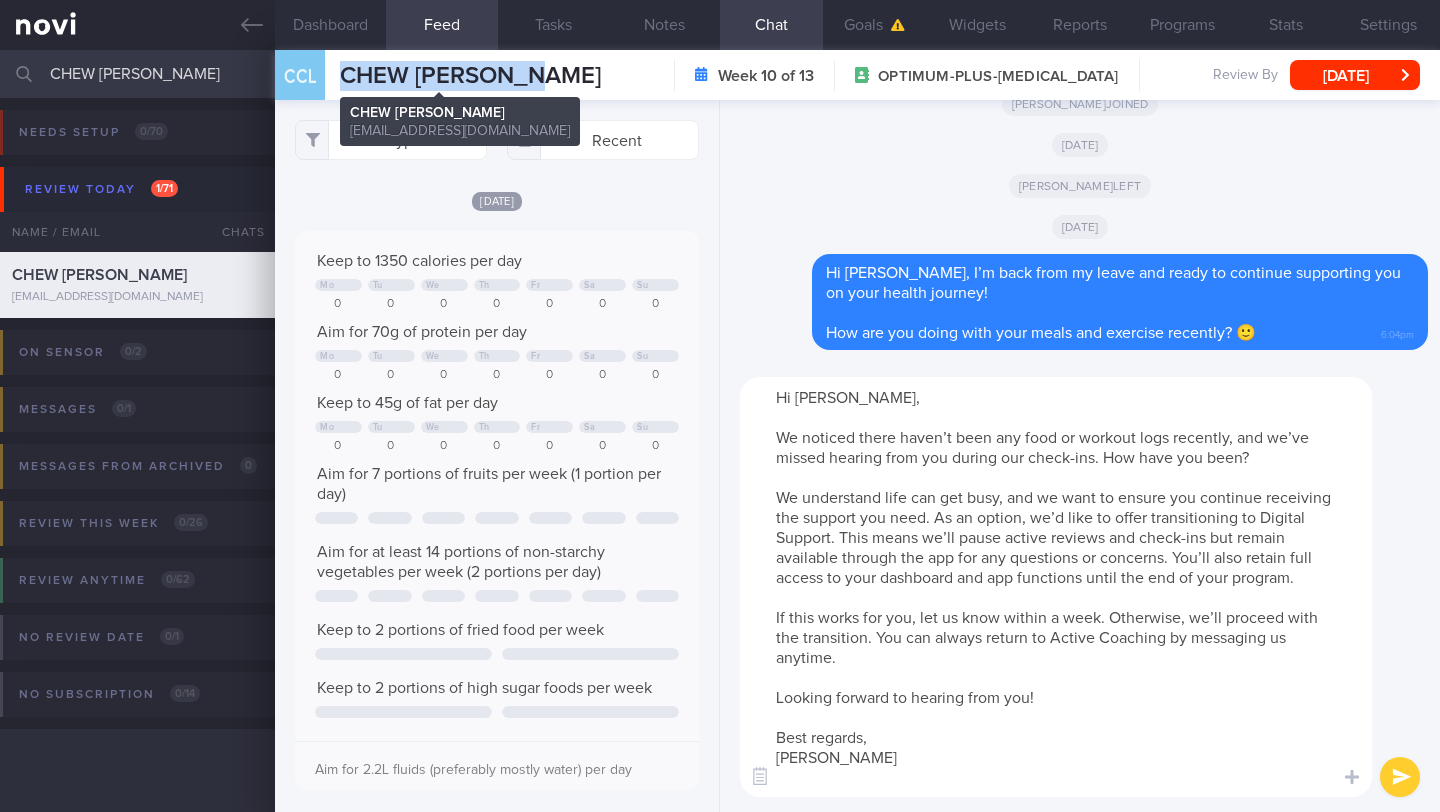 copy on "CHEW [PERSON_NAME]" 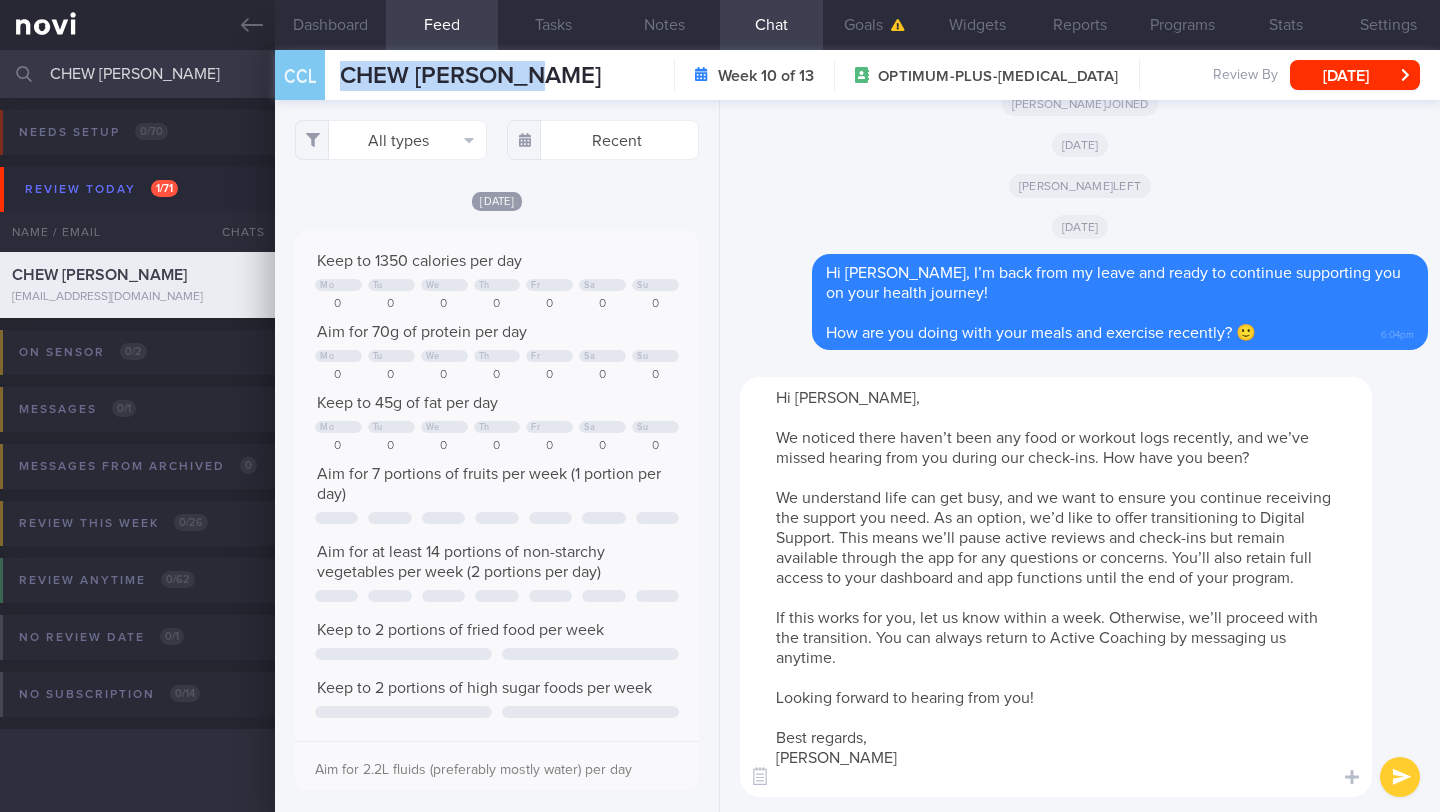 click at bounding box center [1400, 777] 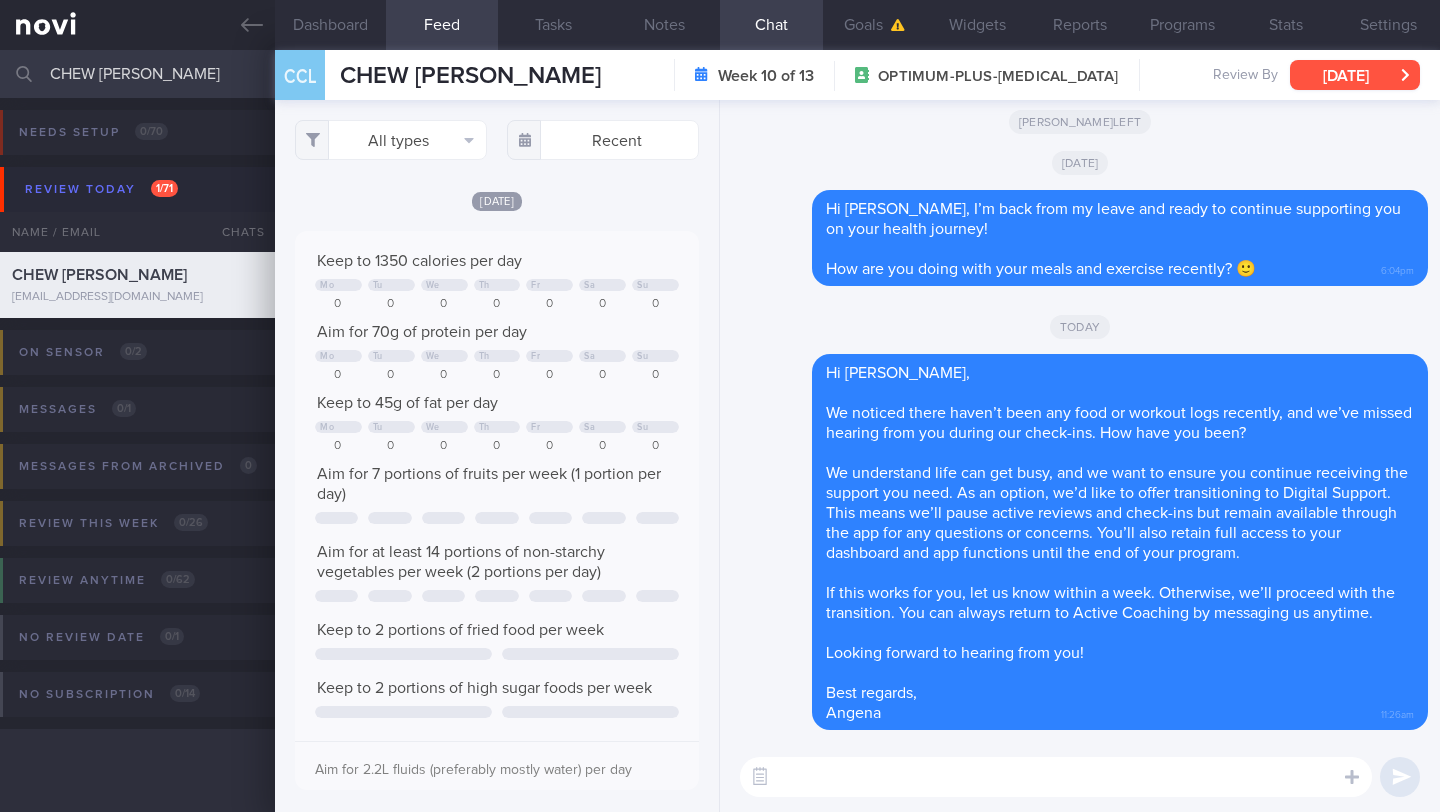 click on "[DATE]" at bounding box center (1355, 75) 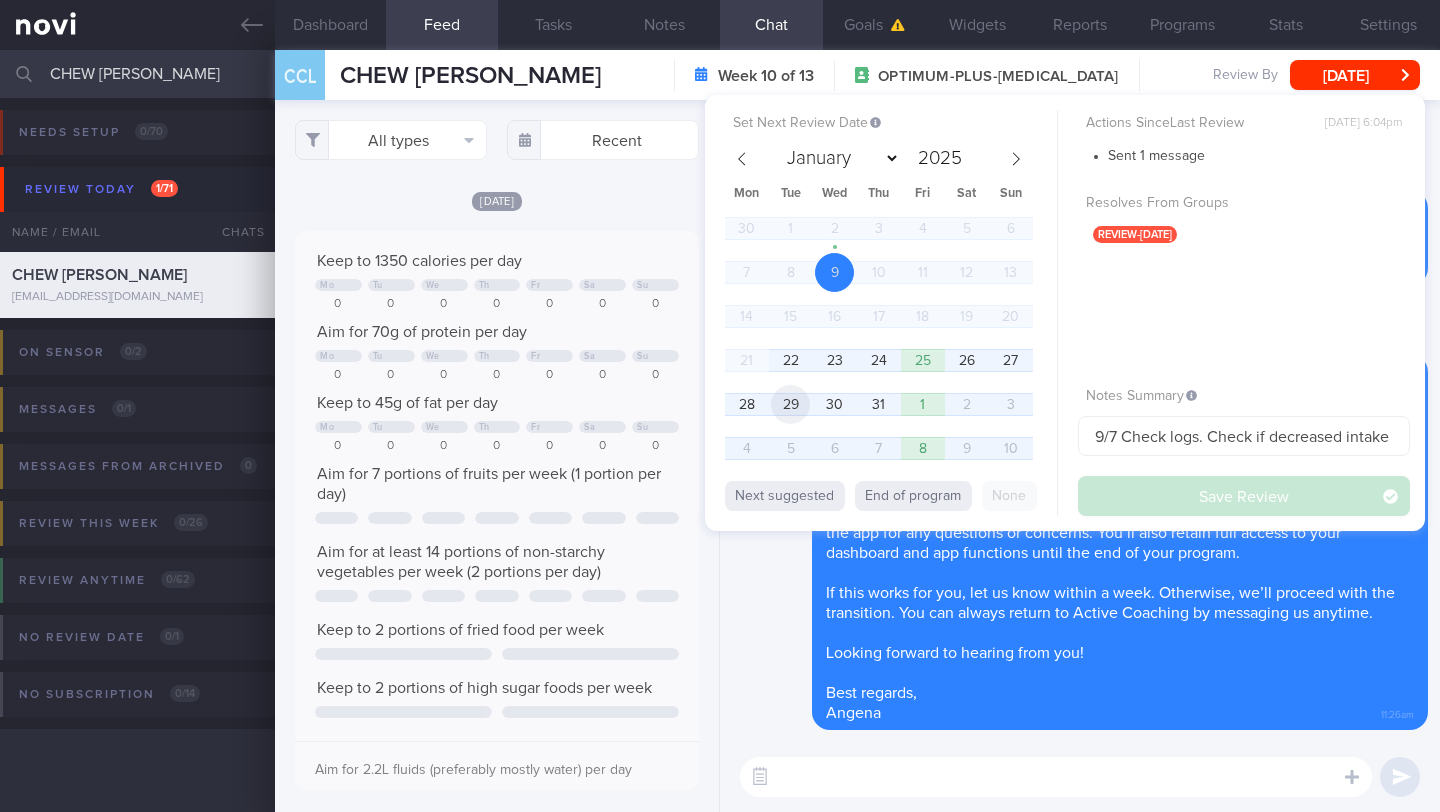 click on "29" at bounding box center (790, 404) 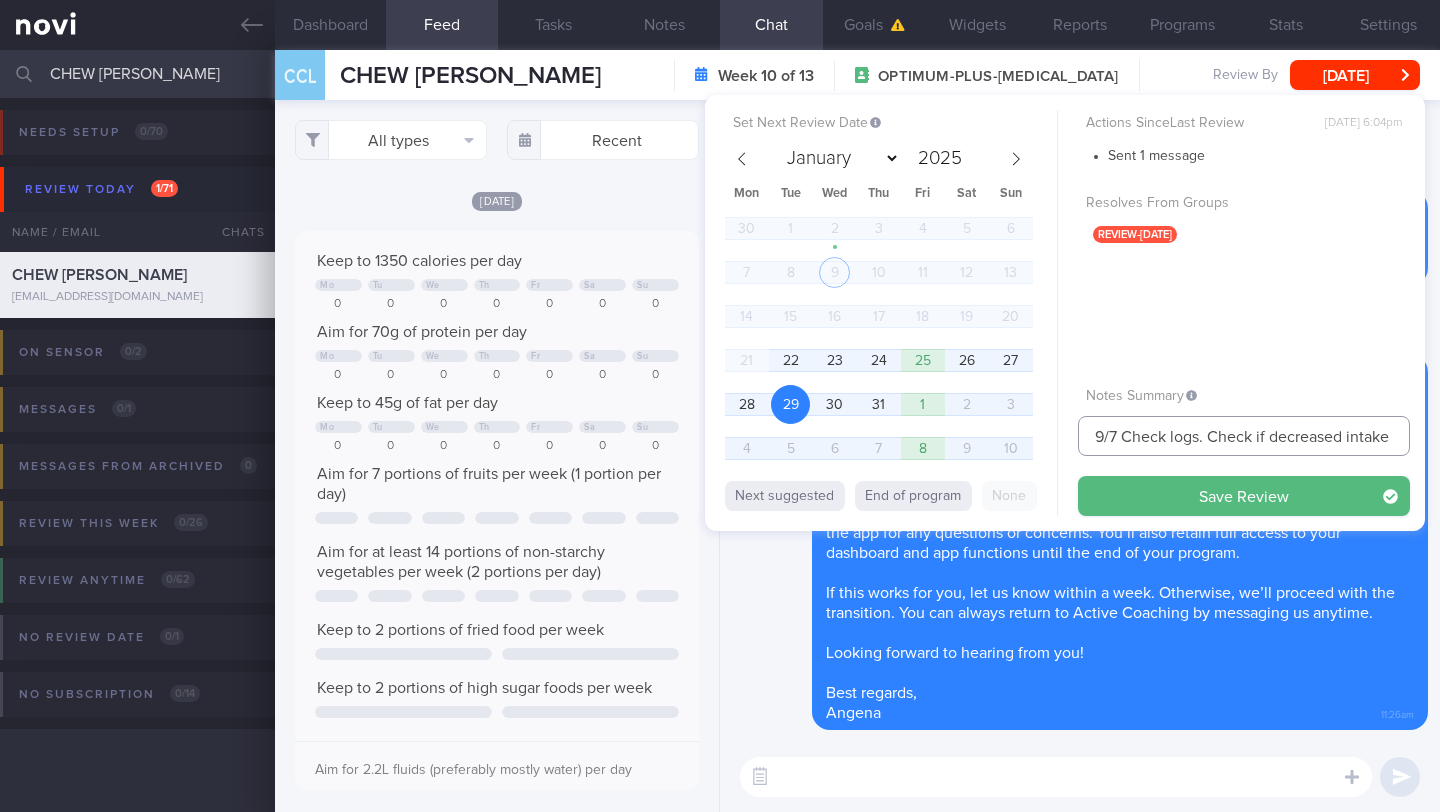 drag, startPoint x: 1102, startPoint y: 440, endPoint x: 1084, endPoint y: 438, distance: 18.110771 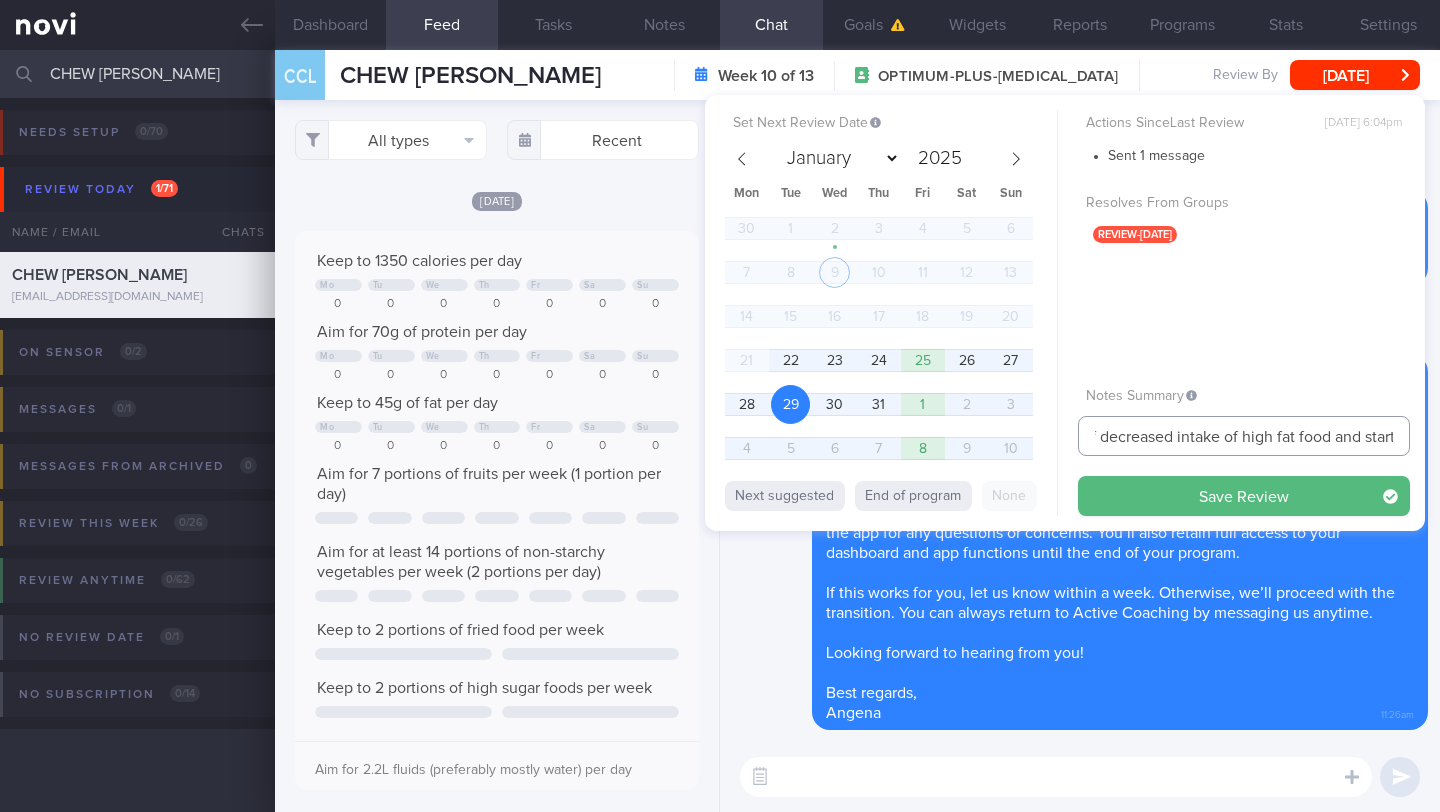 scroll, scrollTop: 0, scrollLeft: 0, axis: both 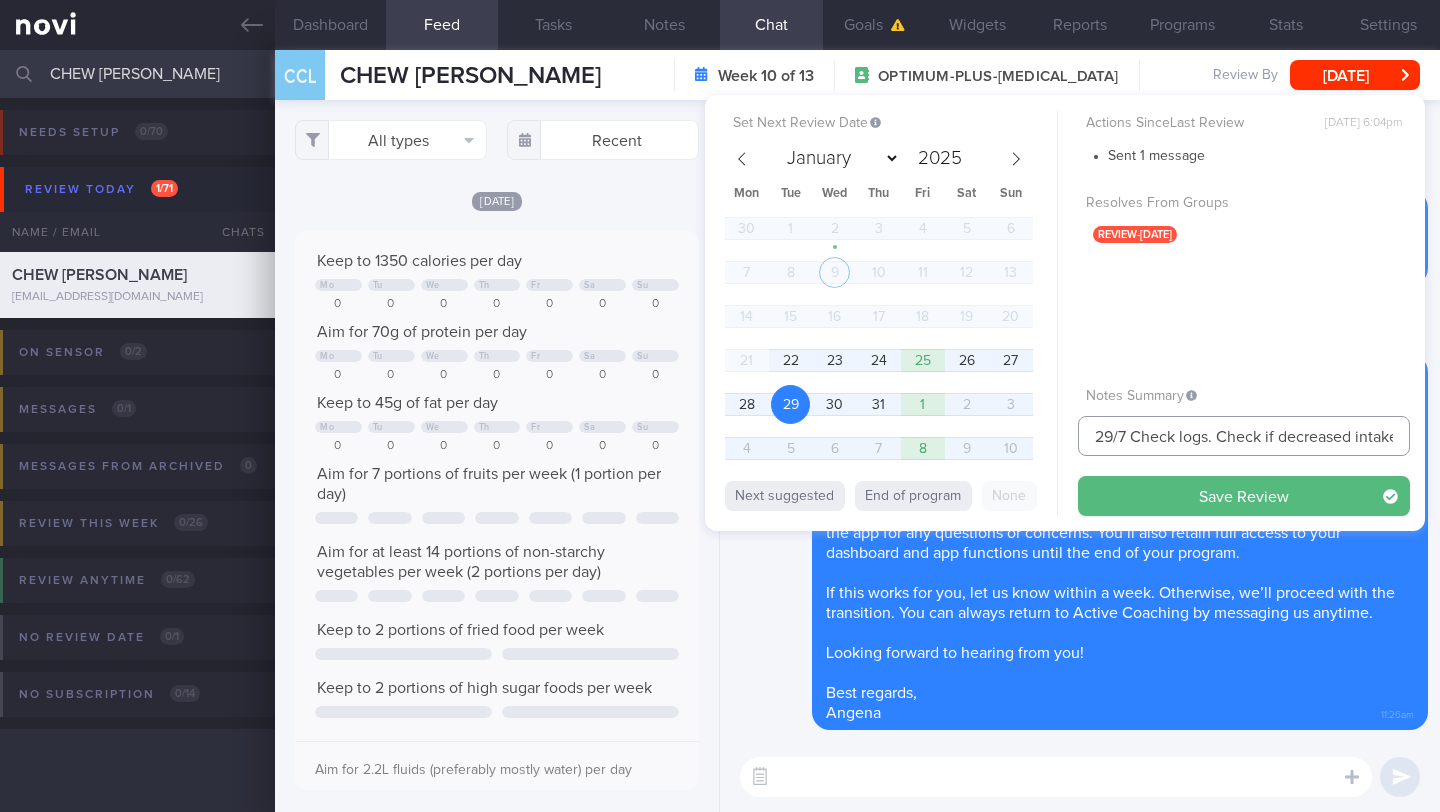 drag, startPoint x: 1127, startPoint y: 437, endPoint x: 1061, endPoint y: 439, distance: 66.0303 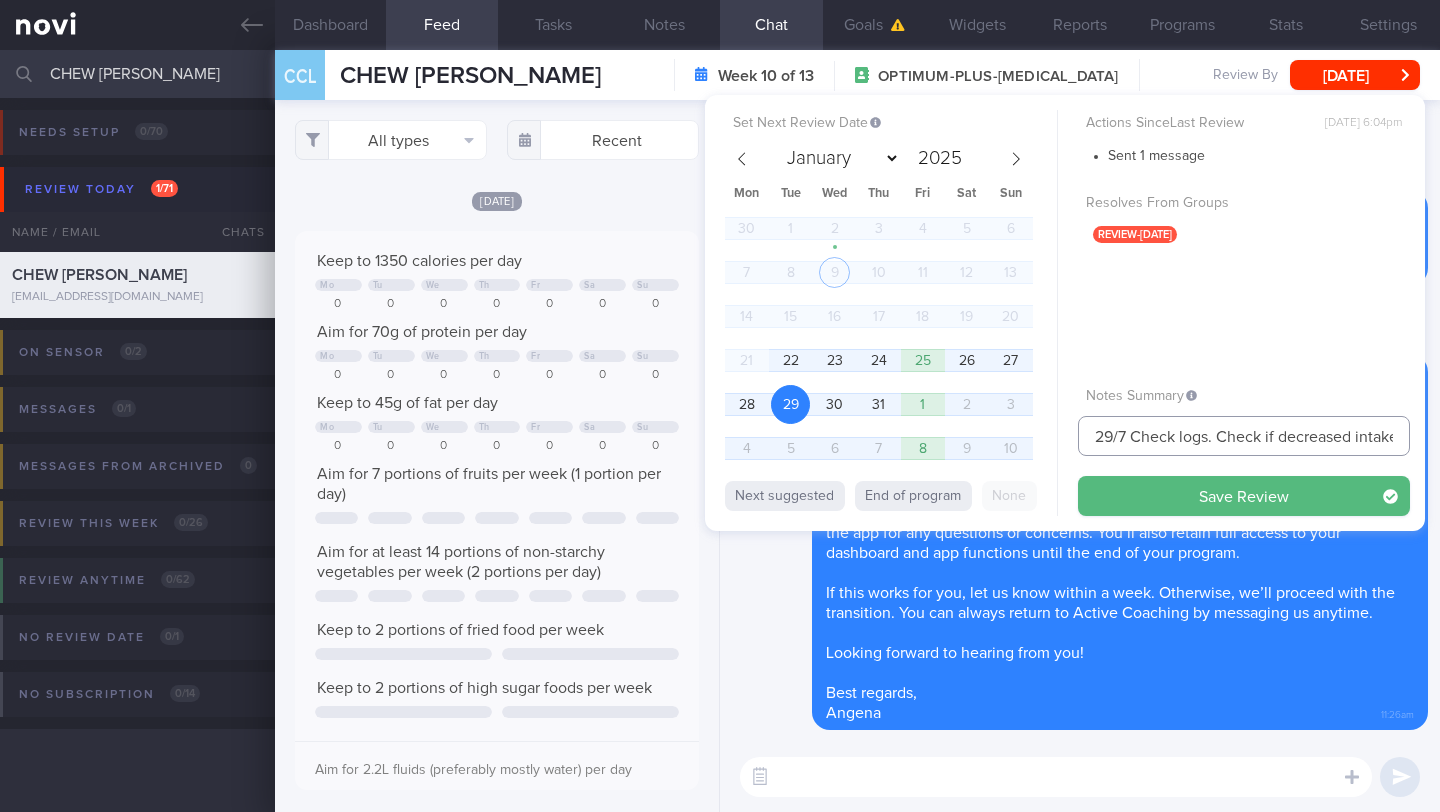drag, startPoint x: 1215, startPoint y: 440, endPoint x: 1147, endPoint y: 437, distance: 68.06615 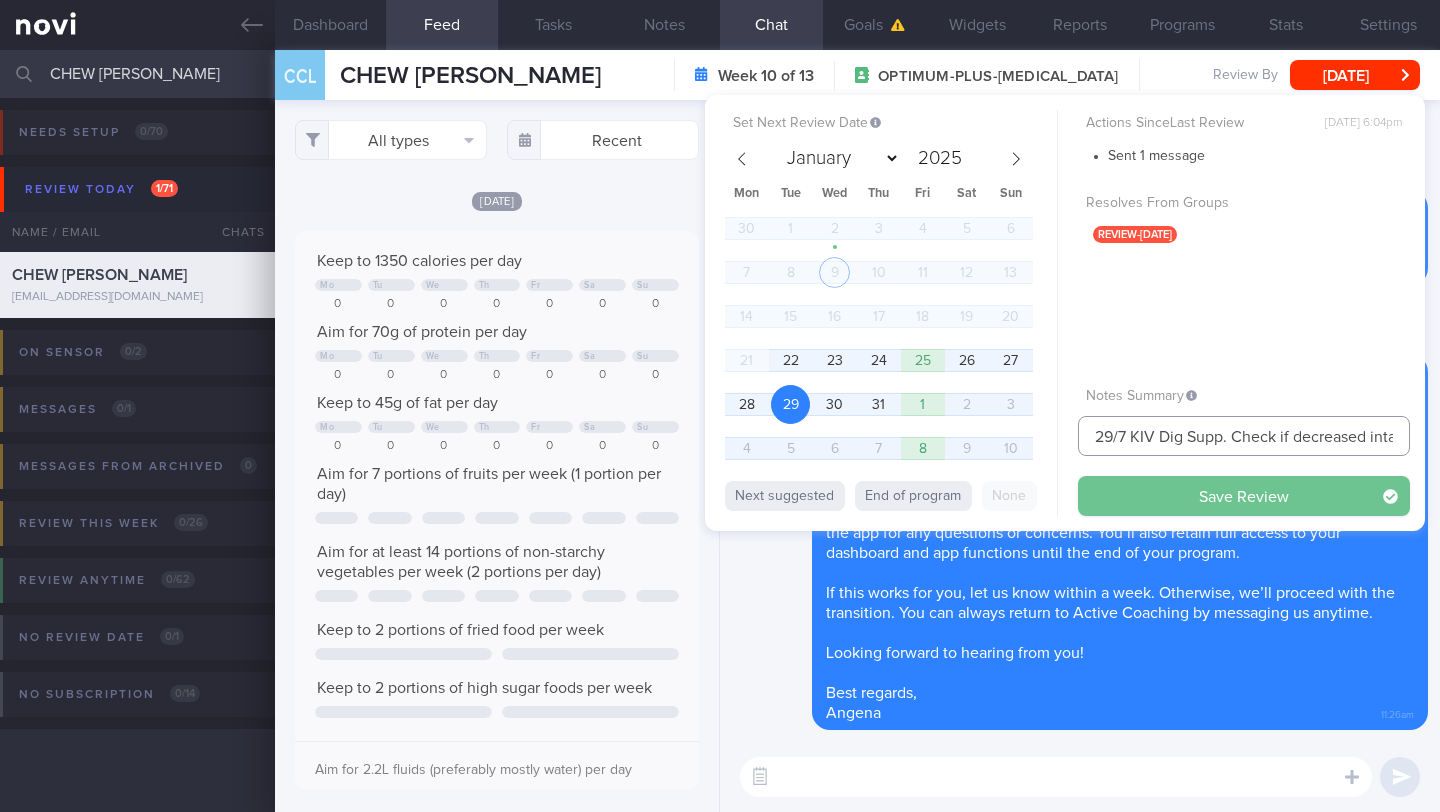 type on "29/7 KIV Dig Supp. Check if decreased intake of high fat food and started exercising" 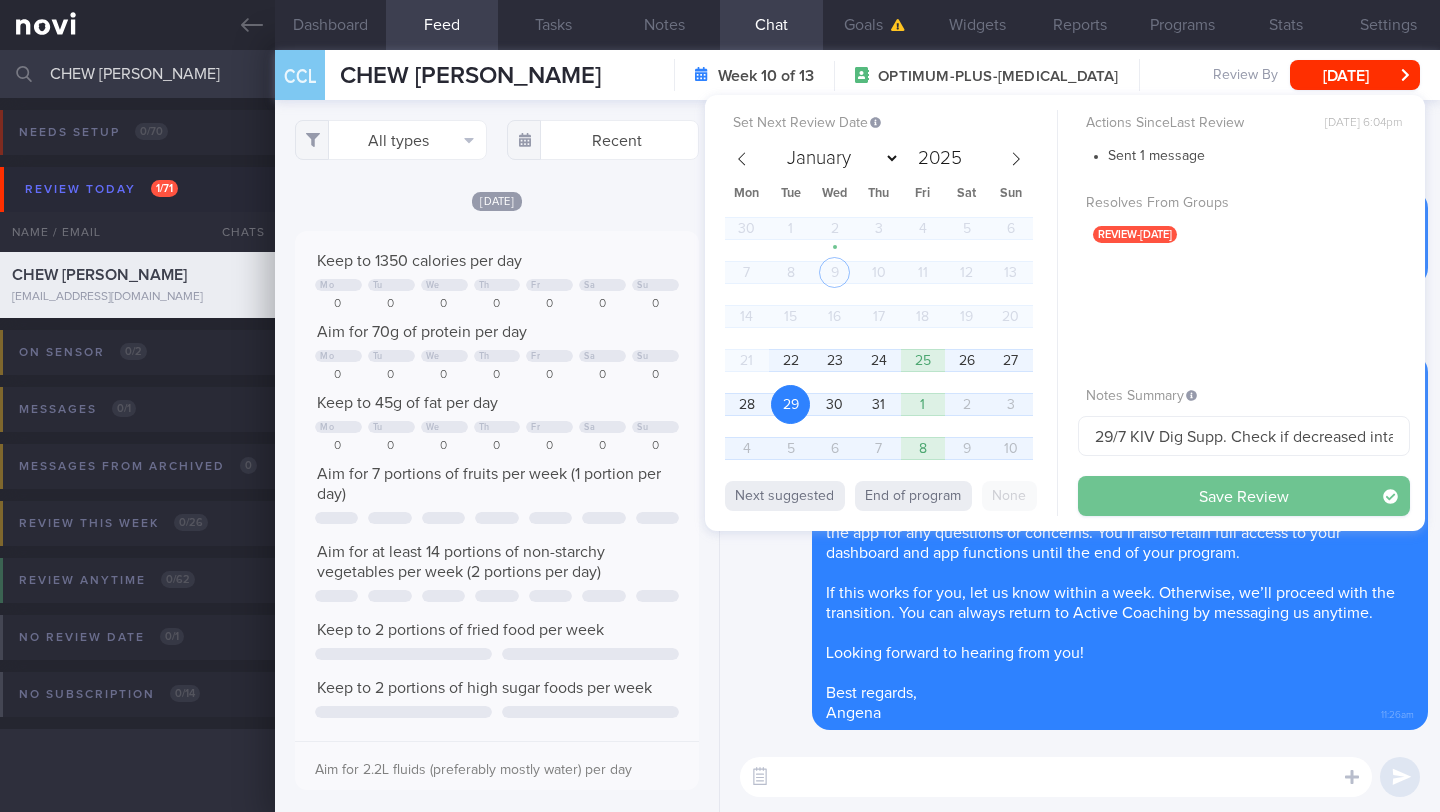 click on "Save Review" at bounding box center [1244, 496] 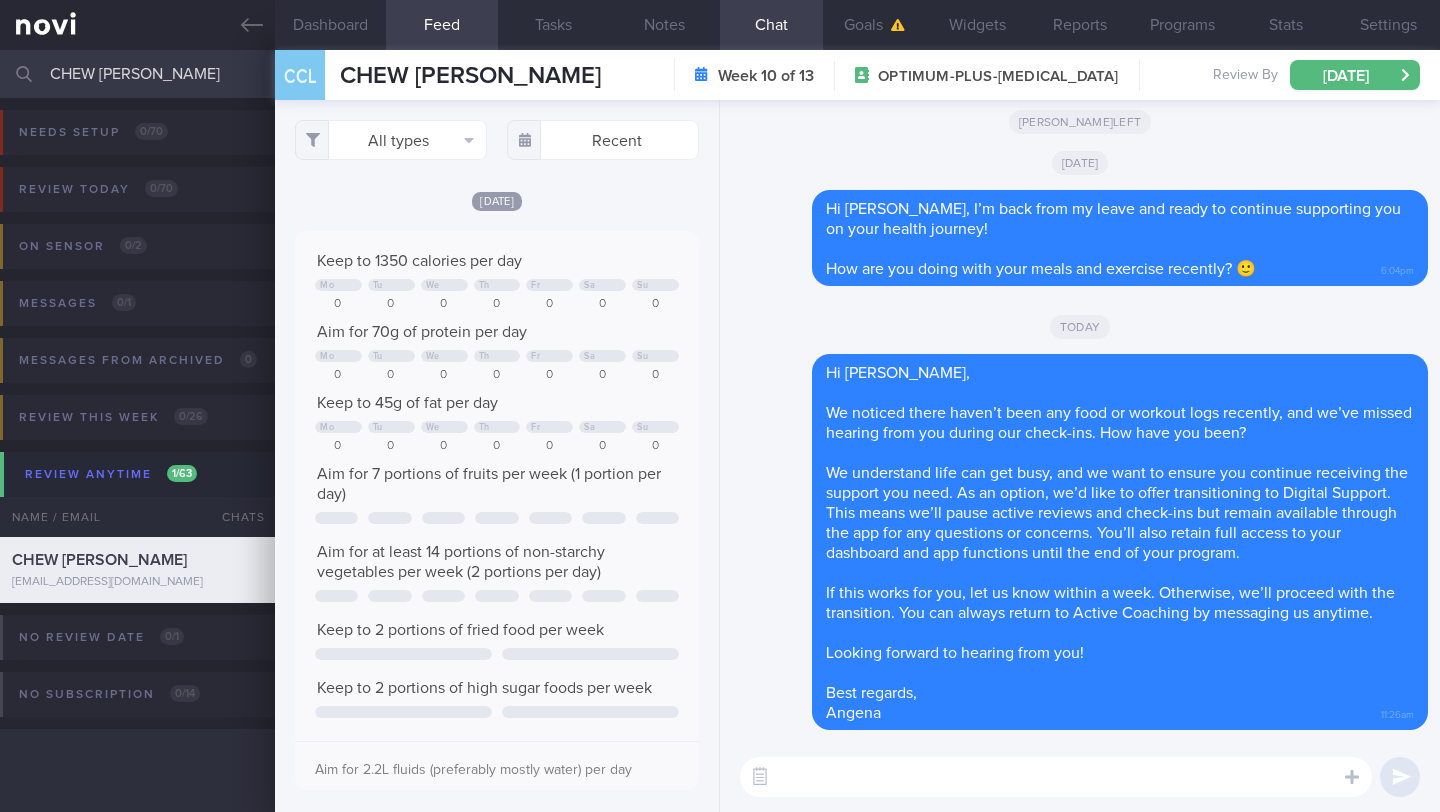 click on "CHEW [PERSON_NAME]" at bounding box center (720, 74) 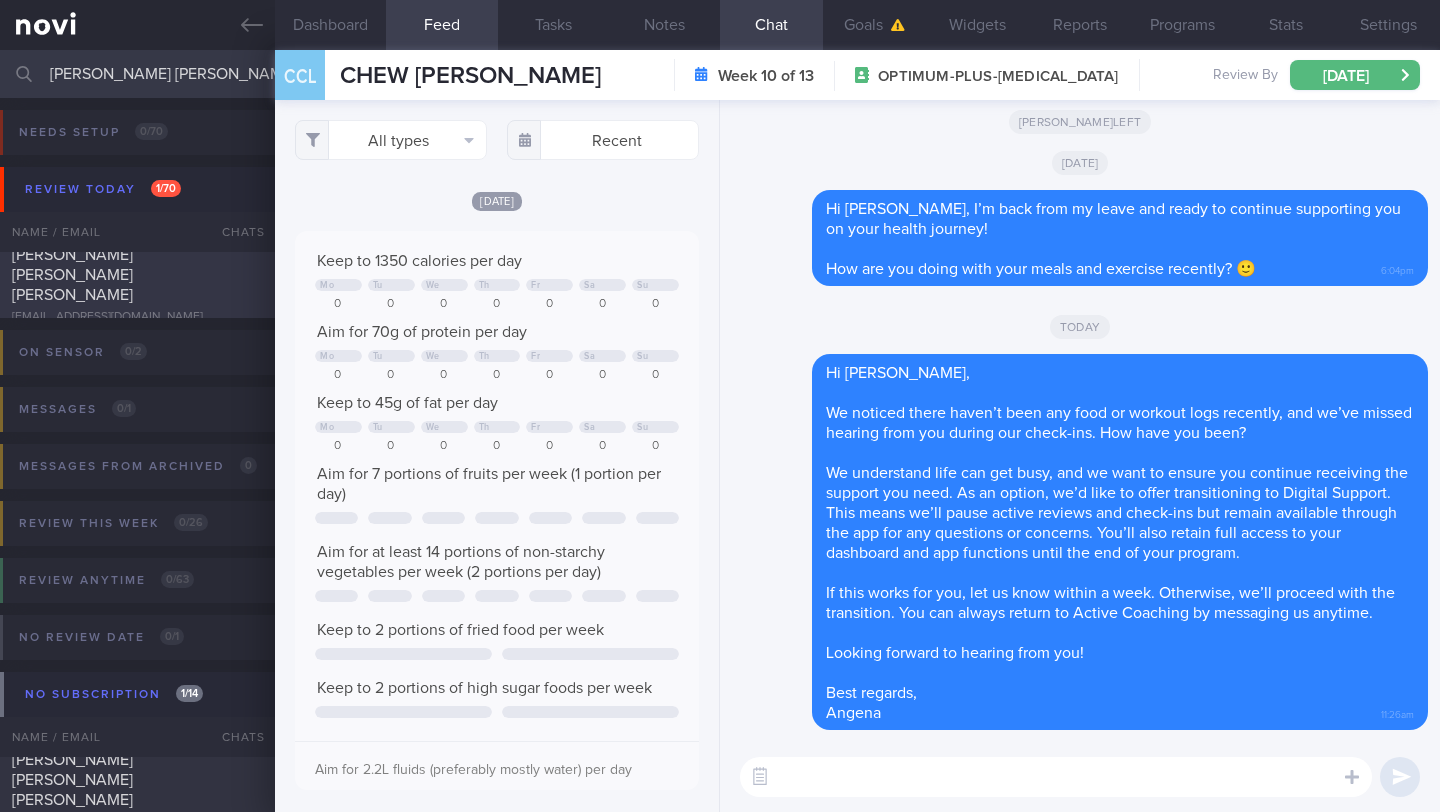 type on "[PERSON_NAME] [PERSON_NAME] [PERSON_NAME]" 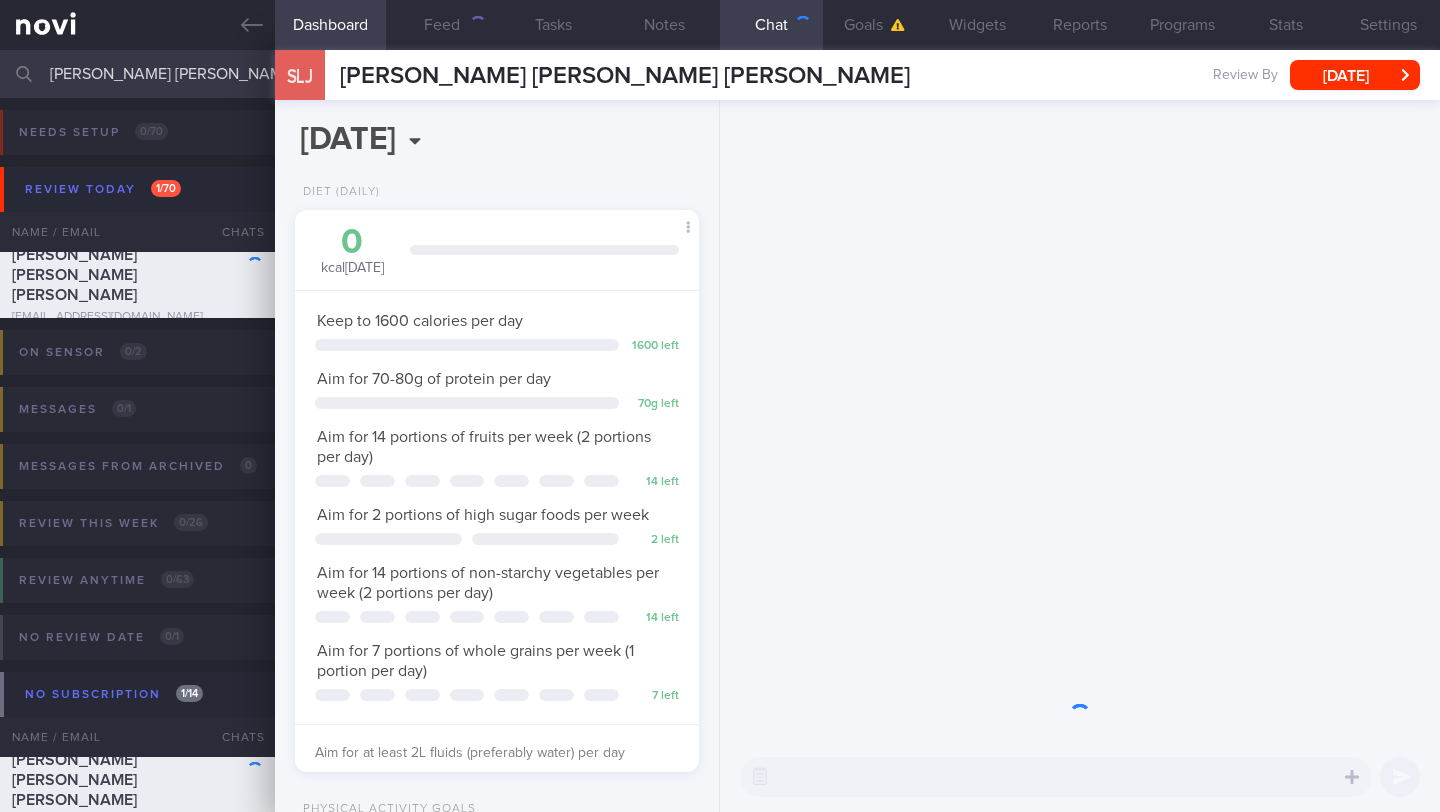 scroll, scrollTop: 999795, scrollLeft: 999647, axis: both 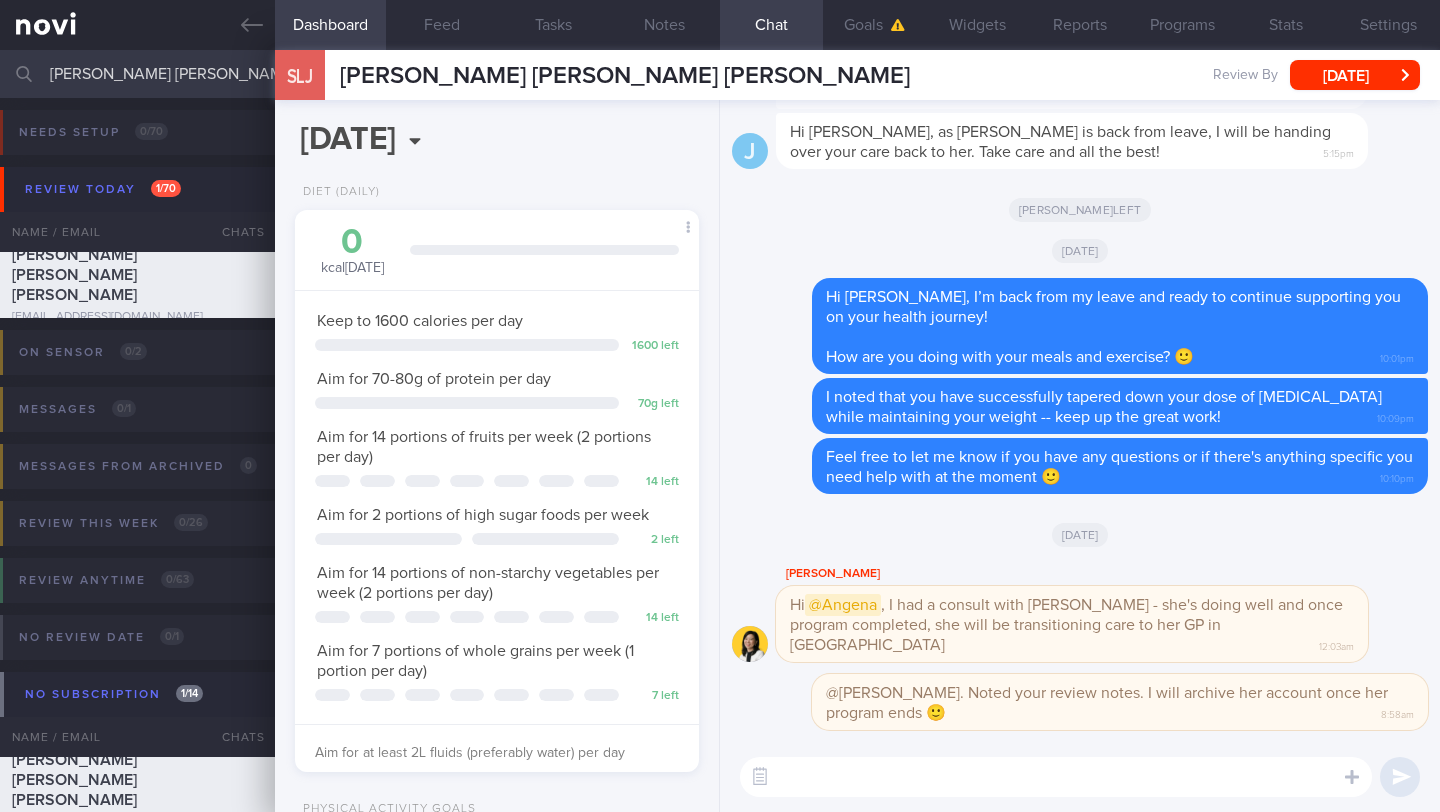 click at bounding box center (1056, 777) 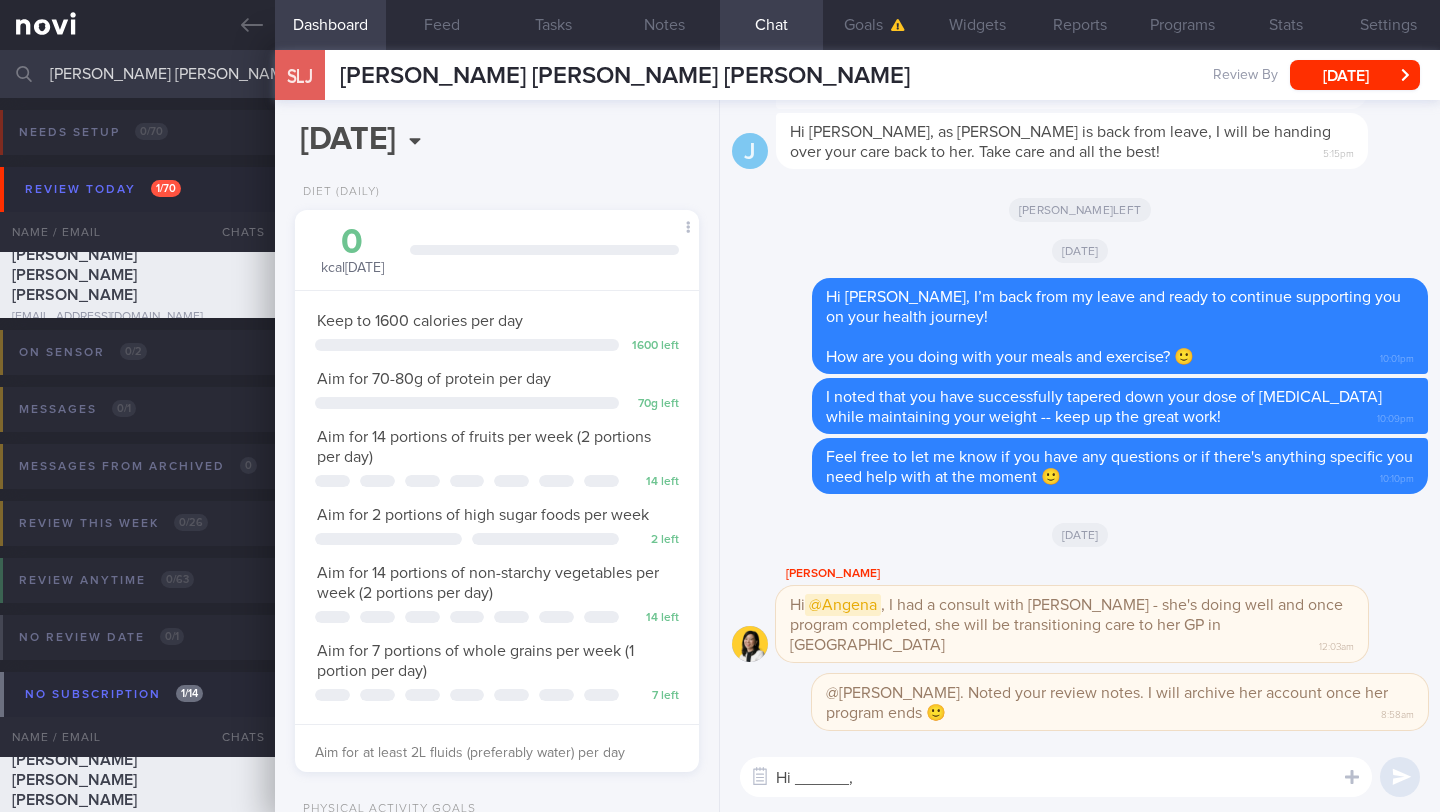 scroll, scrollTop: 20, scrollLeft: 0, axis: vertical 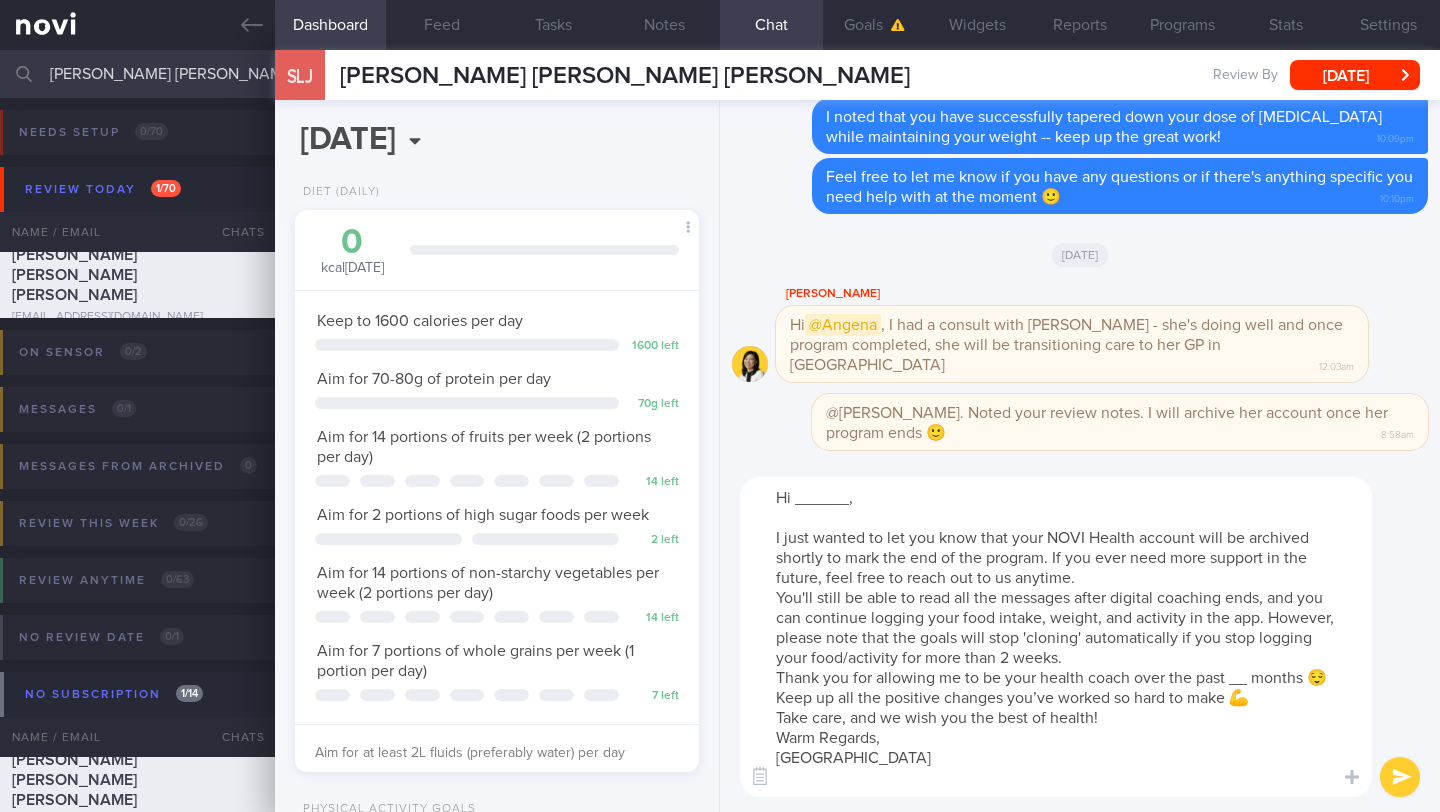 drag, startPoint x: 848, startPoint y: 501, endPoint x: 796, endPoint y: 498, distance: 52.086468 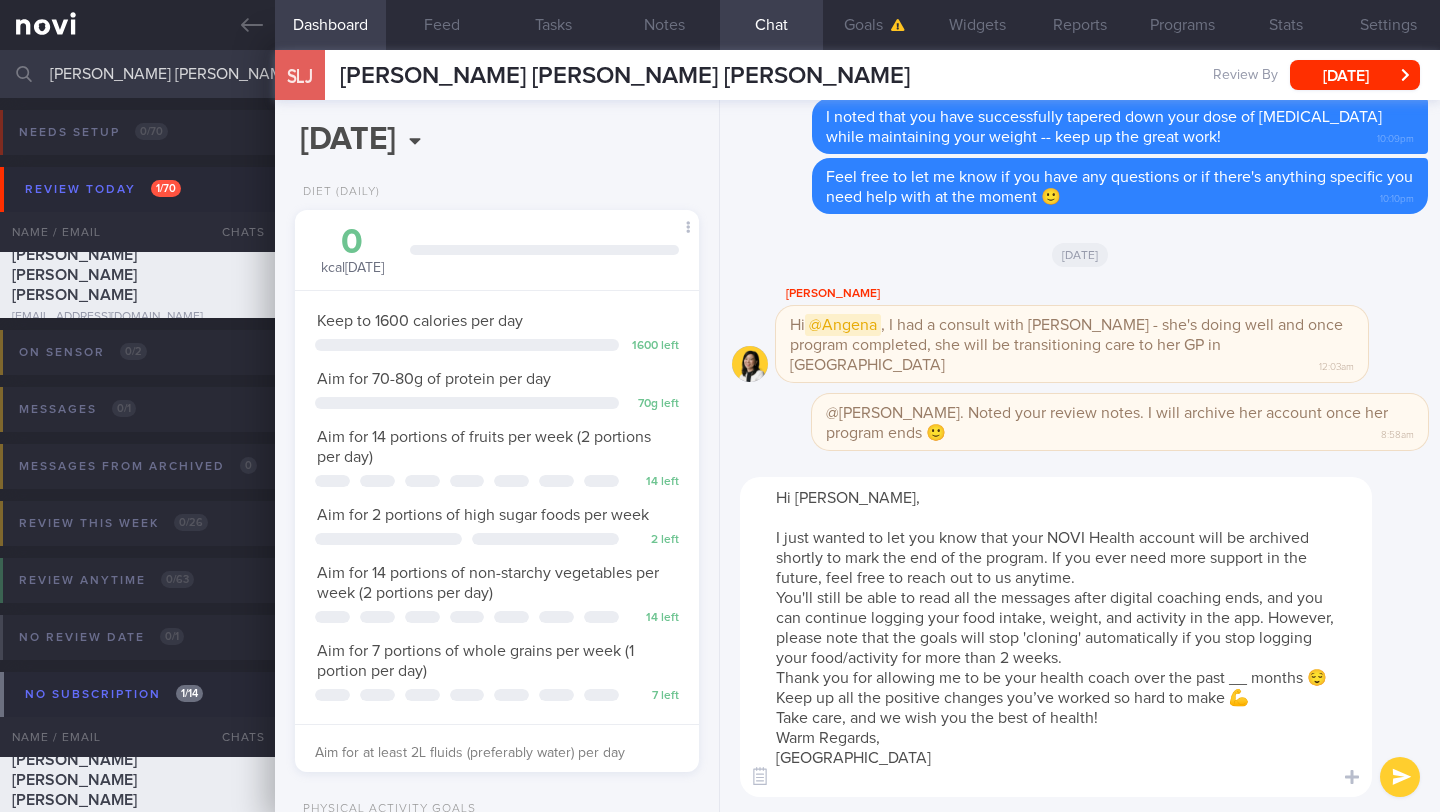 drag, startPoint x: 1264, startPoint y: 714, endPoint x: 756, endPoint y: 674, distance: 509.57236 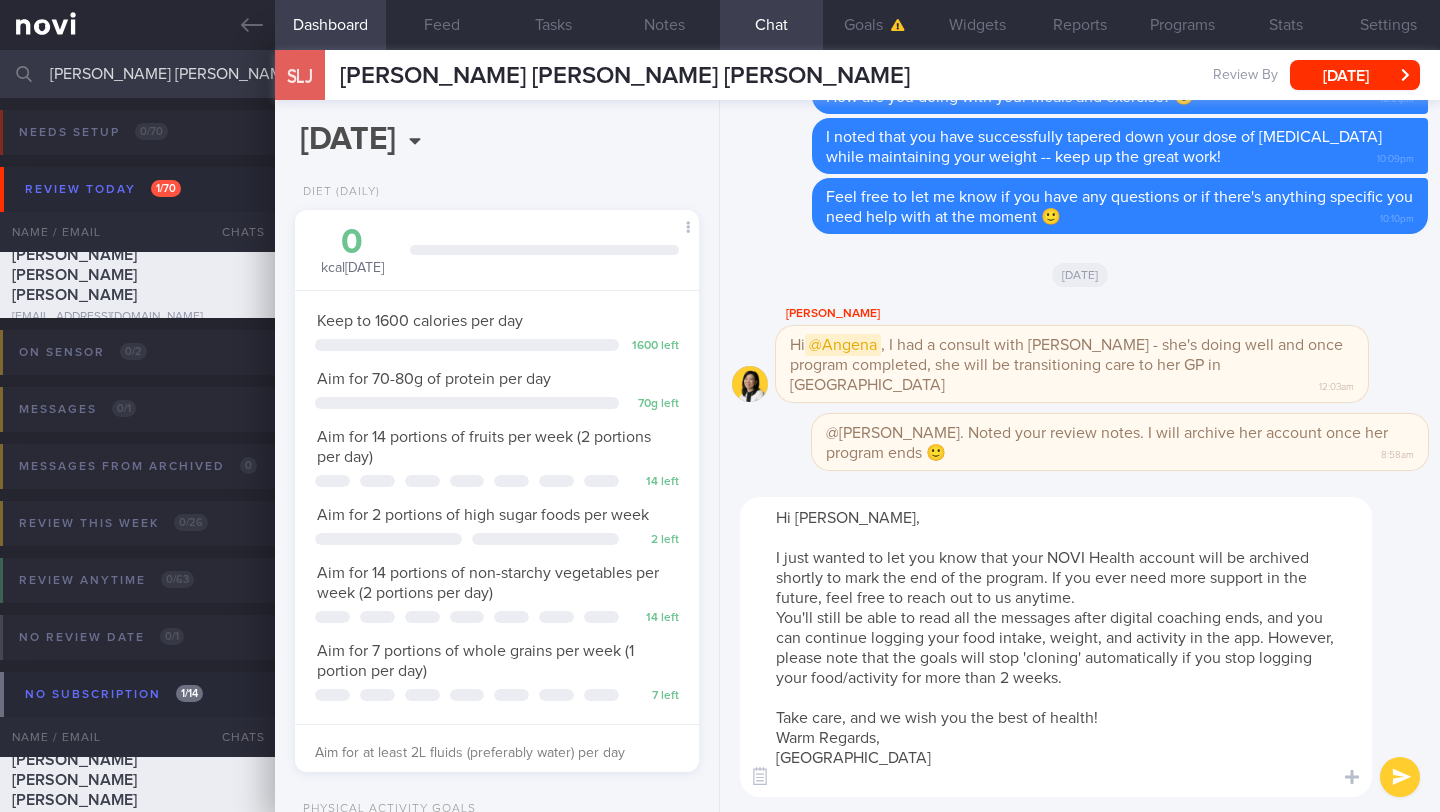 drag, startPoint x: 863, startPoint y: 517, endPoint x: 813, endPoint y: 516, distance: 50.01 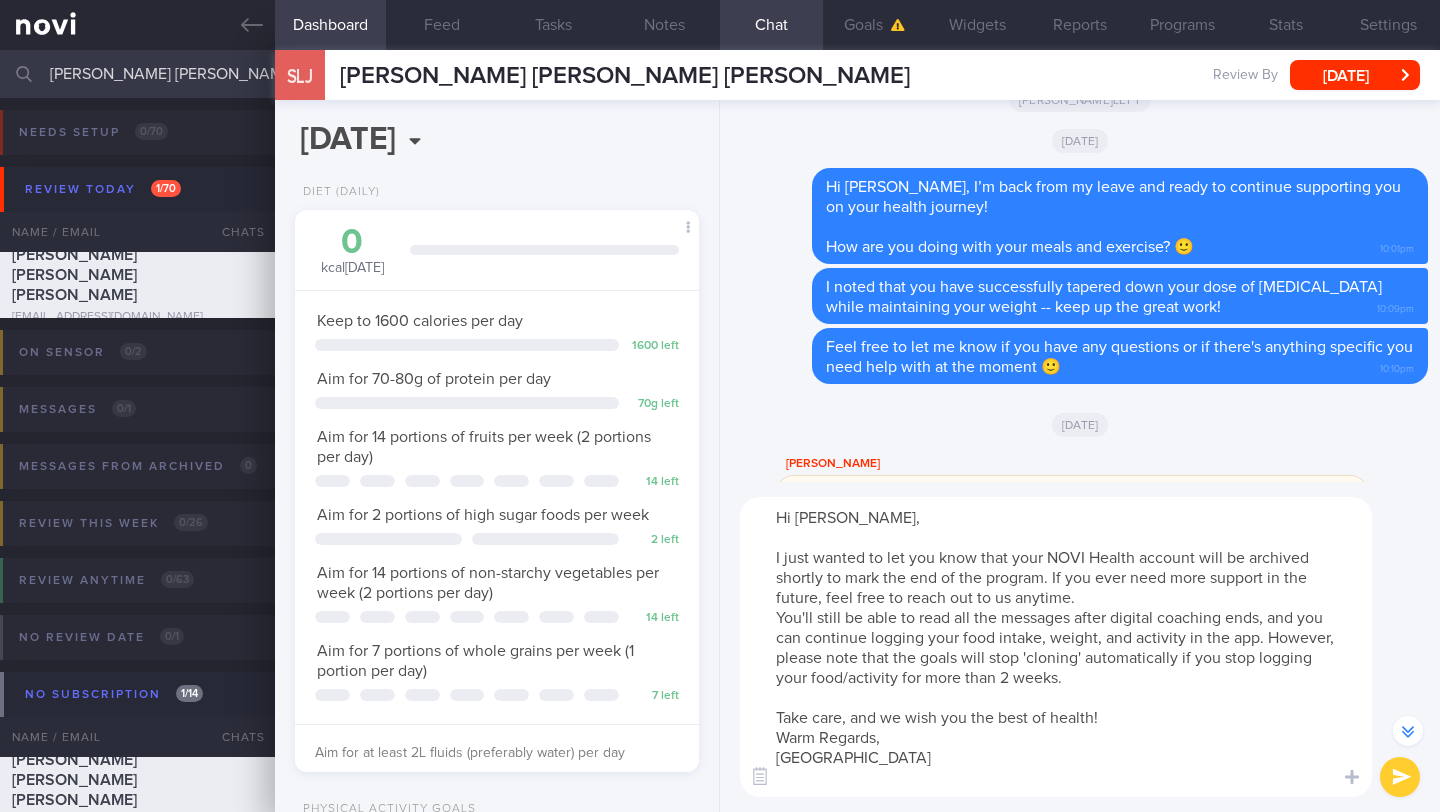 scroll, scrollTop: -150, scrollLeft: 0, axis: vertical 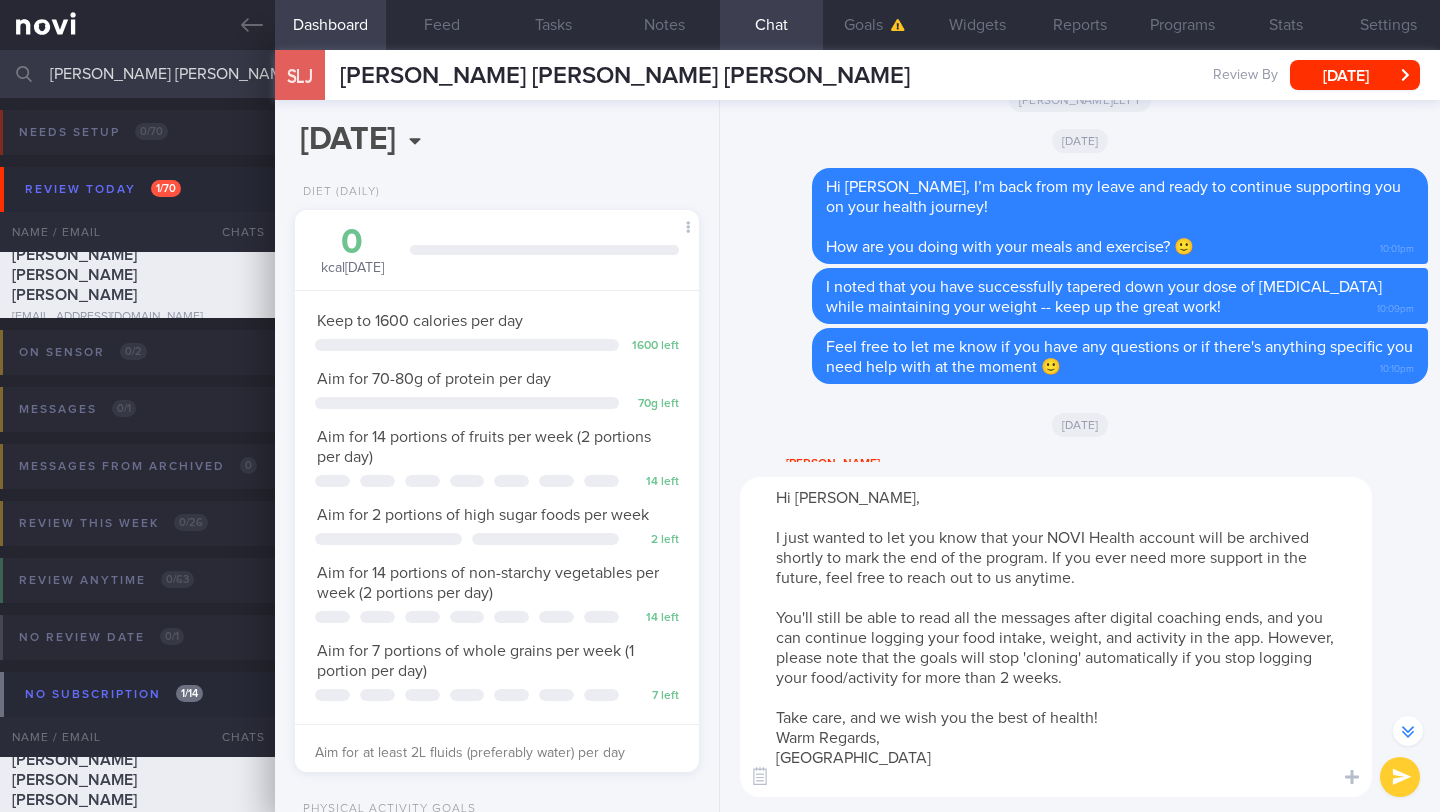 click on "Hi Lara,
I just wanted to let you know that your NOVI Health account will be archived shortly to mark the end of the program. If you ever need more support in the future, feel free to reach out to us anytime.
You'll still be able to read all the messages after digital coaching ends, and you can continue logging your food intake, weight, and activity in the app. However, please note that the goals will stop 'cloning' automatically if you stop logging your food/activity for more than 2 weeks.
Take care, and we wish you the best of health!
Warm Regards,
Angena" at bounding box center (1056, 637) 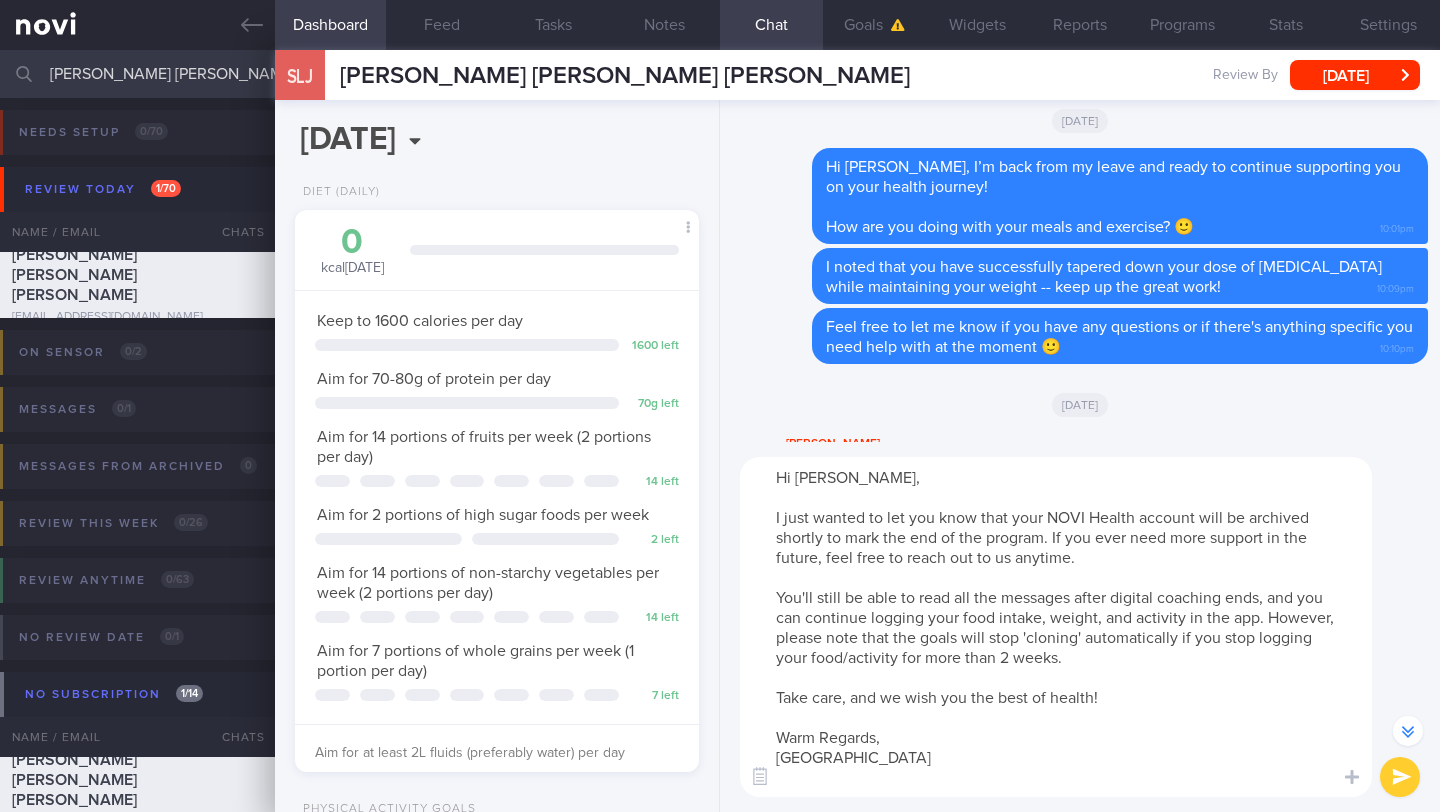 scroll, scrollTop: -190, scrollLeft: 0, axis: vertical 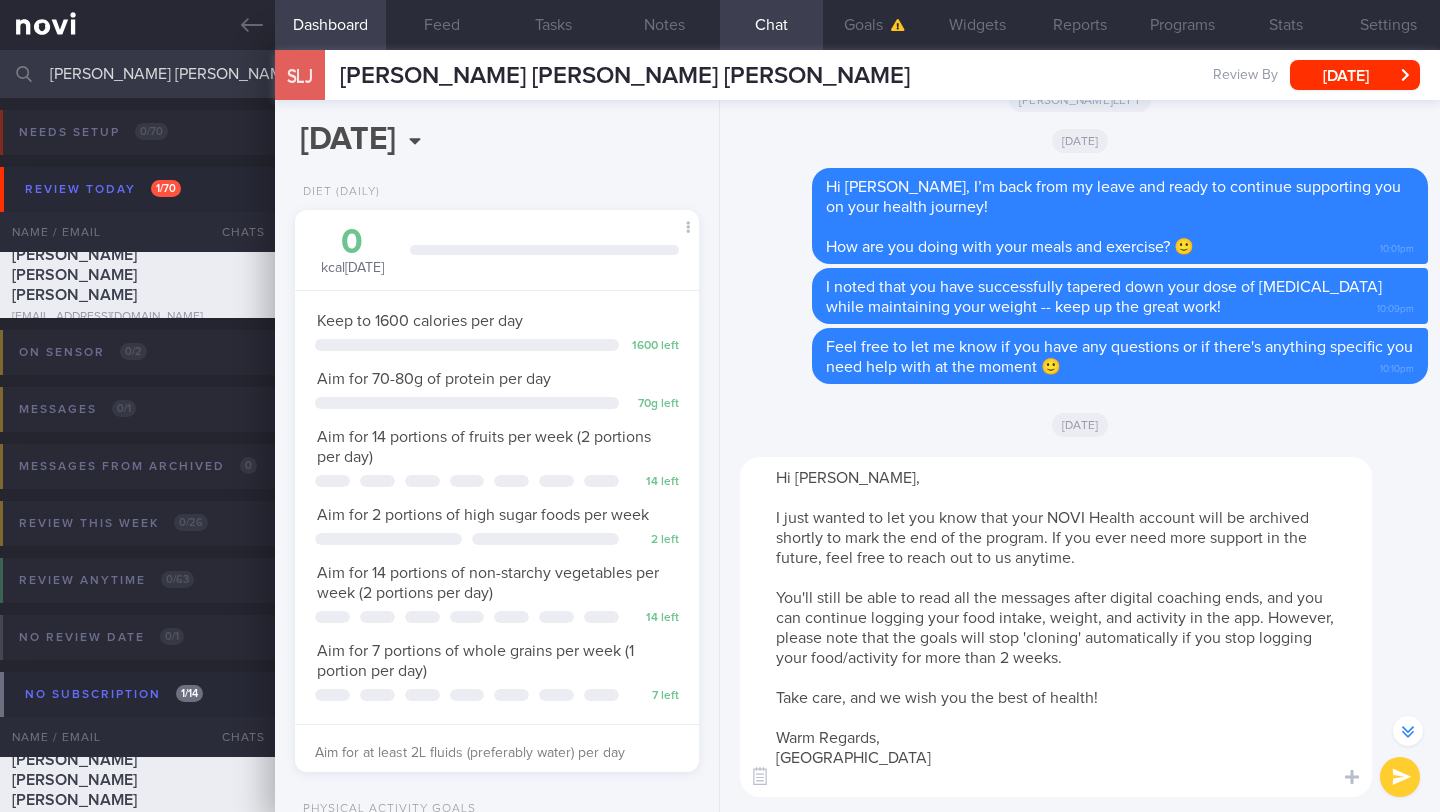 type on "Hi Lara,
I just wanted to let you know that your NOVI Health account will be archived shortly to mark the end of the program. If you ever need more support in the future, feel free to reach out to us anytime.
You'll still be able to read all the messages after digital coaching ends, and you can continue logging your food intake, weight, and activity in the app. However, please note that the goals will stop 'cloning' automatically if you stop logging your food/activity for more than 2 weeks.
Take care, and we wish you the best of health!
Warm Regards,
Angena" 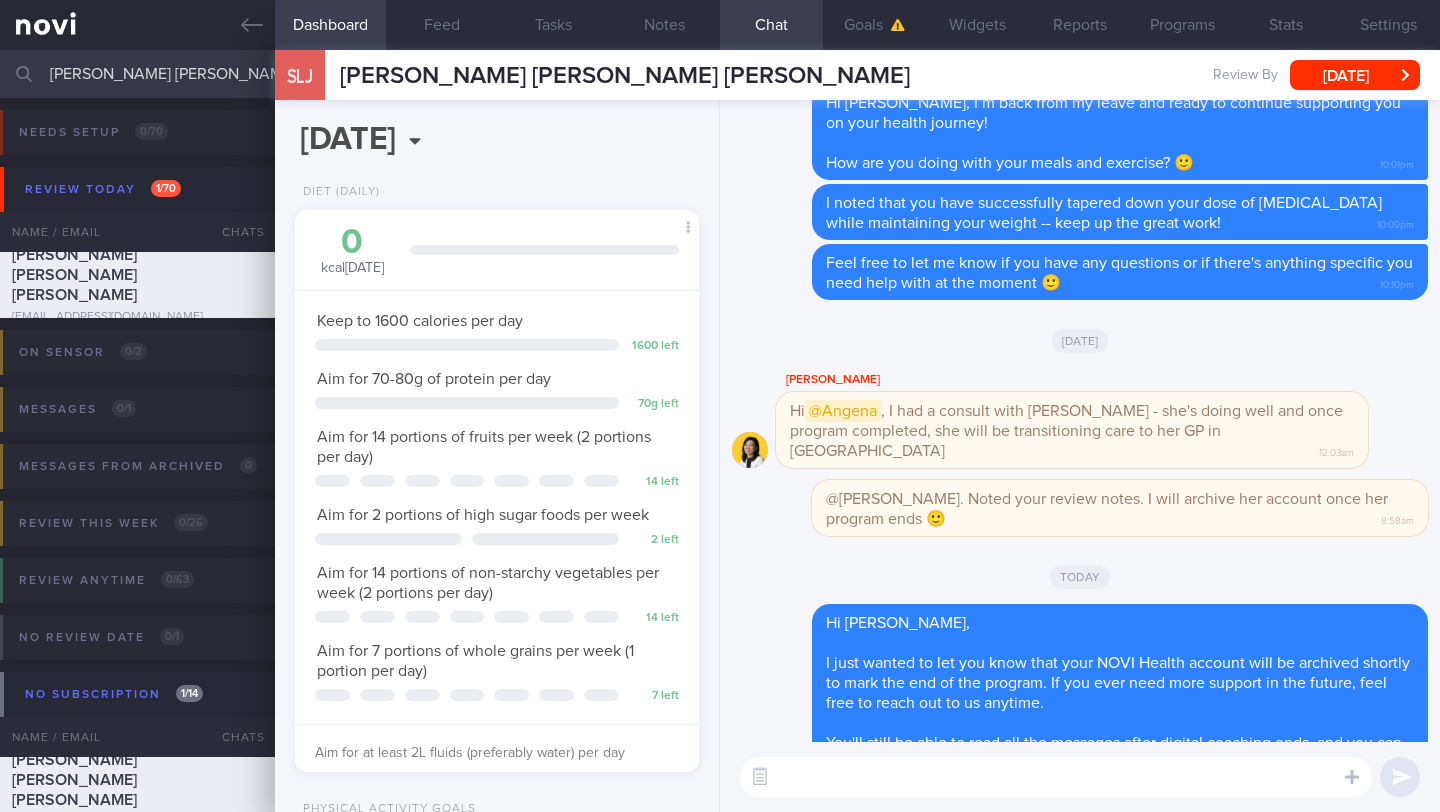 scroll, scrollTop: 0, scrollLeft: 0, axis: both 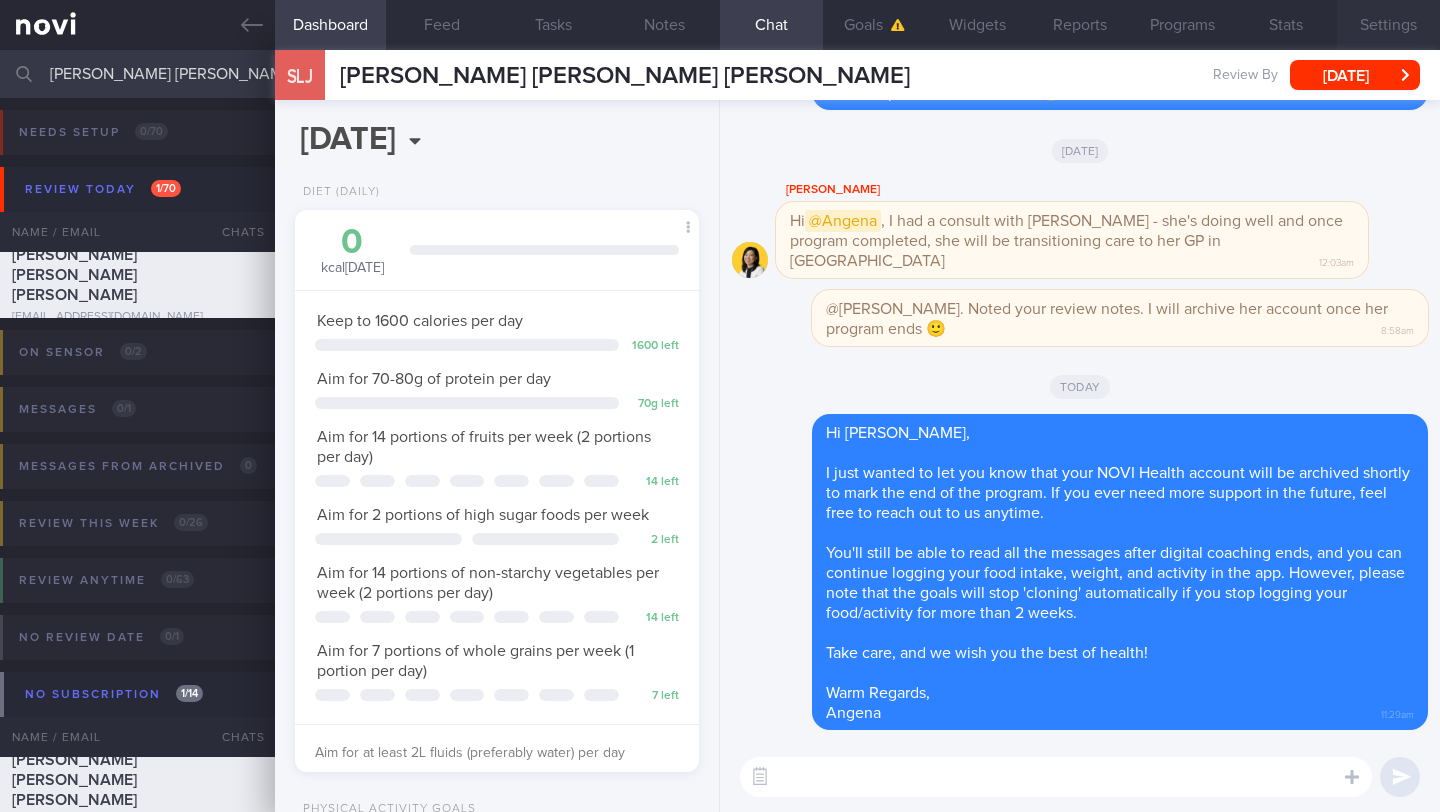 click on "Settings" at bounding box center [1388, 25] 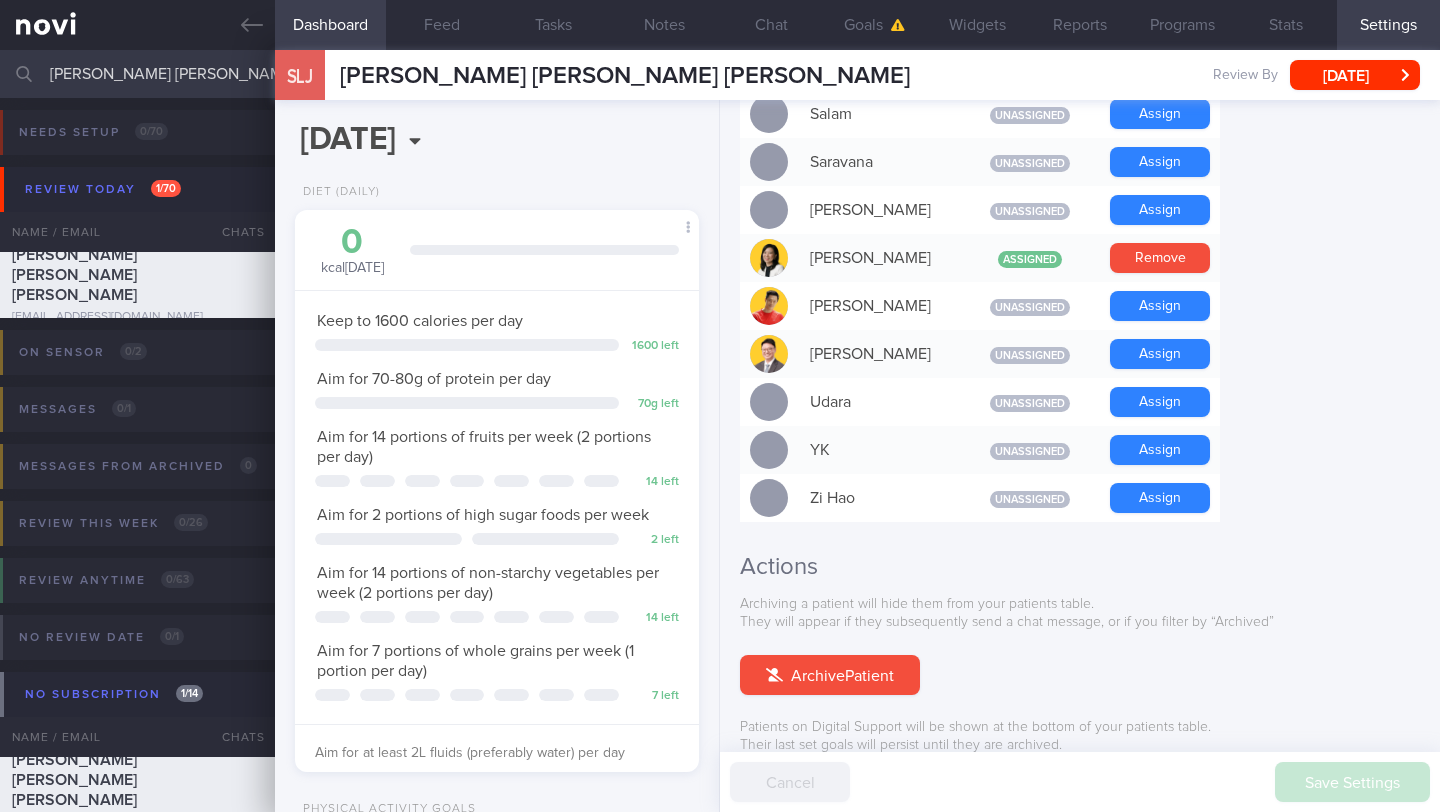 scroll, scrollTop: 1740, scrollLeft: 0, axis: vertical 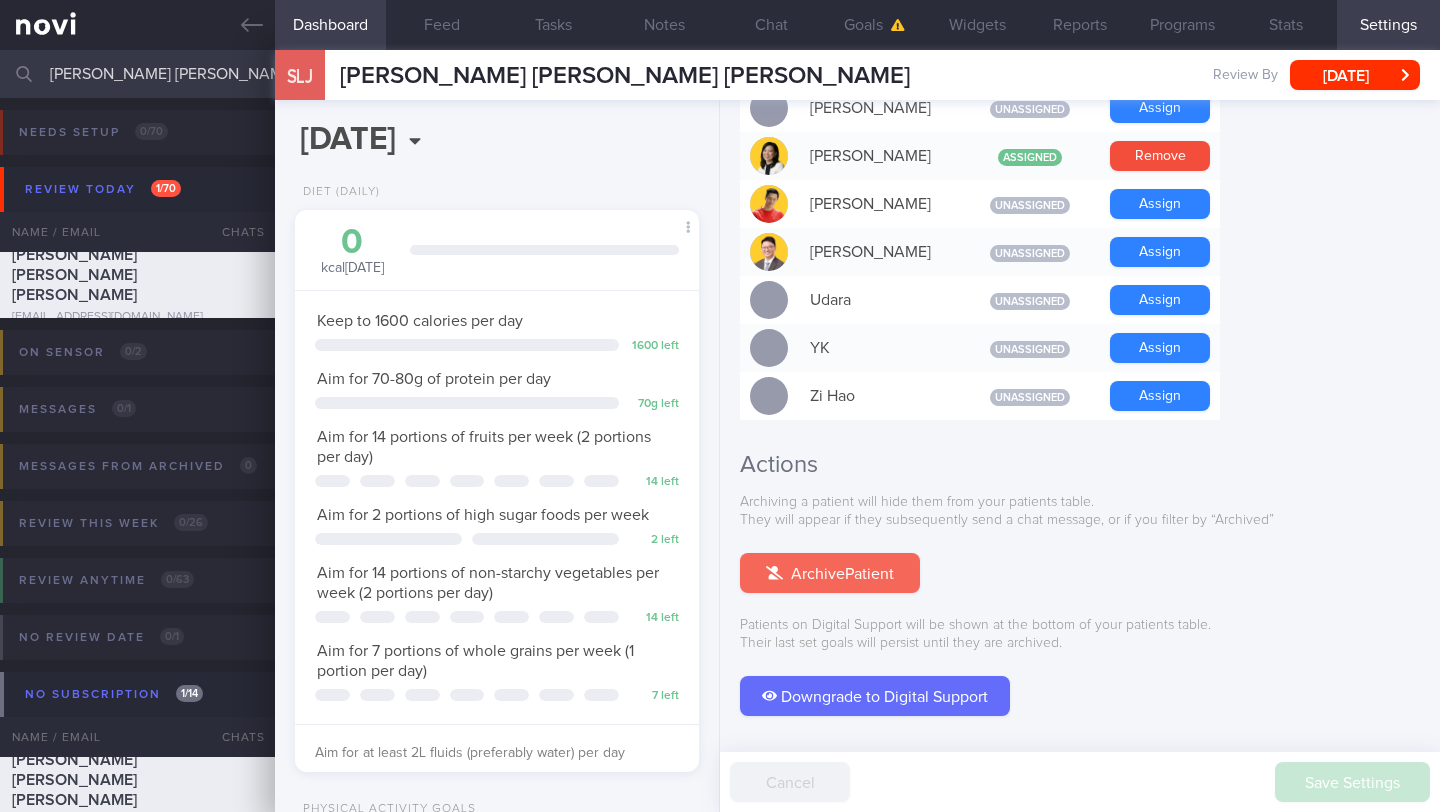 click on "Archive  Patient" at bounding box center (830, 573) 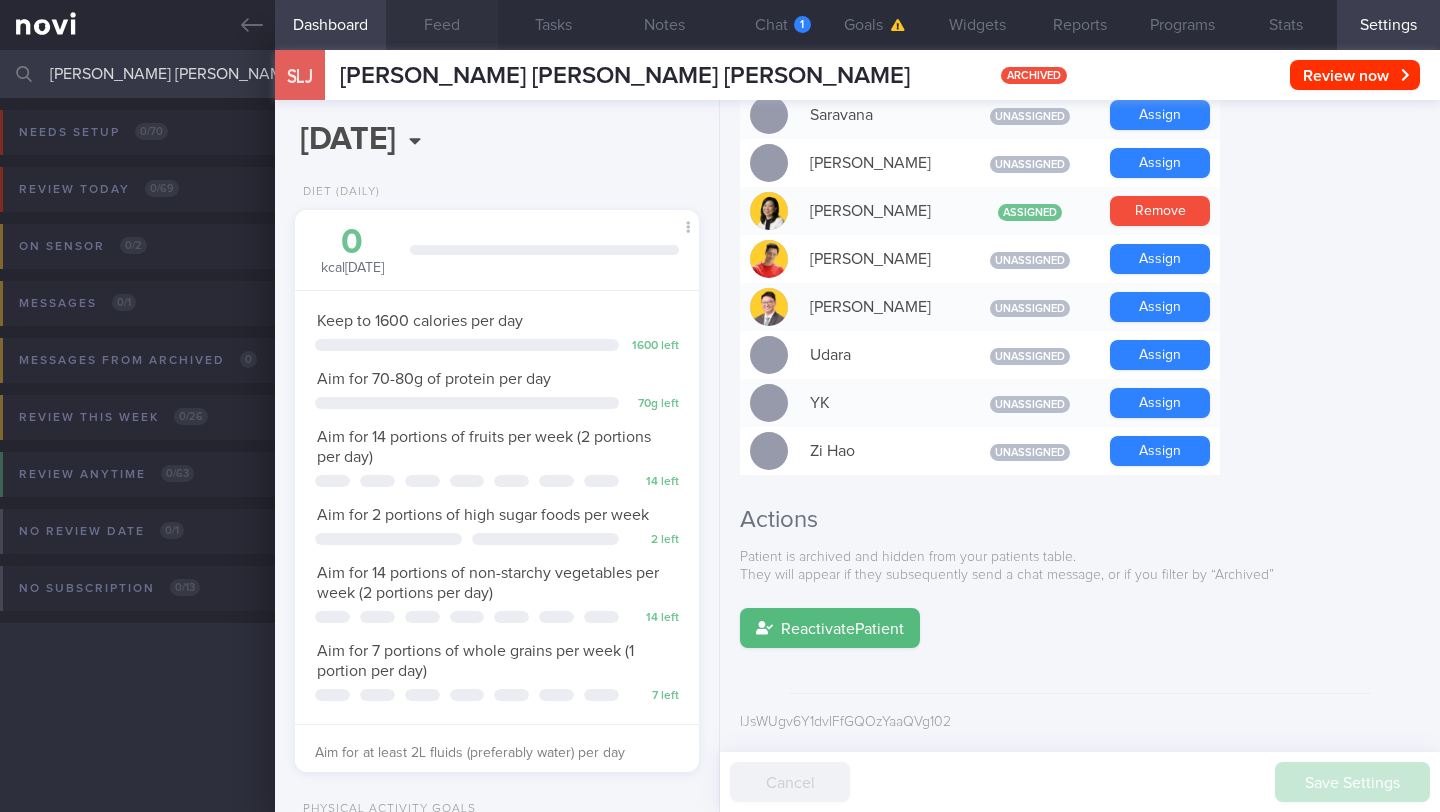 scroll, scrollTop: 1617, scrollLeft: 0, axis: vertical 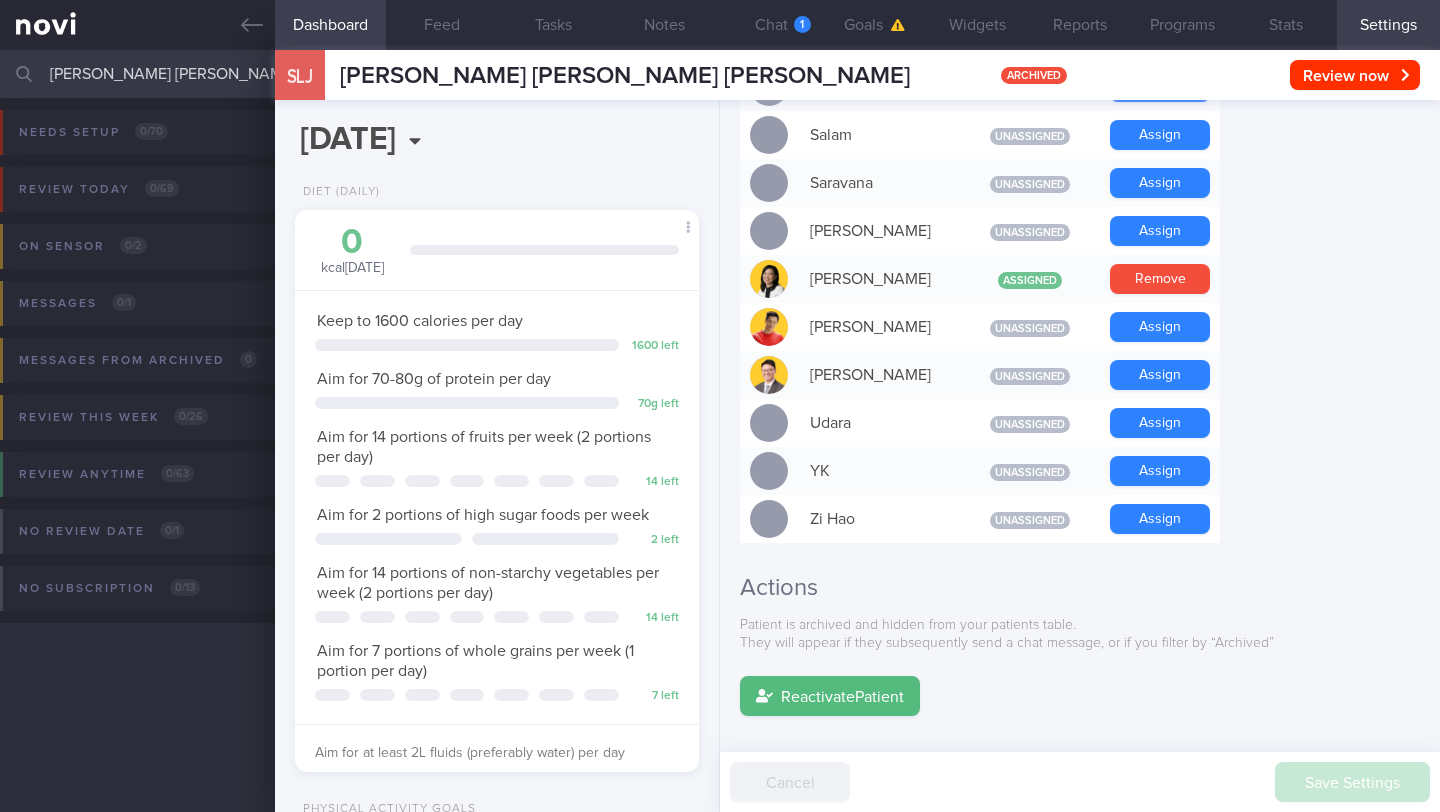 click on "[PERSON_NAME] [PERSON_NAME] [PERSON_NAME]" at bounding box center (720, 74) 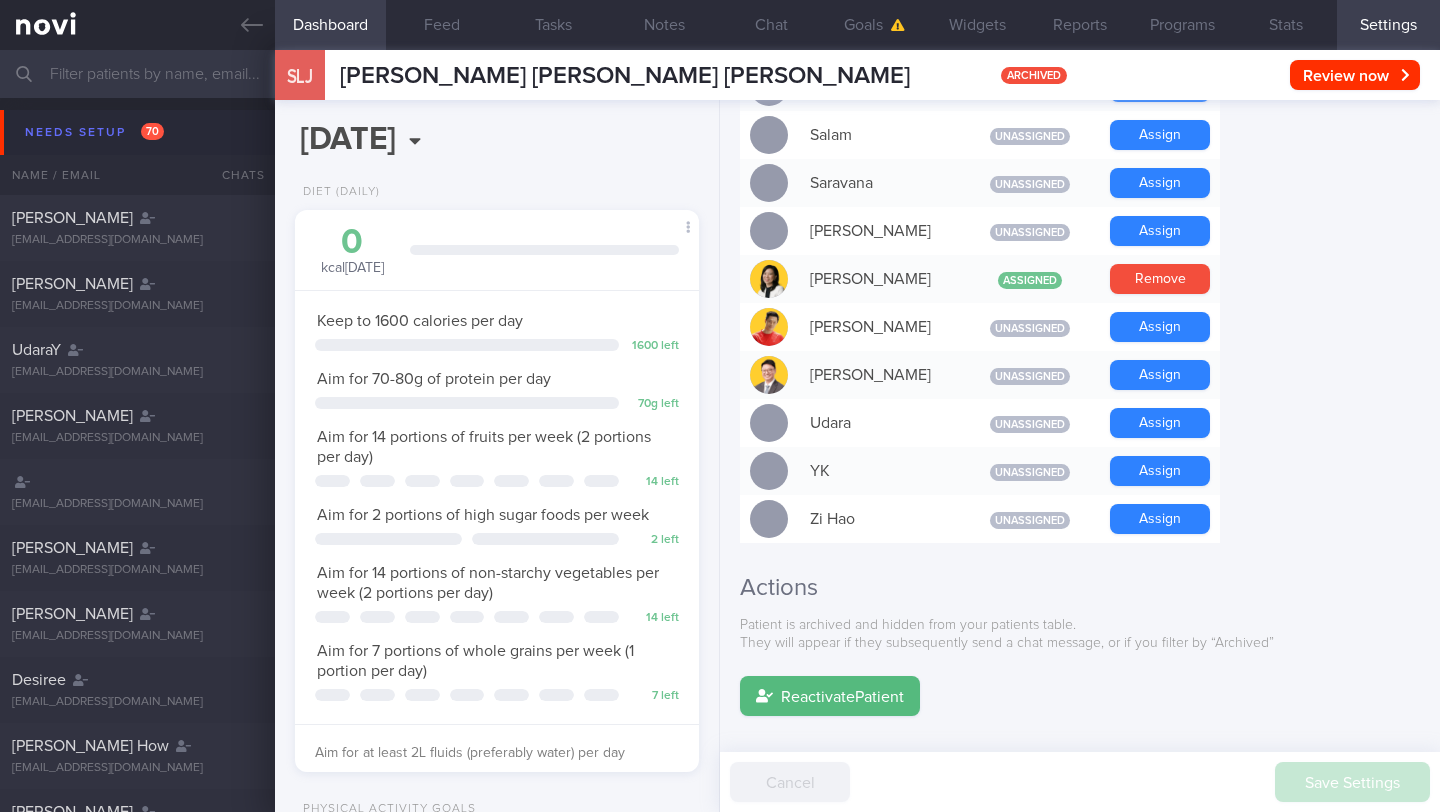 type 